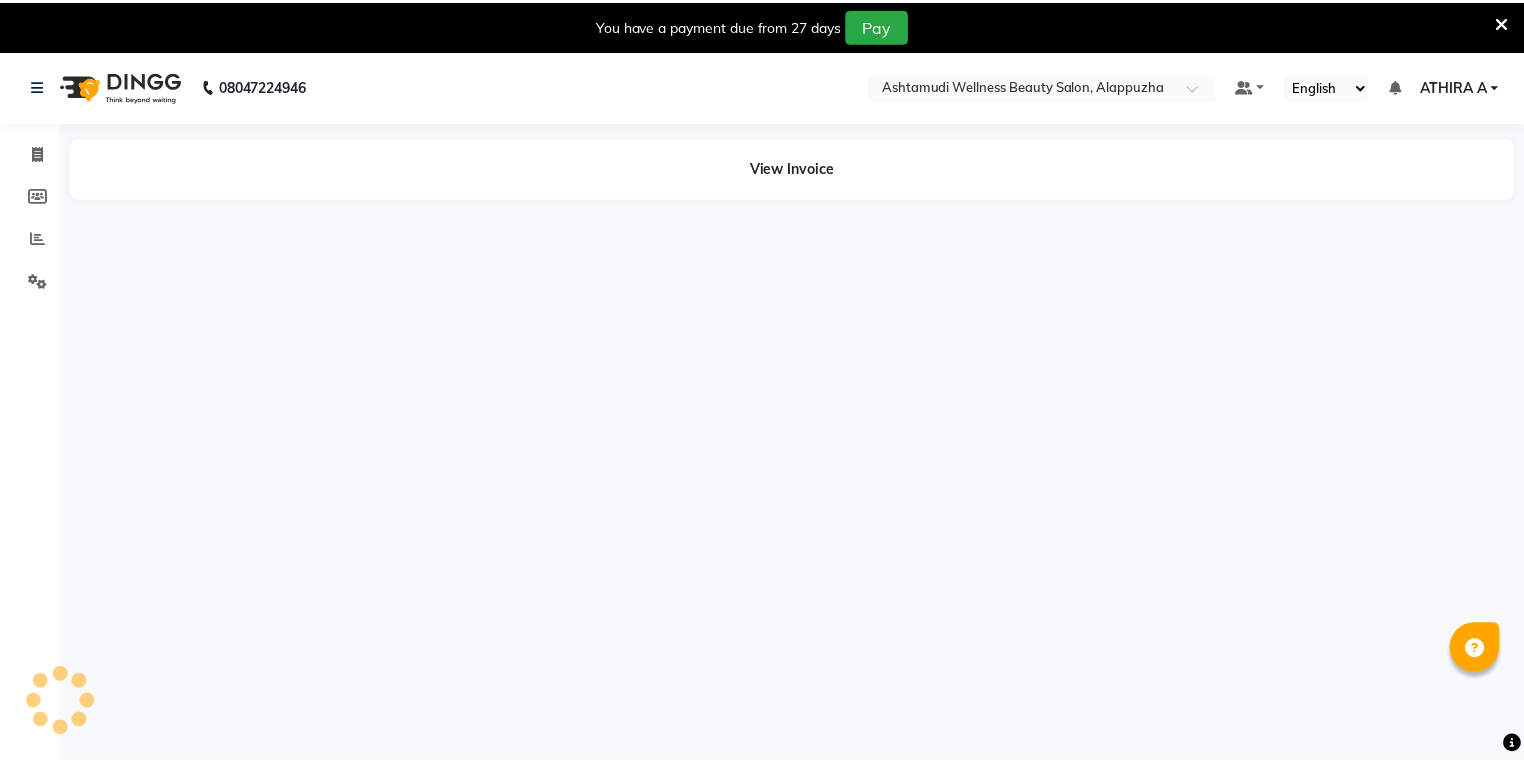 scroll, scrollTop: 0, scrollLeft: 0, axis: both 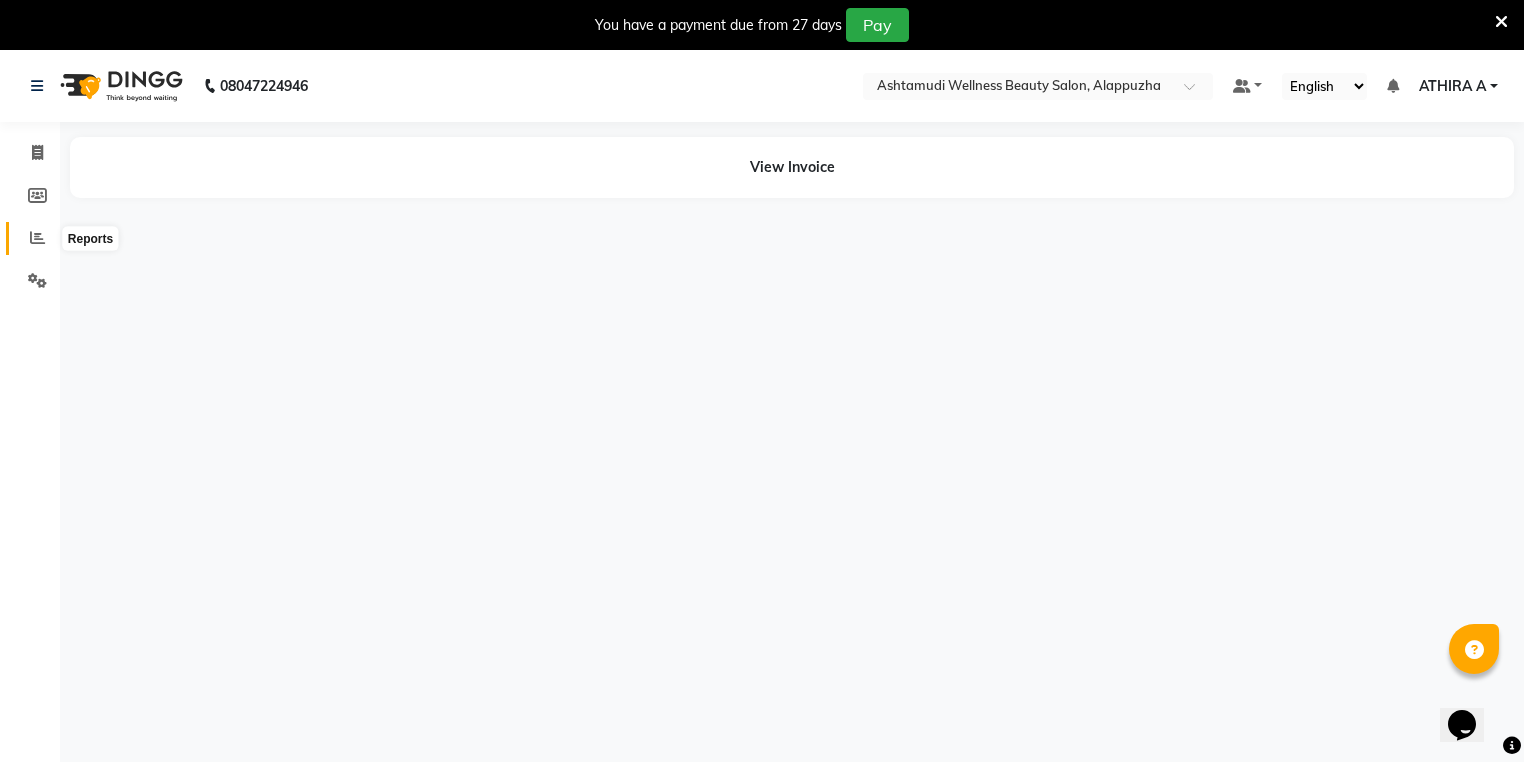 click 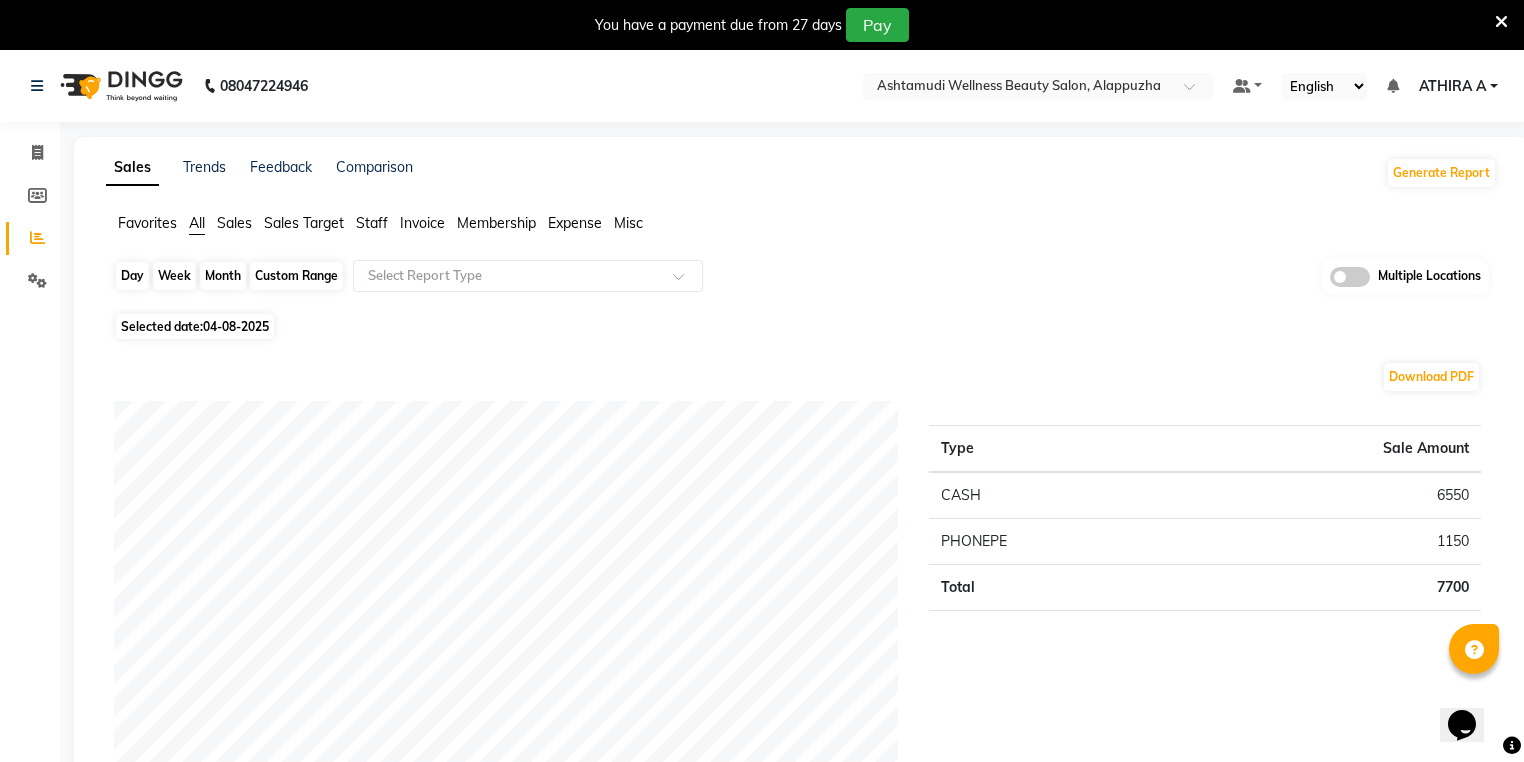 click on "Day" 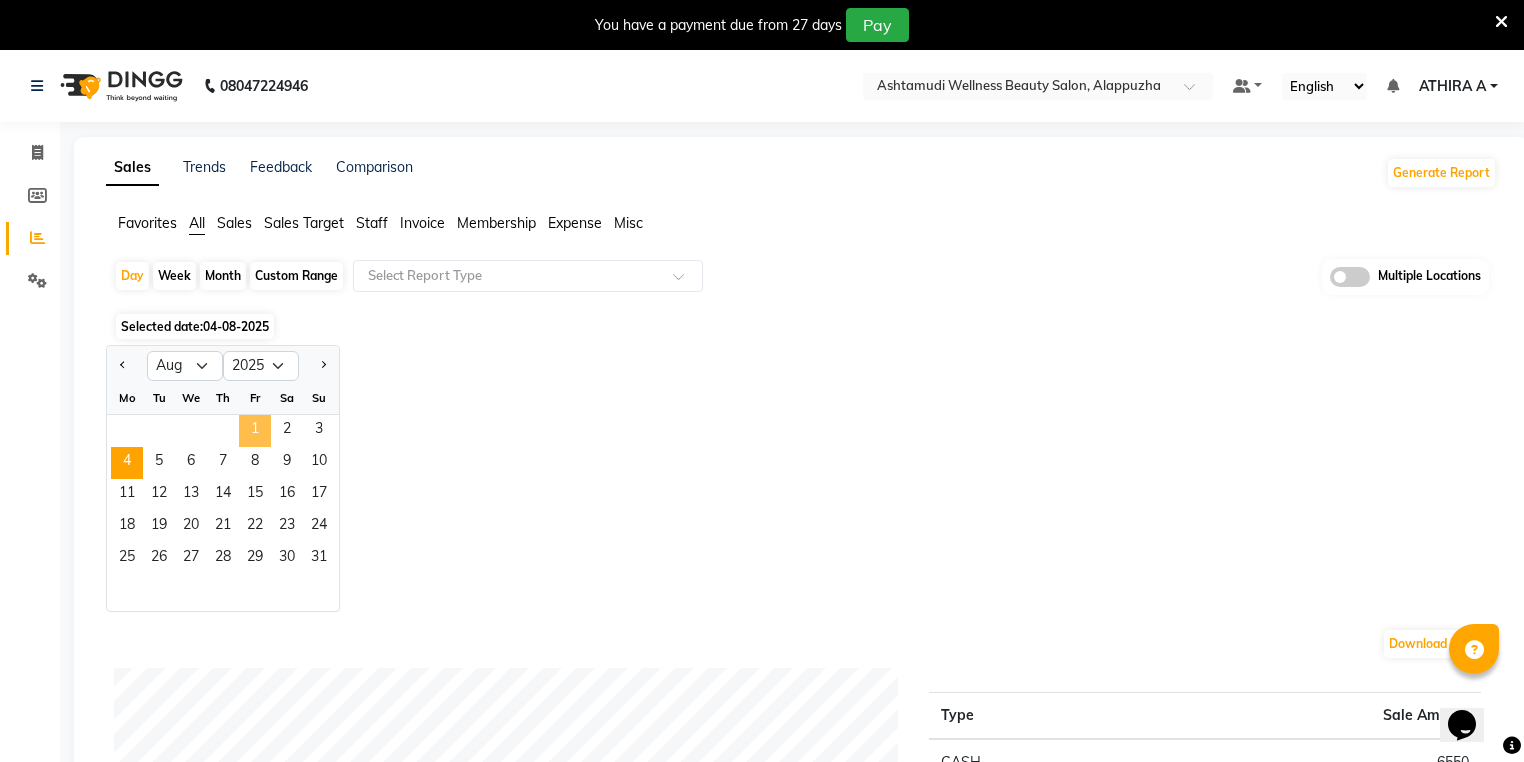 click on "1" 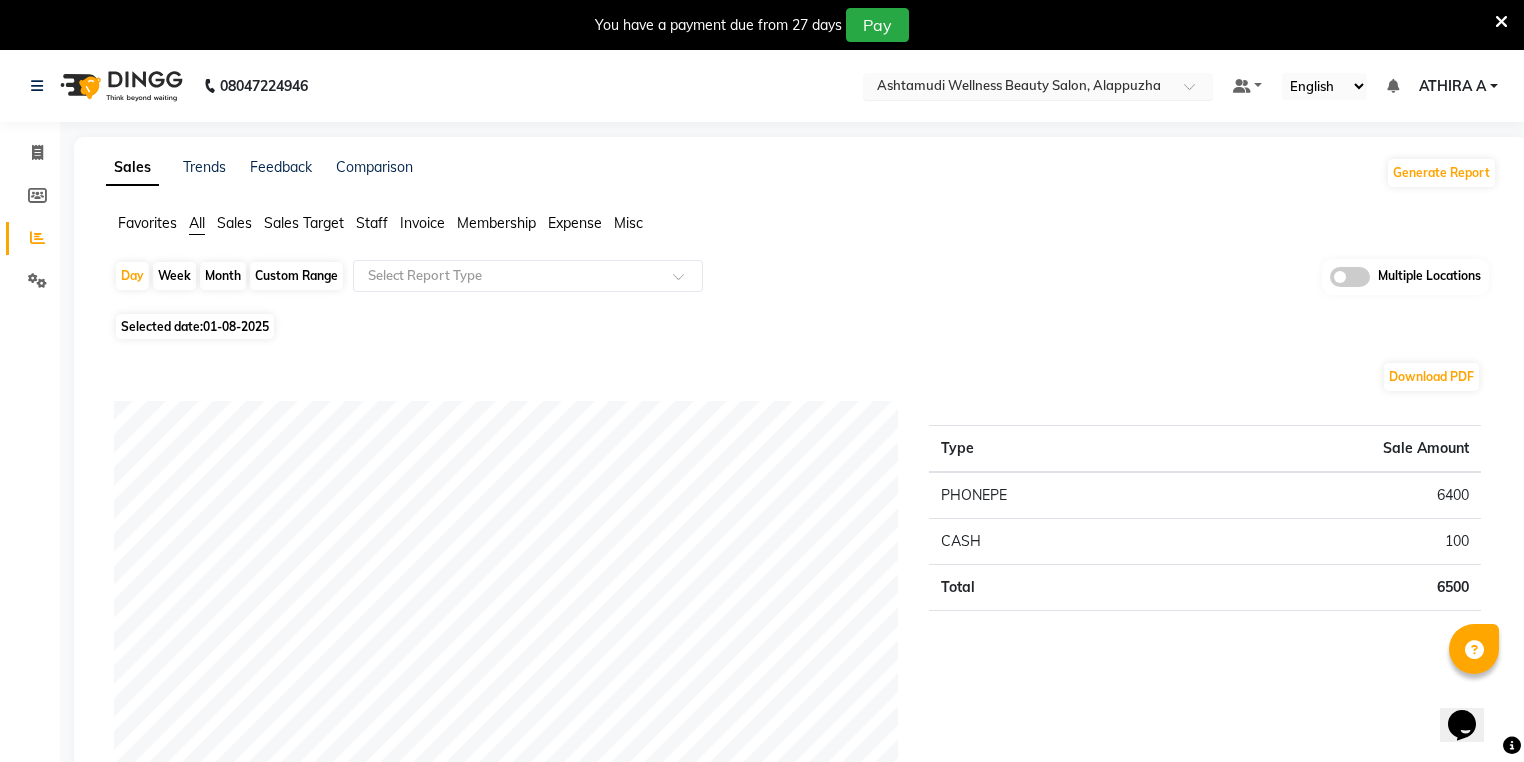 click at bounding box center (1018, 88) 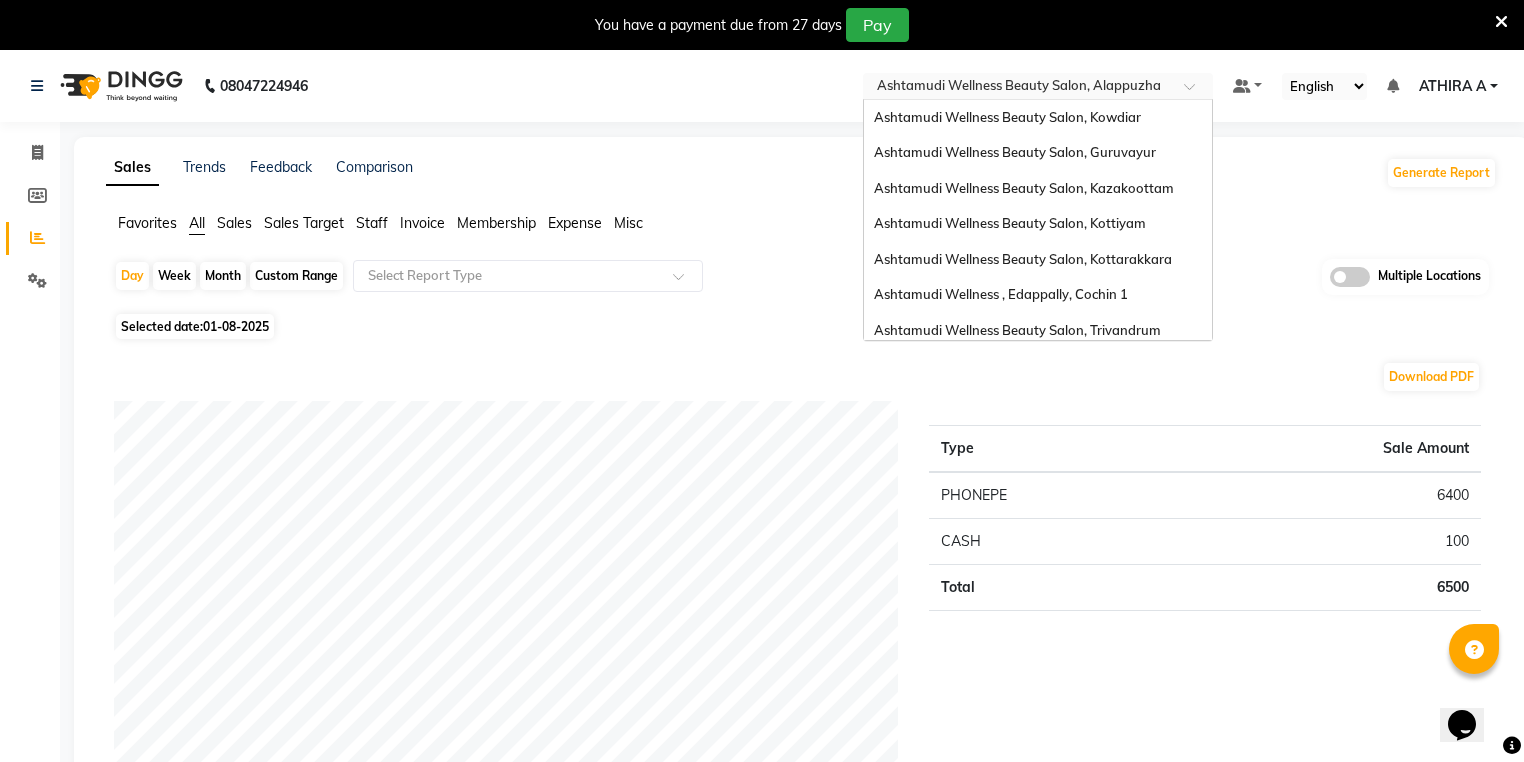 scroll, scrollTop: 312, scrollLeft: 0, axis: vertical 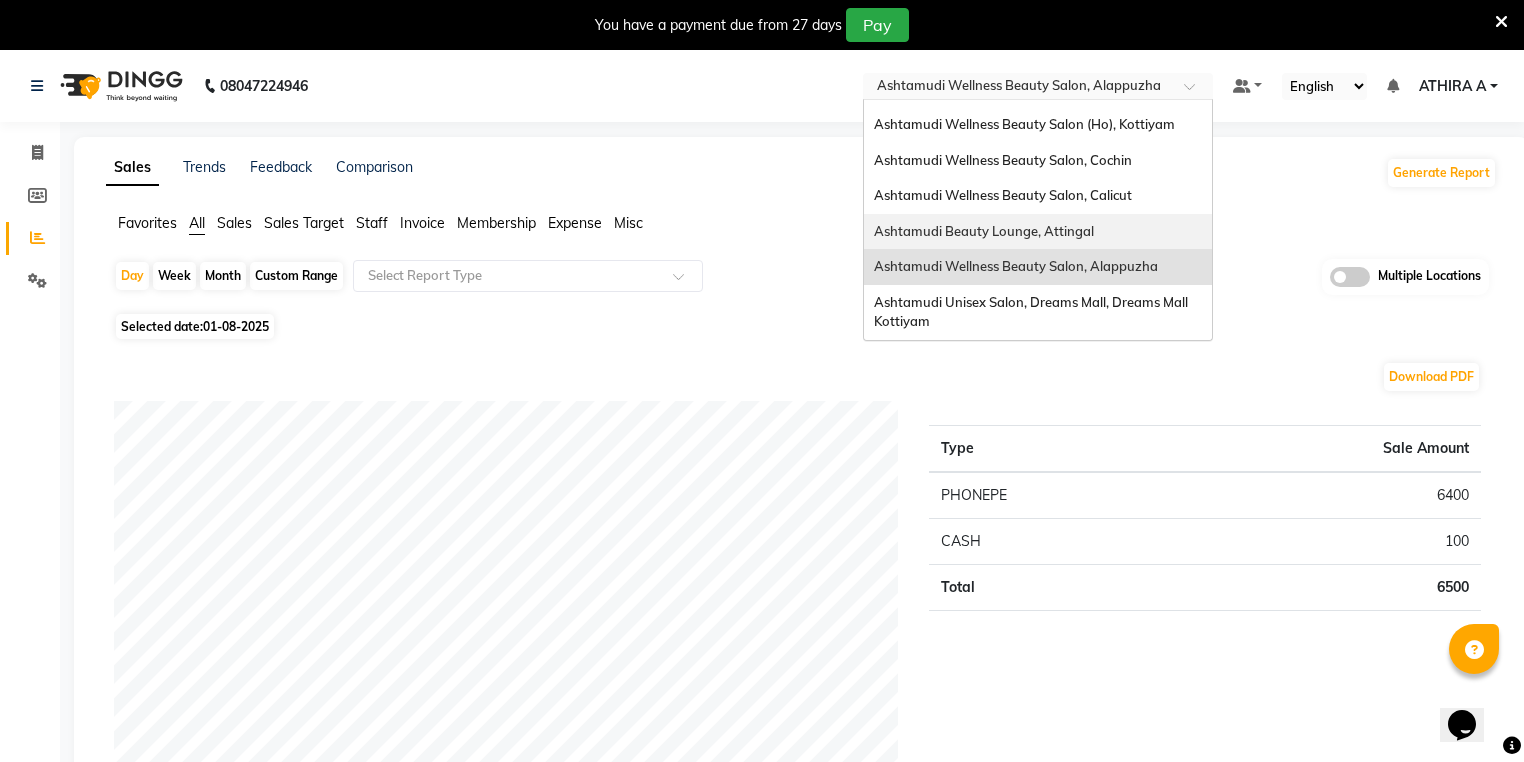 click on "Ashtamudi Beauty Lounge, Attingal" at bounding box center (1038, 232) 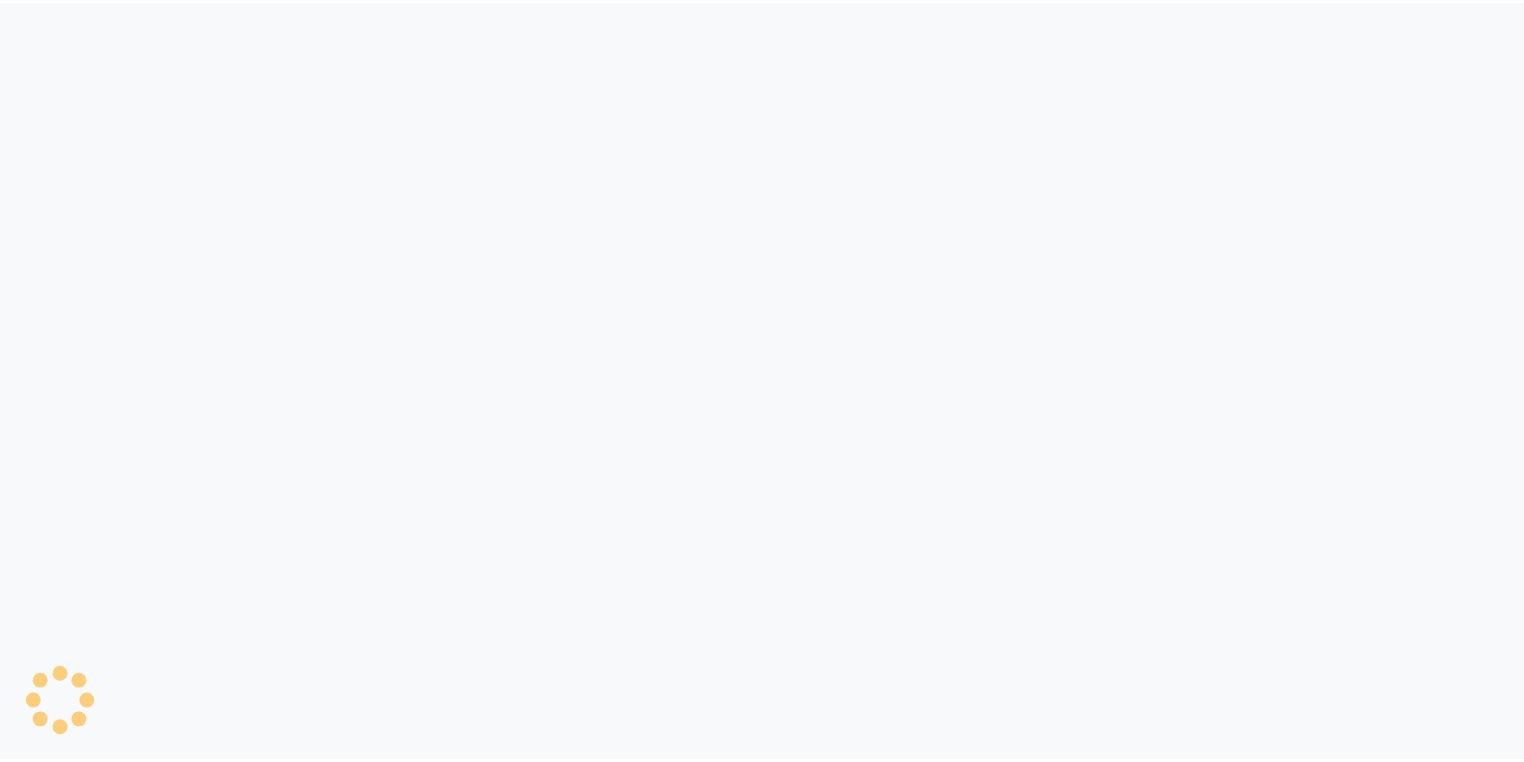 scroll, scrollTop: 0, scrollLeft: 0, axis: both 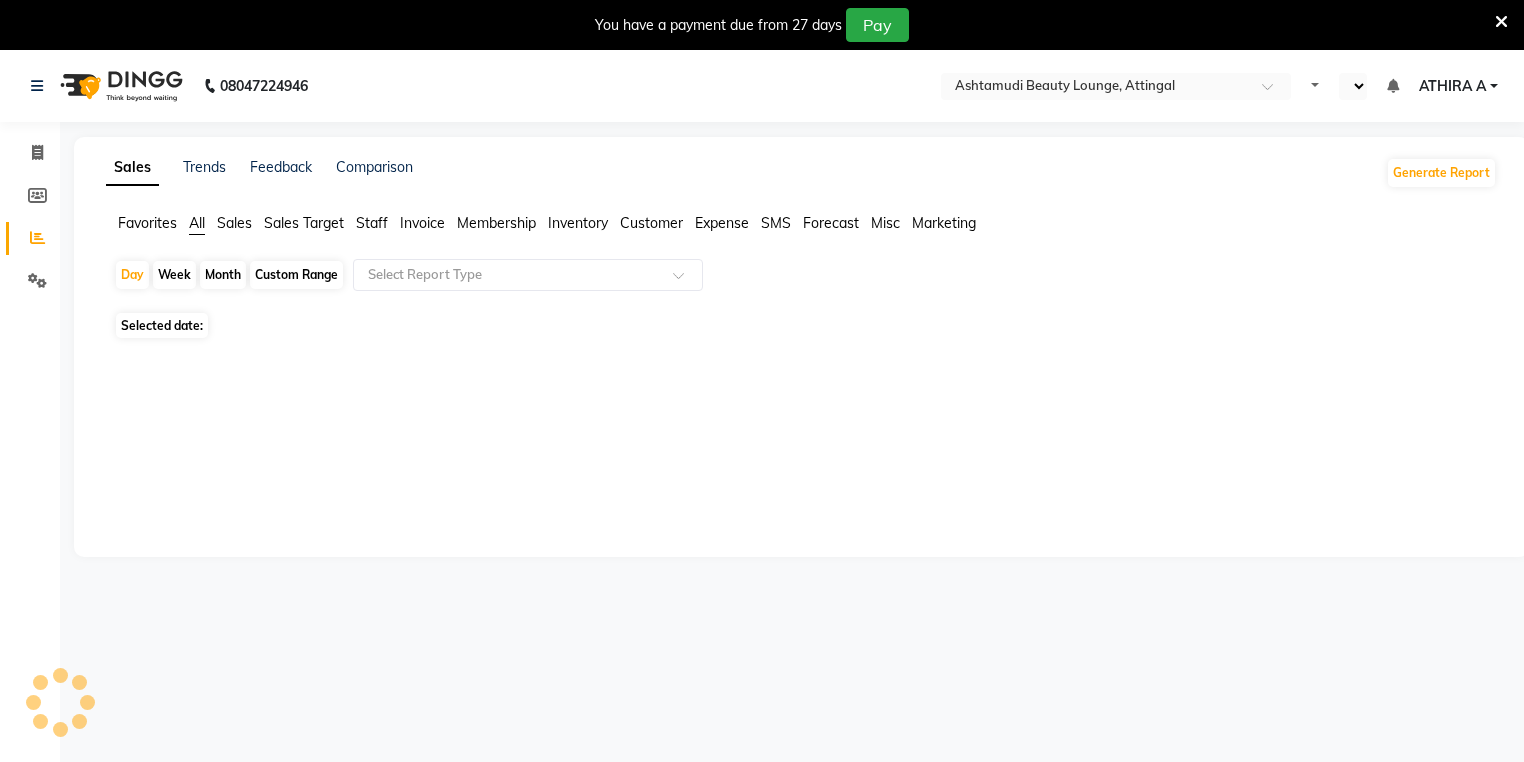 select on "en" 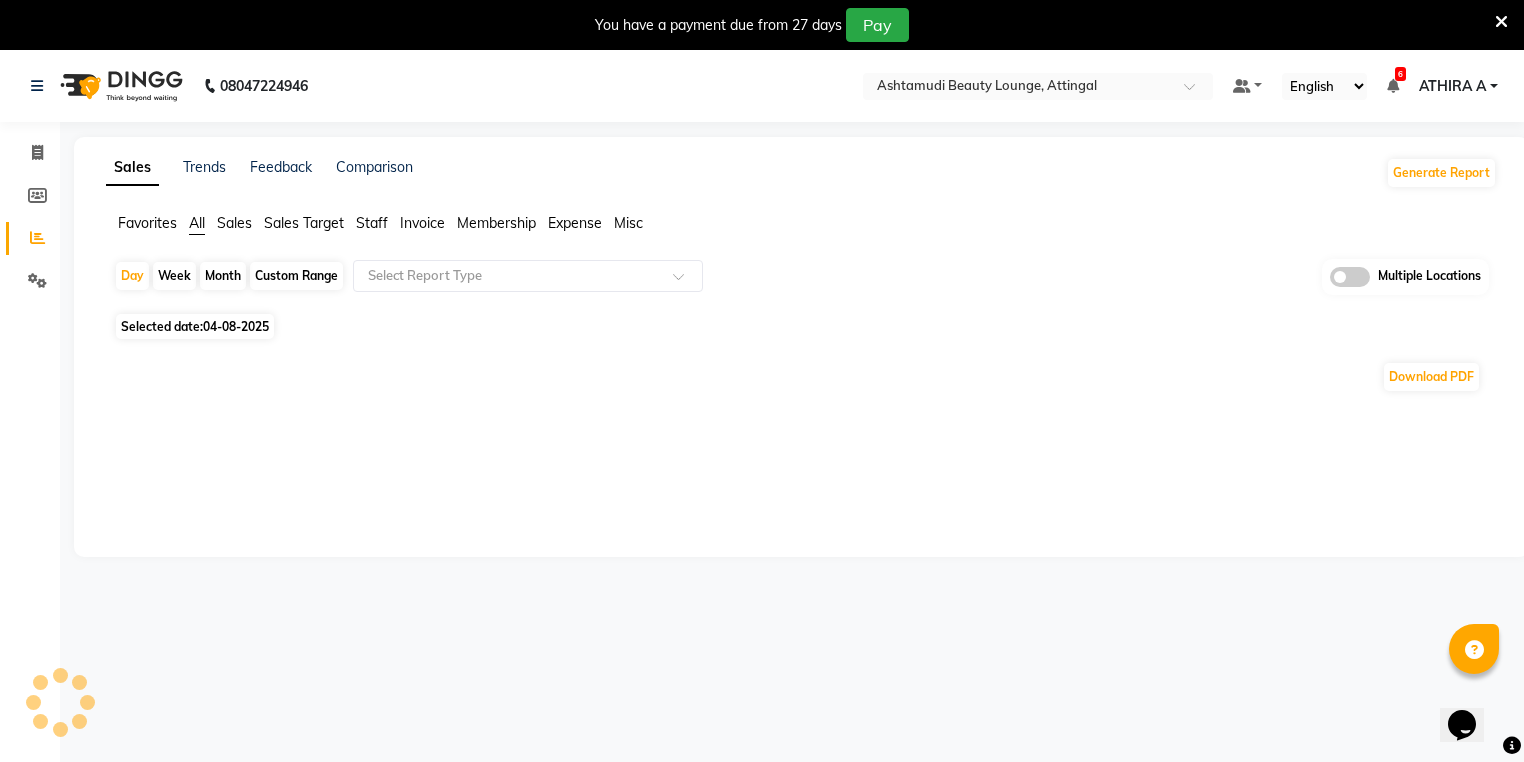 scroll, scrollTop: 0, scrollLeft: 0, axis: both 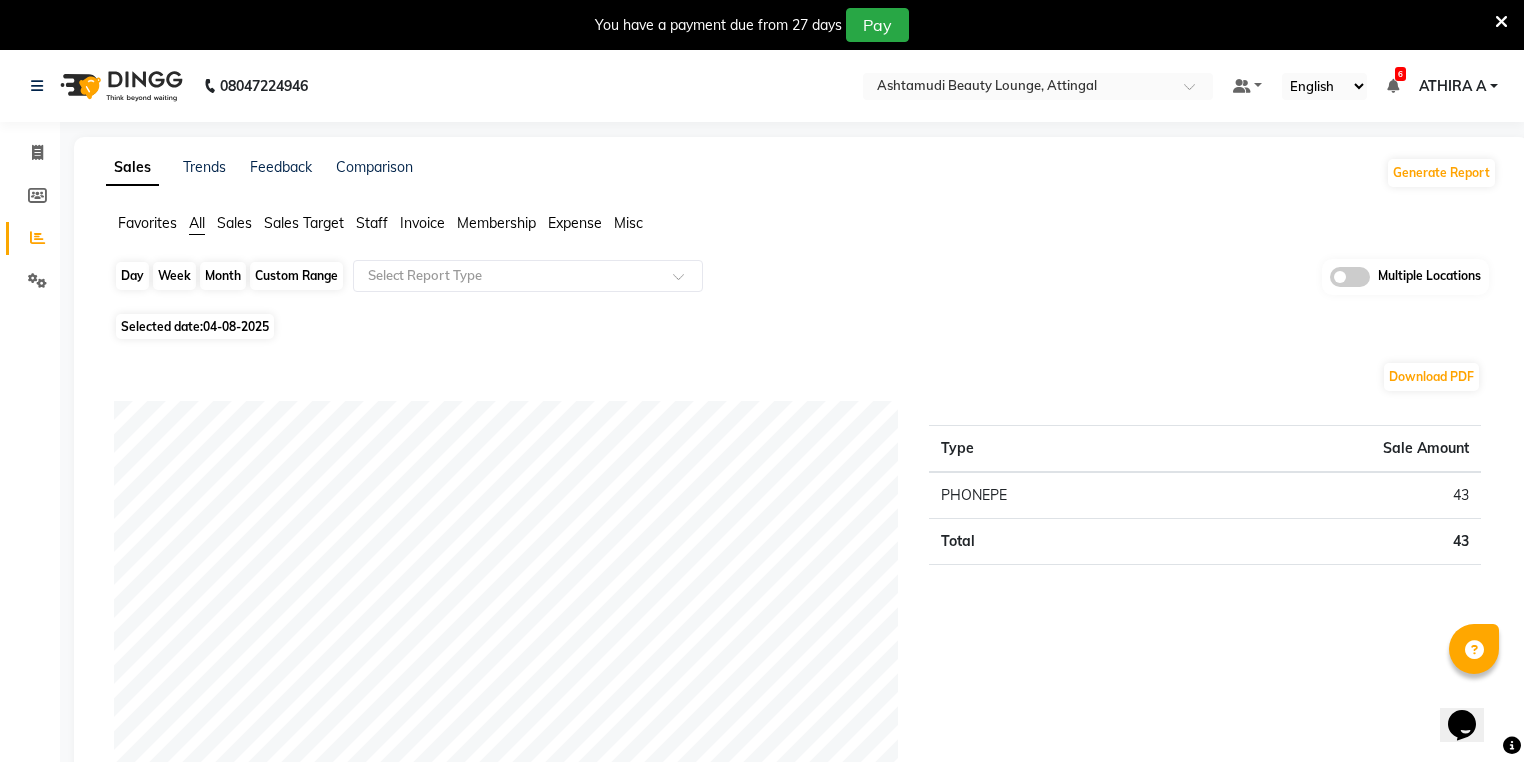click on "Day" 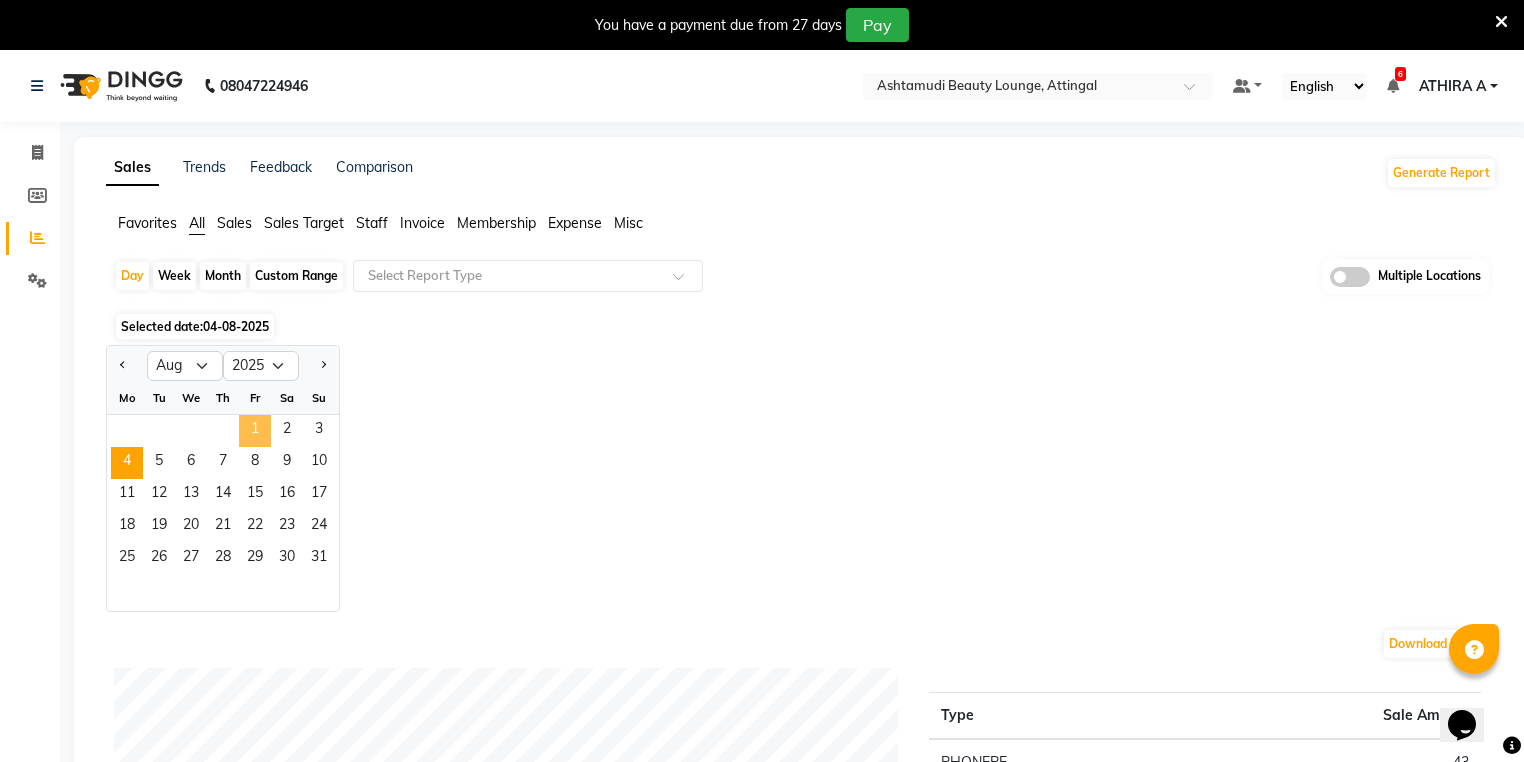 click on "1" 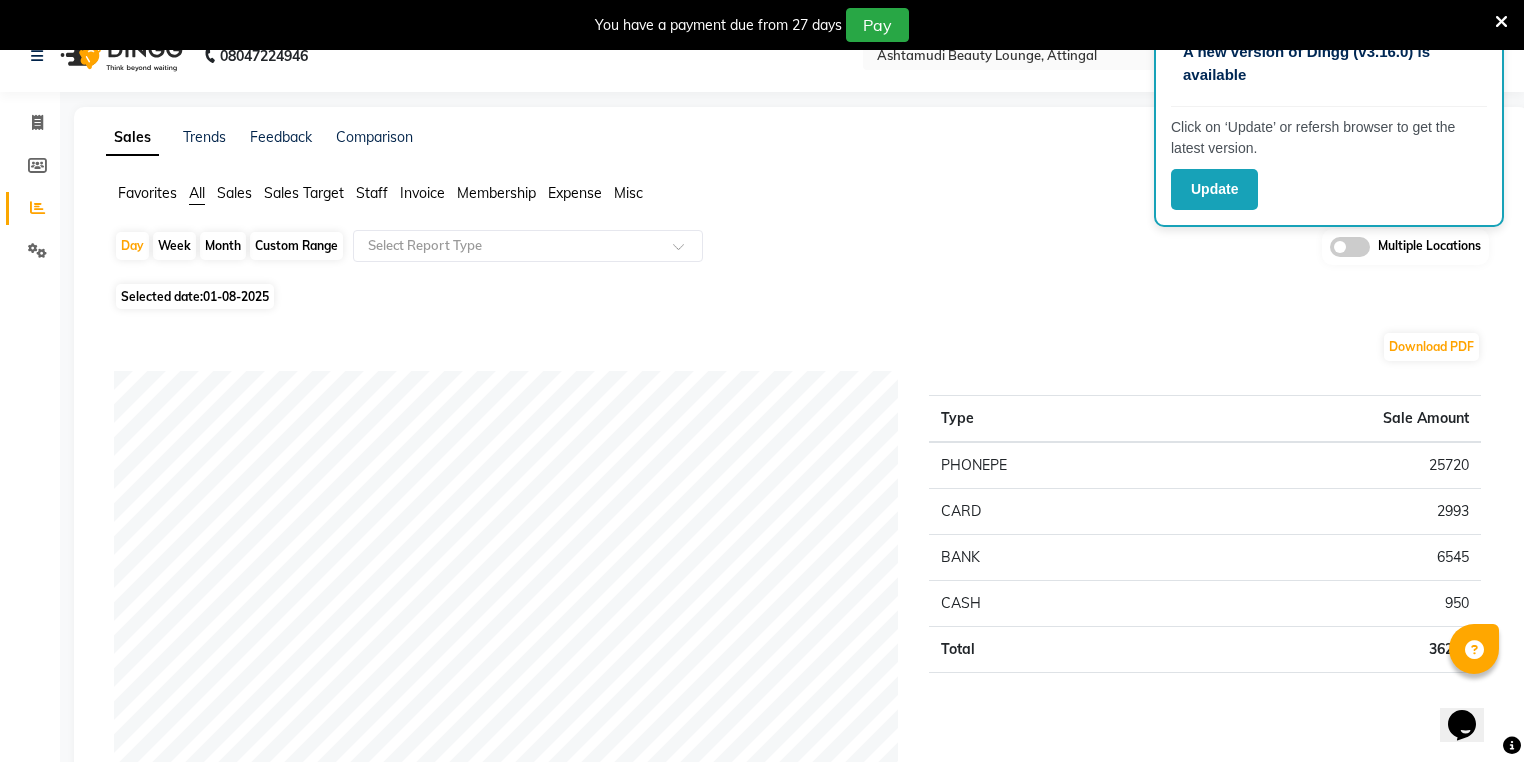 scroll, scrollTop: 0, scrollLeft: 0, axis: both 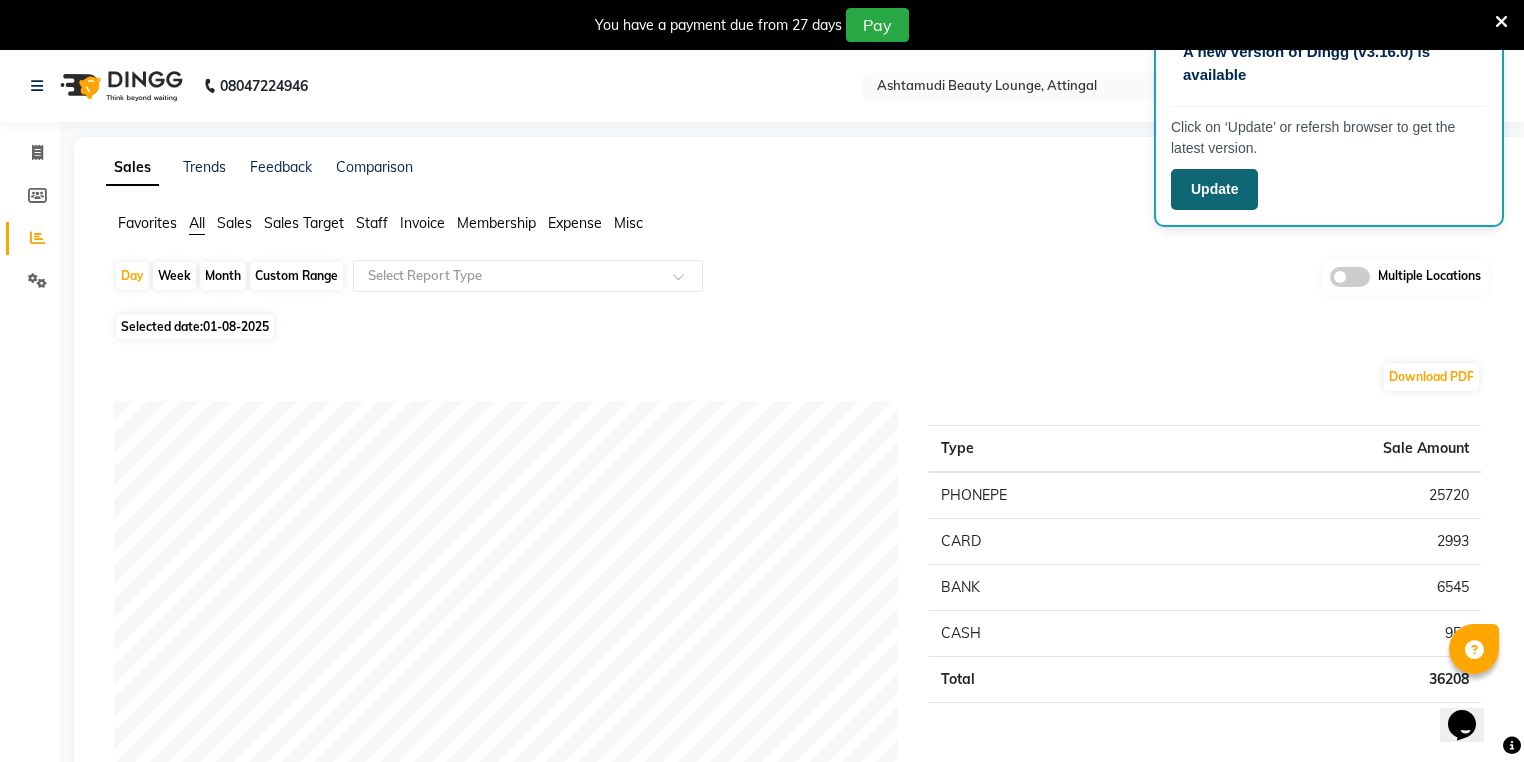click on "Update" 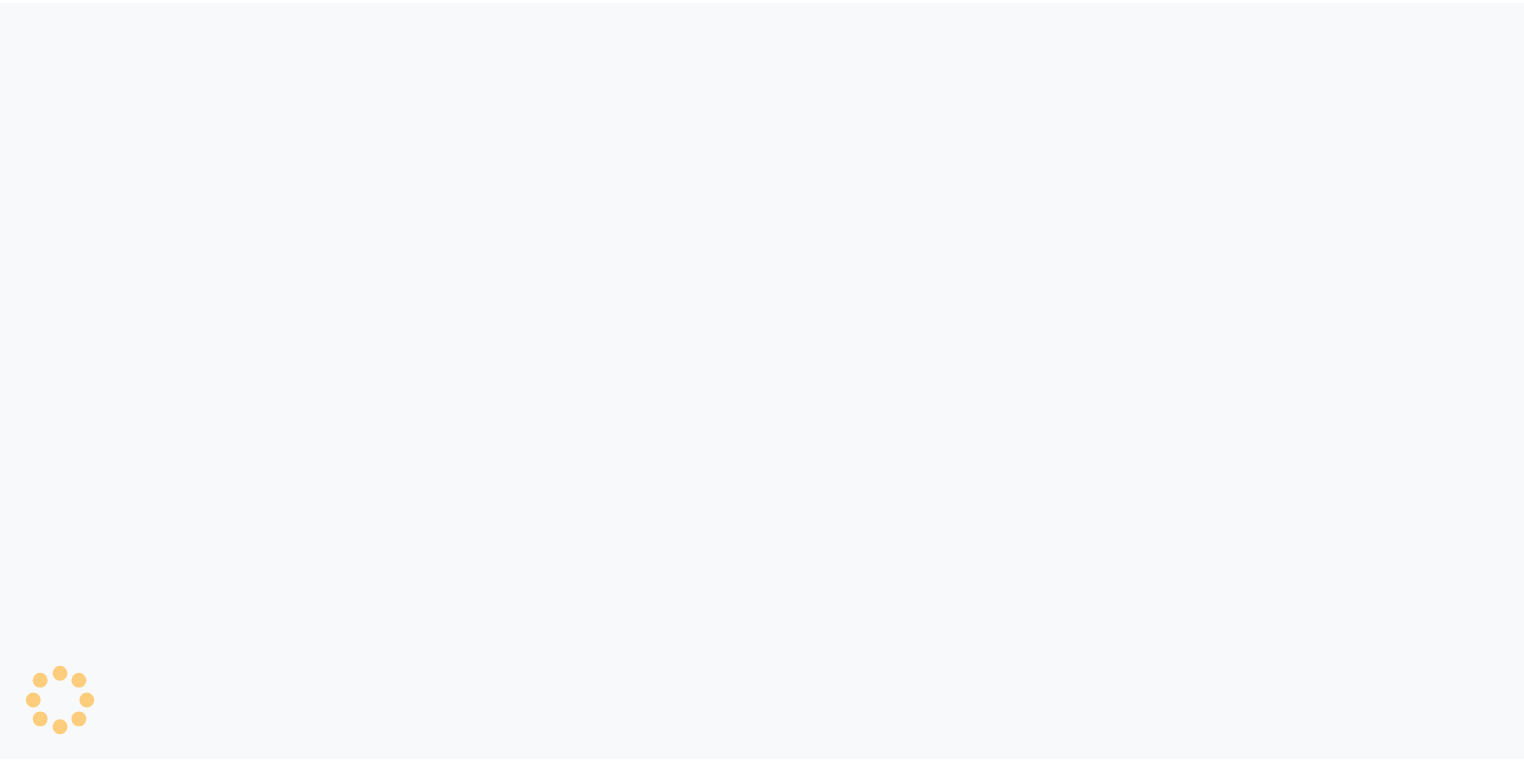 scroll, scrollTop: 0, scrollLeft: 0, axis: both 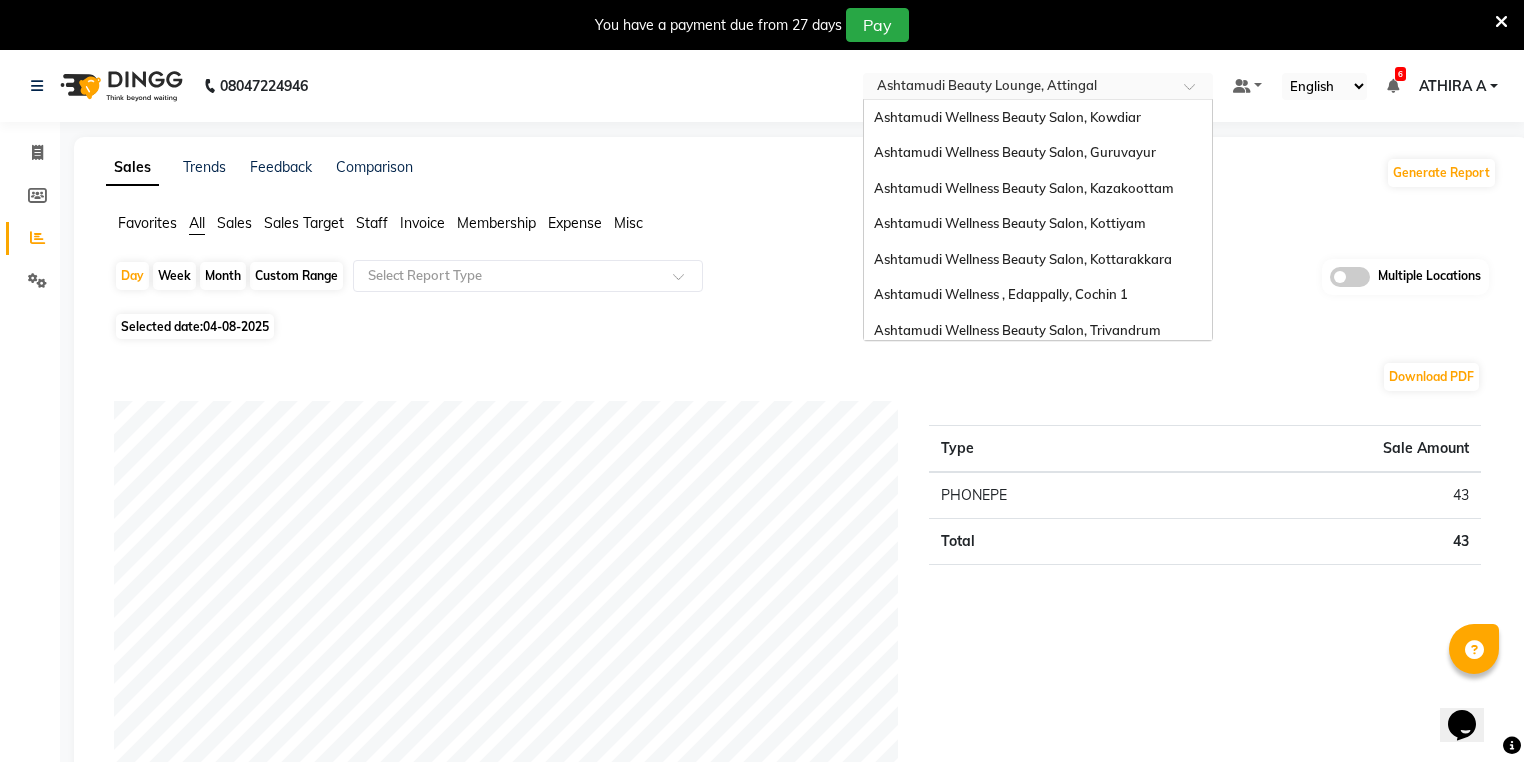 click at bounding box center (1018, 88) 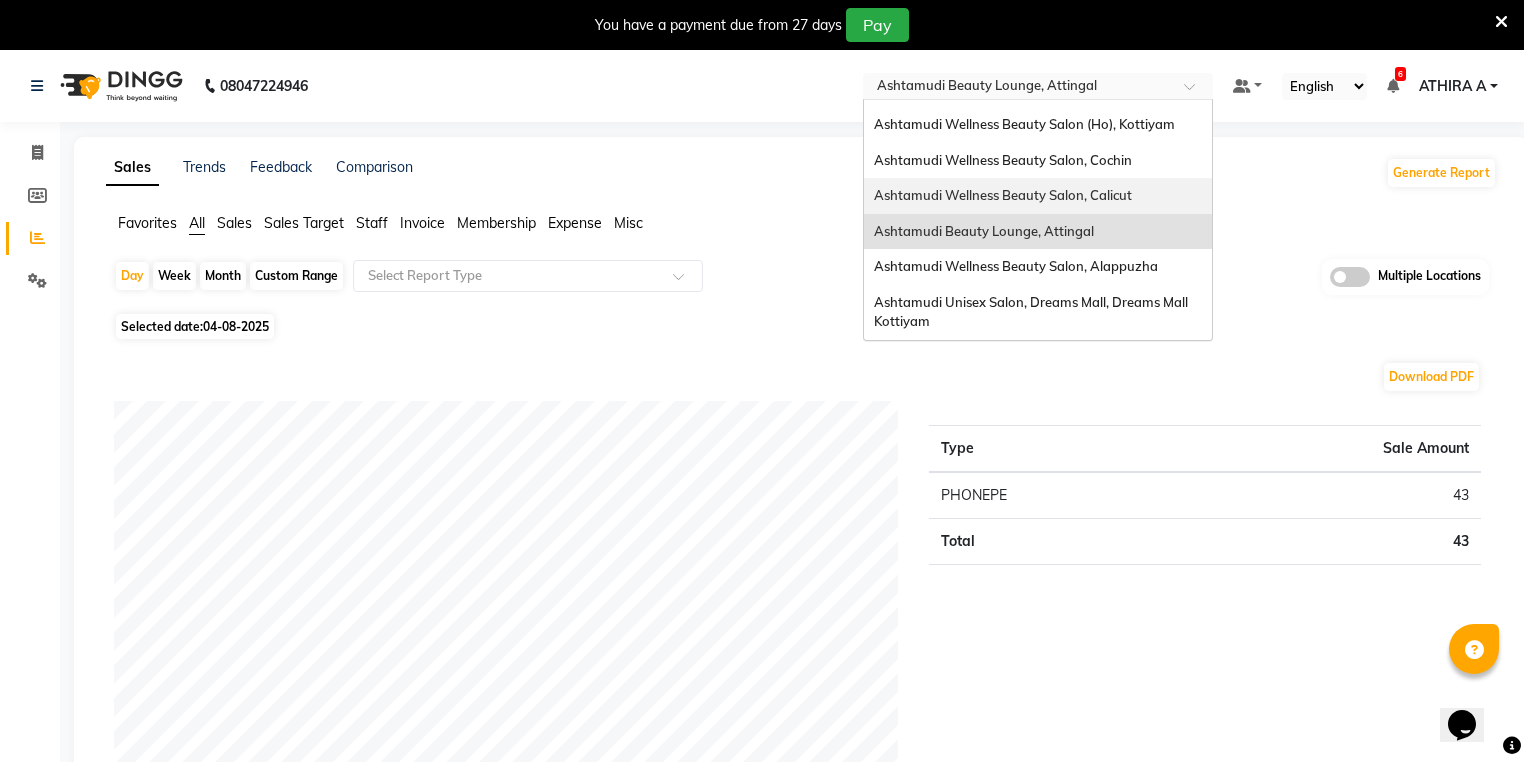 click on "Ashtamudi Wellness Beauty Salon, Calicut" at bounding box center [1038, 196] 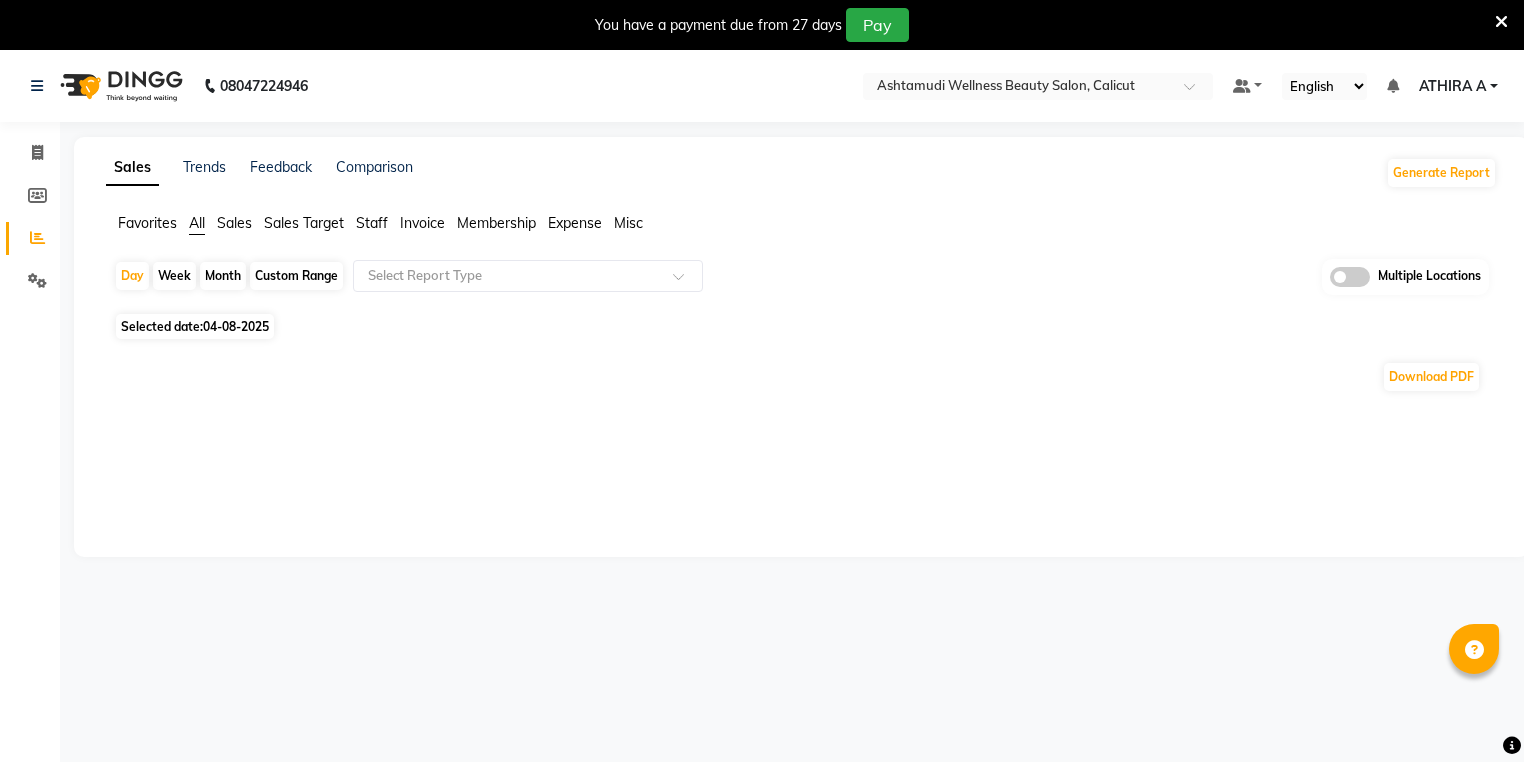 scroll, scrollTop: 0, scrollLeft: 0, axis: both 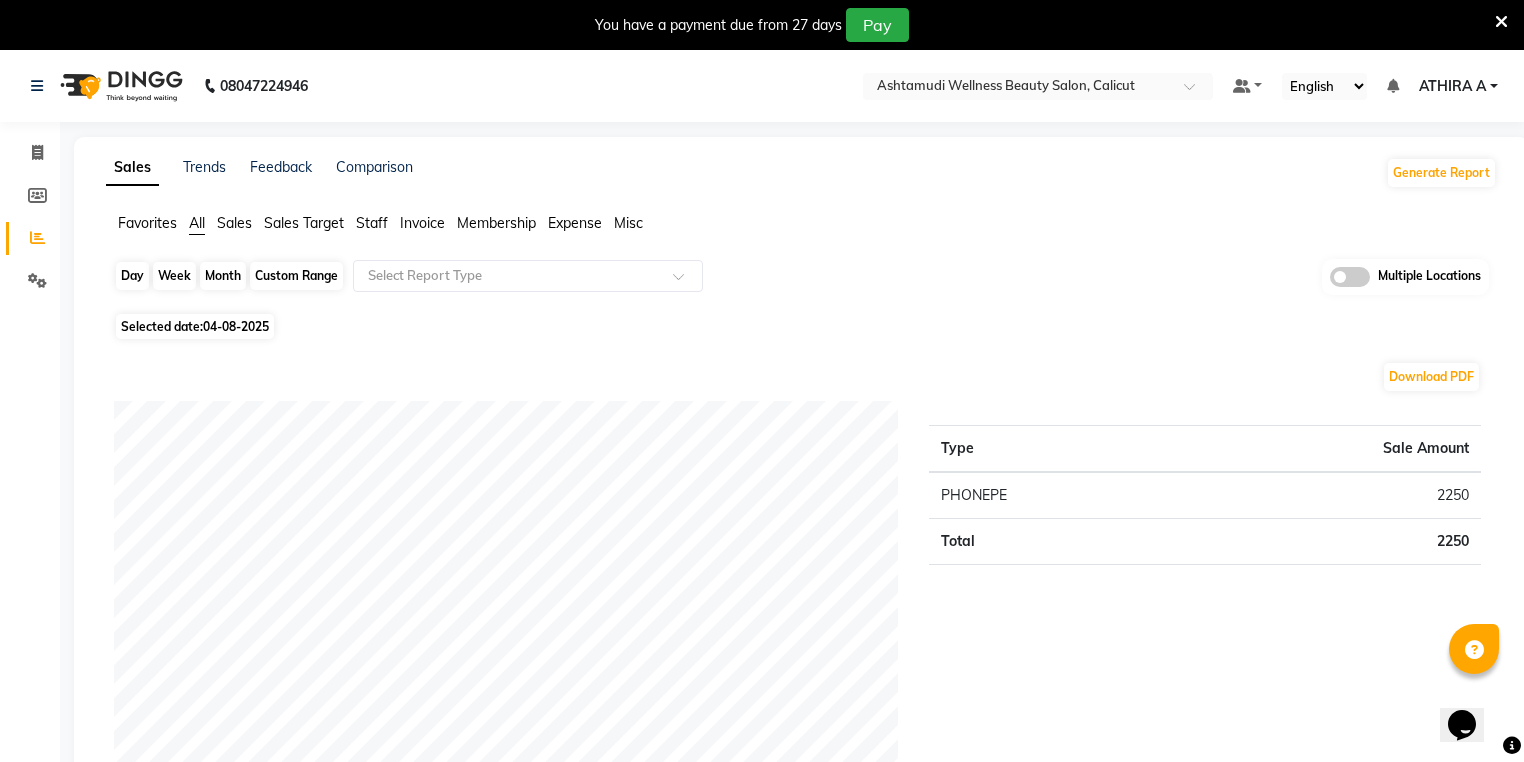 click on "Day" 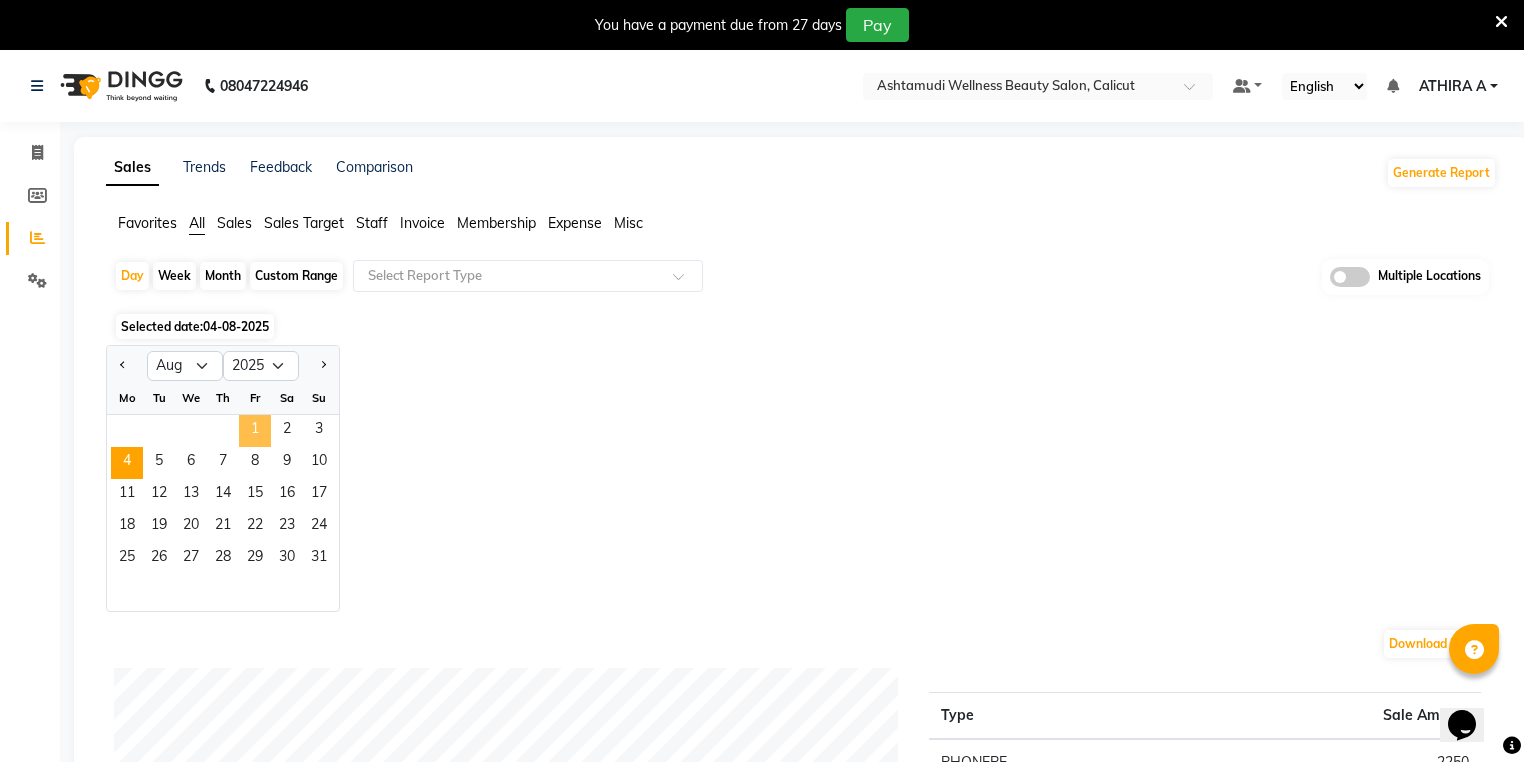 click on "1" 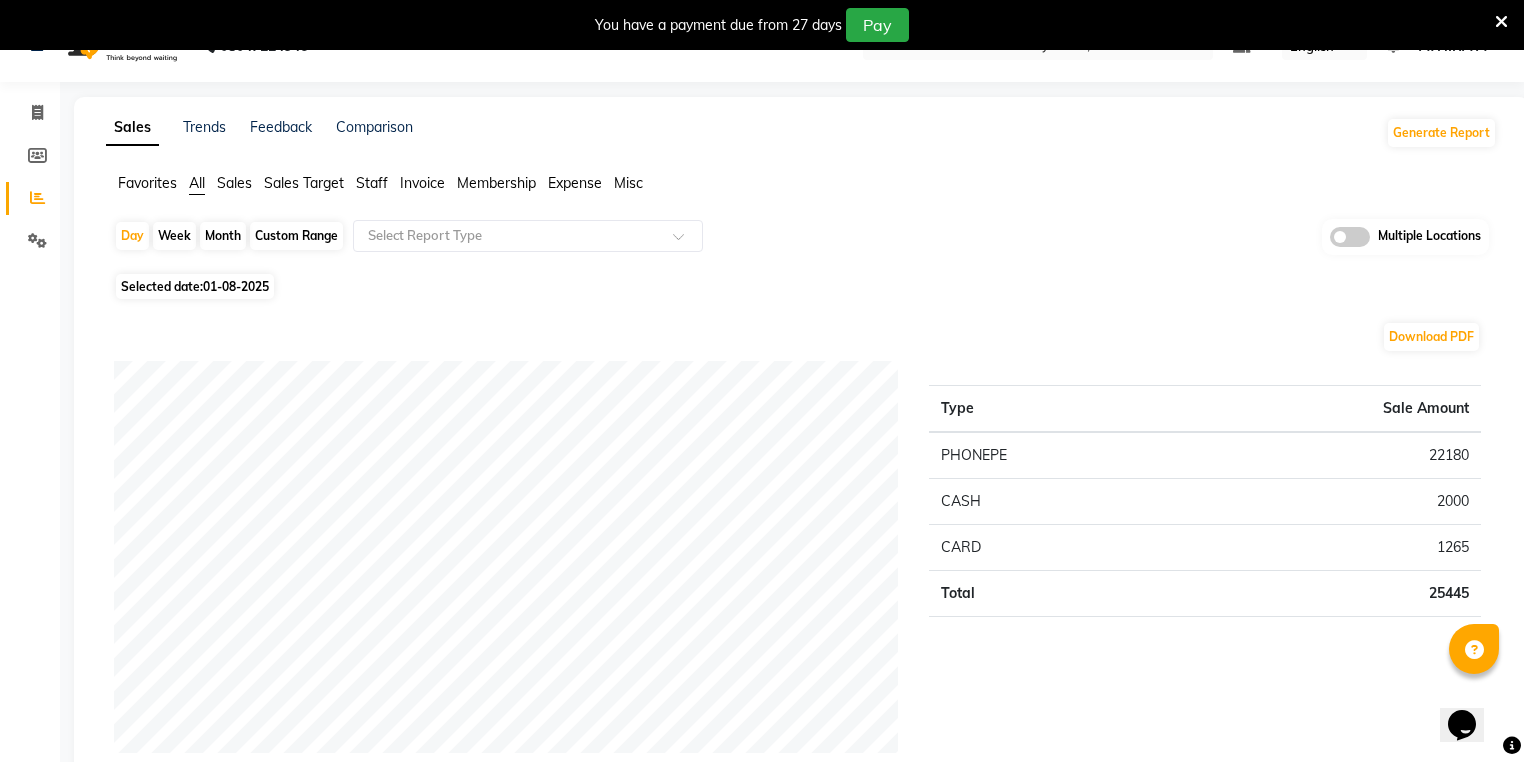 scroll, scrollTop: 0, scrollLeft: 0, axis: both 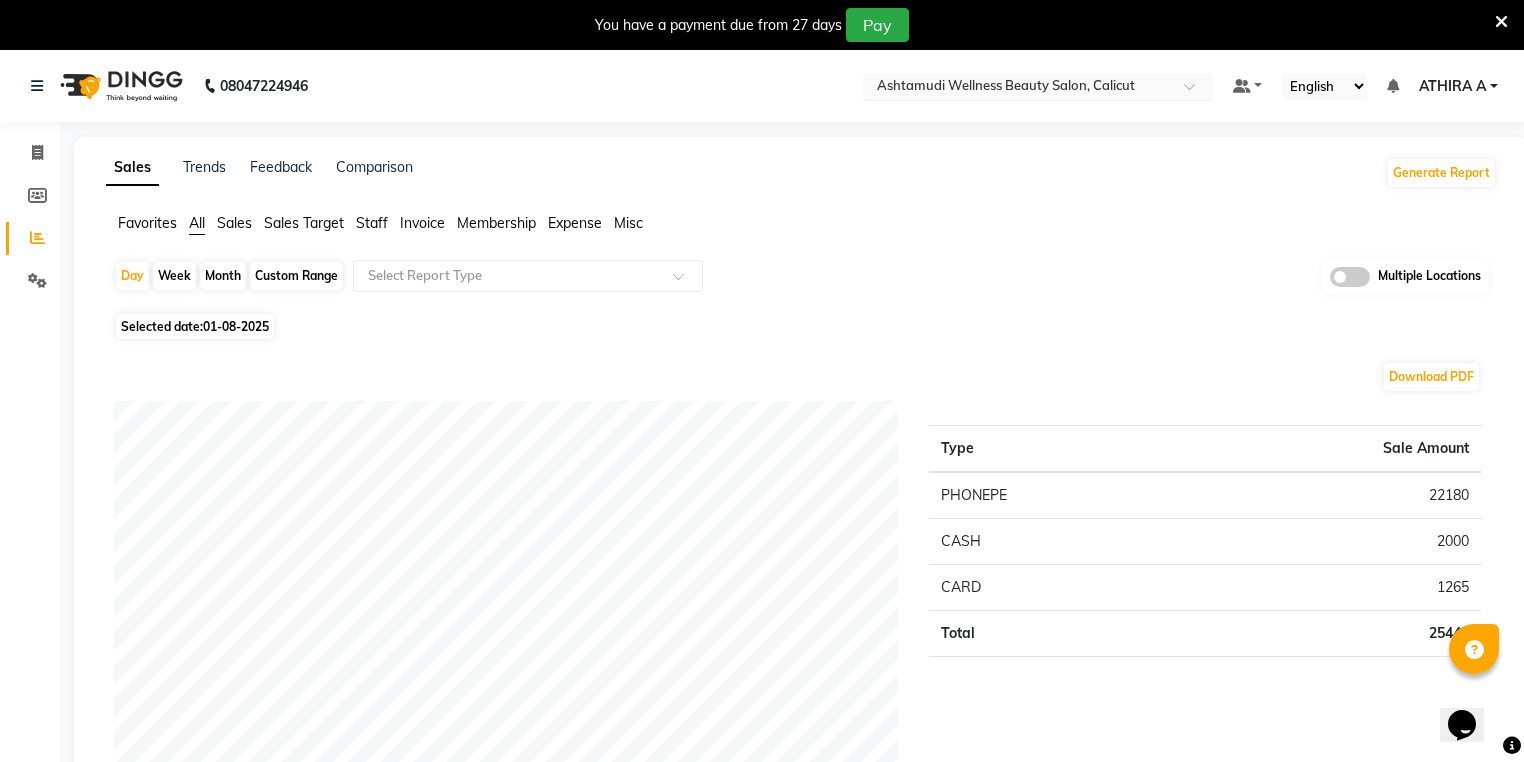 click at bounding box center [1018, 88] 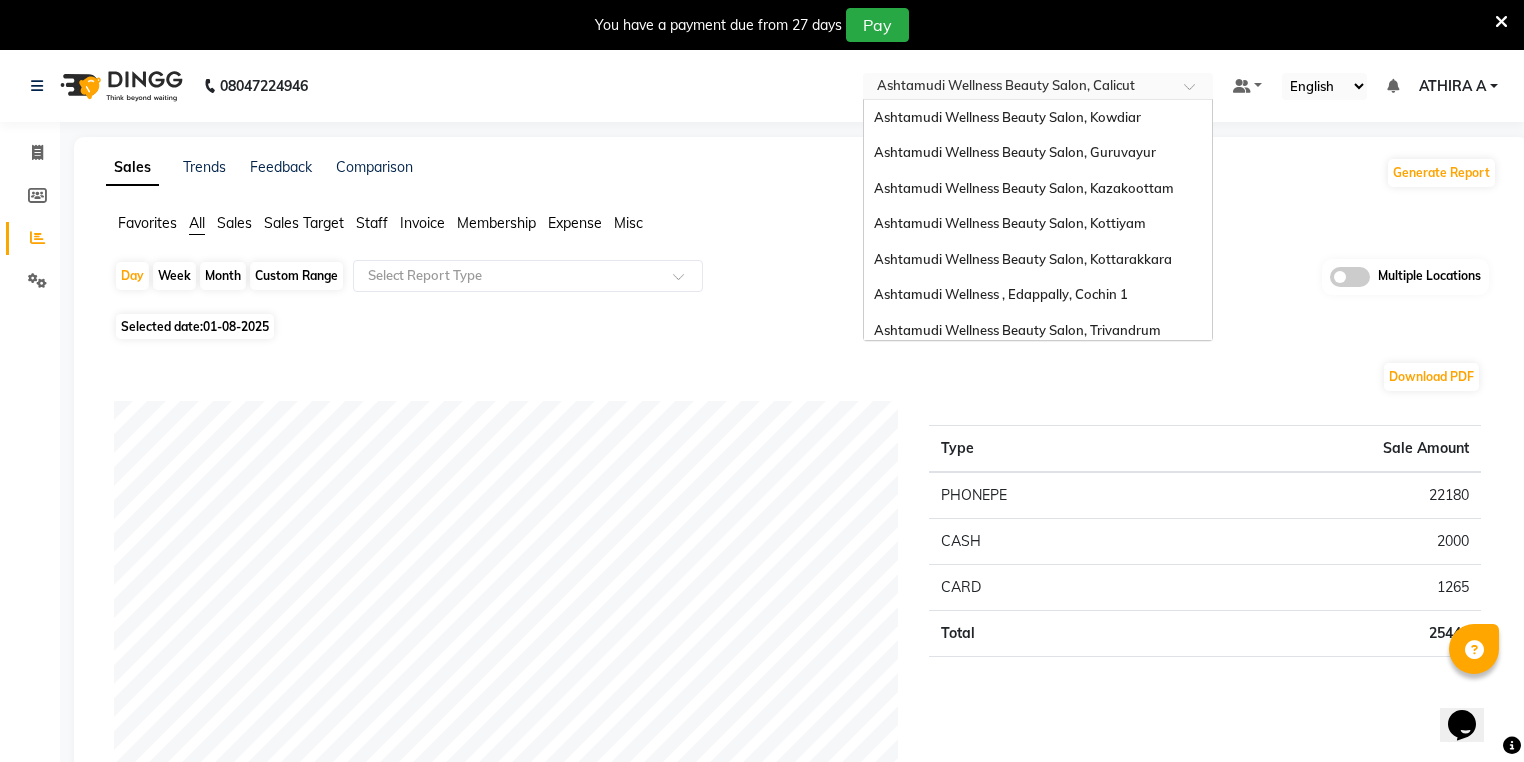 scroll, scrollTop: 312, scrollLeft: 0, axis: vertical 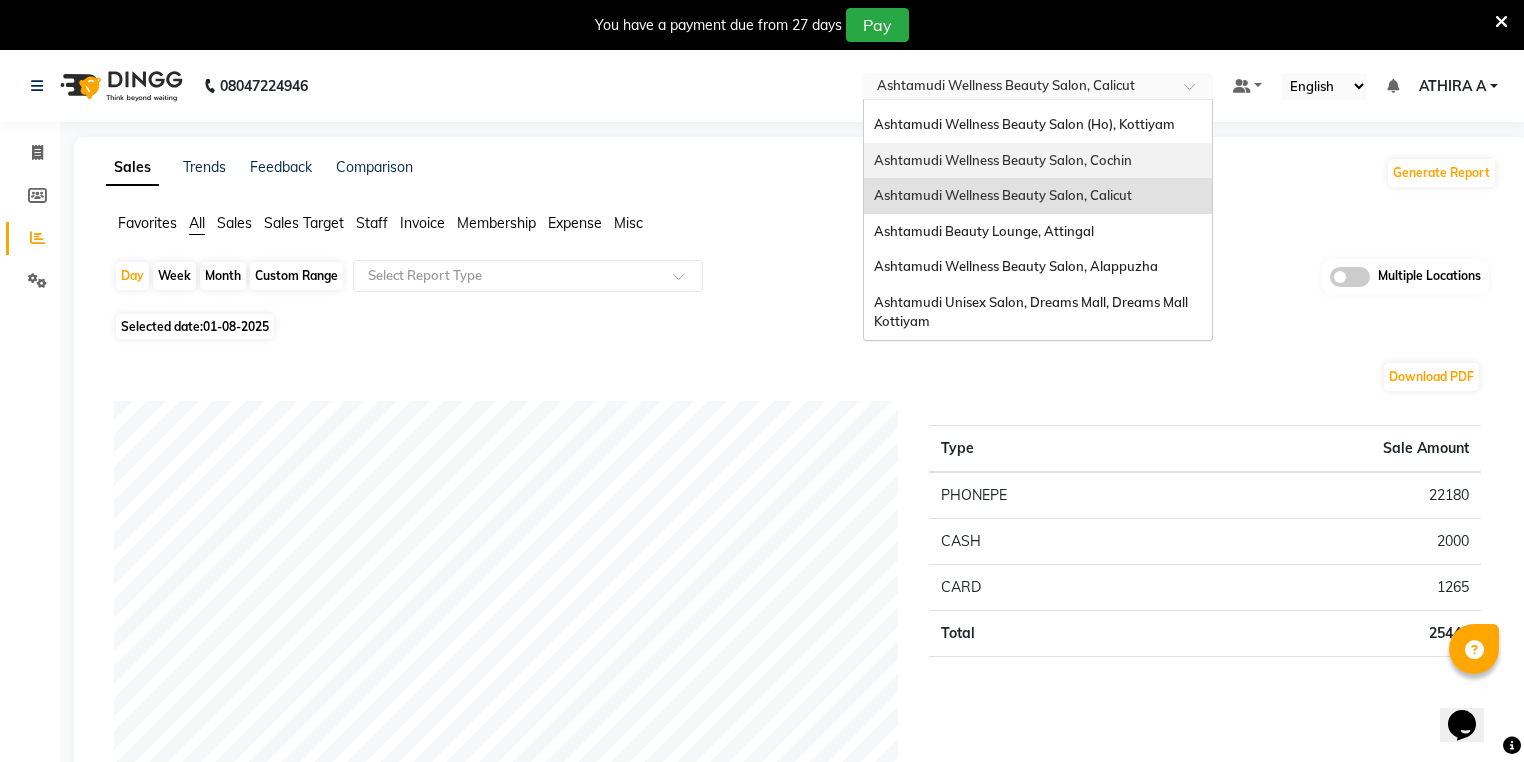 click on "Ashtamudi Wellness Beauty Salon, Cochin" at bounding box center [1038, 161] 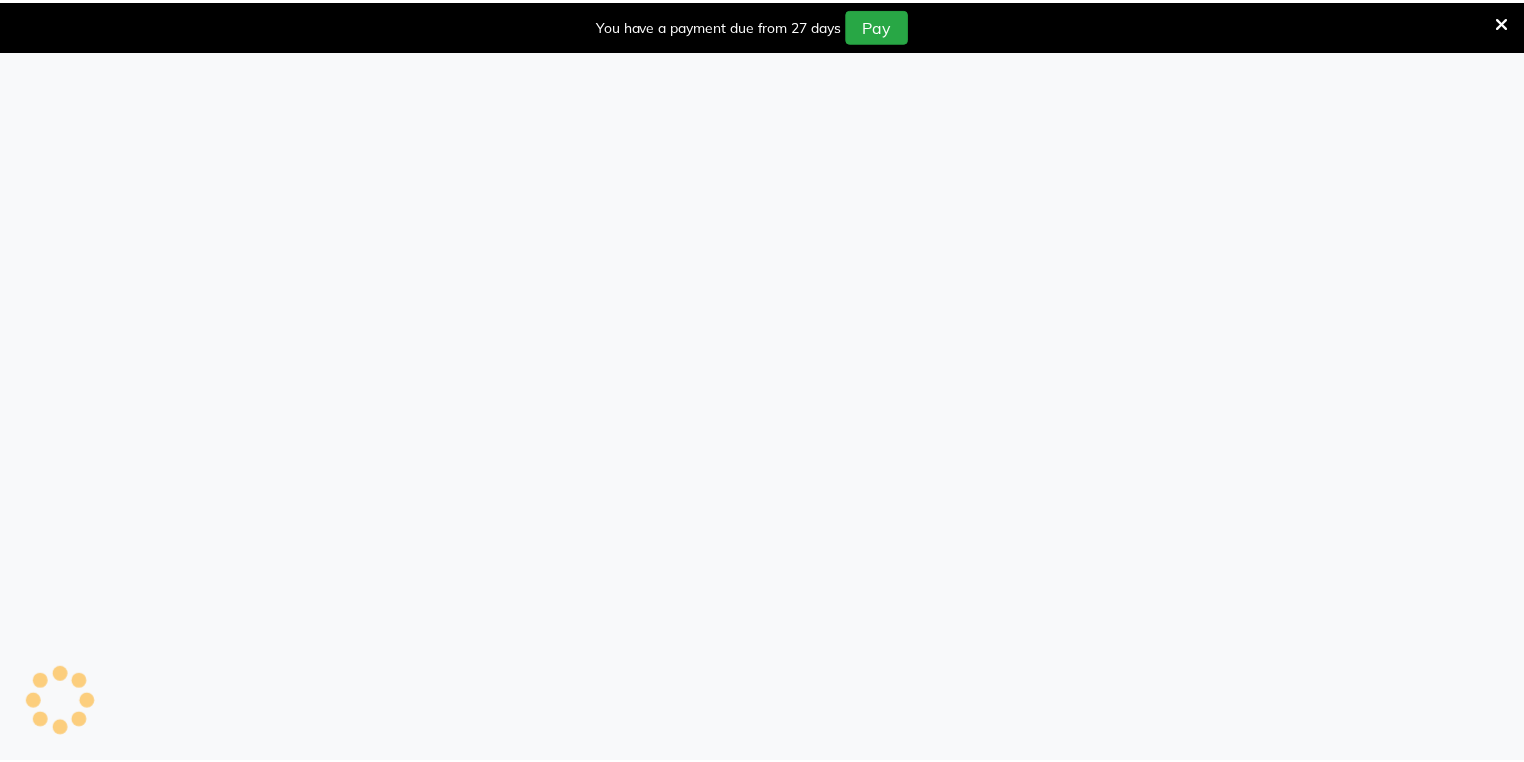 scroll, scrollTop: 0, scrollLeft: 0, axis: both 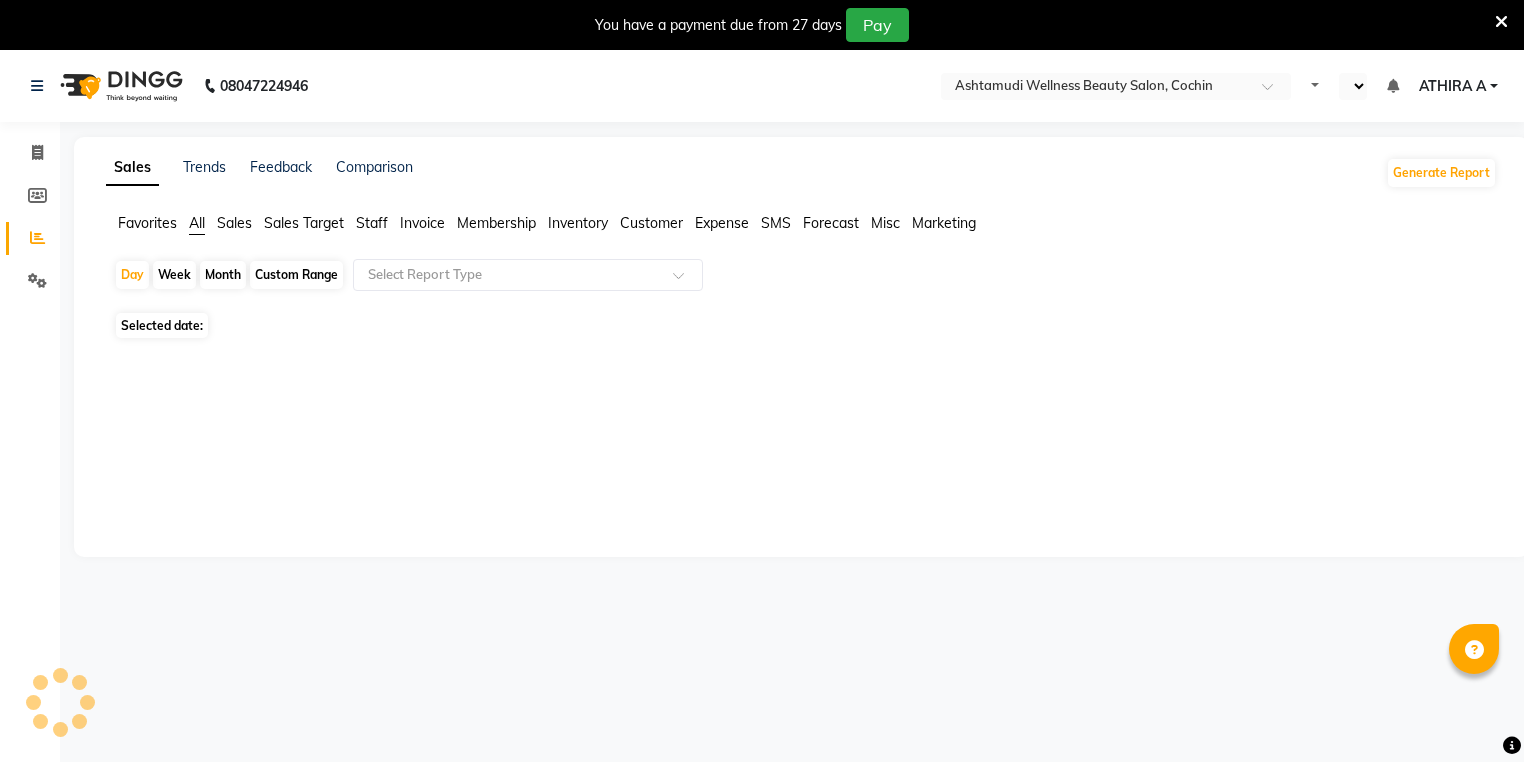 select on "en" 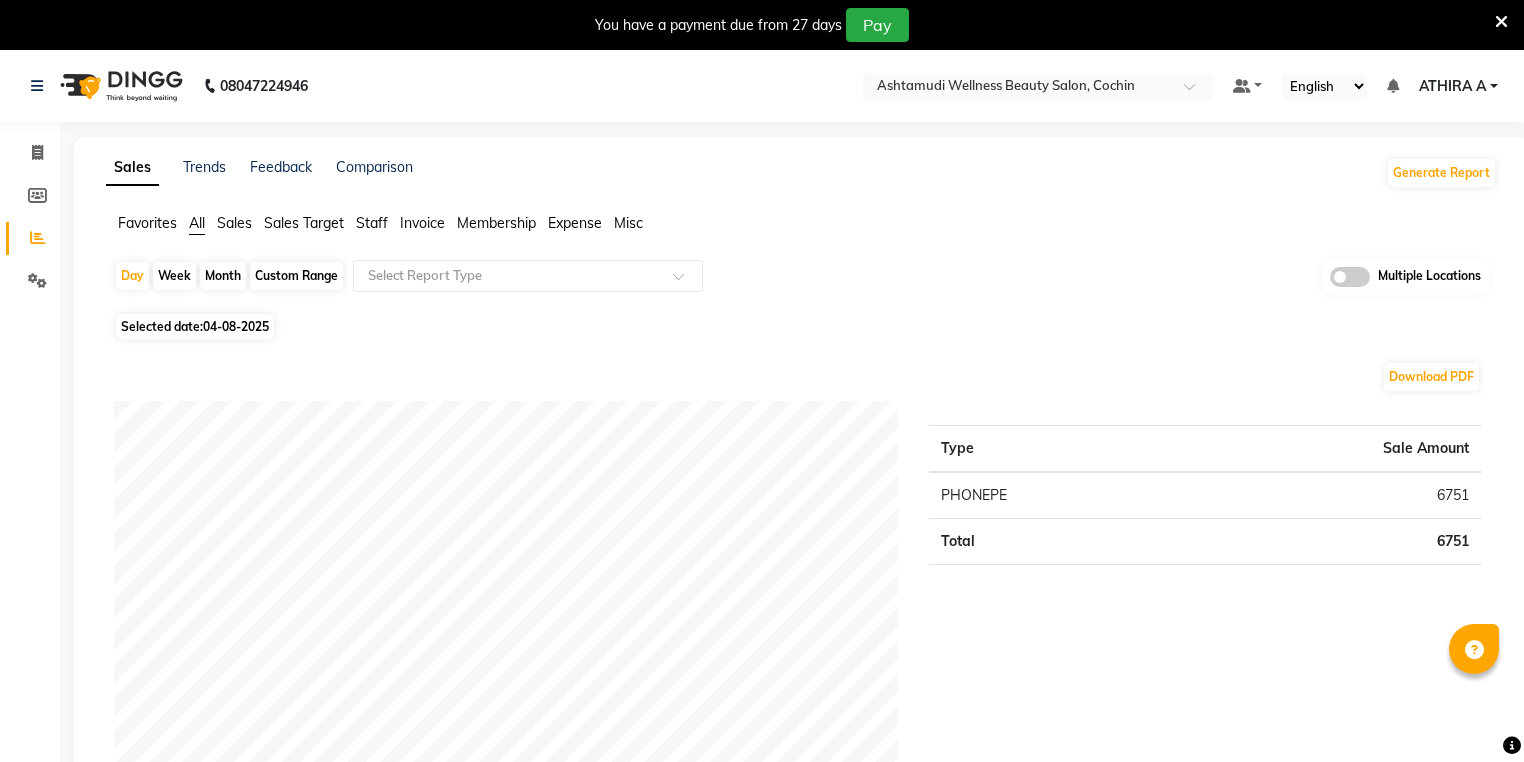 click on "Favorites All Sales Sales Target Staff Invoice Membership Expense Misc  Day   Week   Month   Custom Range  Select Report Type Multiple Locations Selected date:  04-08-2025  Download PDF Payment mode Type Sale Amount PHONEPE 6751 Total 6751 Staff summary Type Sale Amount Danish 2320 Binu Mangar 1800 Diksha Thapa (Anamika) 1631 Salman Ali 1000 Total 6751 Sales summary Type Sale Amount Memberships 0 Gift card 0 Prepaid 0 Vouchers 0 Products 0 Packages 0 Tips 0 Services 6751 Fee 0 Total 6751 Service sales Type Sale Amount Skin Glow Facial 1400 Gents Normal Hair Cut 1155 Layer Cut 1000 Gents Normal Hair Spa 595 Gents Beard Styling 570 Under Arm Waxing 462 Hair Wash 425 D-Tan Pack 340 Half Arm Waxing 340 Eyebrows Threading 242 Others 221 Total 6750 ★ Mark as Favorite  Choose how you'd like to save "" report to favorites  Save to Personal Favorites:   Only you can see this report in your favorites tab. Share with Organization:   Everyone in your organization can see this report in their favorites tab." 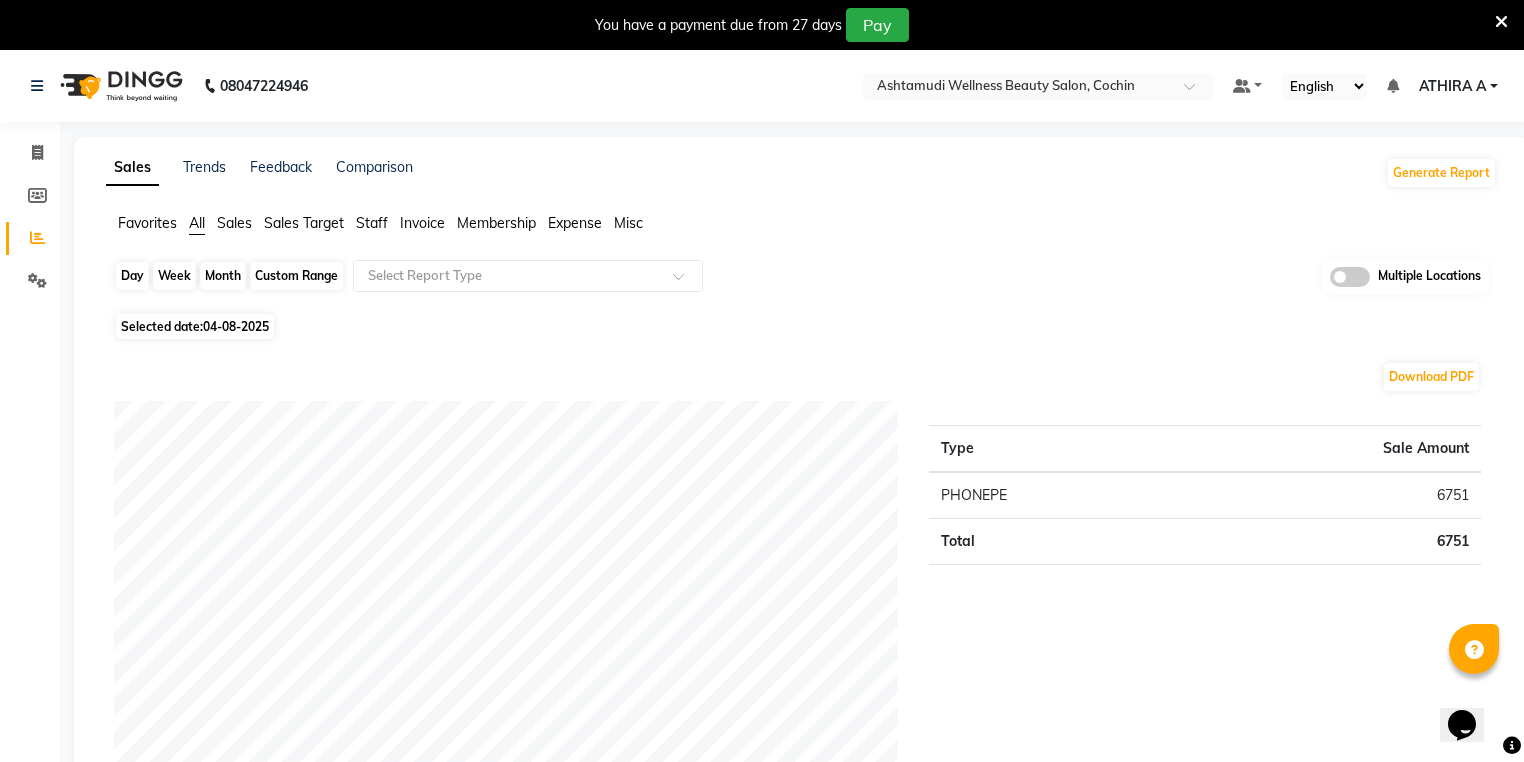scroll, scrollTop: 0, scrollLeft: 0, axis: both 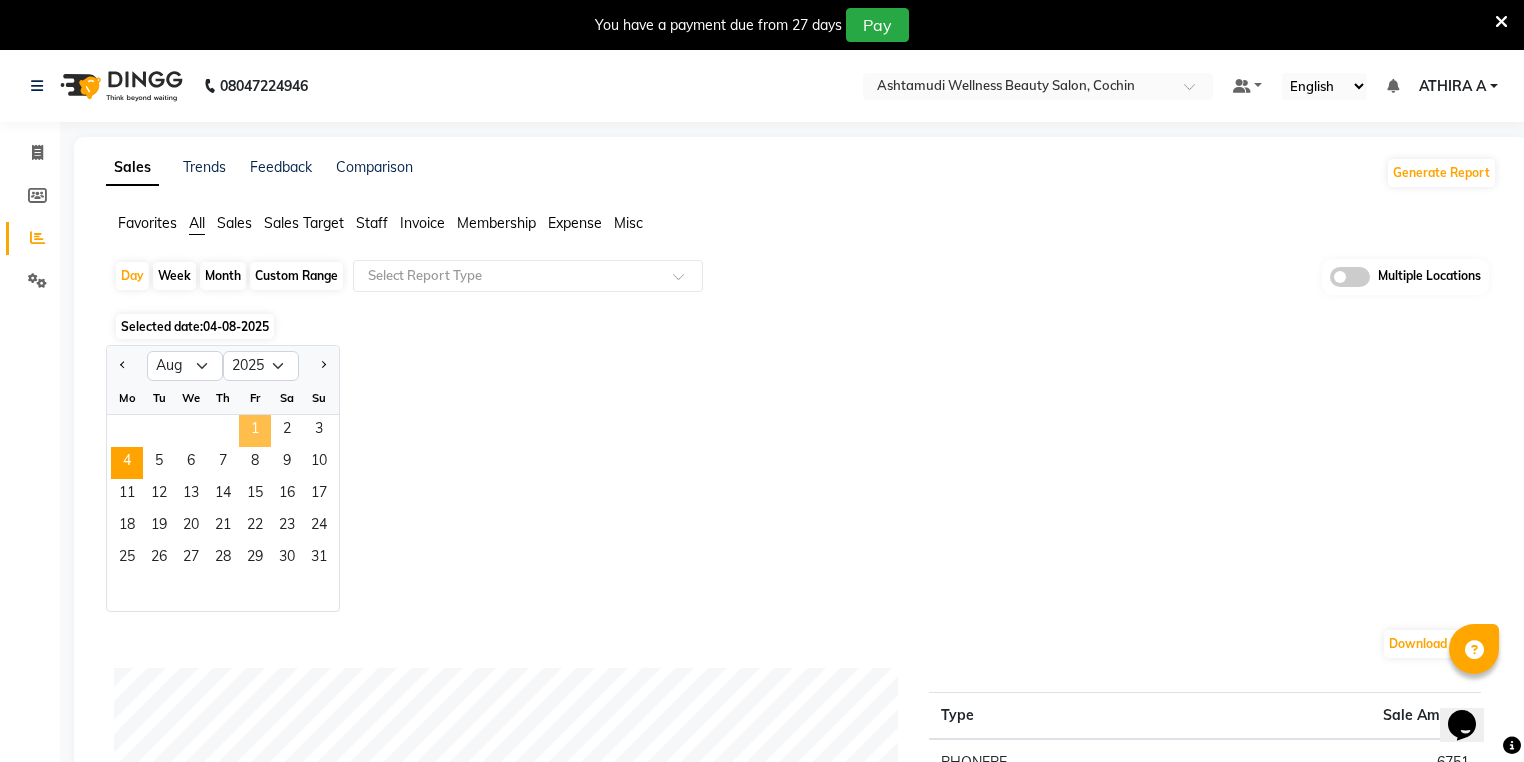 click on "1" 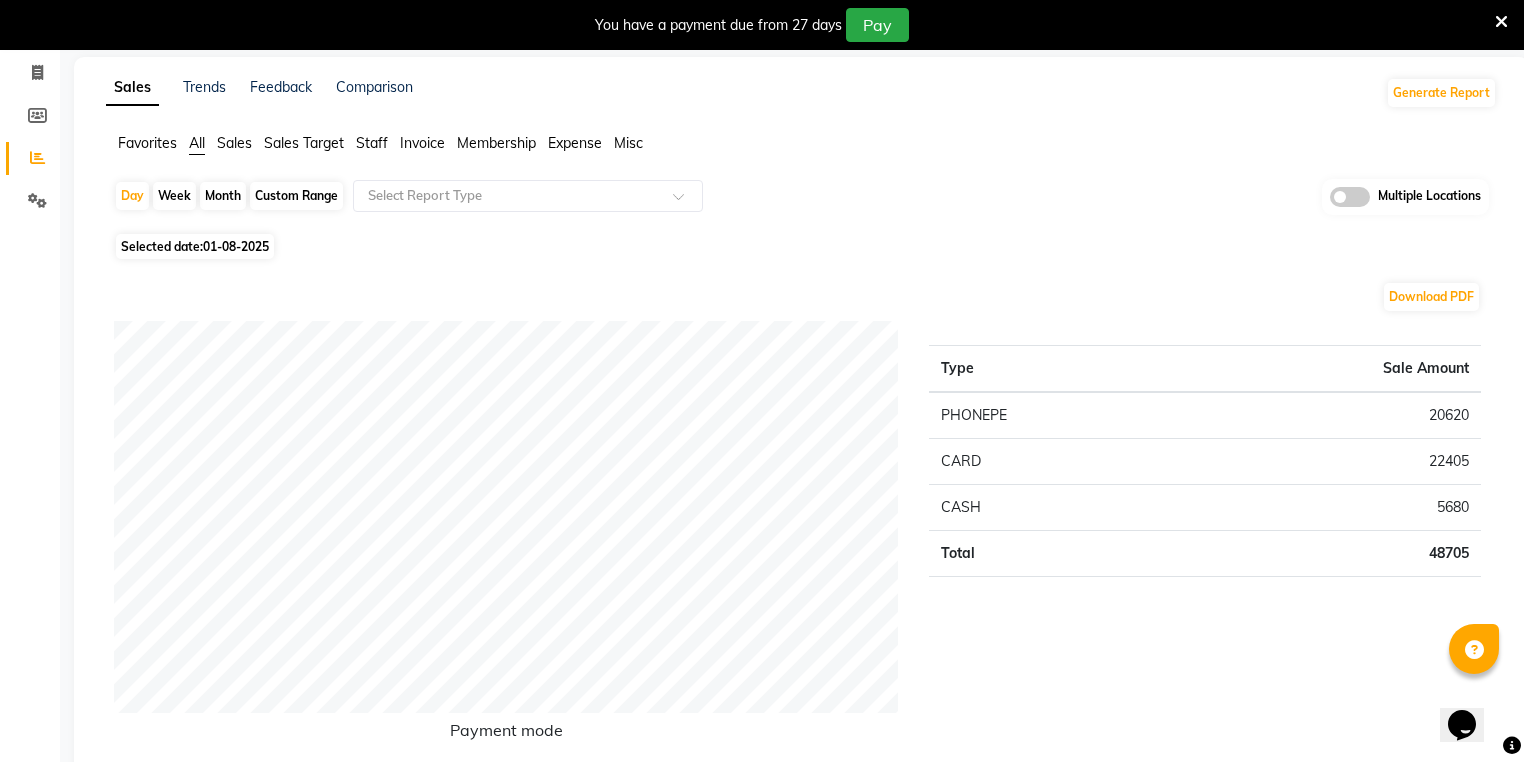 scroll, scrollTop: 0, scrollLeft: 0, axis: both 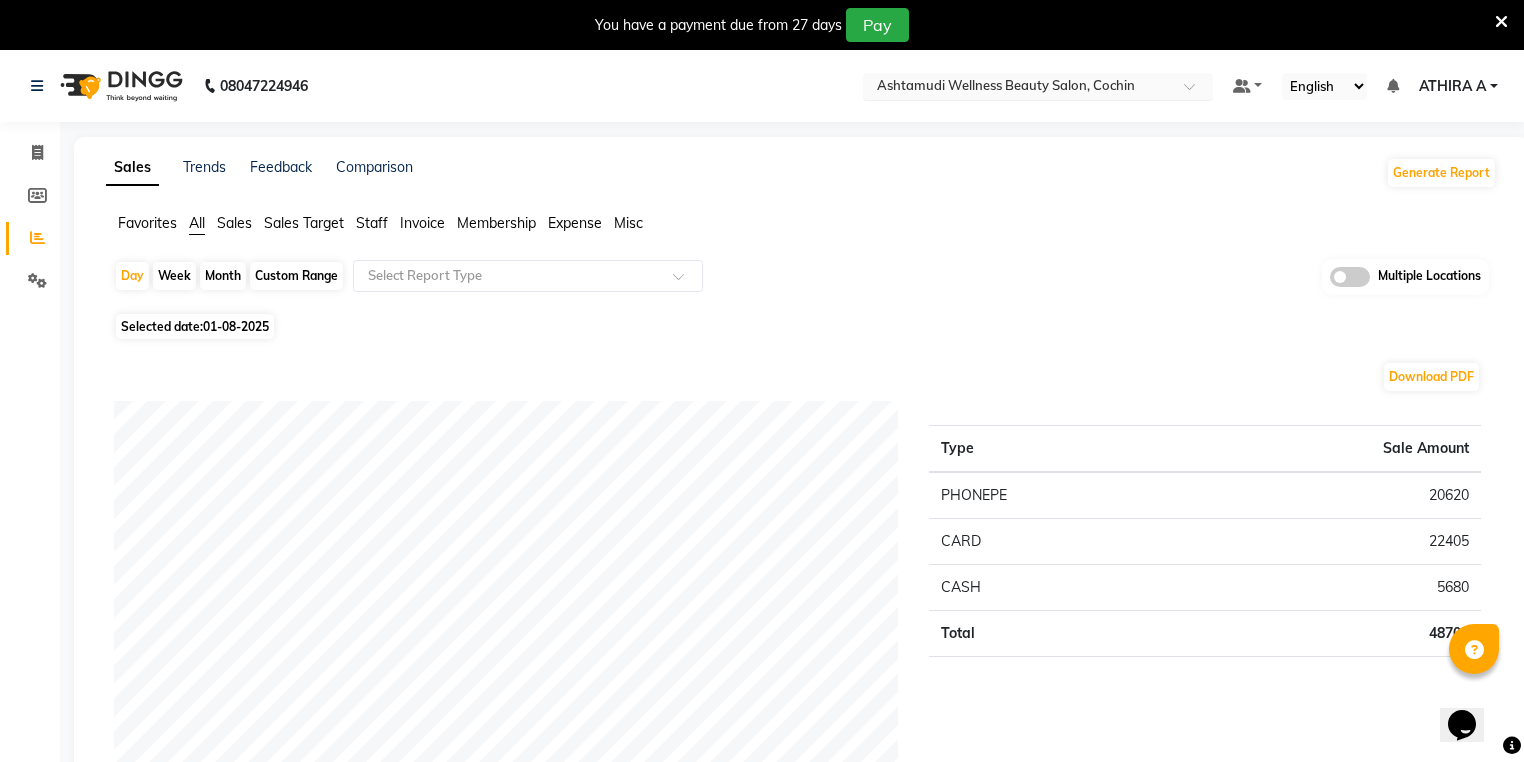 click at bounding box center (1018, 88) 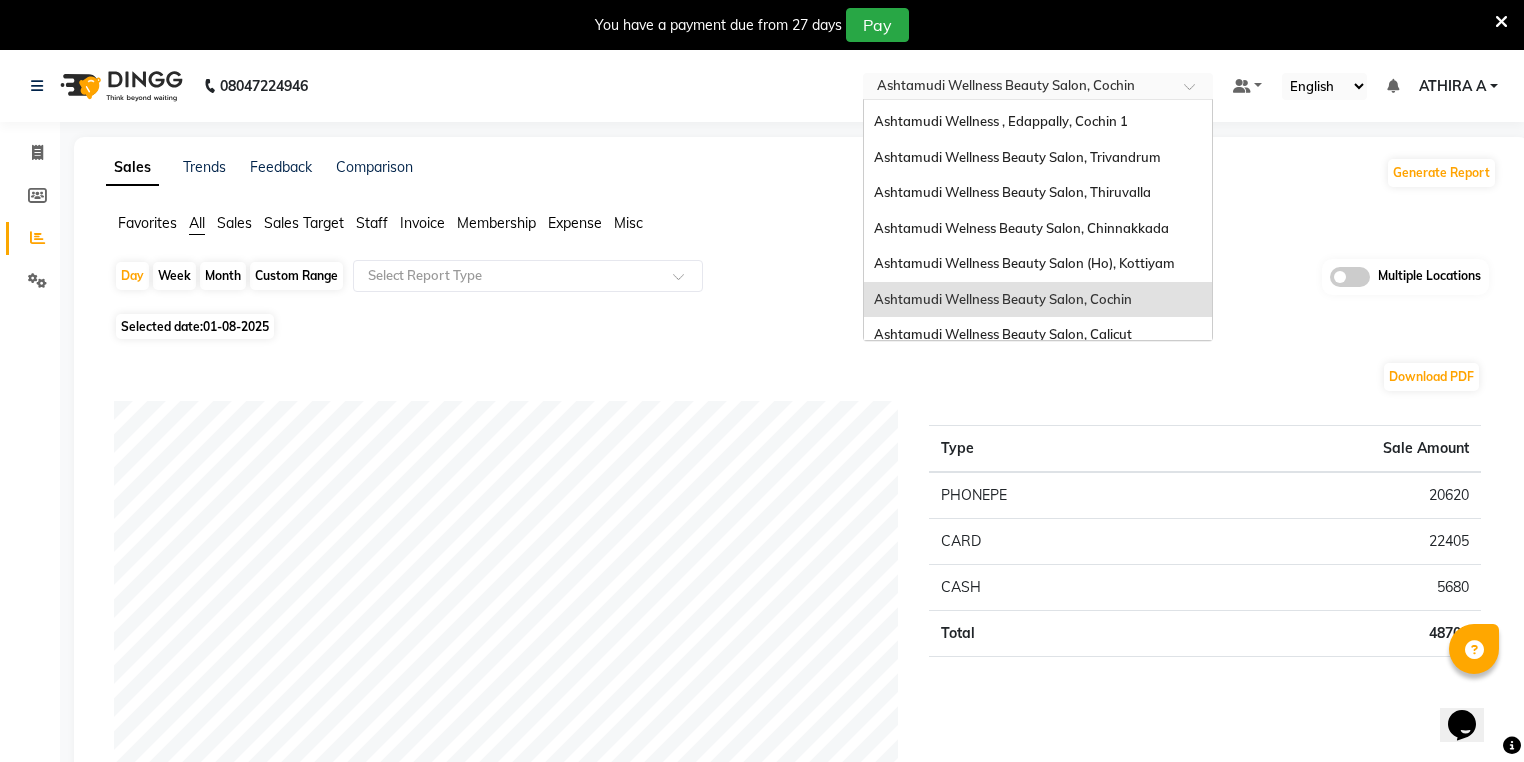 scroll, scrollTop: 0, scrollLeft: 0, axis: both 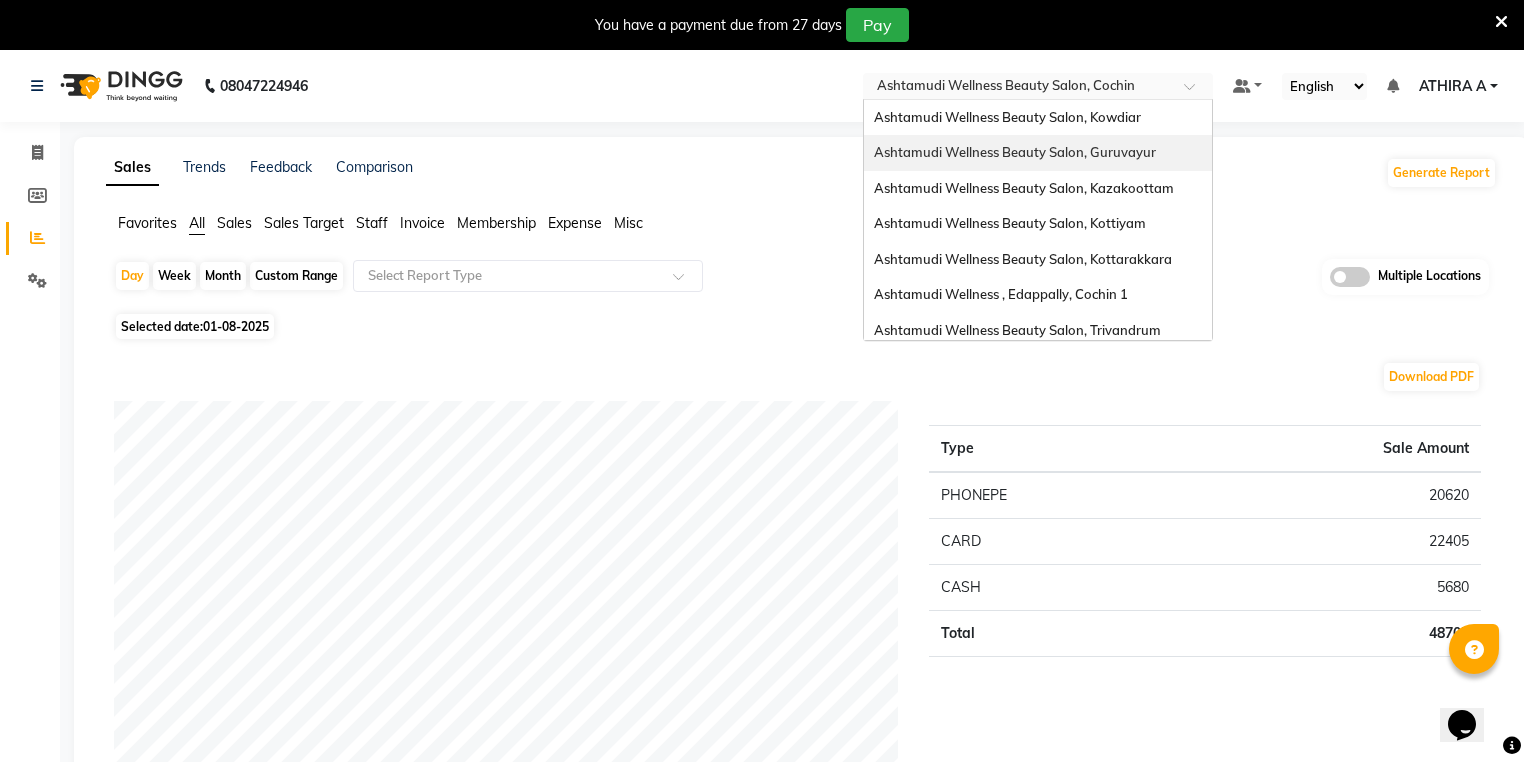 click on "Ashtamudi Wellness Beauty Salon, Guruvayur" at bounding box center (1015, 152) 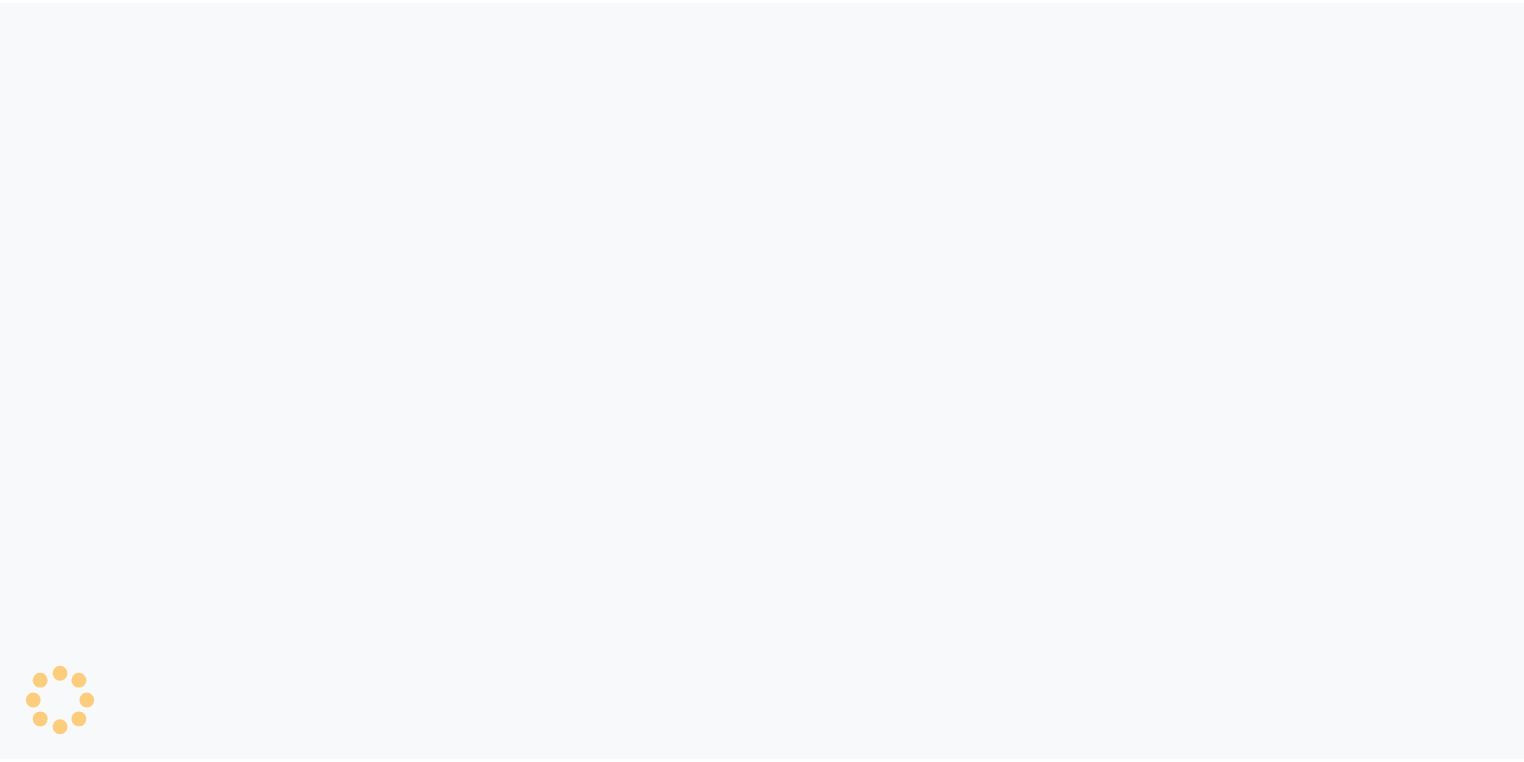 scroll, scrollTop: 0, scrollLeft: 0, axis: both 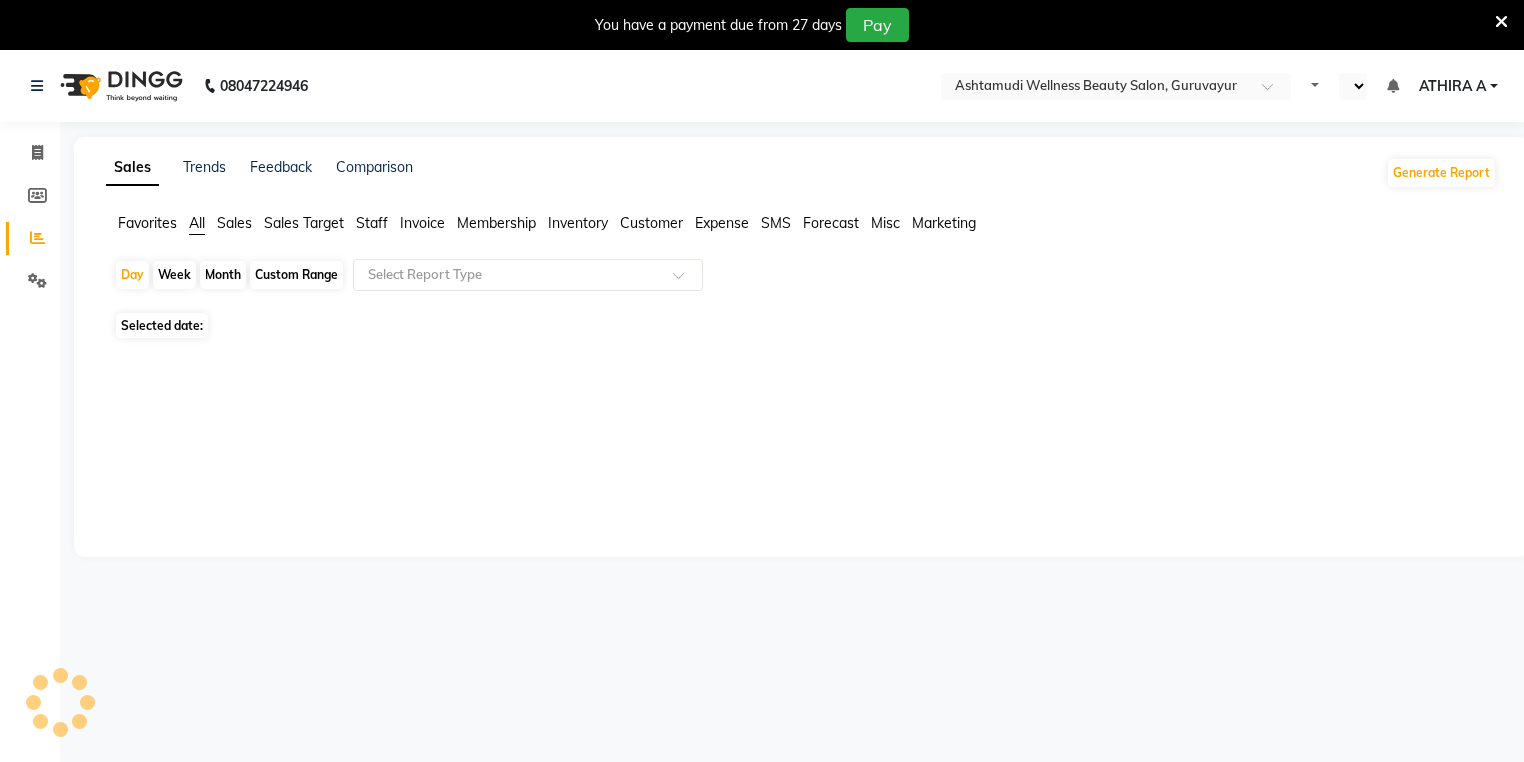 select on "en" 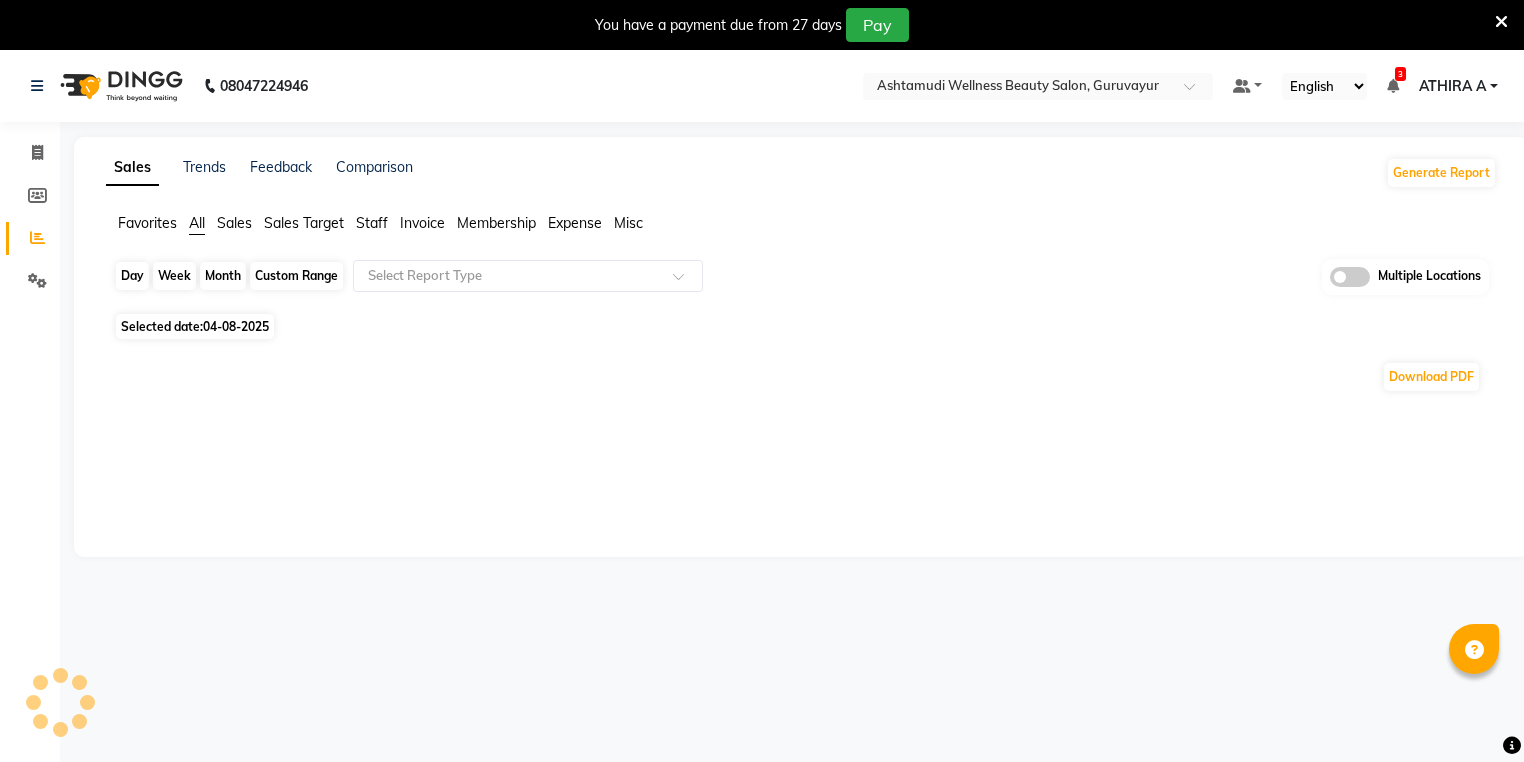 click on "Day" 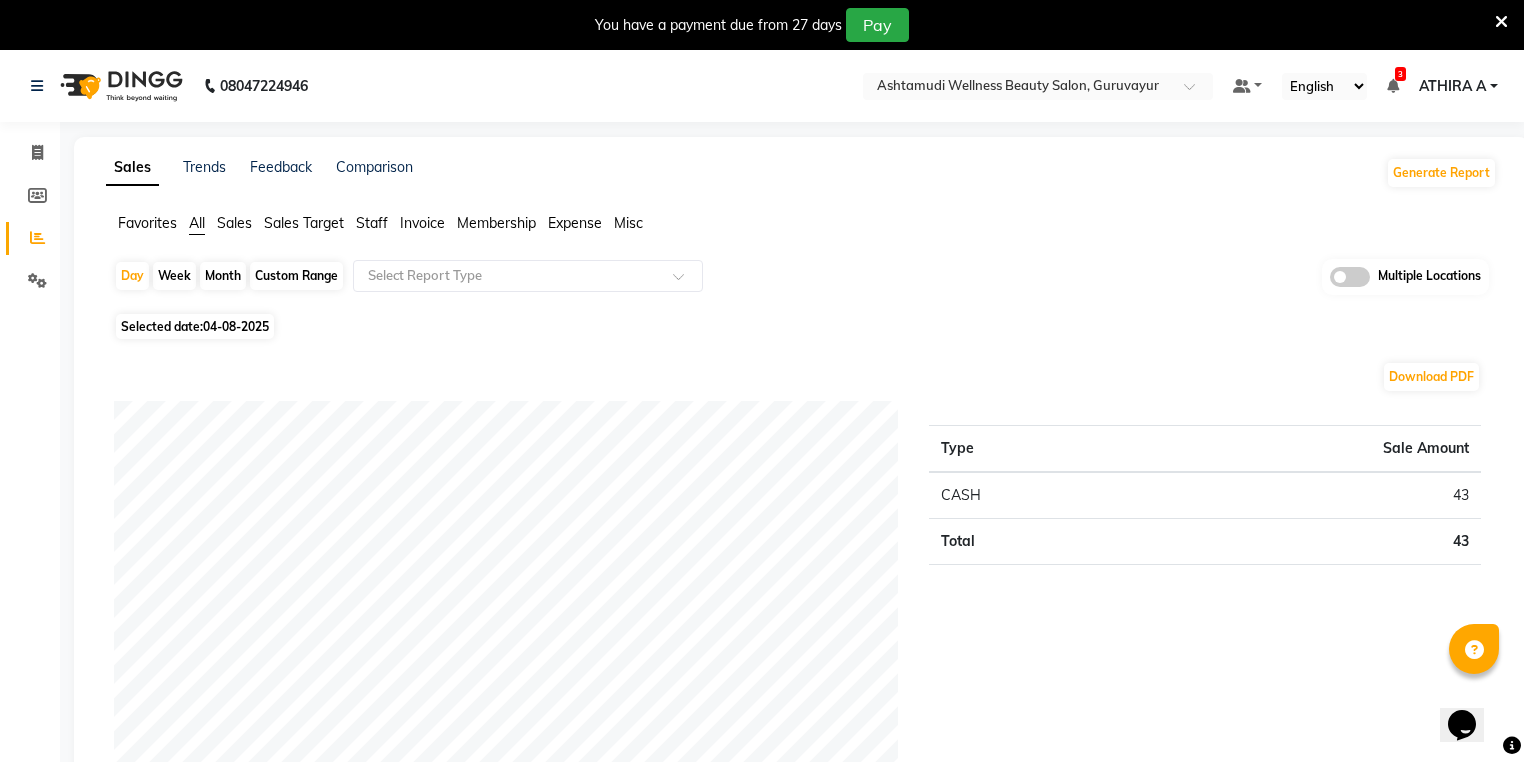 scroll, scrollTop: 0, scrollLeft: 0, axis: both 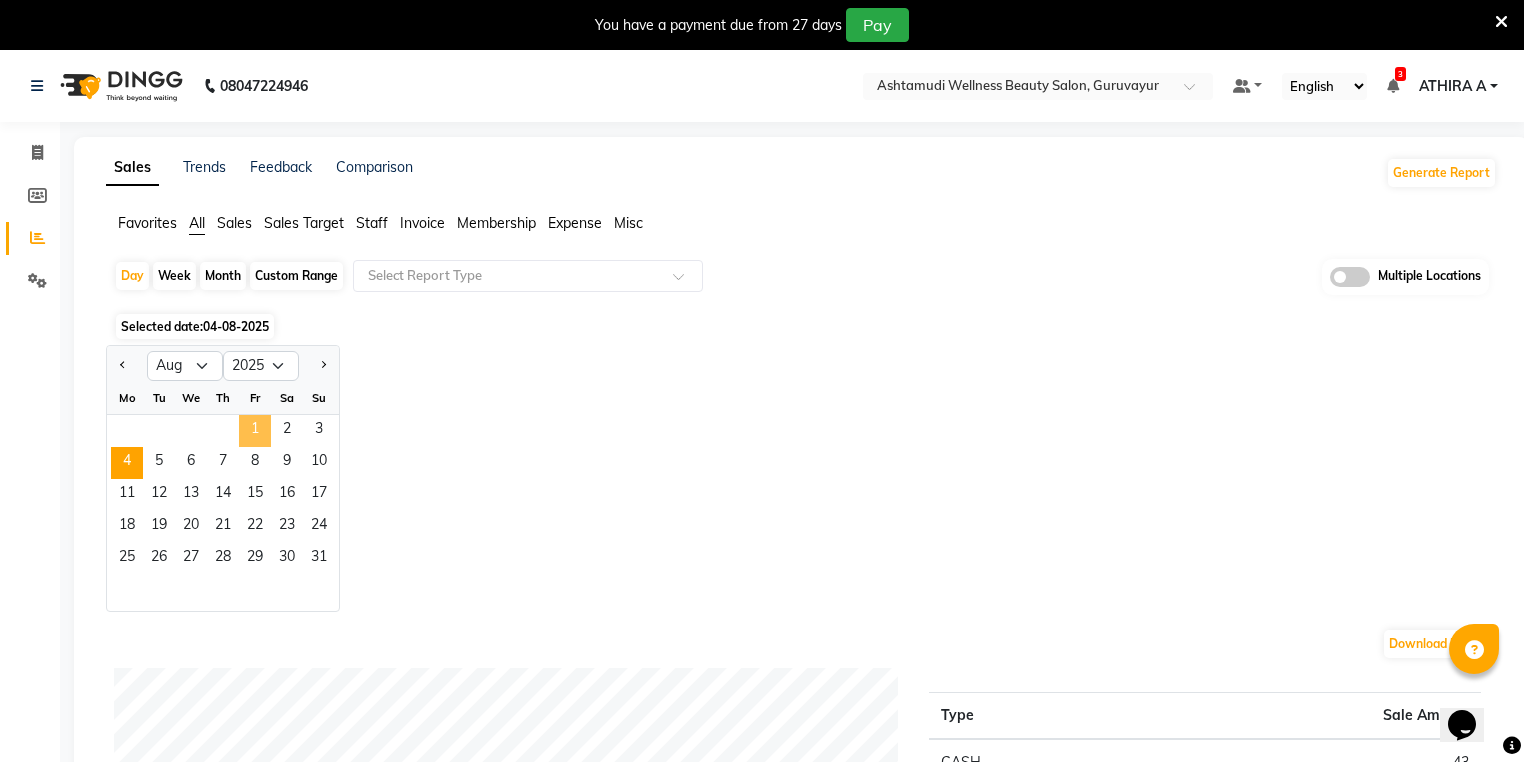 click on "1" 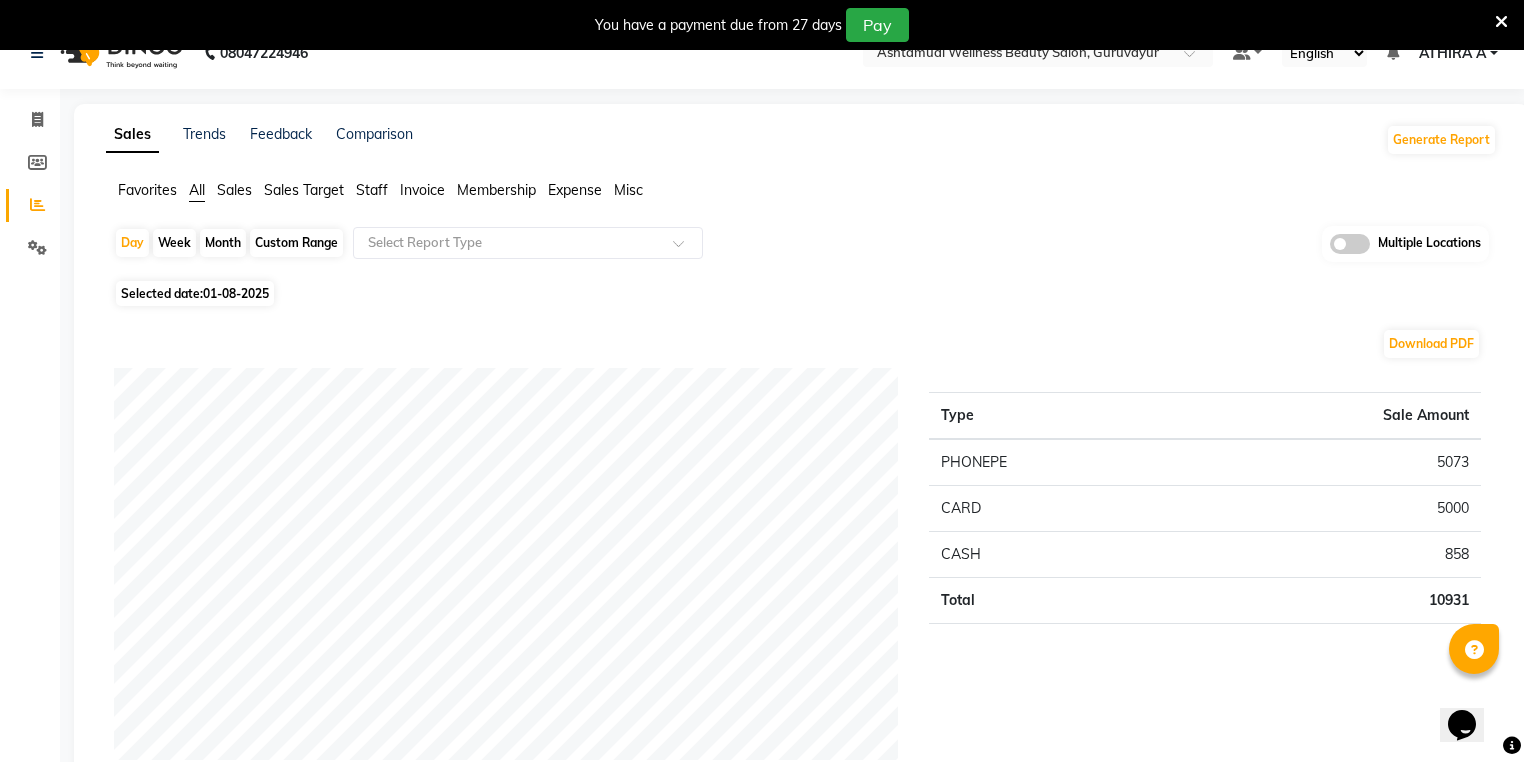 scroll, scrollTop: 0, scrollLeft: 0, axis: both 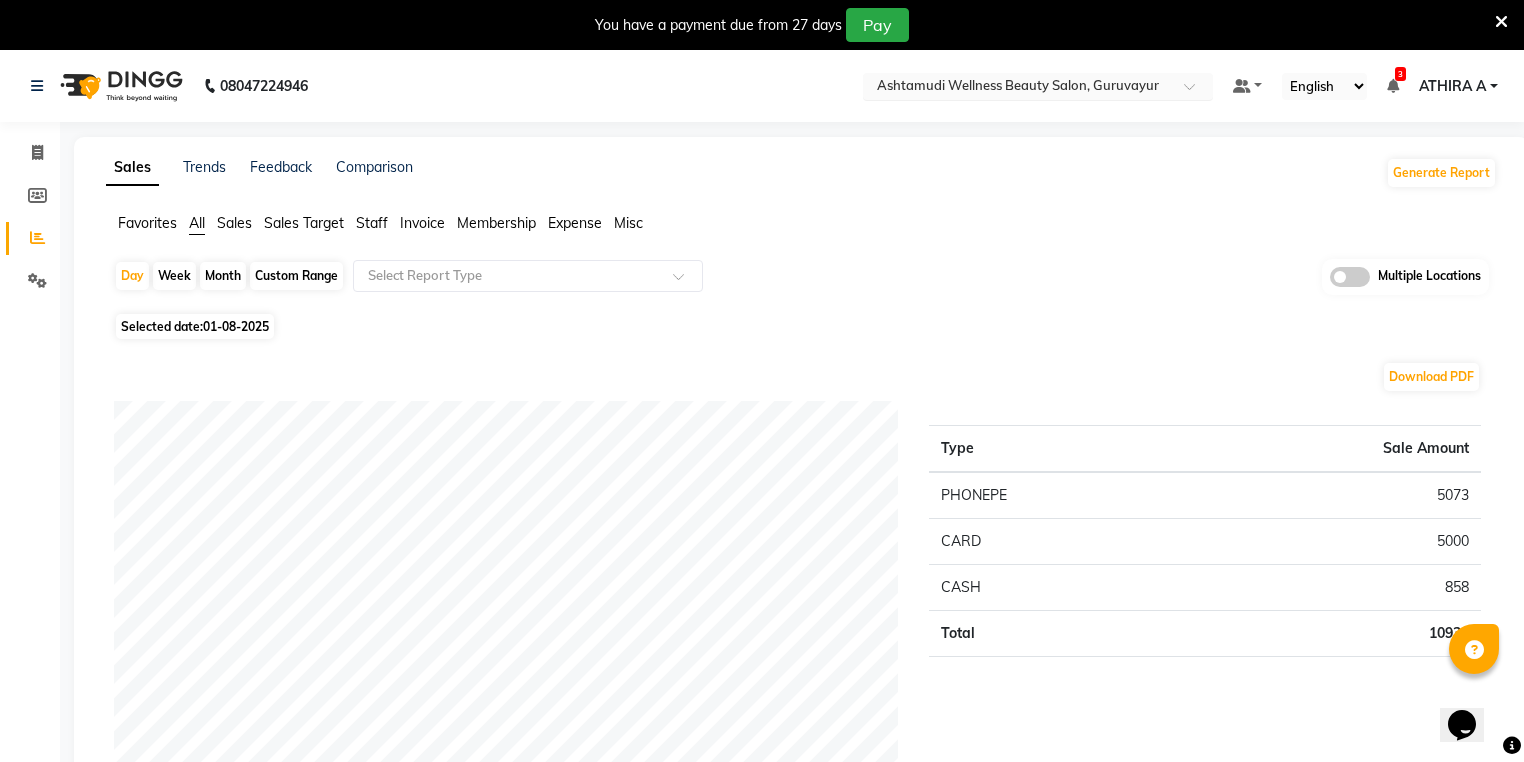 click at bounding box center [1018, 88] 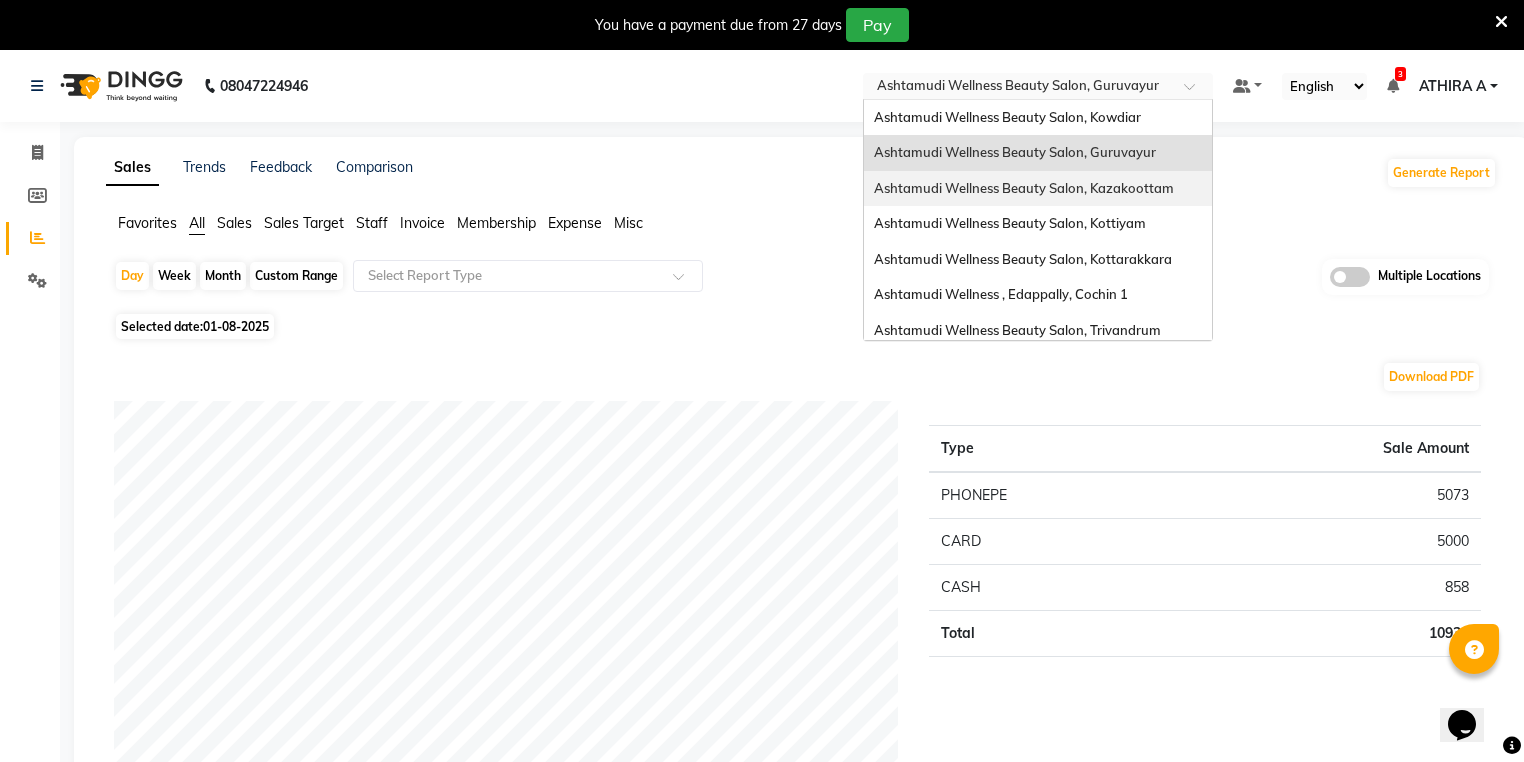 click on "Ashtamudi Wellness Beauty Salon, Kazakoottam" at bounding box center (1024, 188) 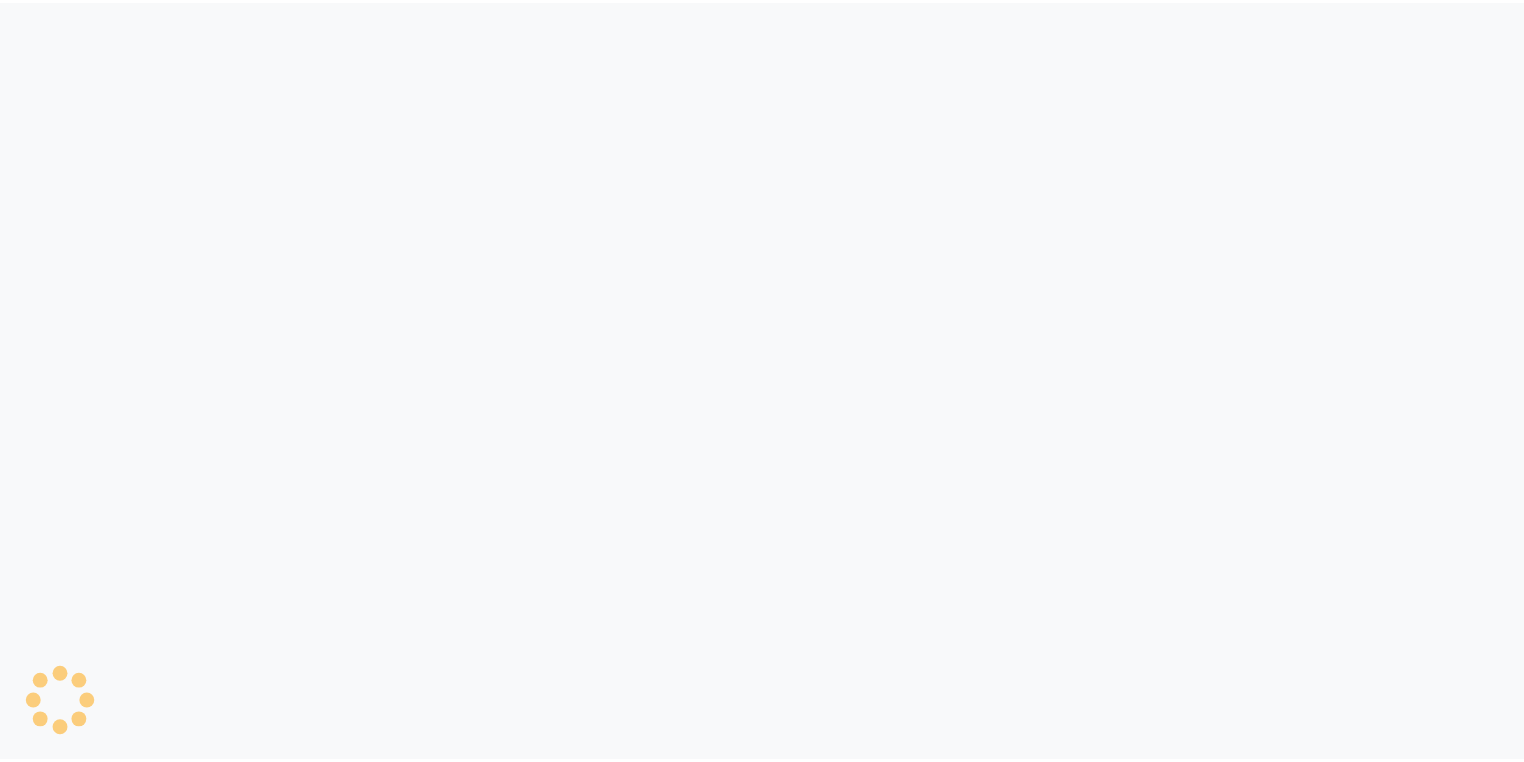 scroll, scrollTop: 0, scrollLeft: 0, axis: both 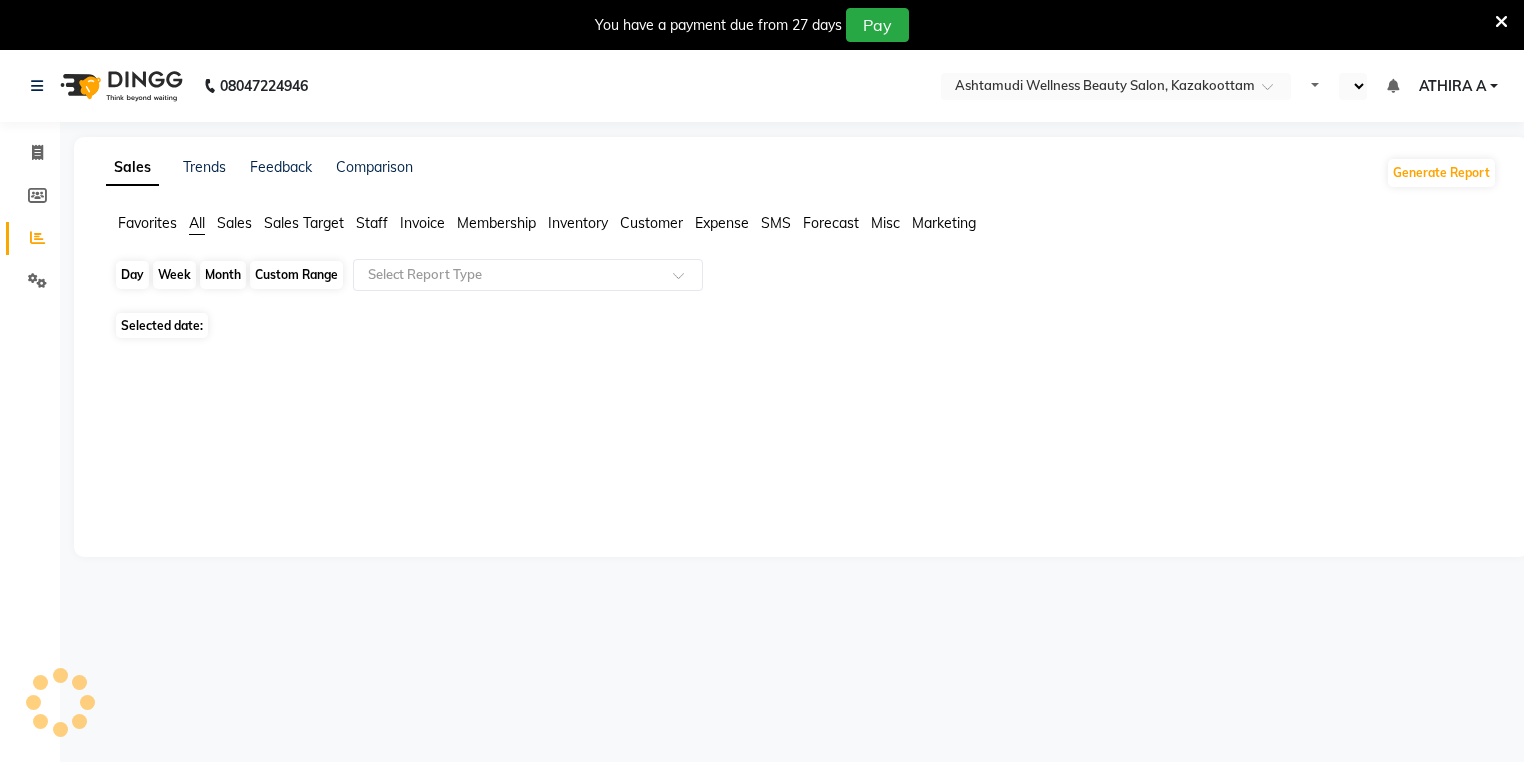 select on "en" 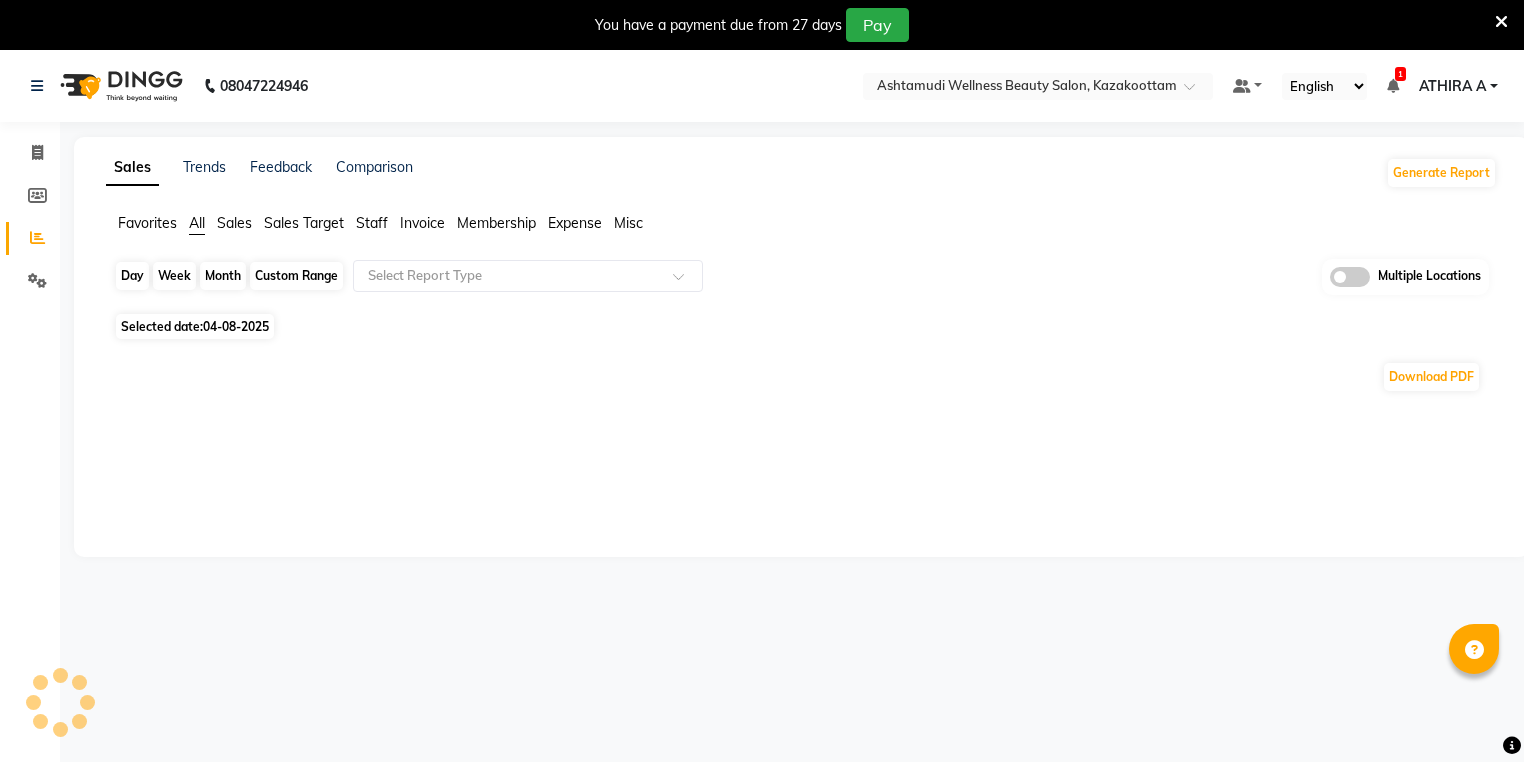 click on "Day" 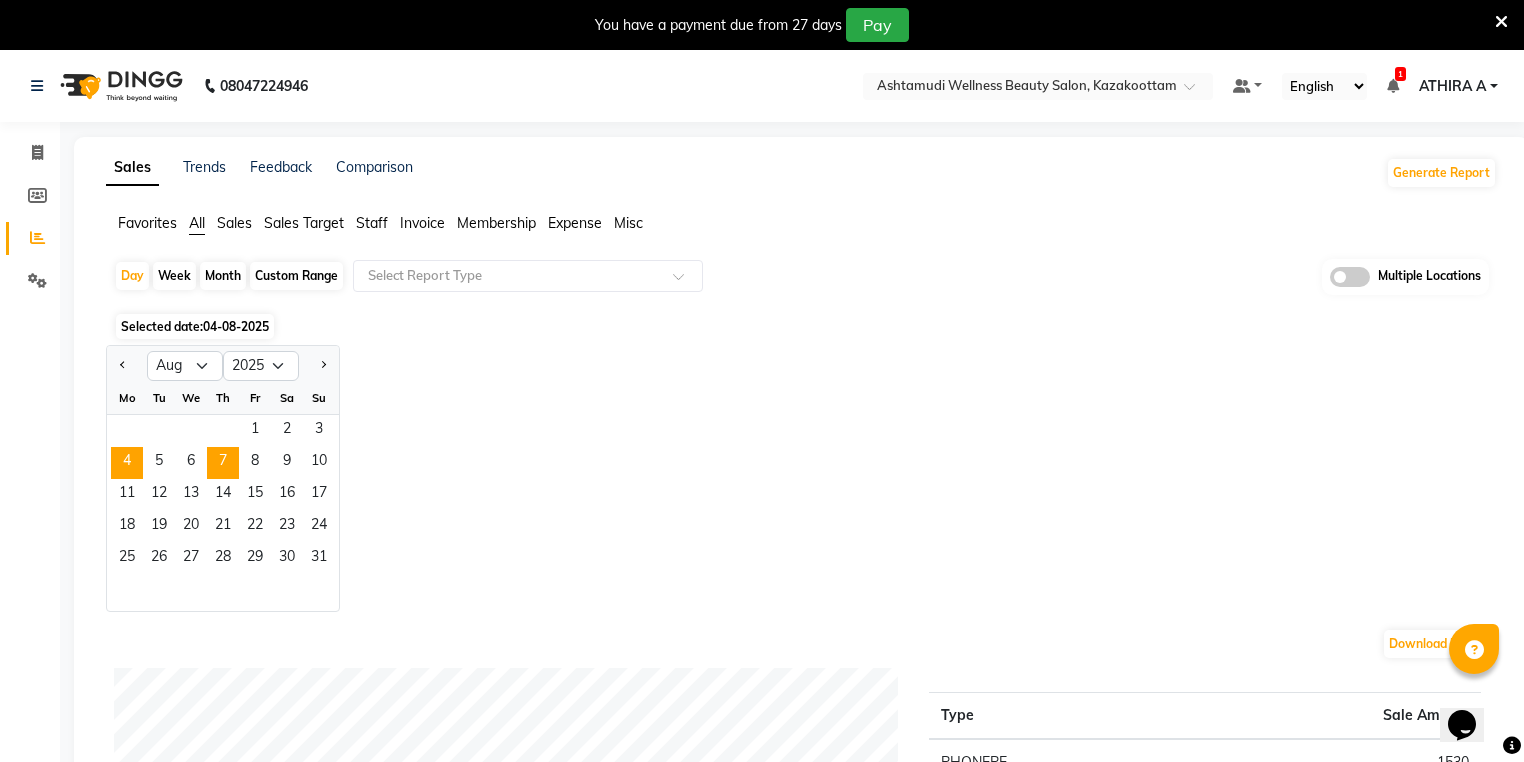 scroll, scrollTop: 0, scrollLeft: 0, axis: both 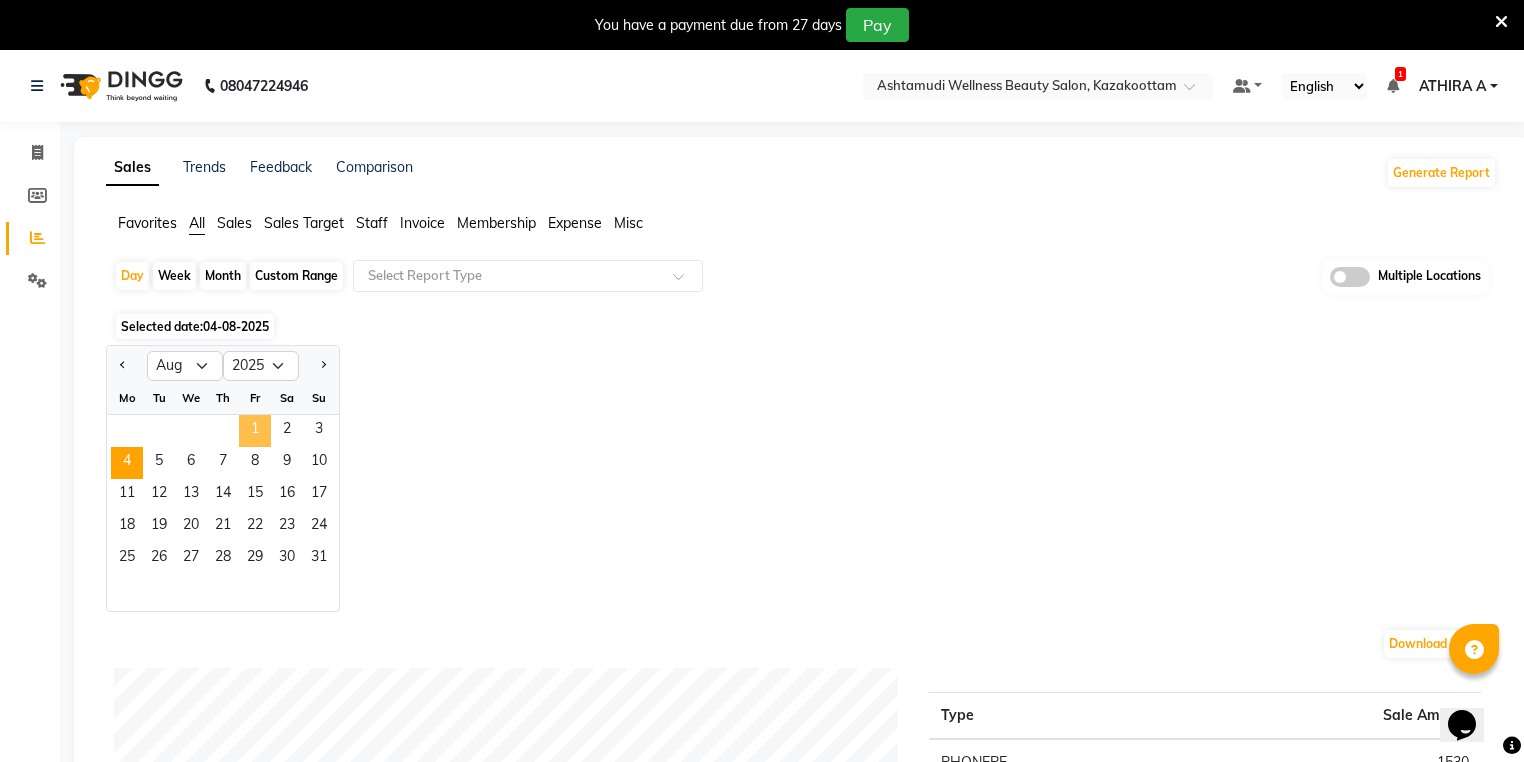 click on "1" 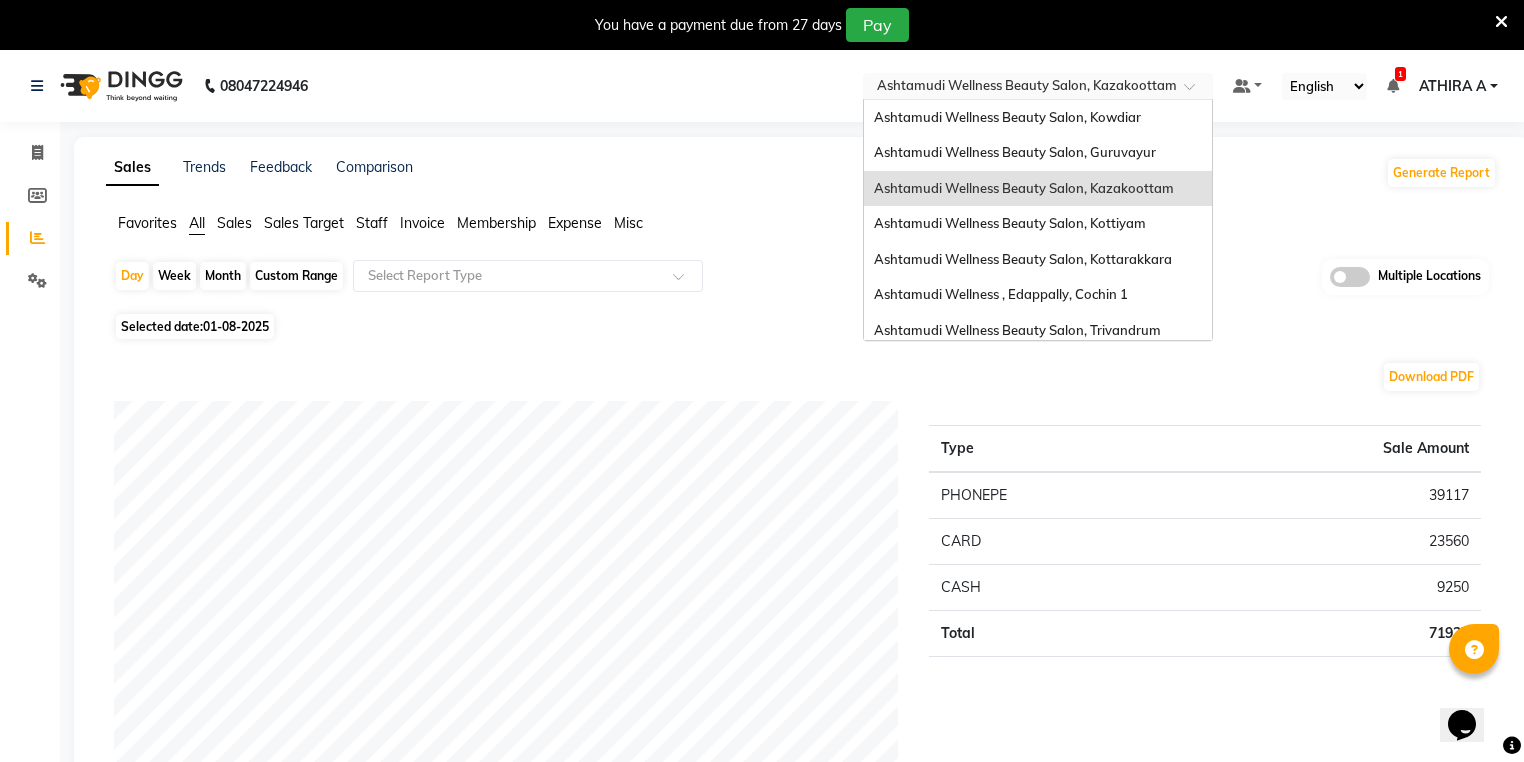 click at bounding box center (1018, 88) 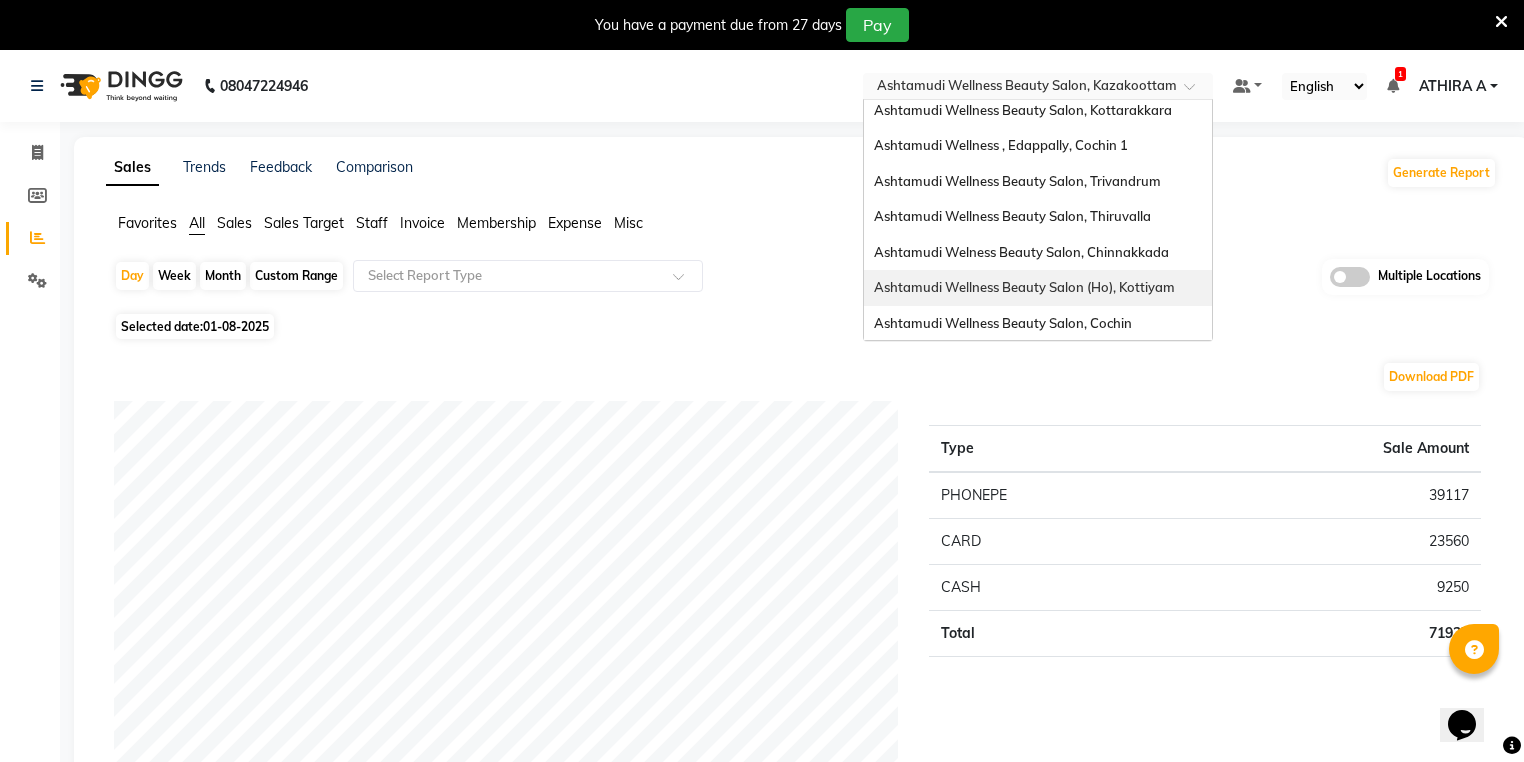 scroll, scrollTop: 160, scrollLeft: 0, axis: vertical 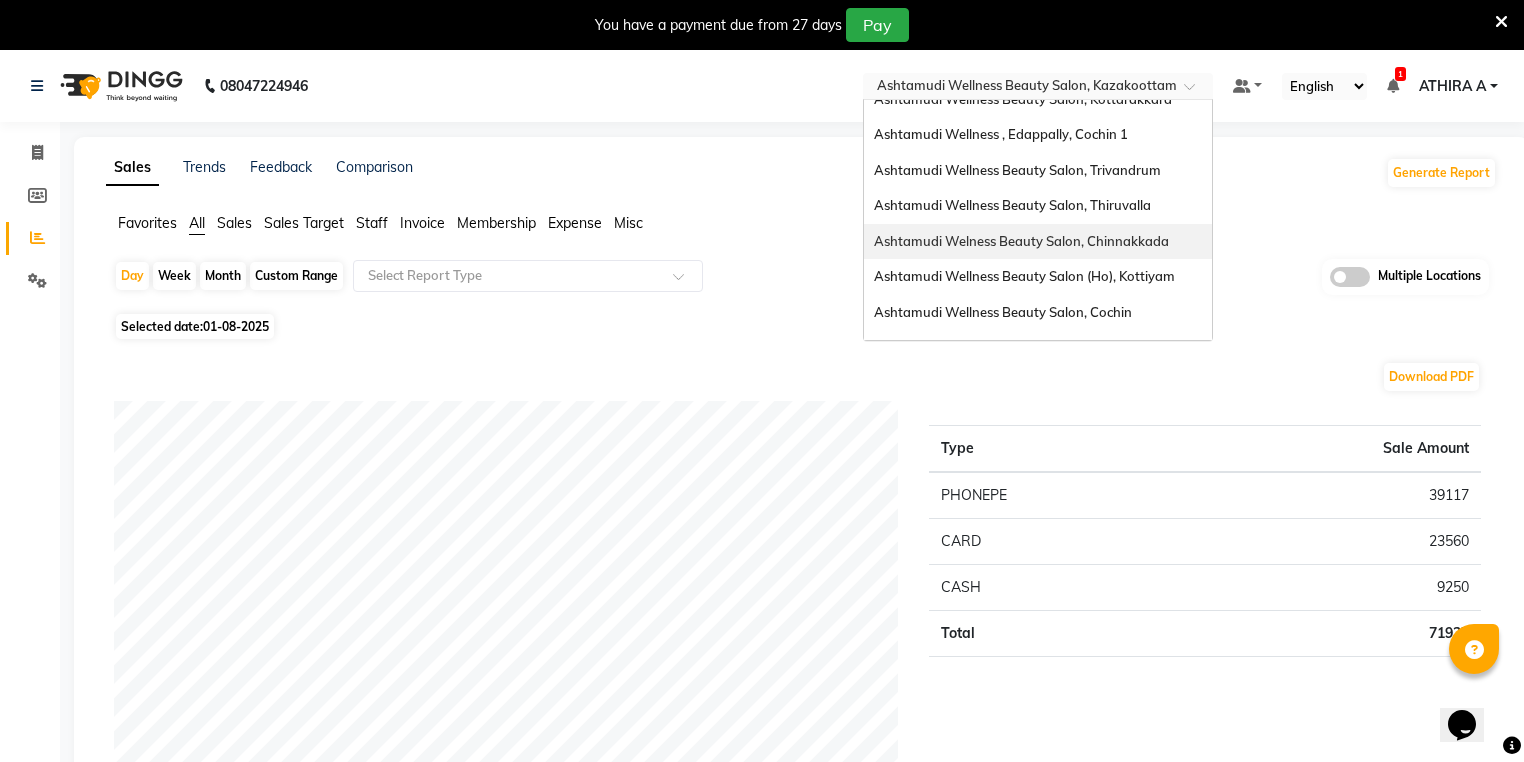 click on "Ashtamudi Welness Beauty Salon, Chinnakkada" at bounding box center (1021, 241) 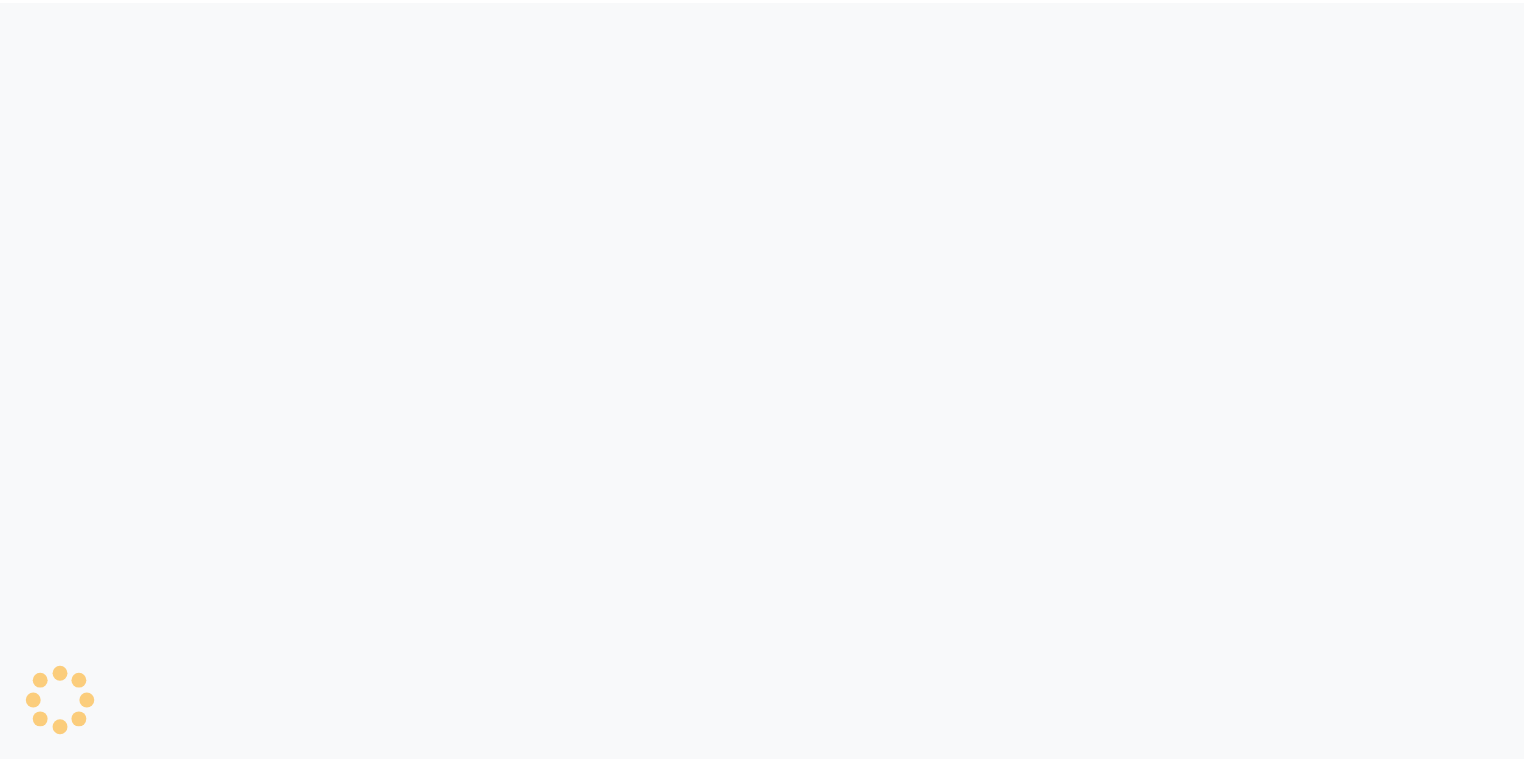 scroll, scrollTop: 0, scrollLeft: 0, axis: both 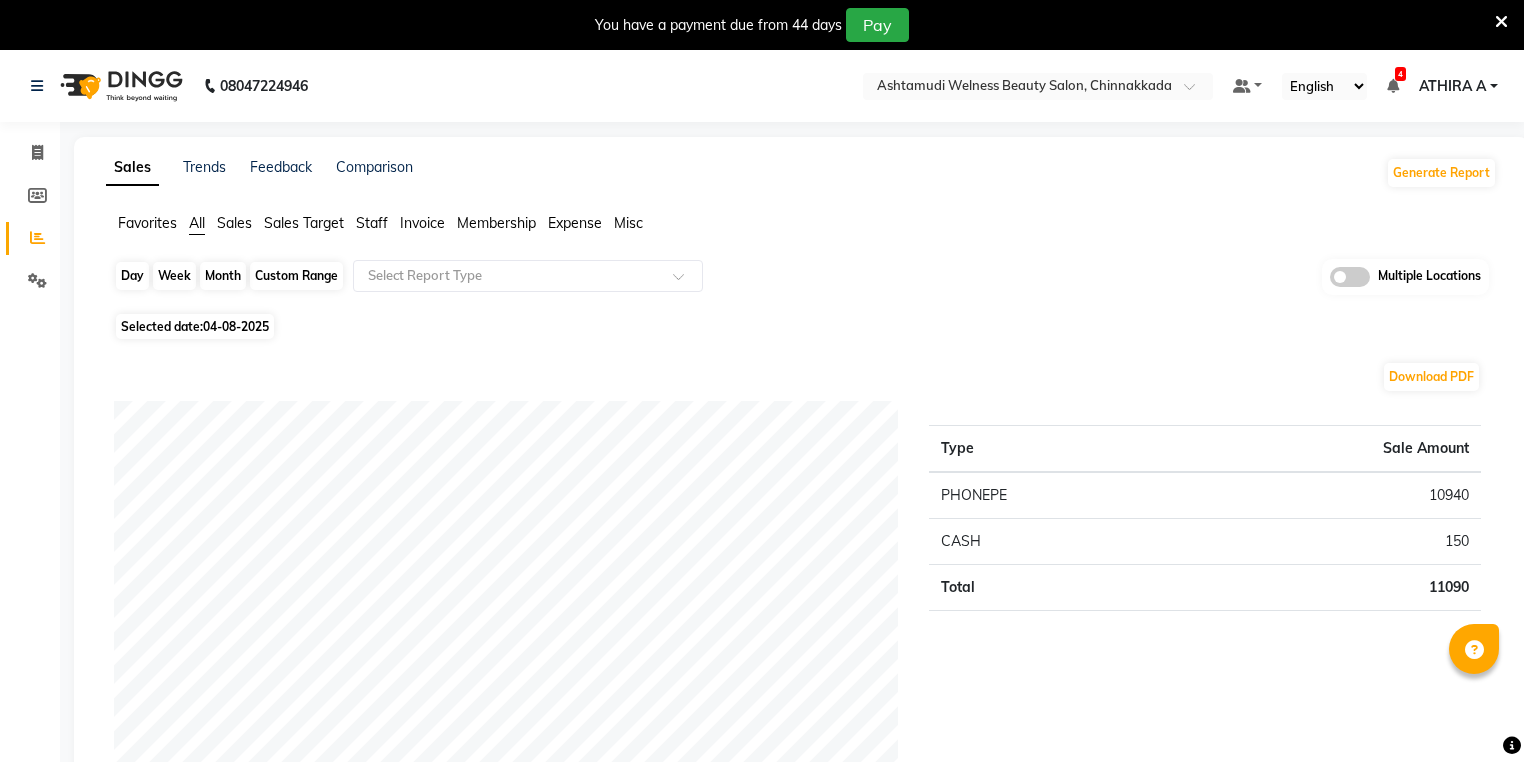 click on "Day" 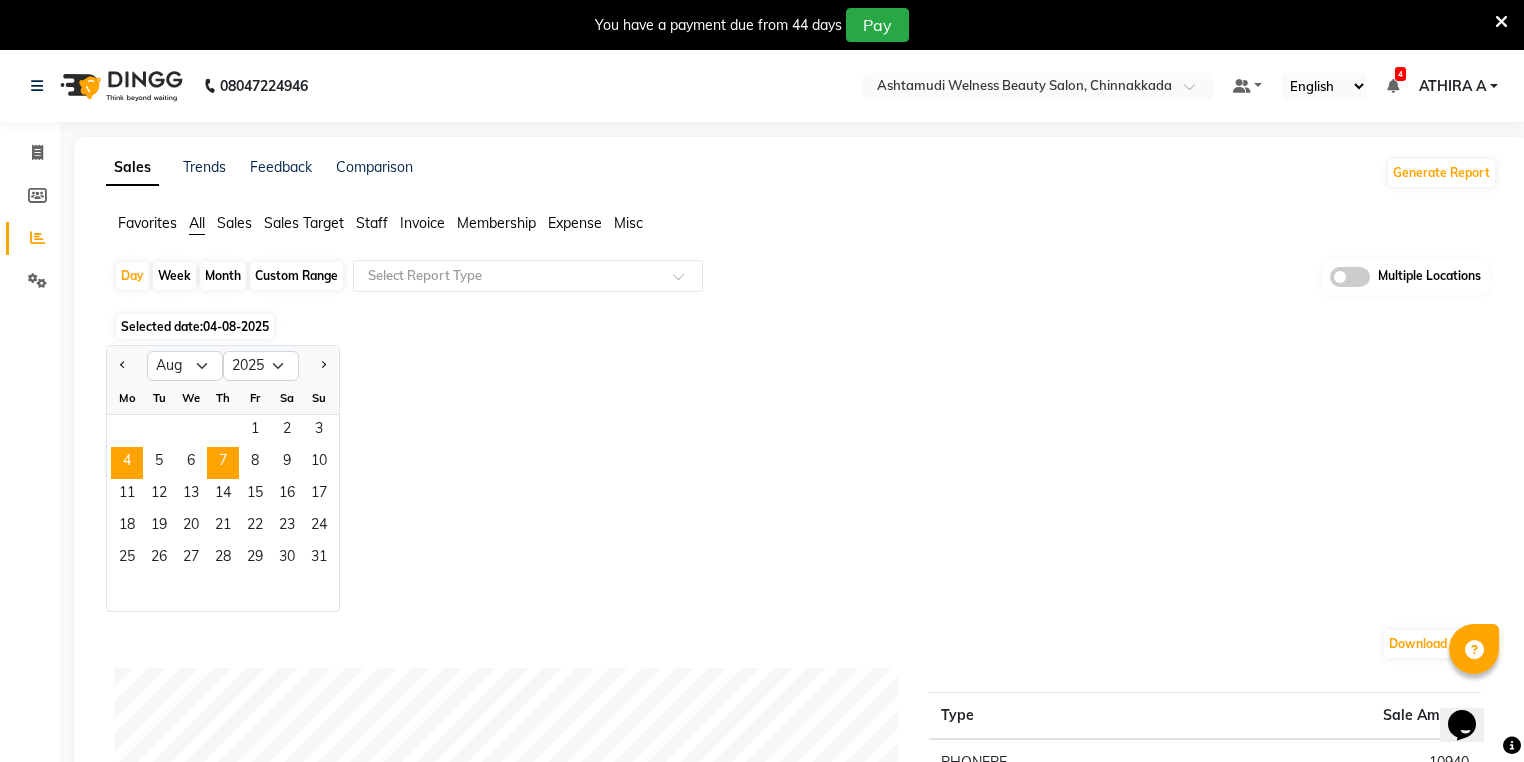 scroll, scrollTop: 0, scrollLeft: 0, axis: both 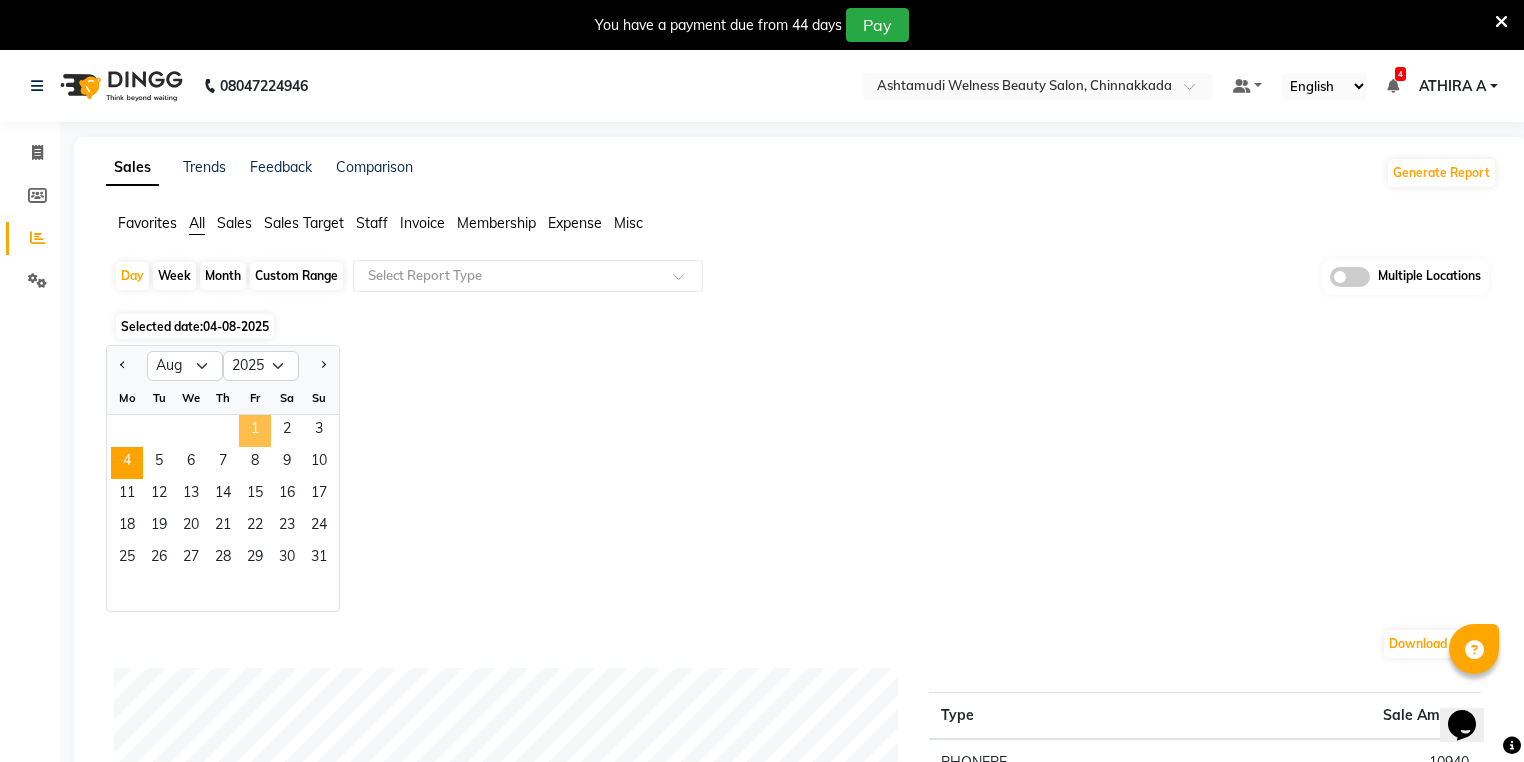 click on "1" 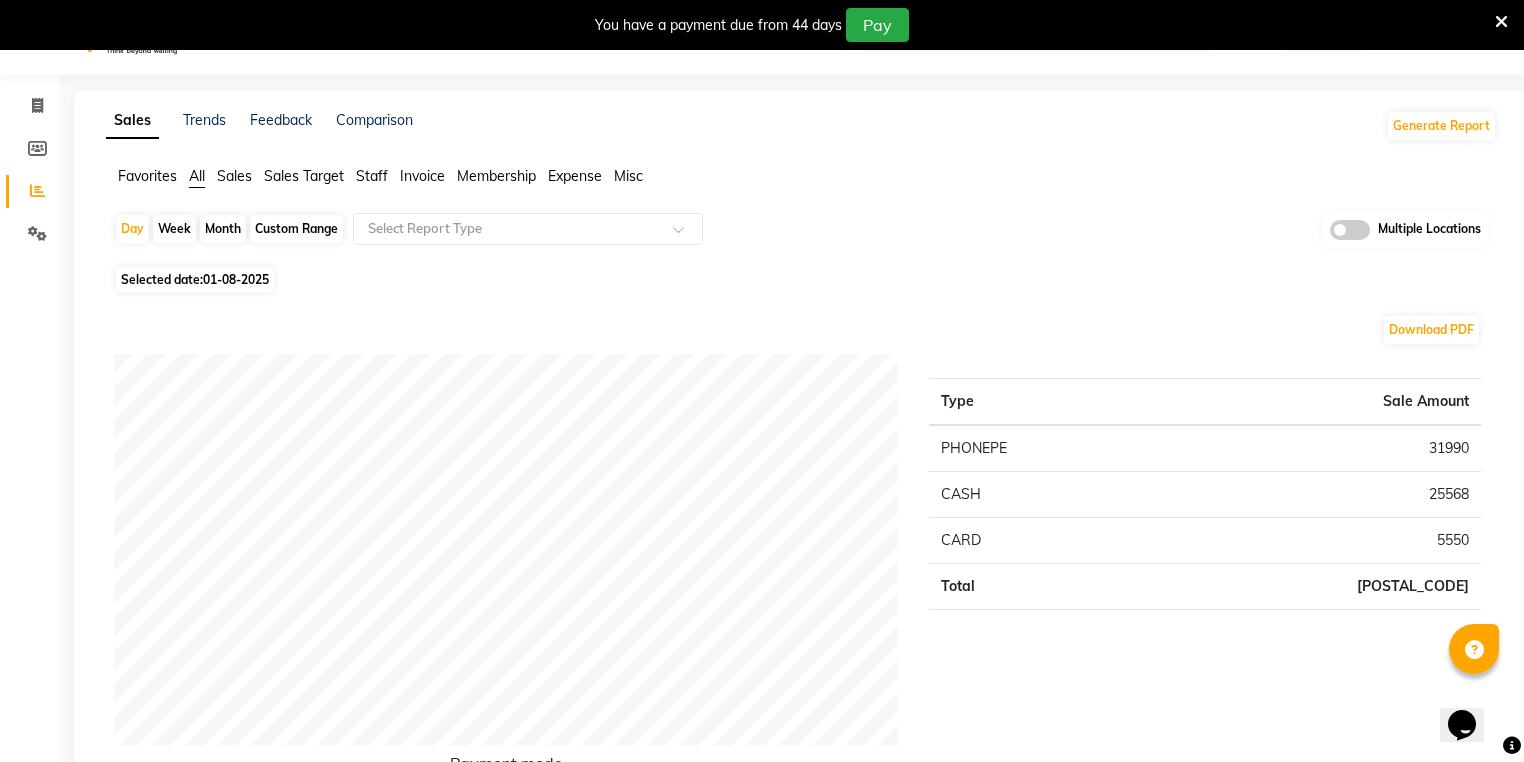 scroll, scrollTop: 80, scrollLeft: 0, axis: vertical 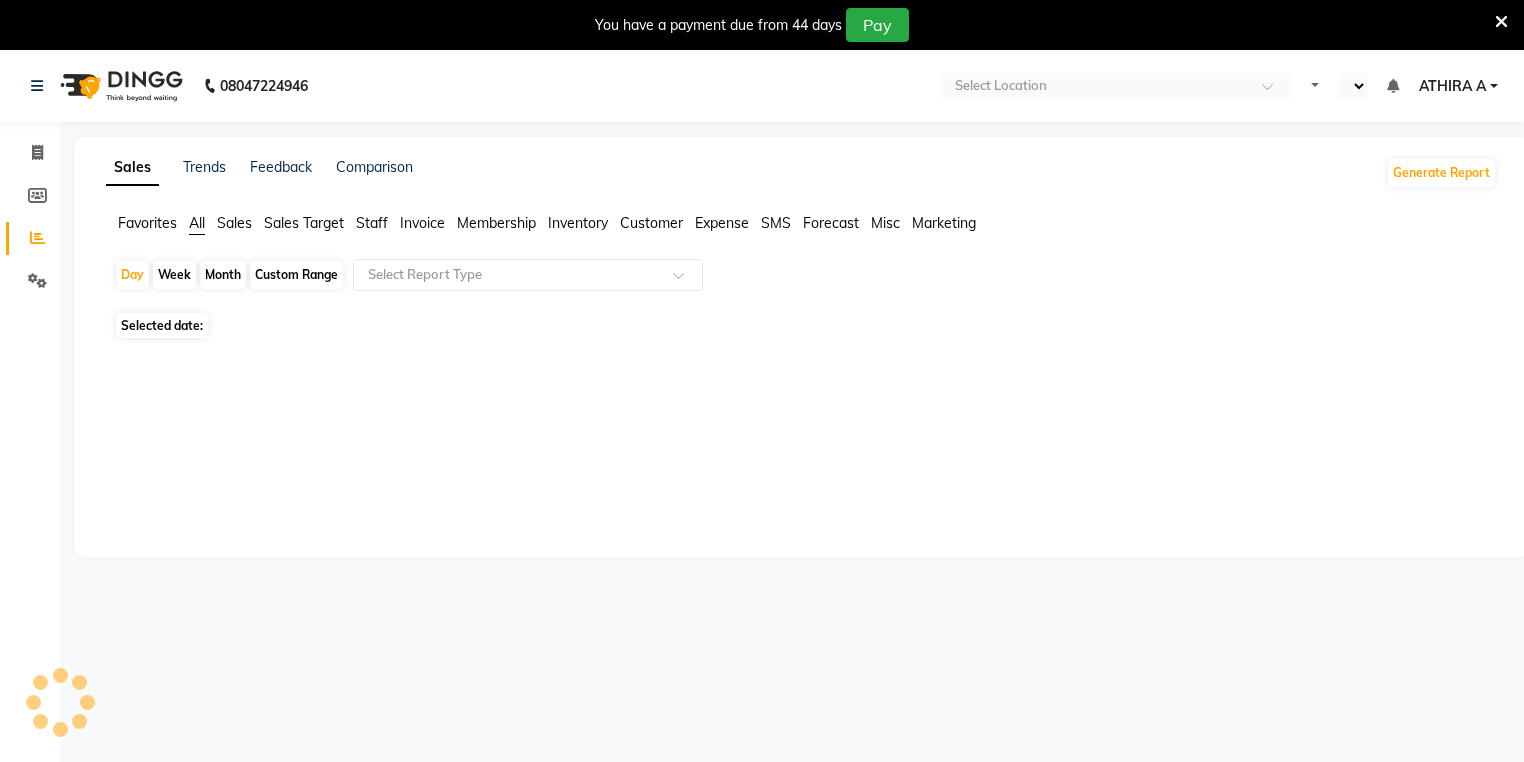 select on "en" 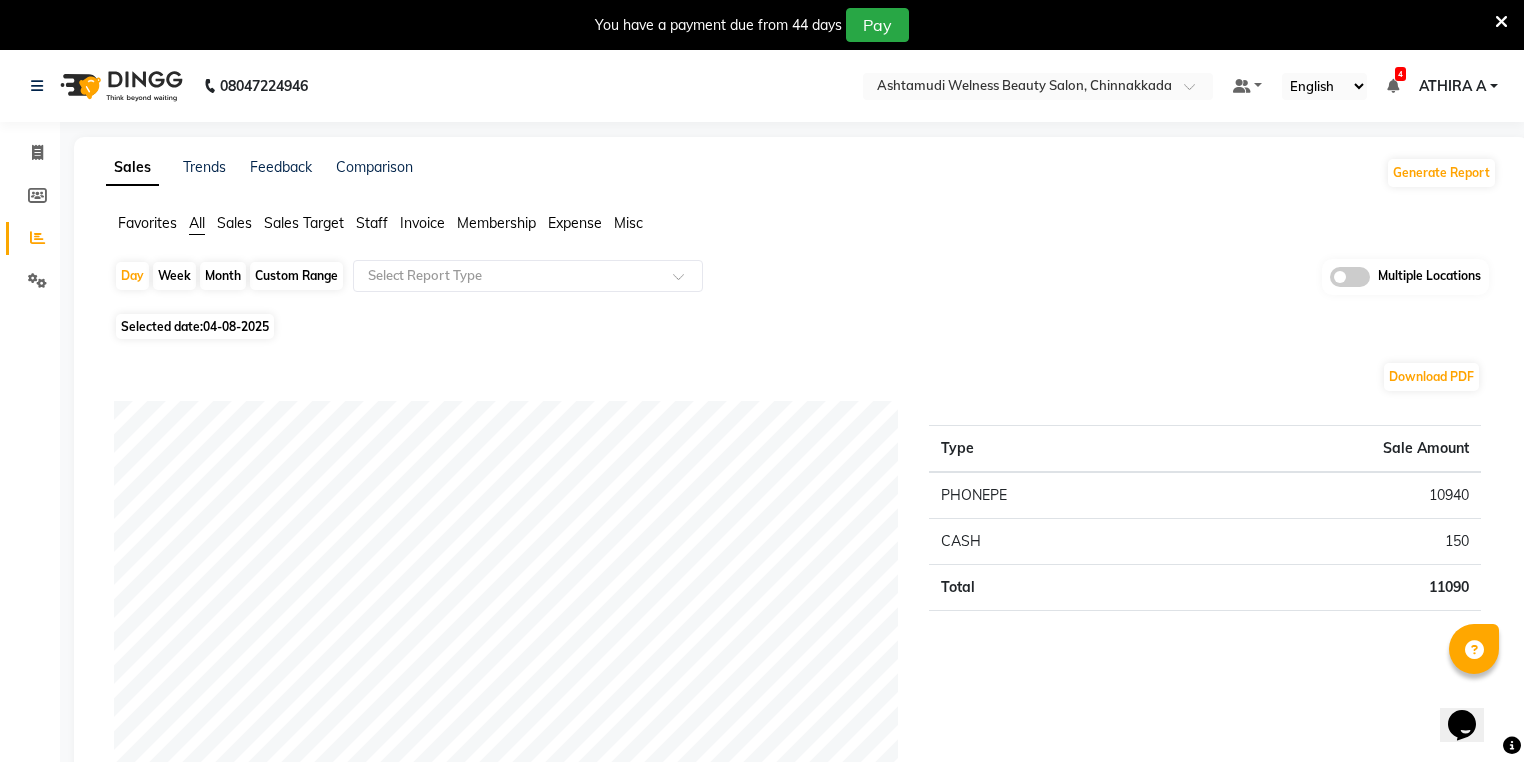 scroll, scrollTop: 0, scrollLeft: 0, axis: both 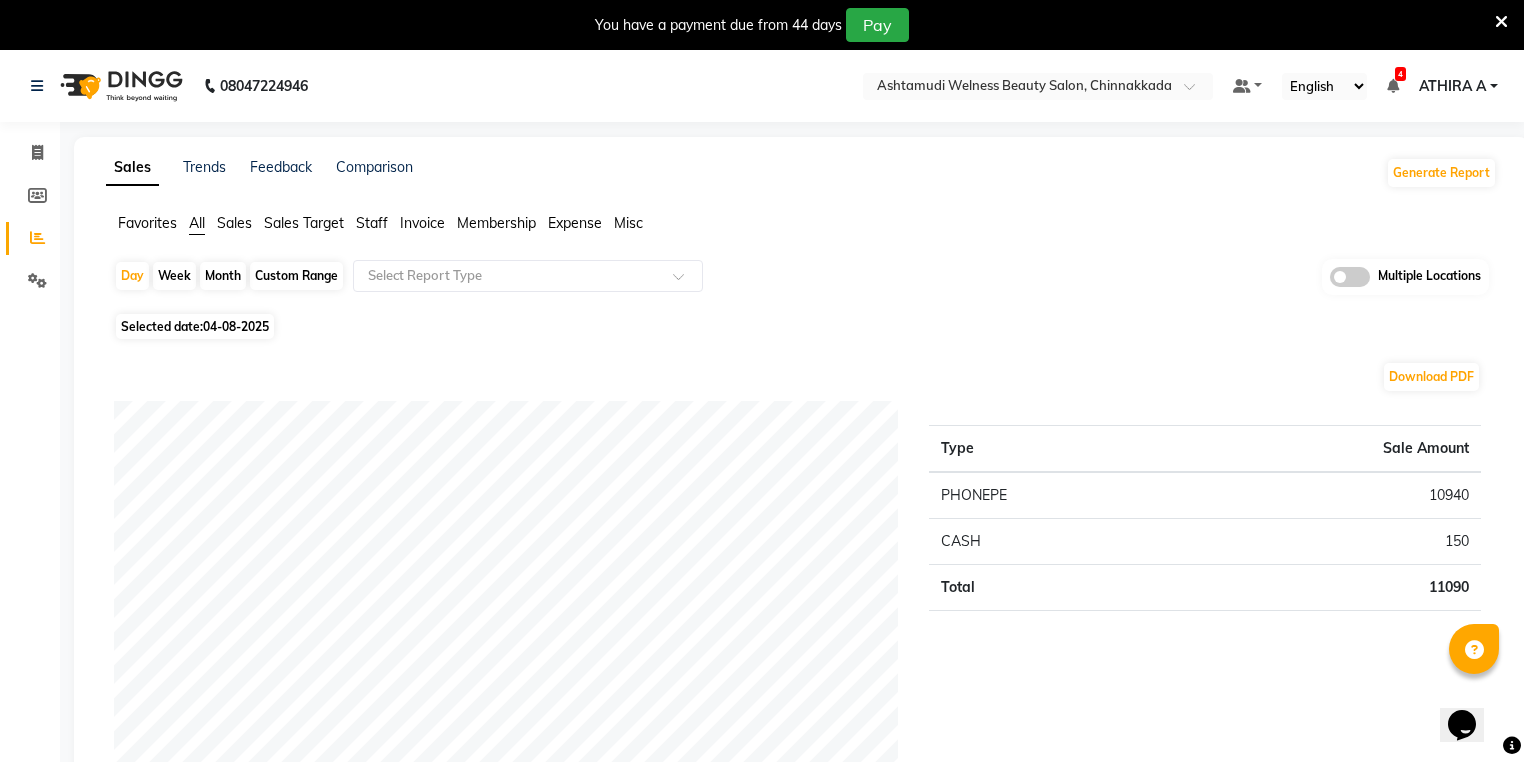 click 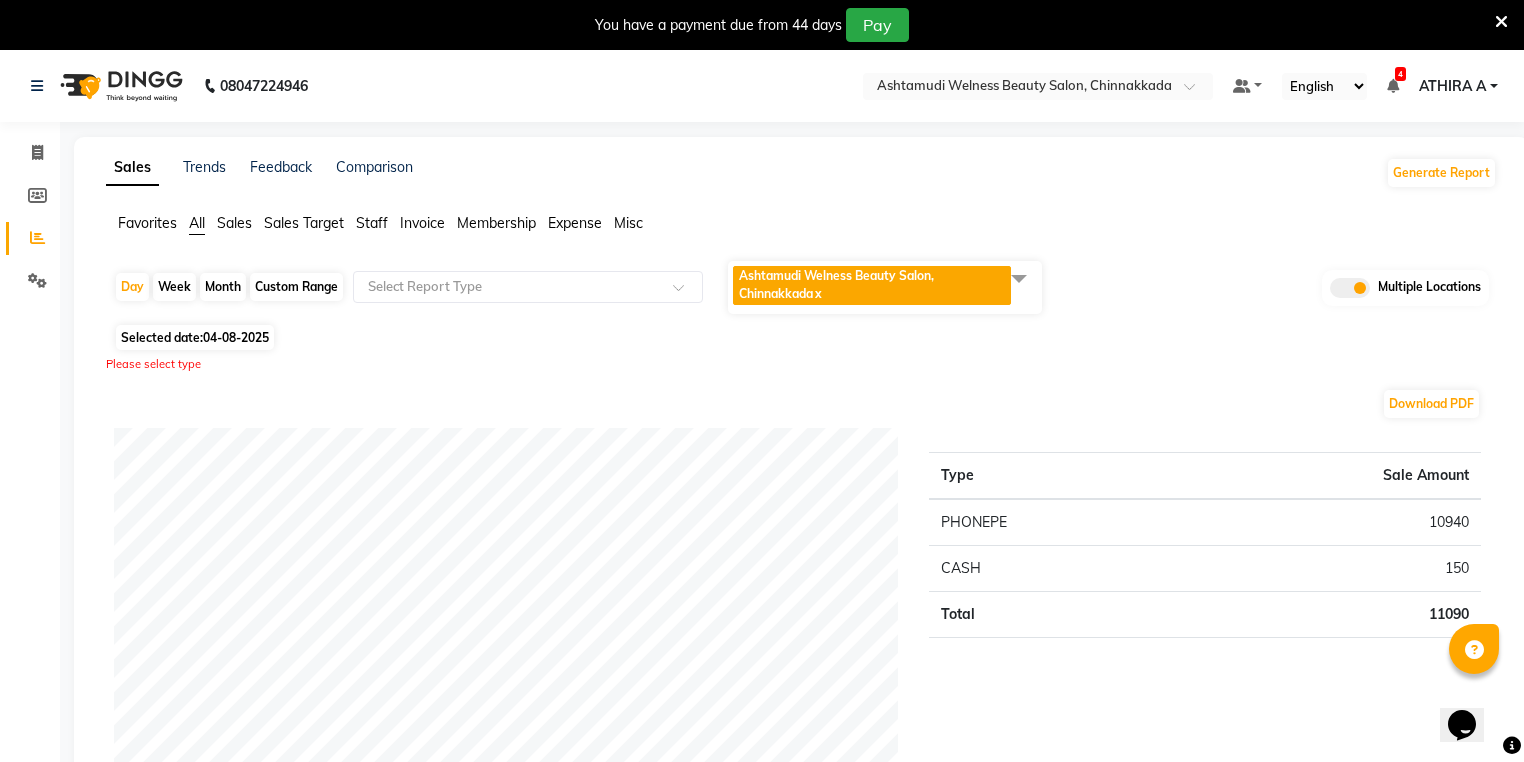 click on "Ashtamudi Welness Beauty Salon, Chinnakkada  x" 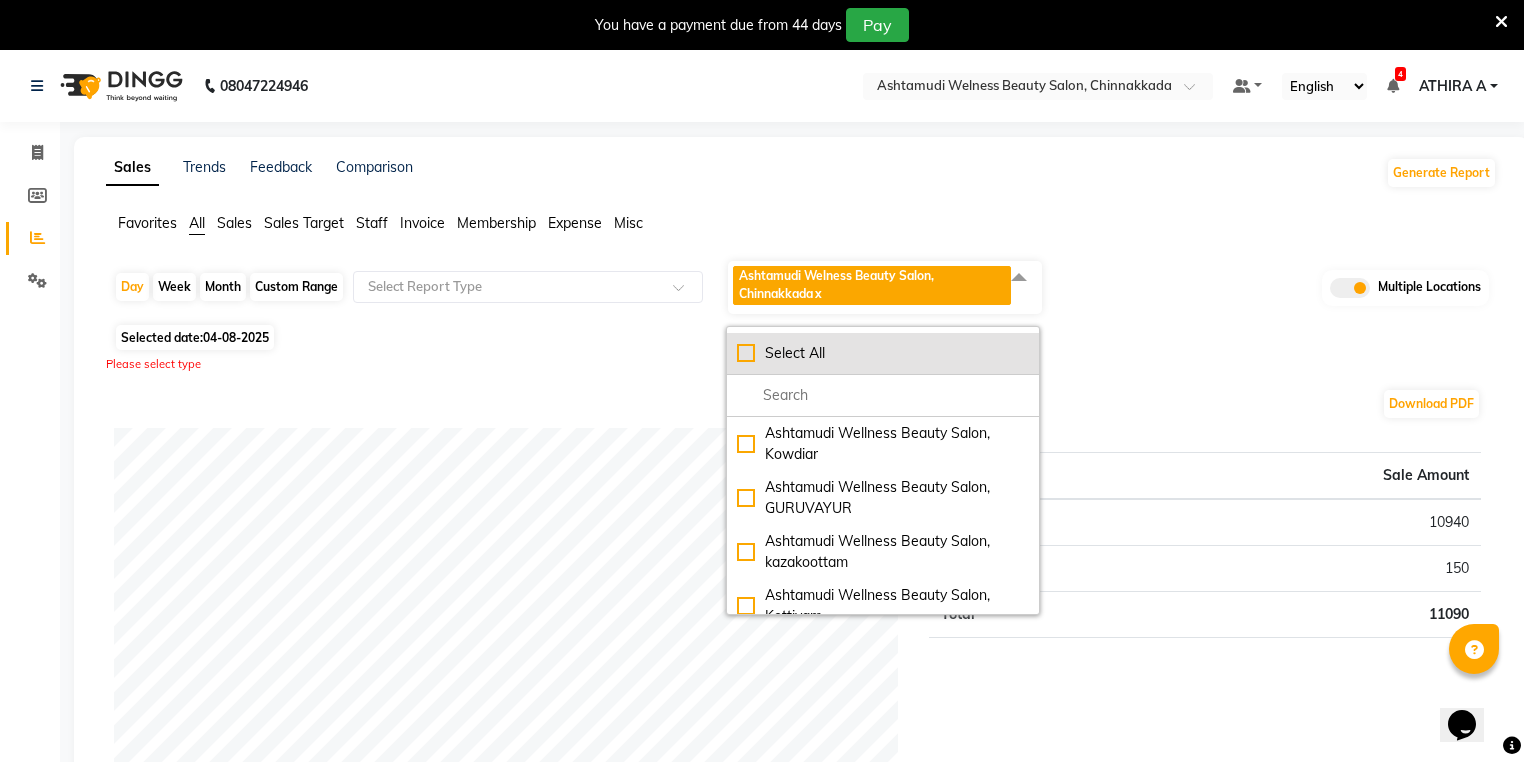 click on "Select All" 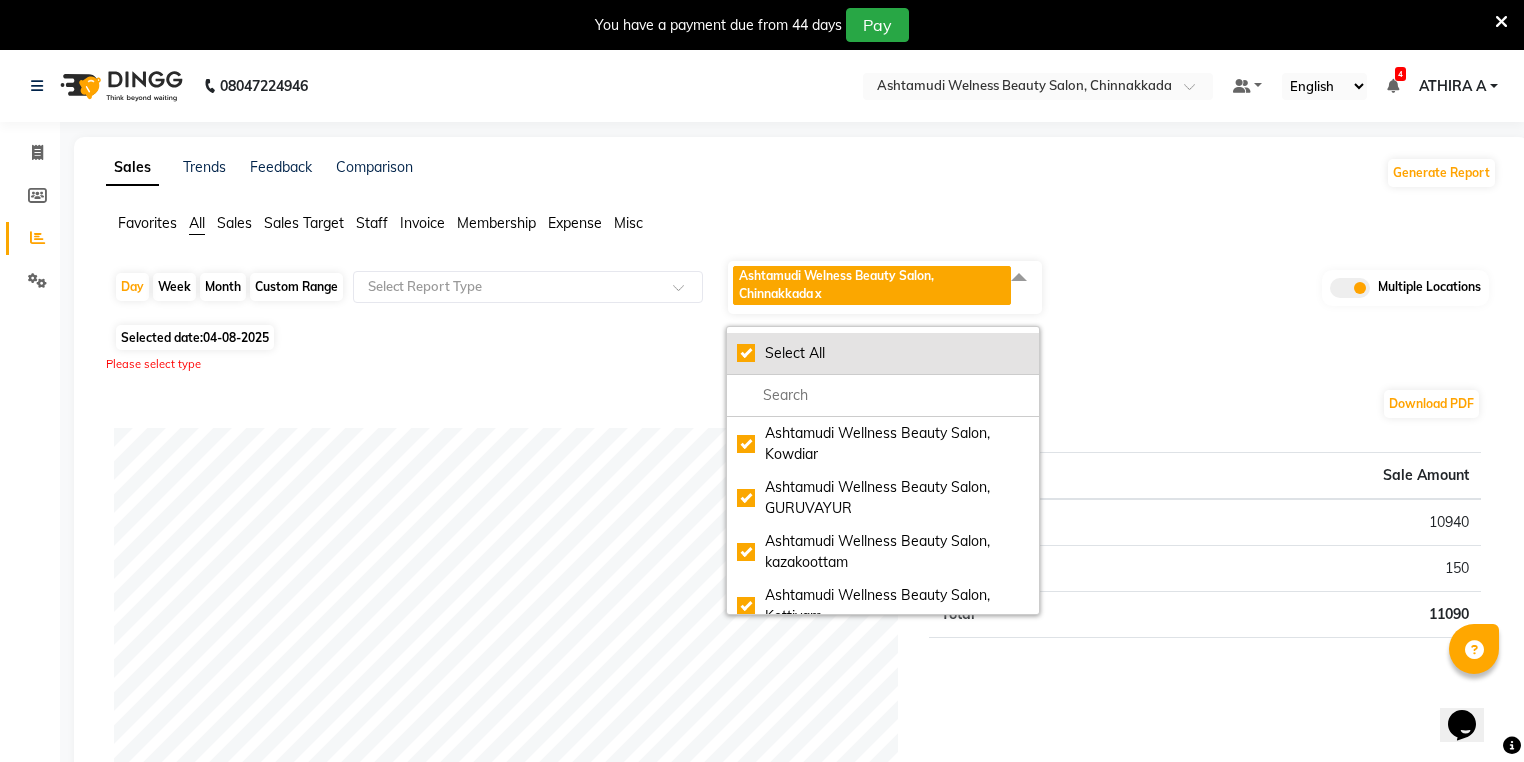 checkbox on "true" 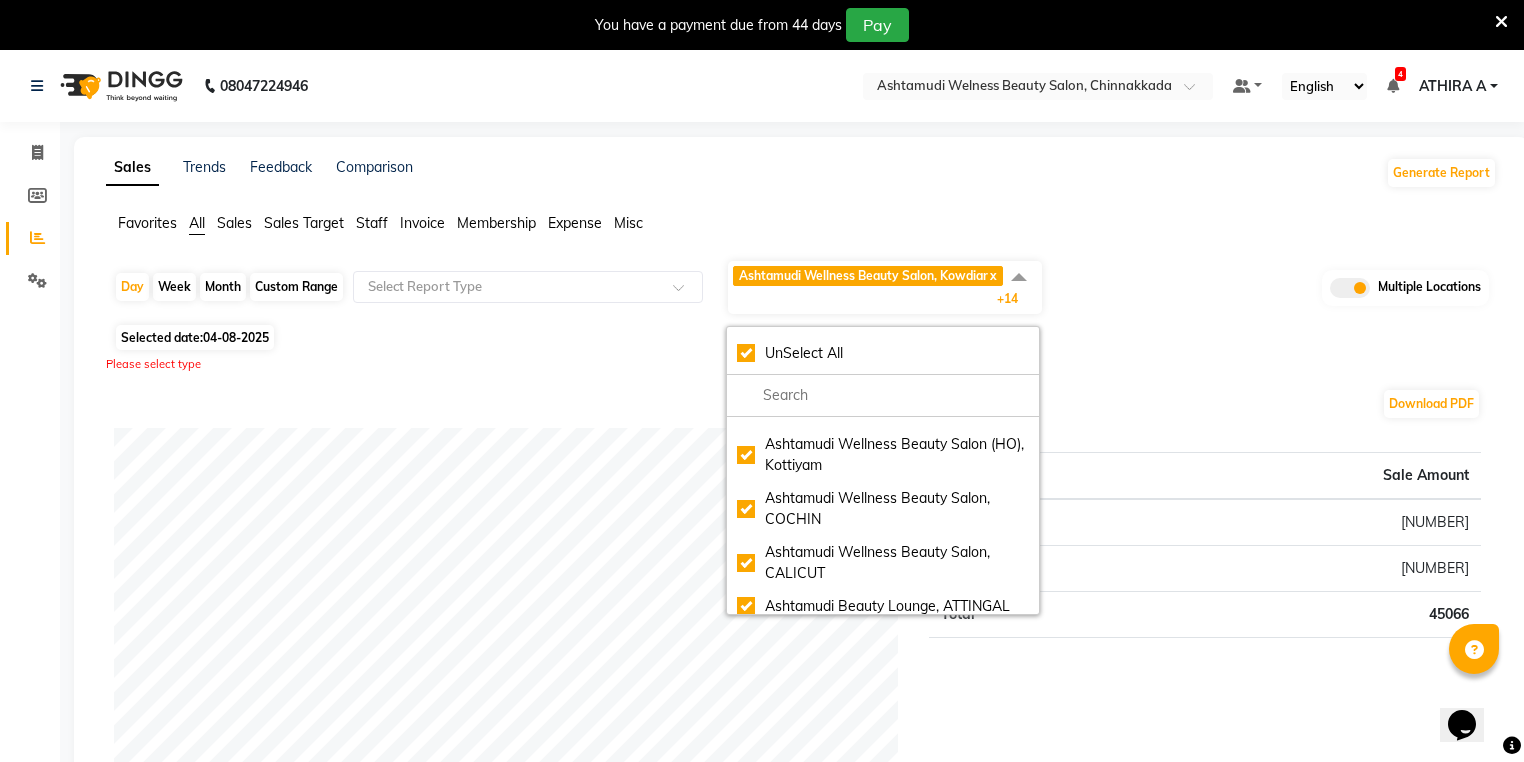 scroll, scrollTop: 480, scrollLeft: 0, axis: vertical 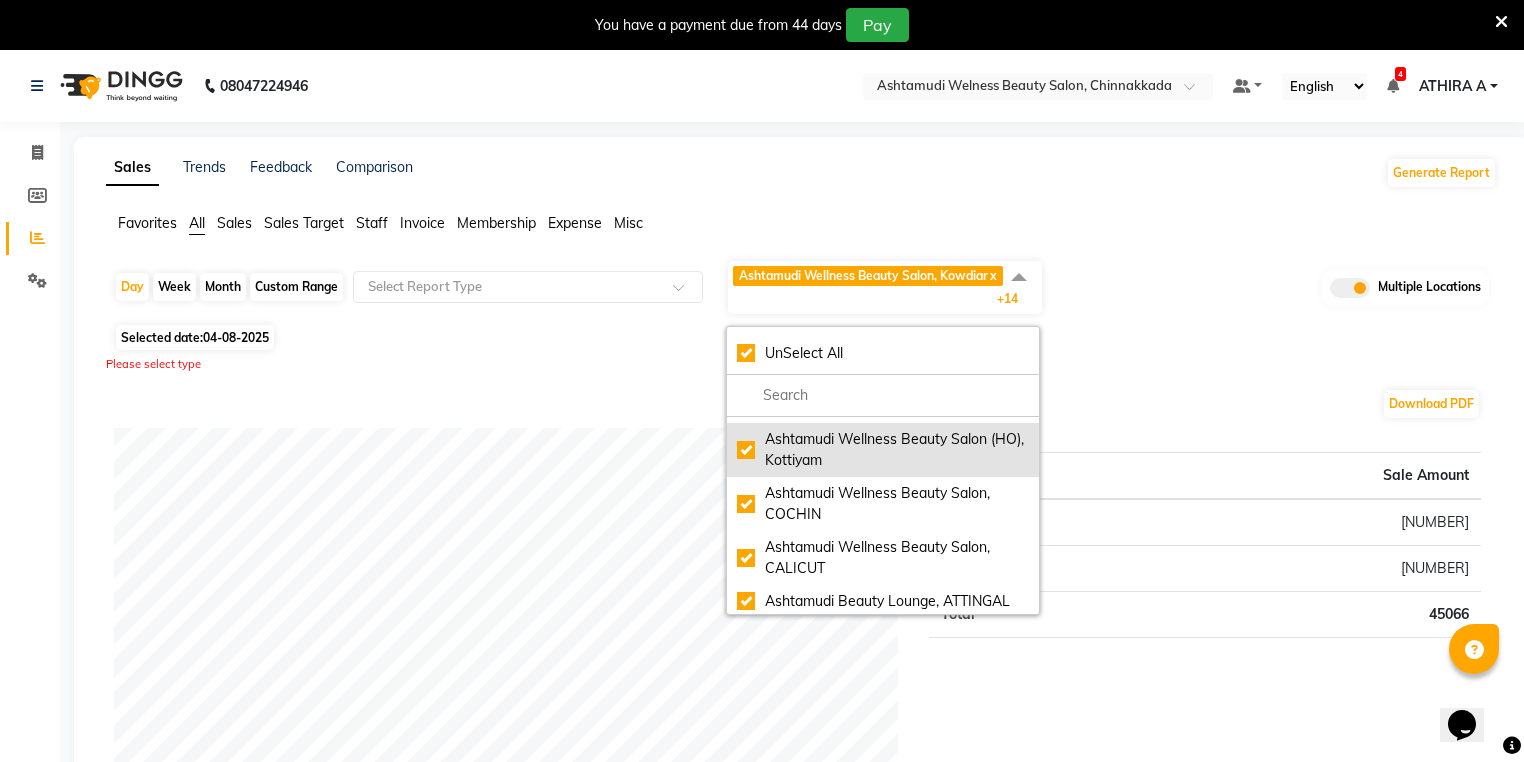 click on "Ashtamudi Wellness Beauty Salon (HO), Kottiyam" 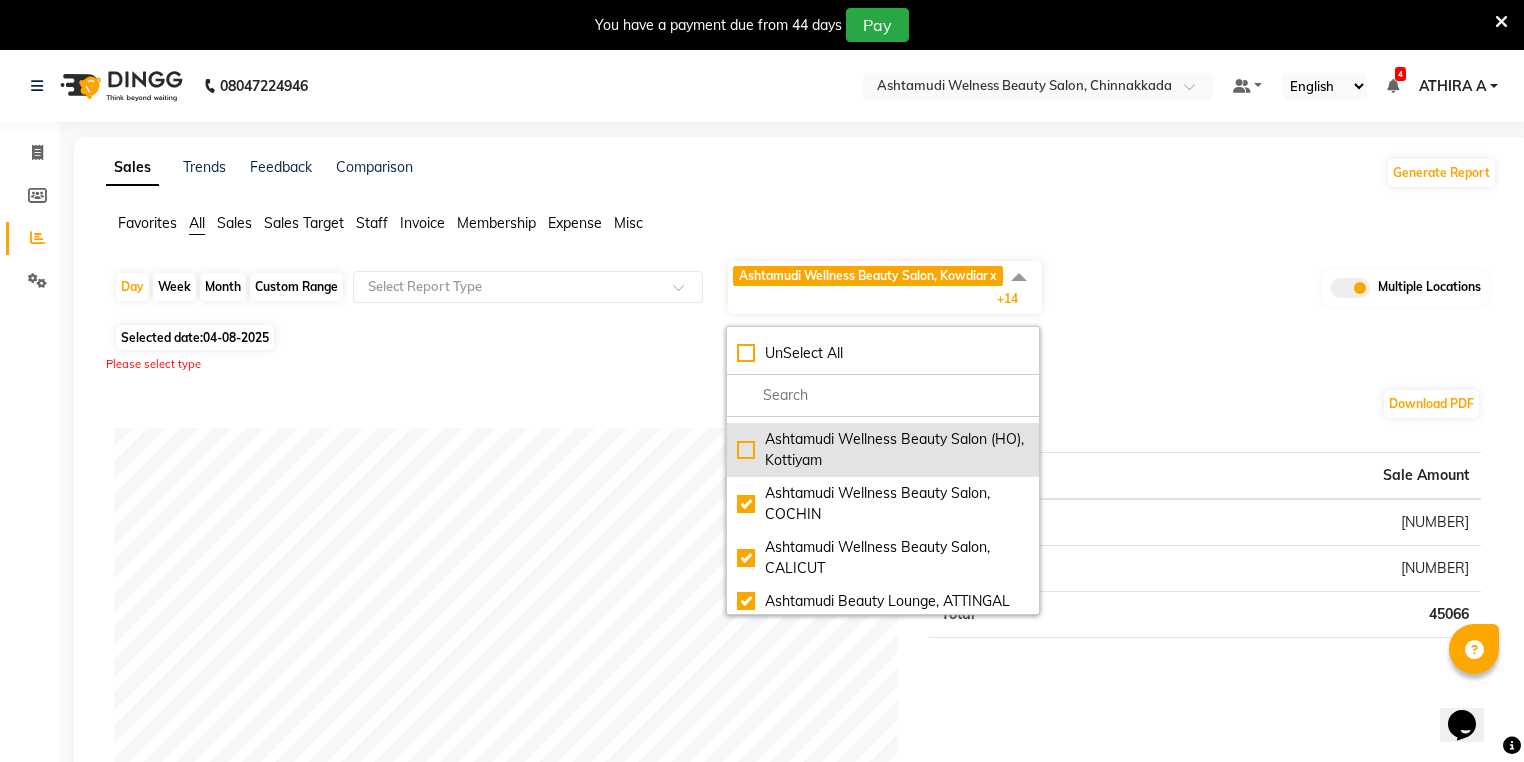 checkbox on "false" 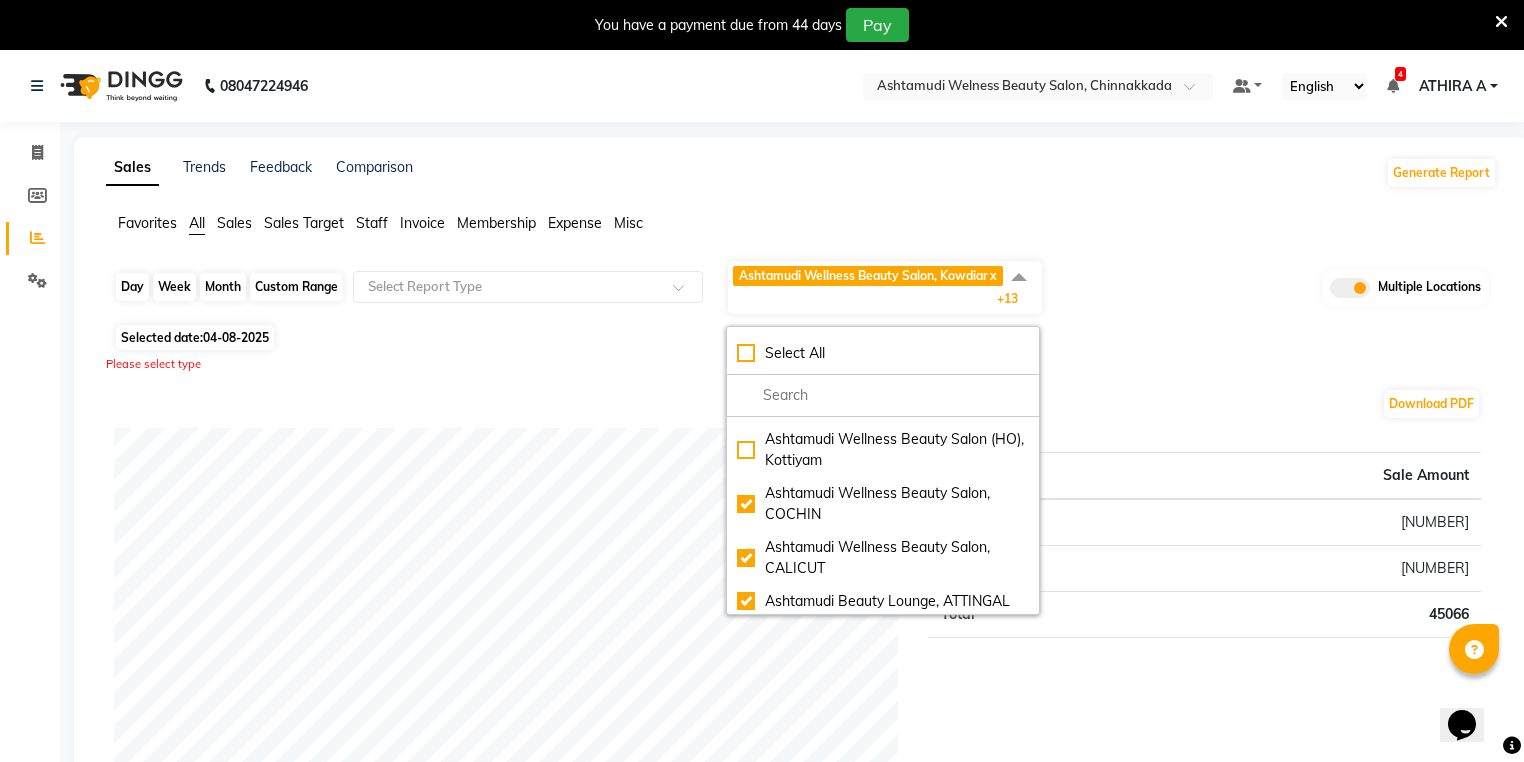 click on "Day" 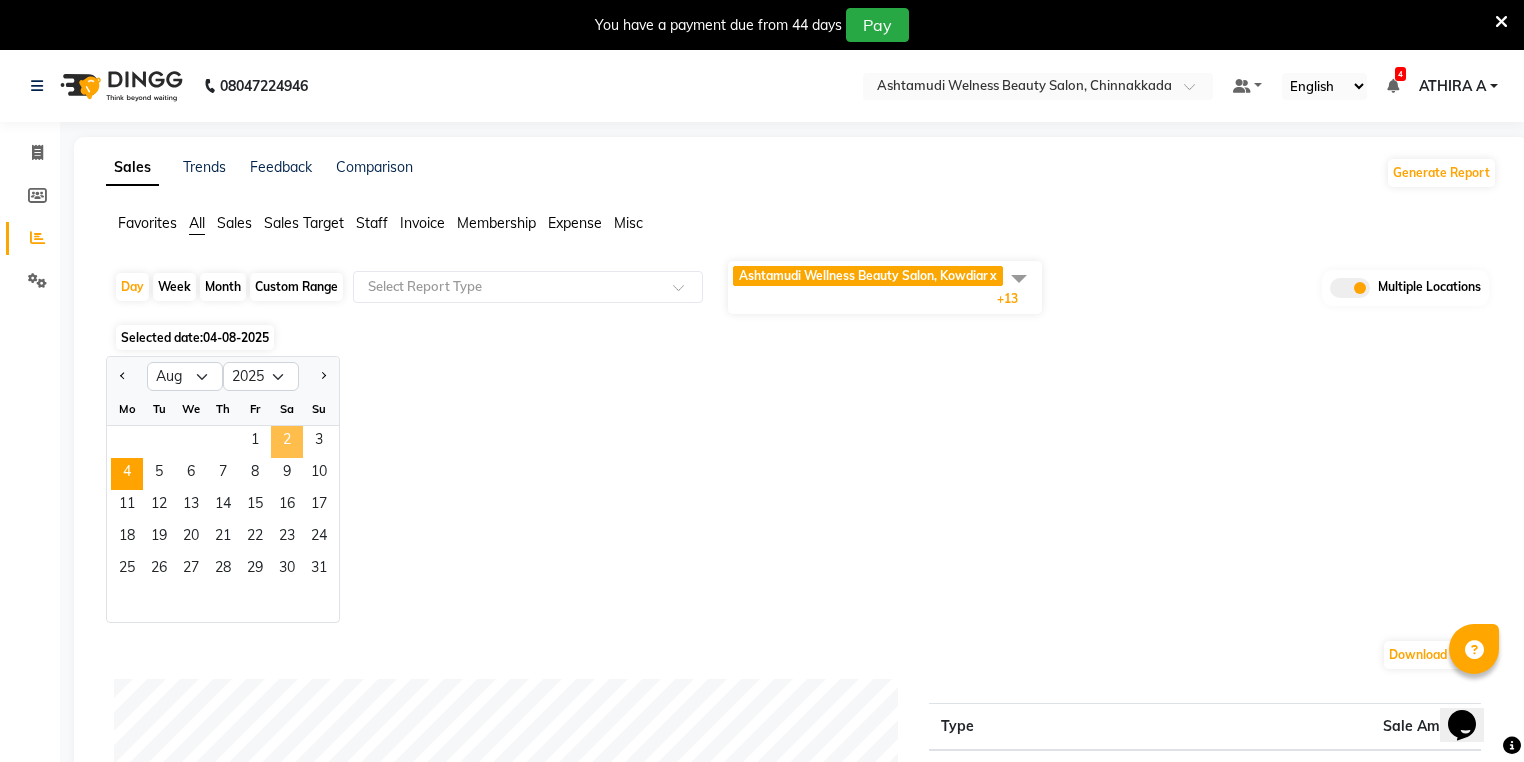 click on "2" 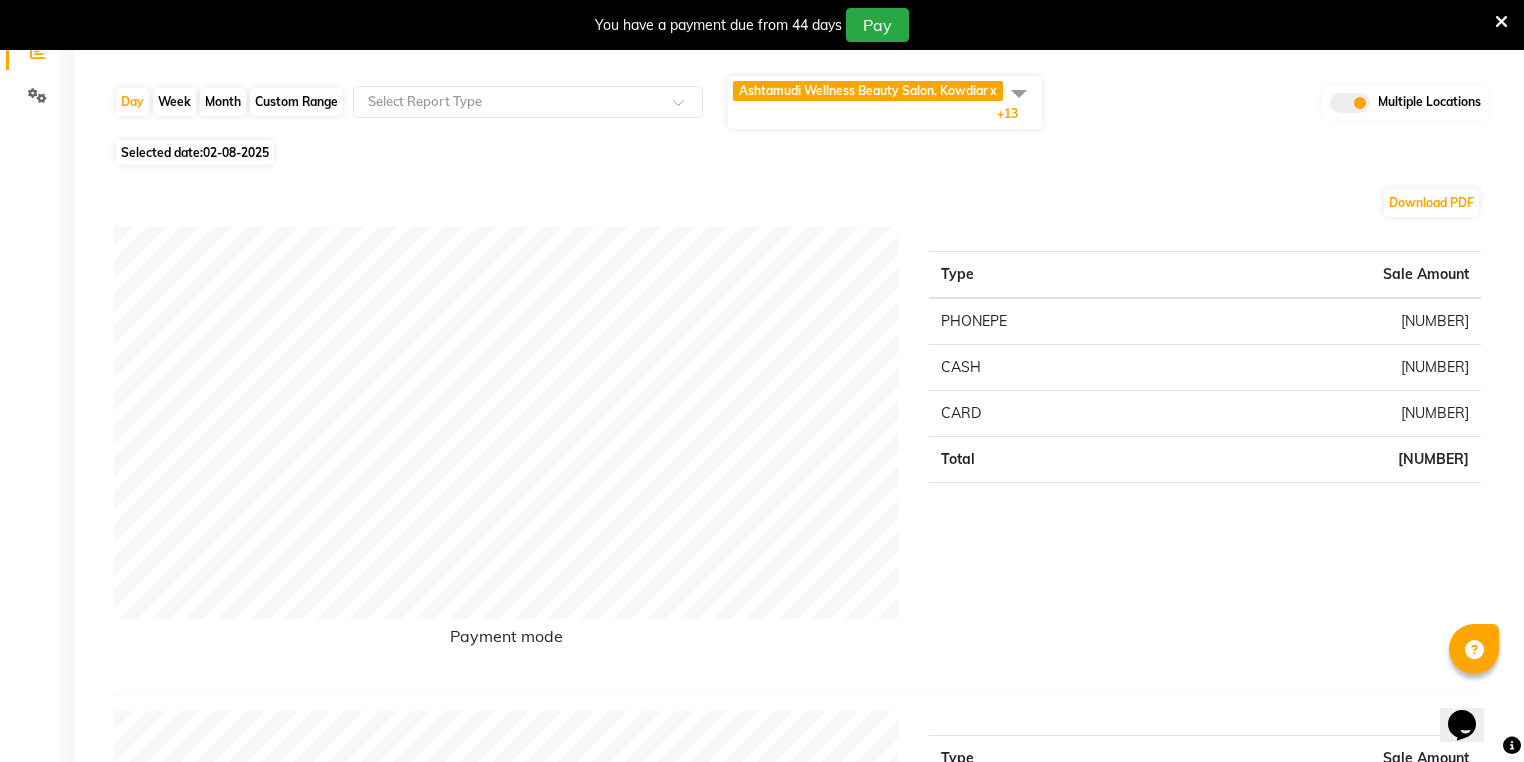scroll, scrollTop: 0, scrollLeft: 0, axis: both 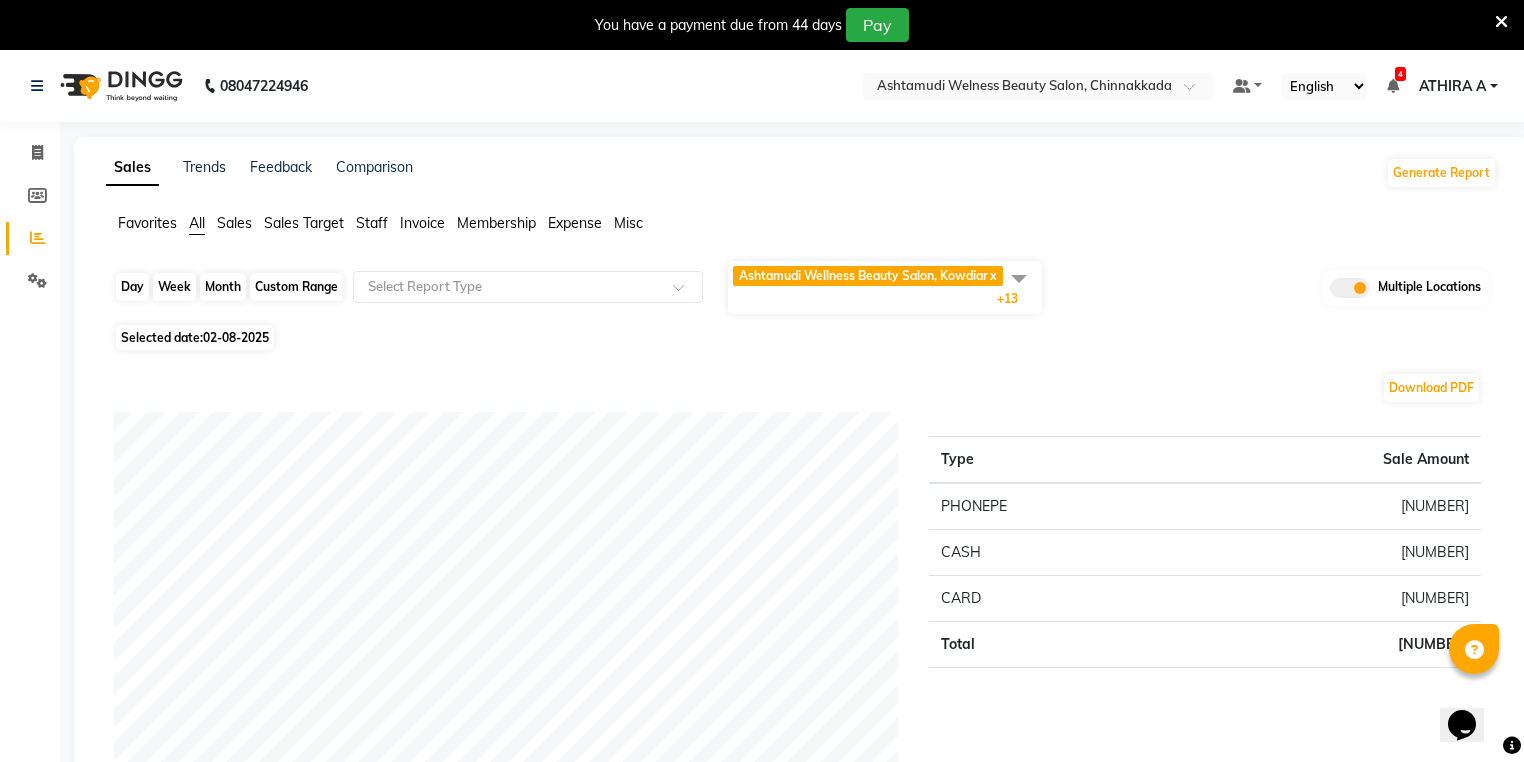click on "Day" 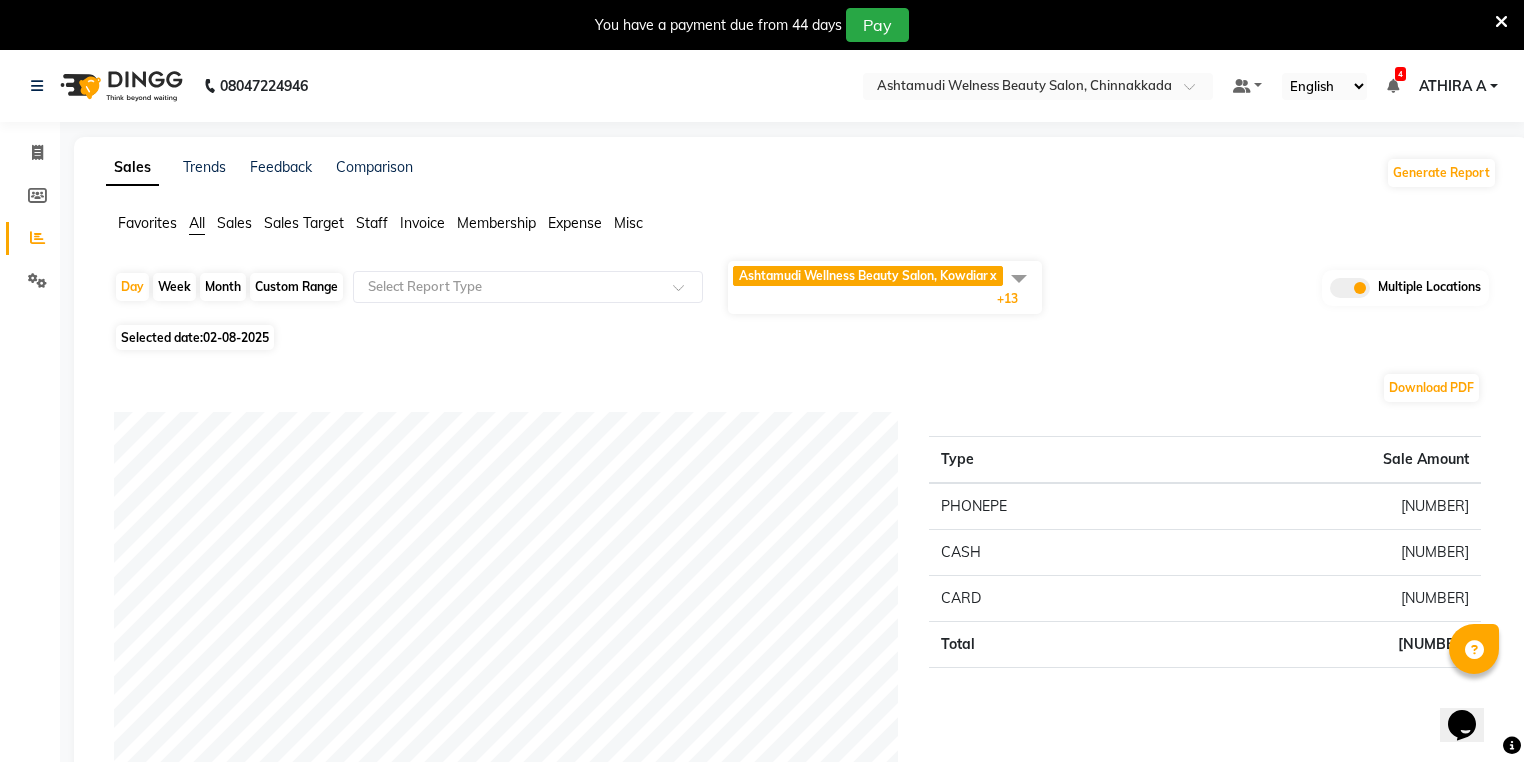 select on "8" 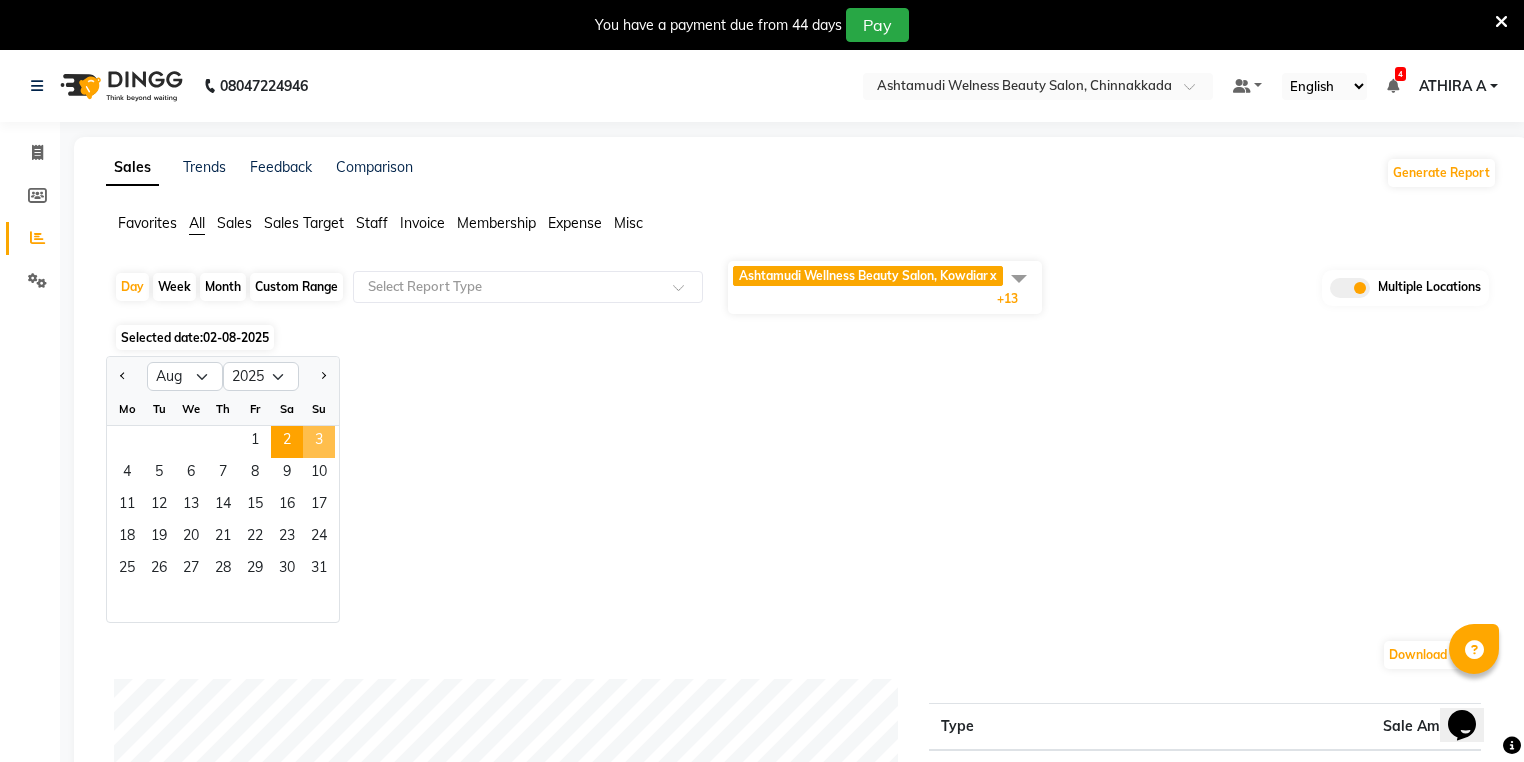 click on "3" 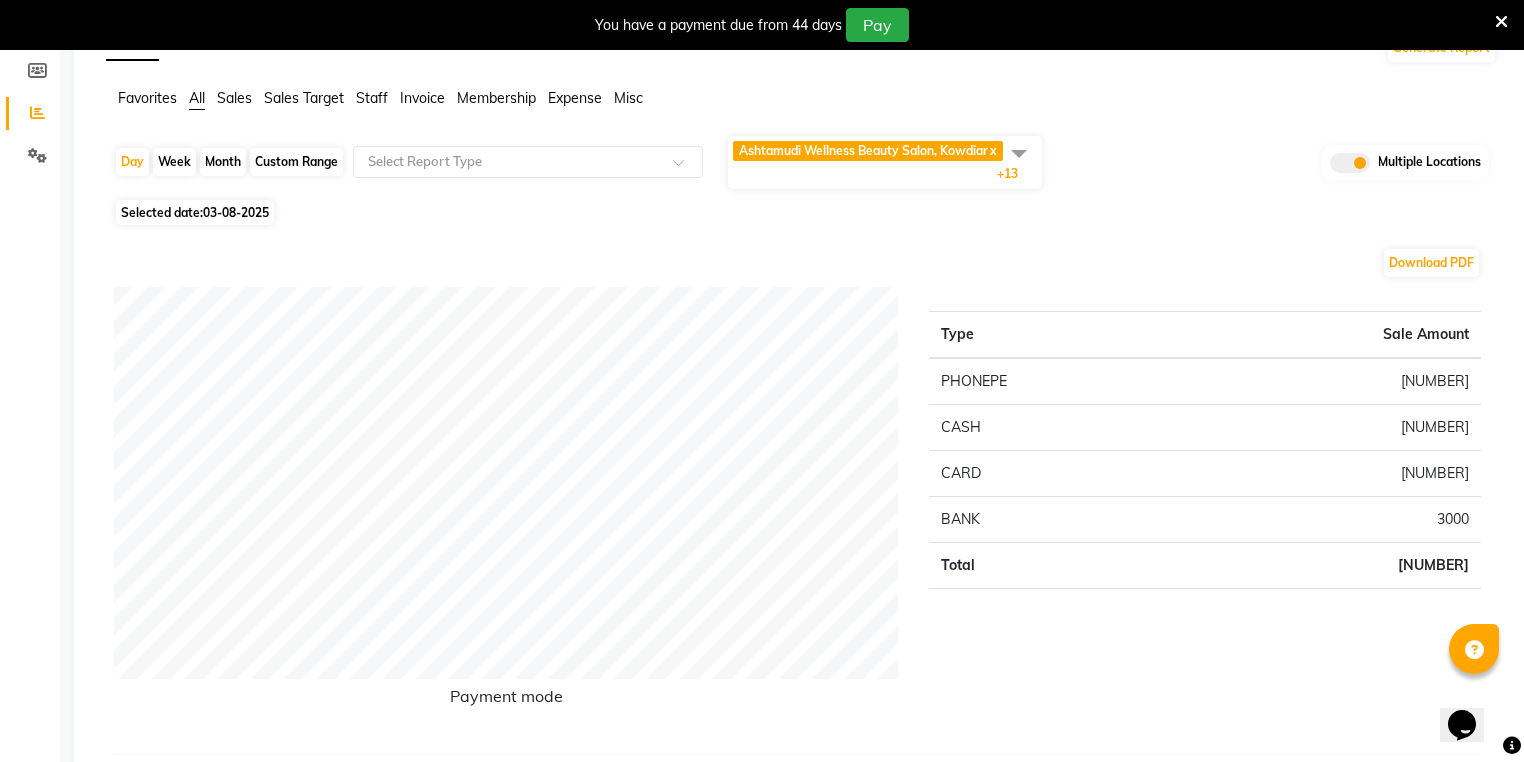 scroll, scrollTop: 0, scrollLeft: 0, axis: both 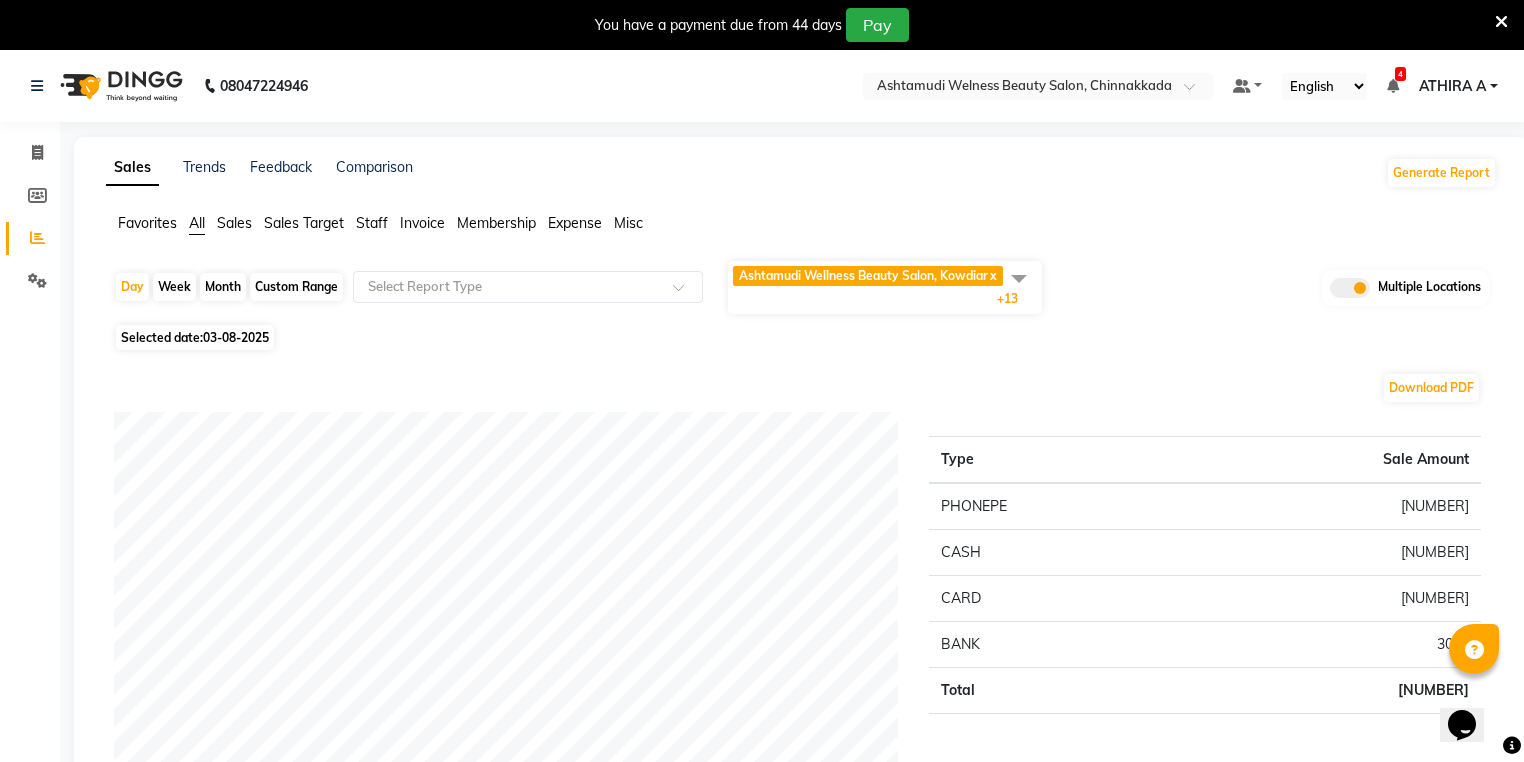 click on "08047224946 Select Location × Ashtamudi Welness Beauty Salon, Chinnakkada Default Panel My Panel English ENGLISH Español العربية मराठी हिंदी ગુજરાતી தமிழ் 中文 4 Notifications nothing to show ATHIRA A Manage Profile Change Password Sign out  Version:3.16.0" 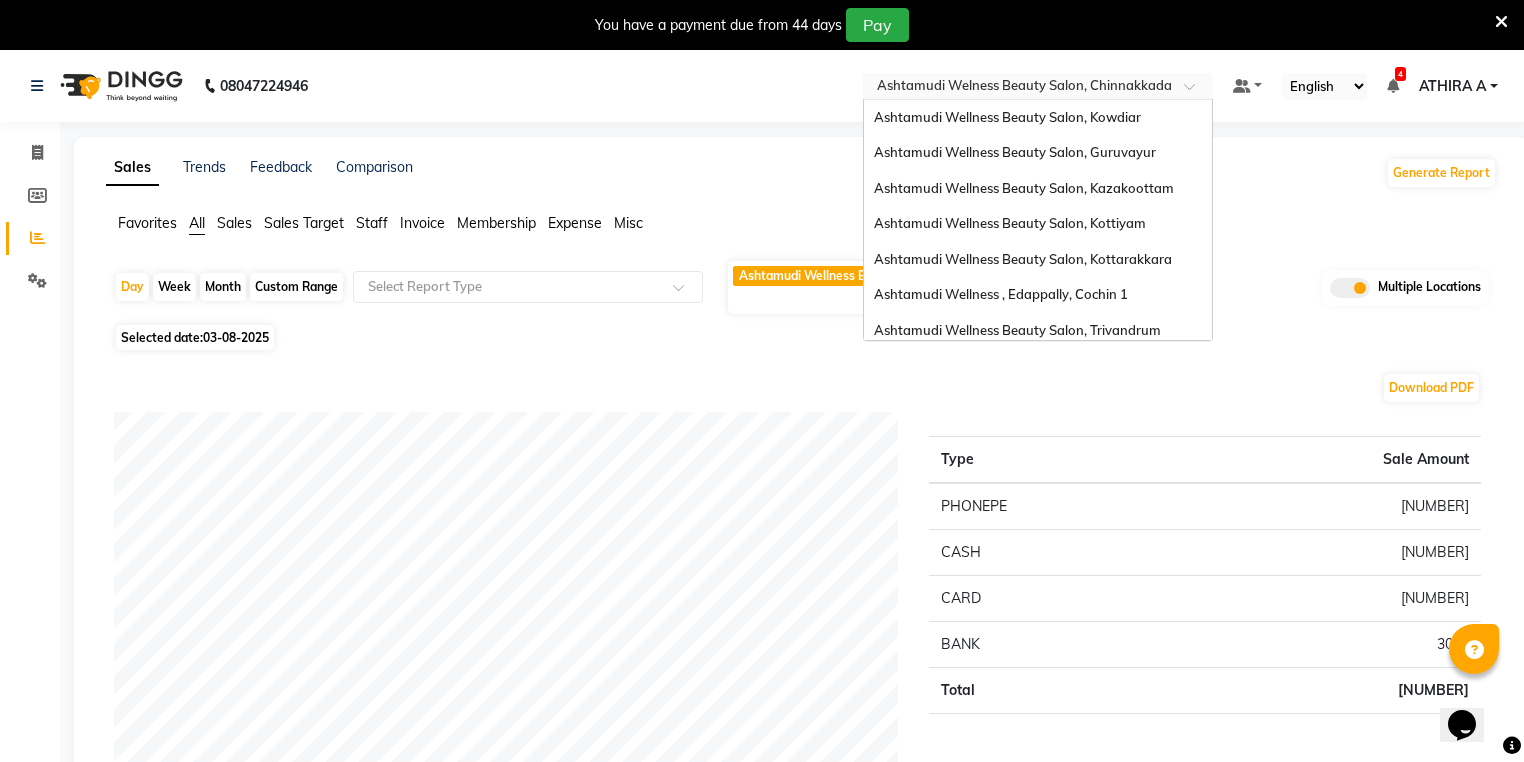 click at bounding box center [1018, 88] 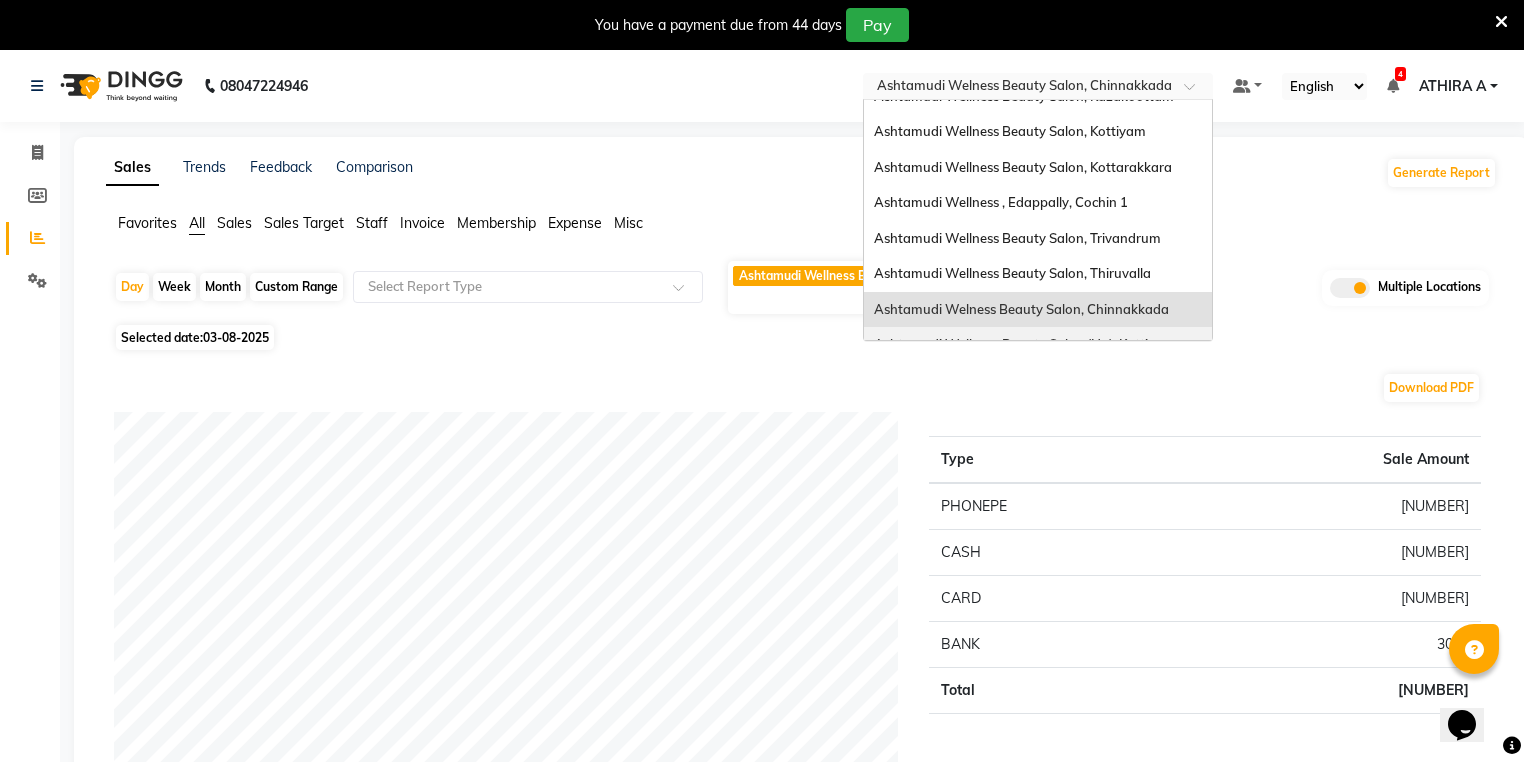 scroll, scrollTop: 0, scrollLeft: 0, axis: both 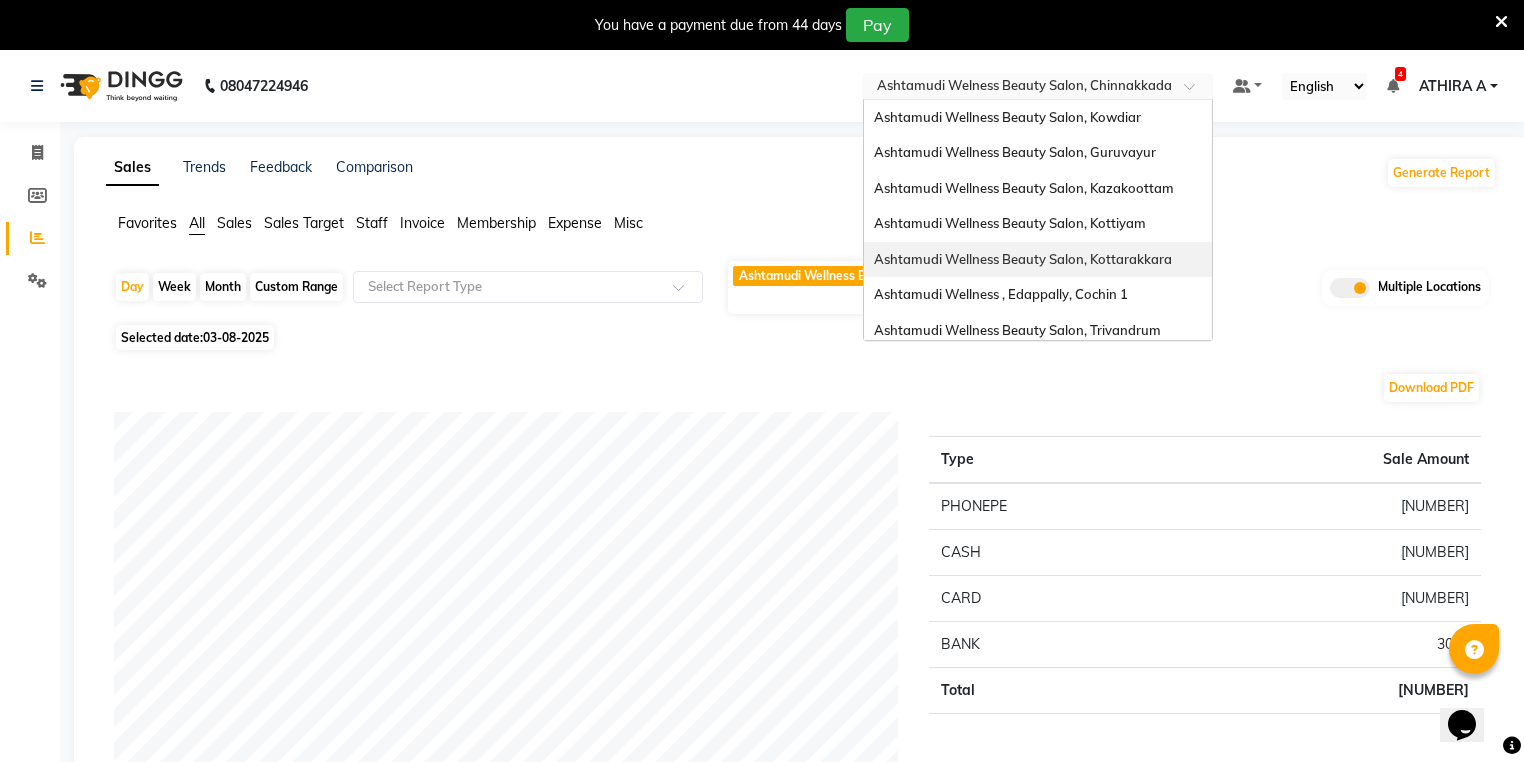 click on "Ashtamudi Wellness Beauty Salon, Kottarakkara" at bounding box center (1038, 260) 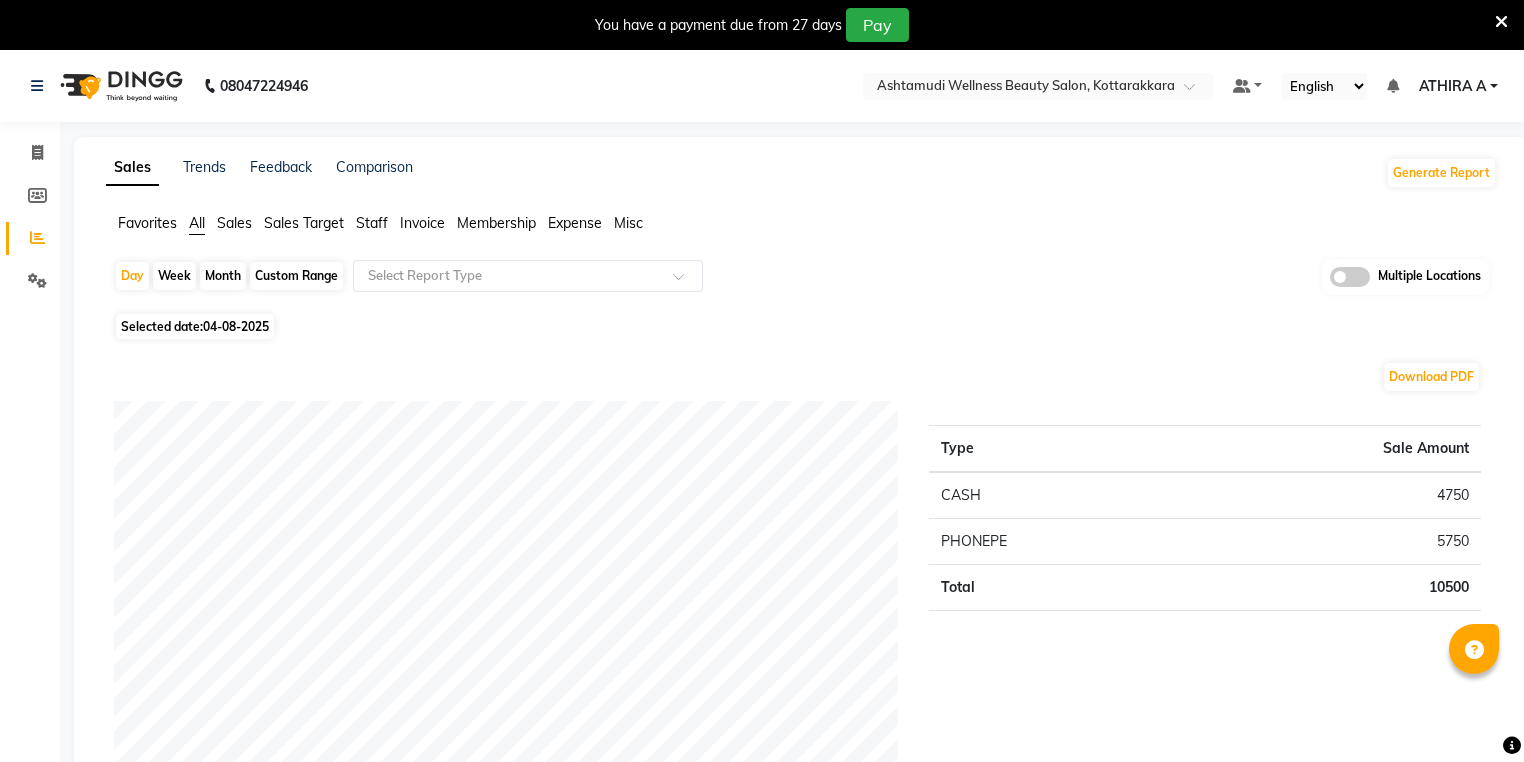 scroll, scrollTop: 0, scrollLeft: 0, axis: both 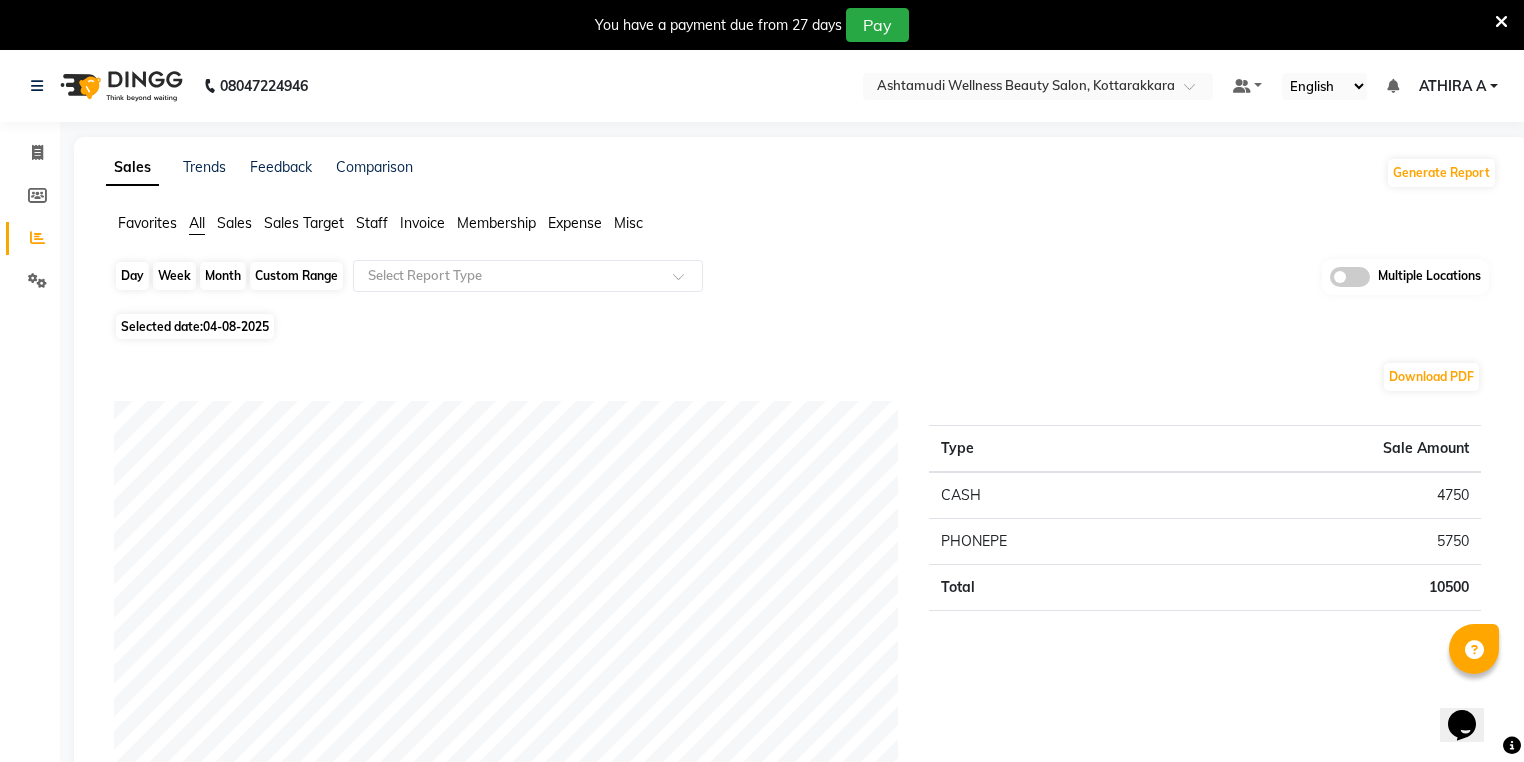 click on "Day" 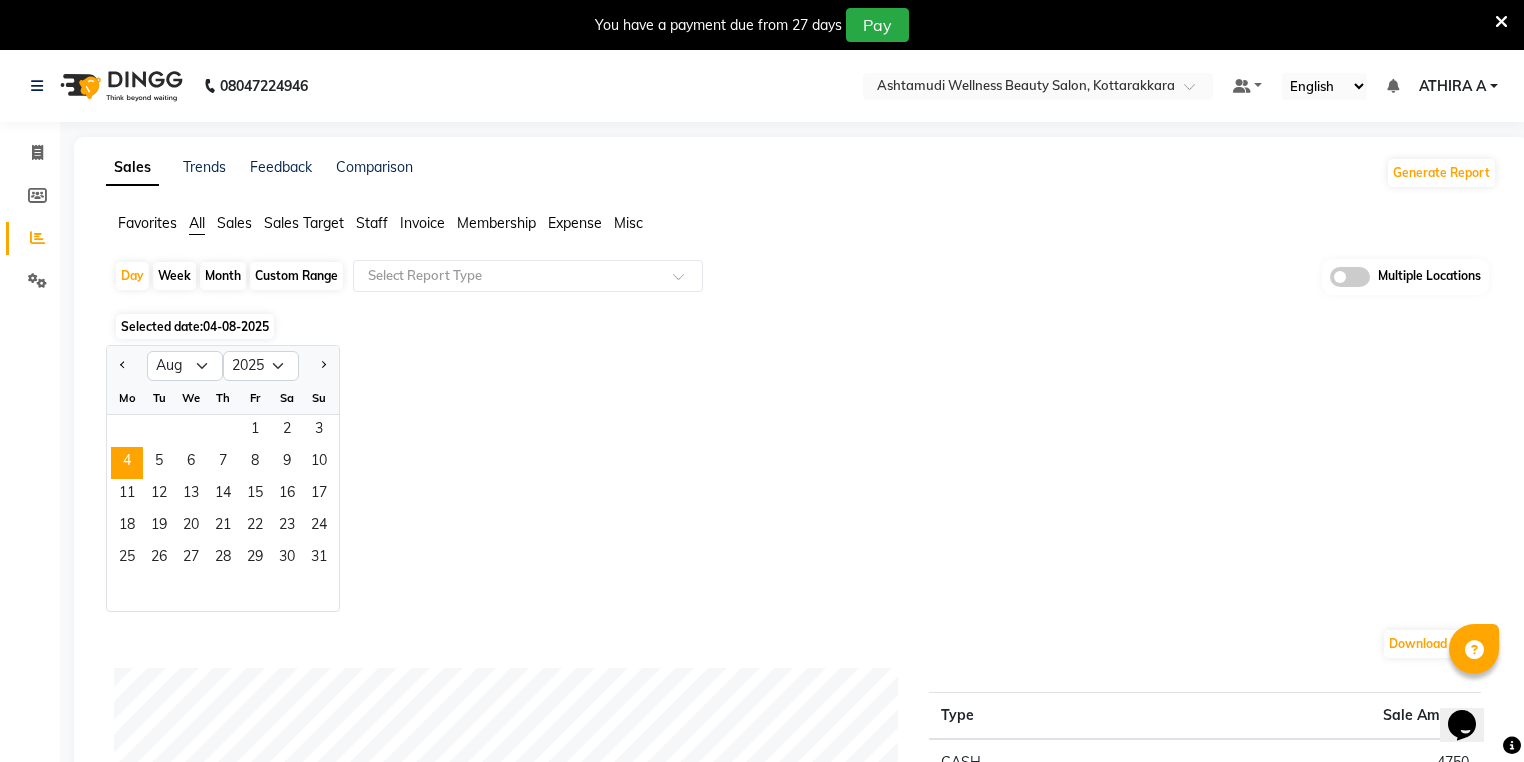 click on "Jan Feb Mar Apr May Jun Jul Aug Sep Oct Nov Dec 2015 2016 2017 2018 2019 2020 2021 2022 2023 2024 2025 2026 2027 2028 2029 2030 2031 2032 2033 2034 2035 Mo Tu We Th Fr Sa Su  1   2   3   4   5   6   7   8   9   10   11   12   13   14   15   16   17   18   19   20   21   22   23   24   25   26   27   28   29   30   31" 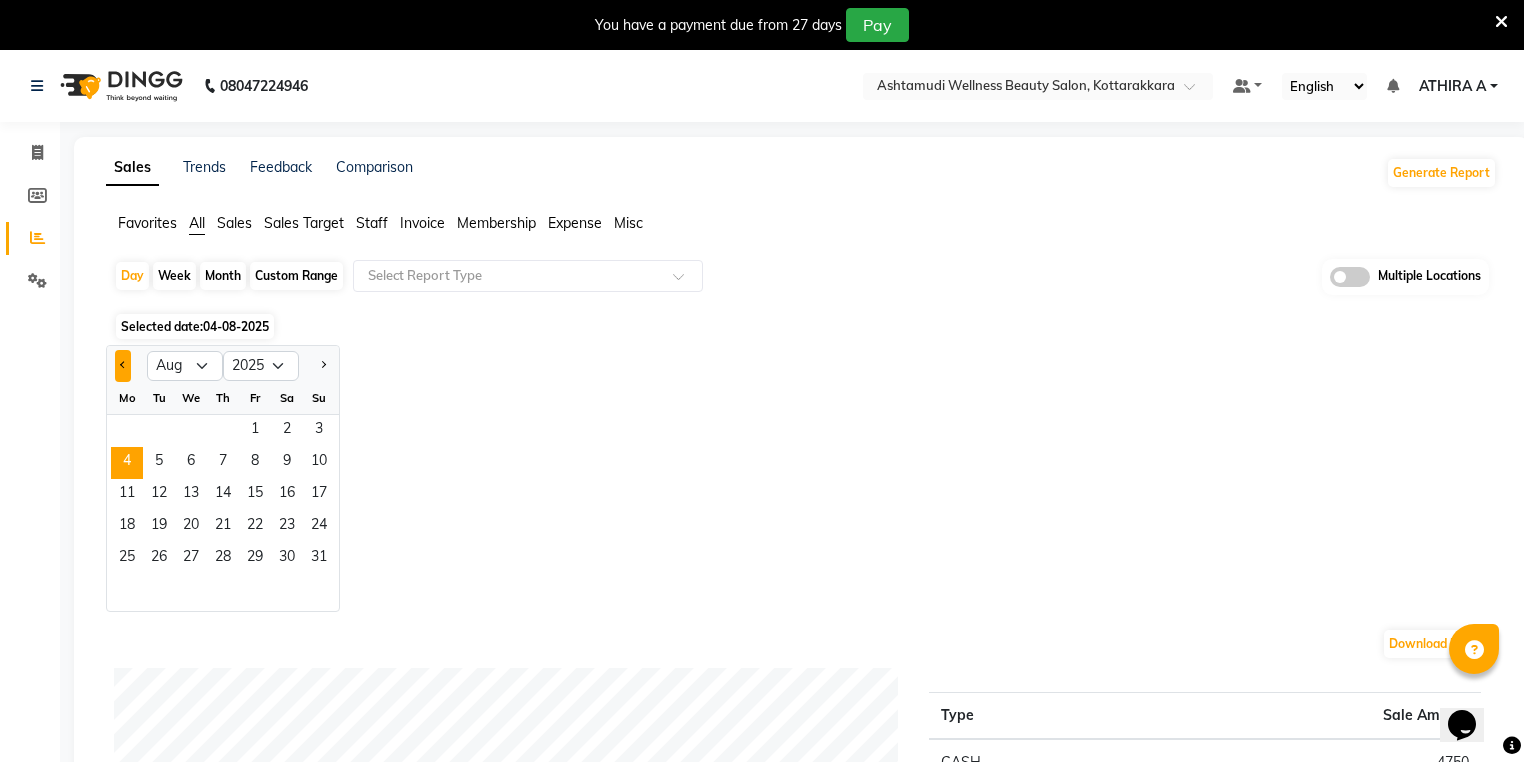 click 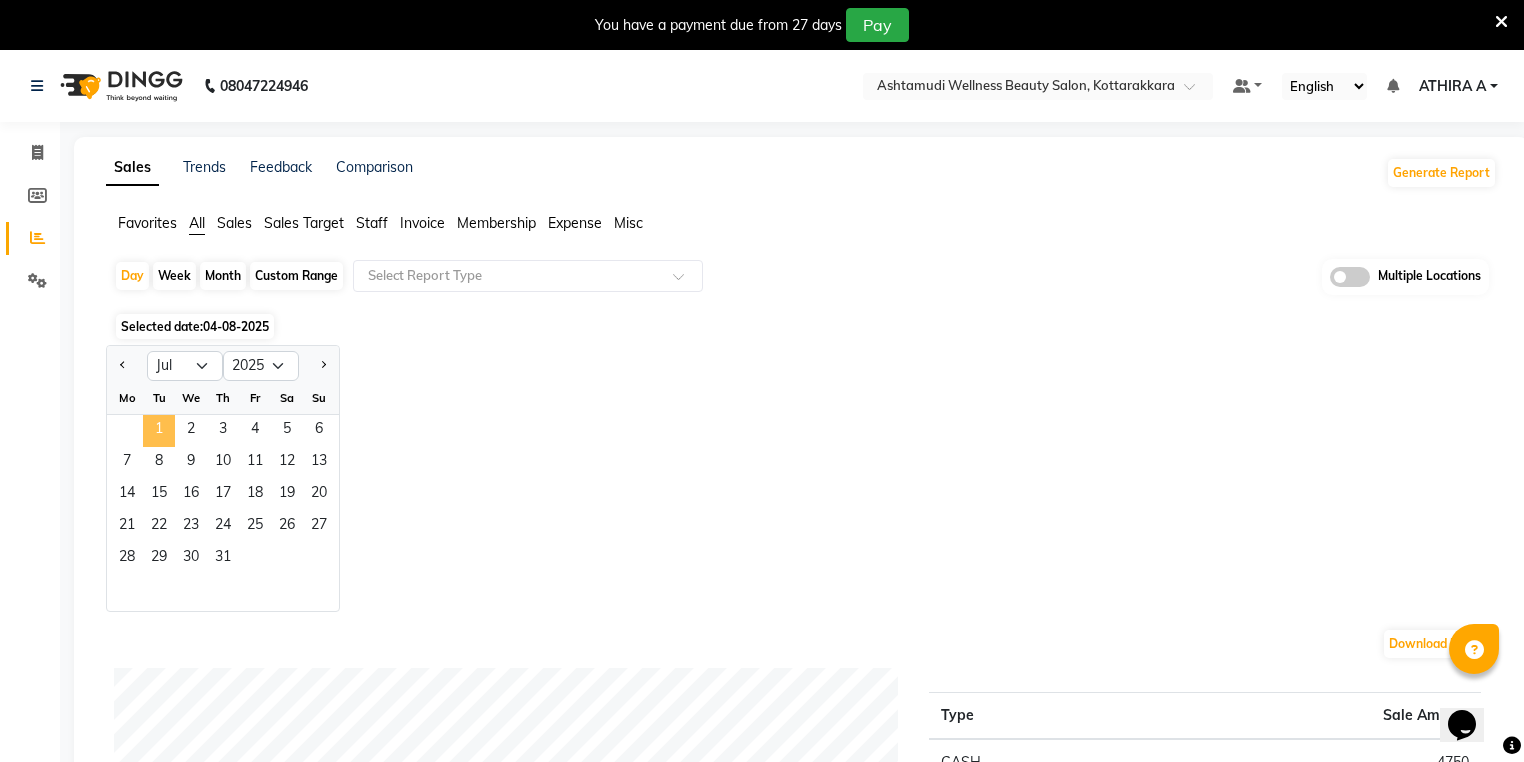 drag, startPoint x: 160, startPoint y: 425, endPoint x: 536, endPoint y: 308, distance: 393.78293 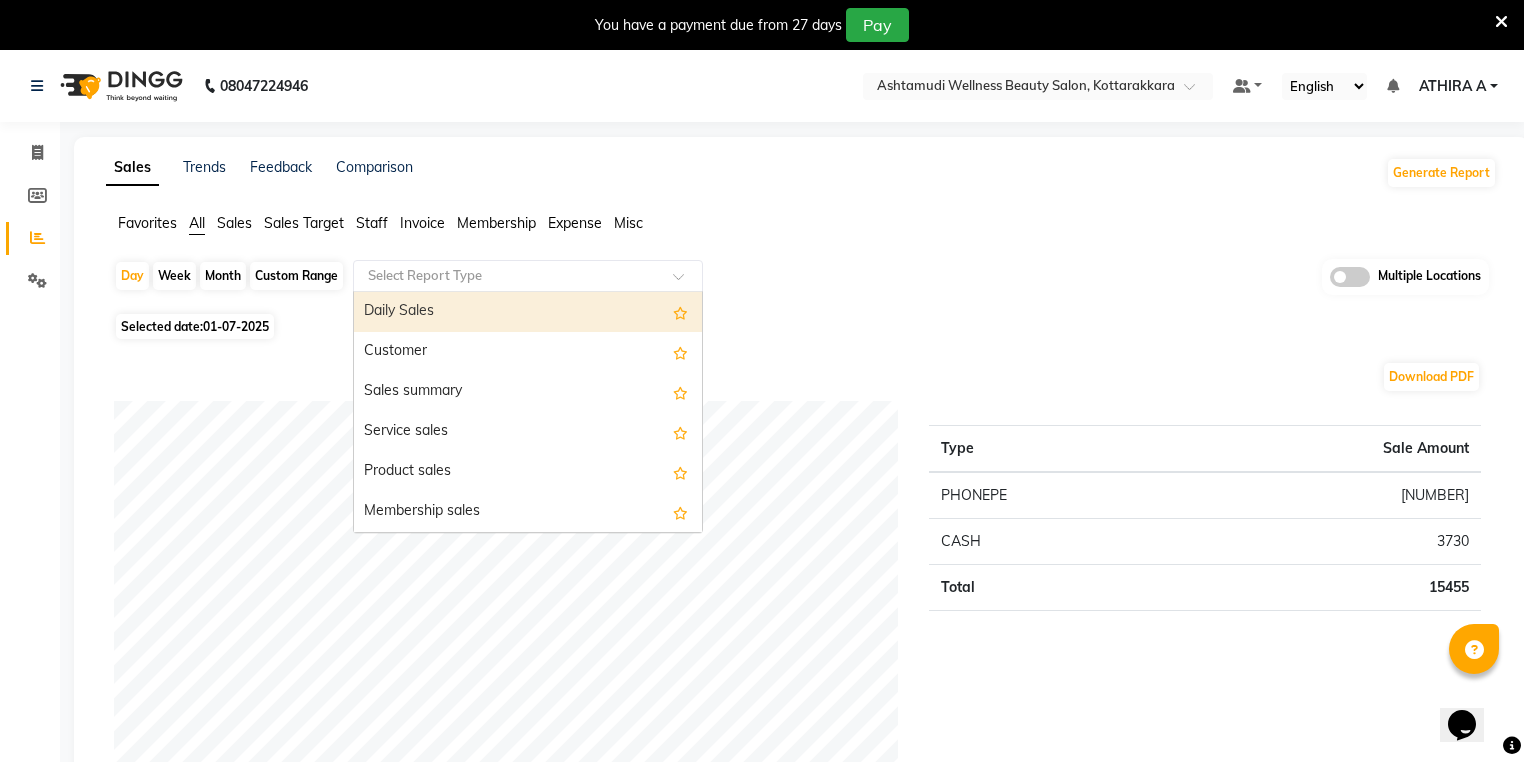 click on "Select Report Type" 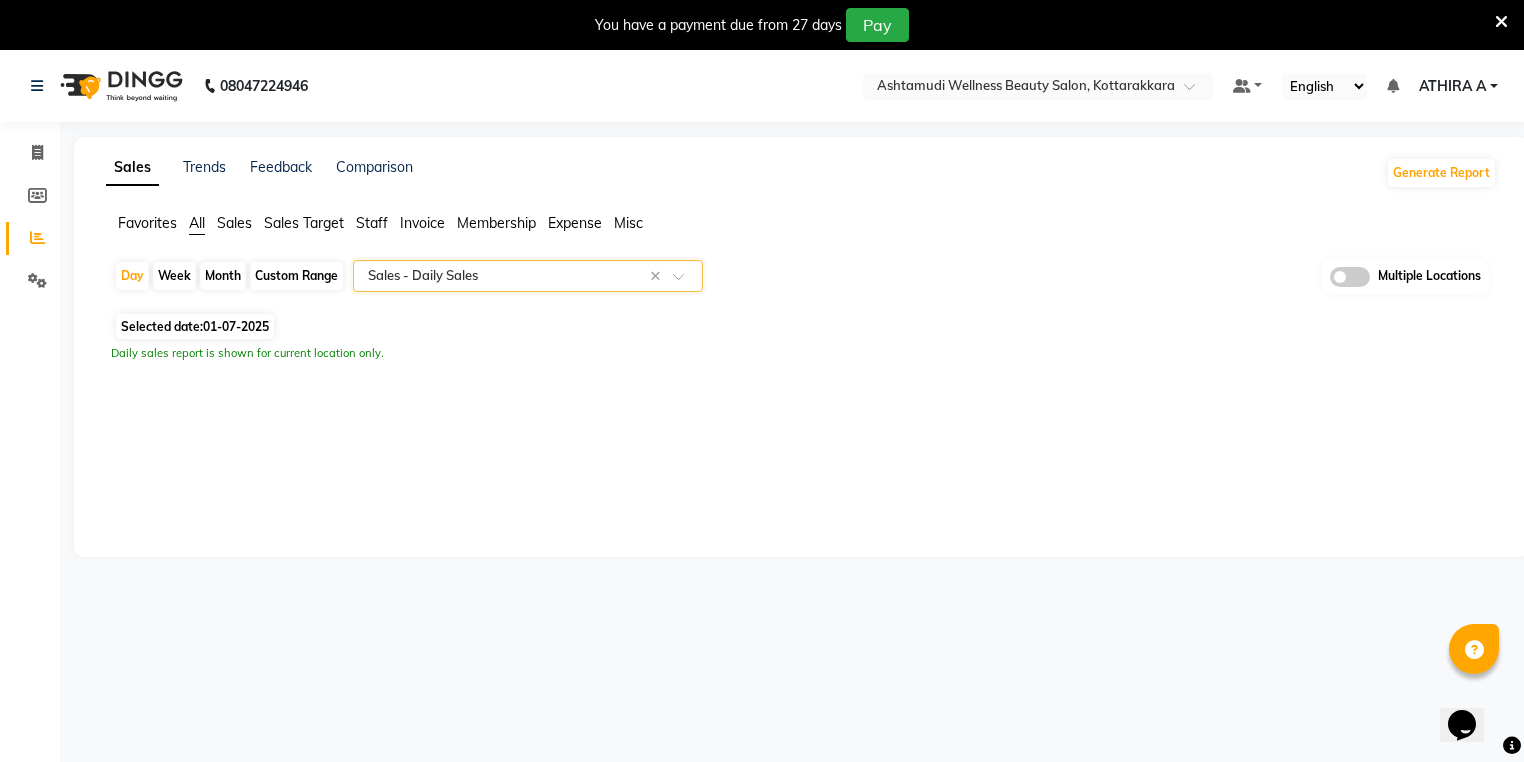 select on "full_report" 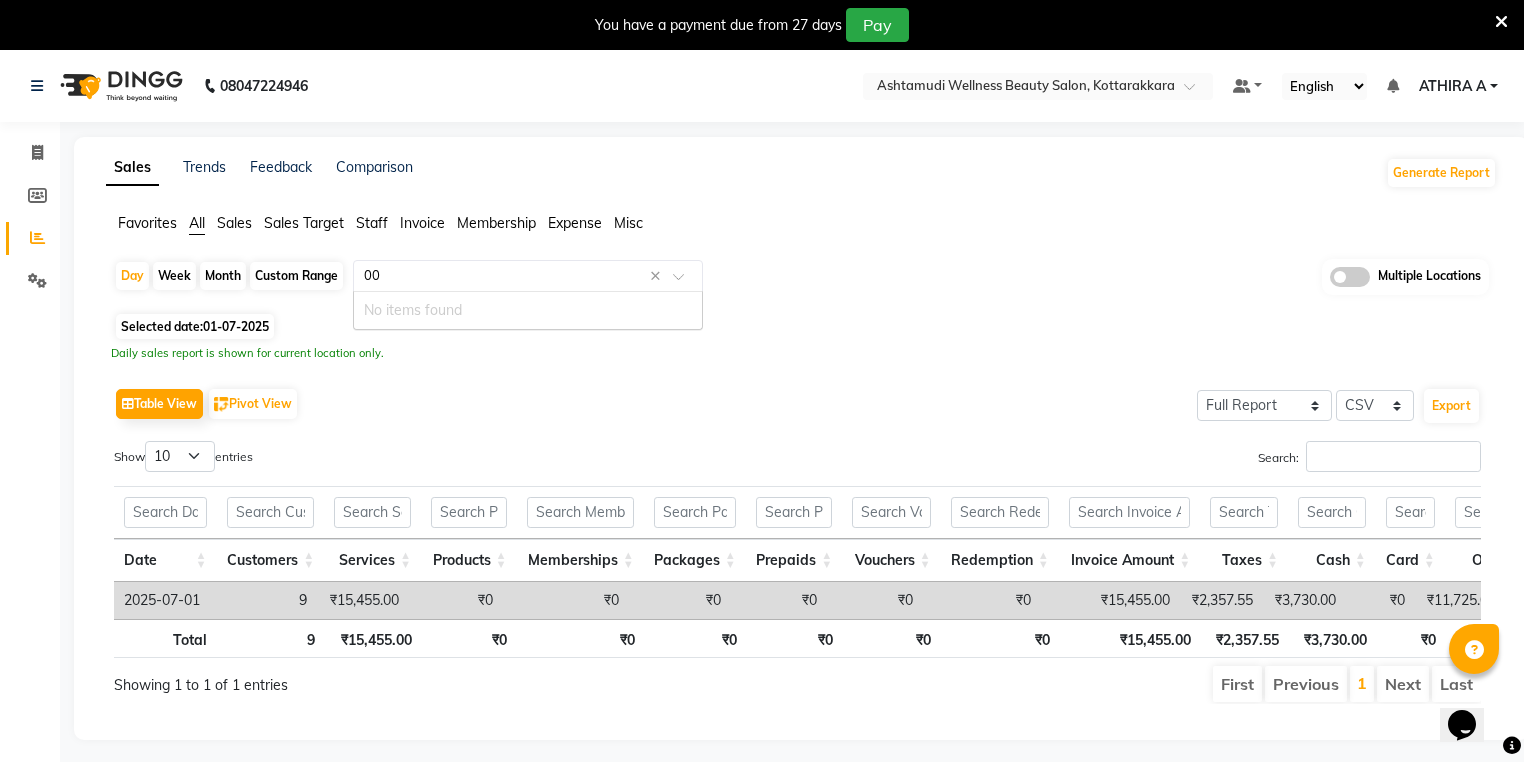type on "0" 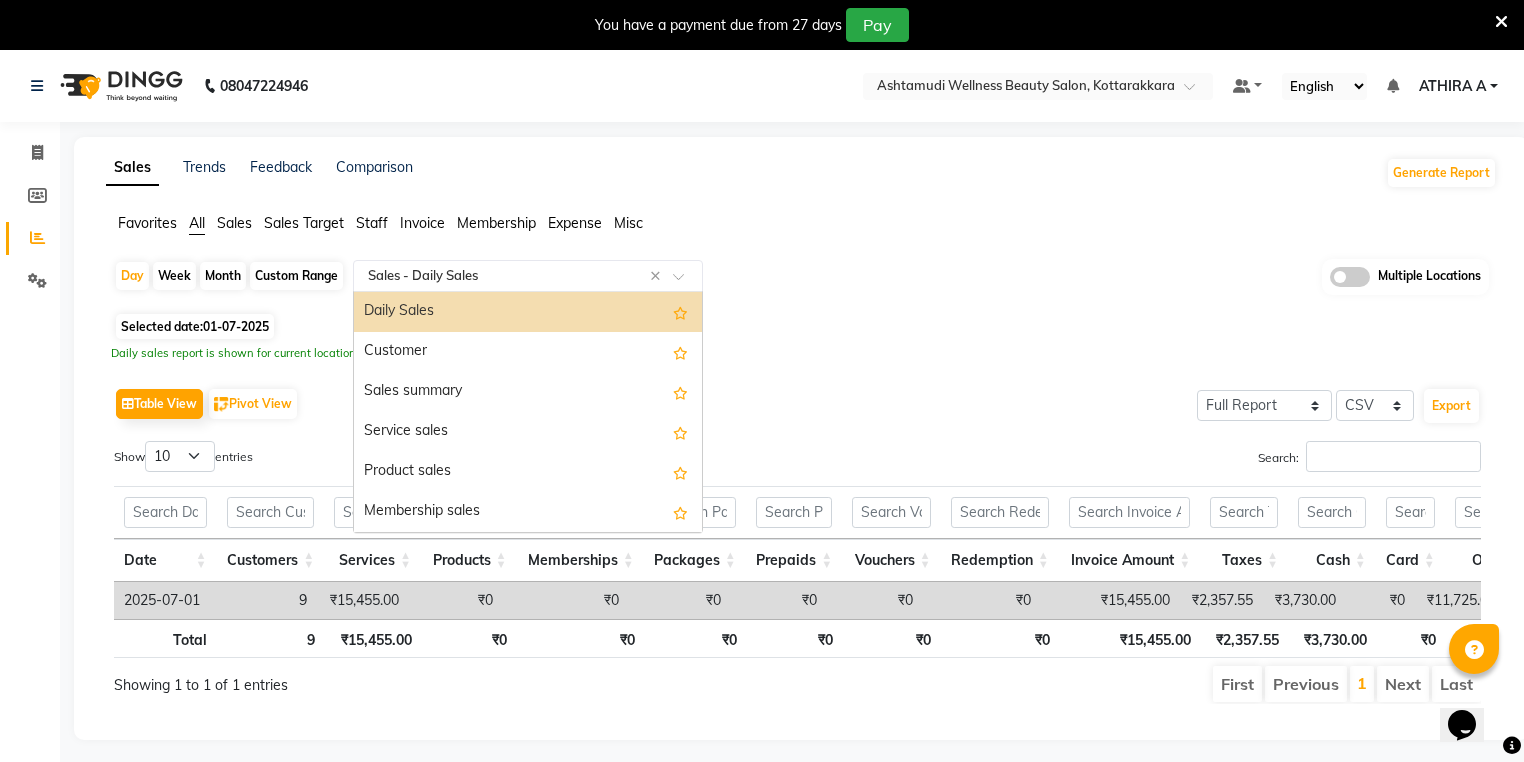 type 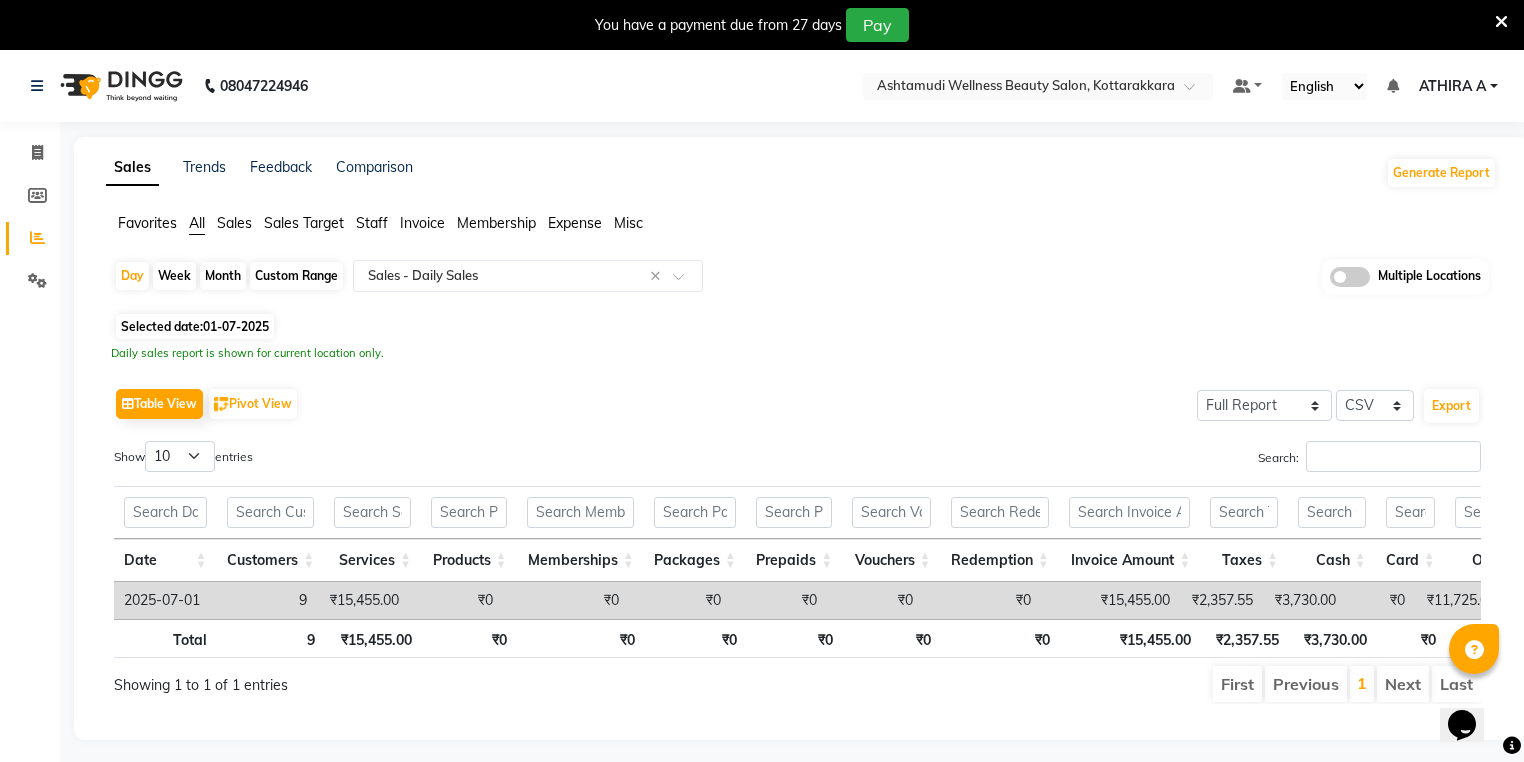 click on "Day   Week   Month   Custom Range  Select Report Type × Sales -  Daily Sales × Multiple Locations" 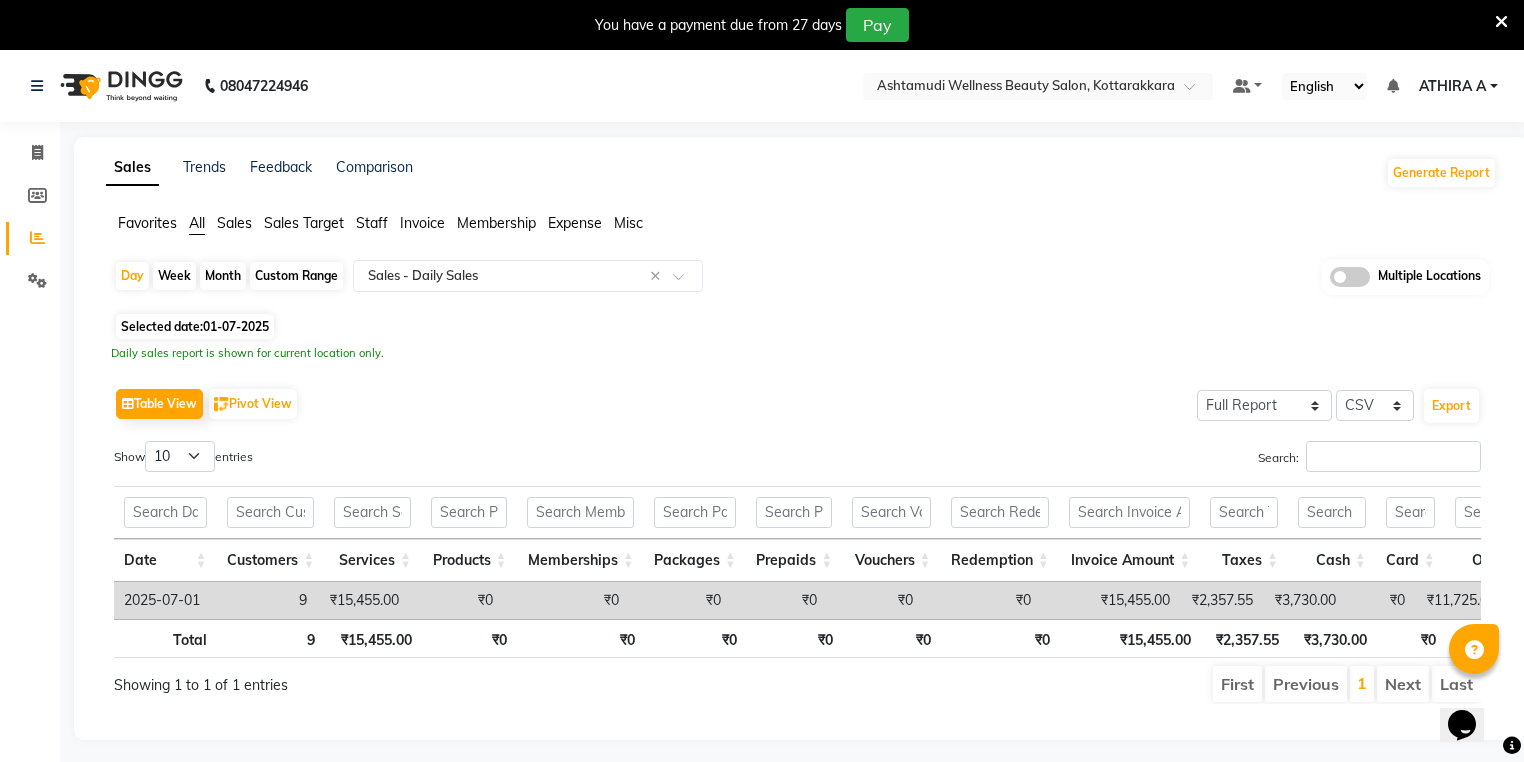 click on "Invoice" 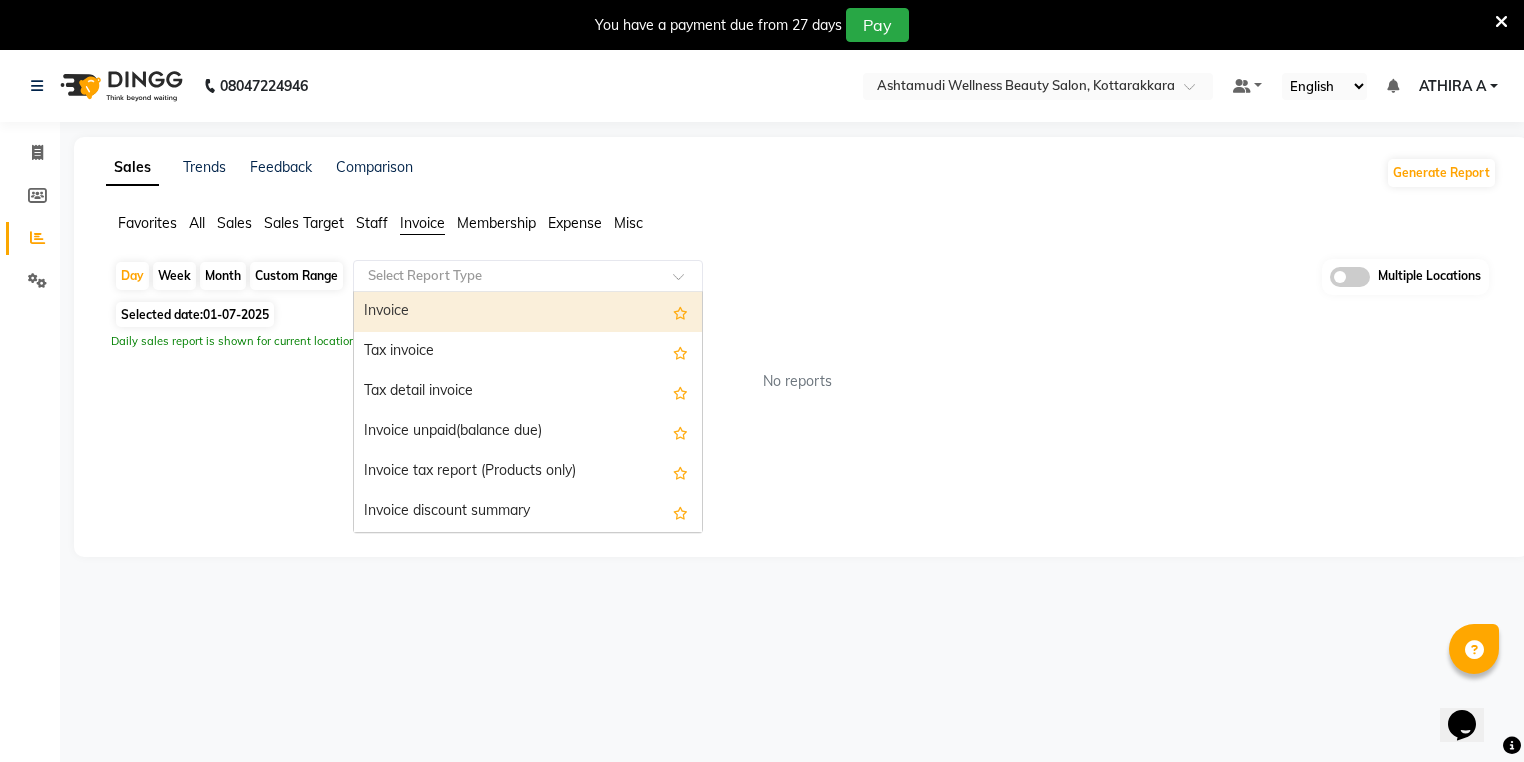 drag, startPoint x: 450, startPoint y: 275, endPoint x: 464, endPoint y: 332, distance: 58.694122 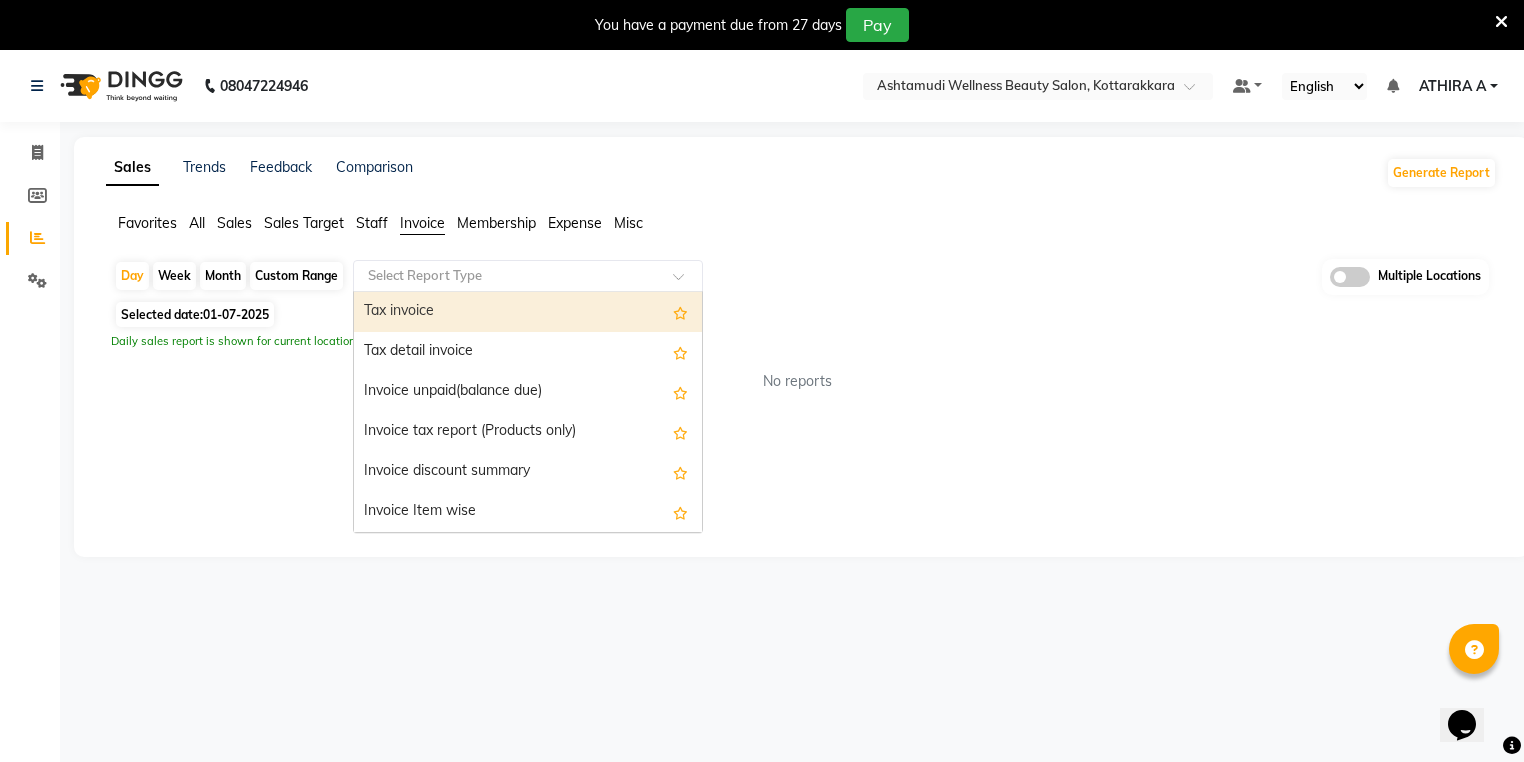 scroll, scrollTop: 80, scrollLeft: 0, axis: vertical 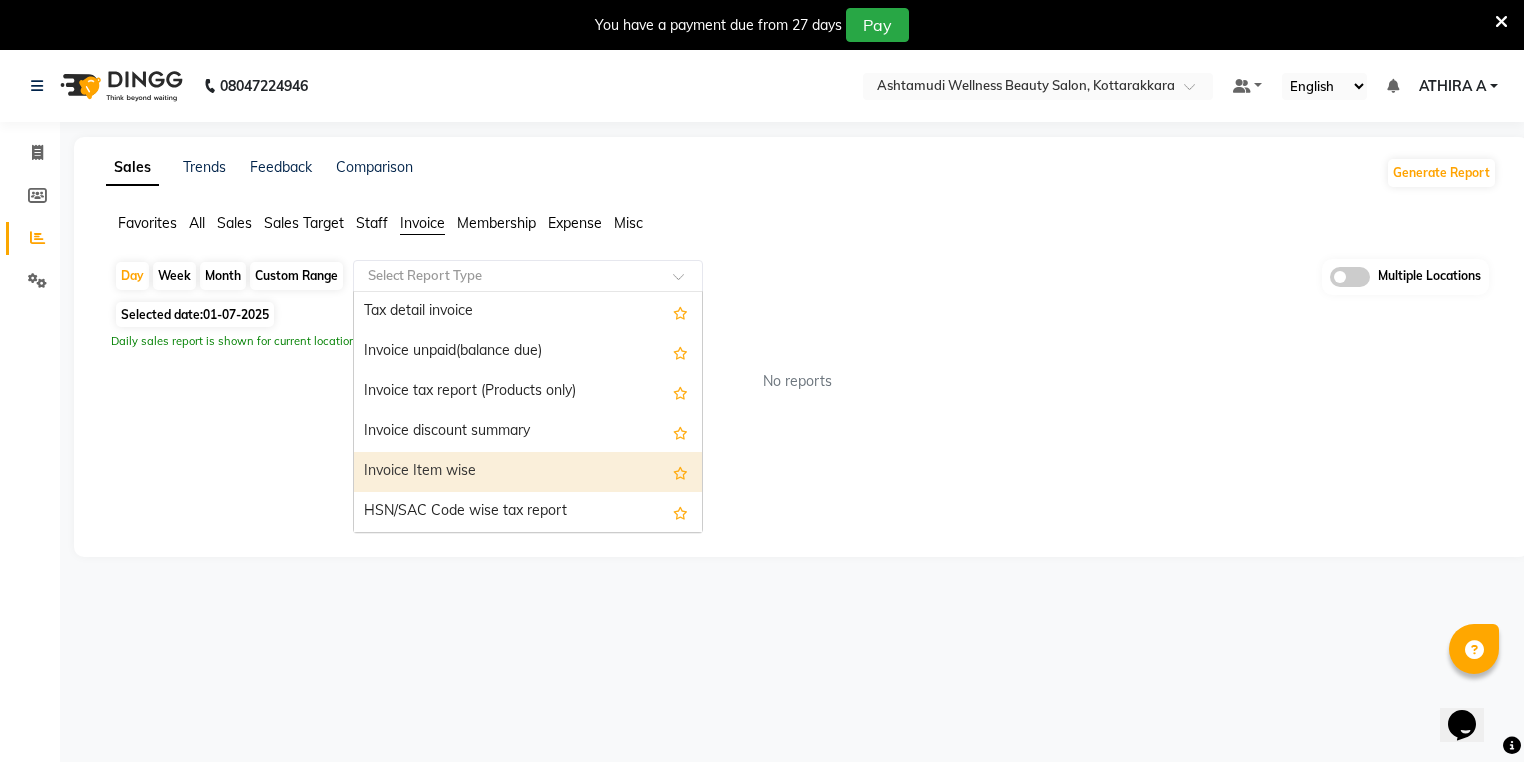 drag, startPoint x: 459, startPoint y: 470, endPoint x: 127, endPoint y: 88, distance: 506.11066 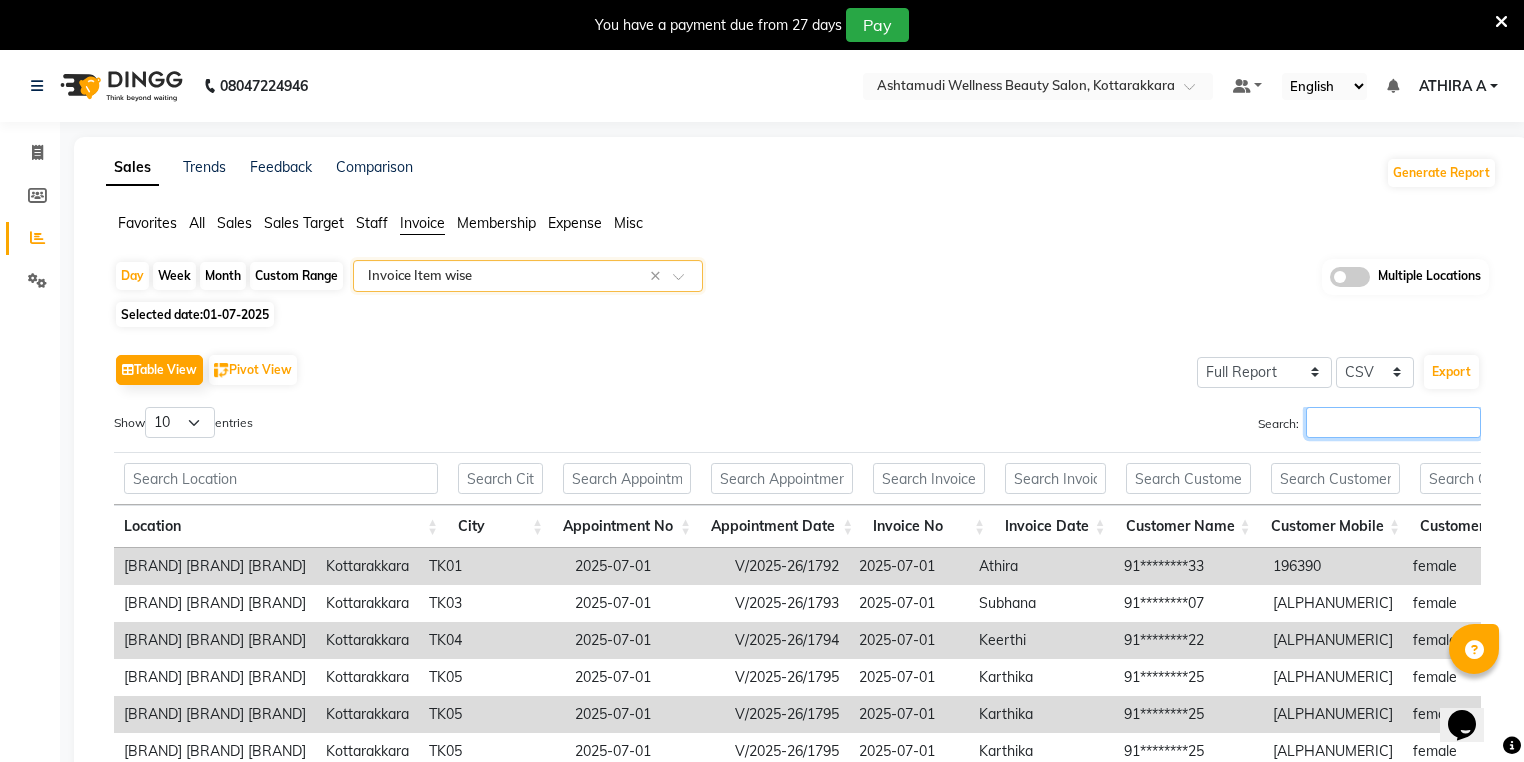 click on "Search:" at bounding box center [1393, 422] 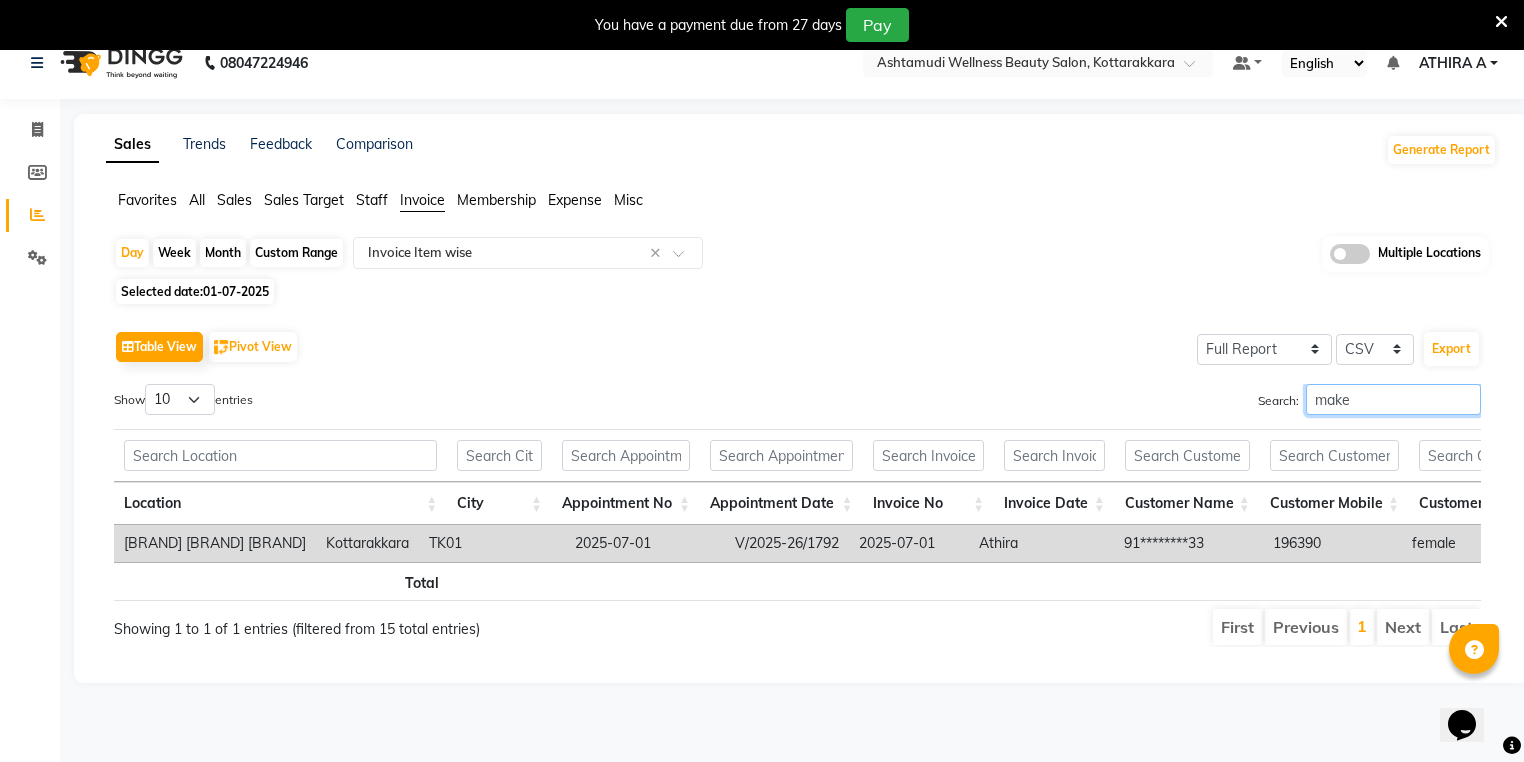 scroll, scrollTop: 50, scrollLeft: 0, axis: vertical 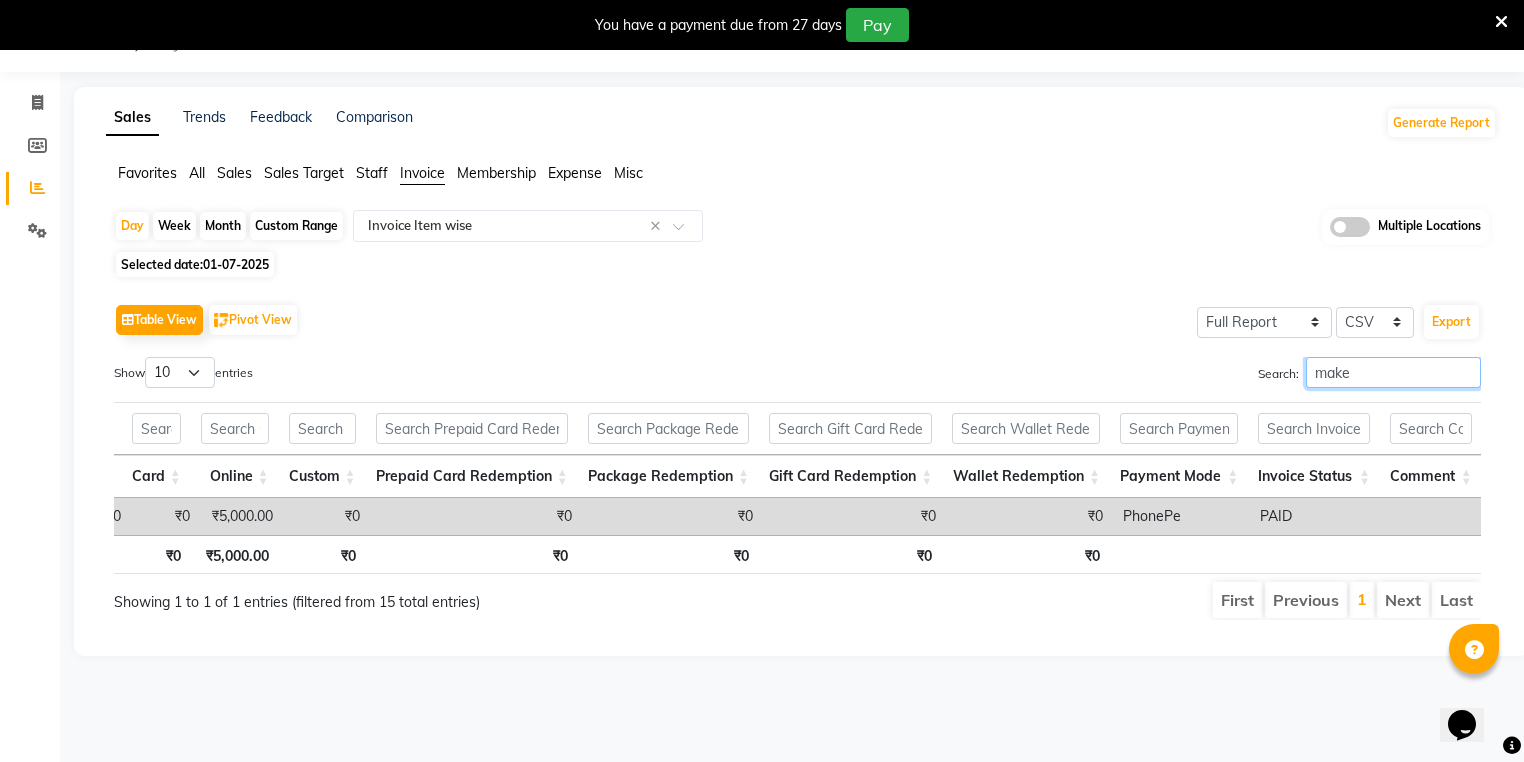 type on "make" 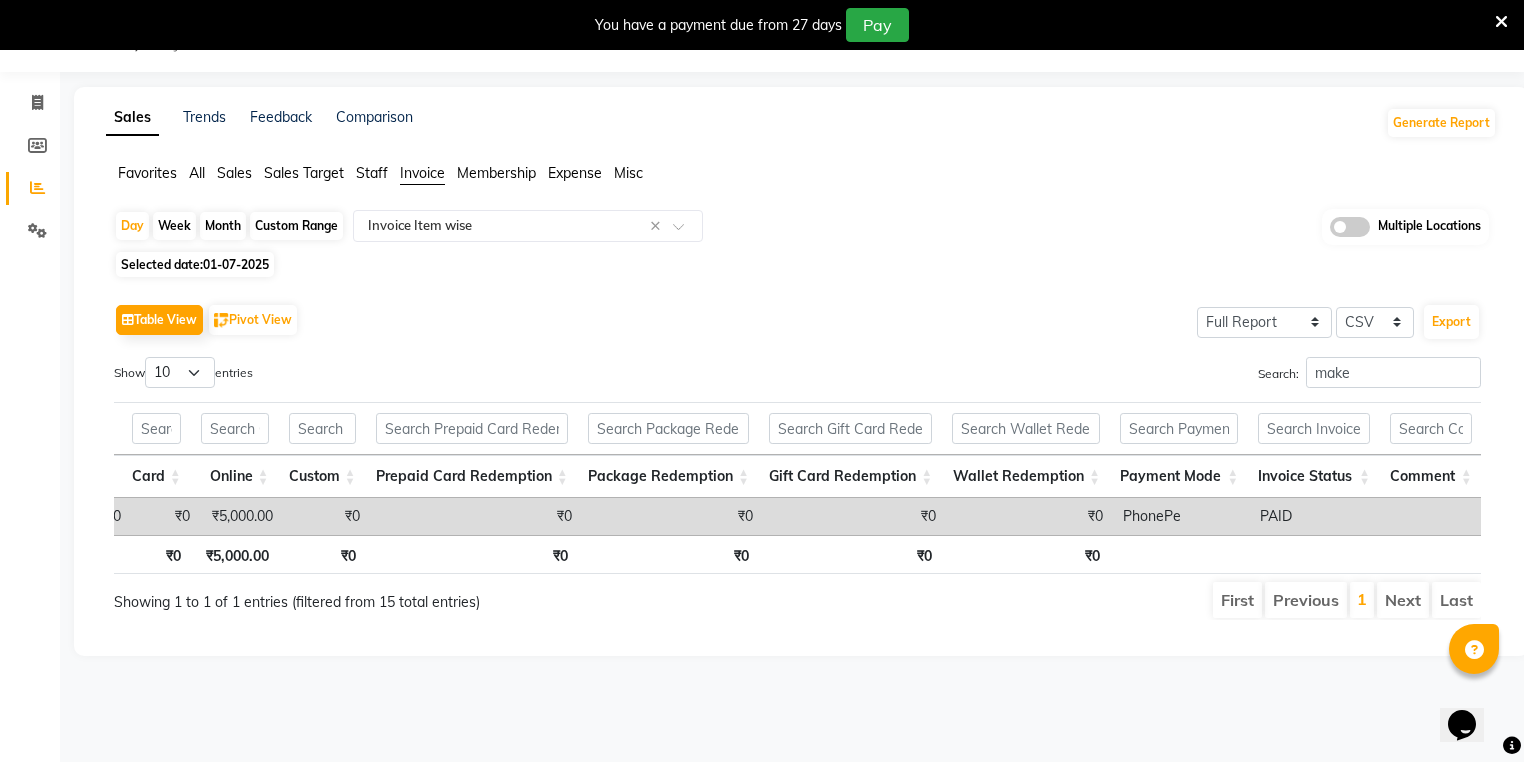 click on "Sales" 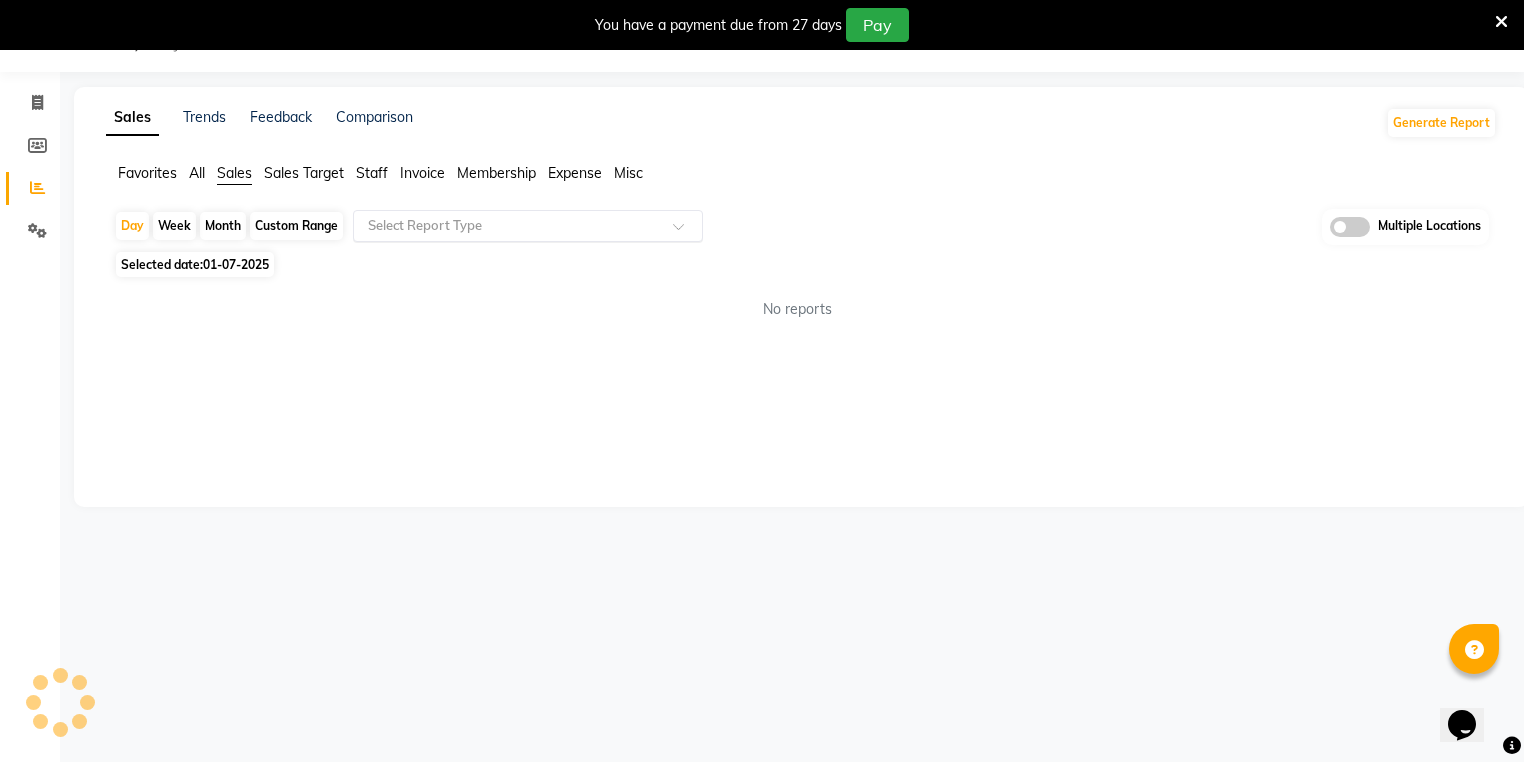 click on "Select Report Type" 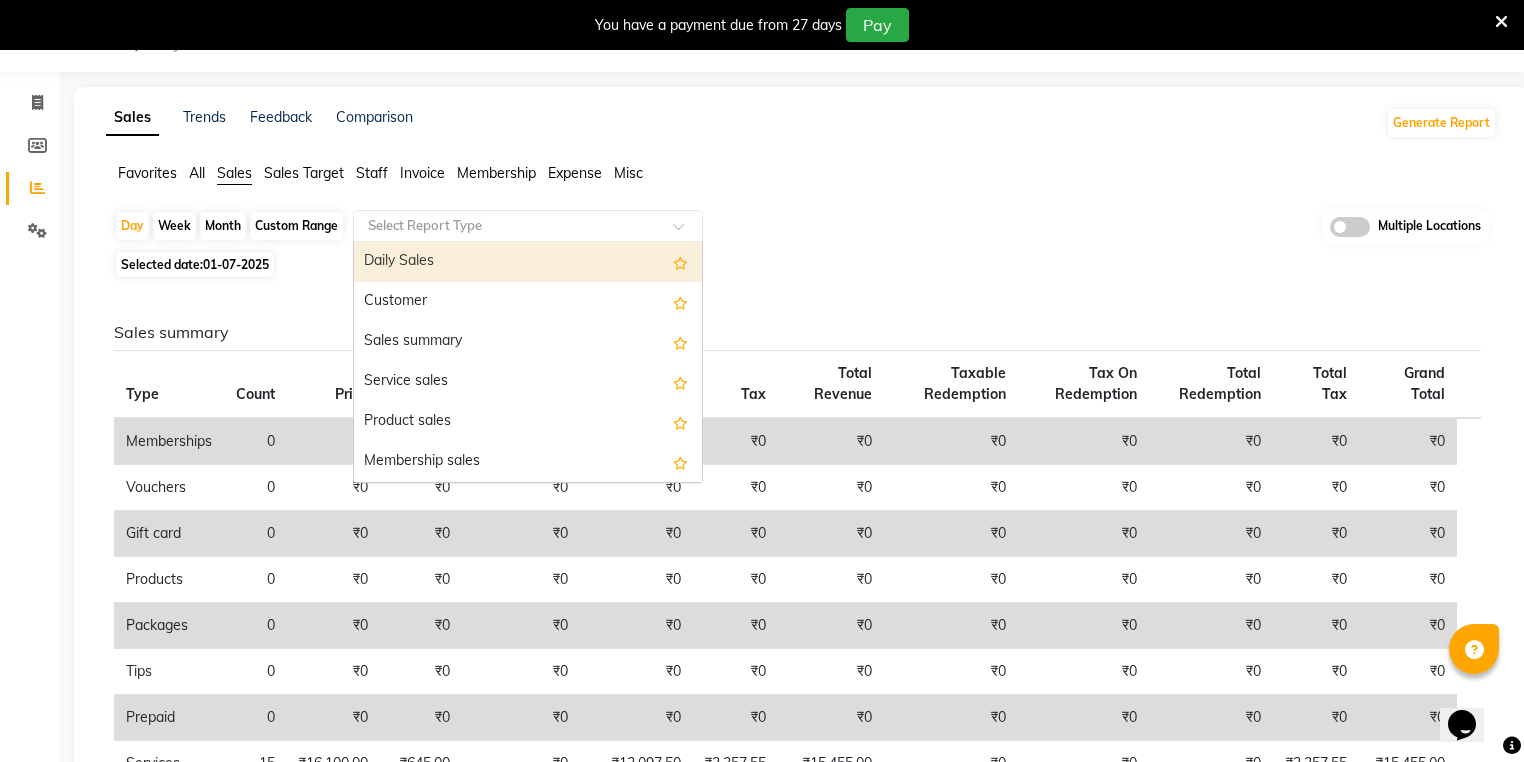 click on "Customer" at bounding box center (528, 302) 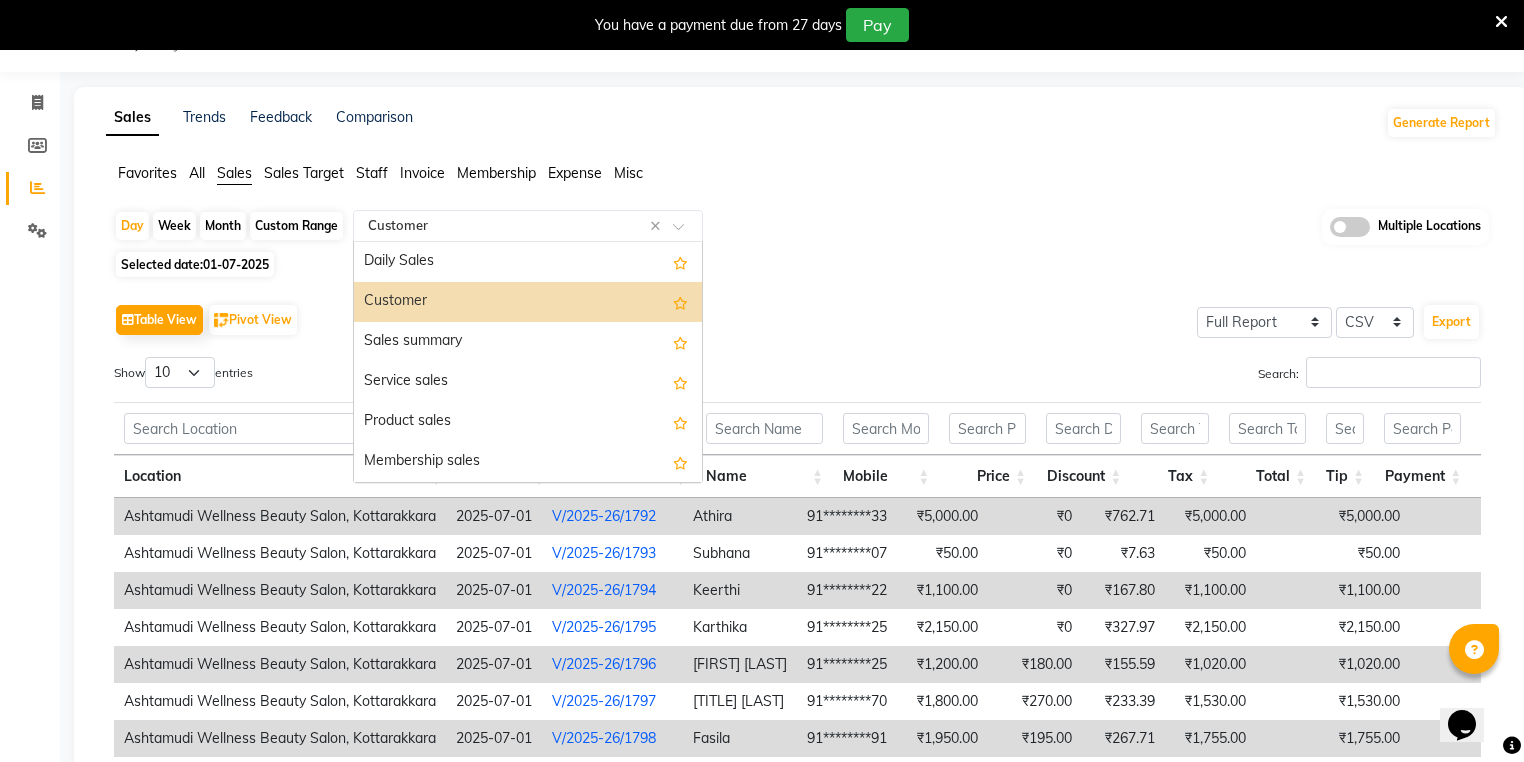 click 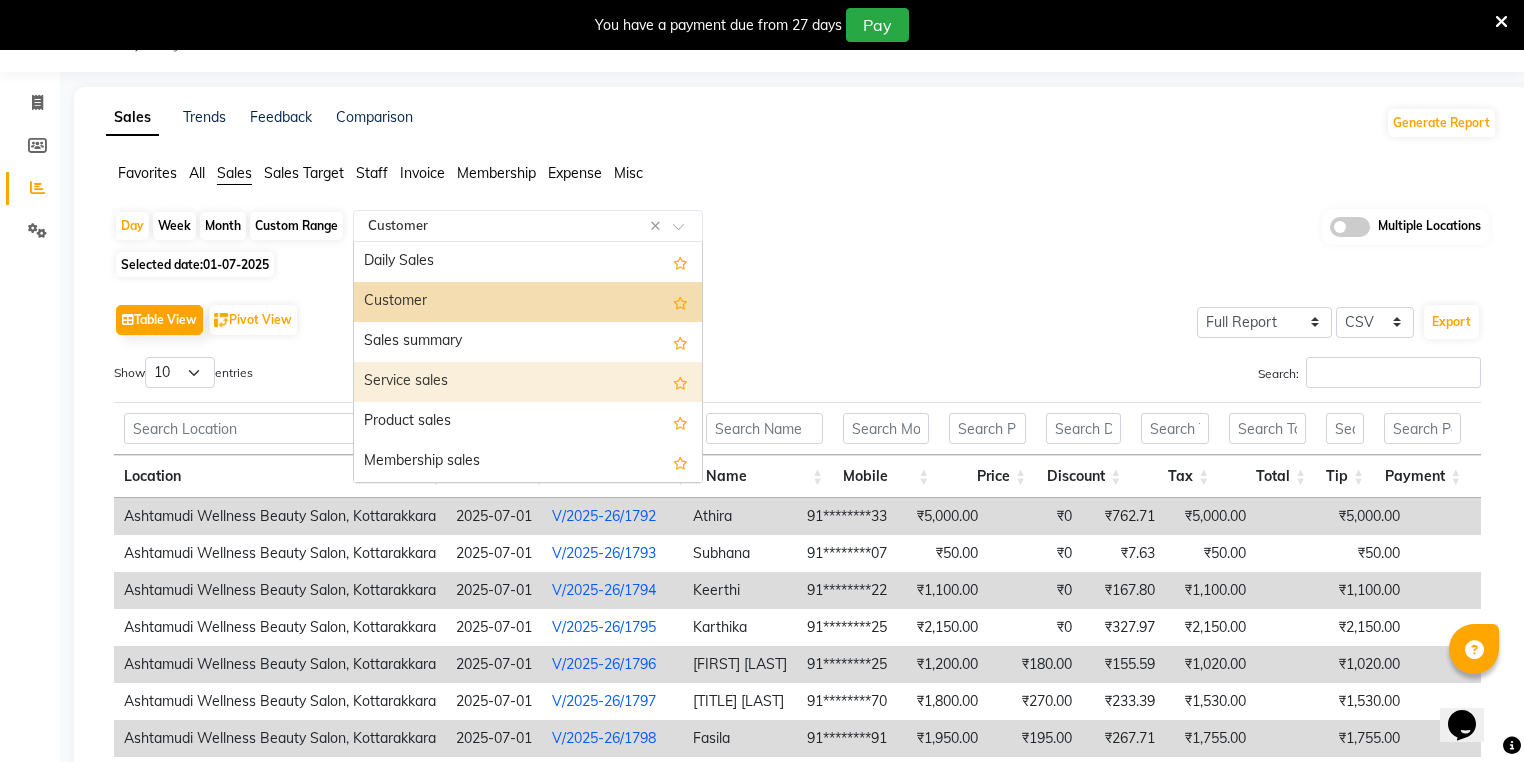 click on "Service sales" at bounding box center [528, 382] 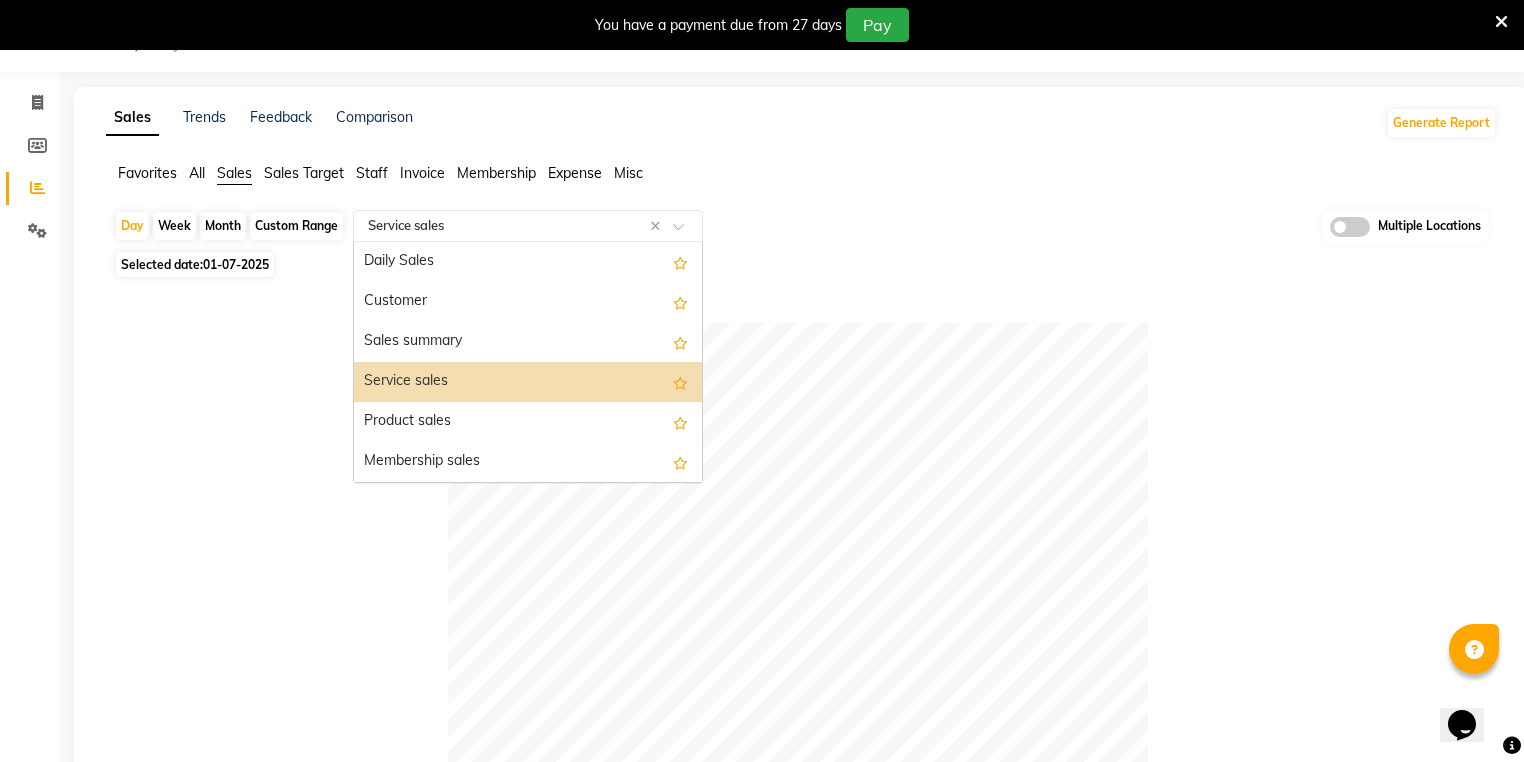 click on "Select Report Type × Service sales ×" 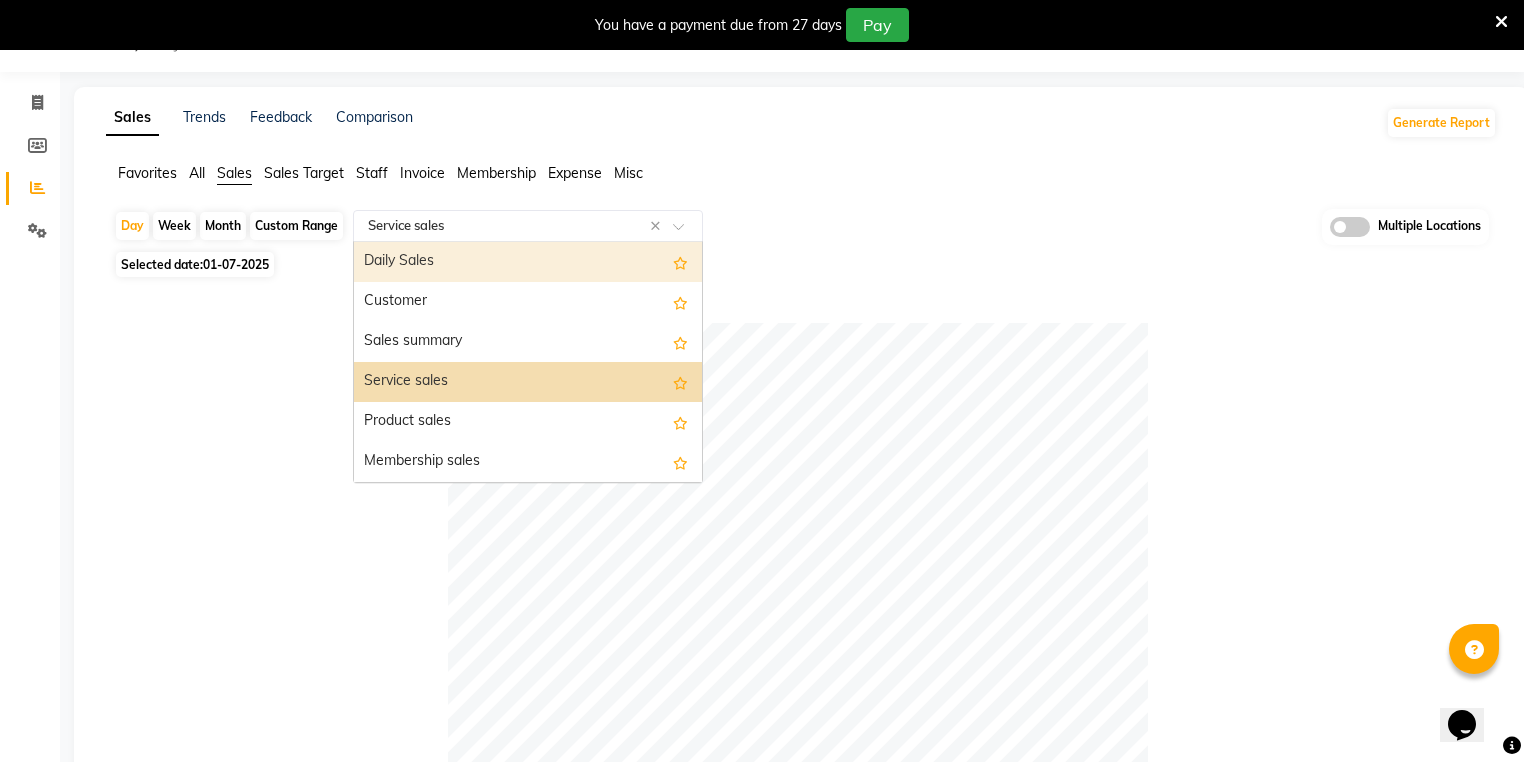 click on "Daily Sales" at bounding box center [528, 262] 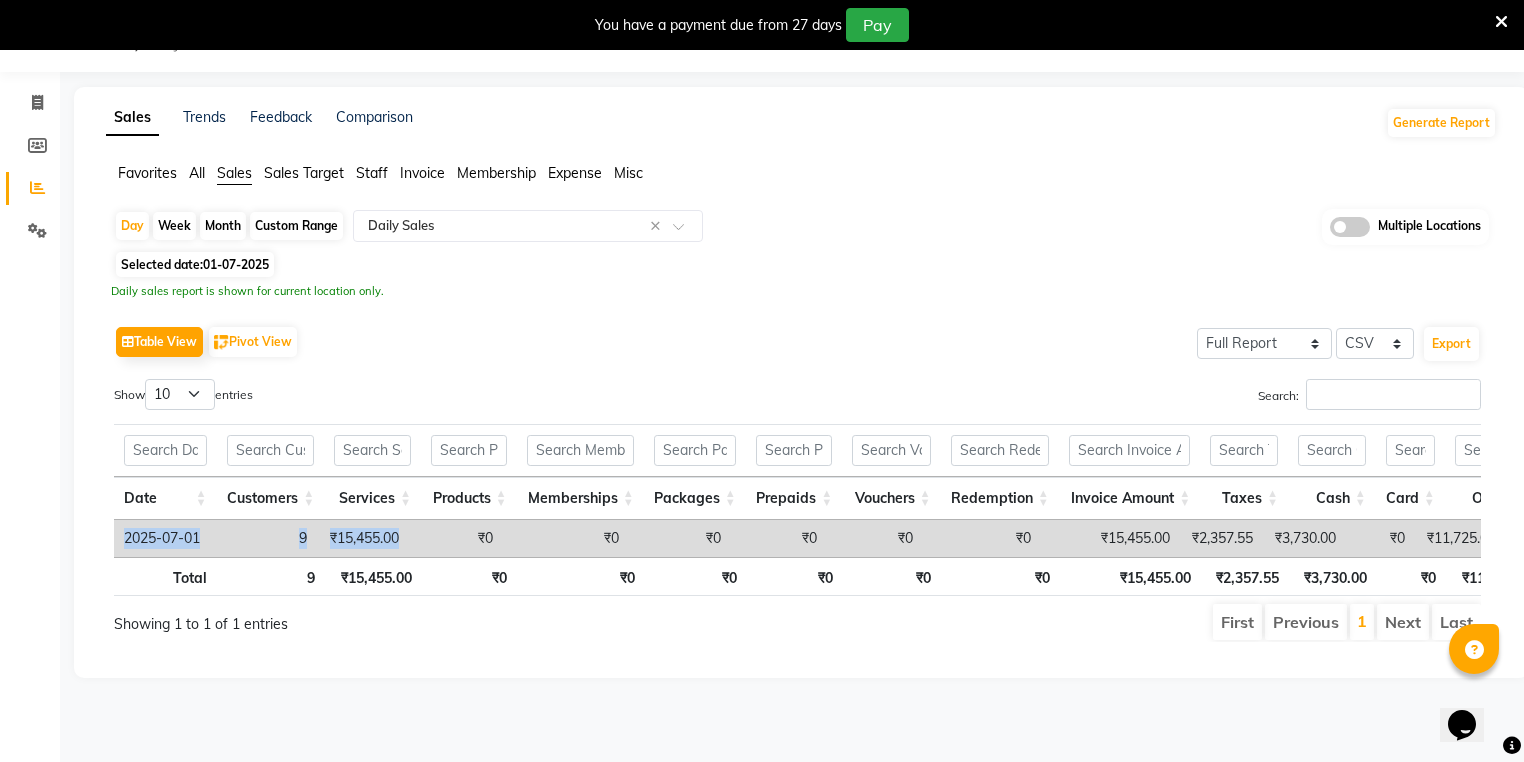 drag, startPoint x: 456, startPoint y: 553, endPoint x: 604, endPoint y: 564, distance: 148.40822 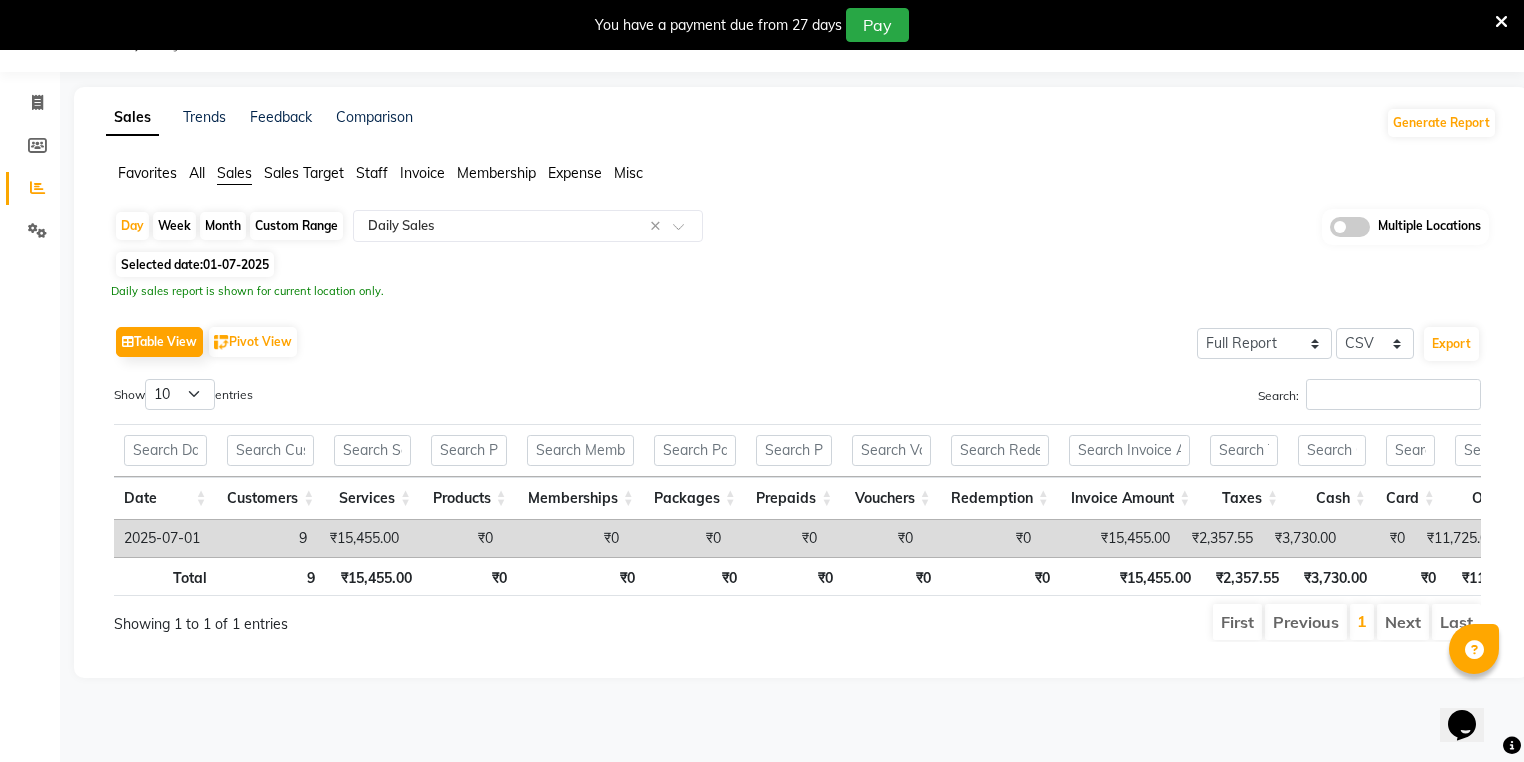 click on "Date Customers Services Products Memberships Packages Prepaids Vouchers Redemption Invoice Amount Taxes Cash Card Online Custom Total Collection Total Sale Ex. Redemption Excess Amount Due Received Actual Due Due As On Today Expense Cash Expense Online Total Sale Ex. Expenses Opening Cash Closing / Petty Cash Added To Wallet Invoice Refund Advance Refund Date Customers Services Products Memberships Packages Prepaids Vouchers Redemption Invoice Amount Taxes Cash Card Online Custom Total Collection Total Sale Ex. Redemption Excess Amount Due Received Actual Due Due As On Today Expense Cash Expense Online Total Sale Ex. Expenses Opening Cash Closing / Petty Cash Added To Wallet Invoice Refund Advance Refund Total 9 ₹15,455.00 ₹0 ₹0 ₹0 ₹0 ₹0 ₹0 ₹15,455.00 ₹2,357.55 ₹3,730.00 ₹0 ₹11,725.00 ₹0 ₹15,455.00 ₹15,455.00 ₹0 ₹0 ₹0 ₹0 ₹2,548.00 ₹0 ₹12,907.00" 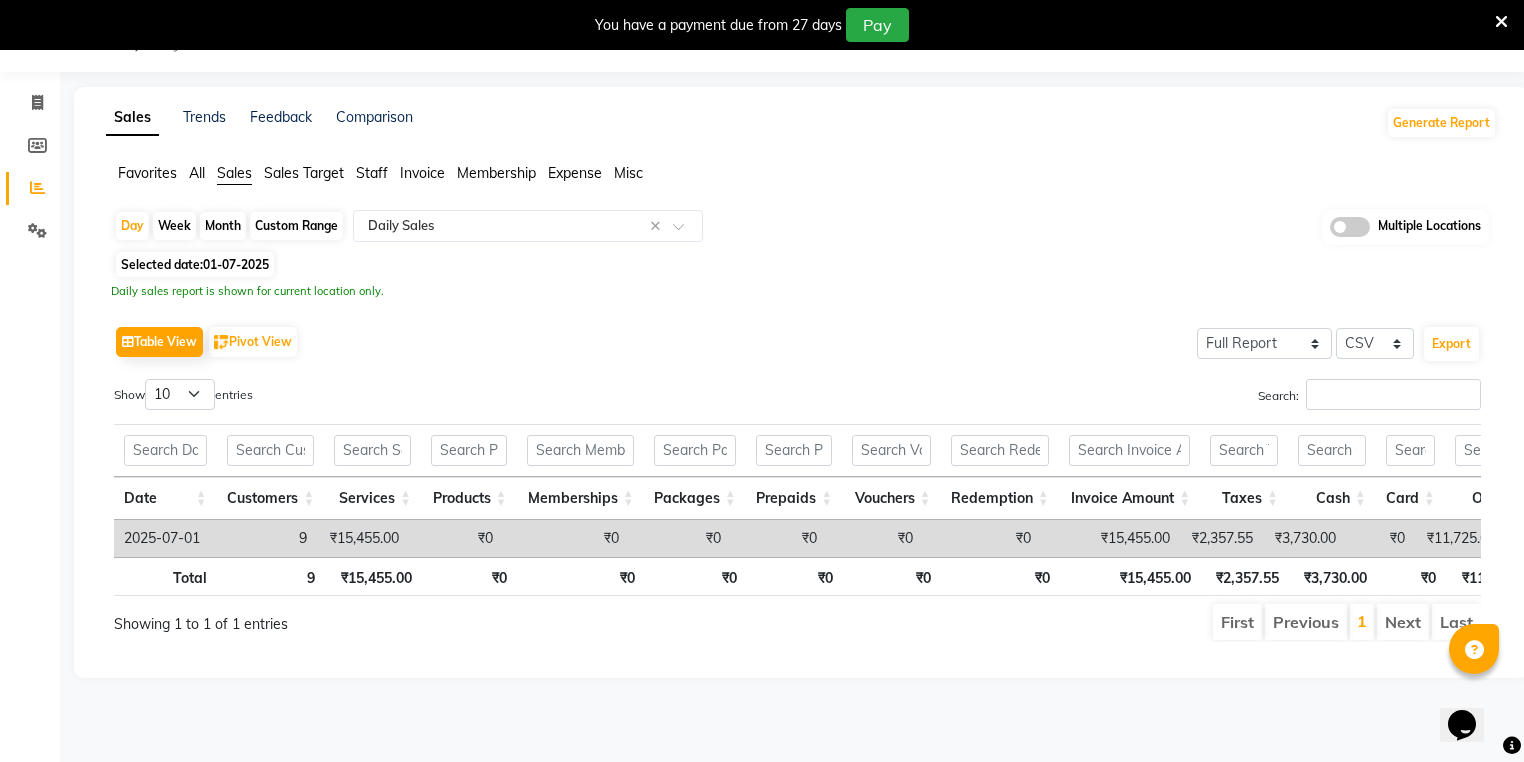 scroll, scrollTop: 0, scrollLeft: 259, axis: horizontal 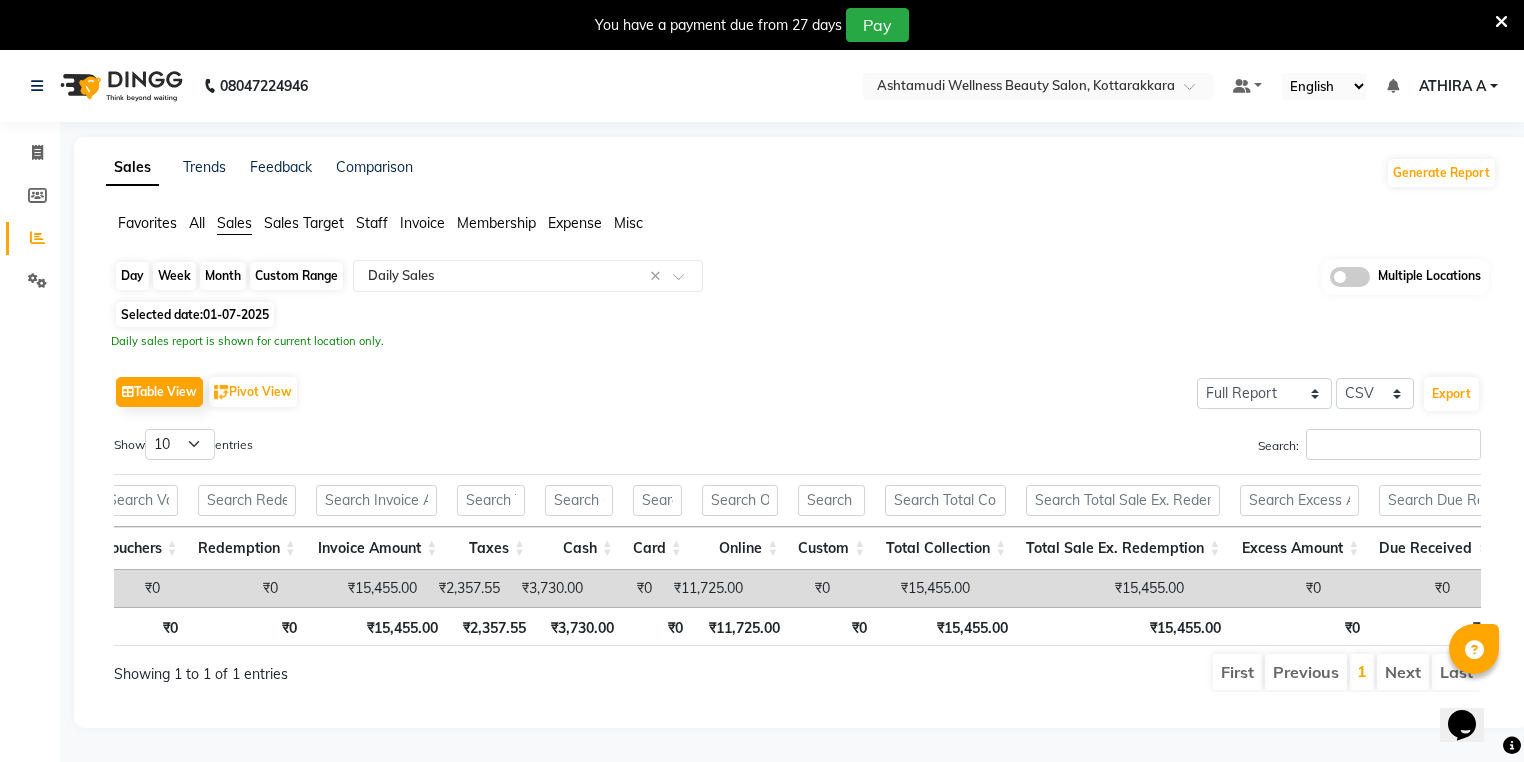click on "Day" 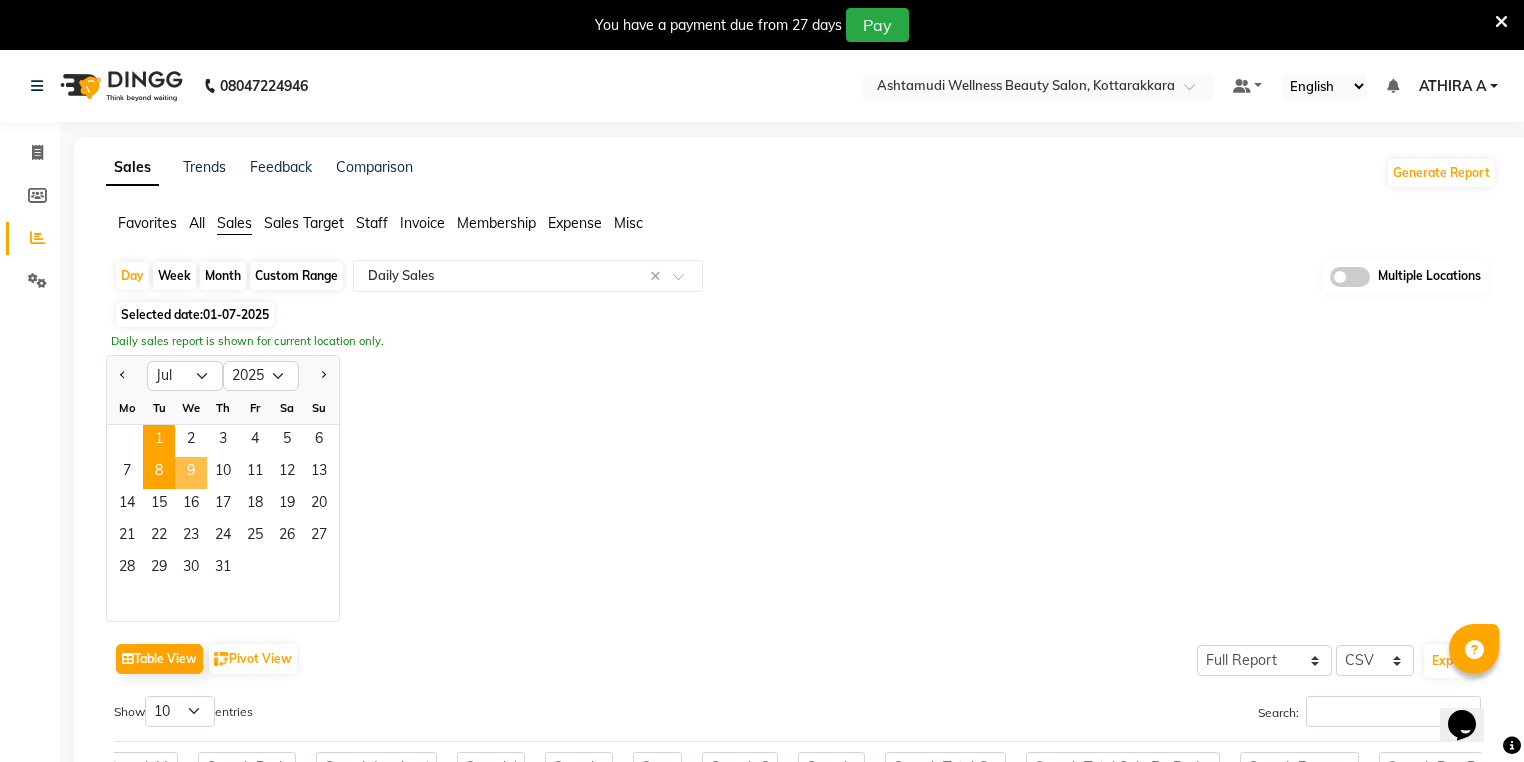 click on "8" 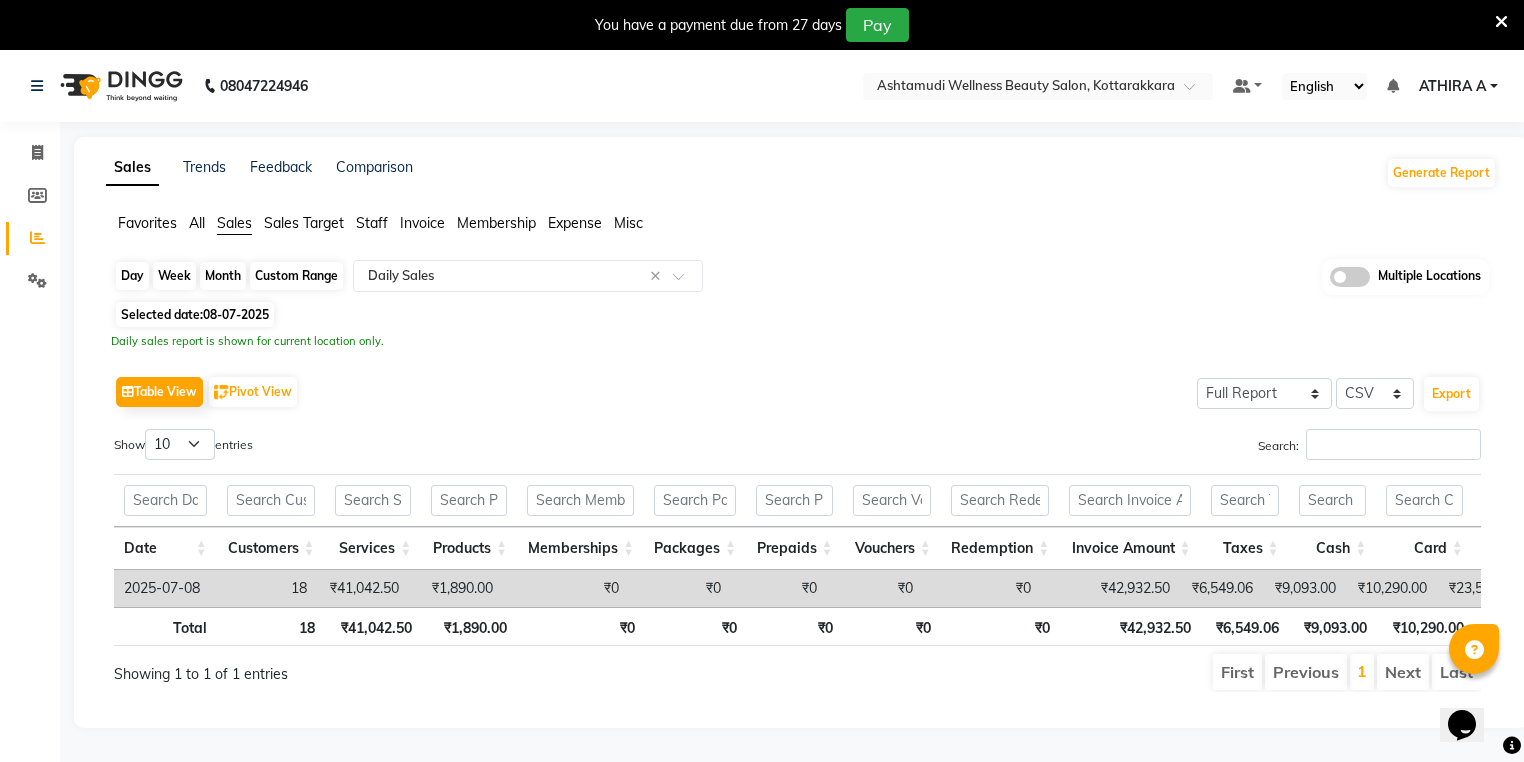 click on "Day" 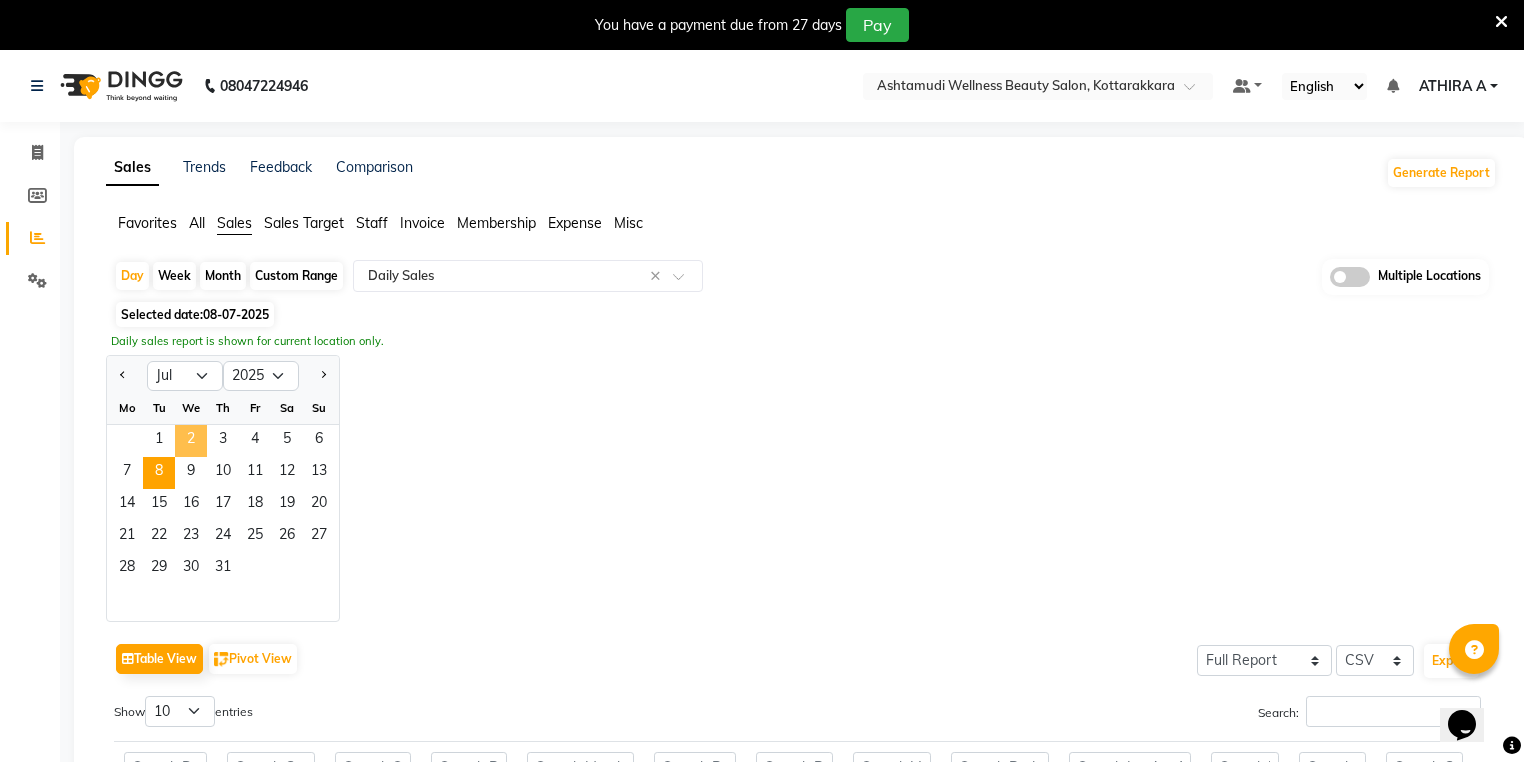 click on "2" 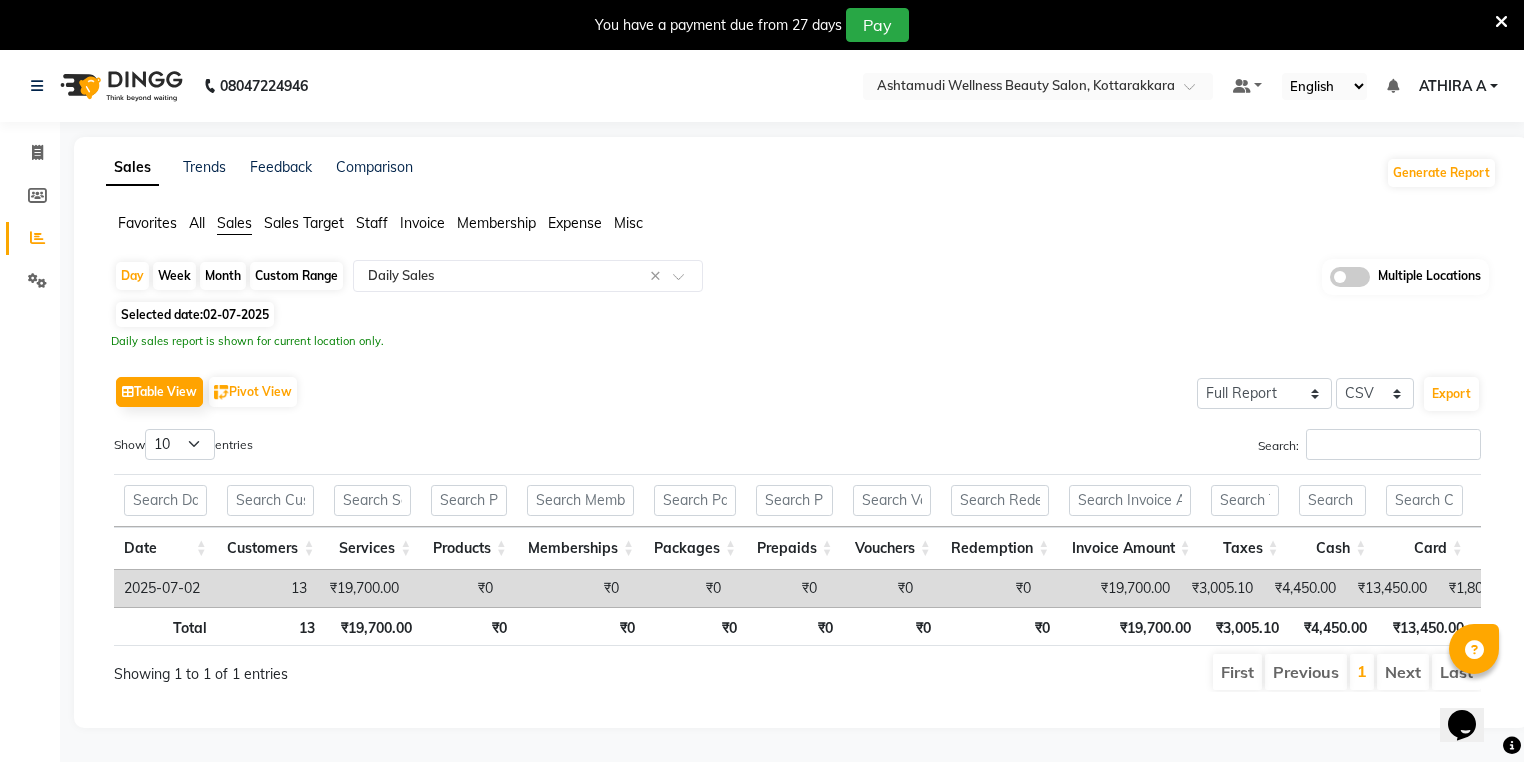 click on "Invoice" 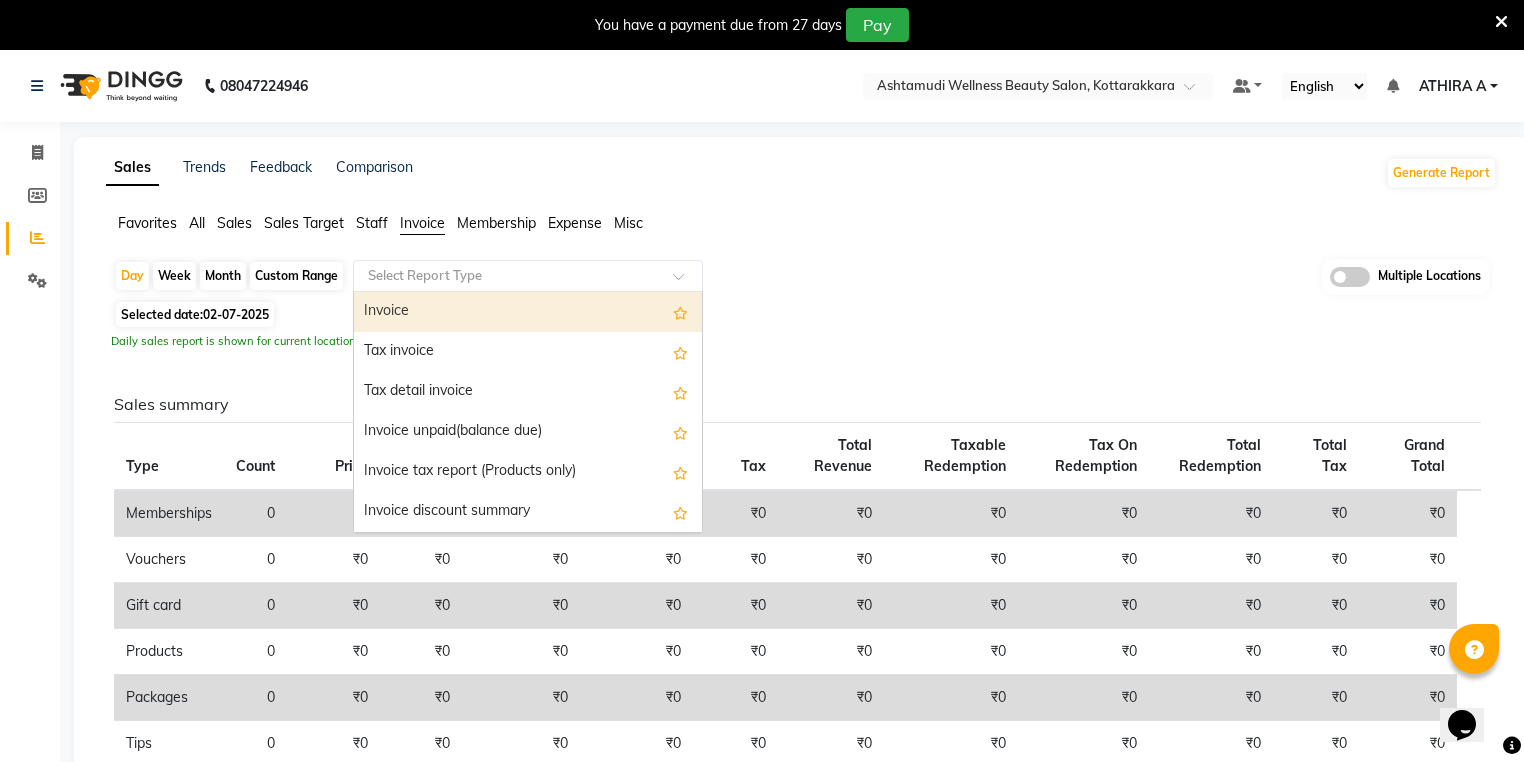 click 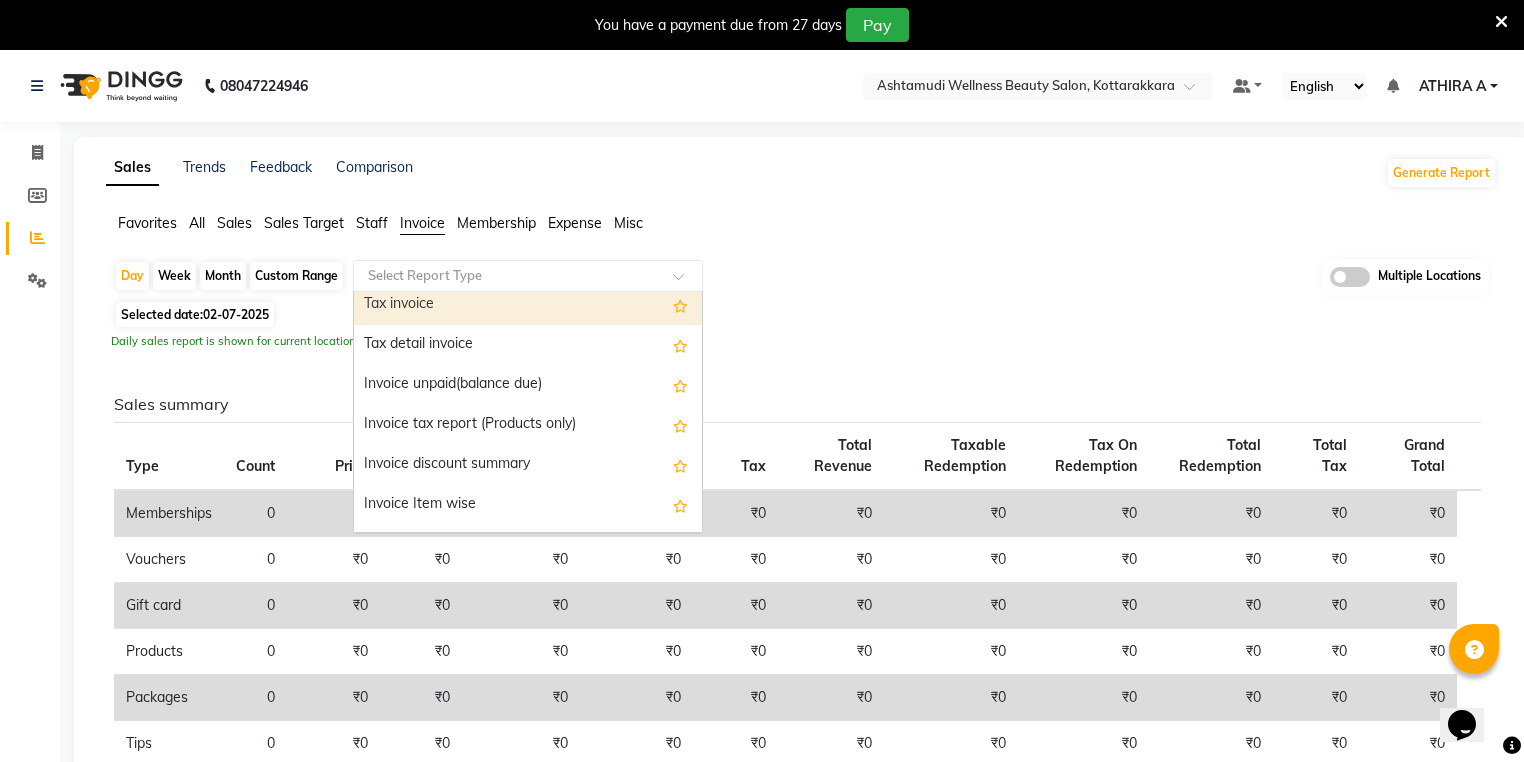 scroll, scrollTop: 80, scrollLeft: 0, axis: vertical 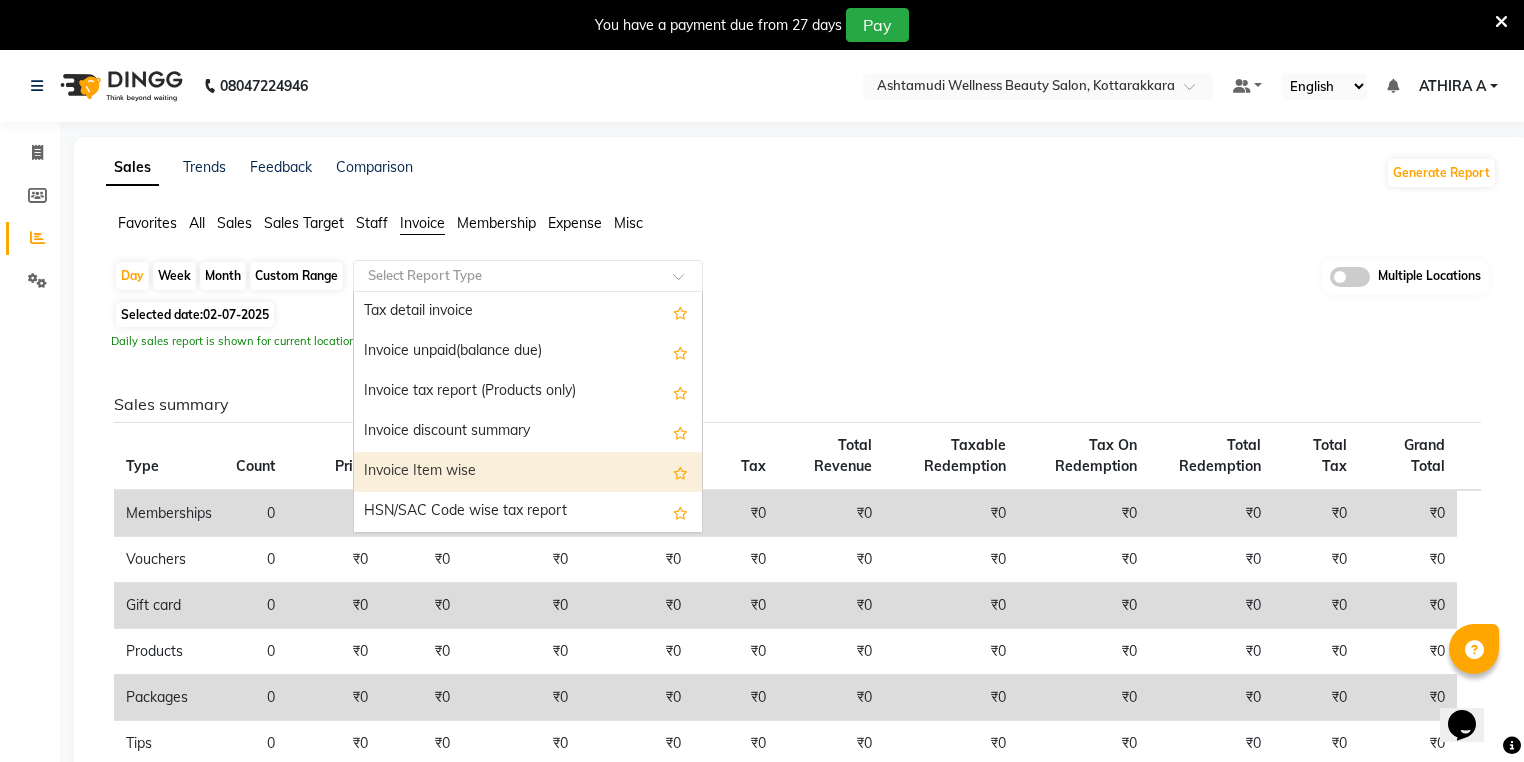 drag, startPoint x: 470, startPoint y: 462, endPoint x: 41, endPoint y: 385, distance: 435.85547 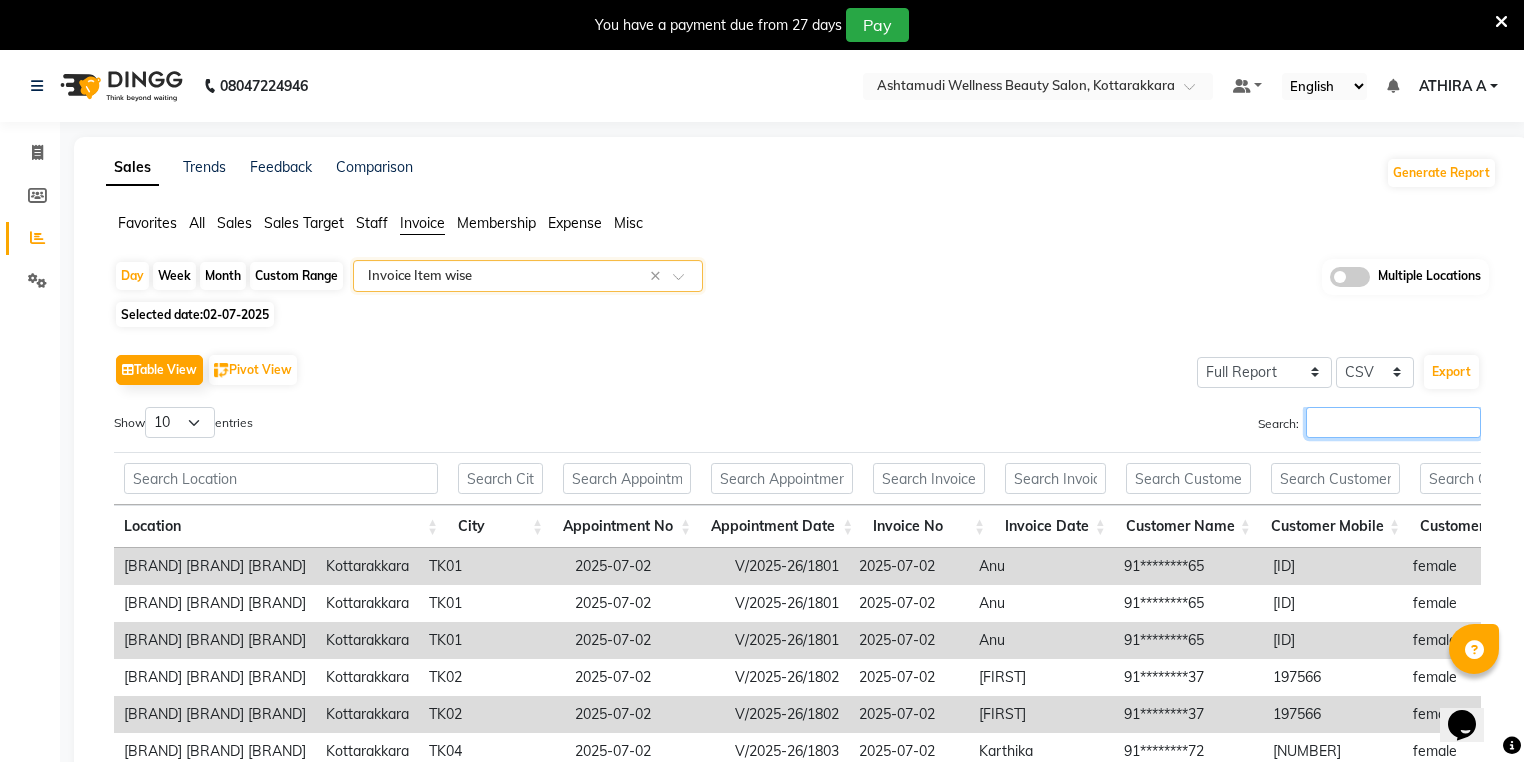 click on "Search:" at bounding box center [1393, 422] 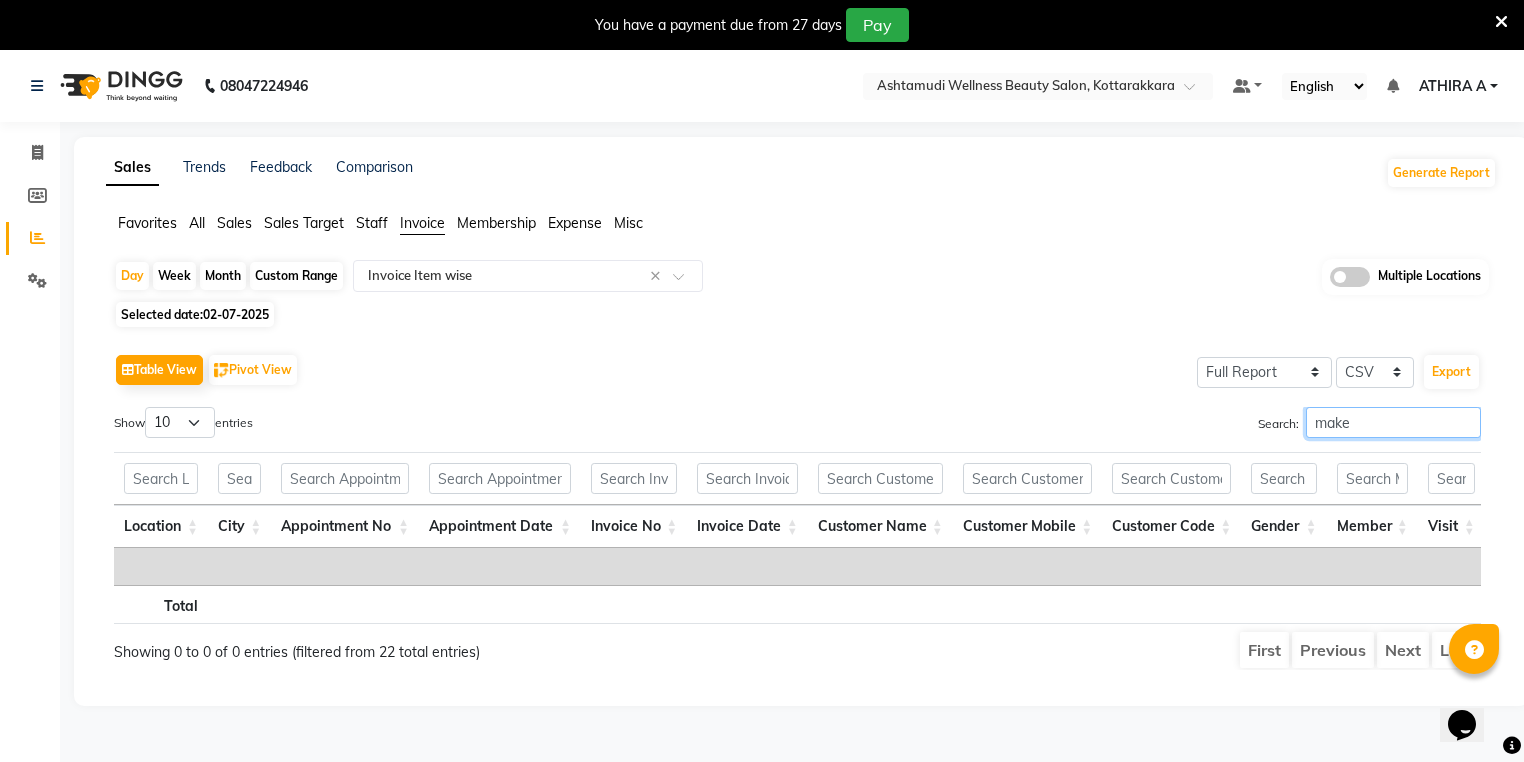 type on "make" 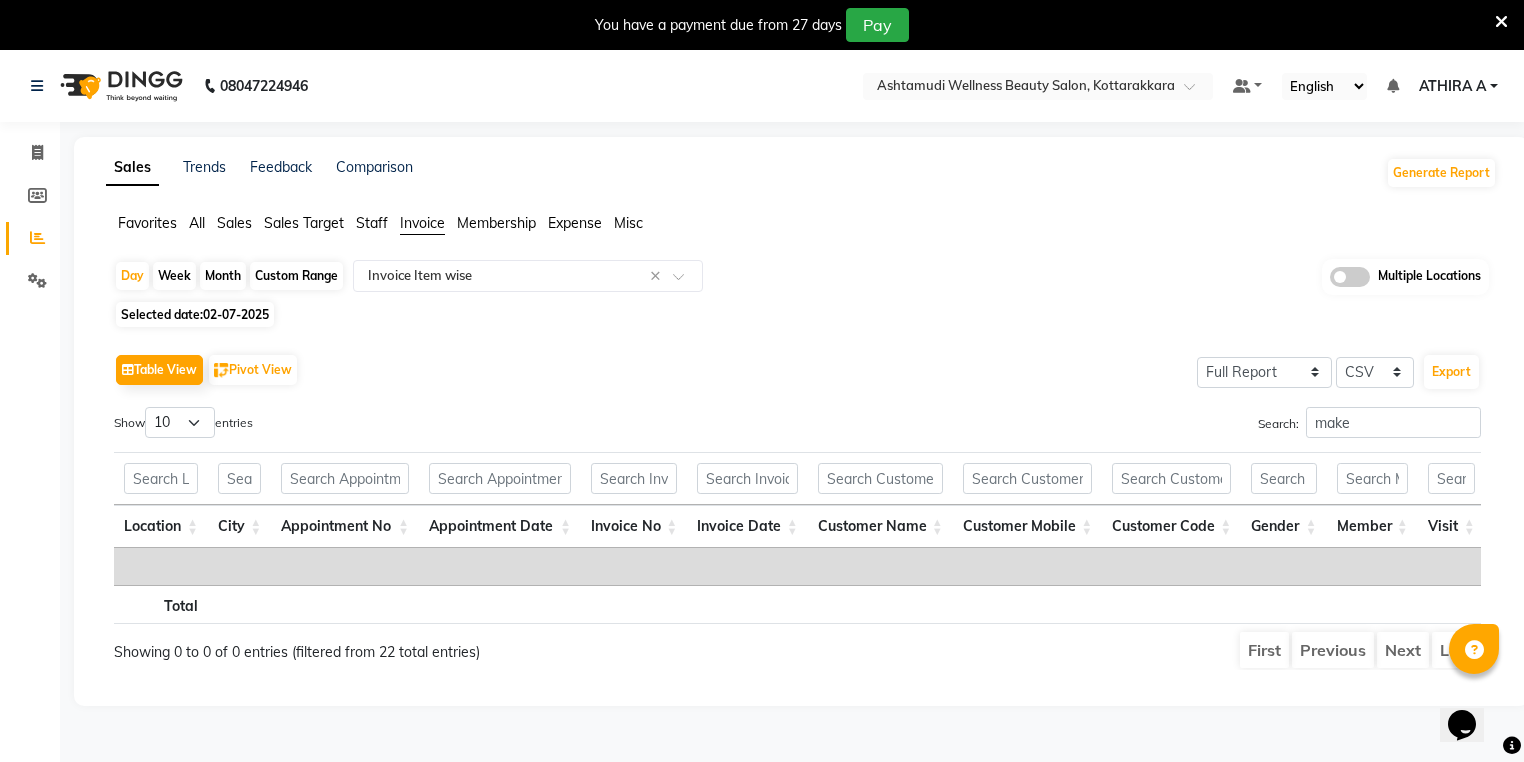 click on "Sales" 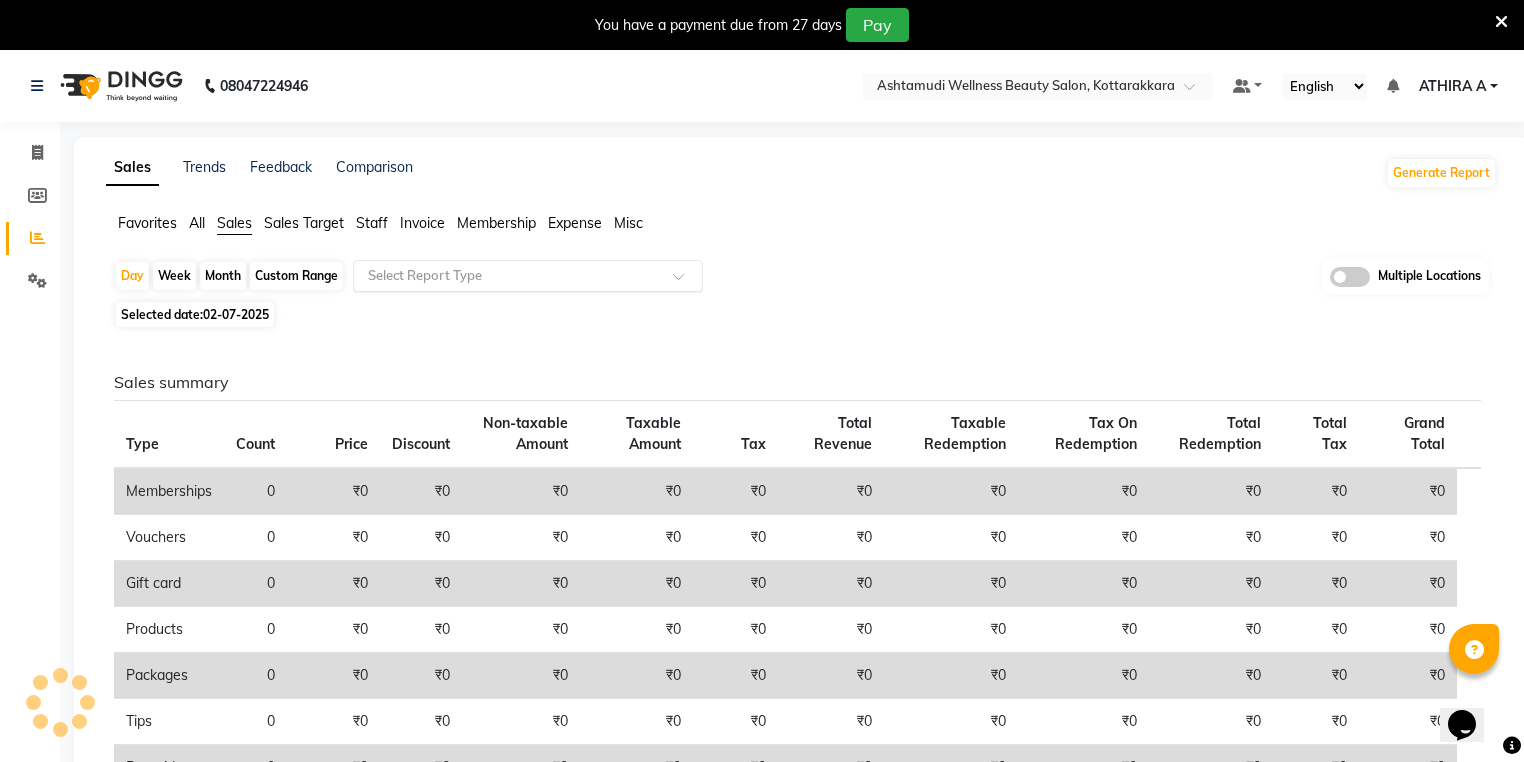 drag, startPoint x: 420, startPoint y: 273, endPoint x: 417, endPoint y: 285, distance: 12.369317 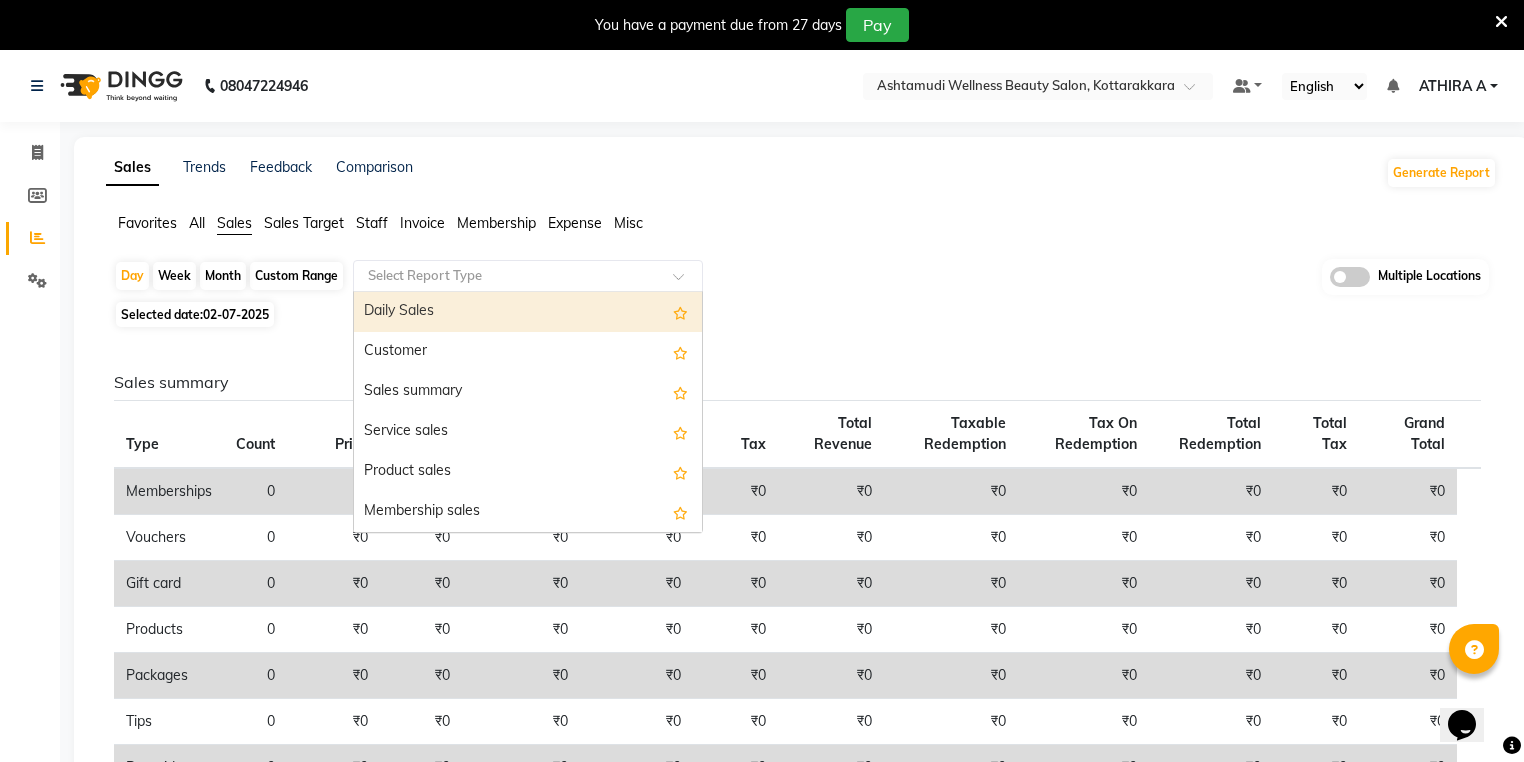 click on "Daily Sales" at bounding box center (528, 312) 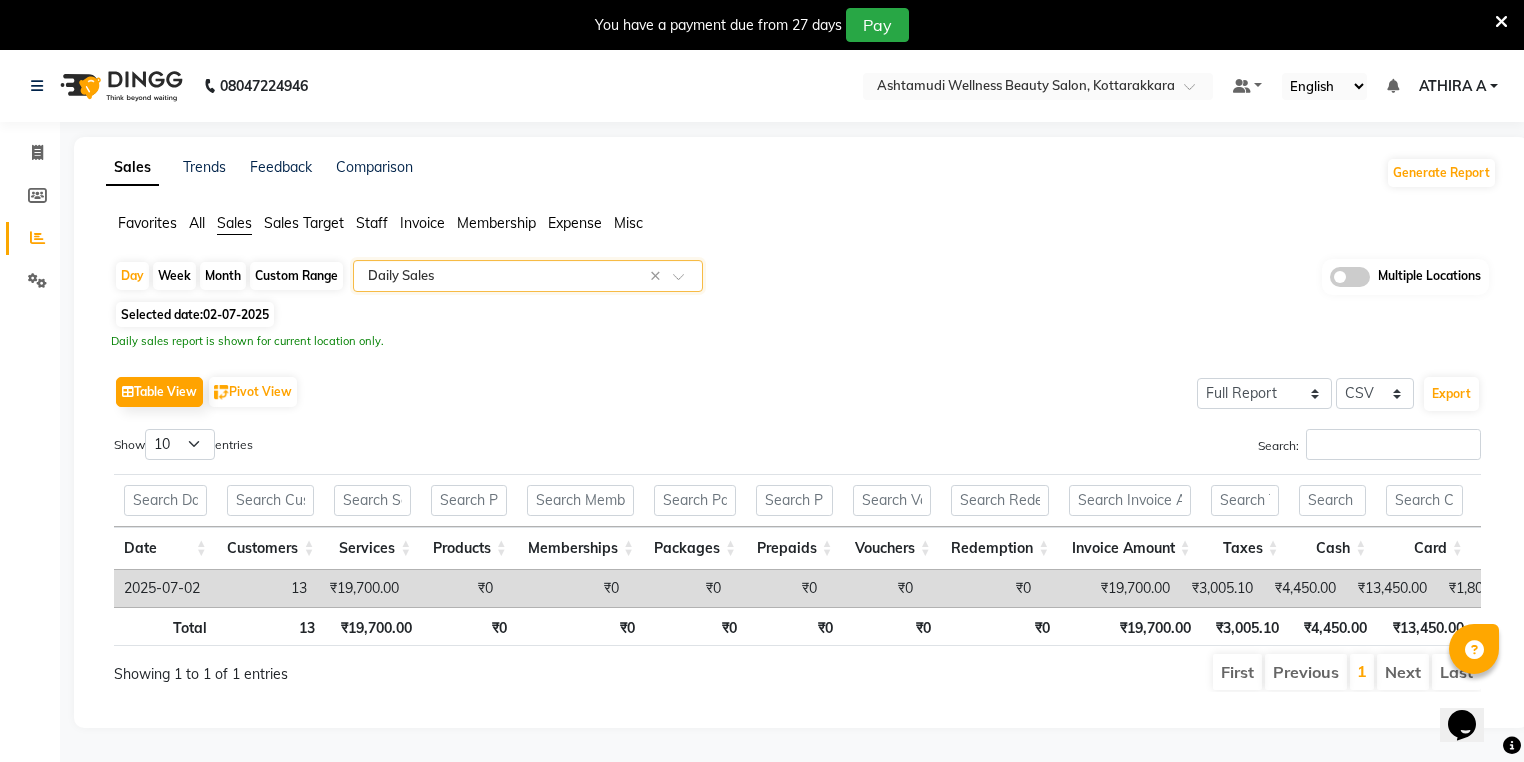 scroll, scrollTop: 0, scrollLeft: 130, axis: horizontal 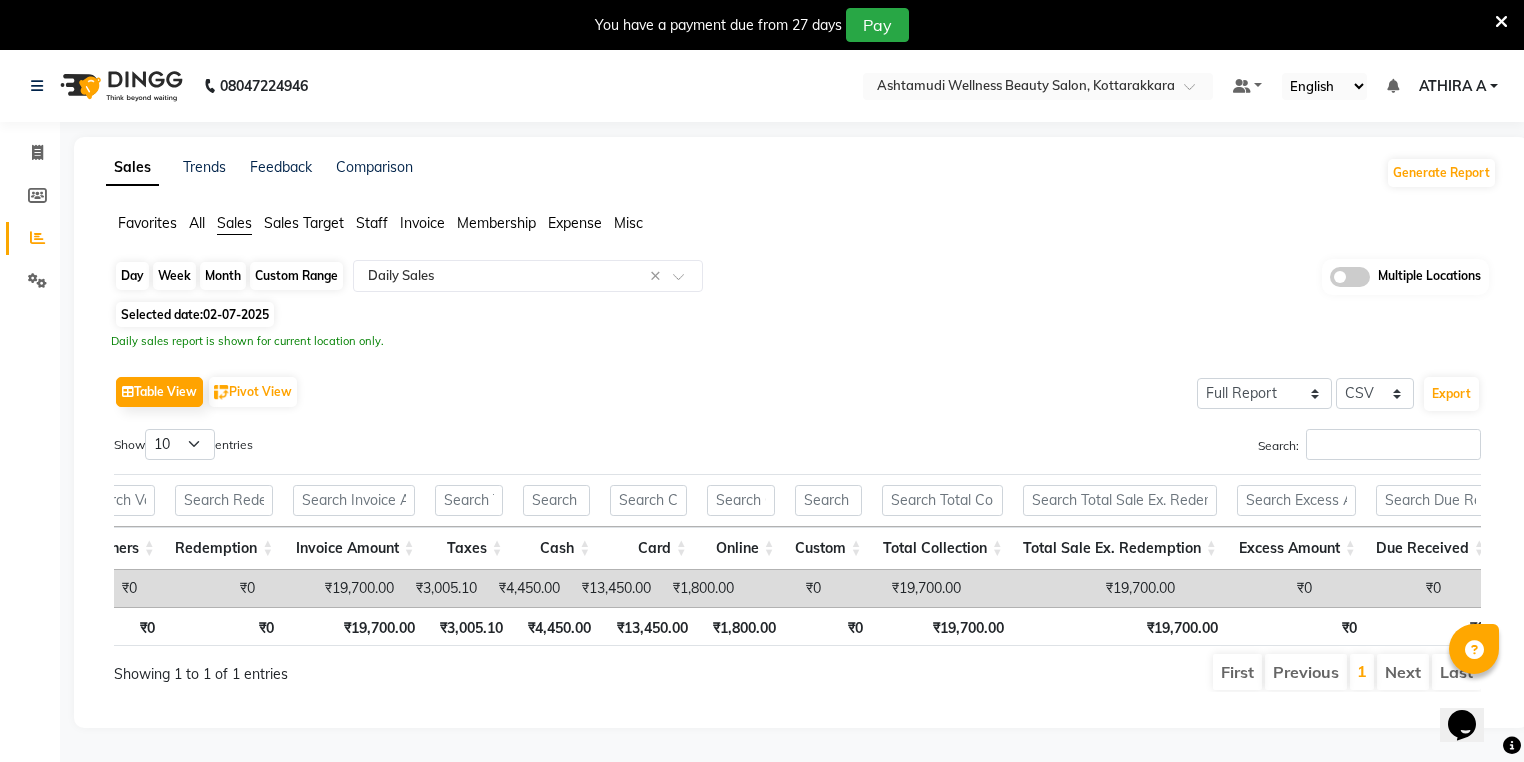 click on "Day" 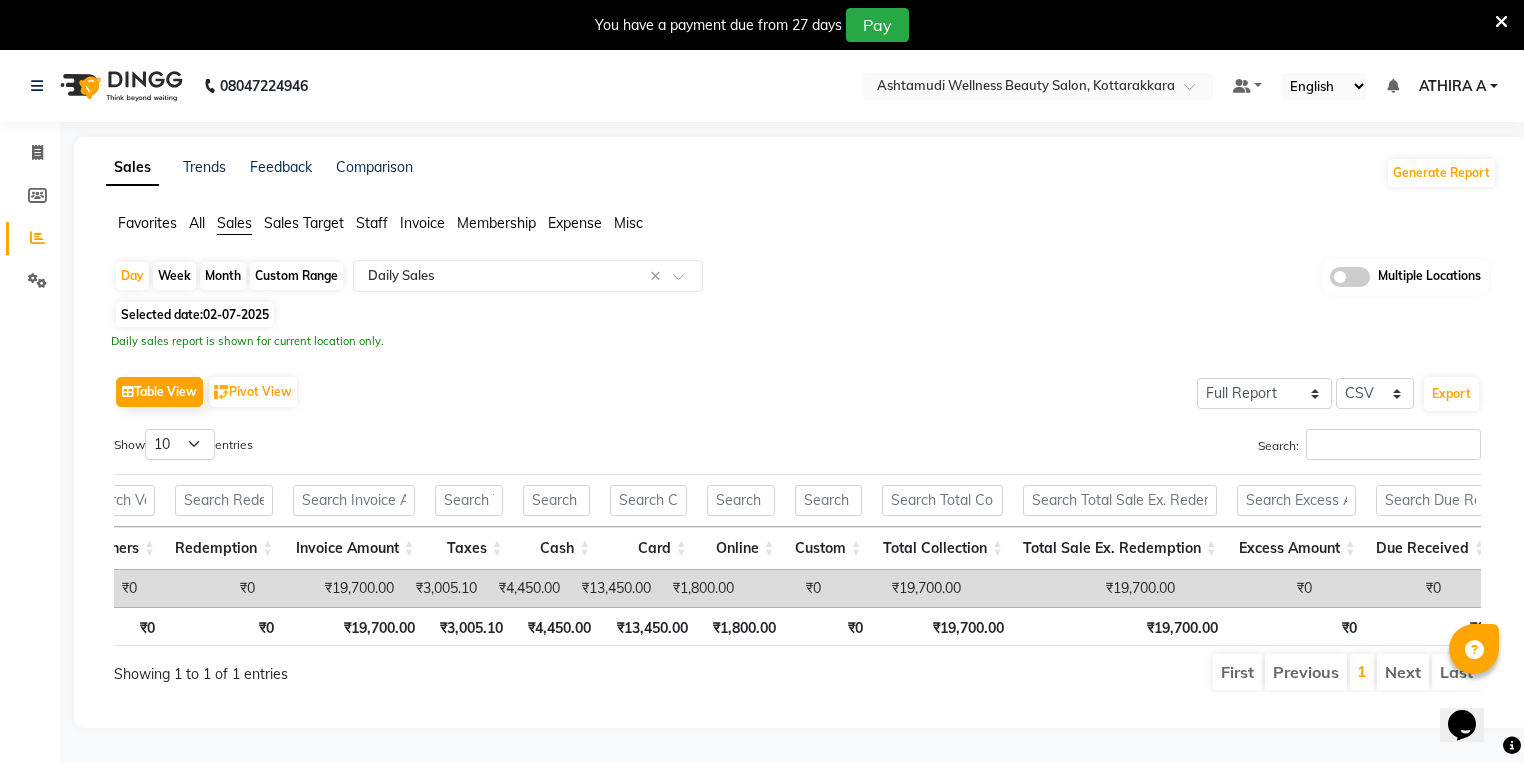 select on "7" 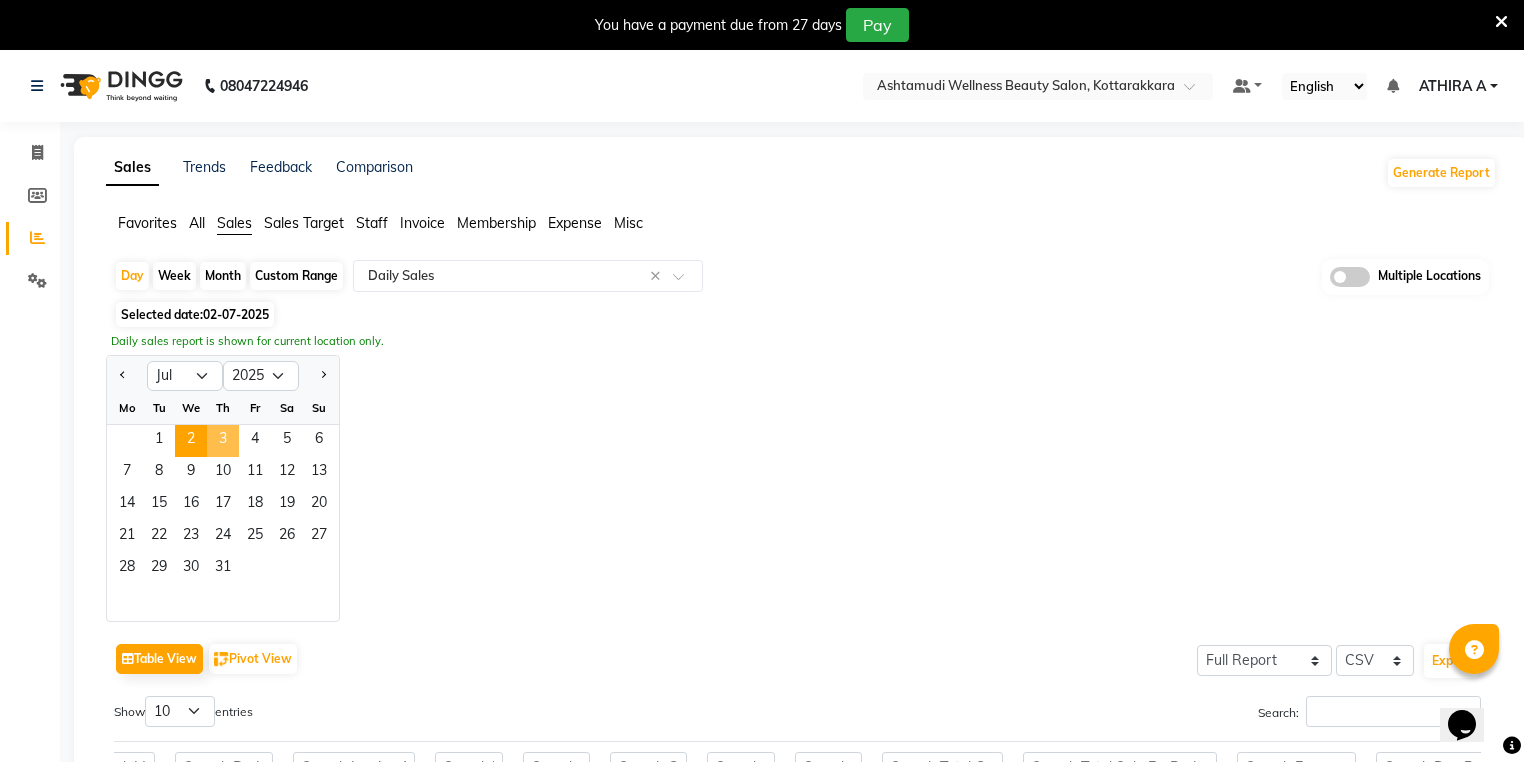 click on "3" 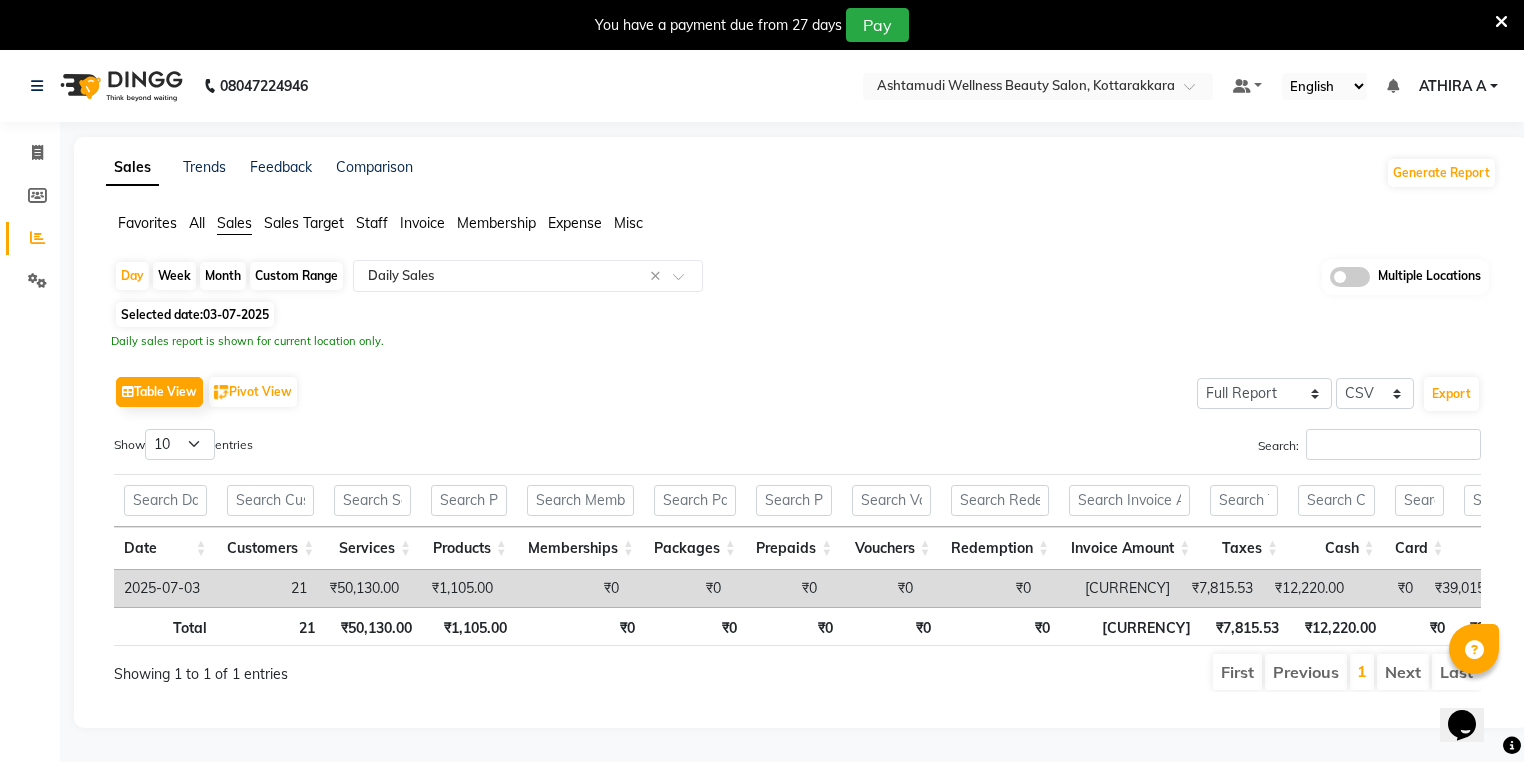 click on "Favorites All Sales Sales Target Staff Invoice Membership Expense Misc" 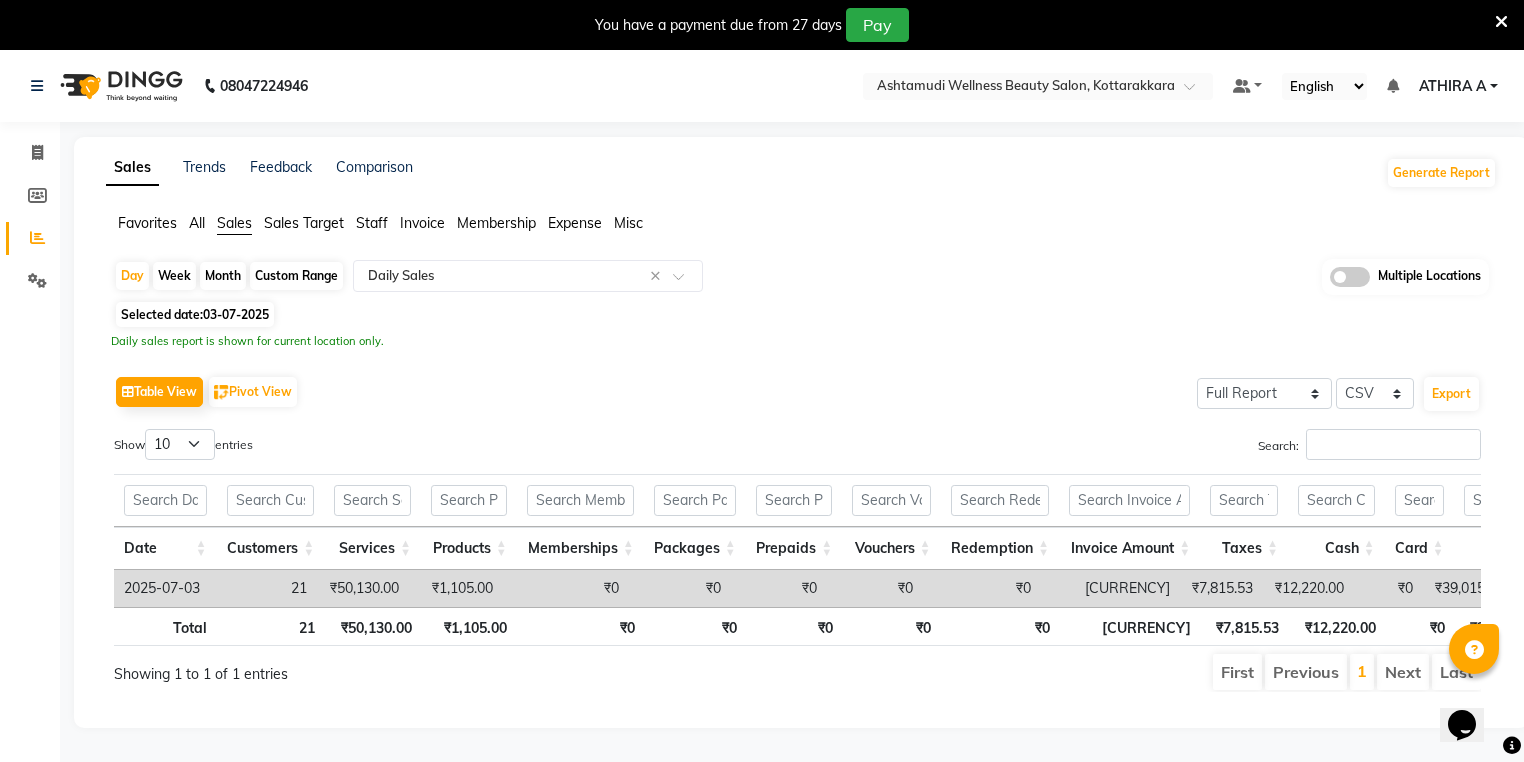 click on "Day   Week   Month   Custom Range  Select Report Type × Daily Sales × Multiple Locations Selected date:  03-07-2025   Daily sales report is shown for current location only.   Table View   Pivot View  Select Full Report Filtered Report Select CSV PDF  Export  Show  10 25 50 100  entries Search: Date Customers Services Products Memberships Packages Prepaids Vouchers Redemption Invoice Amount Taxes Cash Card Online Custom Total Collection Total Sale Ex. Redemption Excess Amount Due Received Actual Due Due As On Today Expense Cash Expense Online Total Sale Ex. Expenses Opening Cash Closing / Petty Cash Added To Wallet Invoice Refund Advance Refund Date Customers Services Products Memberships Packages Prepaids Vouchers Redemption Invoice Amount Taxes Cash Card Online Custom Total Collection Total Sale Ex. Redemption Excess Amount Due Received Actual Due Due As On Today Expense Cash Expense Online Total Sale Ex. Expenses Opening Cash Closing / Petty Cash Added To Wallet Invoice Refund Advance Refund Total 21 1" 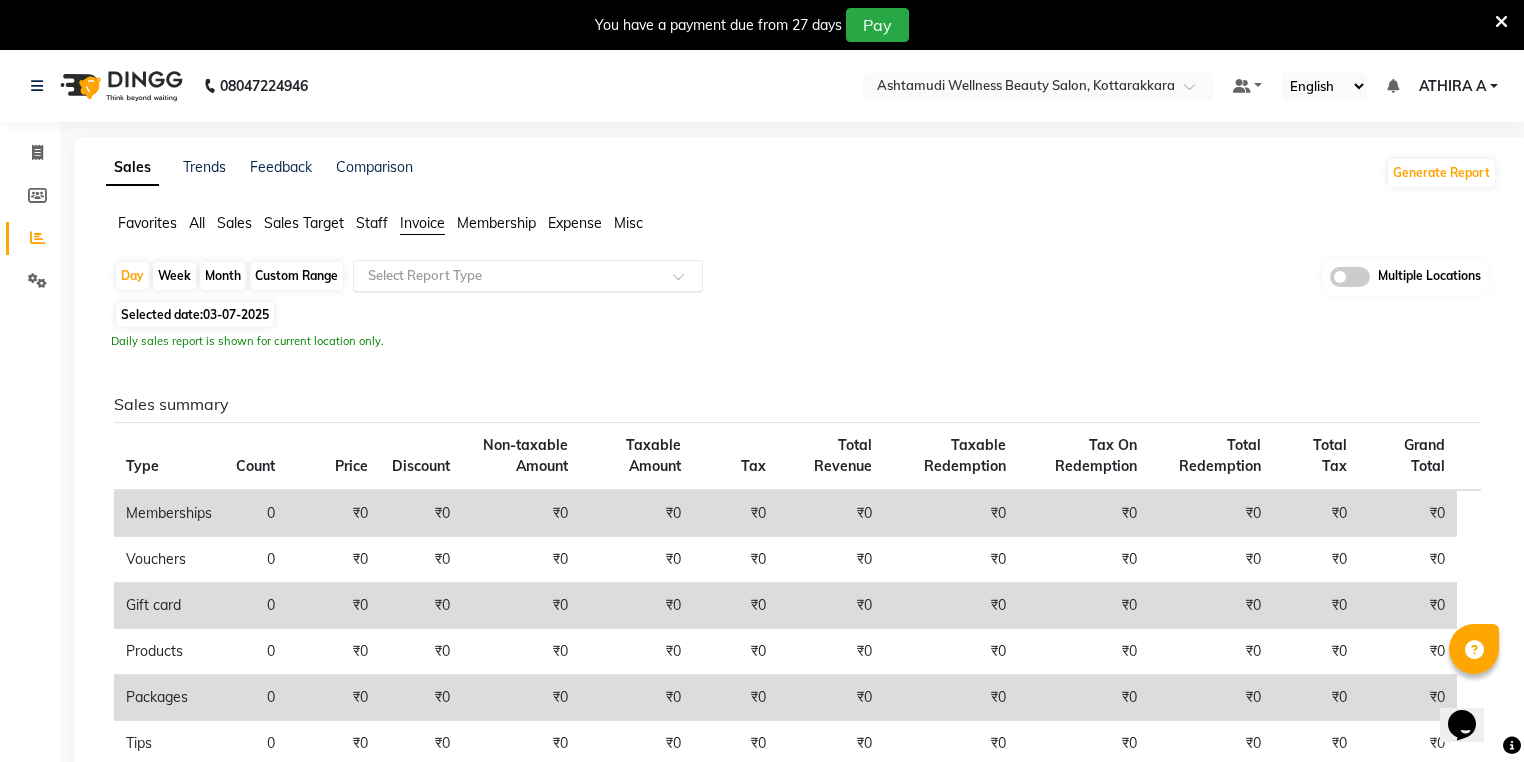 click 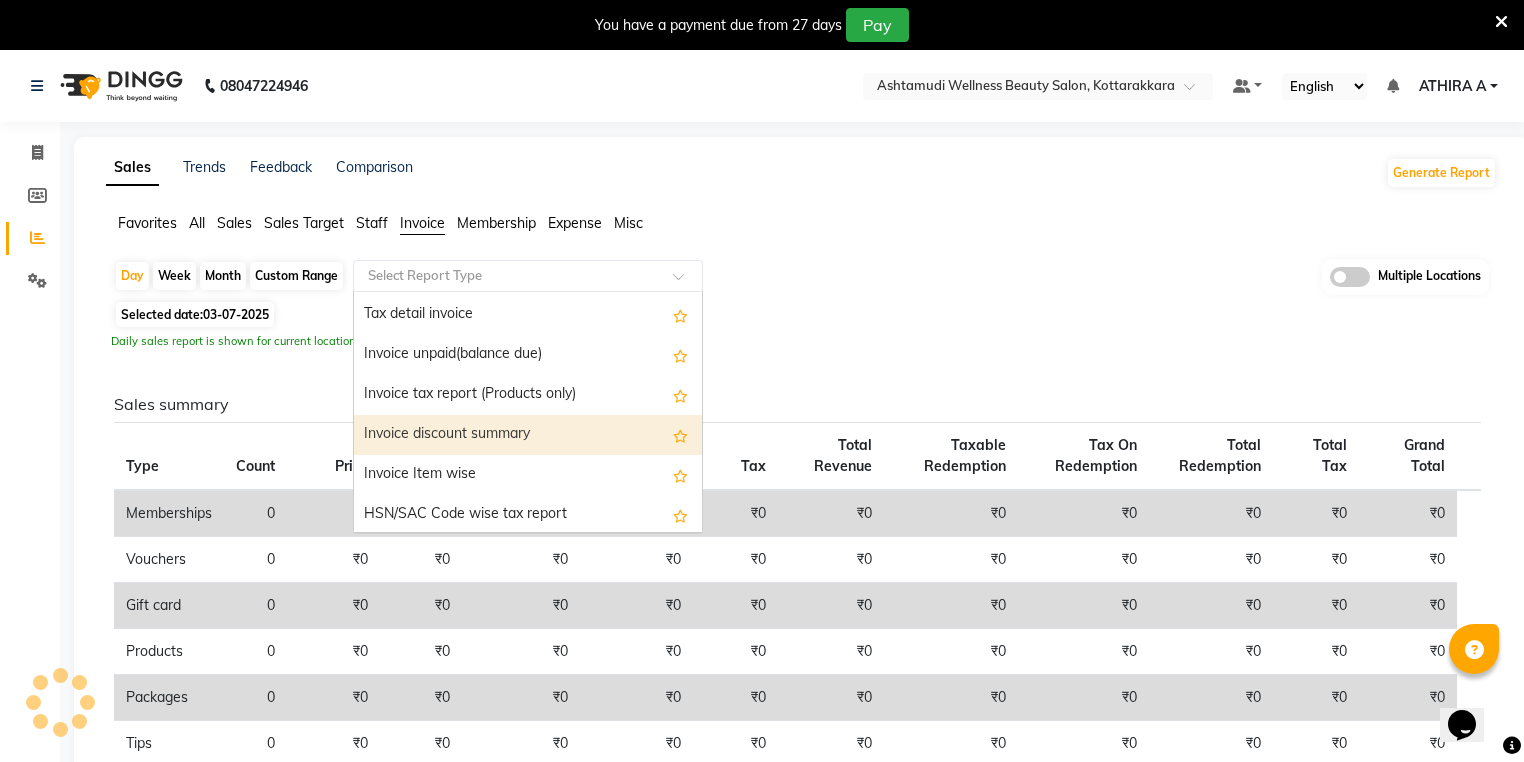 scroll, scrollTop: 80, scrollLeft: 0, axis: vertical 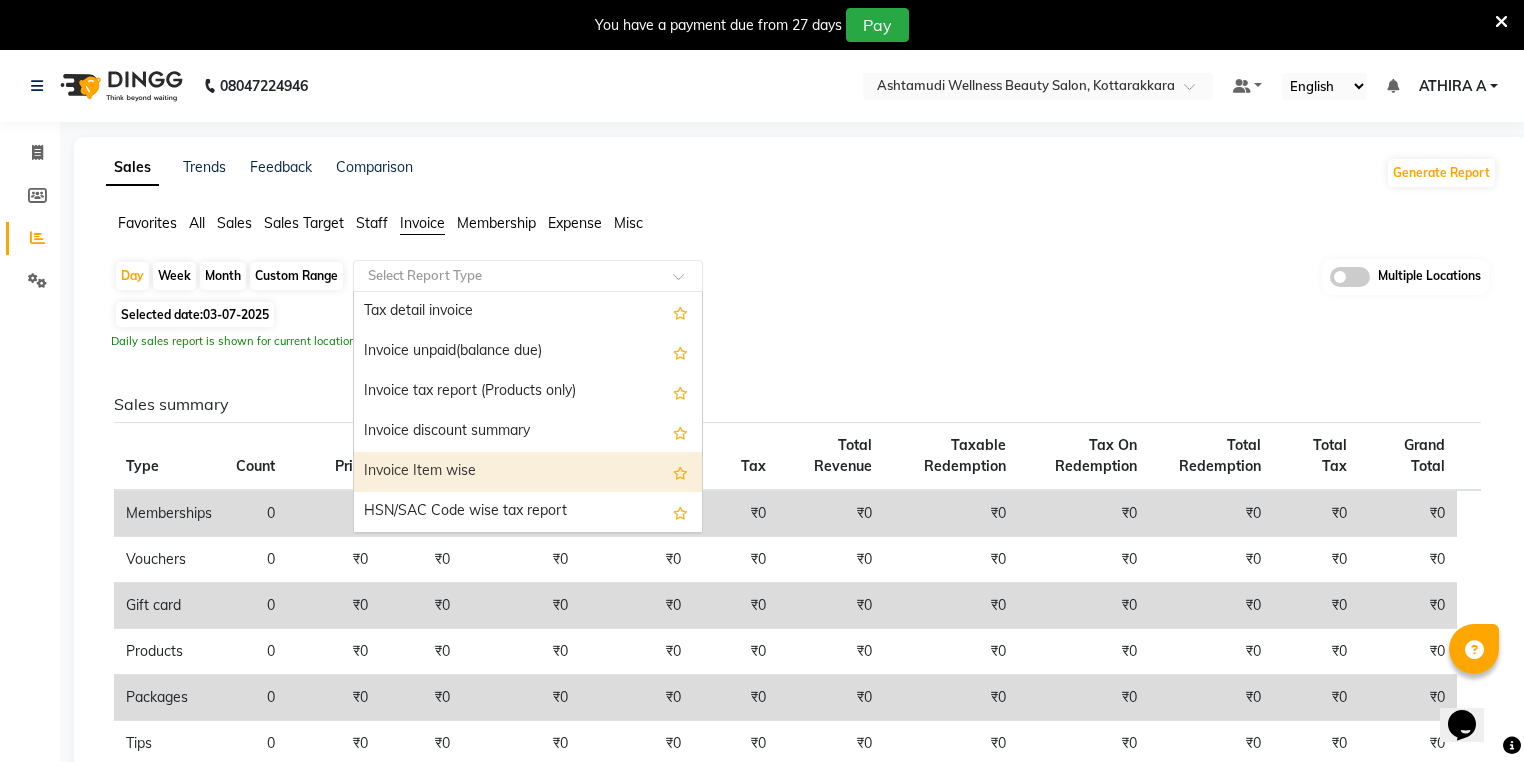 click on "Invoice Item wise" at bounding box center (528, 472) 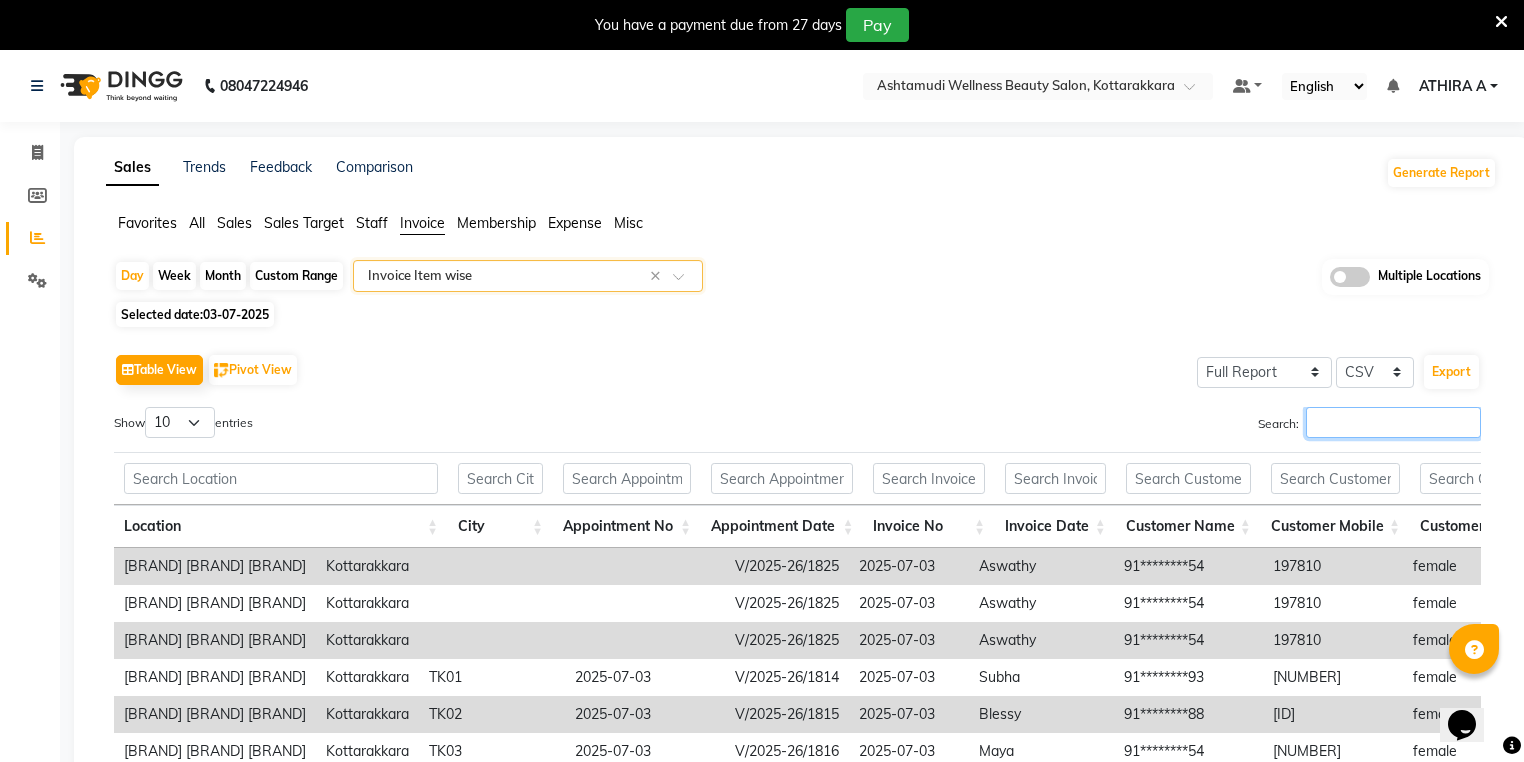 click on "Search:" at bounding box center [1393, 422] 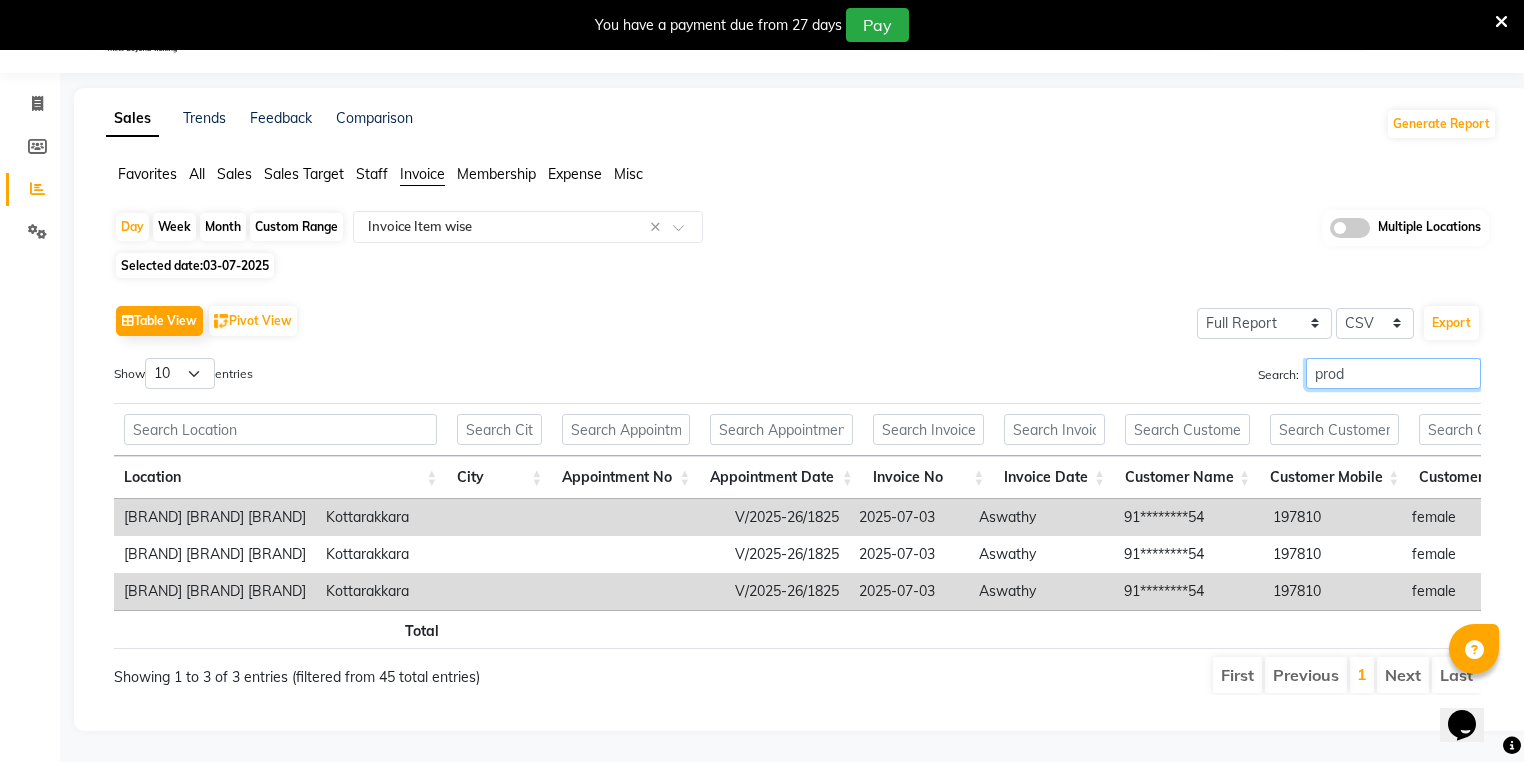 scroll, scrollTop: 69, scrollLeft: 0, axis: vertical 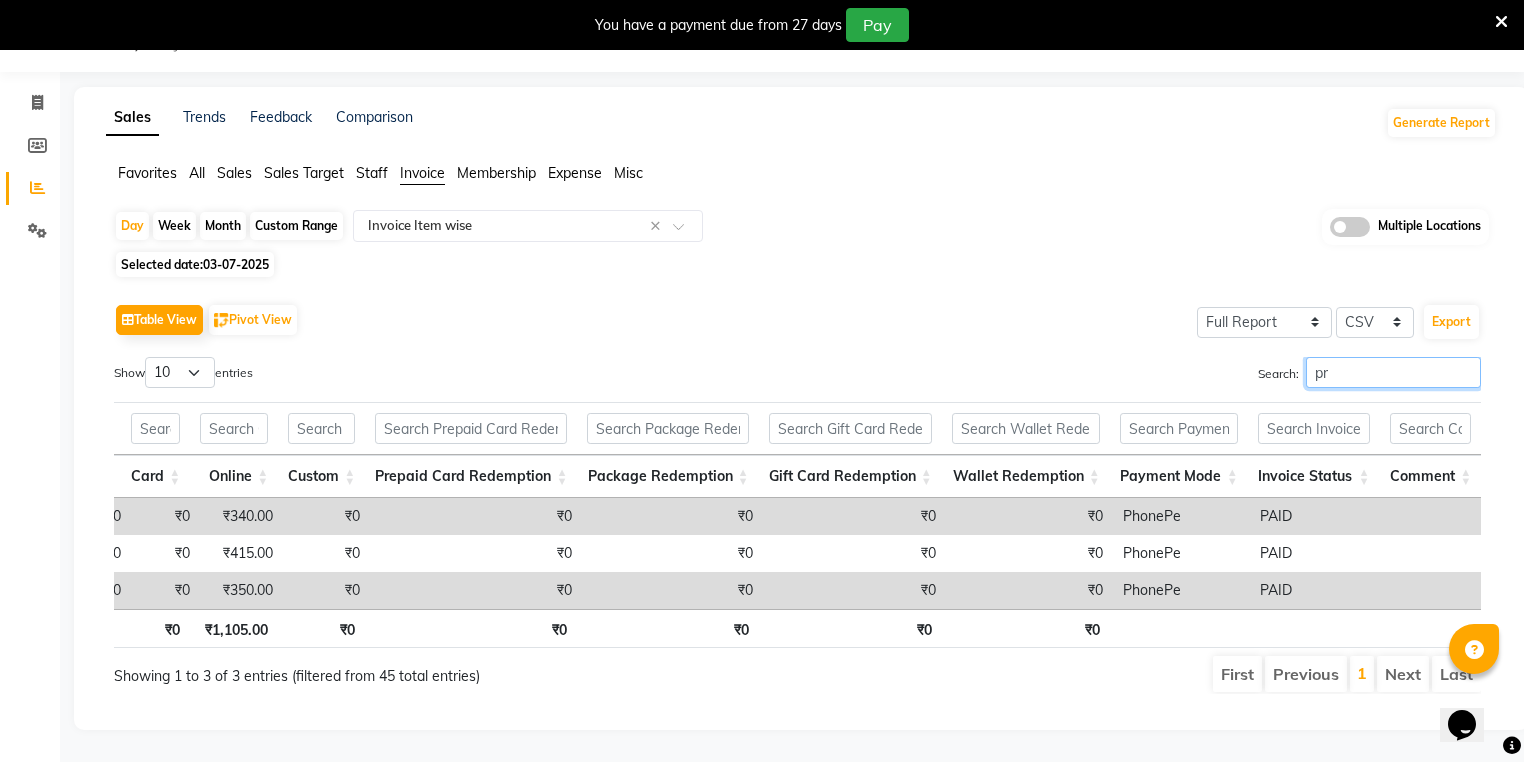 type on "p" 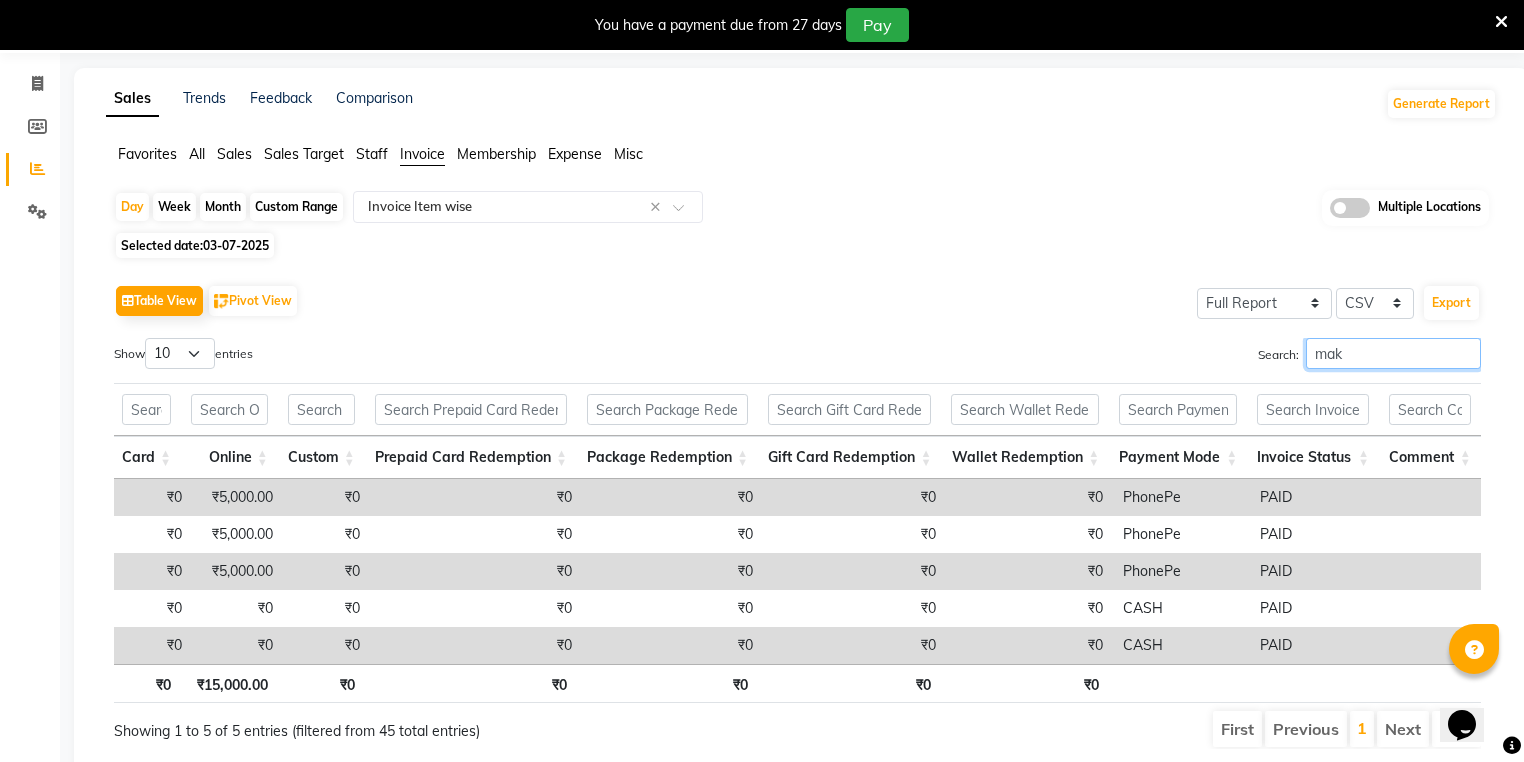 scroll, scrollTop: 0, scrollLeft: 4108, axis: horizontal 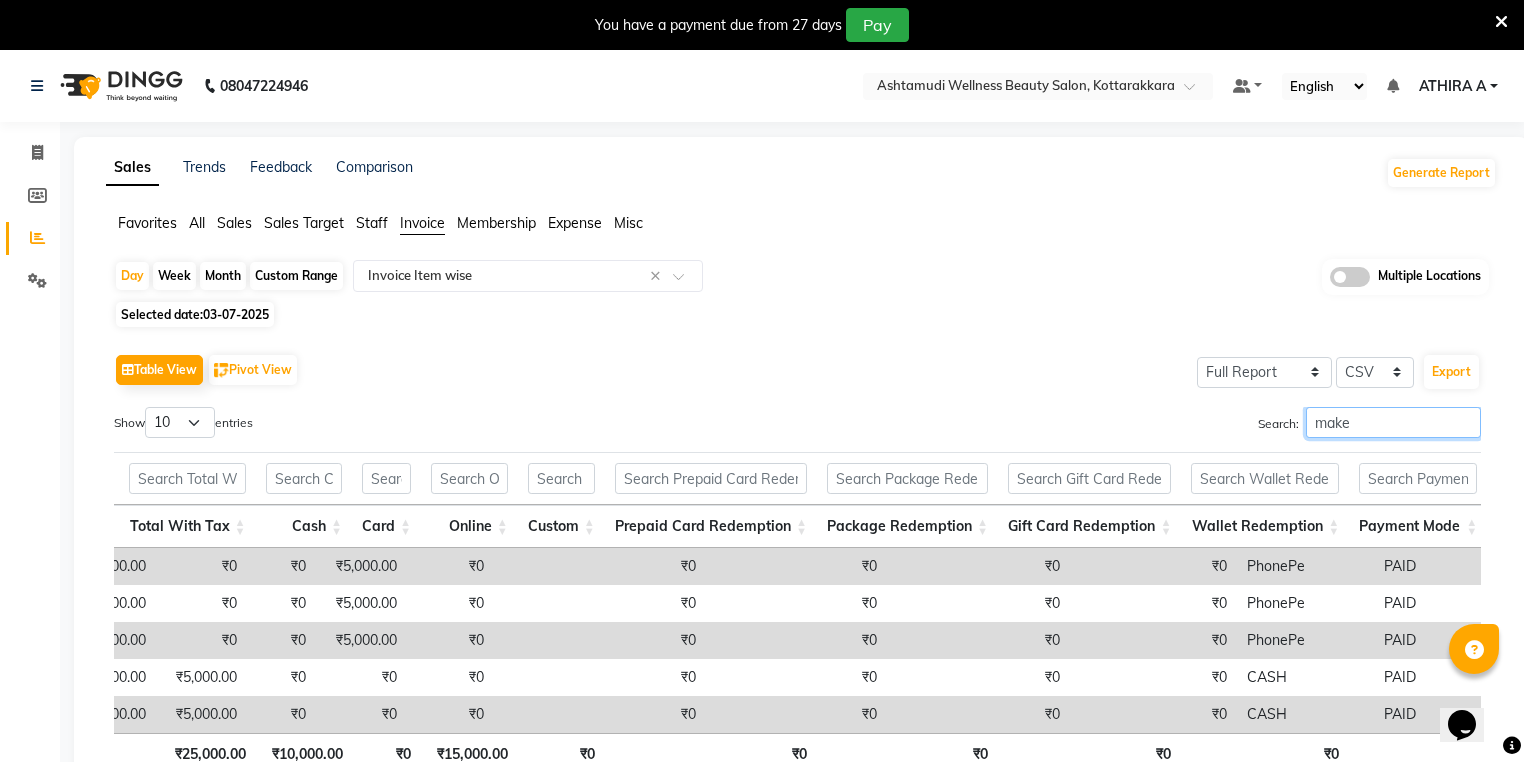 type on "make" 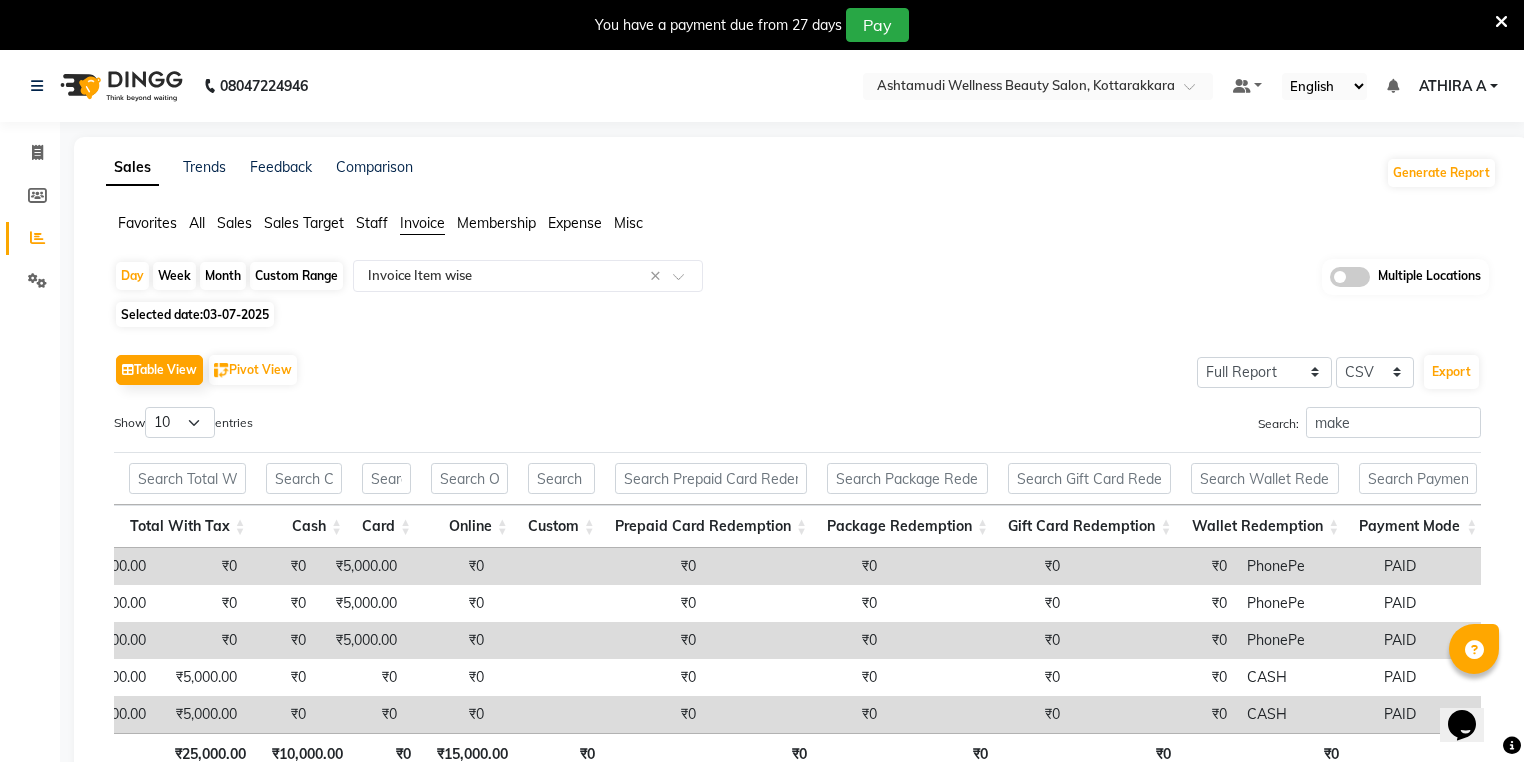 click on "Sales" 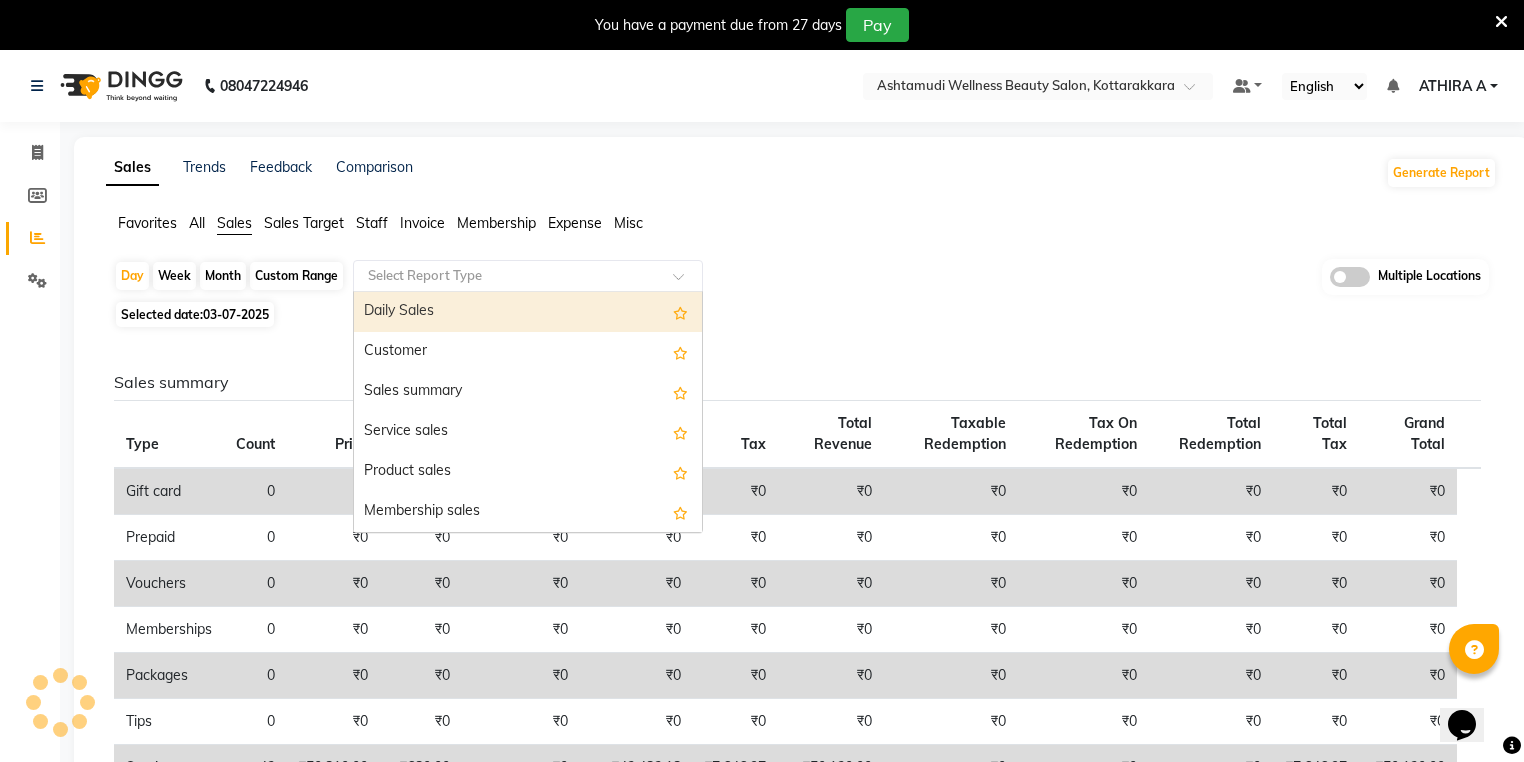 drag, startPoint x: 412, startPoint y: 280, endPoint x: 406, endPoint y: 303, distance: 23.769728 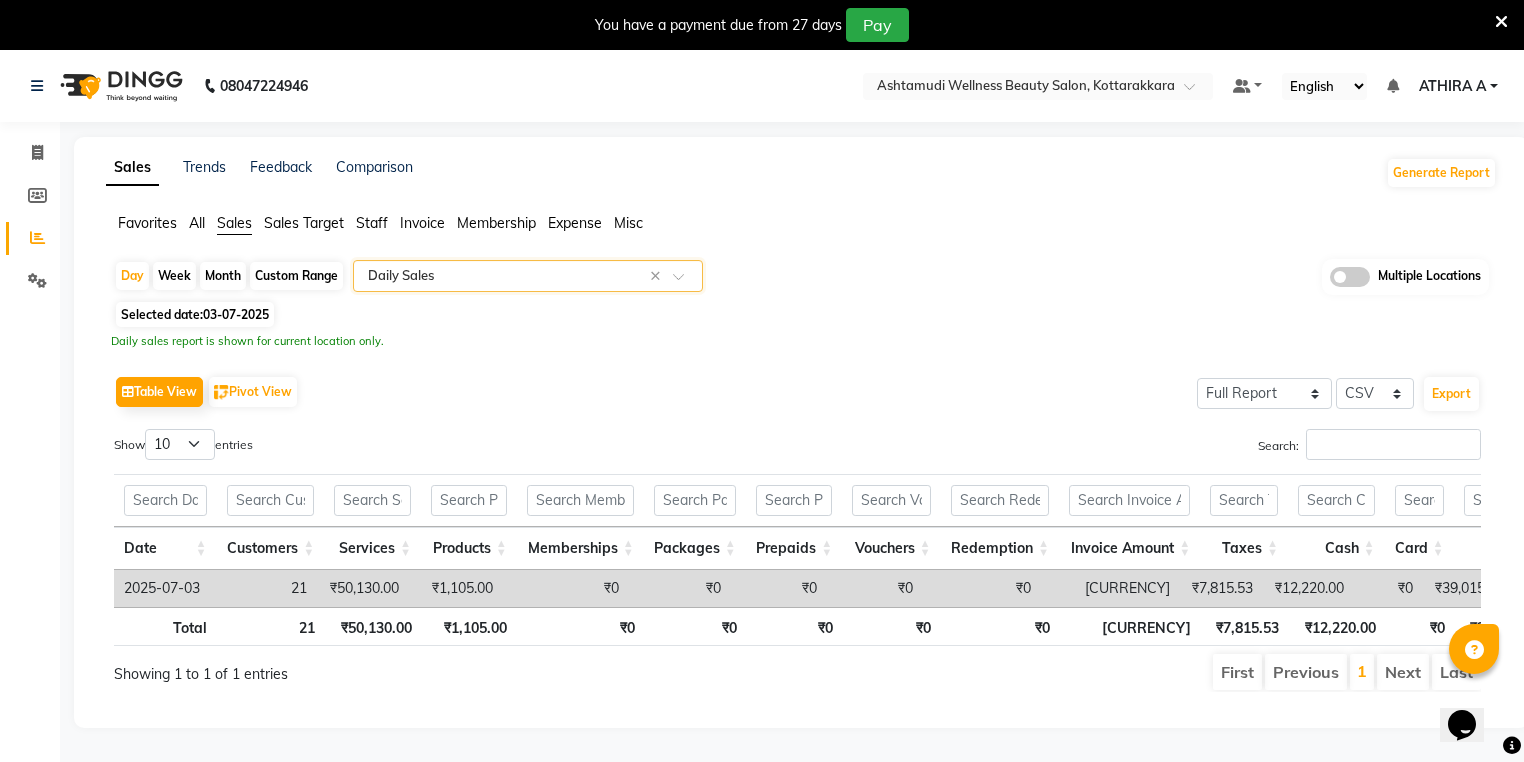 scroll, scrollTop: 0, scrollLeft: 236, axis: horizontal 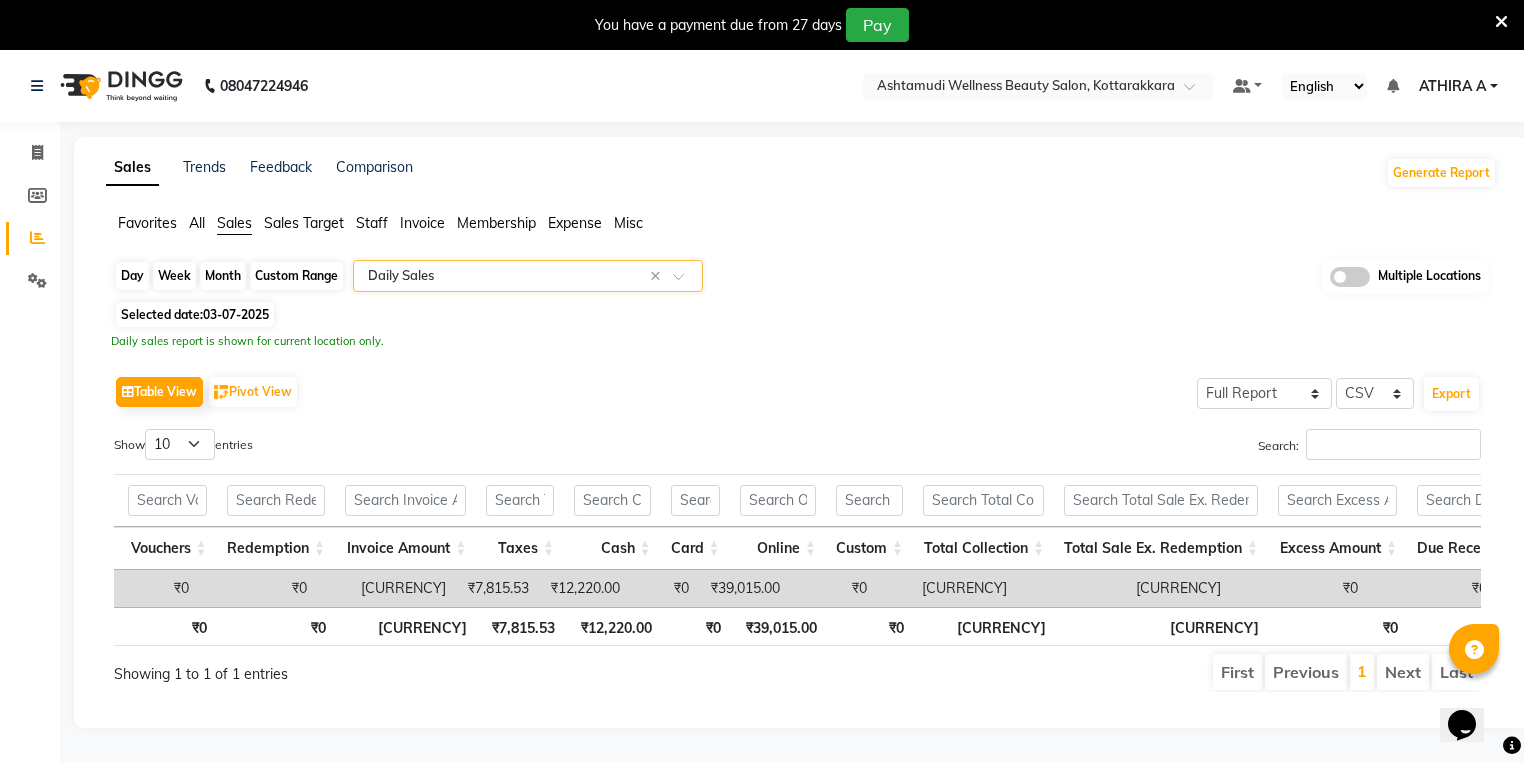 click on "Day" 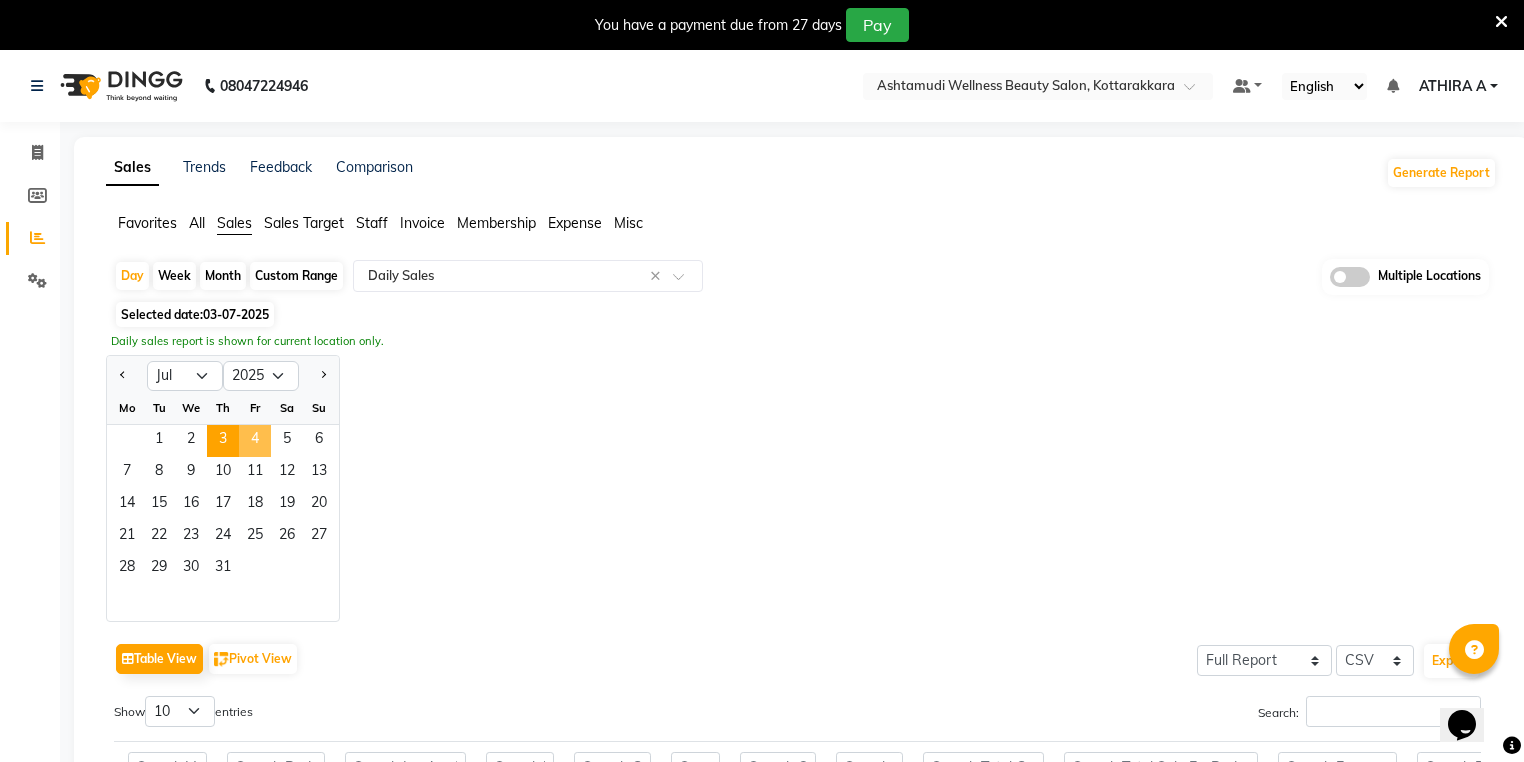 click on "4" 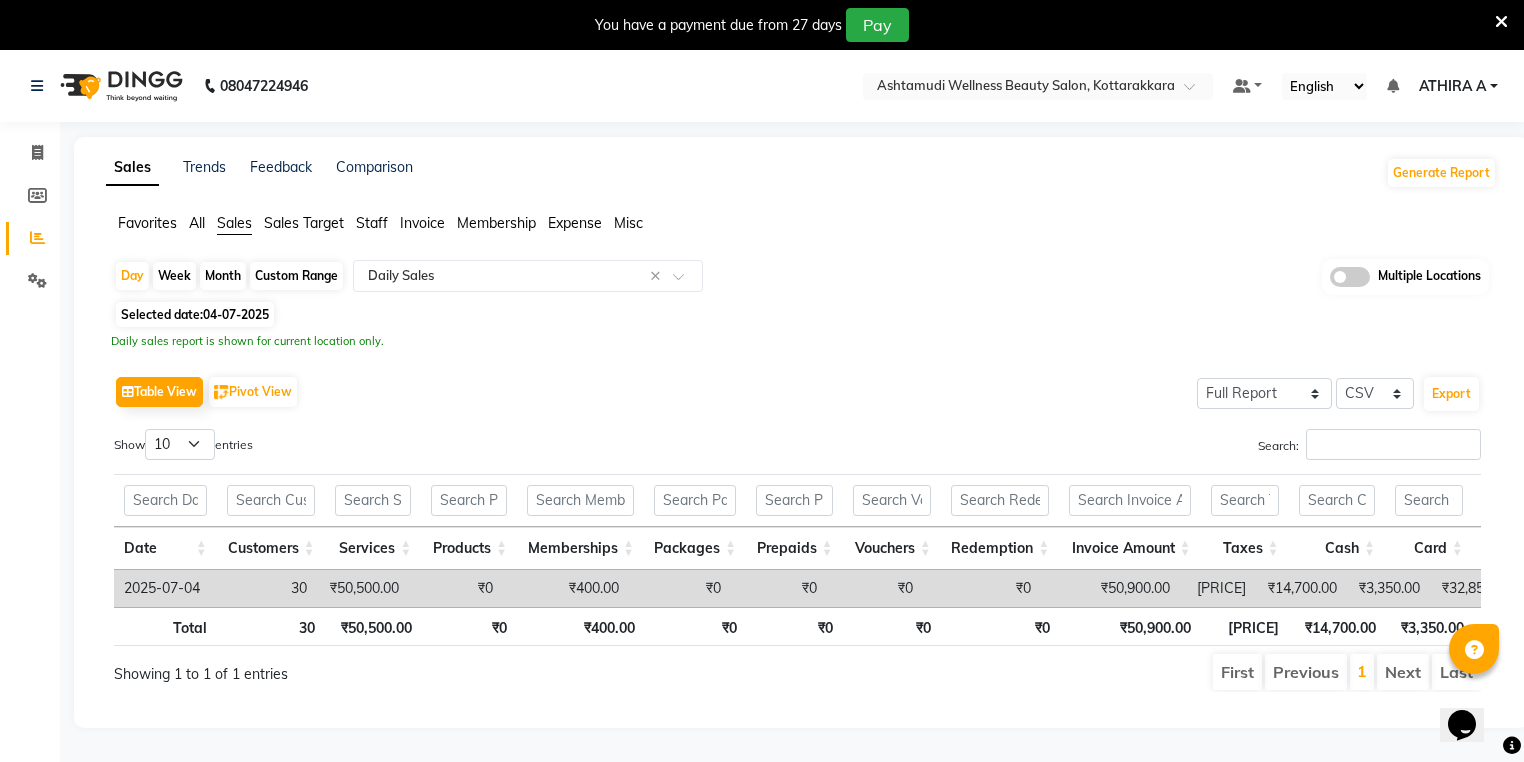 click on "Invoice" 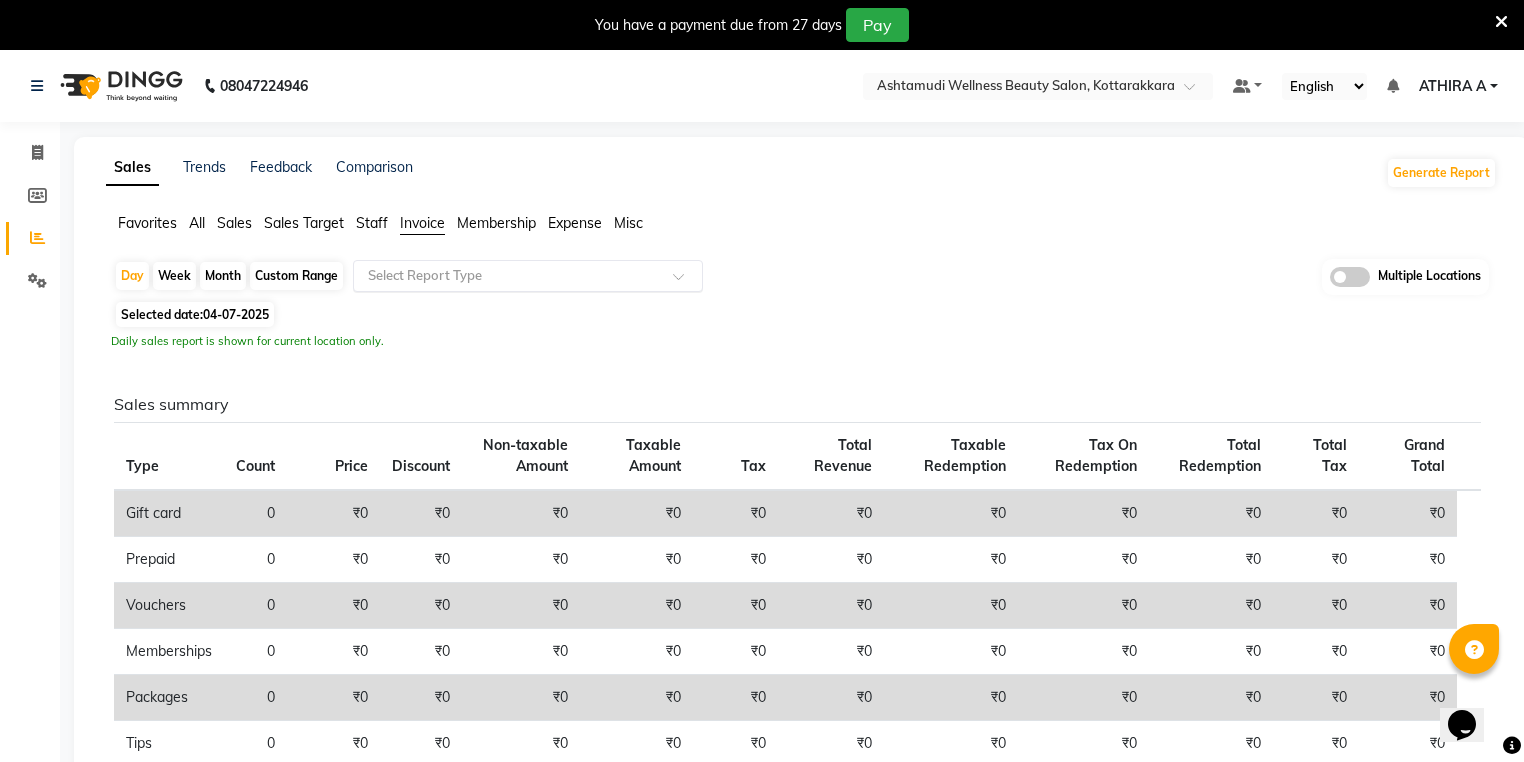 click 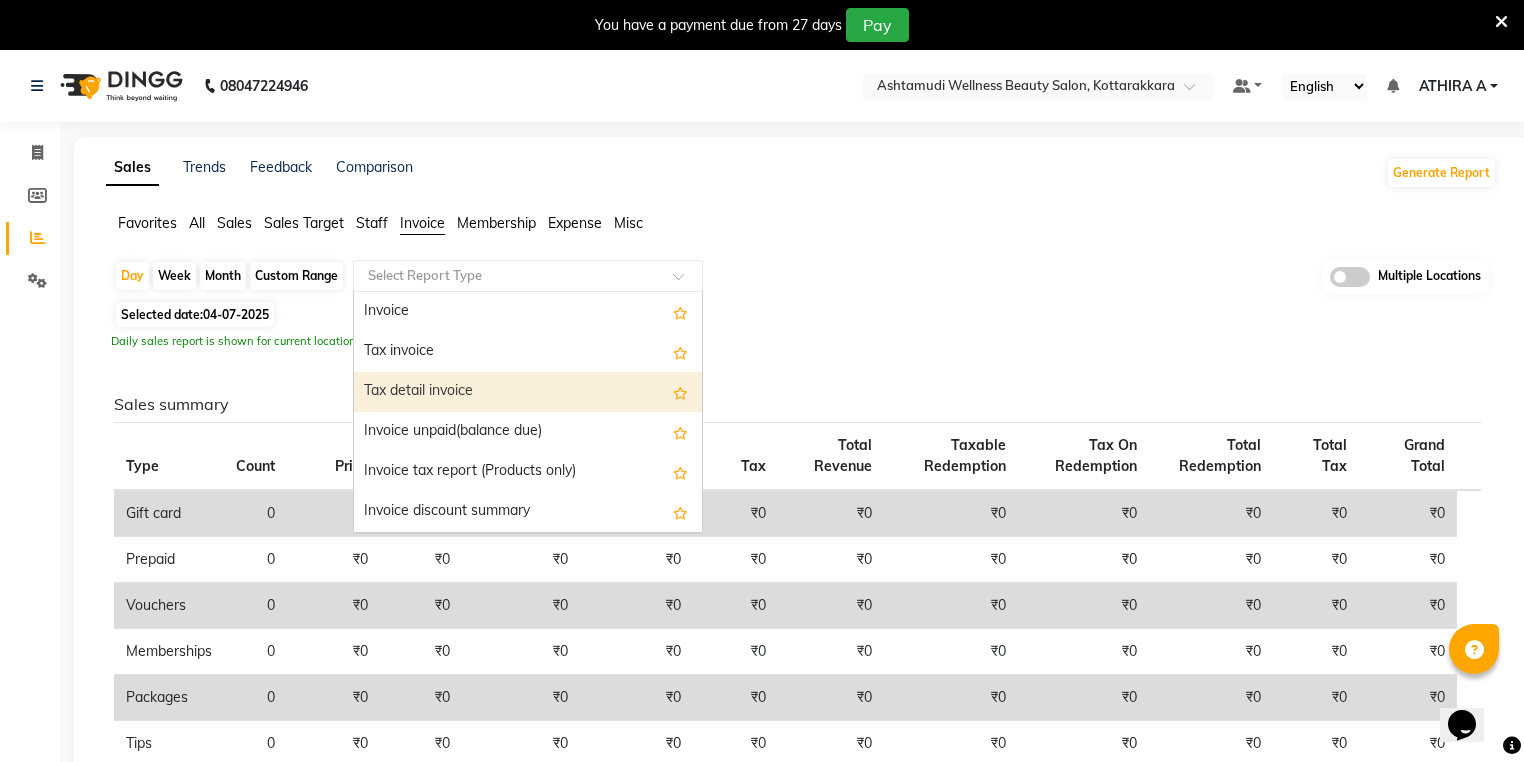scroll, scrollTop: 80, scrollLeft: 0, axis: vertical 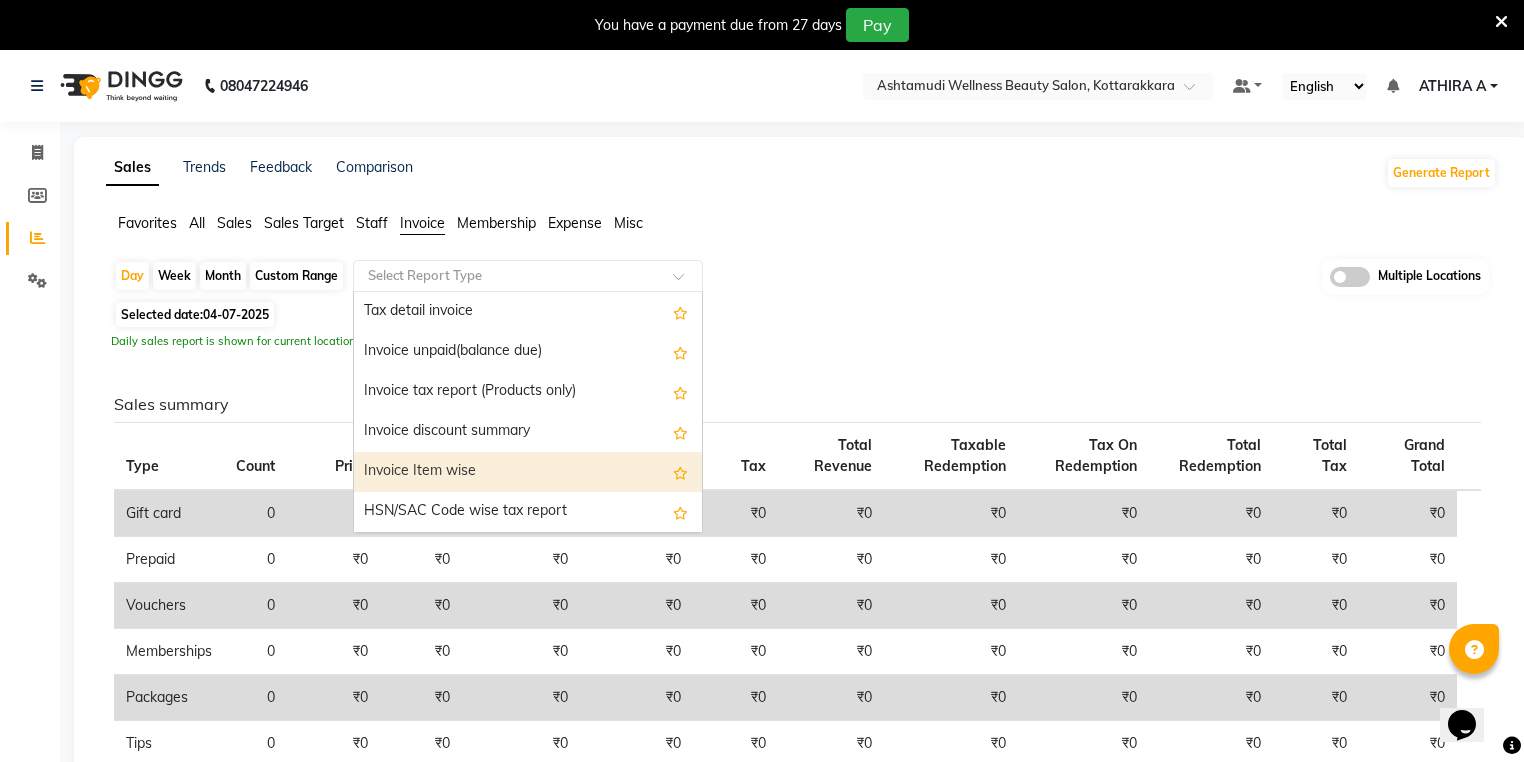 click on "Invoice Item wise" at bounding box center [528, 472] 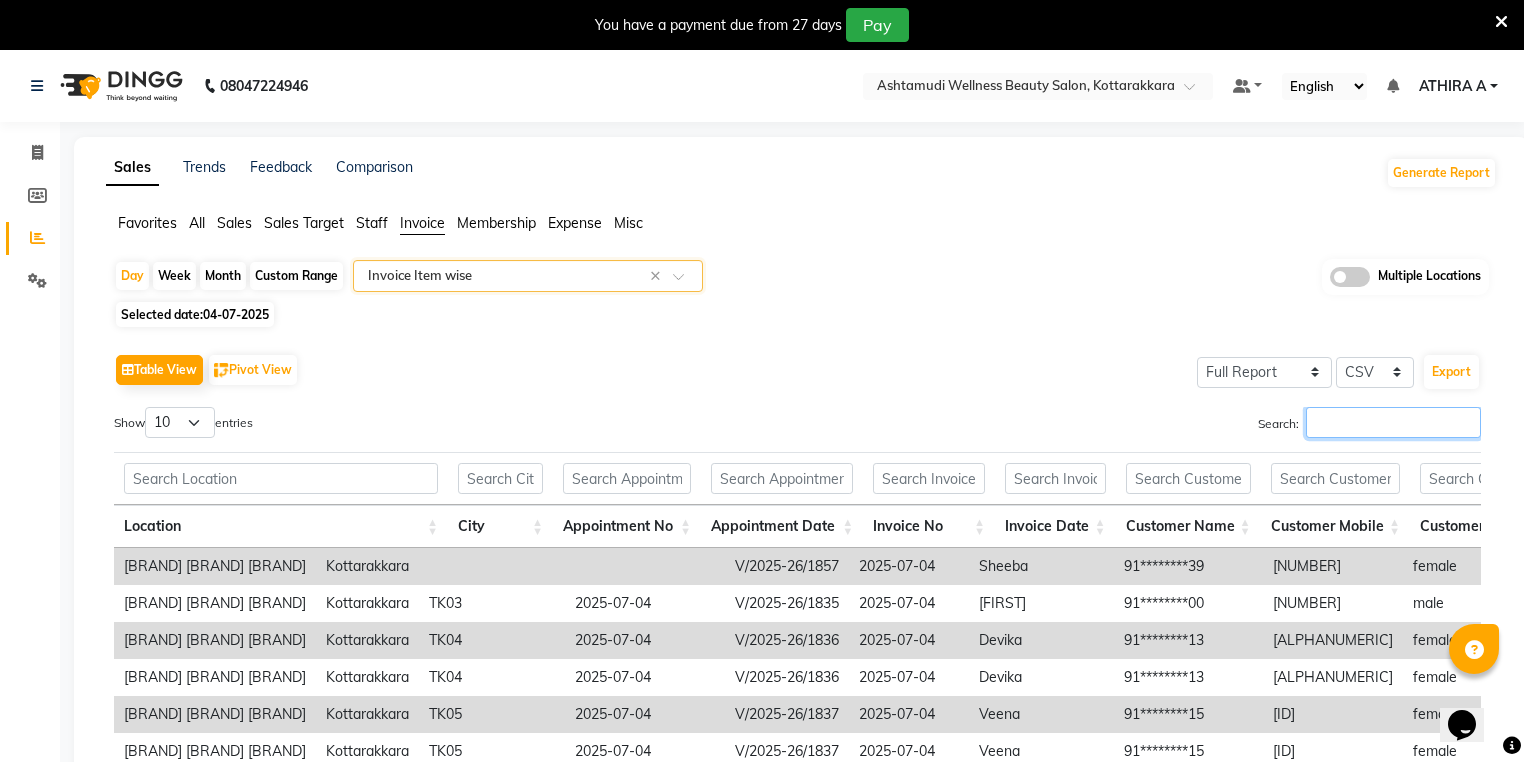 click on "Search:" at bounding box center [1393, 422] 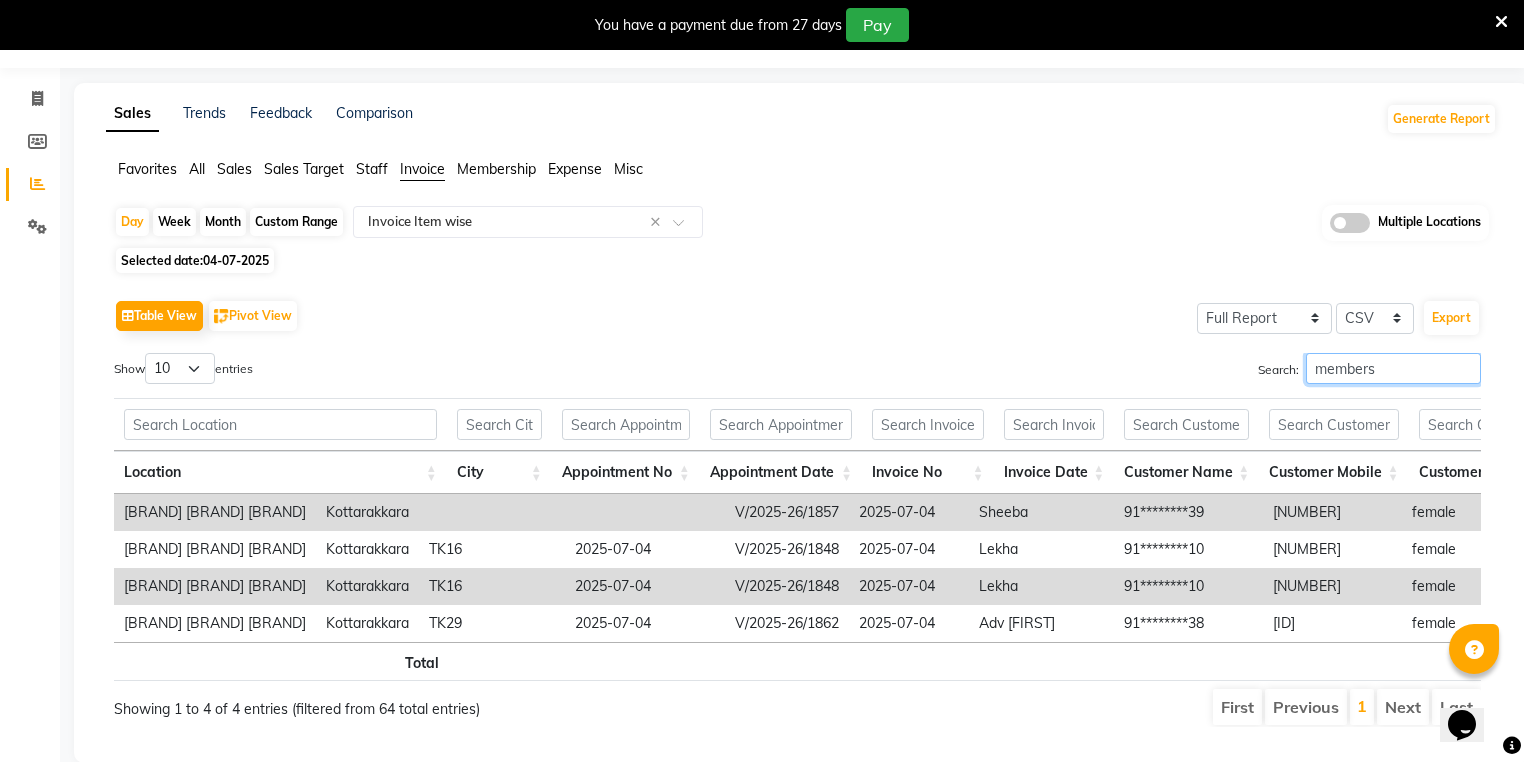 scroll, scrollTop: 106, scrollLeft: 0, axis: vertical 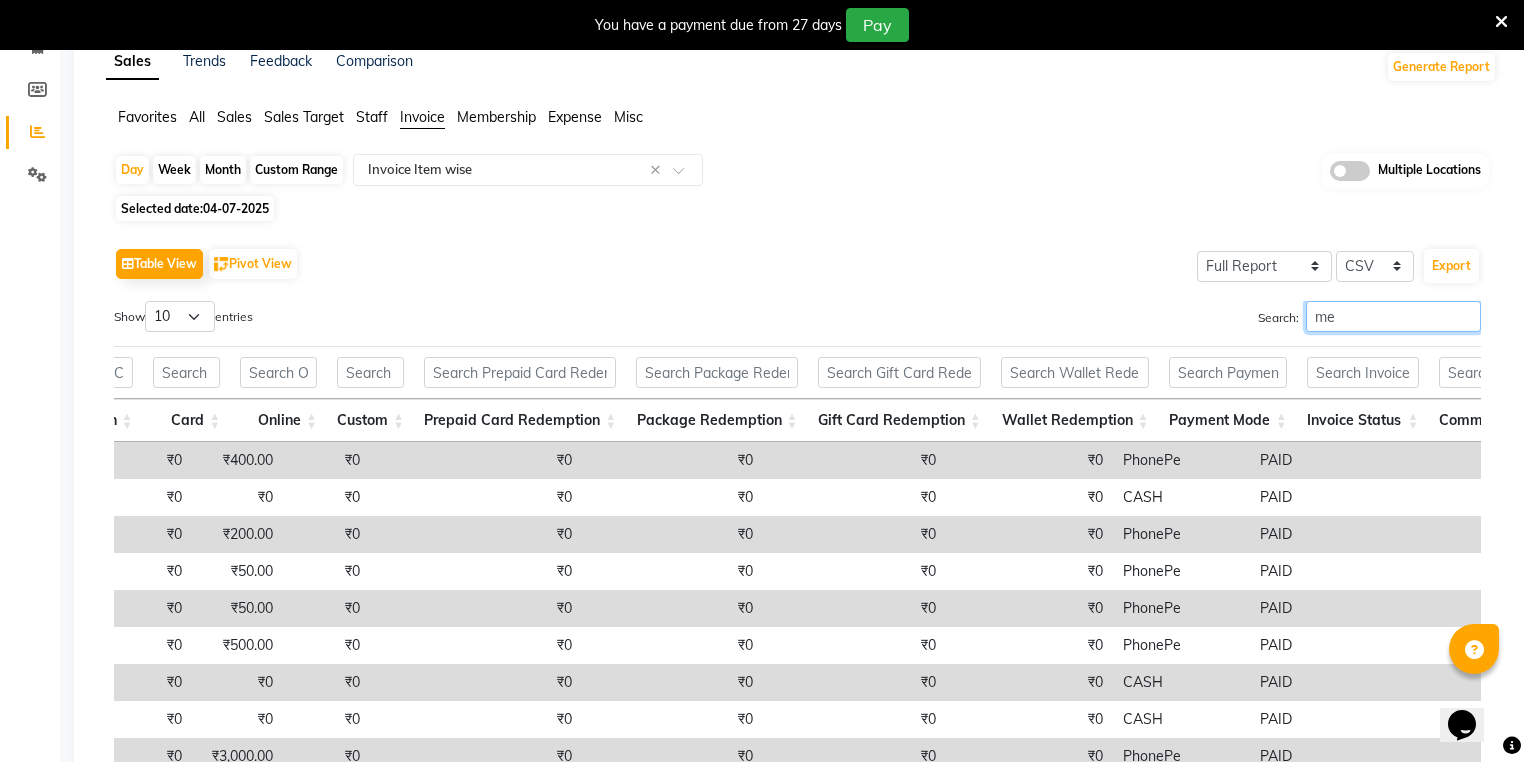 type on "m" 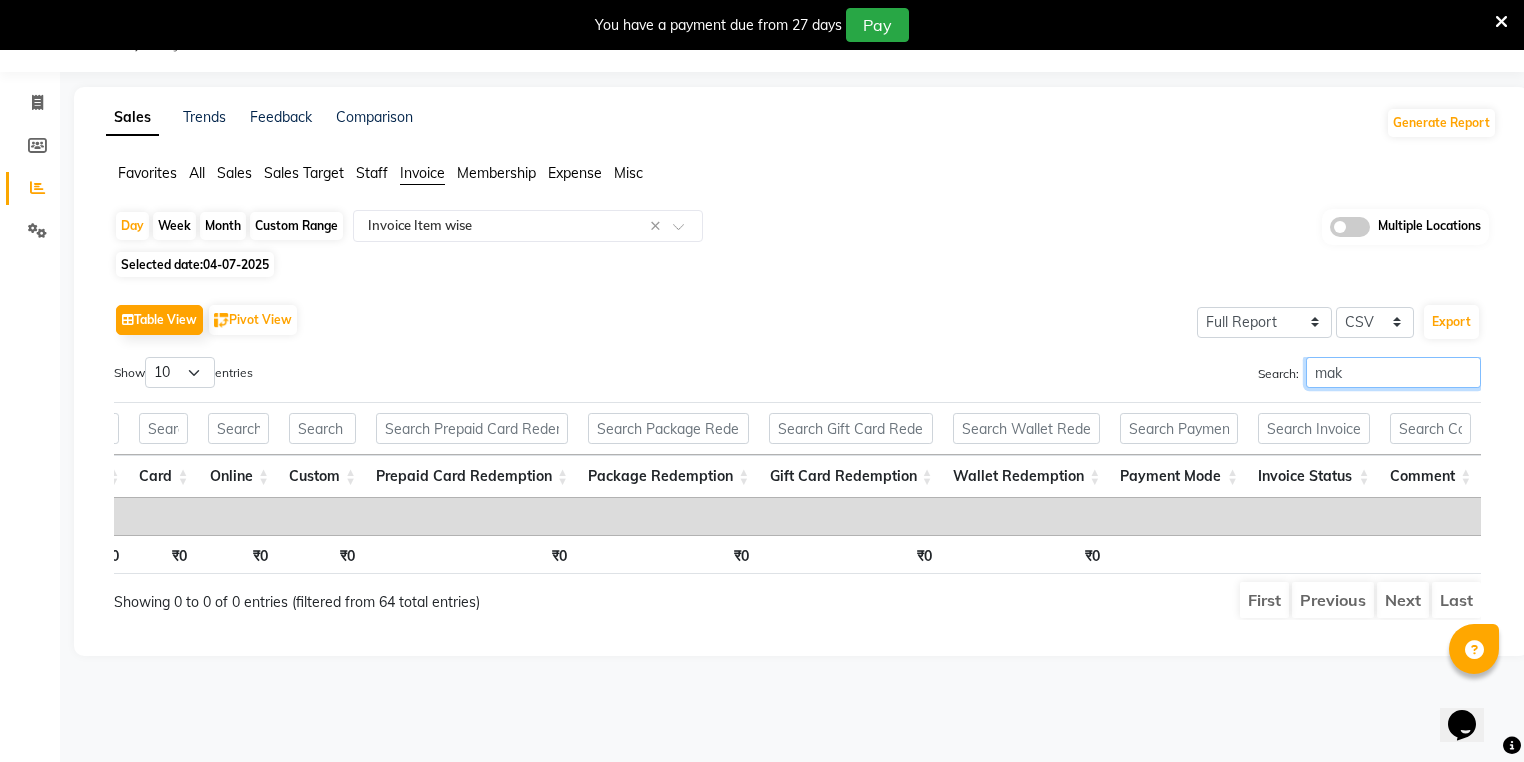 scroll, scrollTop: 0, scrollLeft: 3627, axis: horizontal 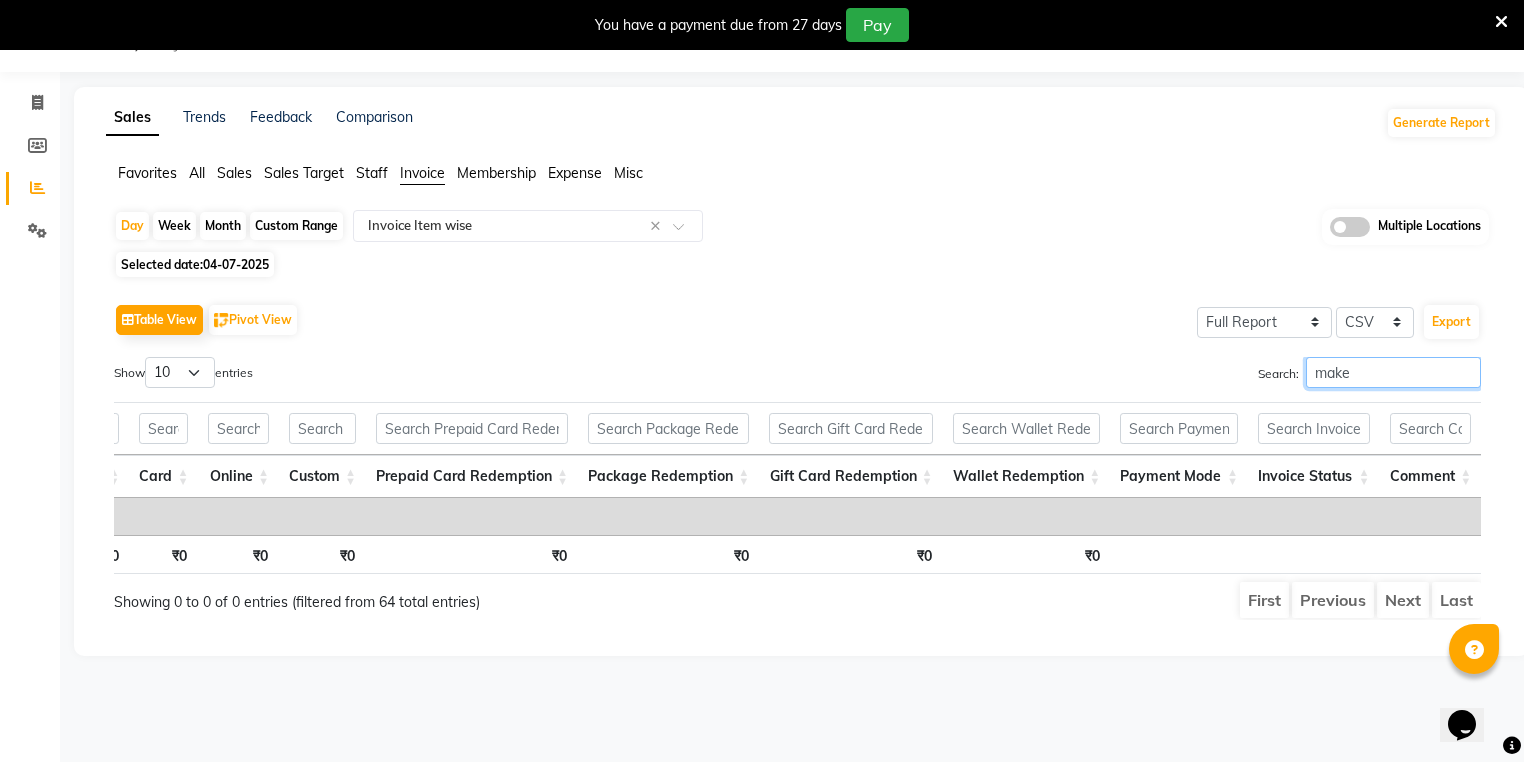 type on "make" 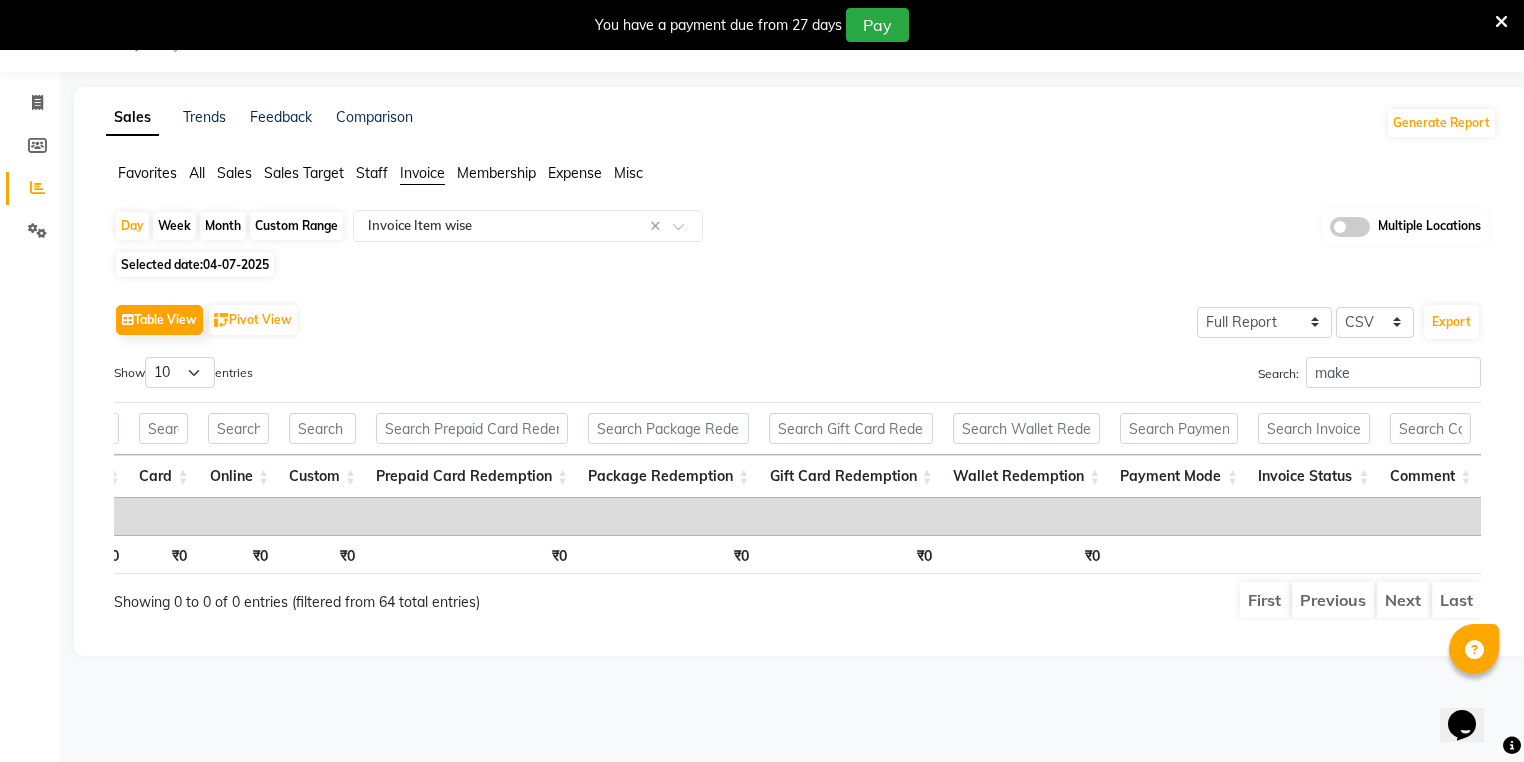 click on "Sales" 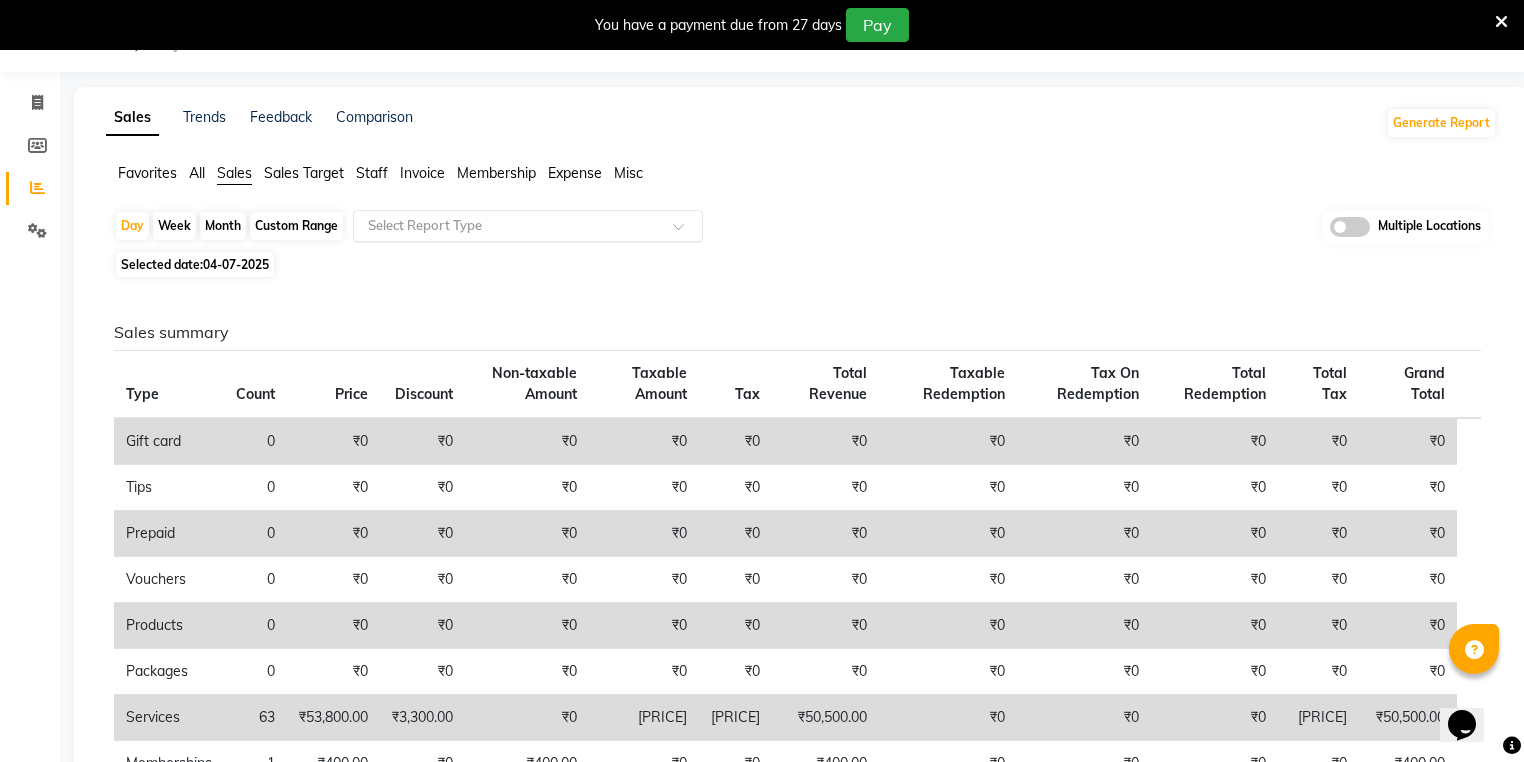 drag, startPoint x: 425, startPoint y: 220, endPoint x: 420, endPoint y: 236, distance: 16.763054 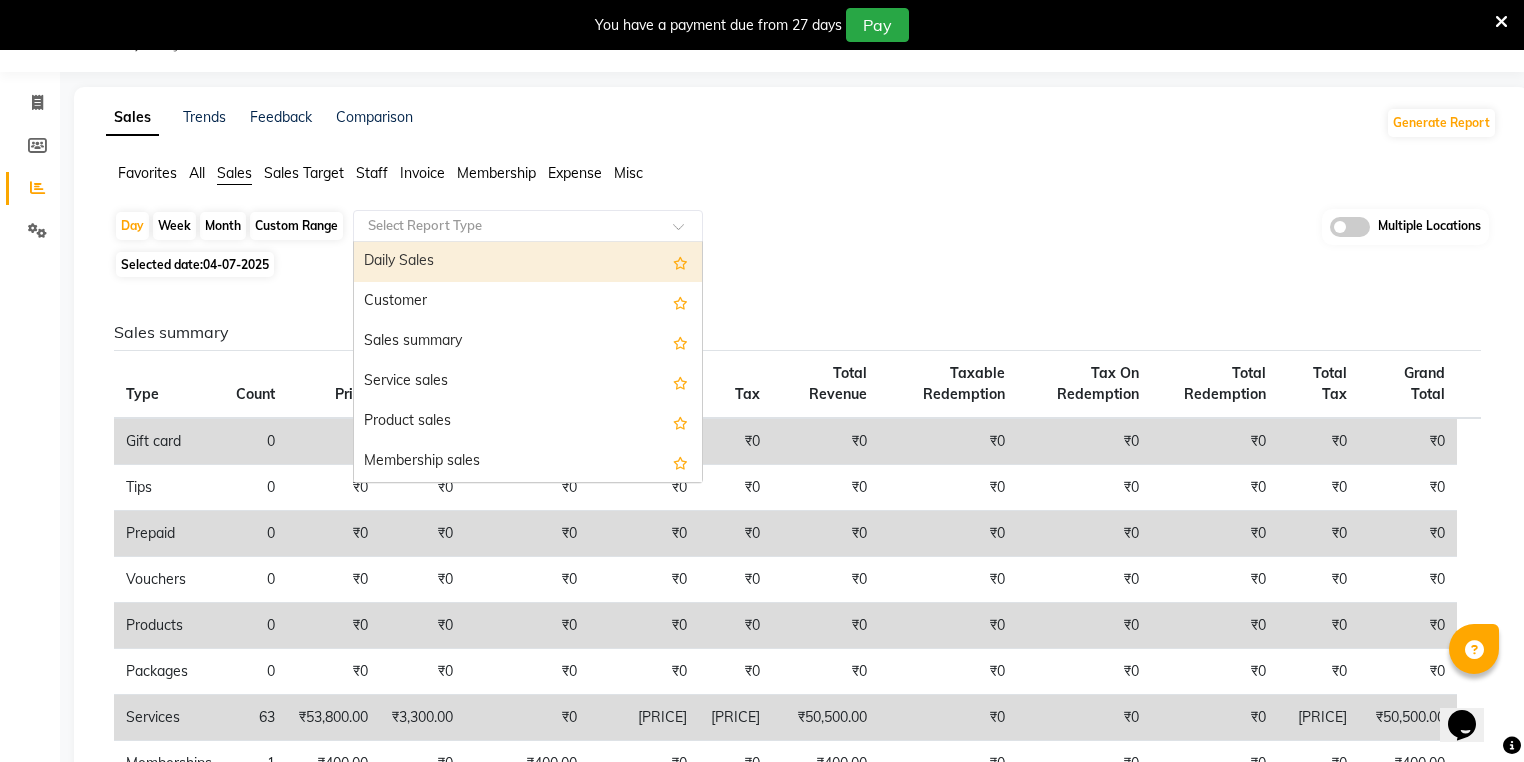 click on "Daily Sales" at bounding box center [528, 262] 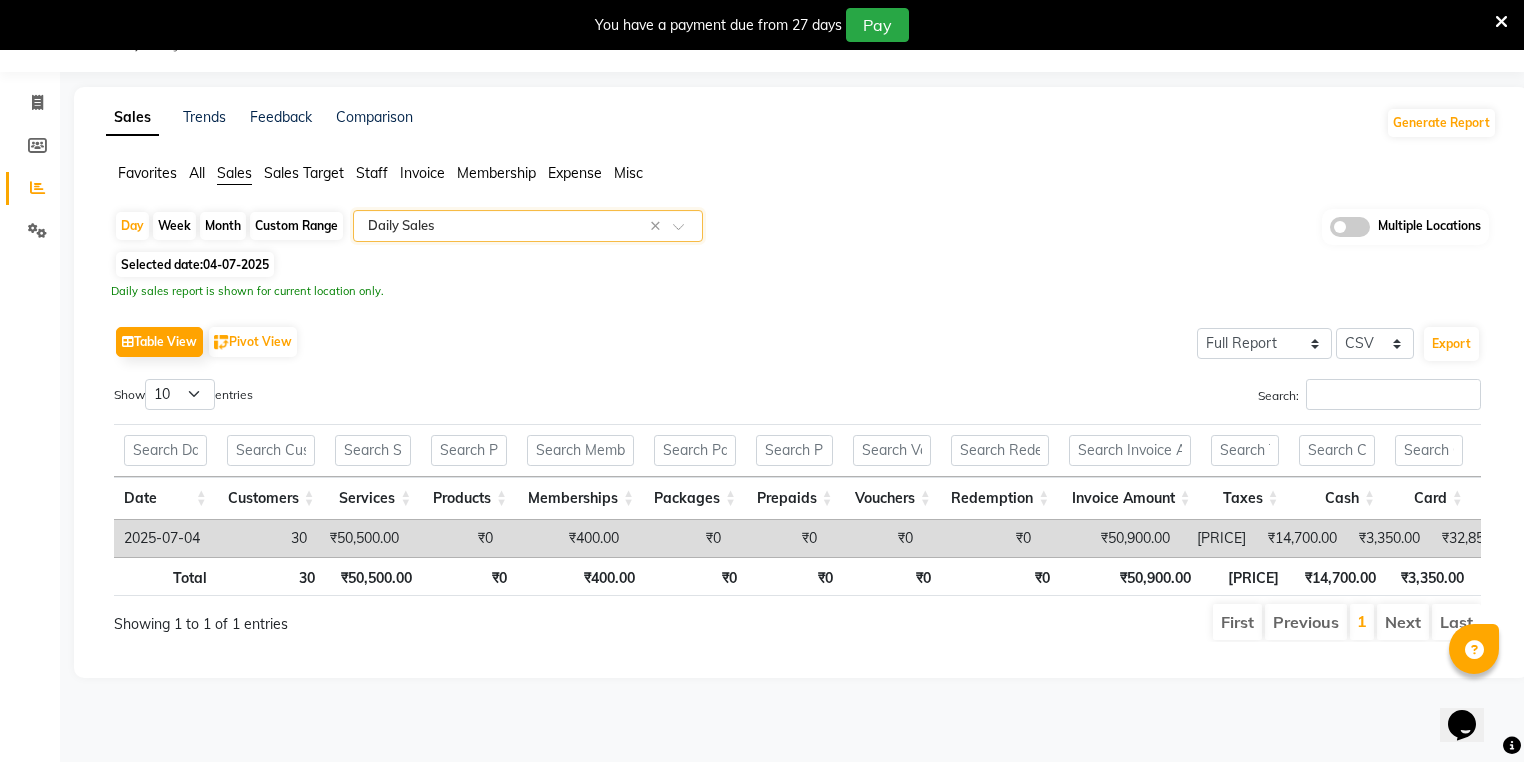 scroll, scrollTop: 0, scrollLeft: 448, axis: horizontal 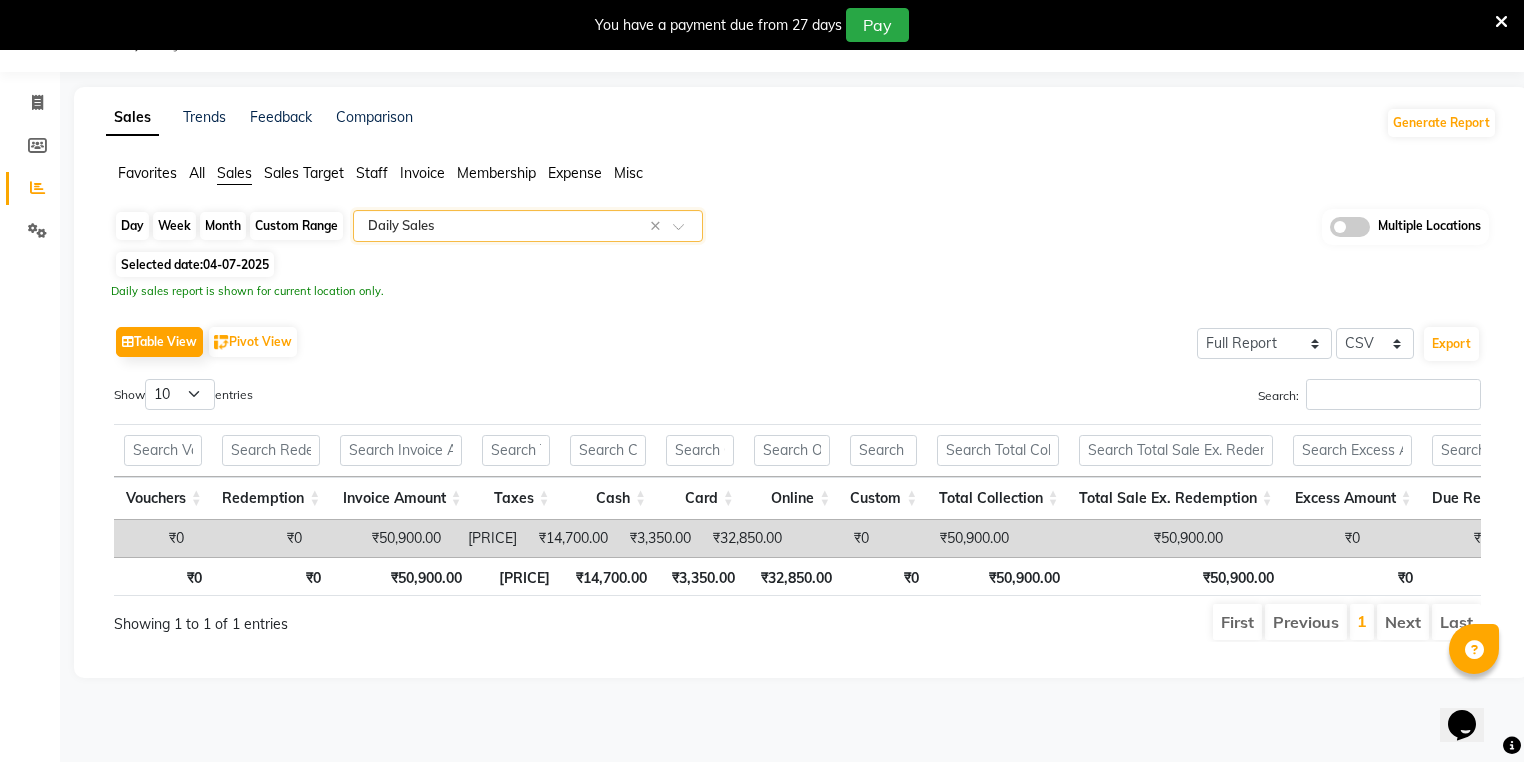 click on "Day" 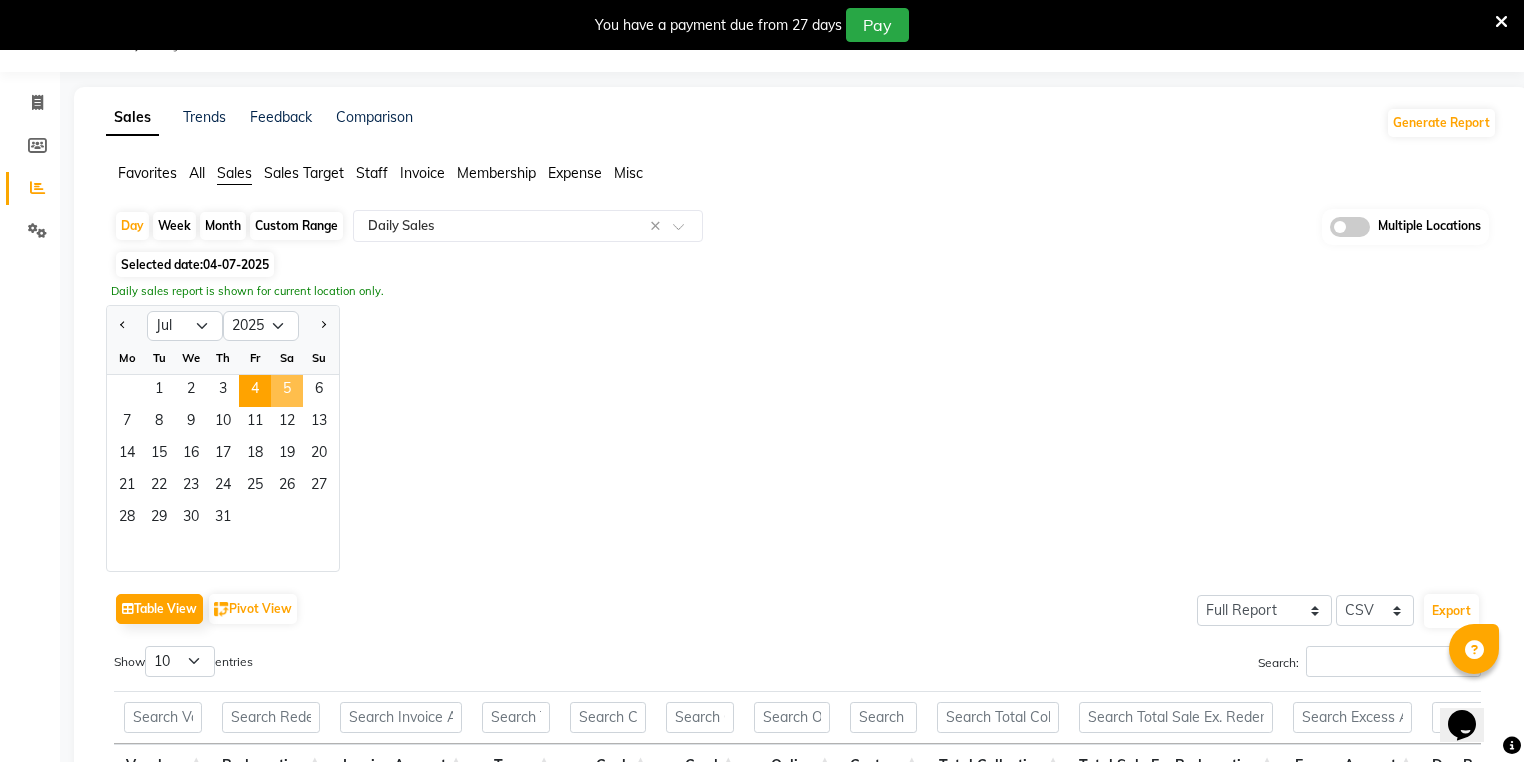 click on "5" 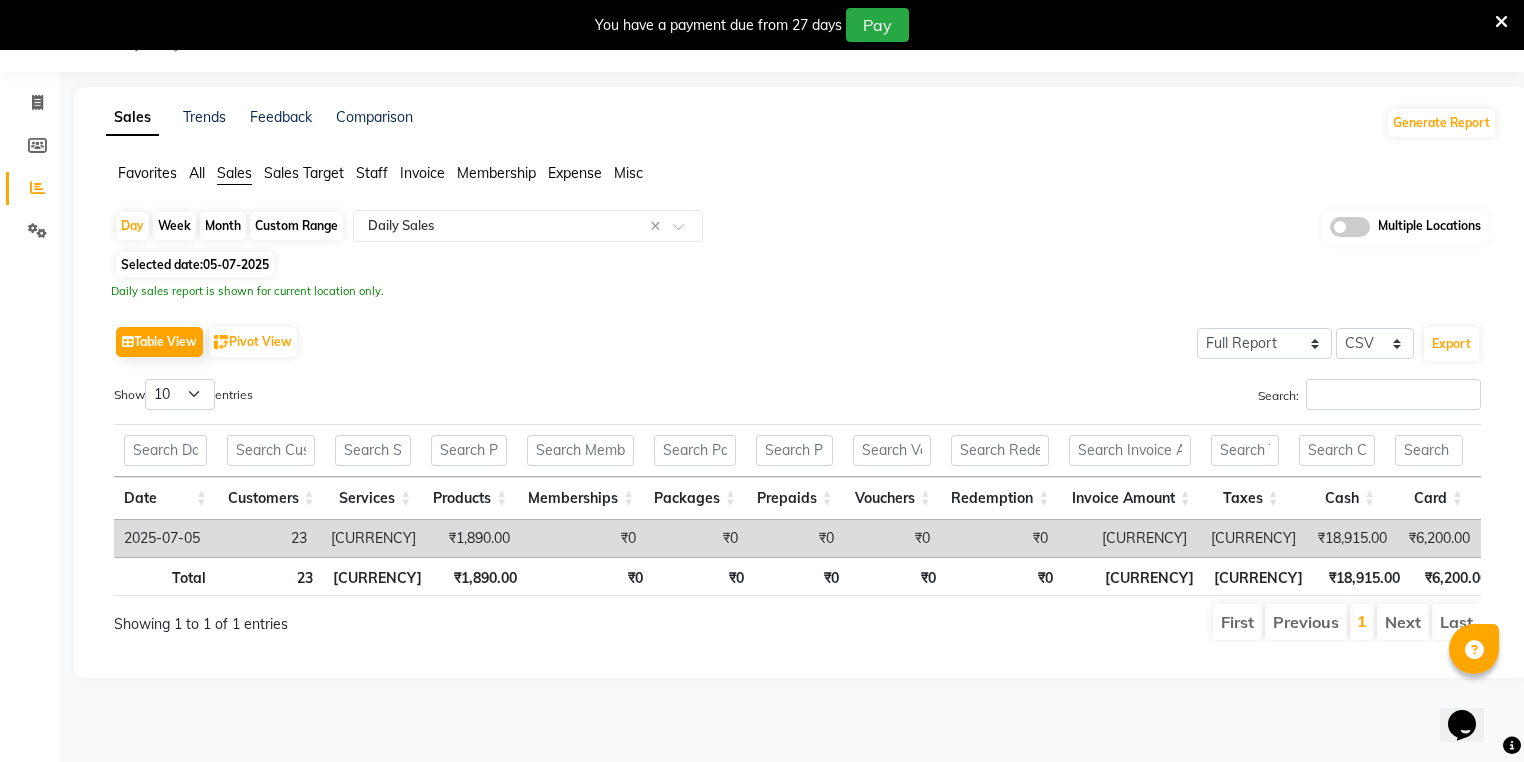 click on "Invoice" 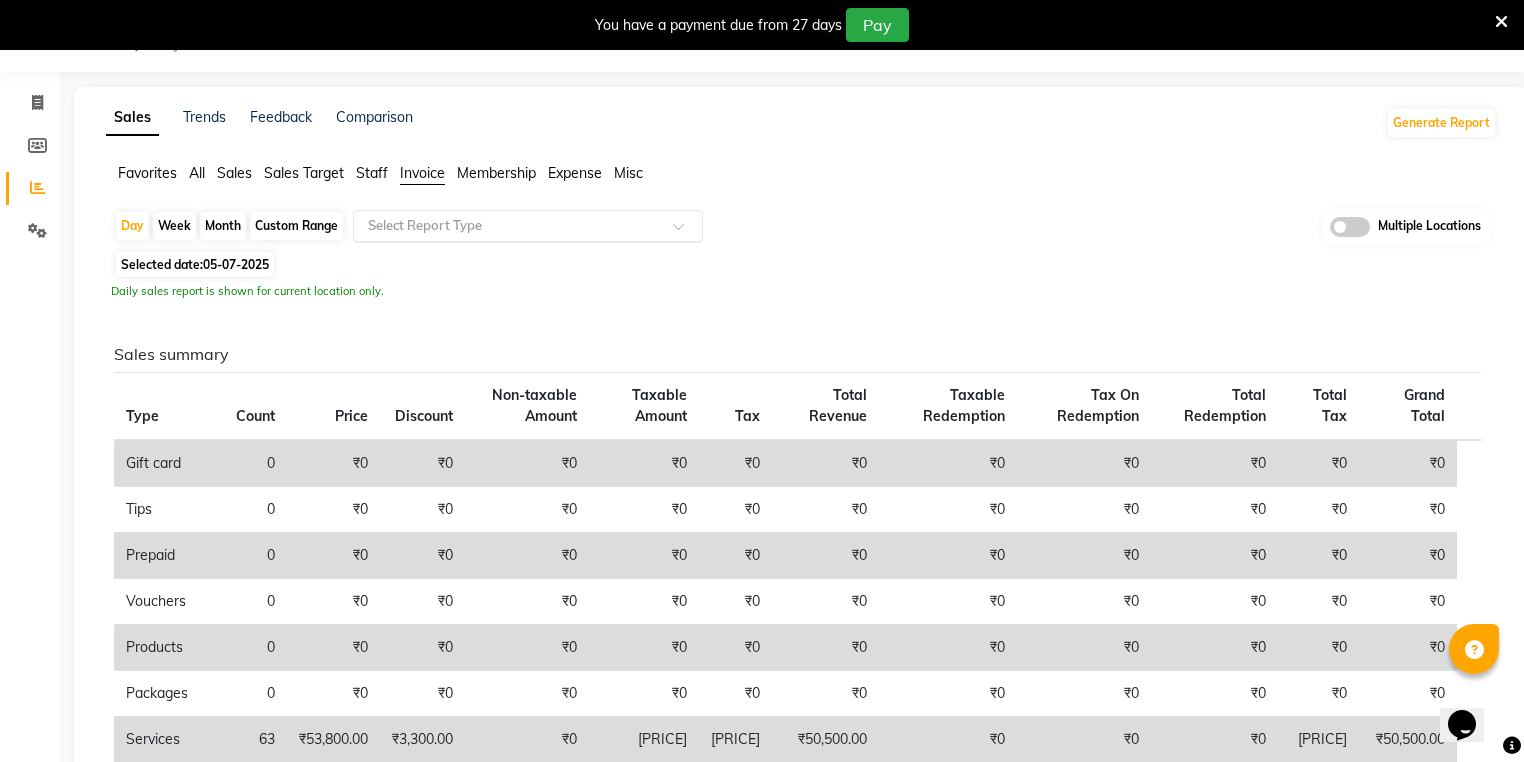 click 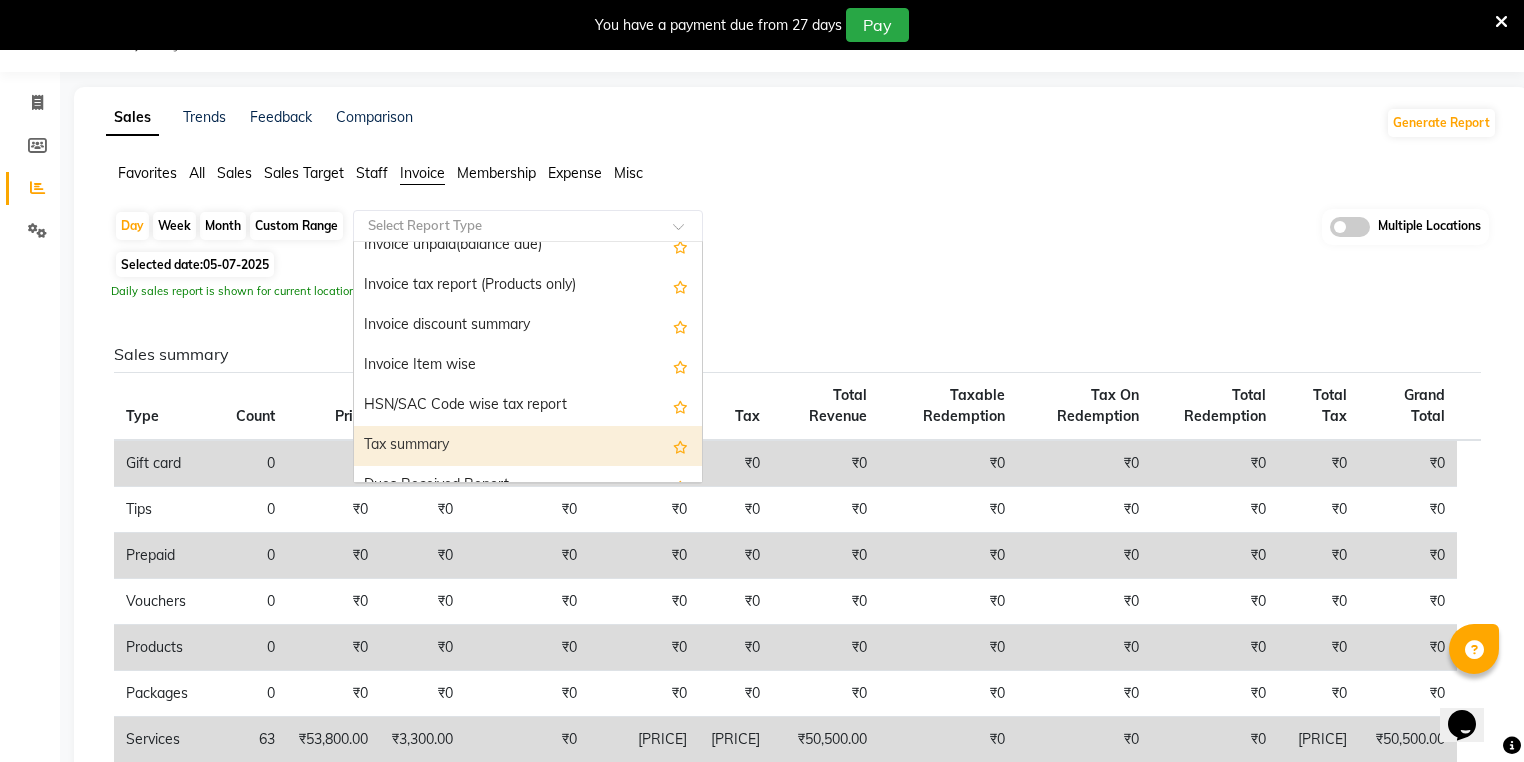 scroll, scrollTop: 160, scrollLeft: 0, axis: vertical 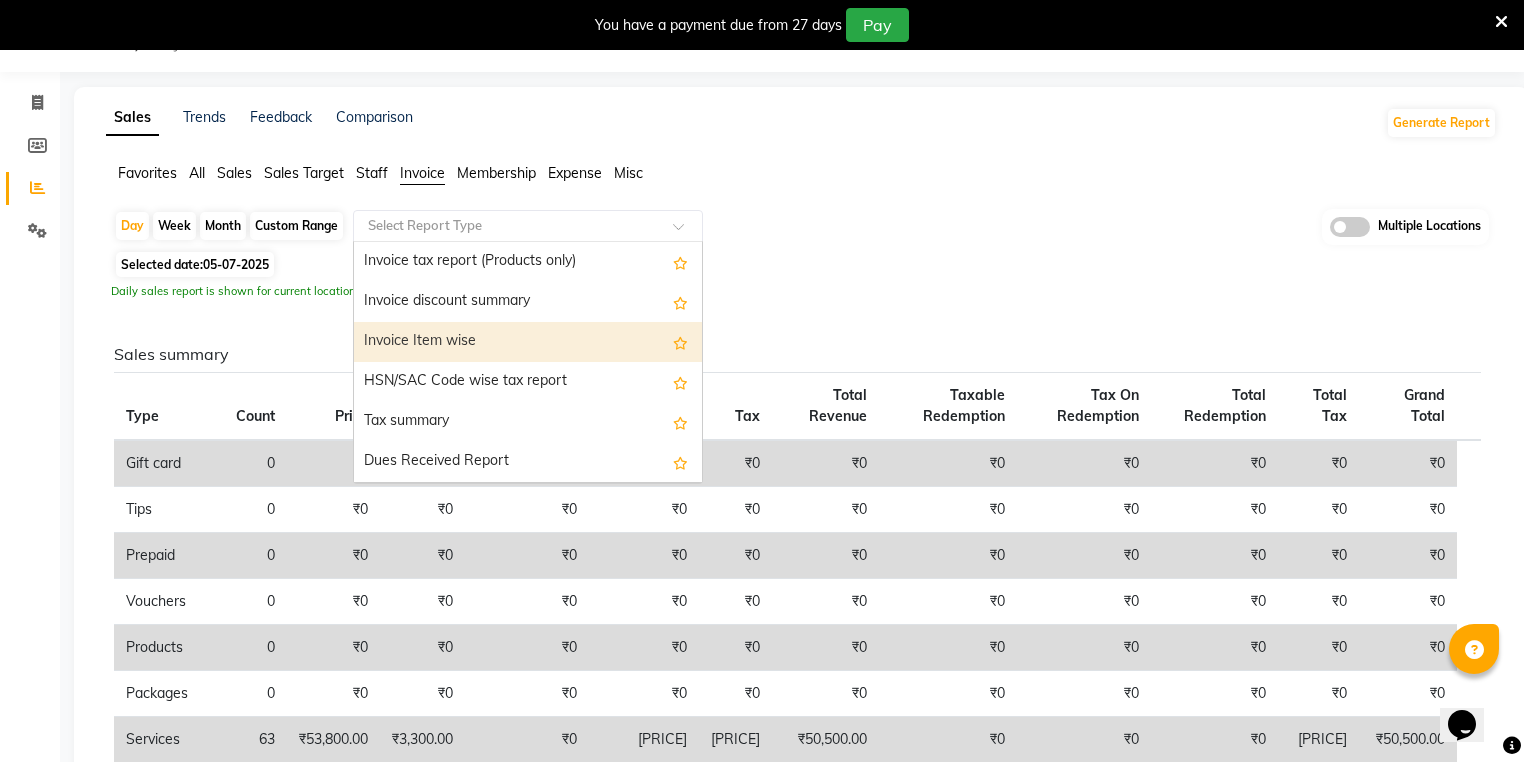 click on "Invoice Item wise" at bounding box center [528, 342] 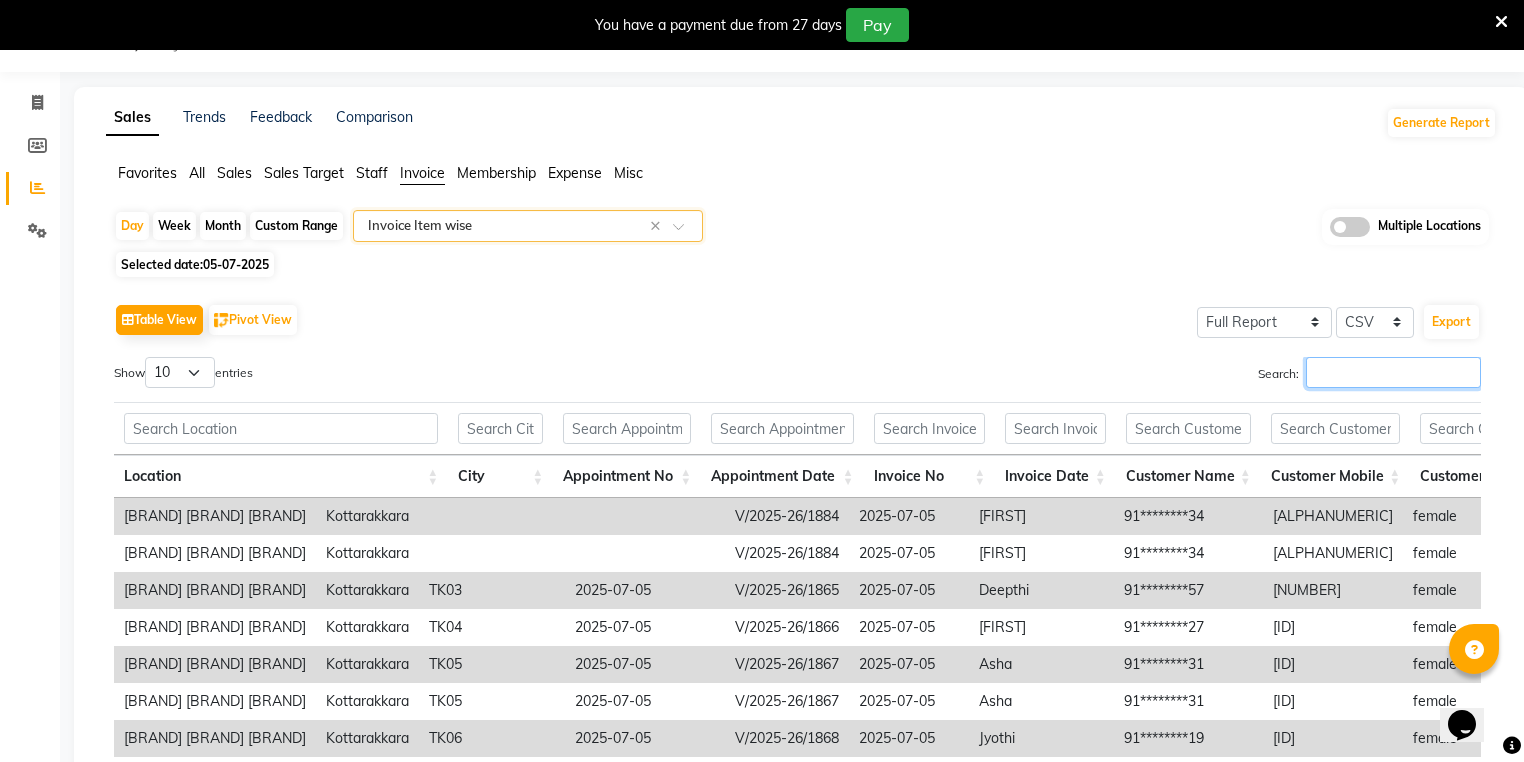 click on "Search:" at bounding box center (1393, 372) 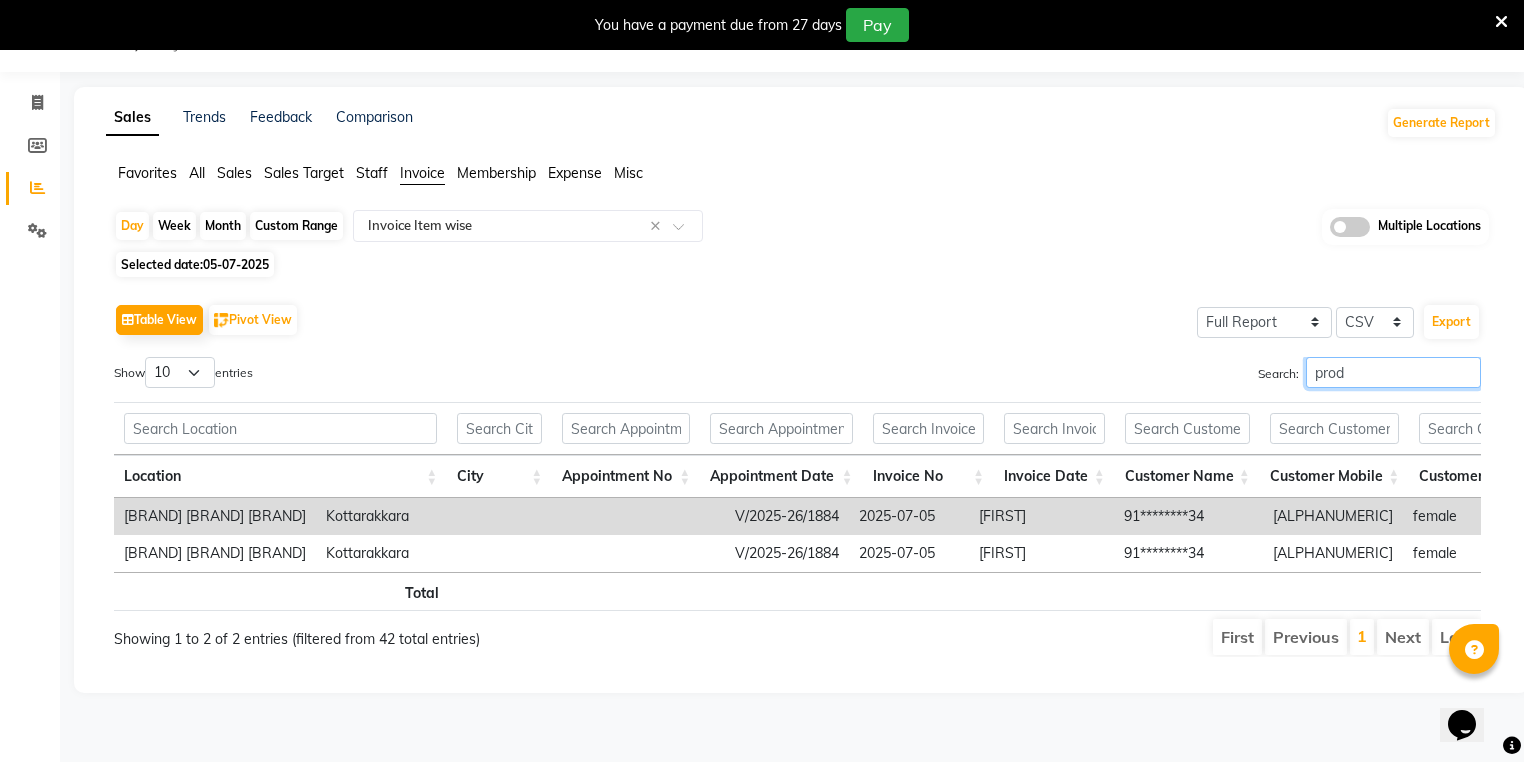 scroll, scrollTop: 0, scrollLeft: 816, axis: horizontal 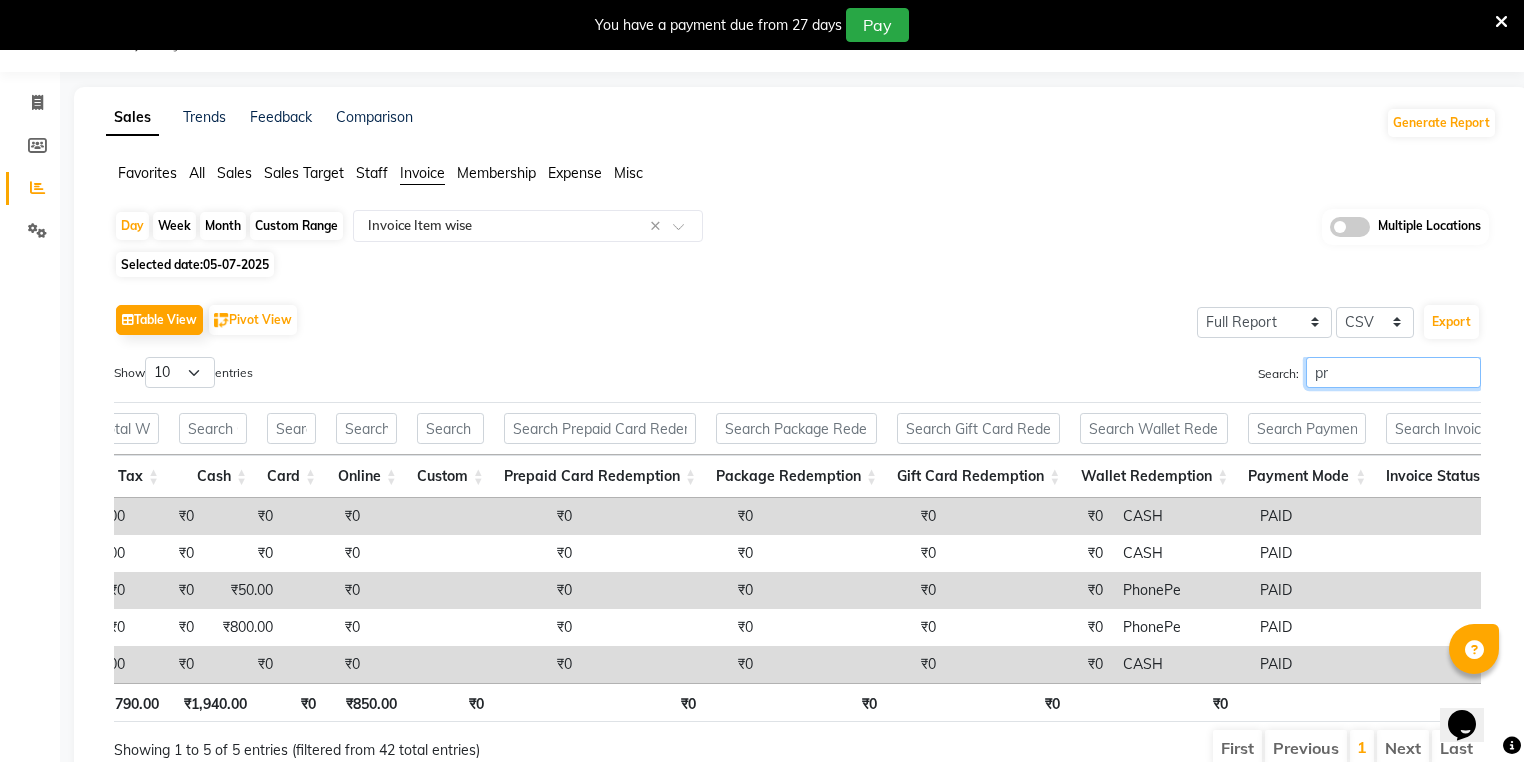 type on "p" 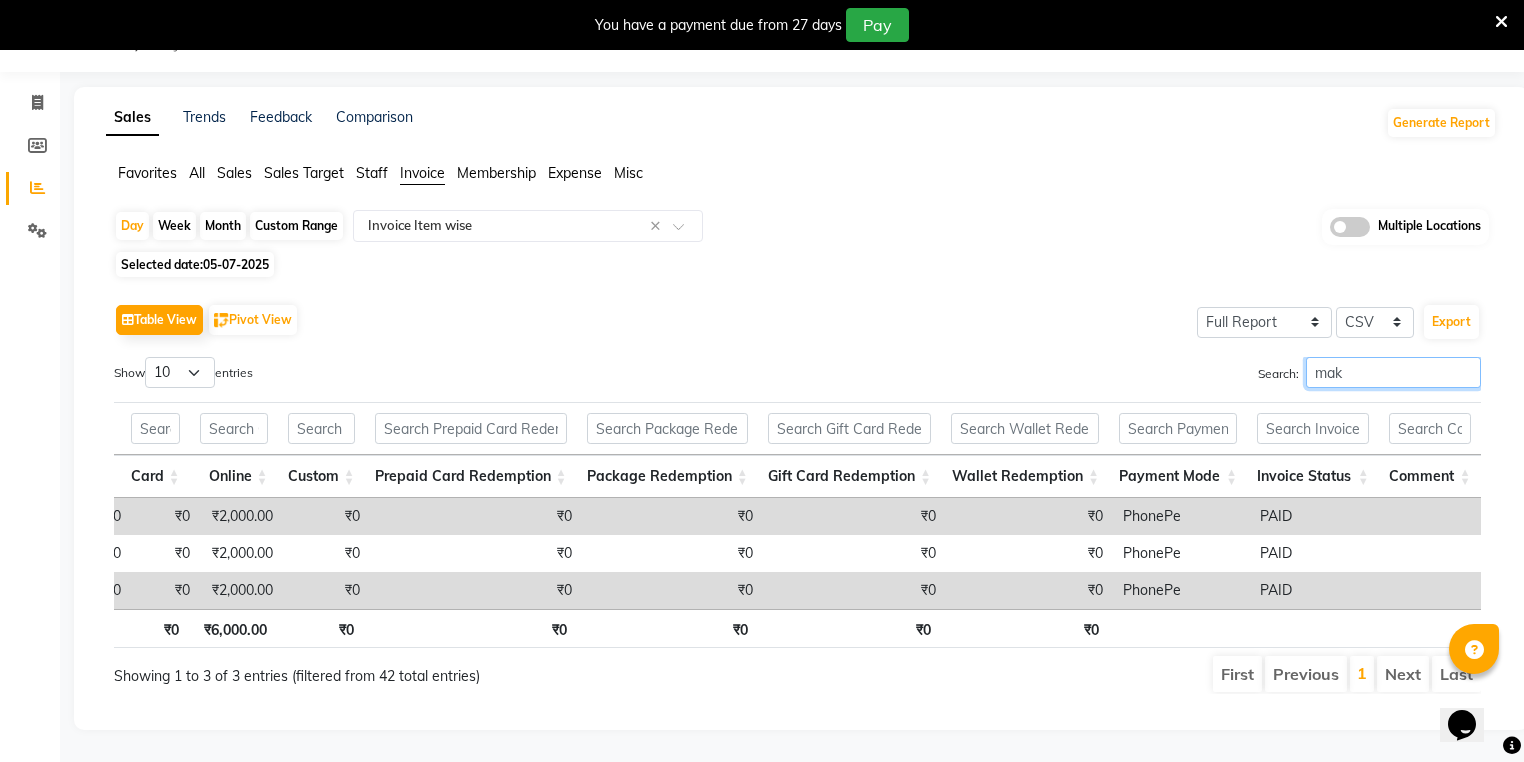 scroll, scrollTop: 0, scrollLeft: 4073, axis: horizontal 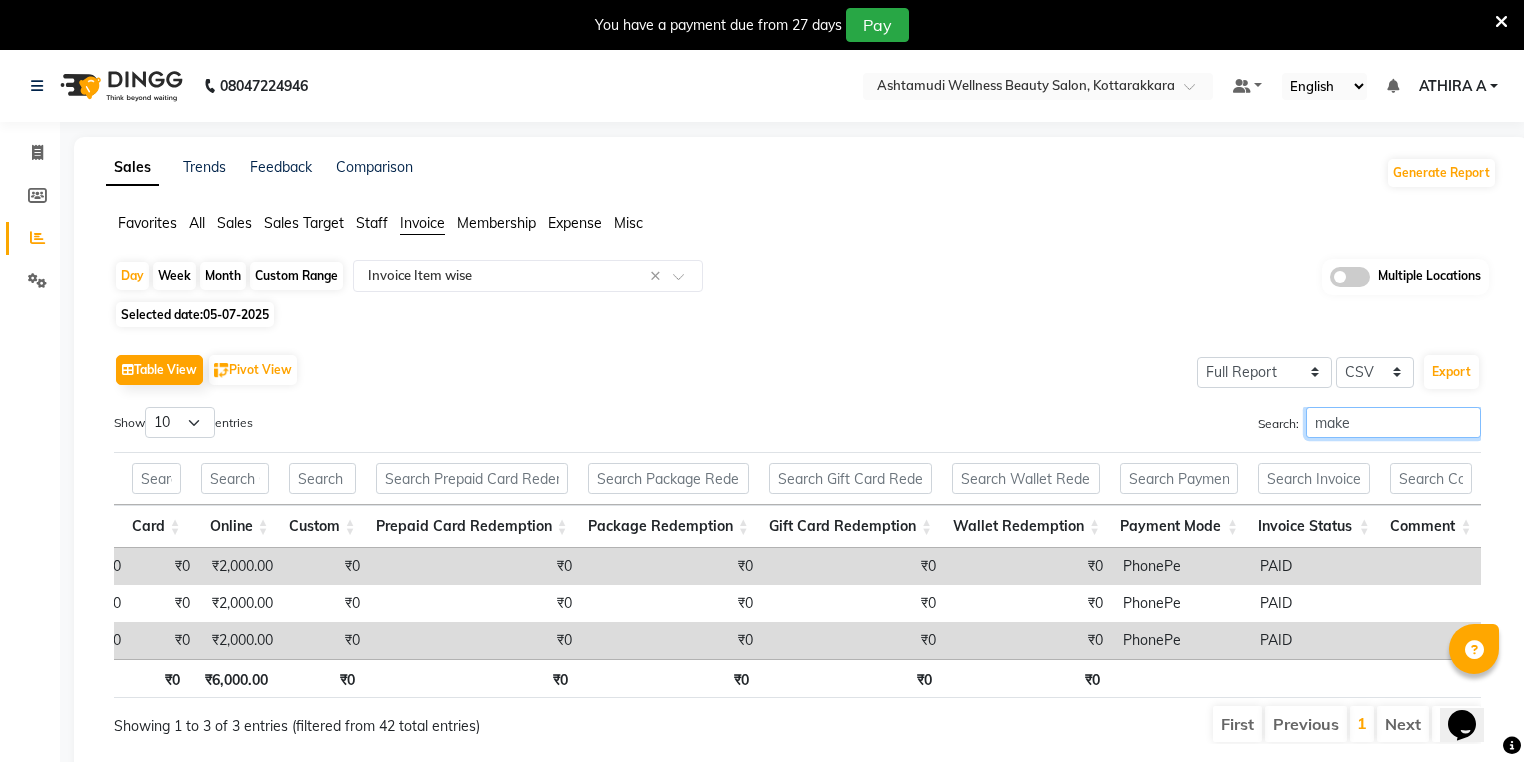 type on "make" 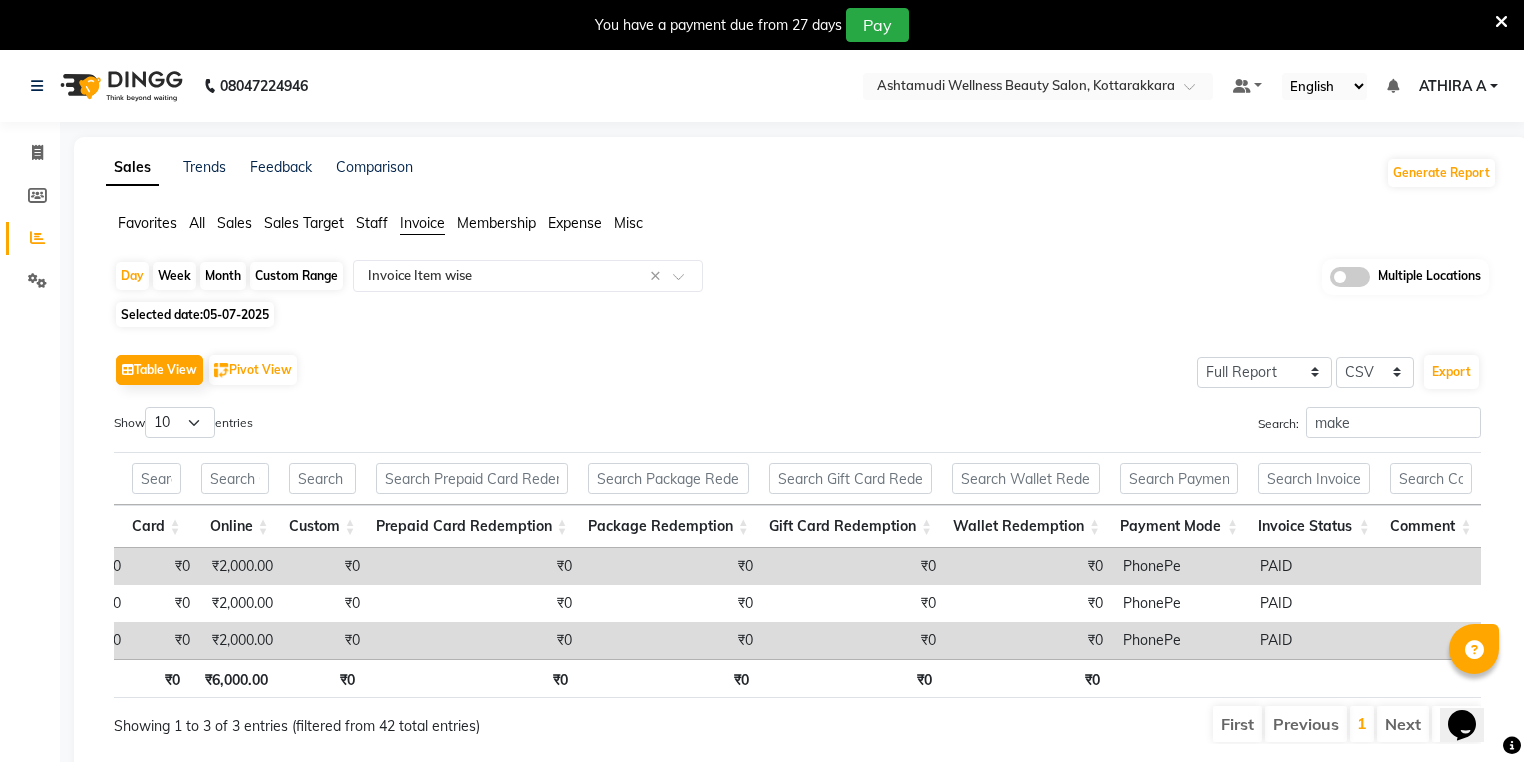 click on "Sales" 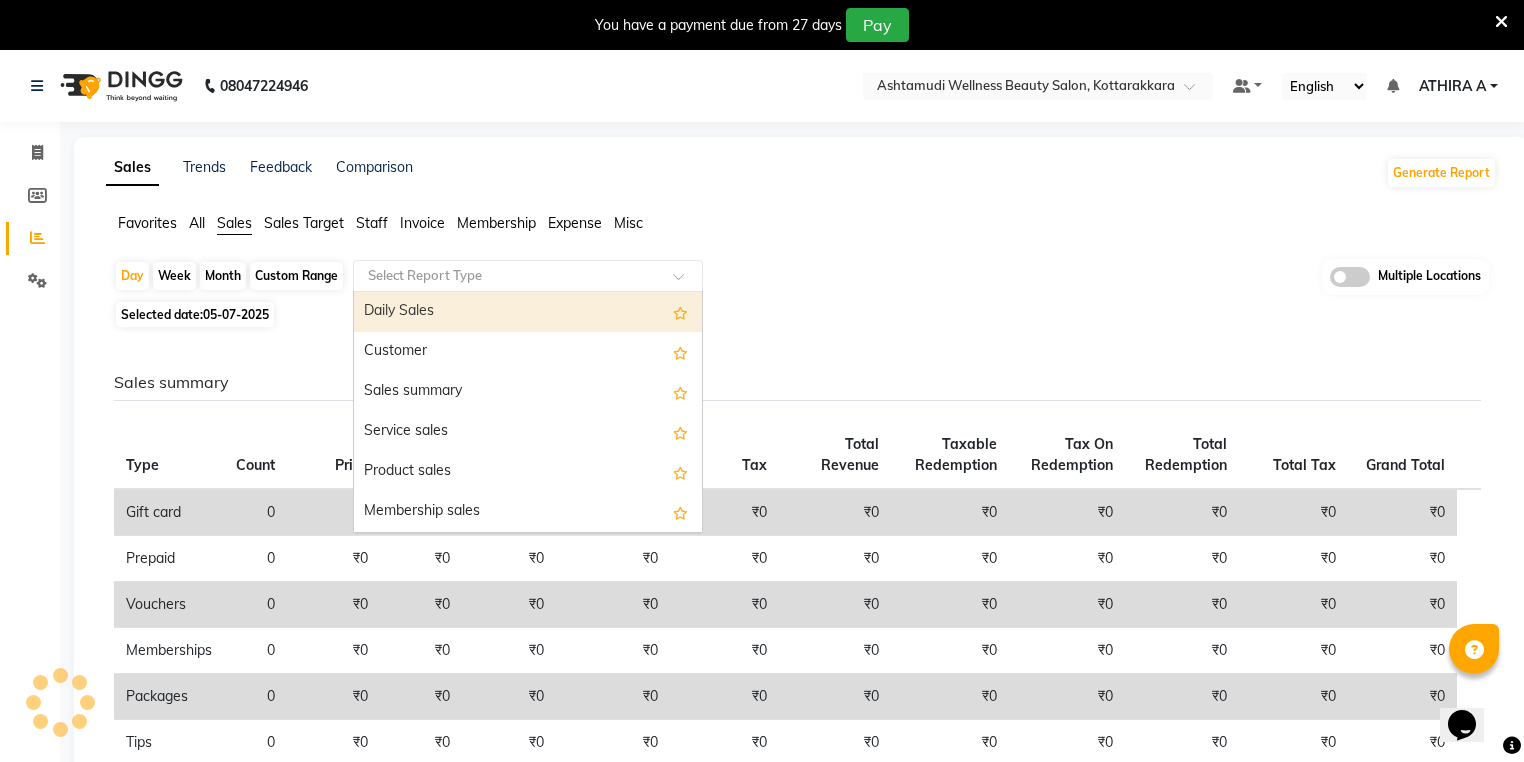 drag, startPoint x: 416, startPoint y: 278, endPoint x: 410, endPoint y: 318, distance: 40.4475 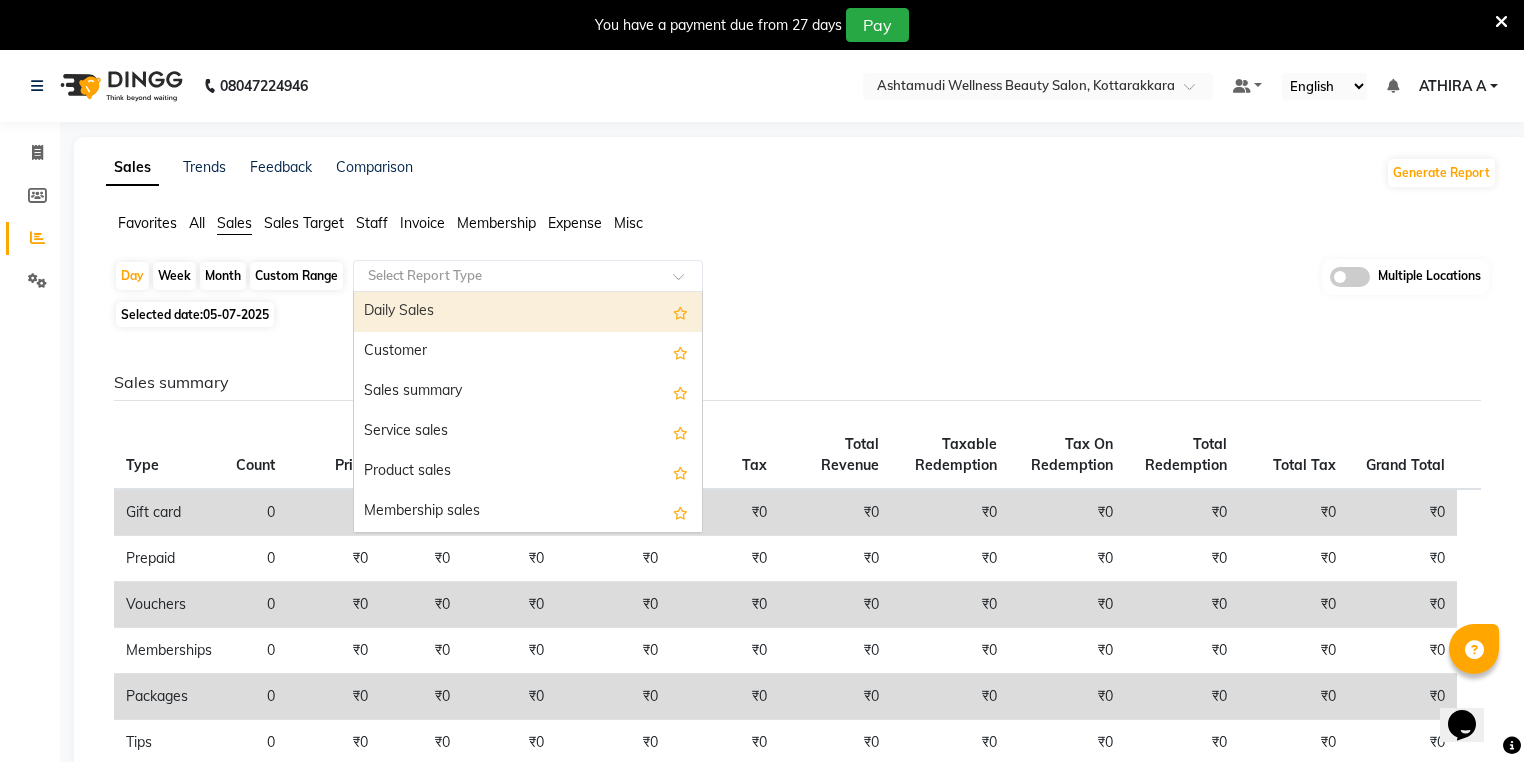 click on "Daily Sales" at bounding box center [528, 312] 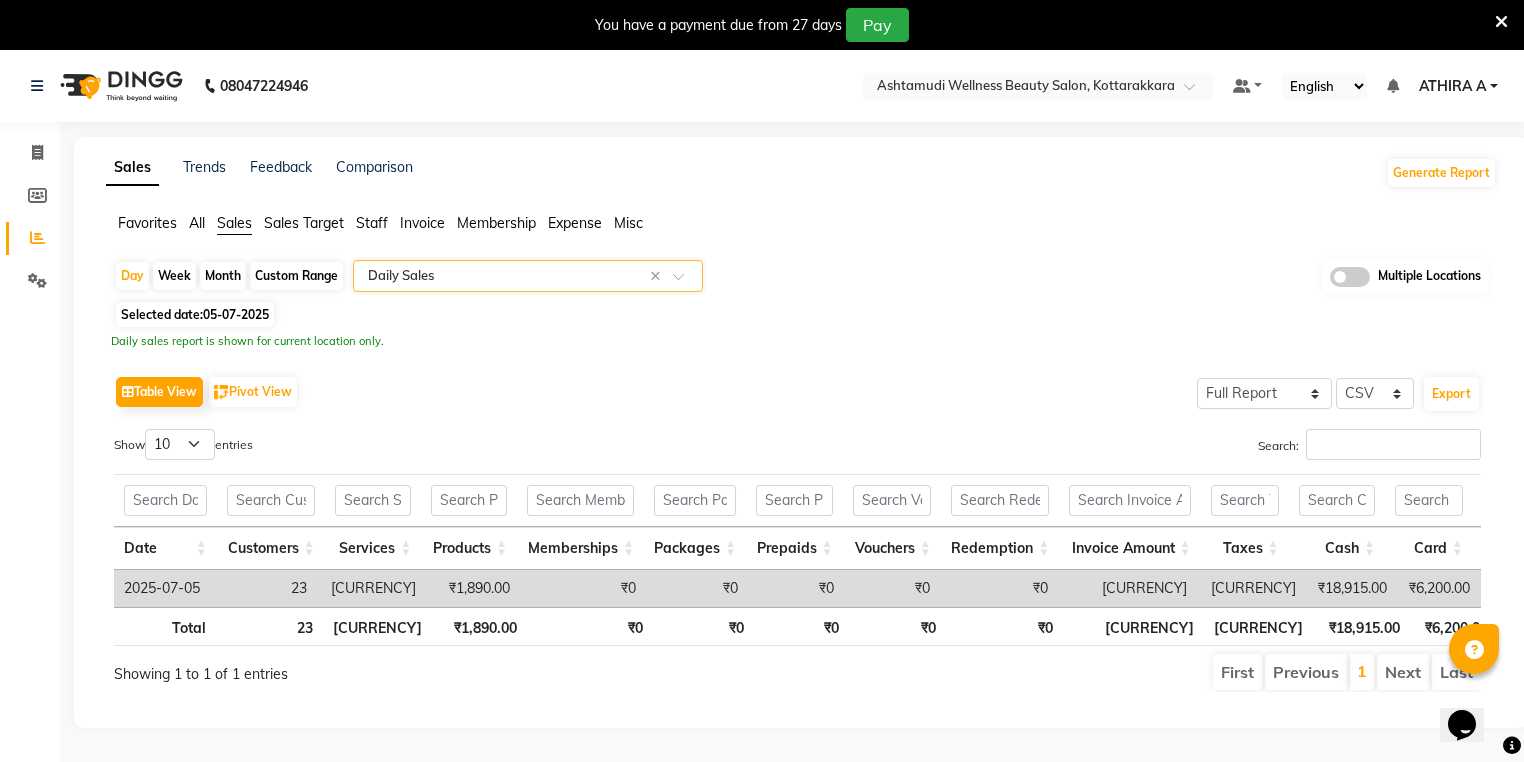 scroll, scrollTop: 0, scrollLeft: 287, axis: horizontal 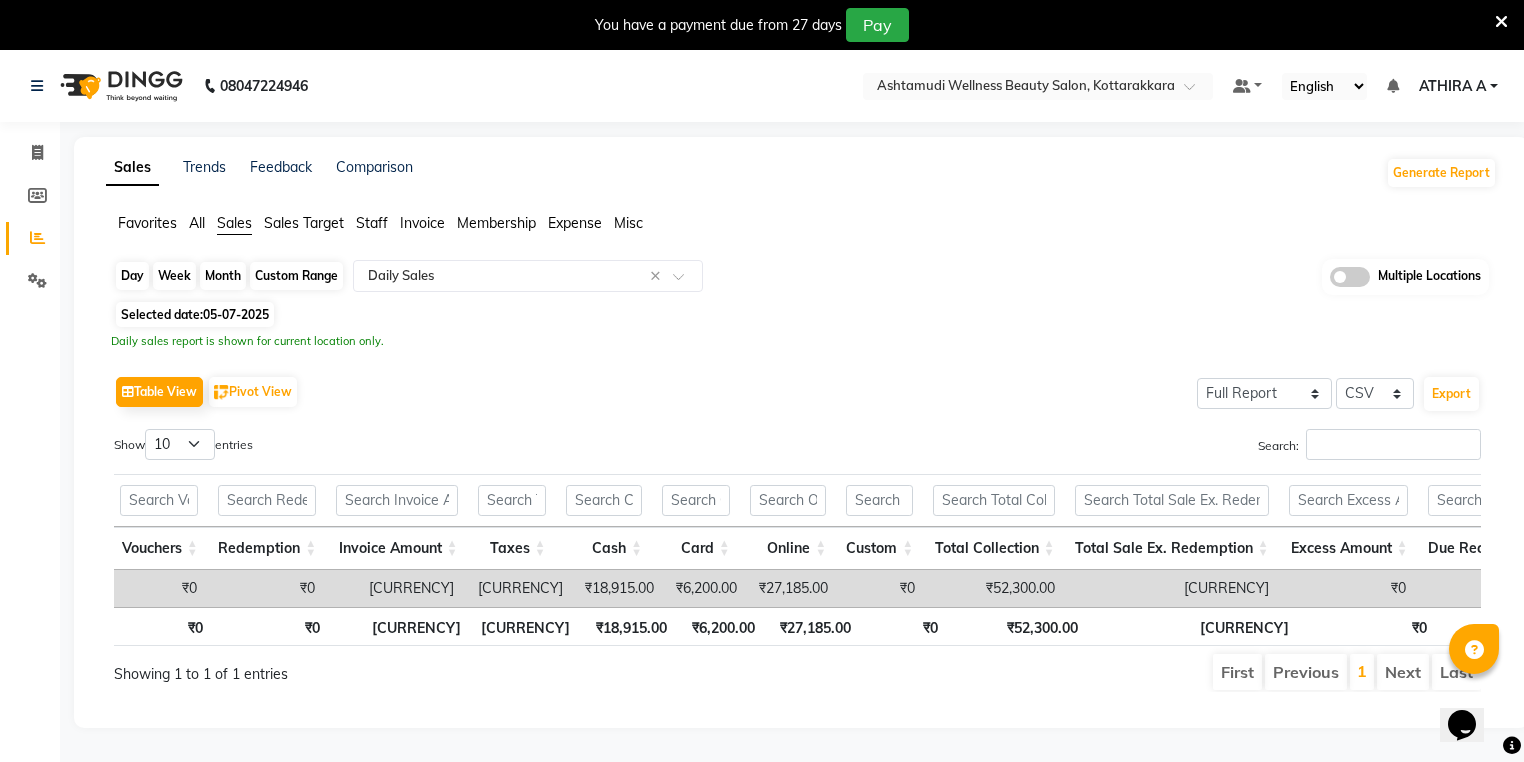 click on "Day" 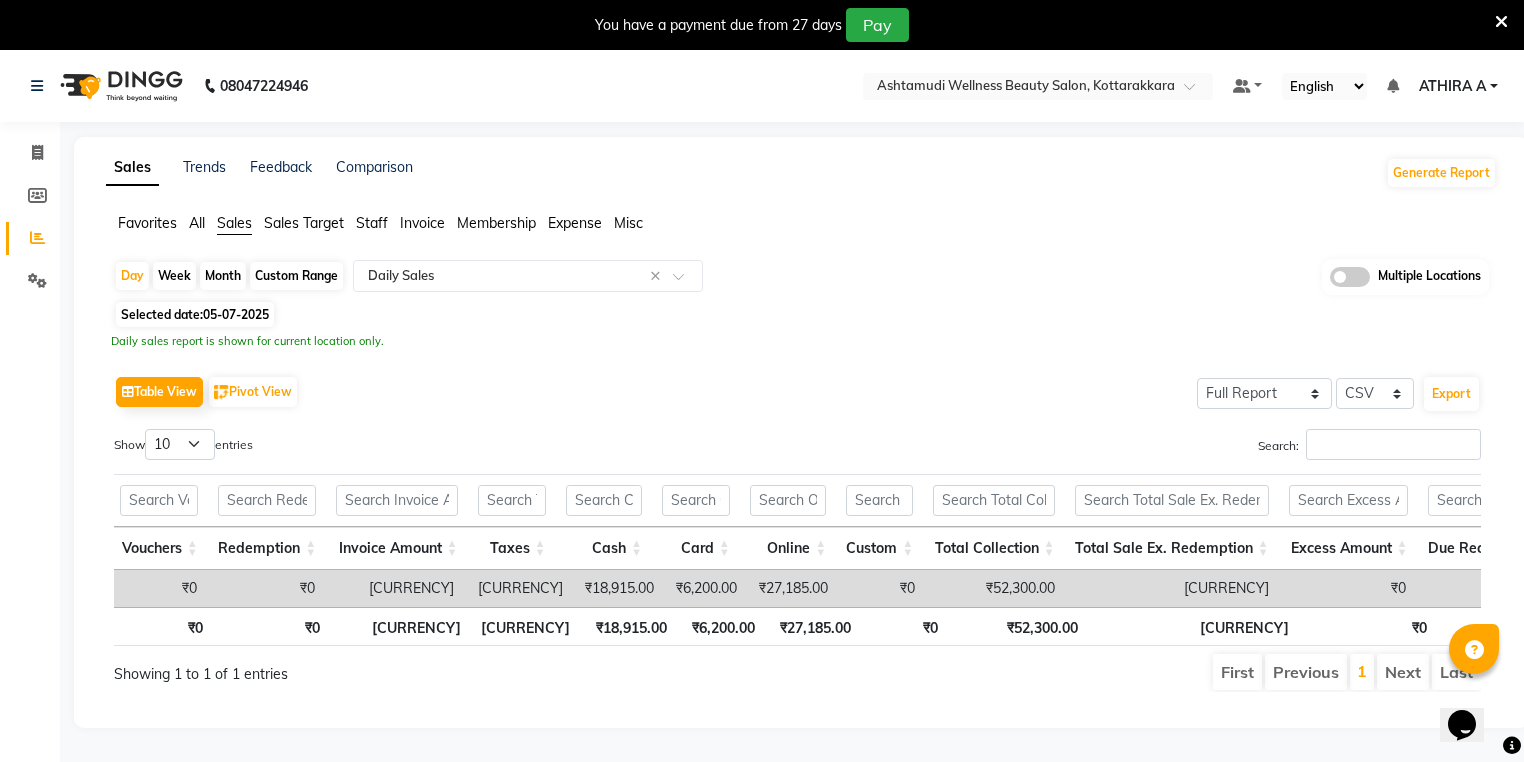 select on "7" 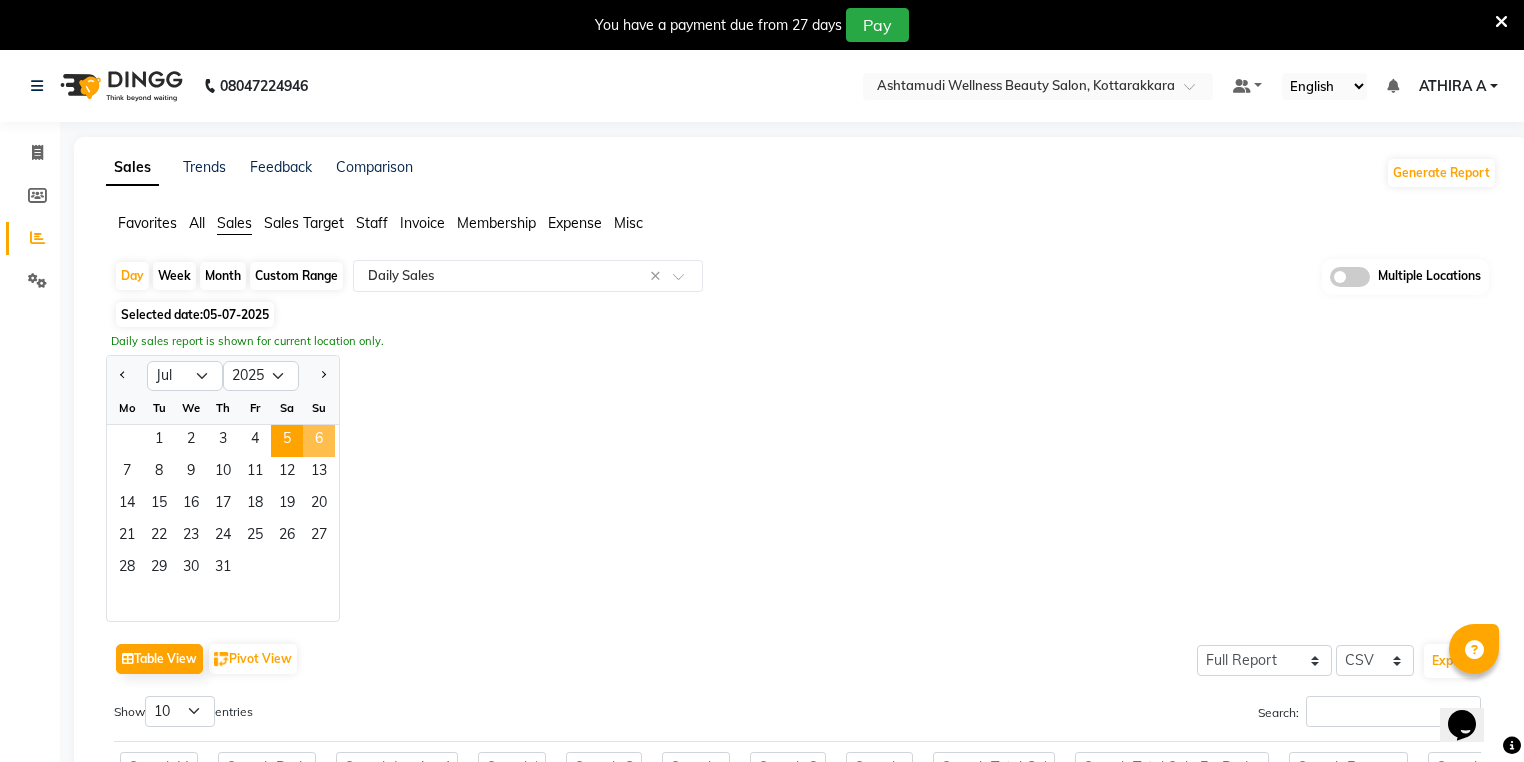 click on "6" 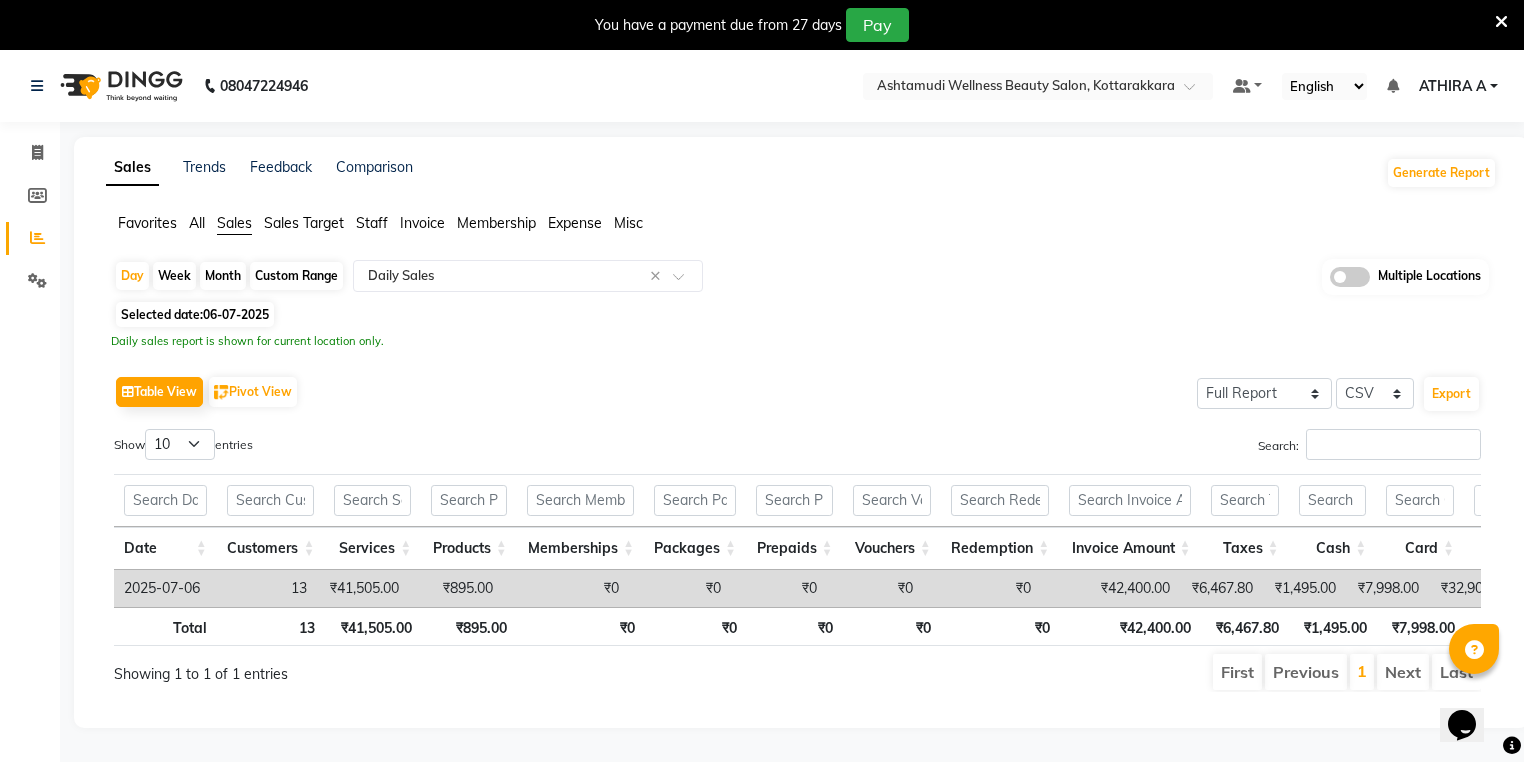 click on "Invoice" 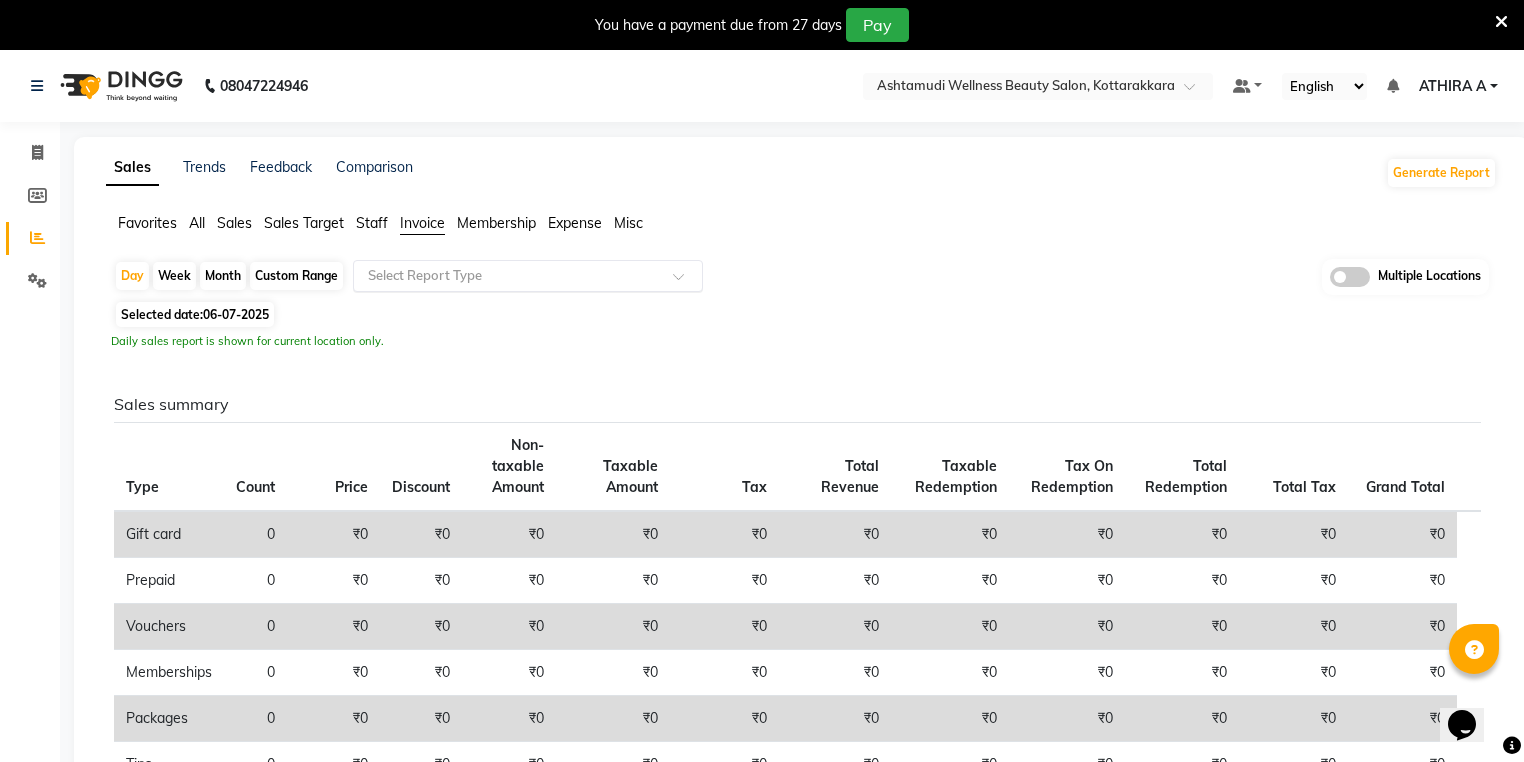 click 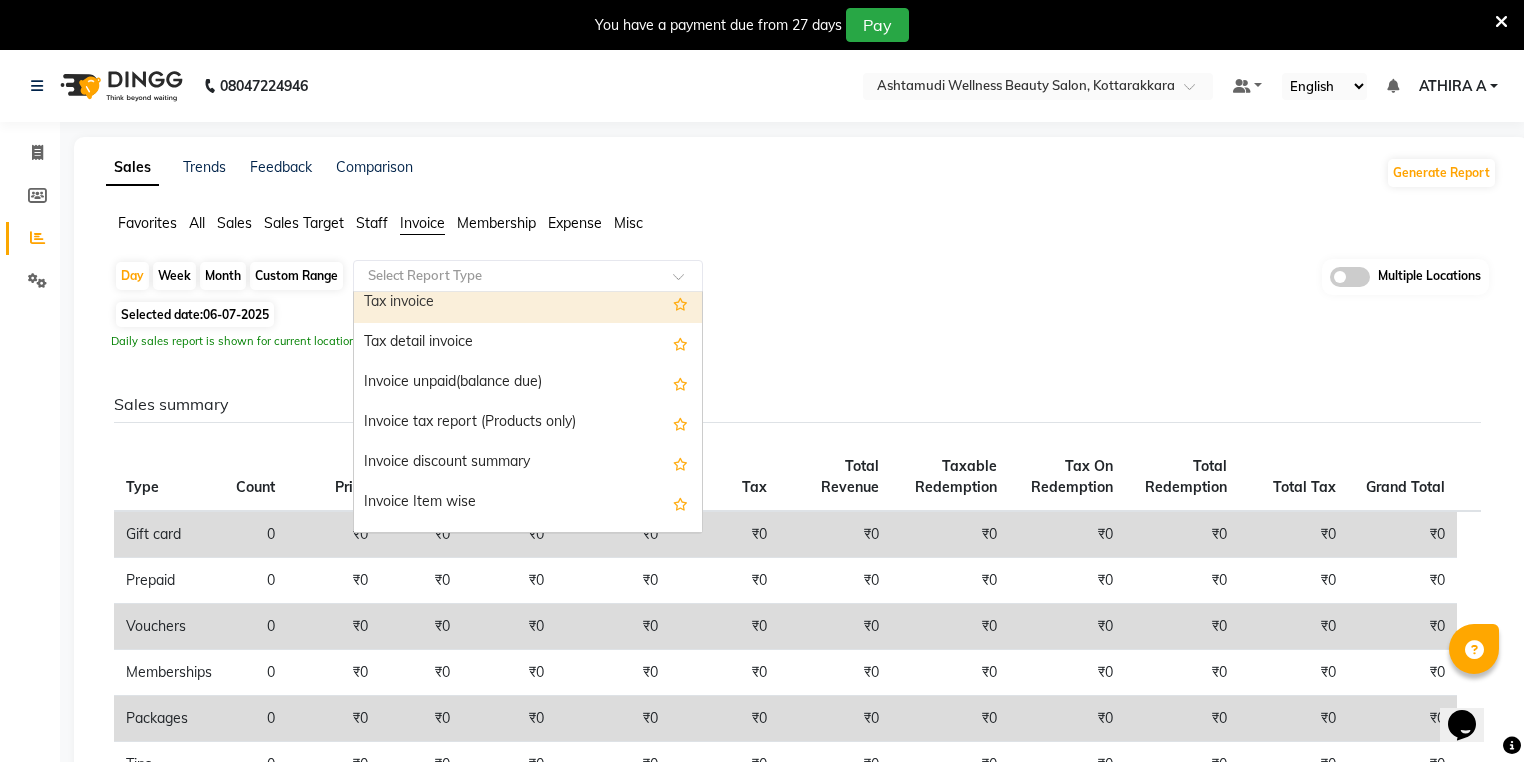scroll, scrollTop: 80, scrollLeft: 0, axis: vertical 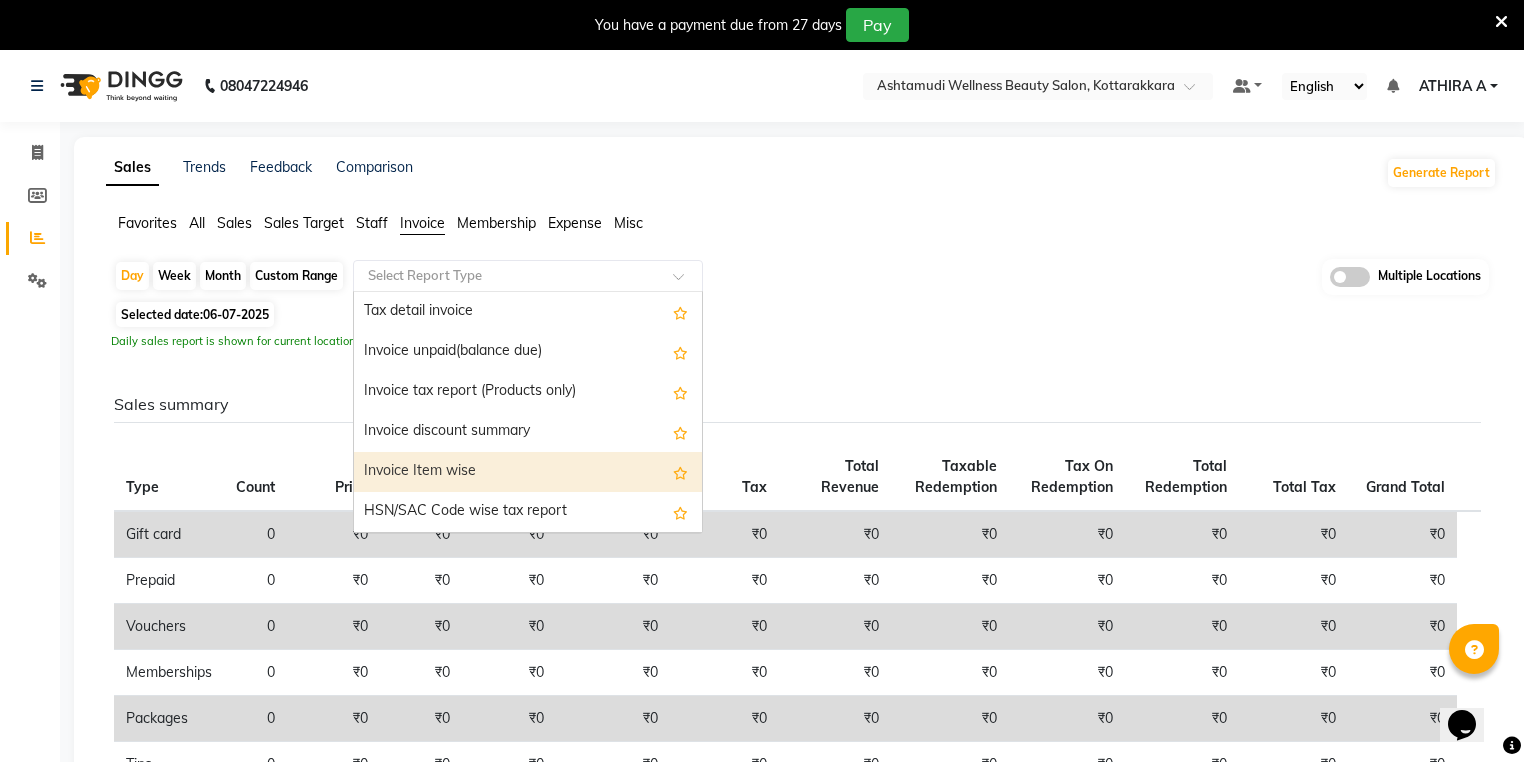 click on "Invoice Item wise" at bounding box center [528, 472] 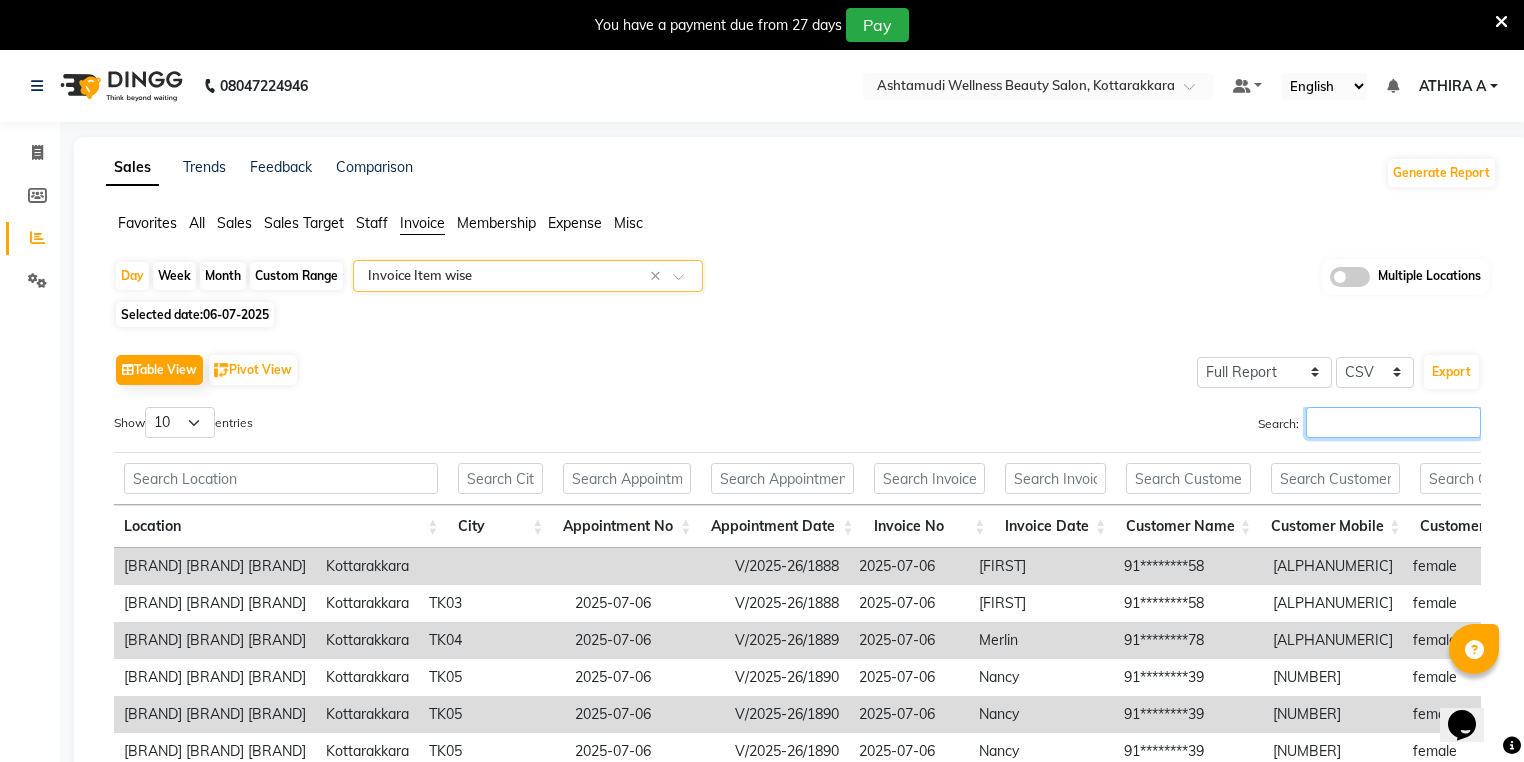 click on "Search:" at bounding box center [1393, 422] 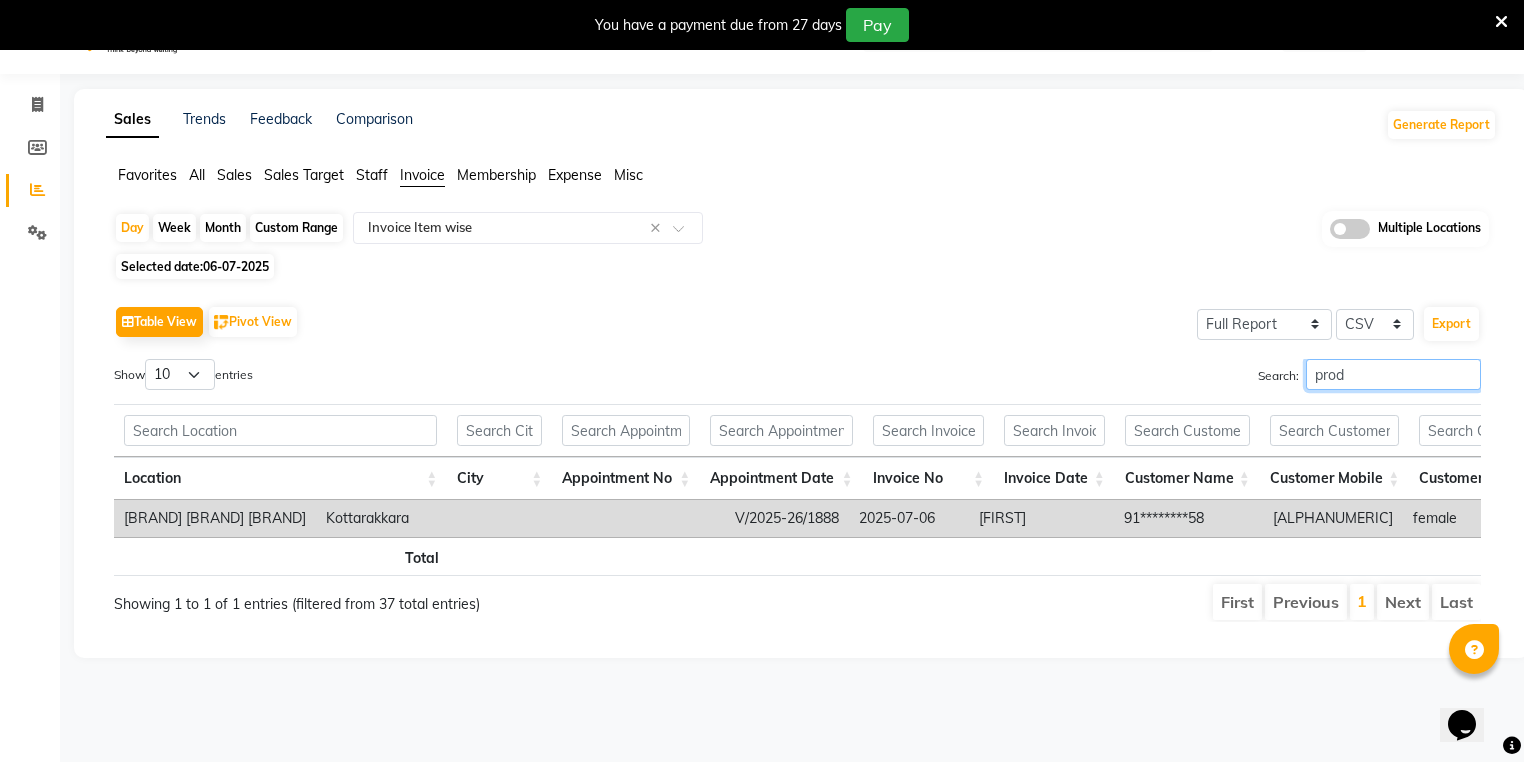 scroll, scrollTop: 50, scrollLeft: 0, axis: vertical 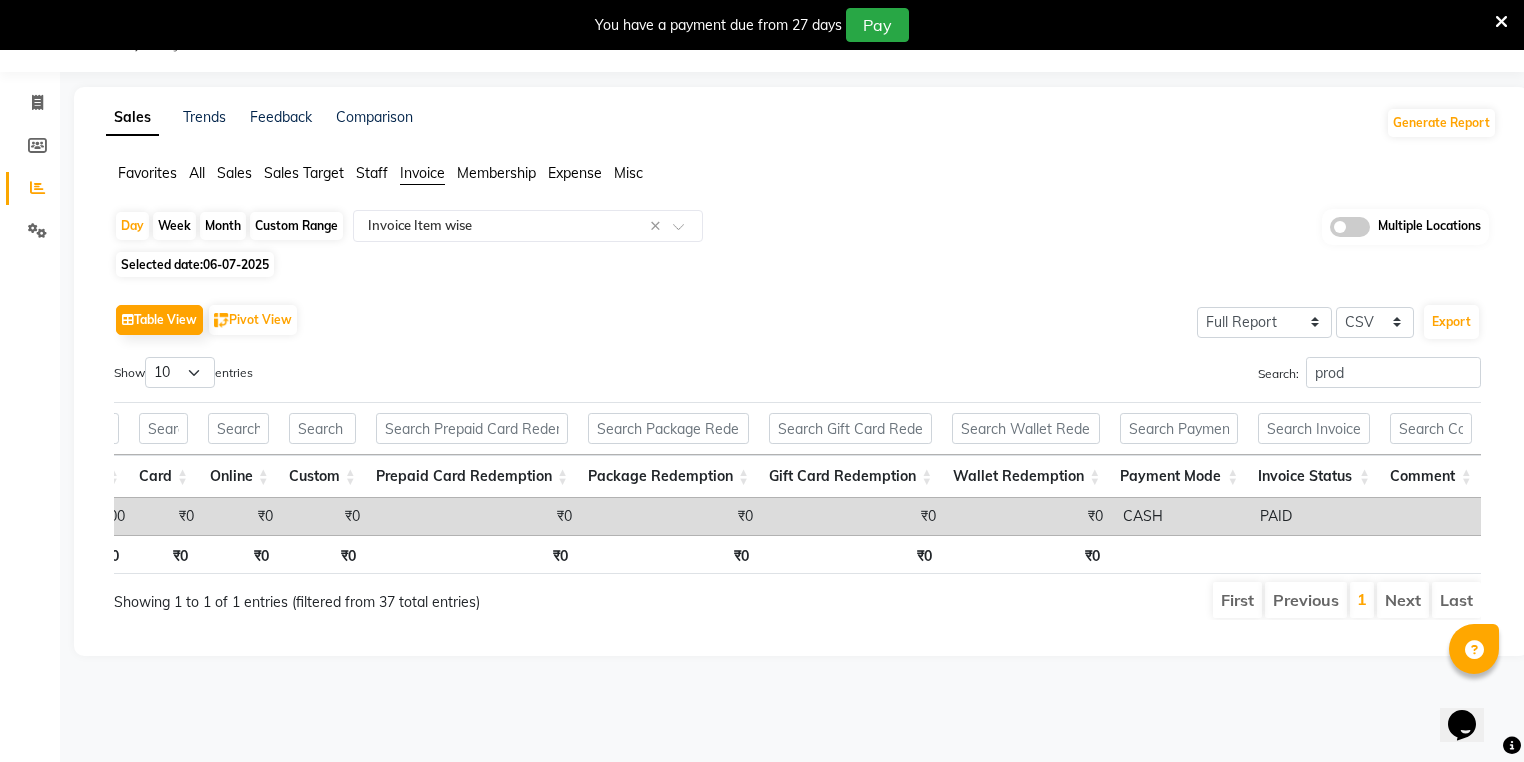 drag, startPoint x: 1400, startPoint y: 546, endPoint x: 1358, endPoint y: 545, distance: 42.0119 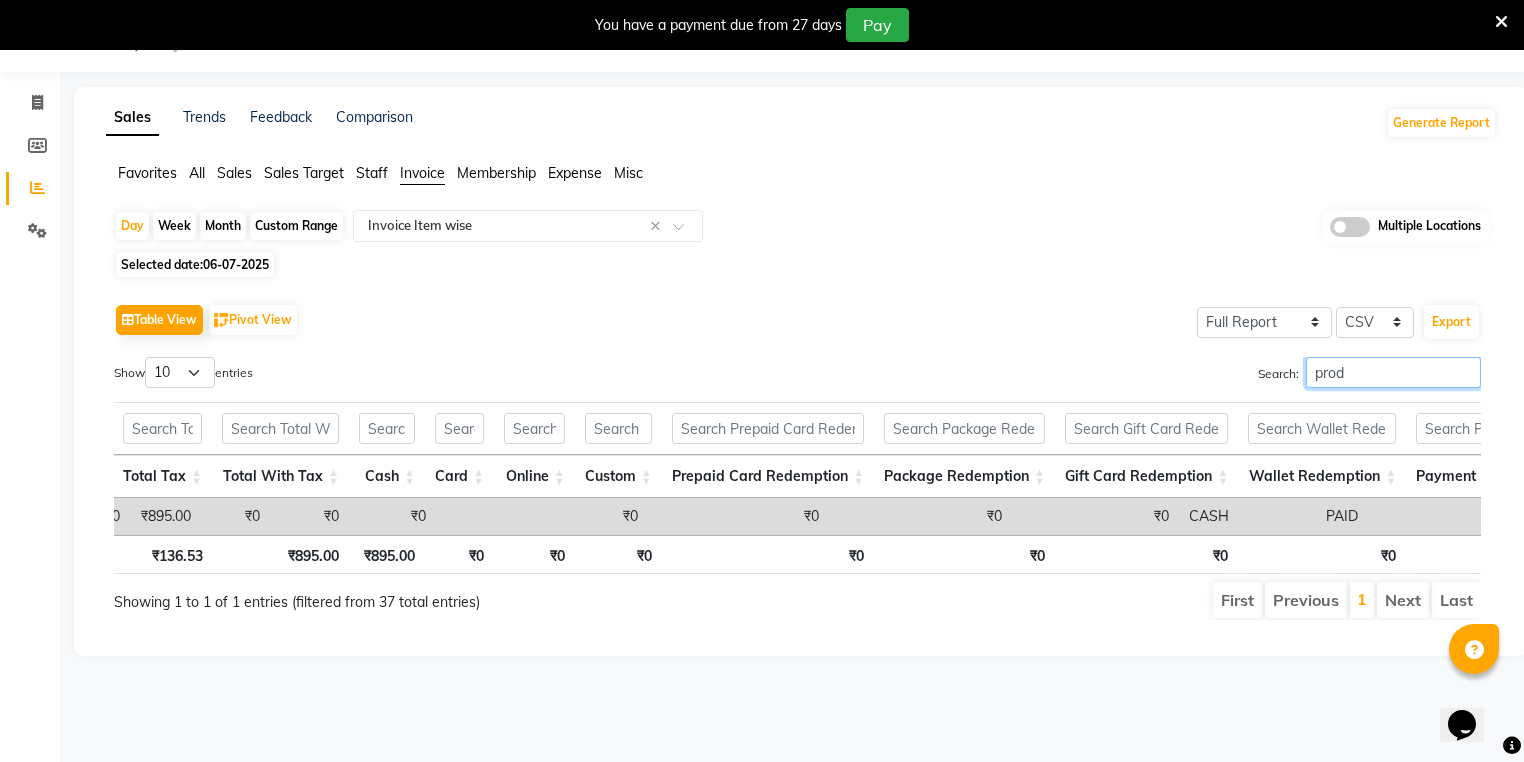 click on "prod" at bounding box center (1393, 372) 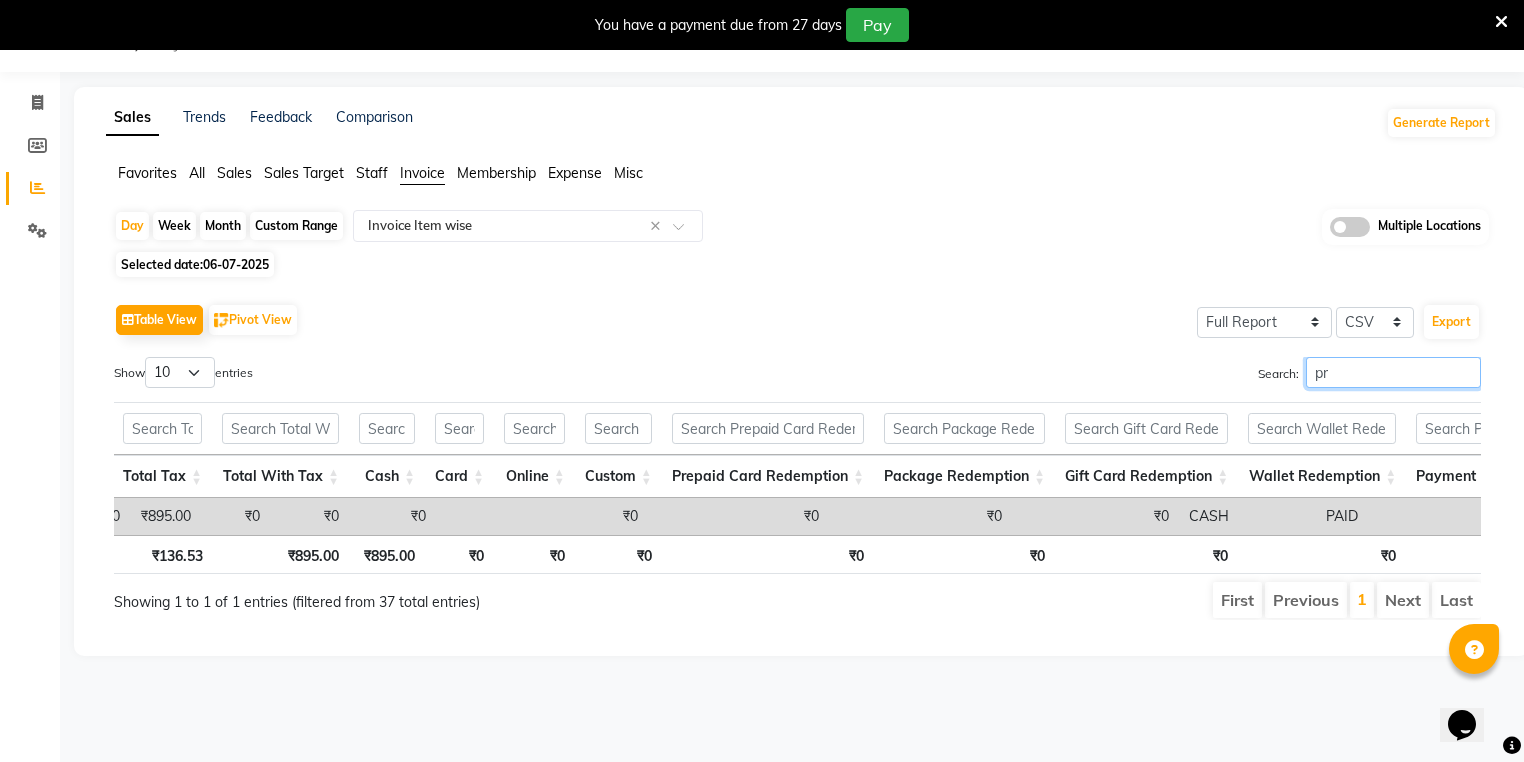 type on "p" 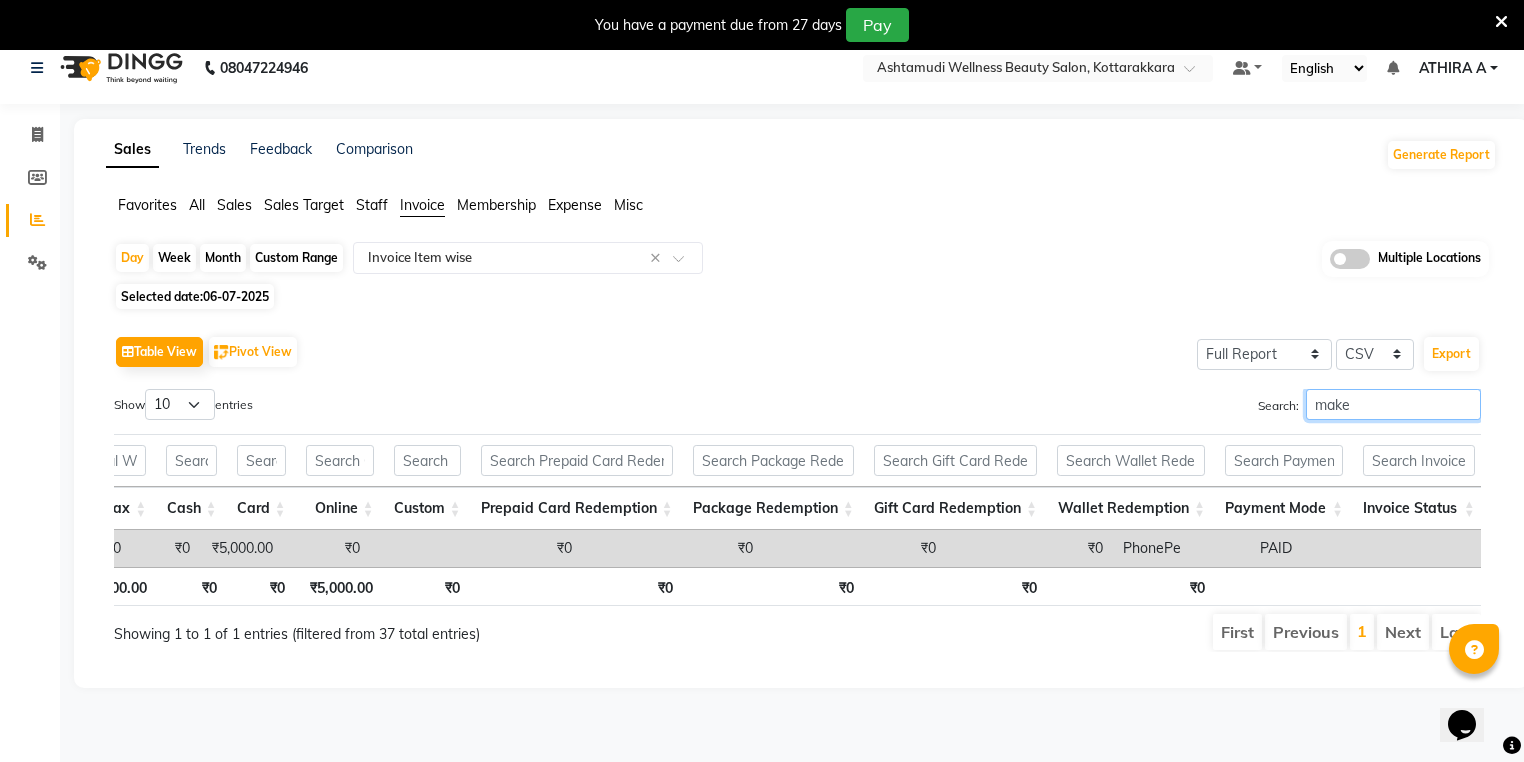 scroll, scrollTop: 0, scrollLeft: 0, axis: both 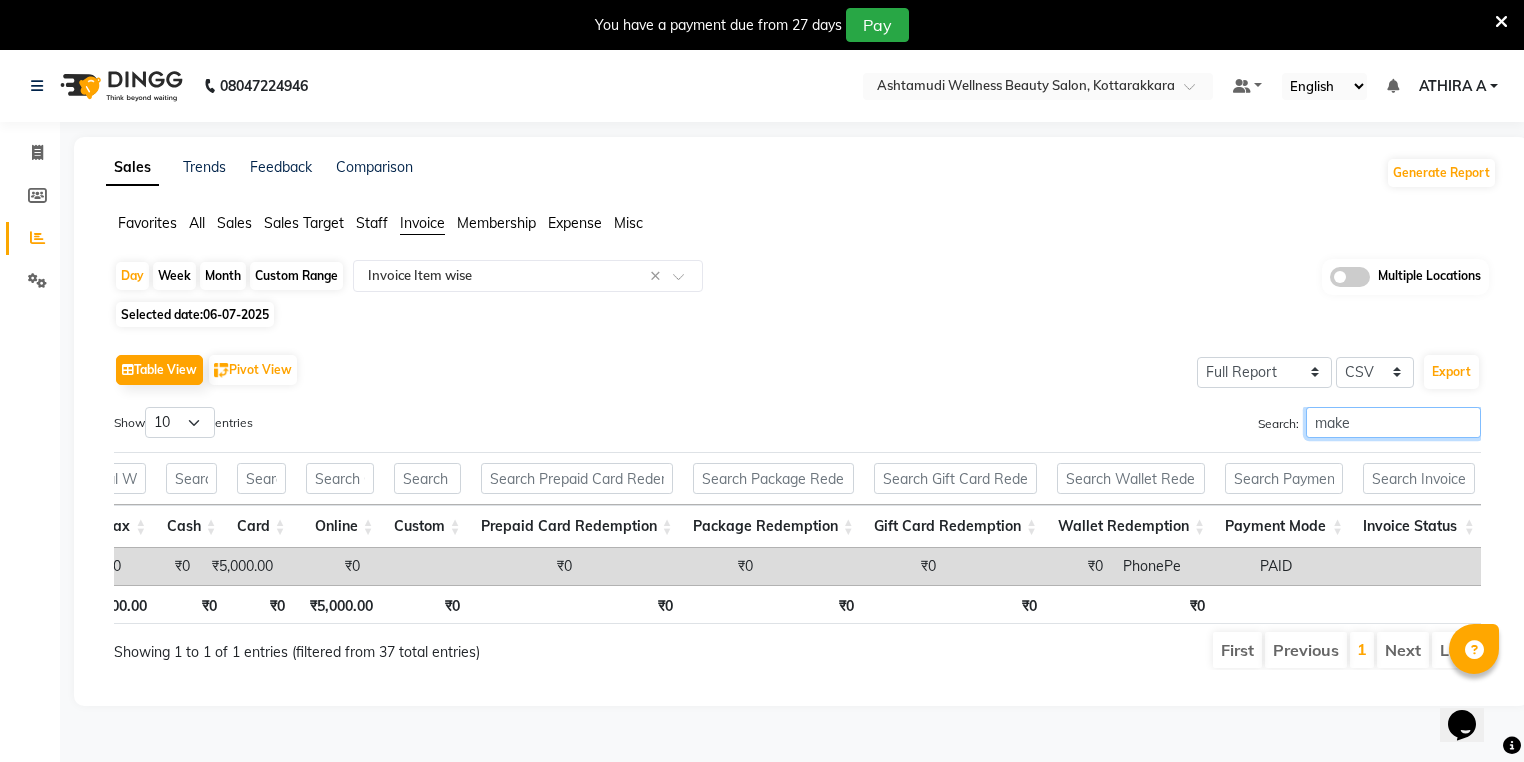 type on "make" 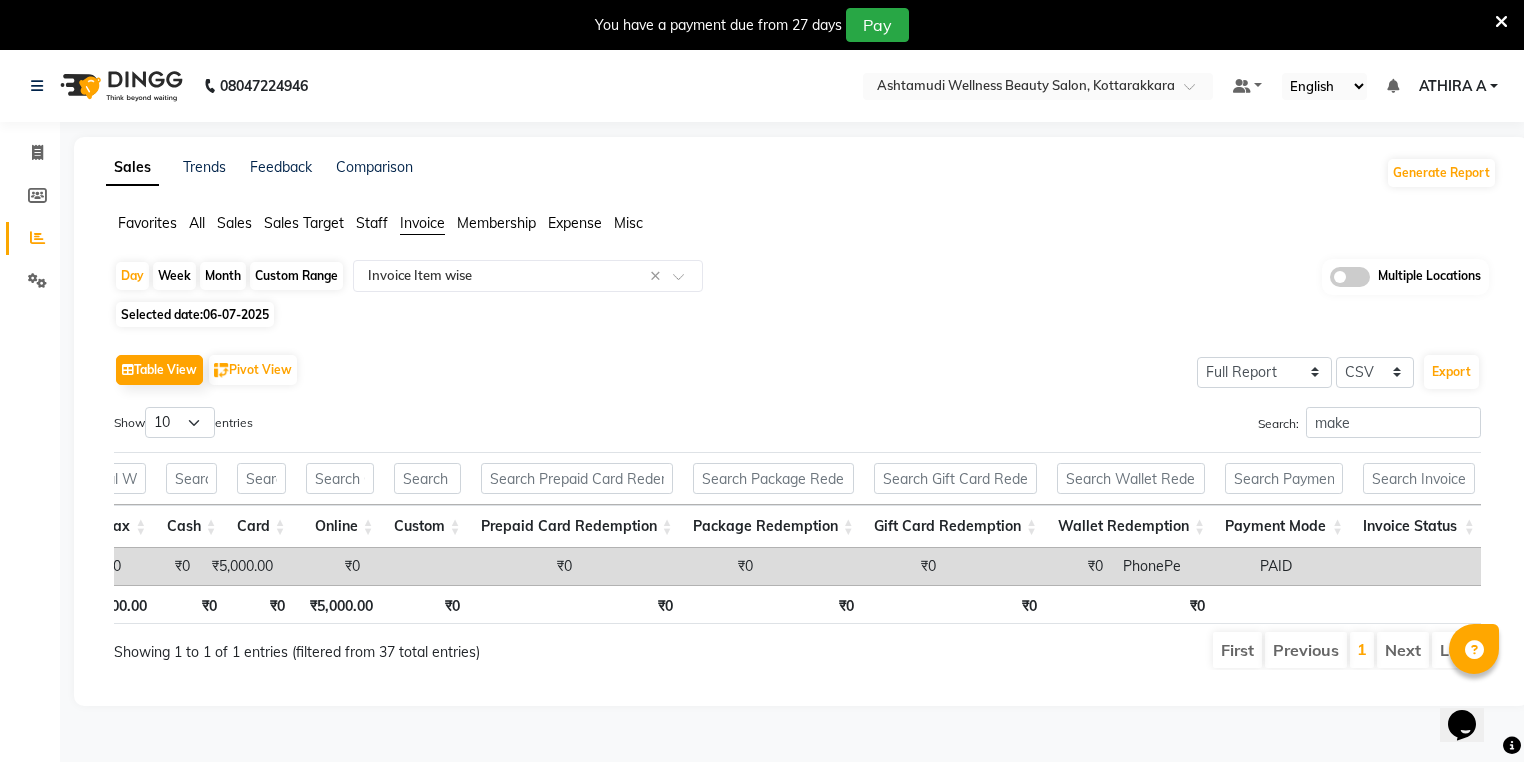 click on "Sales" 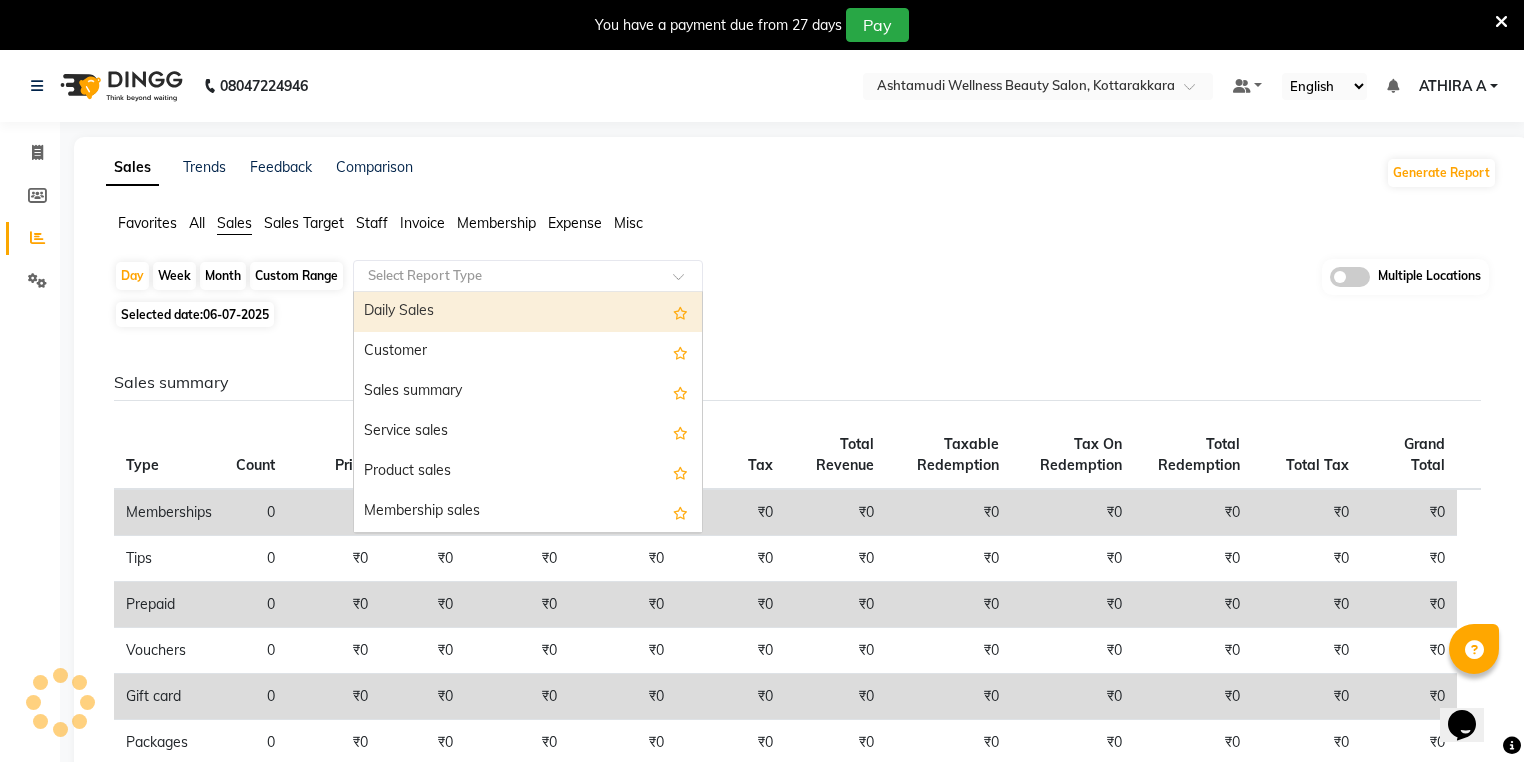 drag, startPoint x: 380, startPoint y: 277, endPoint x: 386, endPoint y: 307, distance: 30.594116 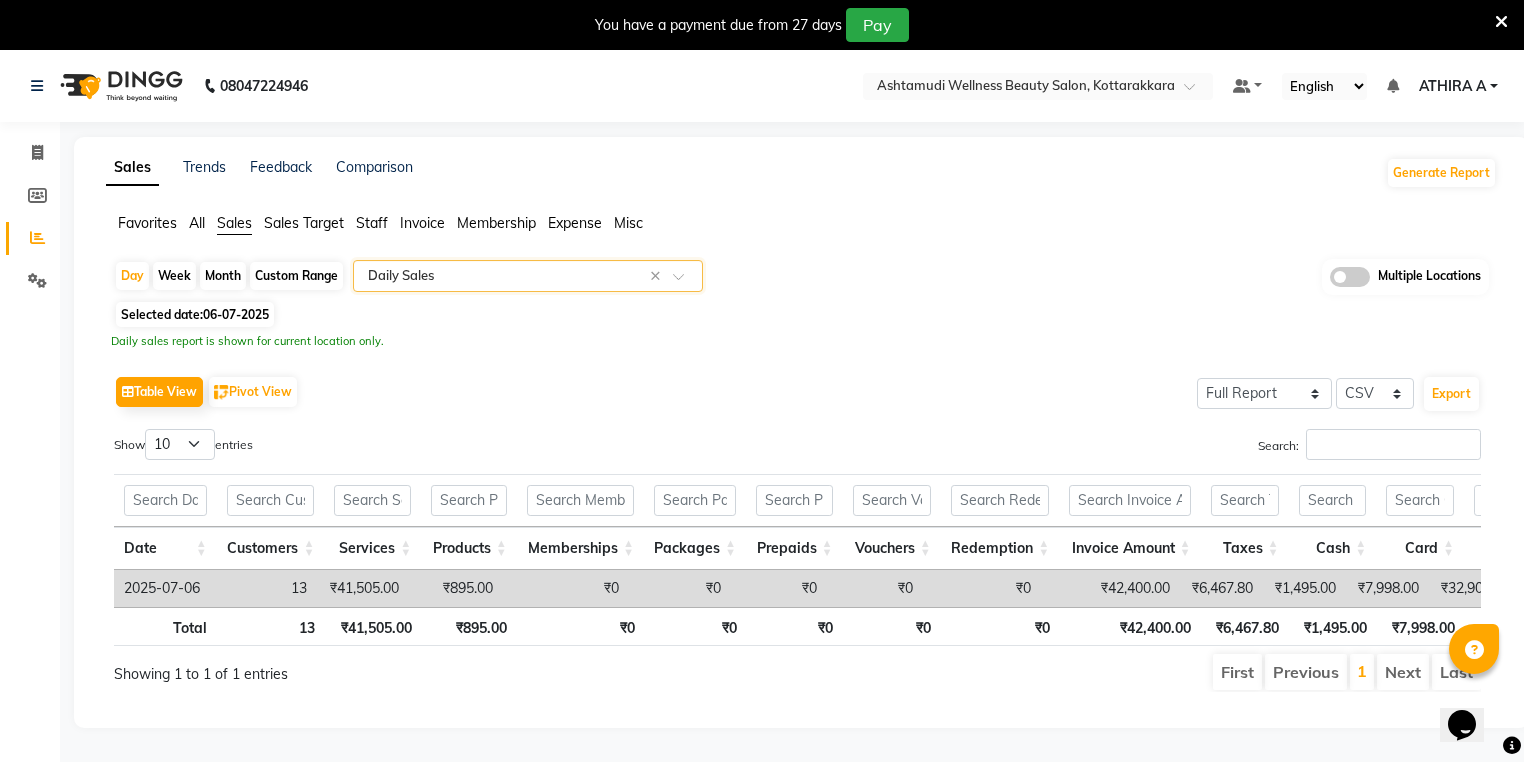 scroll, scrollTop: 0, scrollLeft: 299, axis: horizontal 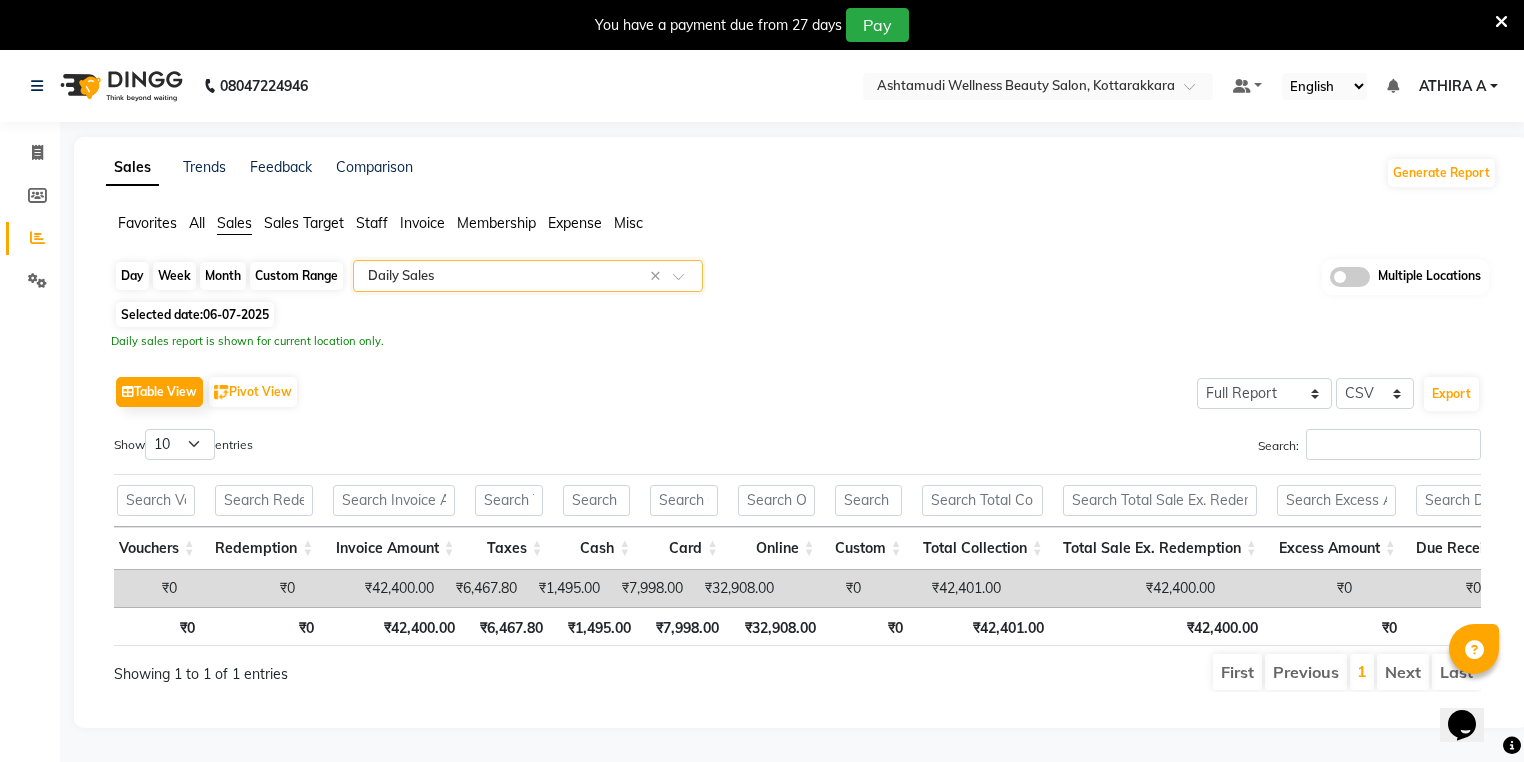 click on "Day" 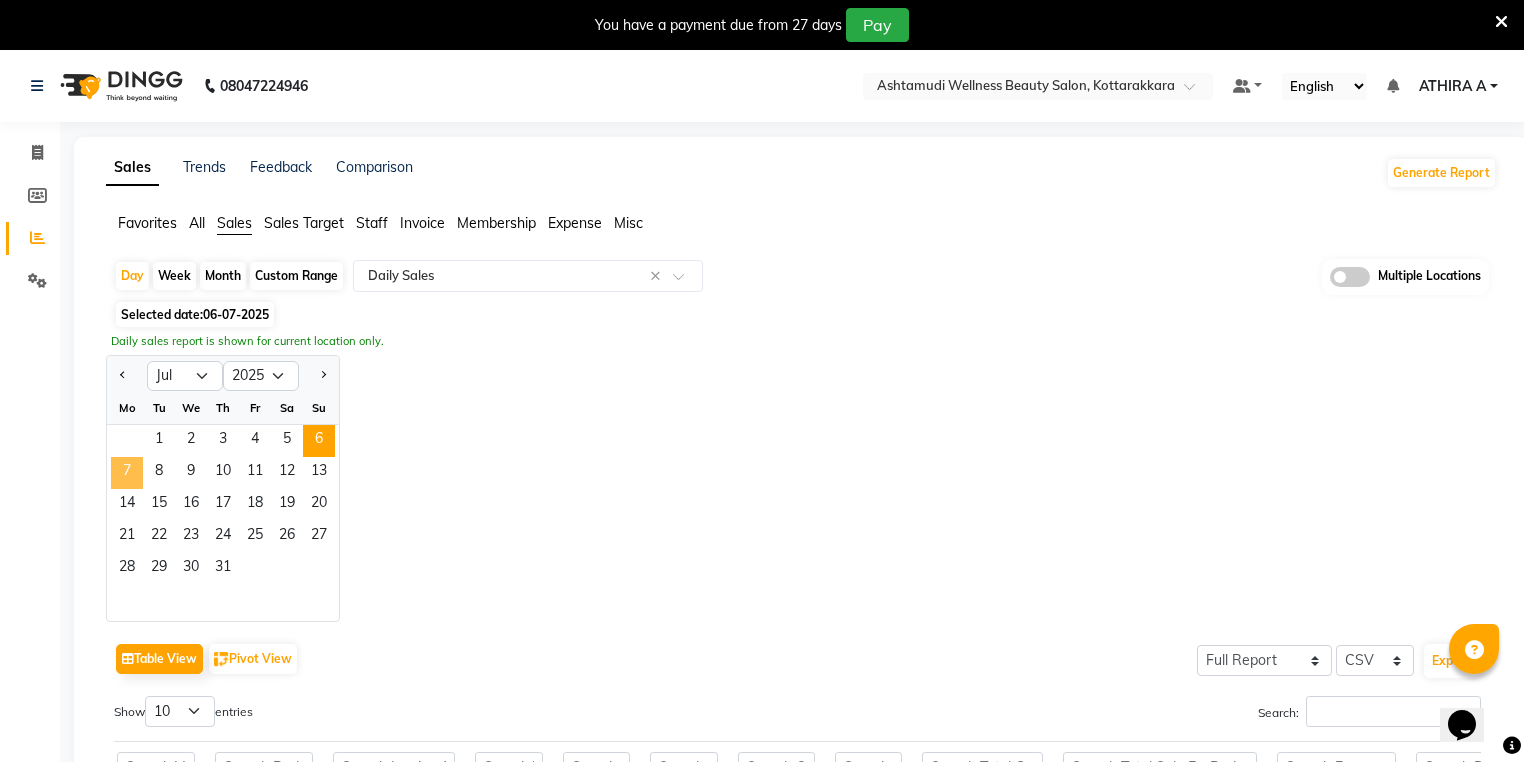 click on "7" 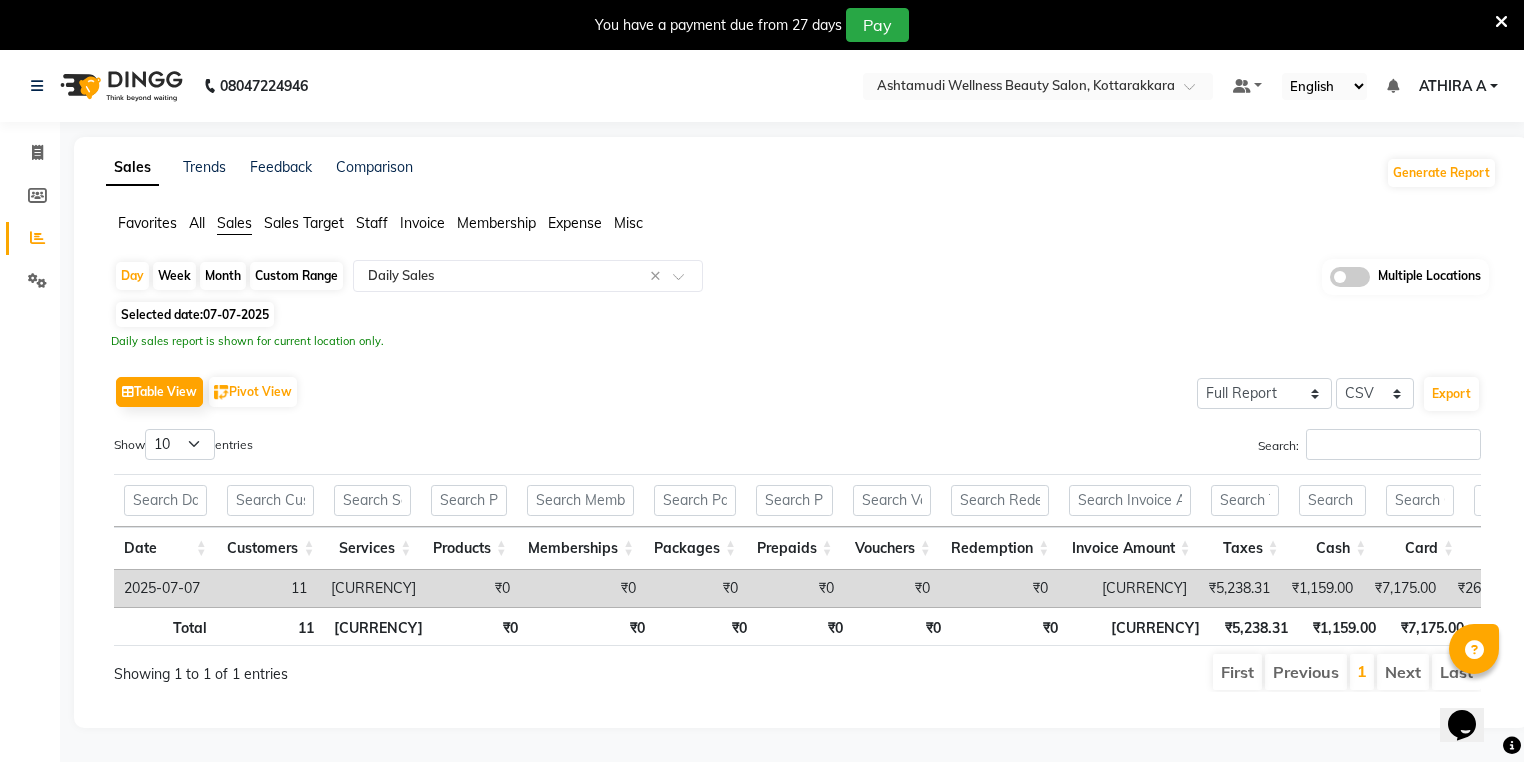 click on "Invoice" 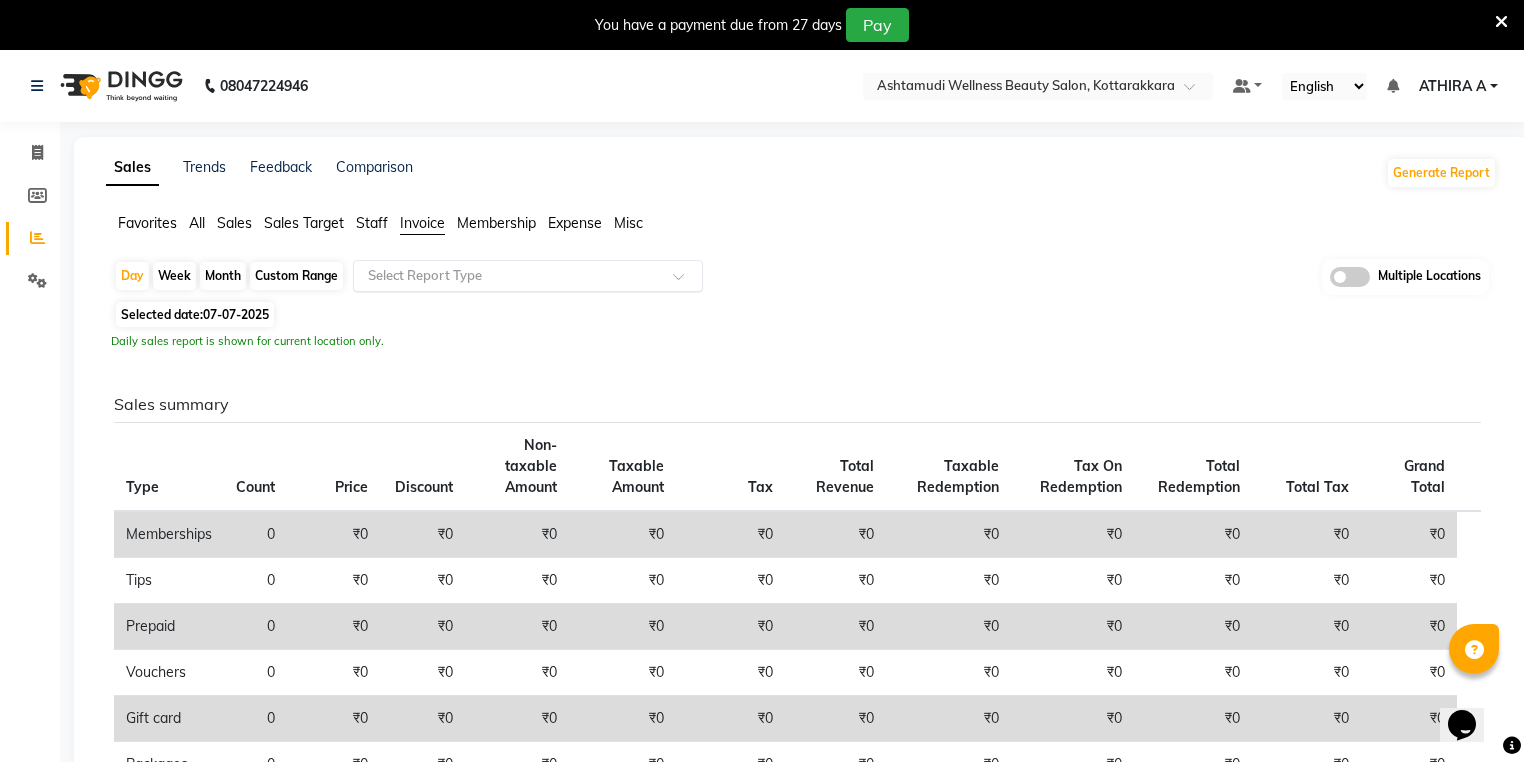 click 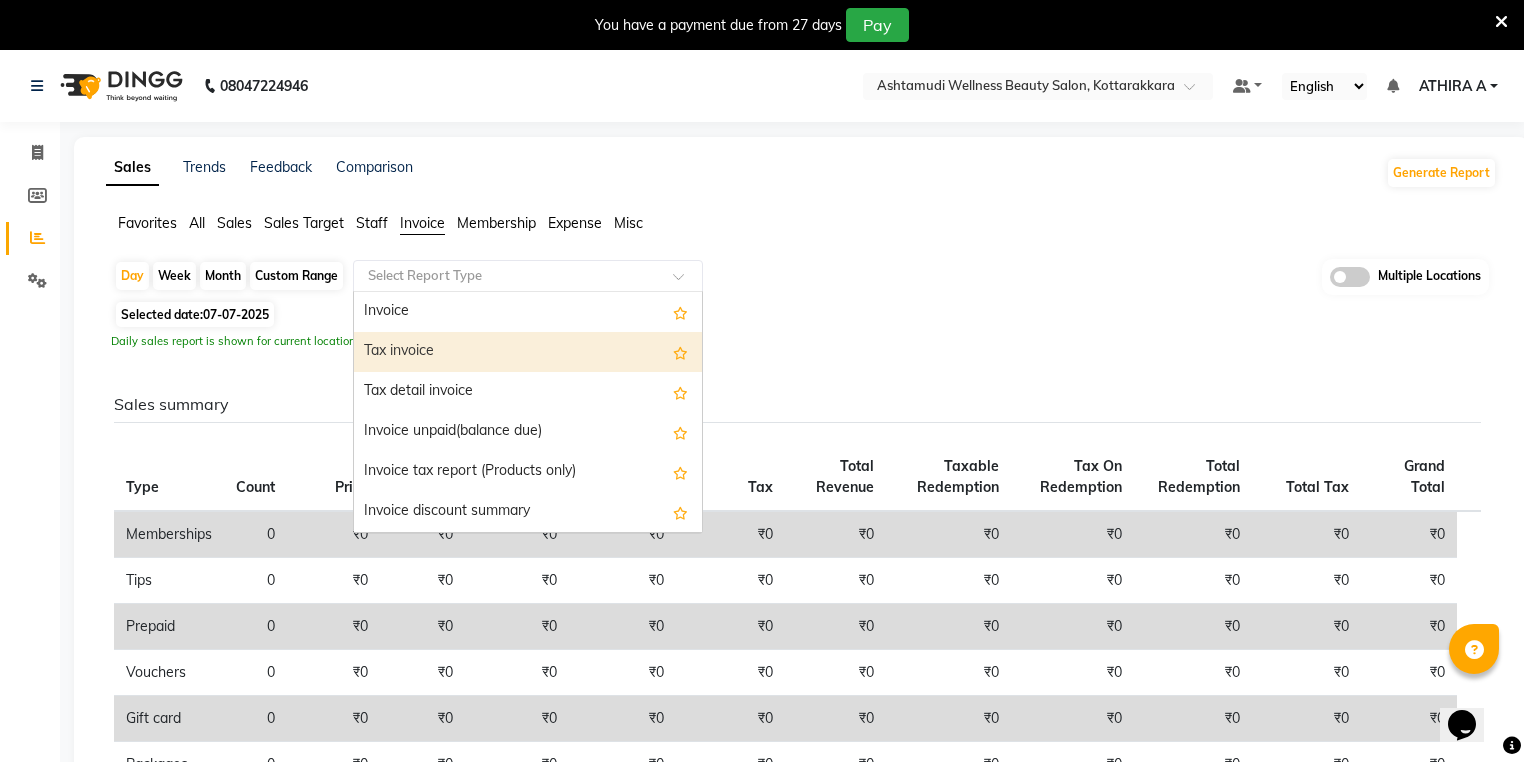 scroll, scrollTop: 80, scrollLeft: 0, axis: vertical 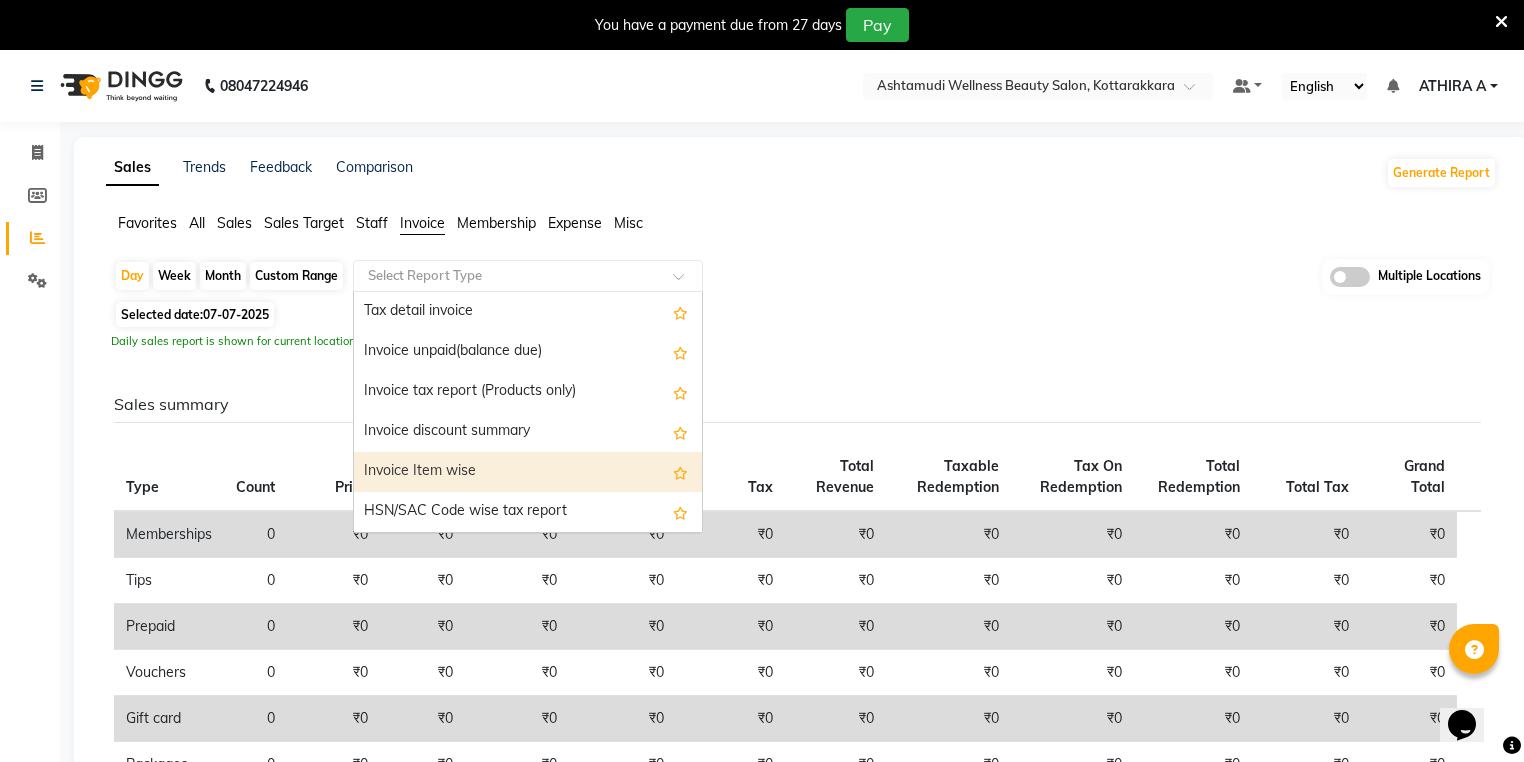 click on "Invoice Item wise" at bounding box center (528, 472) 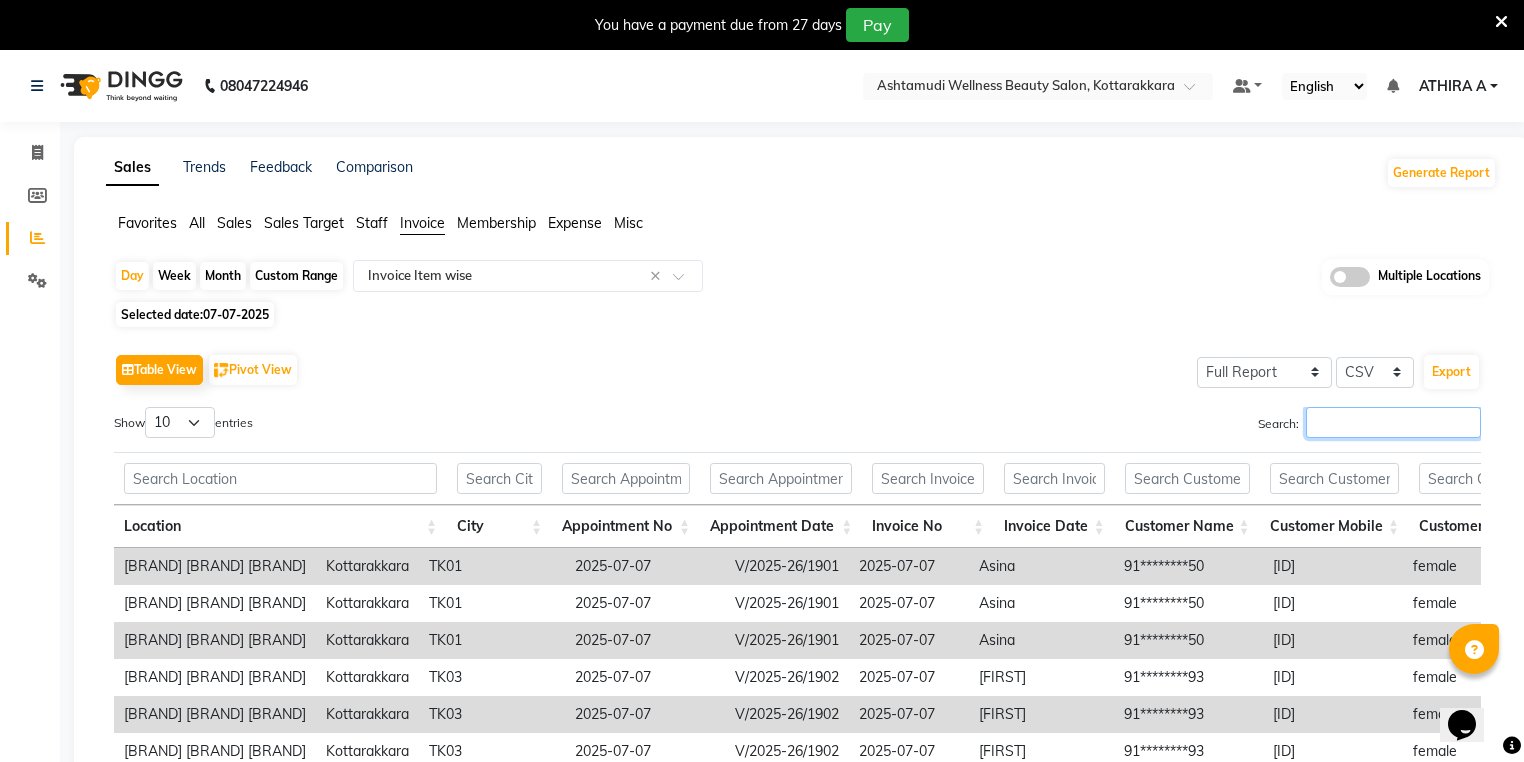 click on "Search:" at bounding box center [1393, 422] 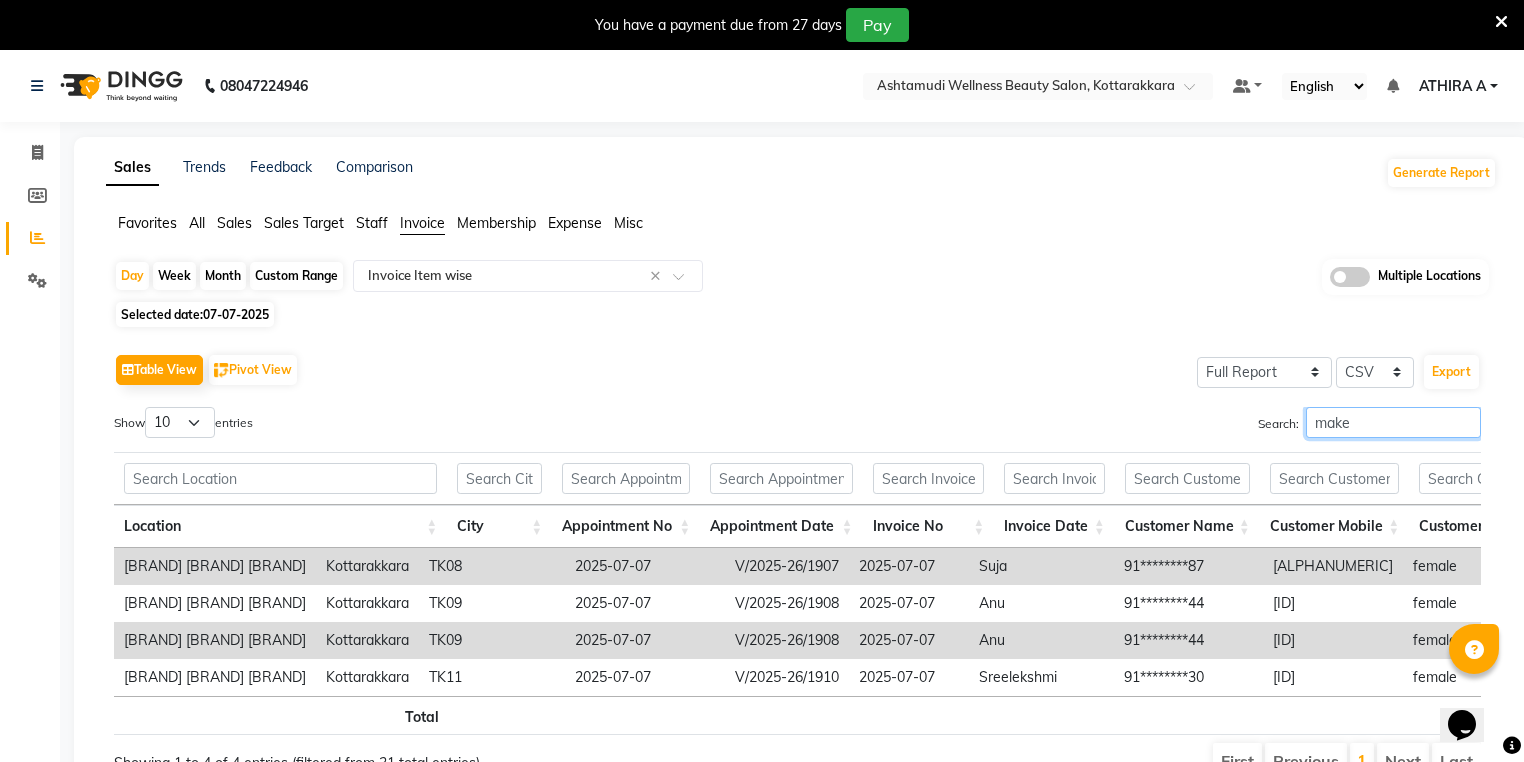 scroll, scrollTop: 0, scrollLeft: 16, axis: horizontal 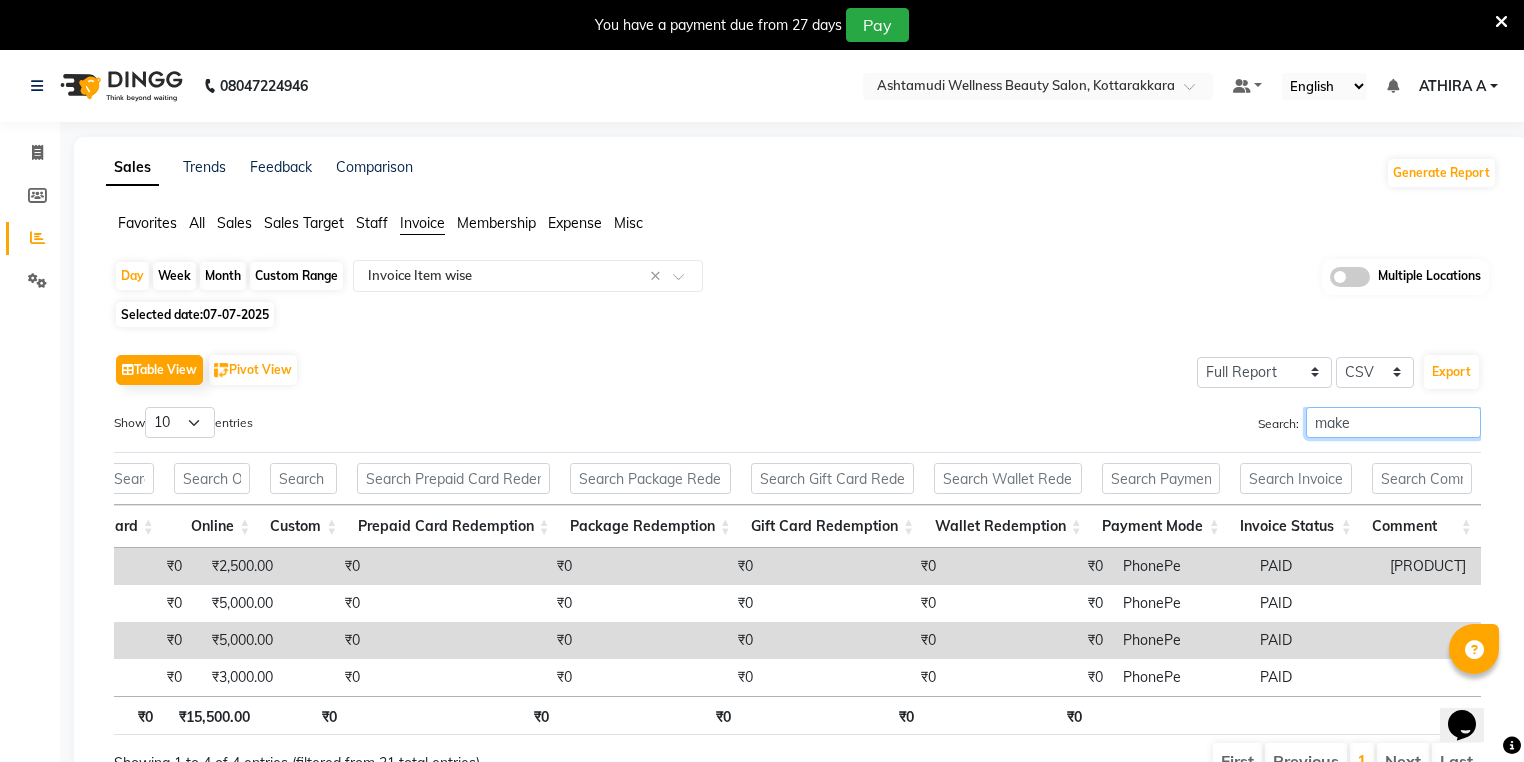 type on "make" 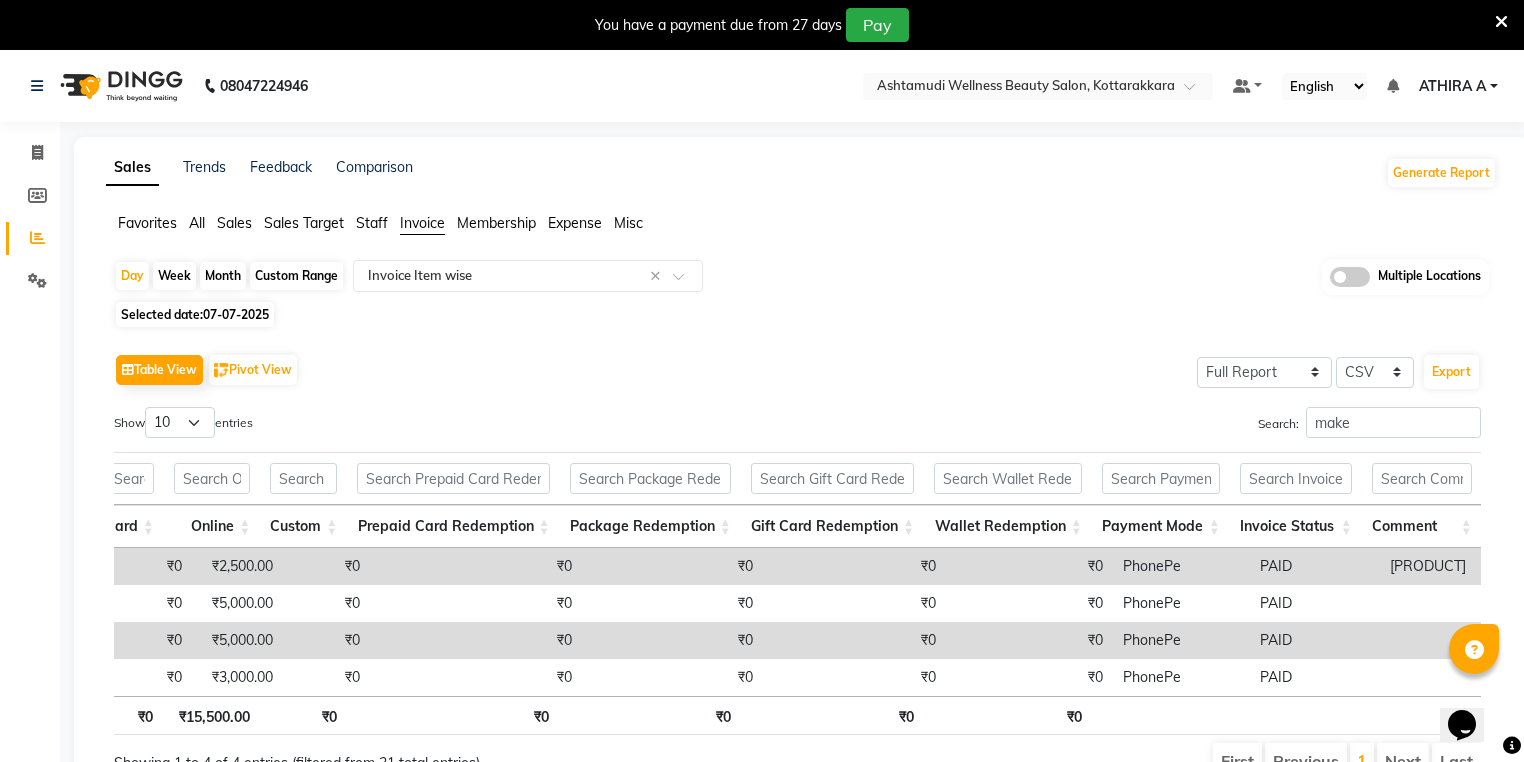 click on "Sales" 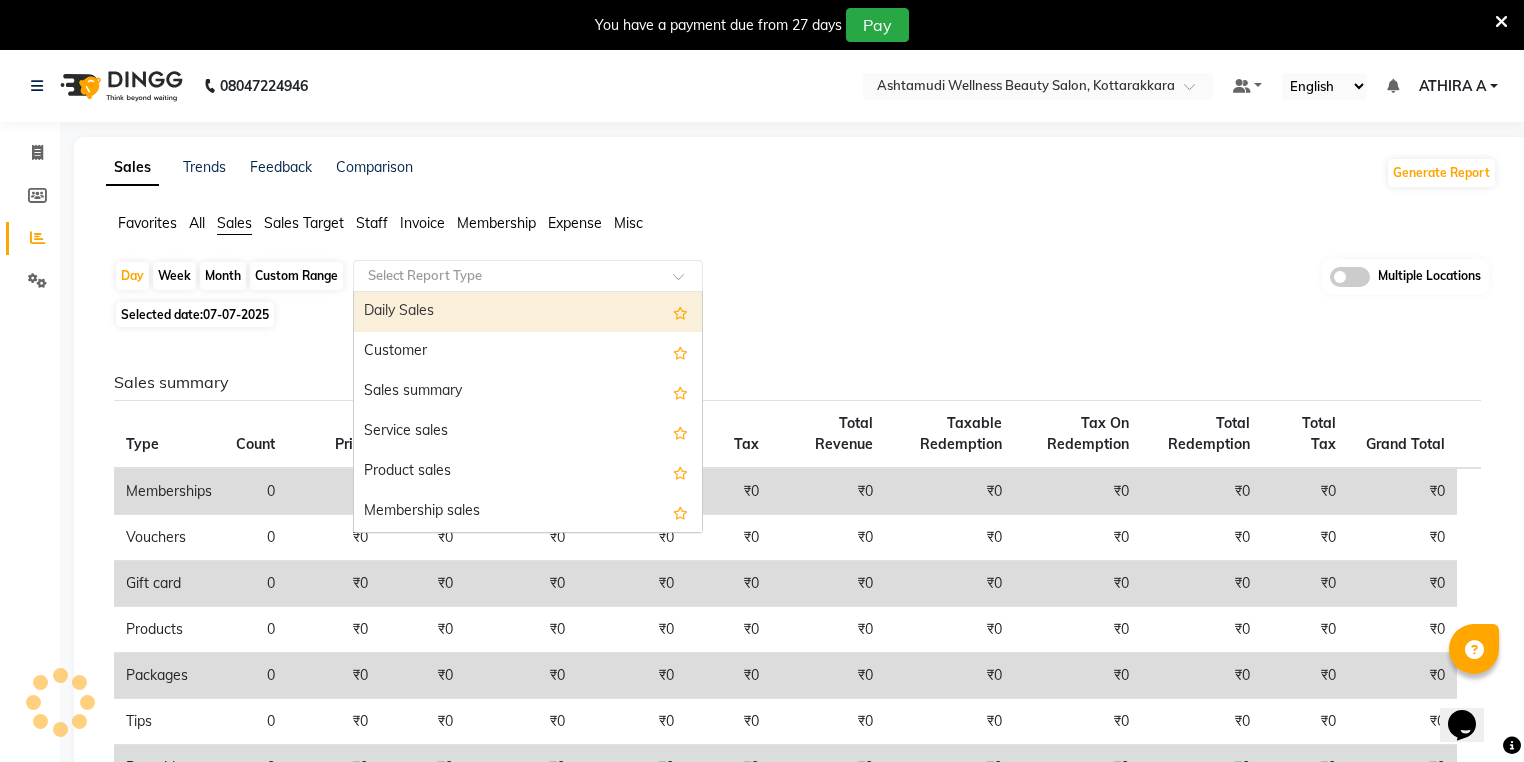 drag, startPoint x: 457, startPoint y: 272, endPoint x: 452, endPoint y: 292, distance: 20.615528 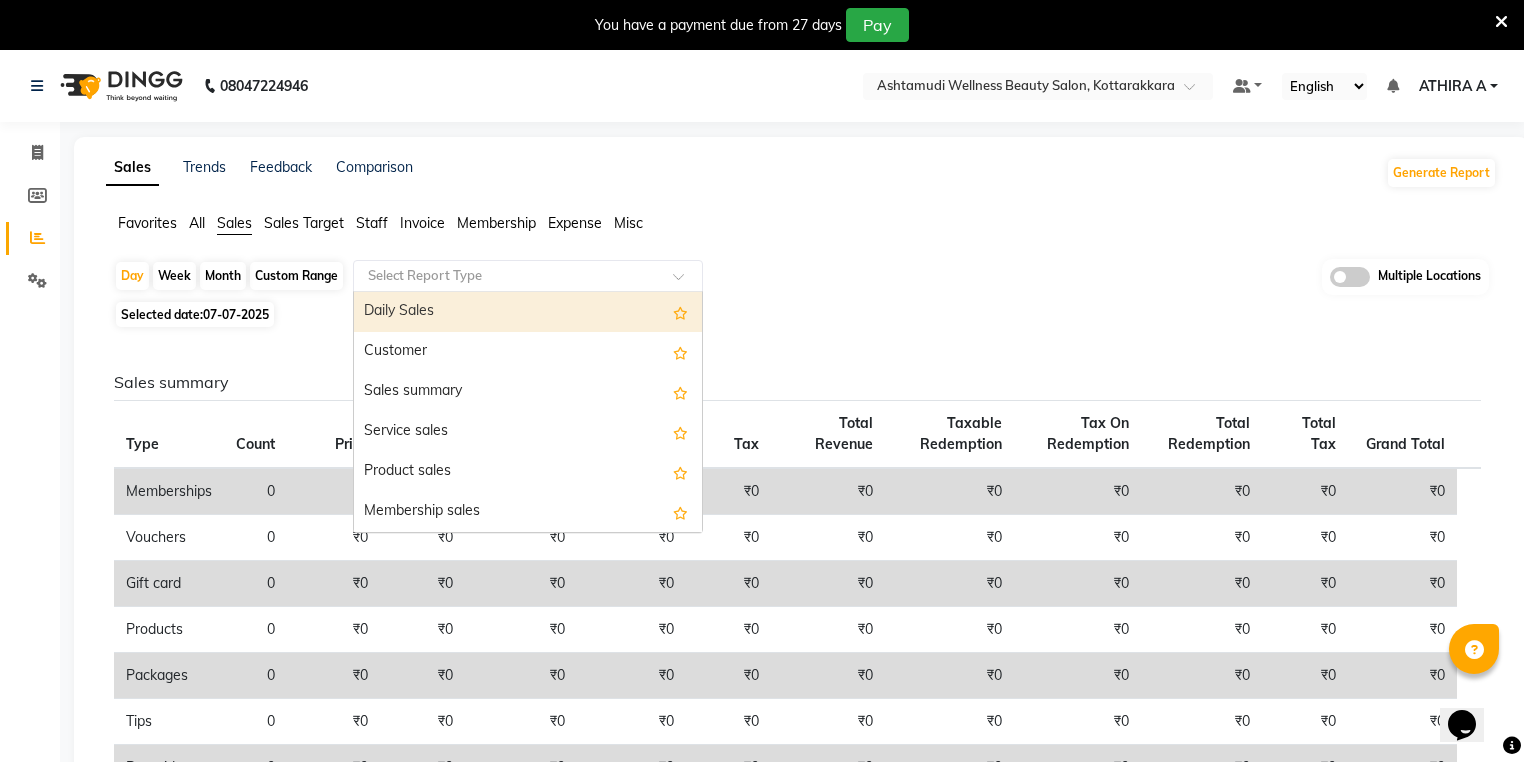 click on "Daily Sales" at bounding box center (528, 312) 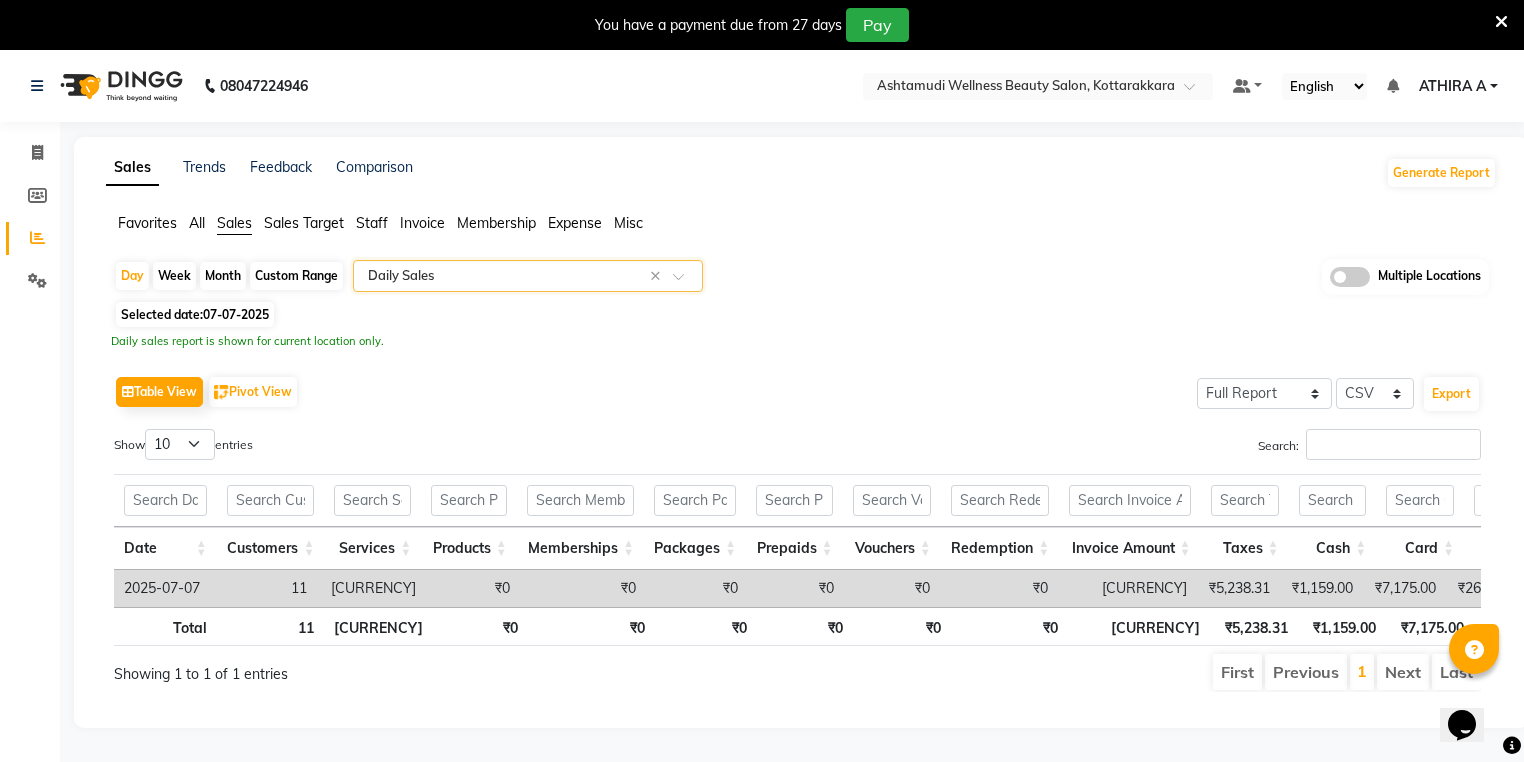 scroll, scrollTop: 0, scrollLeft: 527, axis: horizontal 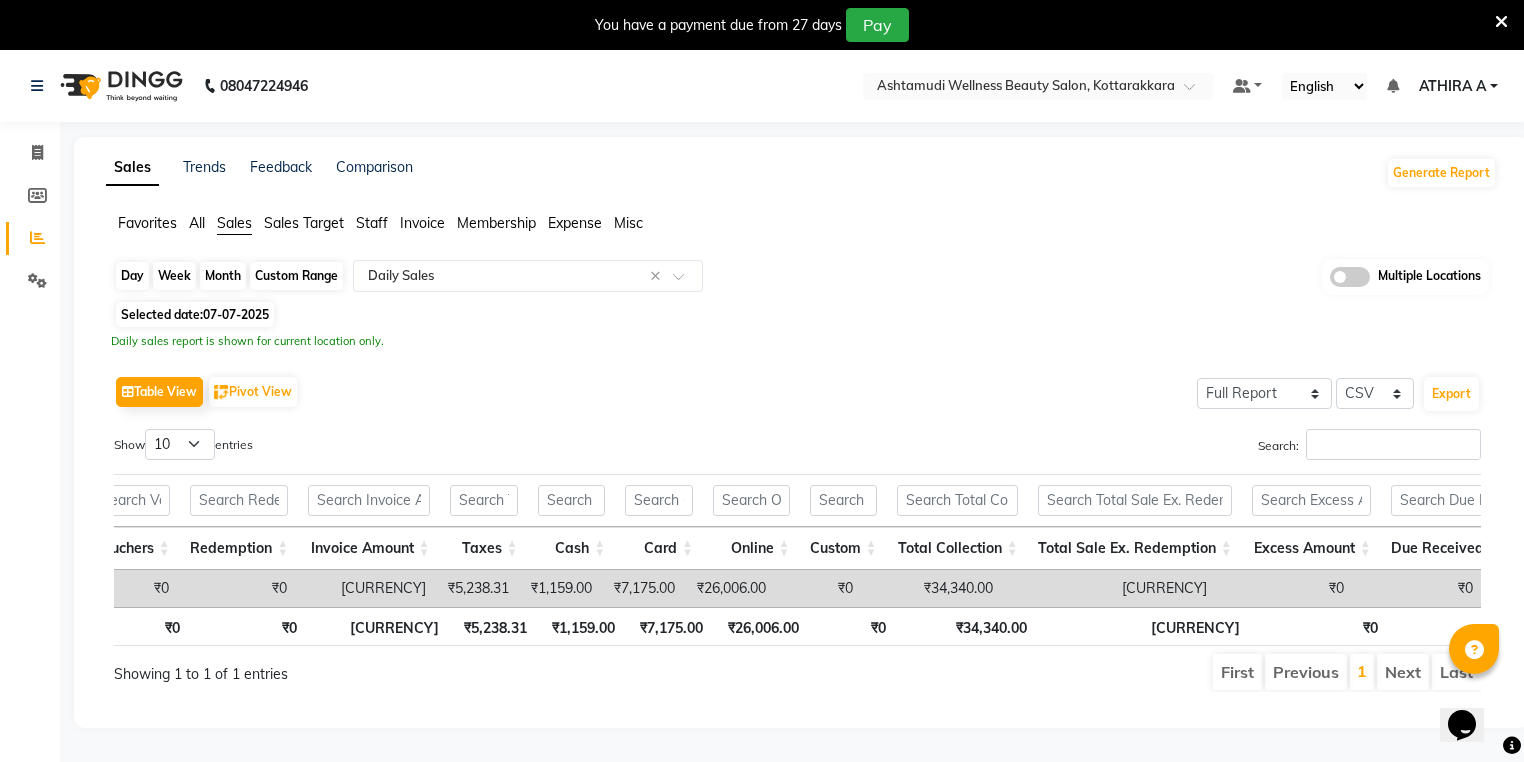 click on "Day" 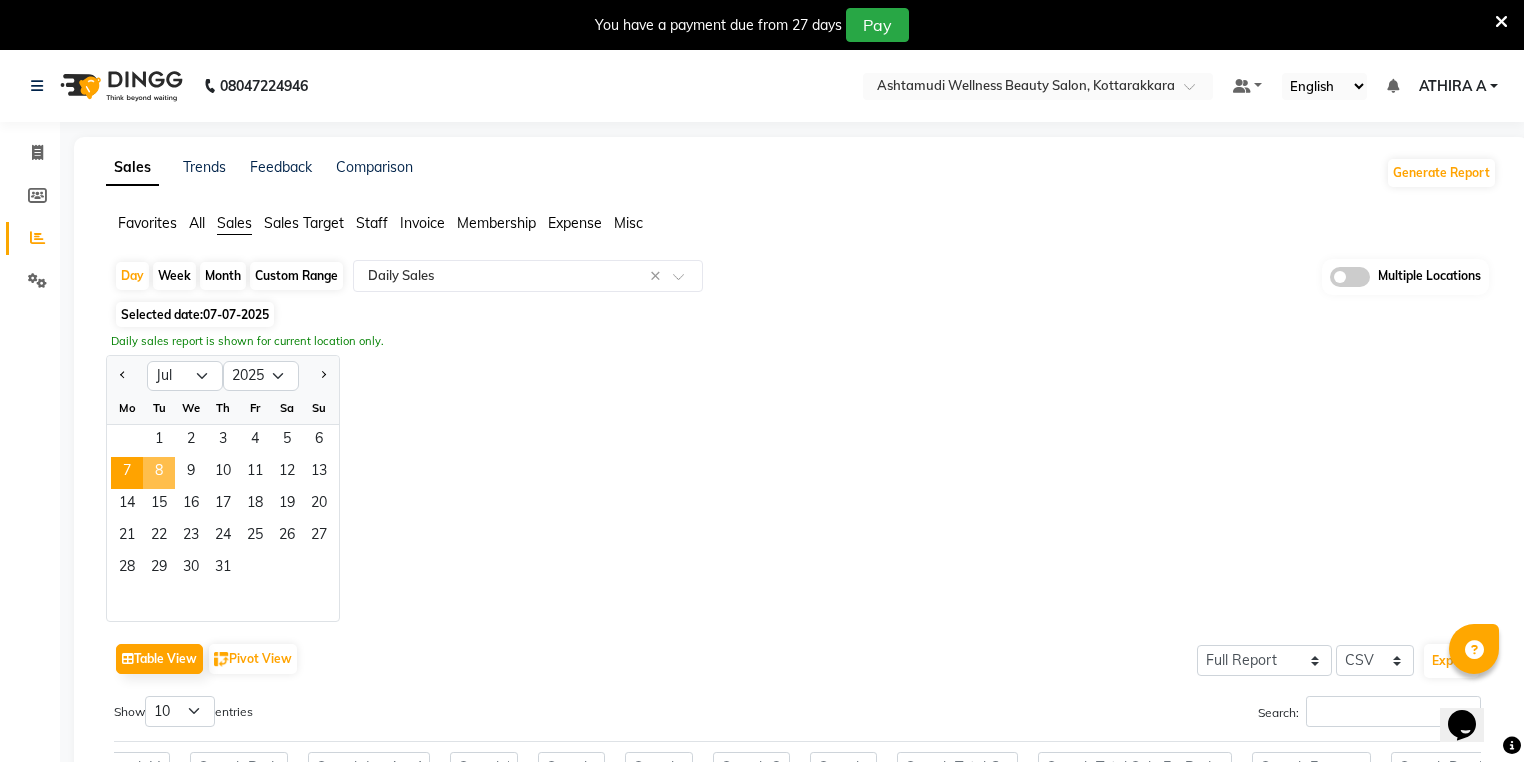 click on "8" 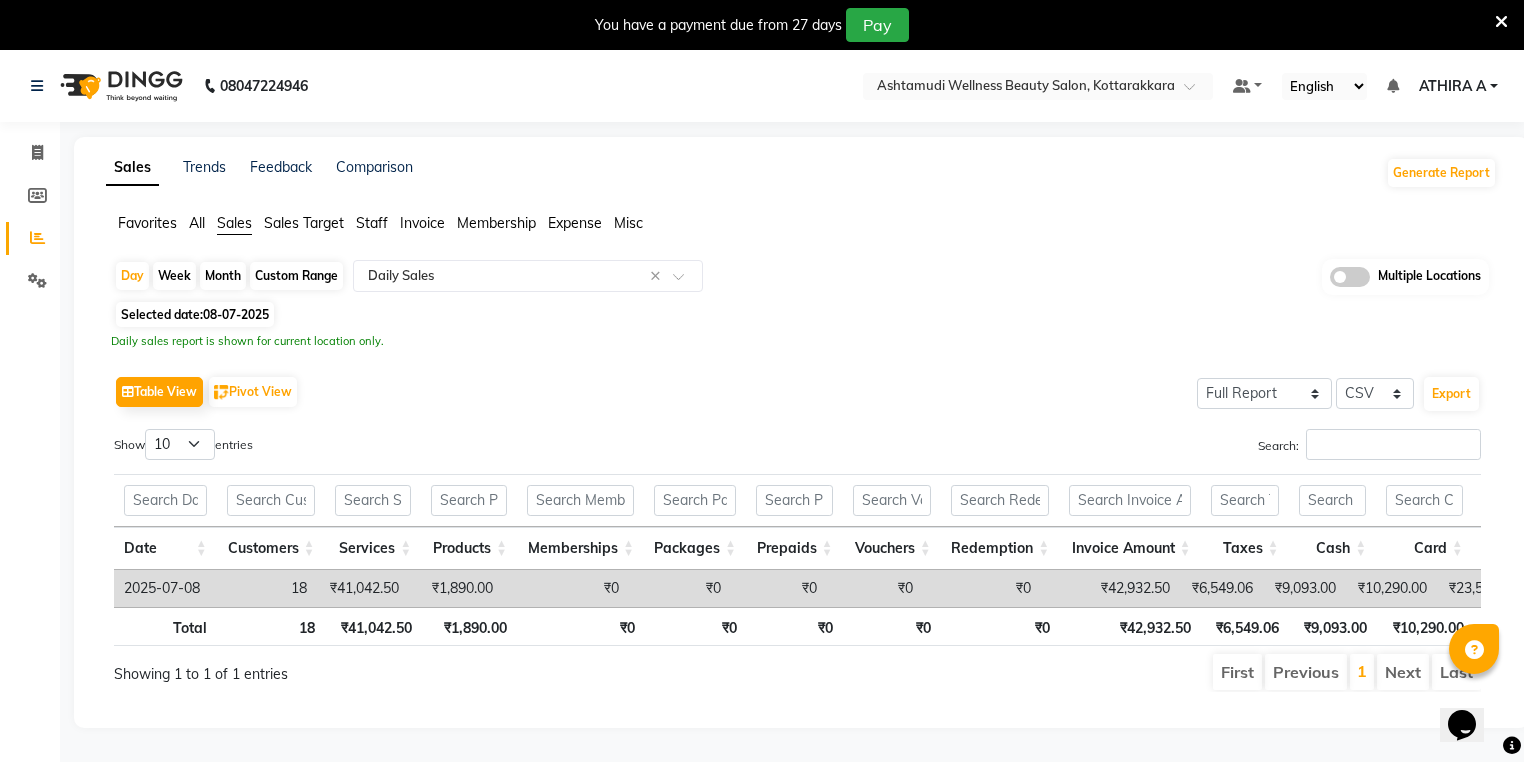 click on "Favorites All Sales Sales Target Staff Invoice Membership Expense Misc" 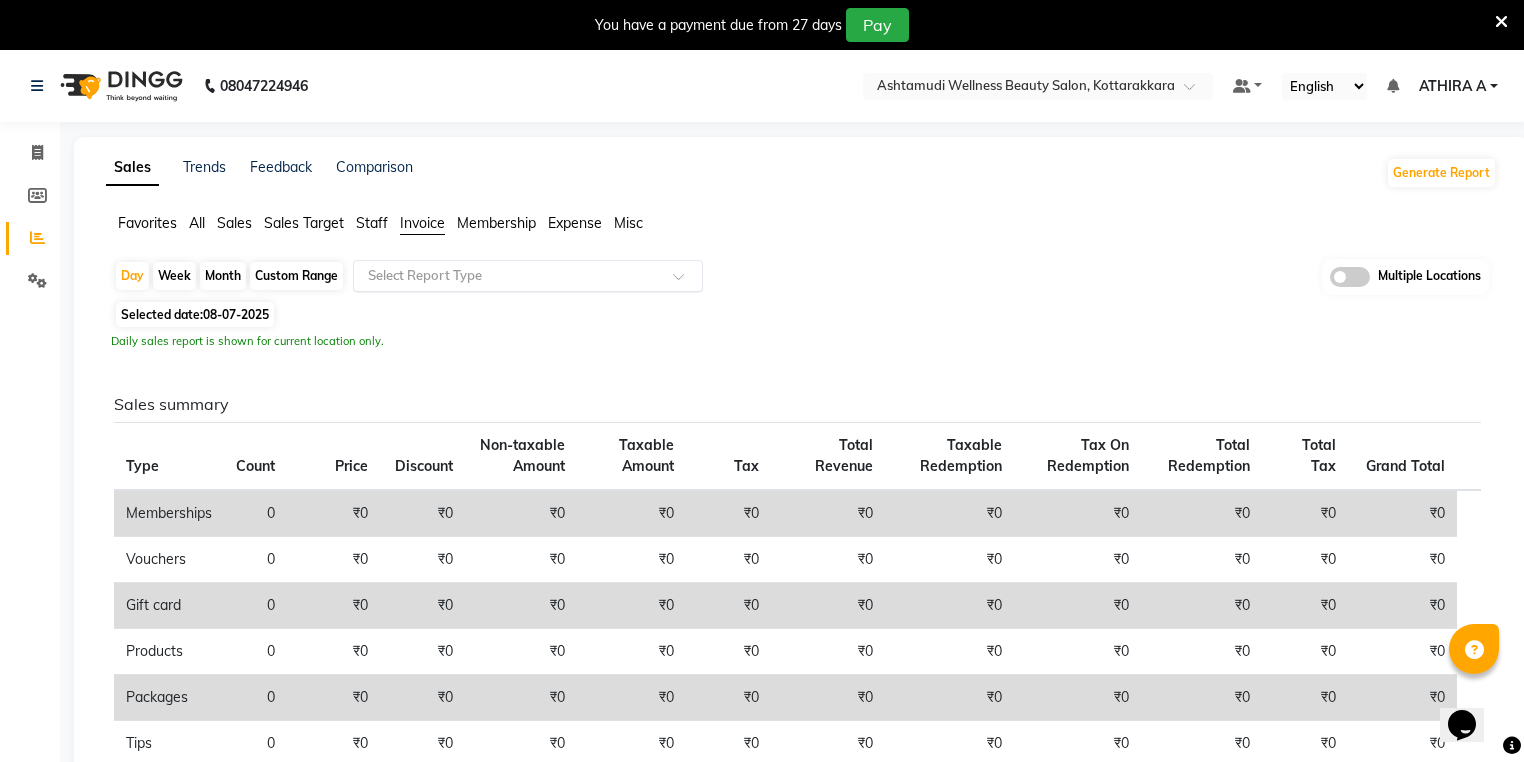 click 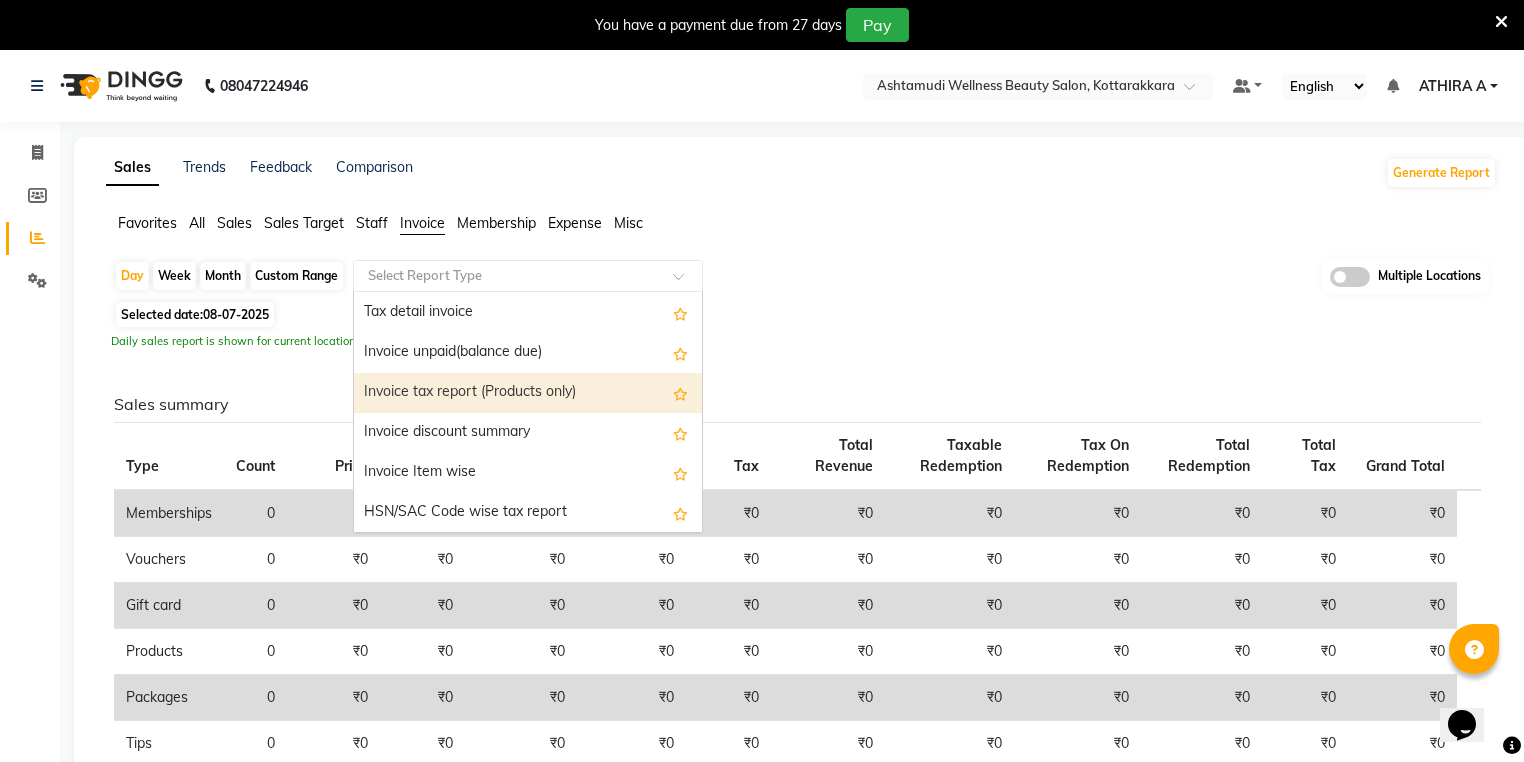 scroll, scrollTop: 80, scrollLeft: 0, axis: vertical 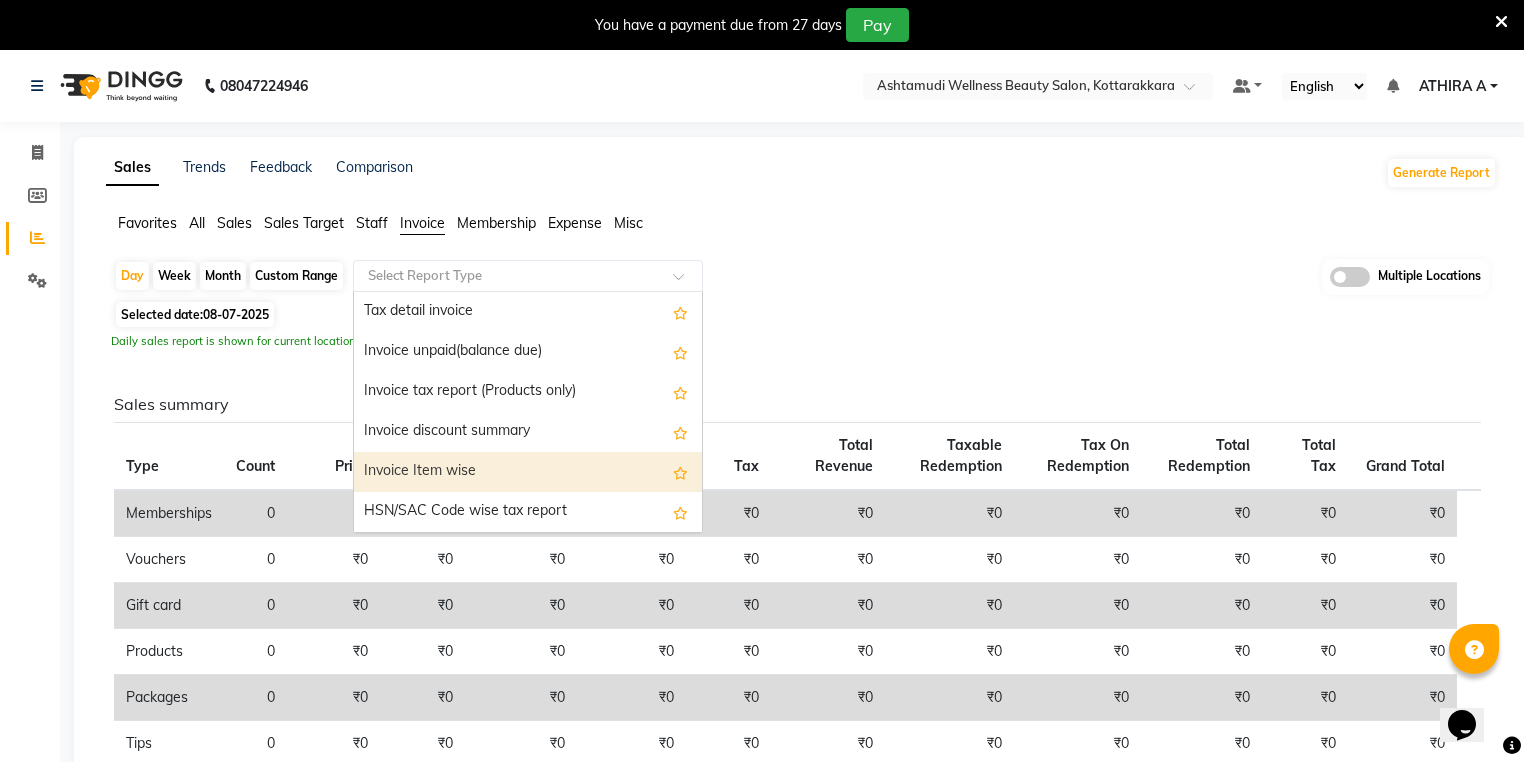click on "Invoice Item wise" at bounding box center [528, 472] 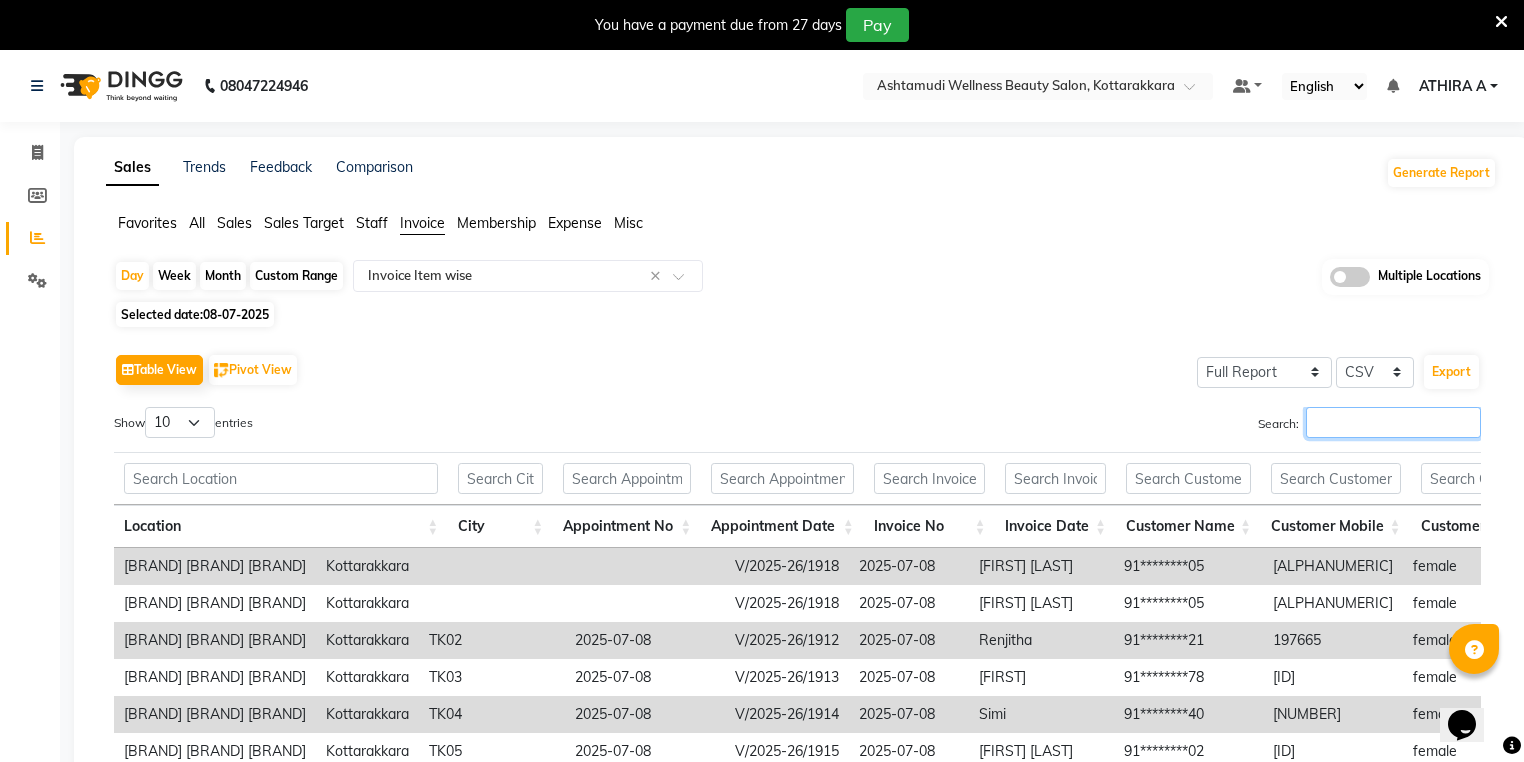 click on "Search:" at bounding box center (1393, 422) 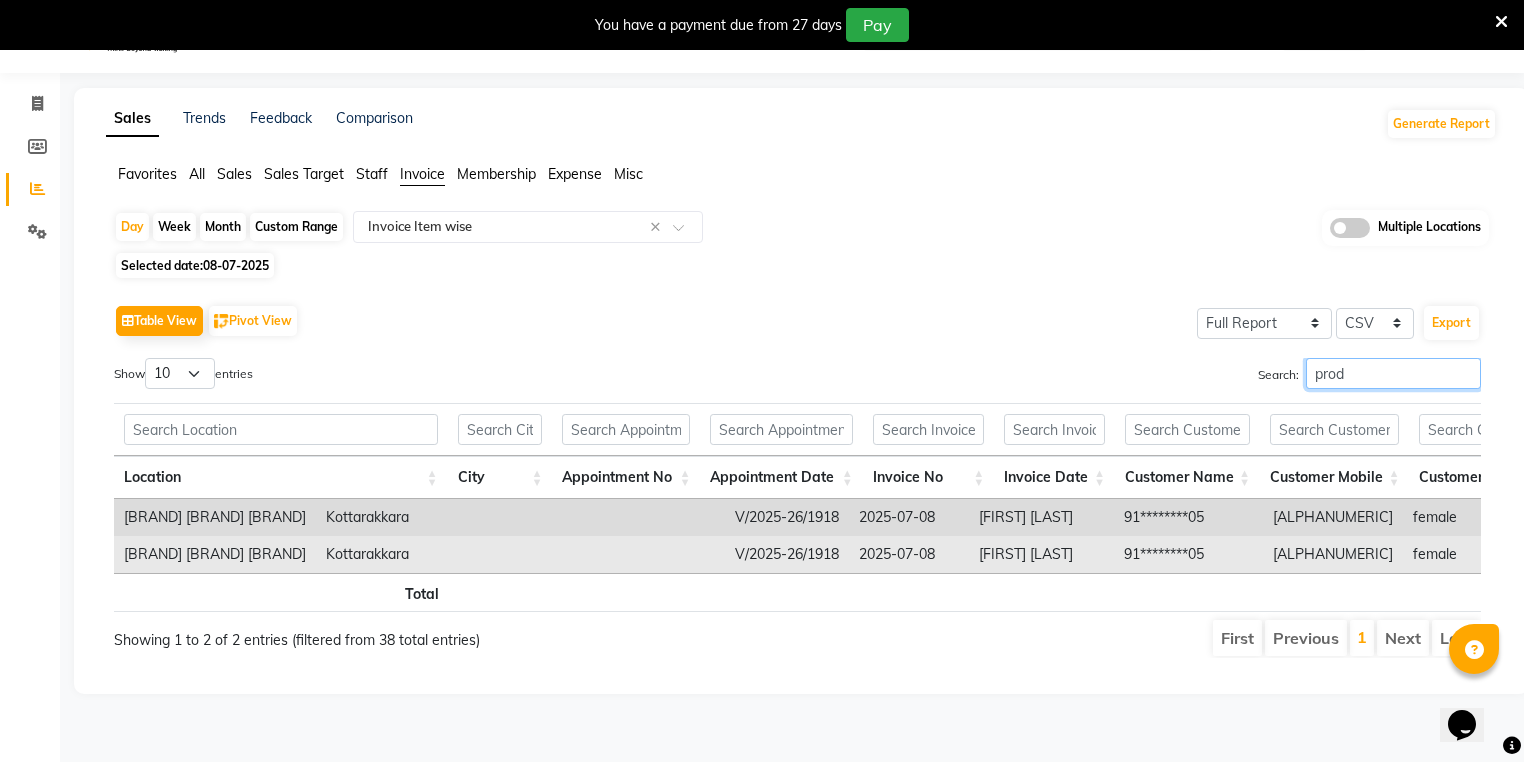scroll, scrollTop: 50, scrollLeft: 0, axis: vertical 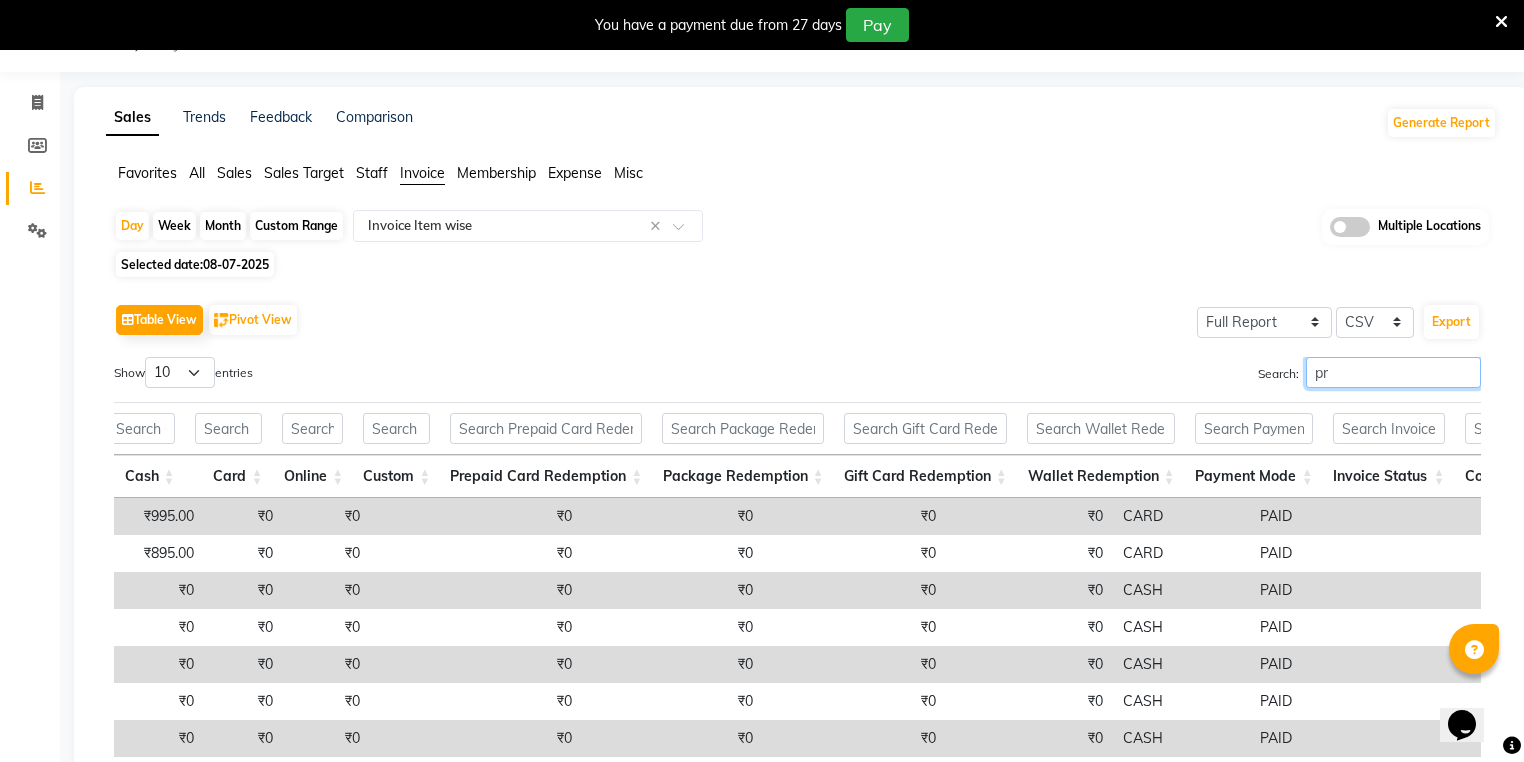 type on "p" 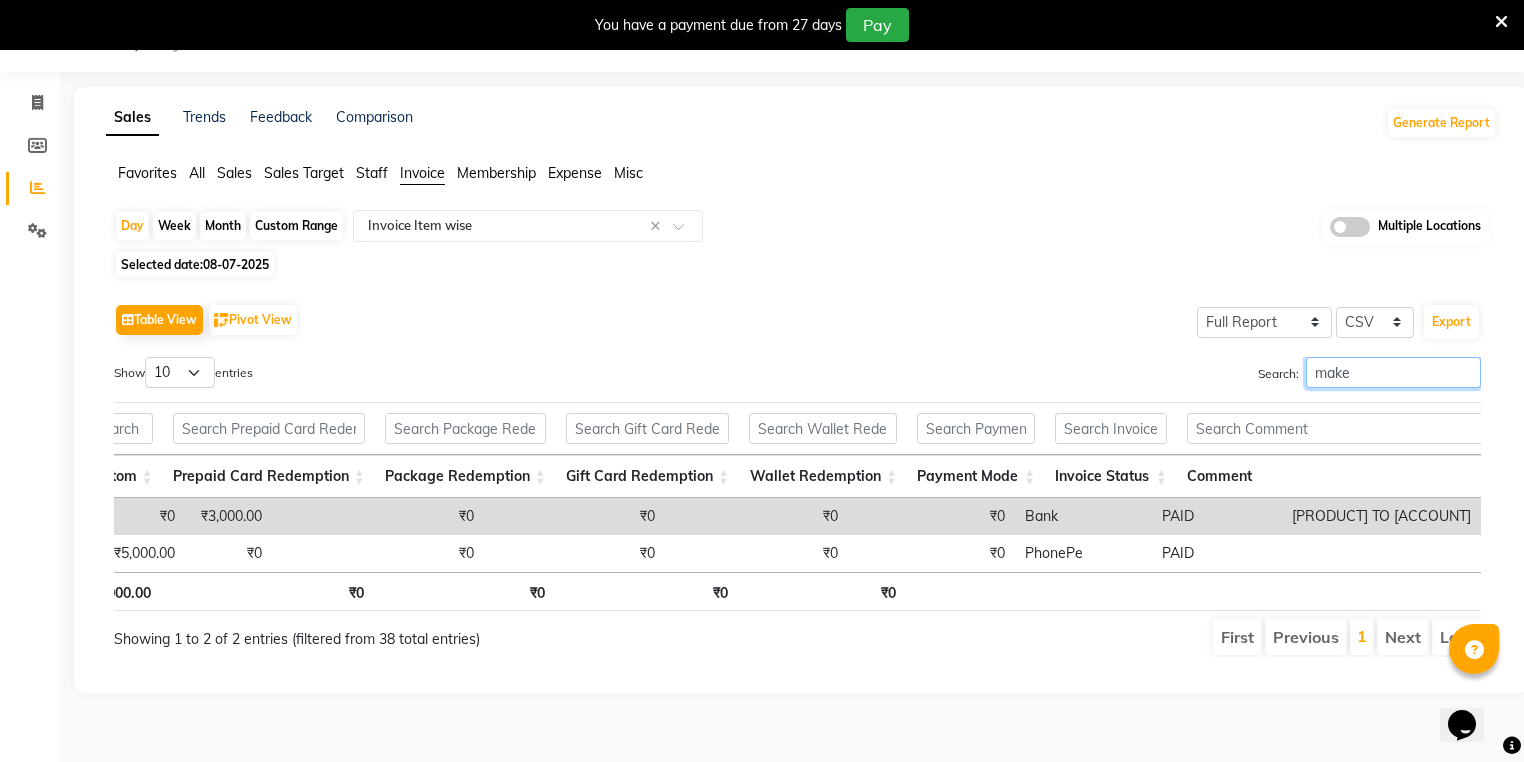scroll, scrollTop: 0, scrollLeft: 4158, axis: horizontal 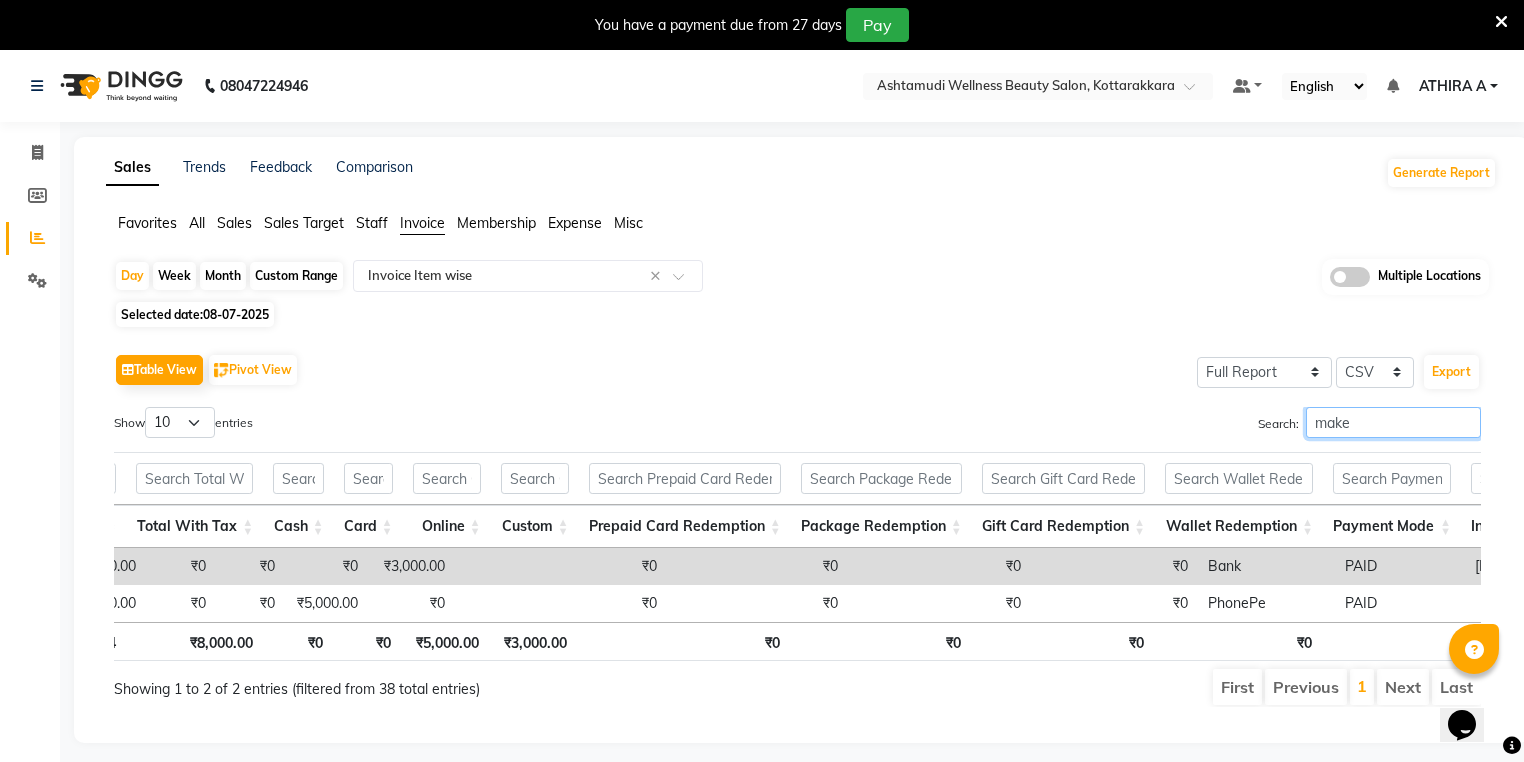 type on "make" 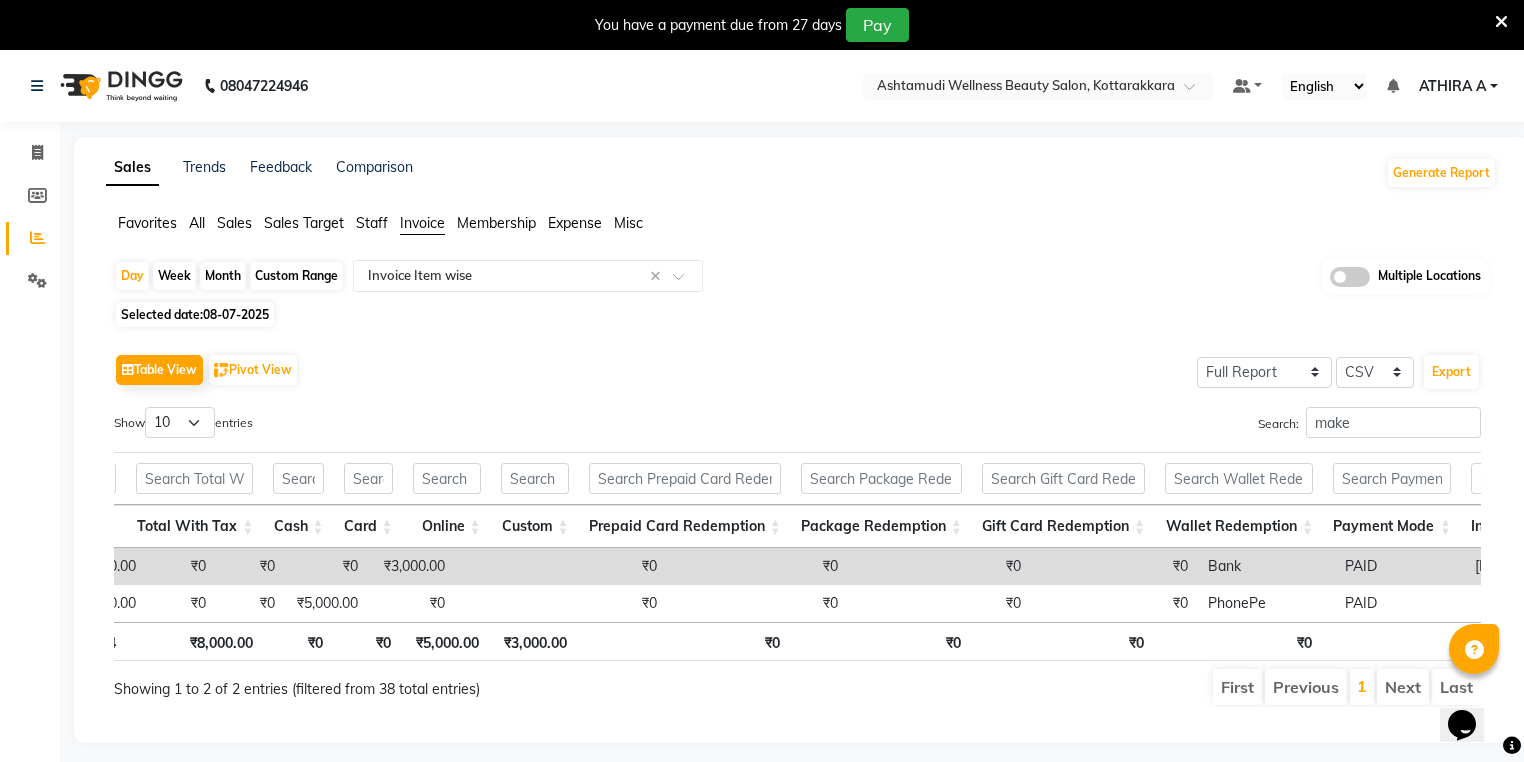 drag, startPoint x: 228, startPoint y: 224, endPoint x: 240, endPoint y: 234, distance: 15.6205 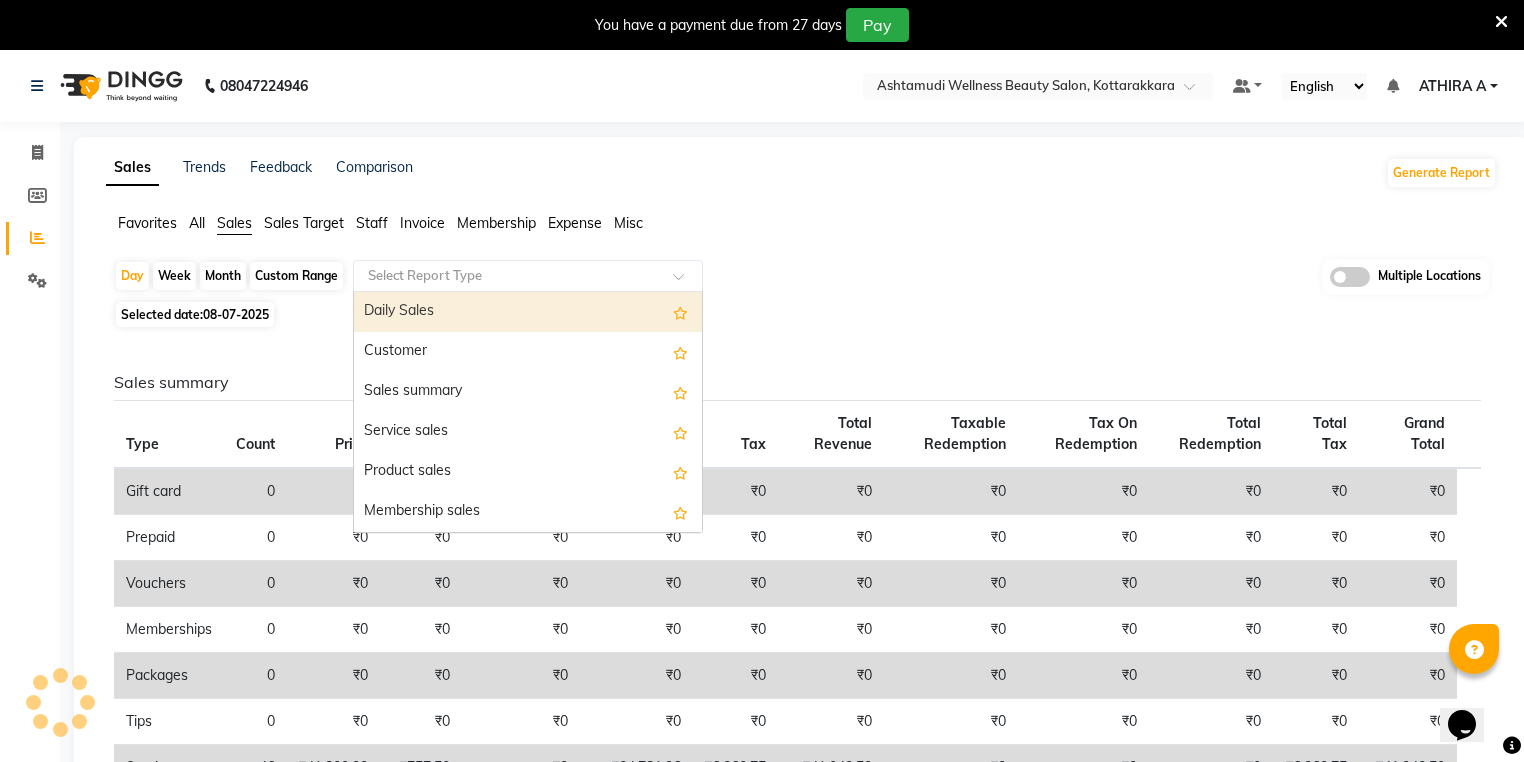 drag, startPoint x: 403, startPoint y: 275, endPoint x: 405, endPoint y: 312, distance: 37.054016 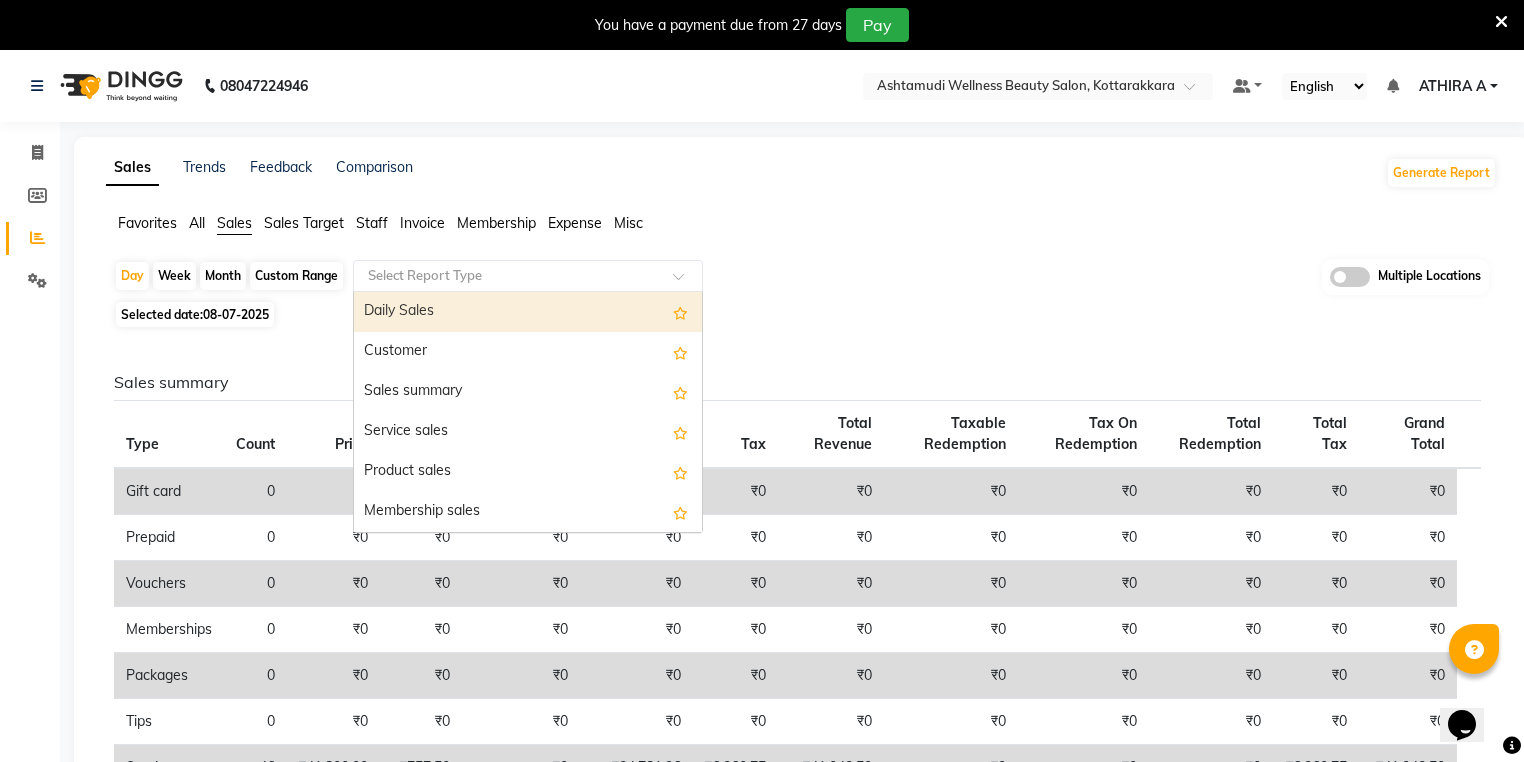 click on "Daily Sales" at bounding box center (528, 312) 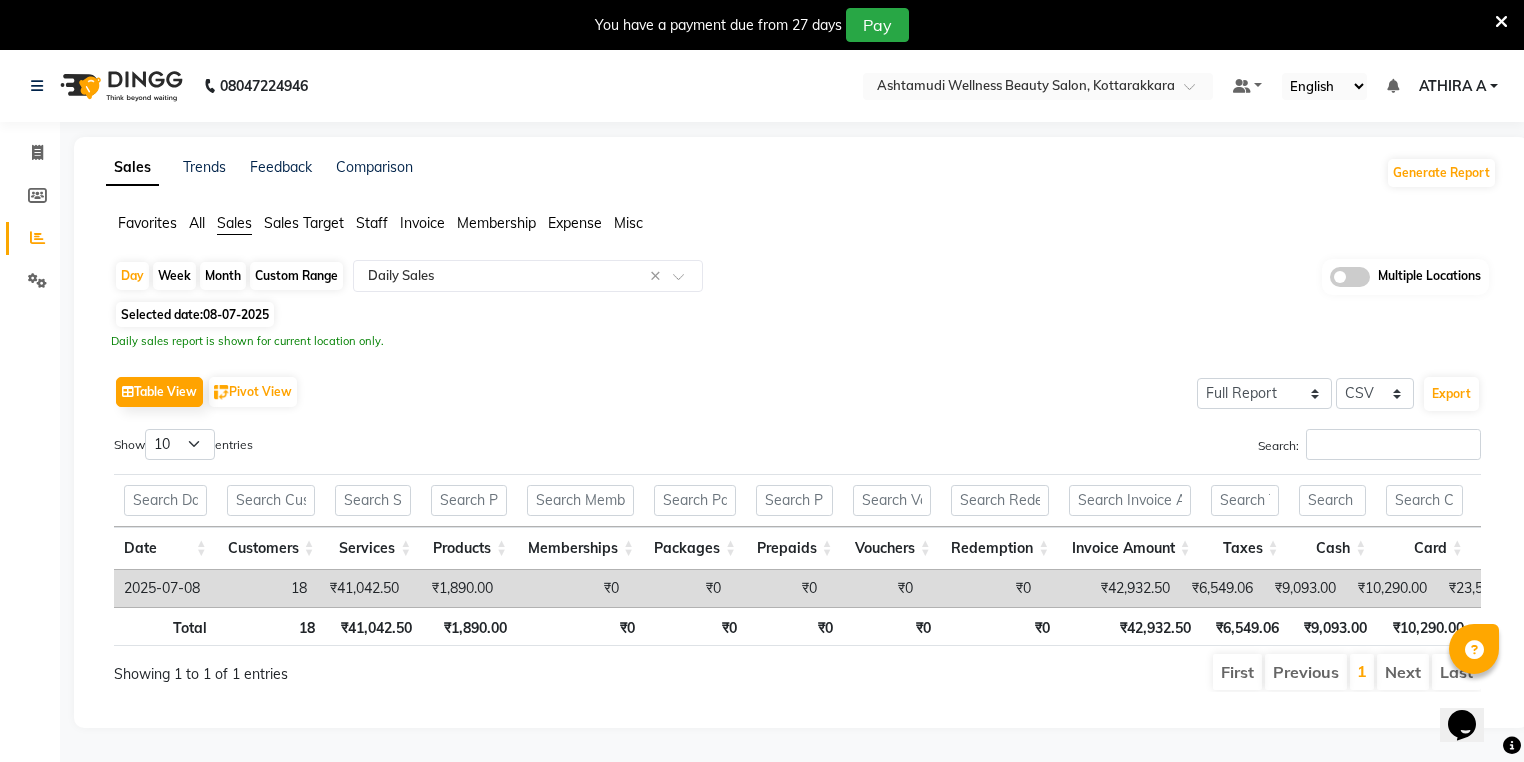 click on "Table View   Pivot View  Select Full Report Filtered Report Select CSV PDF  Export  Show  10 25 50 100  entries Search: Date Customers Services Products Memberships Packages Prepaids Vouchers Redemption Invoice Amount Taxes Cash Card Online Custom Total Collection Total Sale Ex. Redemption Excess Amount Due Received Actual Due Due As On Today Expense Cash Expense Online Total Sale Ex. Expenses Opening Cash Closing / Petty Cash Added To Wallet Invoice Refund Advance Refund Date Customers Services Products Memberships Packages Prepaids Vouchers Redemption Invoice Amount Taxes Cash Card Online Custom Total Collection Total Sale Ex. Redemption Excess Amount Due Received Actual Due Due As On Today Expense Cash Expense Online Total Sale Ex. Expenses Opening Cash Closing / Petty Cash Added To Wallet Invoice Refund Advance Refund Total 18 ₹41,042.50 ₹1,890.00 ₹0 ₹0 ₹0 ₹0 ₹0 ₹42,932.50 ₹6,549.06 ₹9,093.00 ₹10,290.00 ₹23,550.00 ₹0 ₹42,933.00 ₹42,932.50 ₹0 ₹0 ₹0 ₹0 ₹347.00 ₹0" 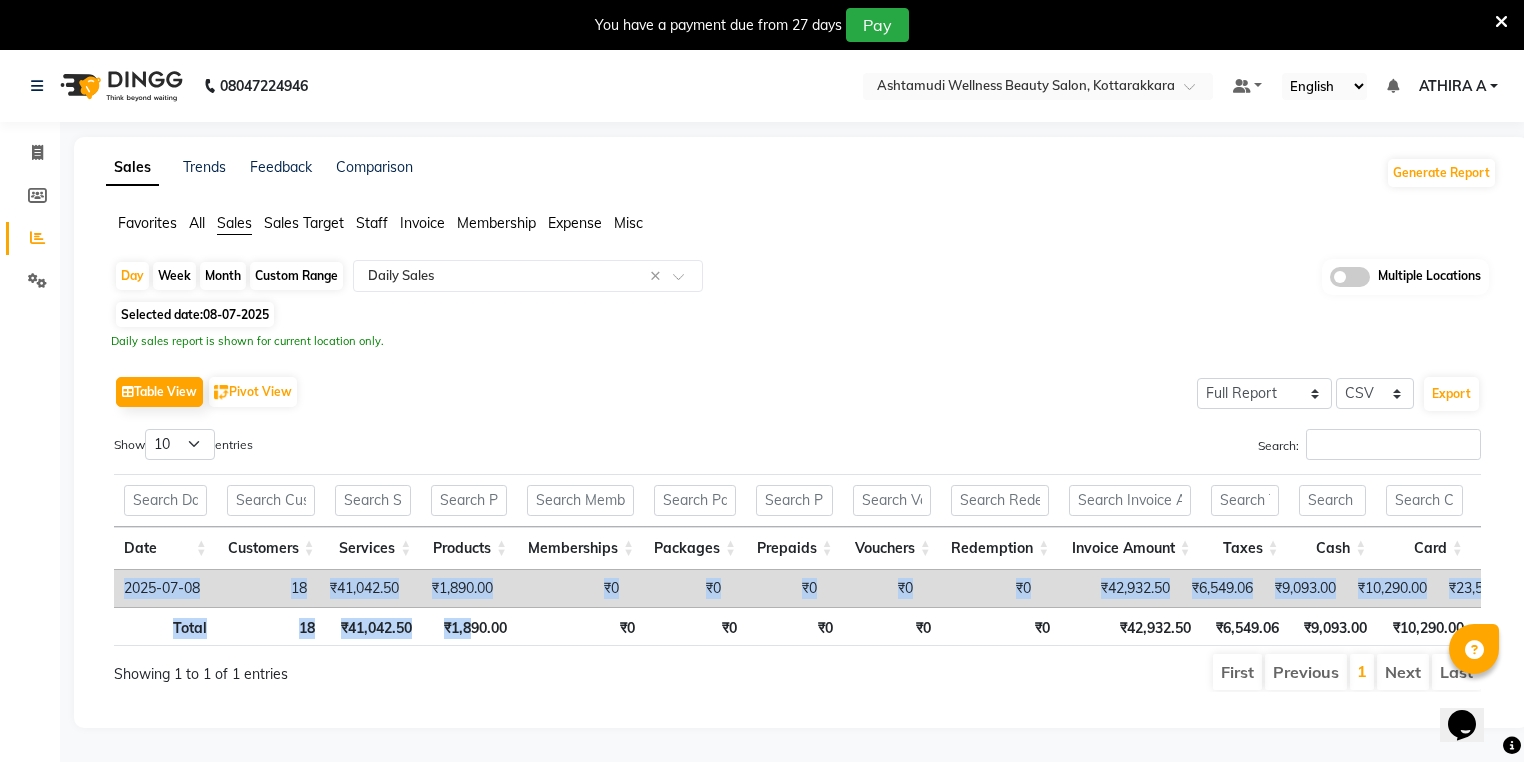 drag, startPoint x: 464, startPoint y: 620, endPoint x: 612, endPoint y: 614, distance: 148.12157 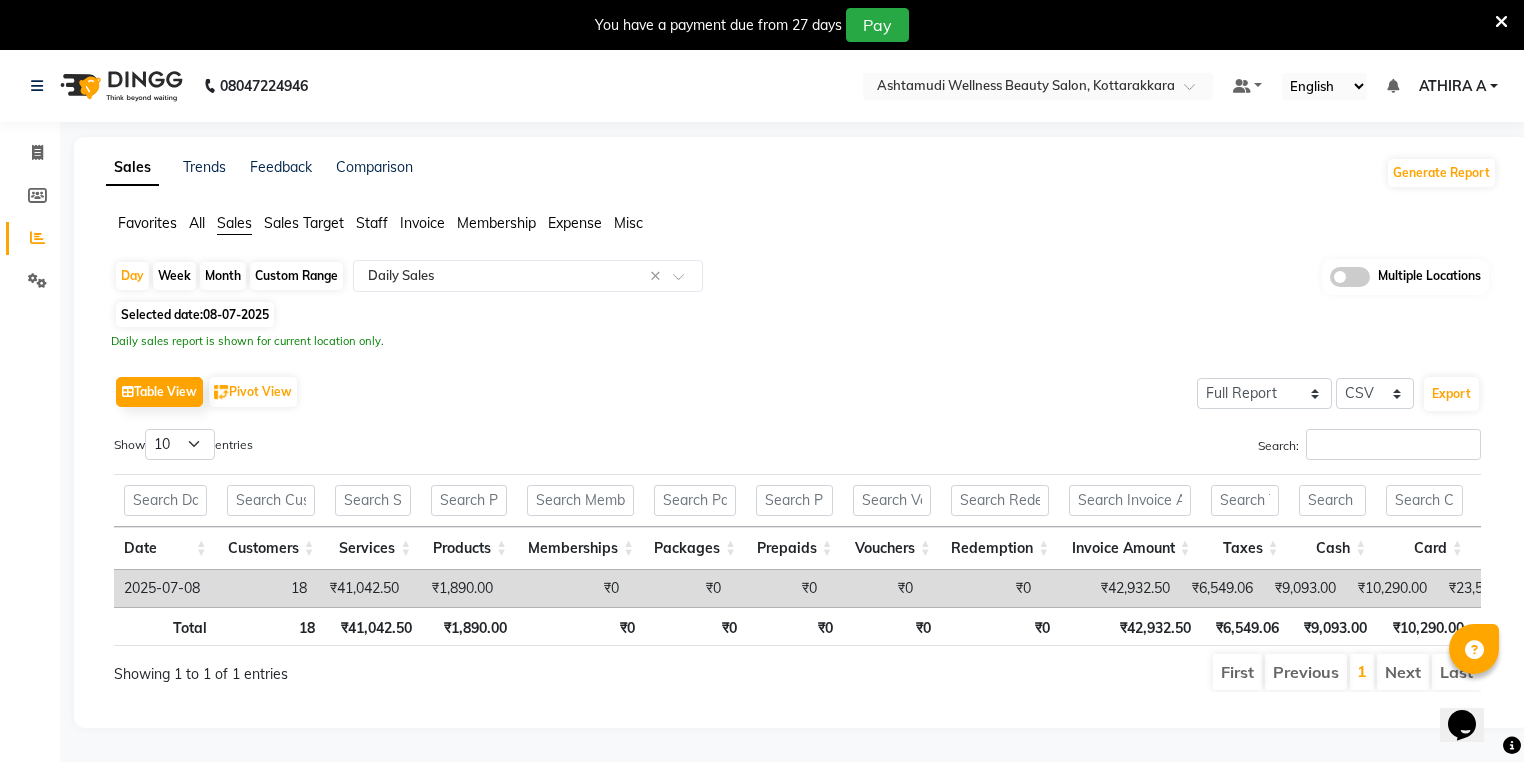 scroll, scrollTop: 0, scrollLeft: 132, axis: horizontal 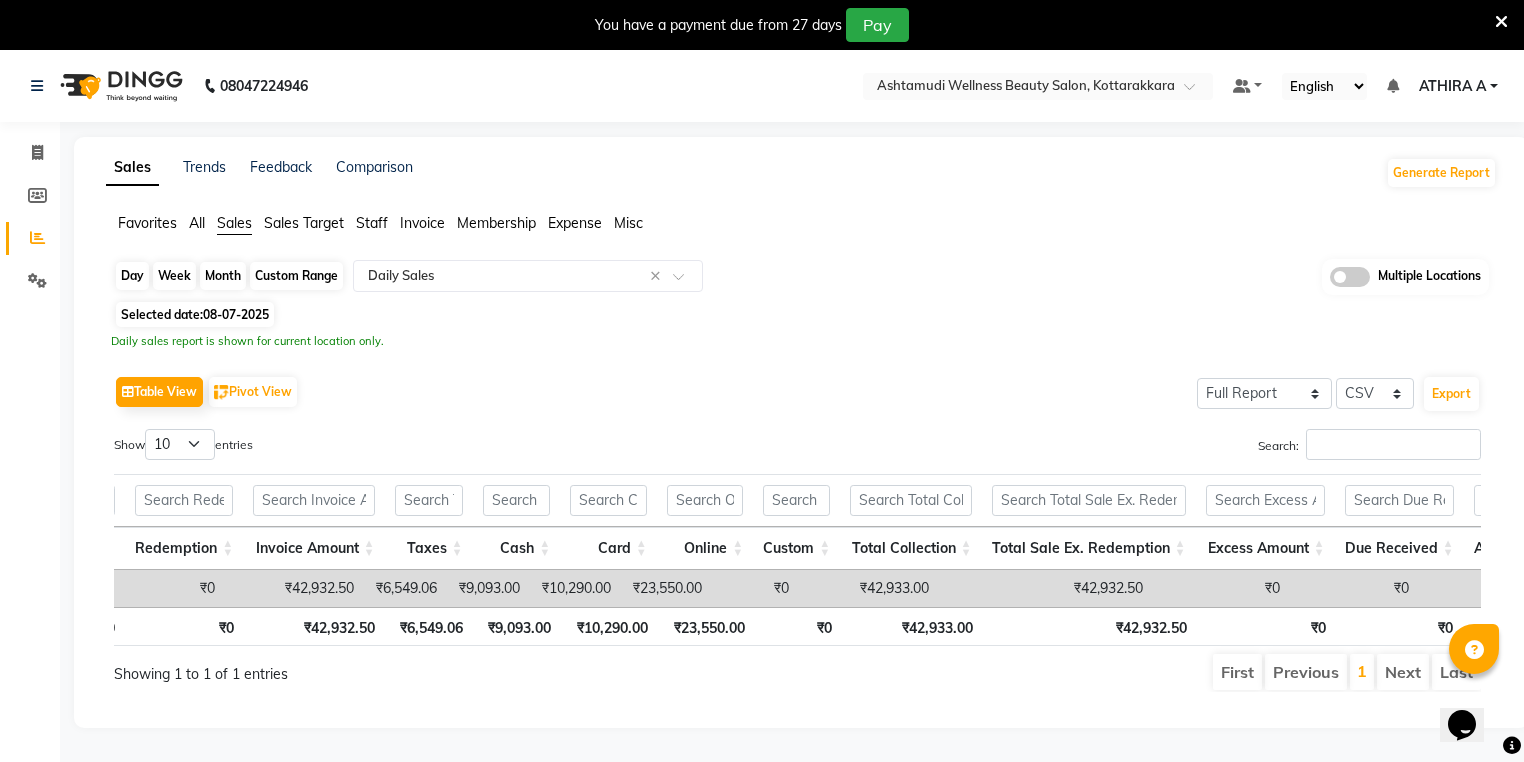 click on "Day" 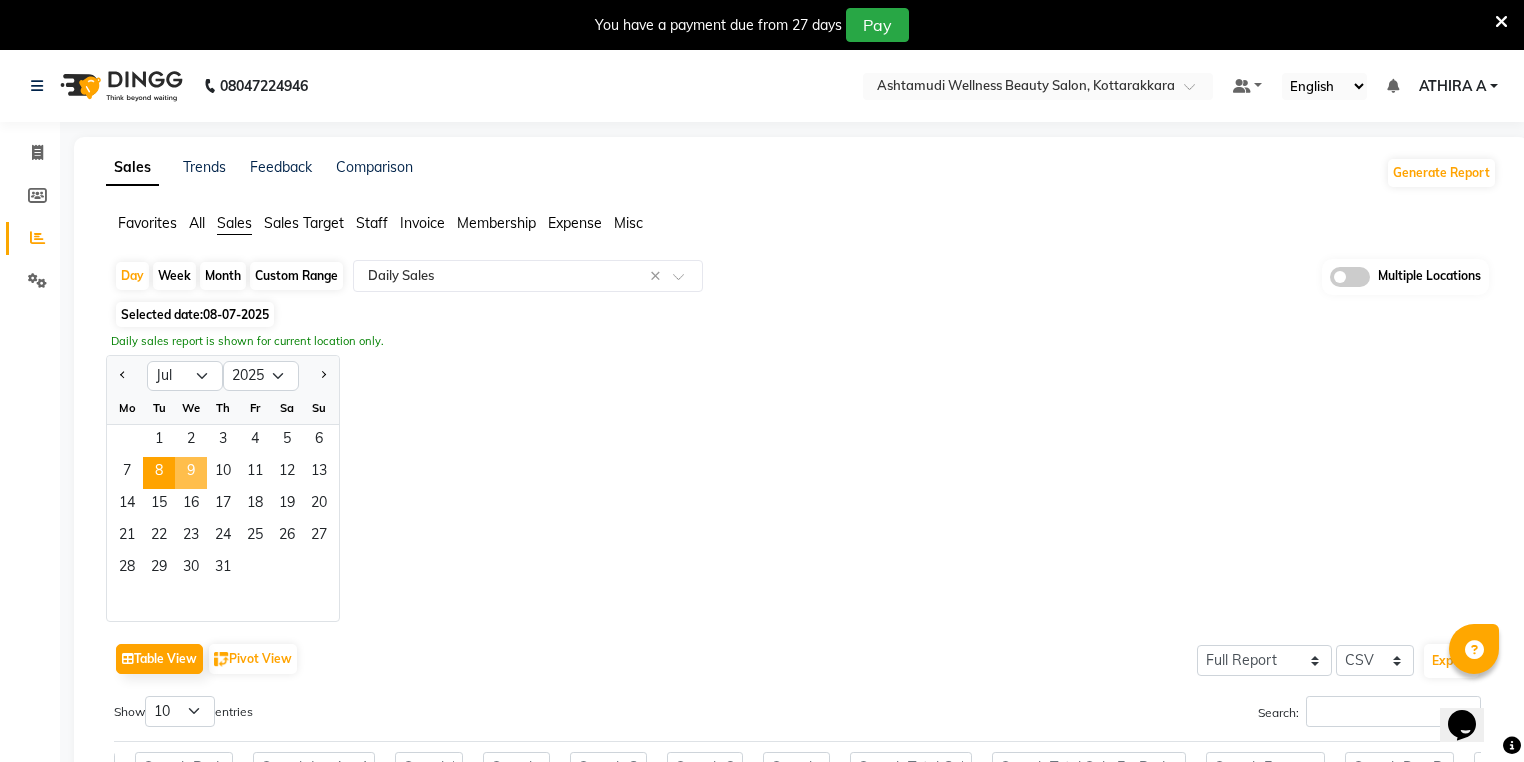 click on "9" 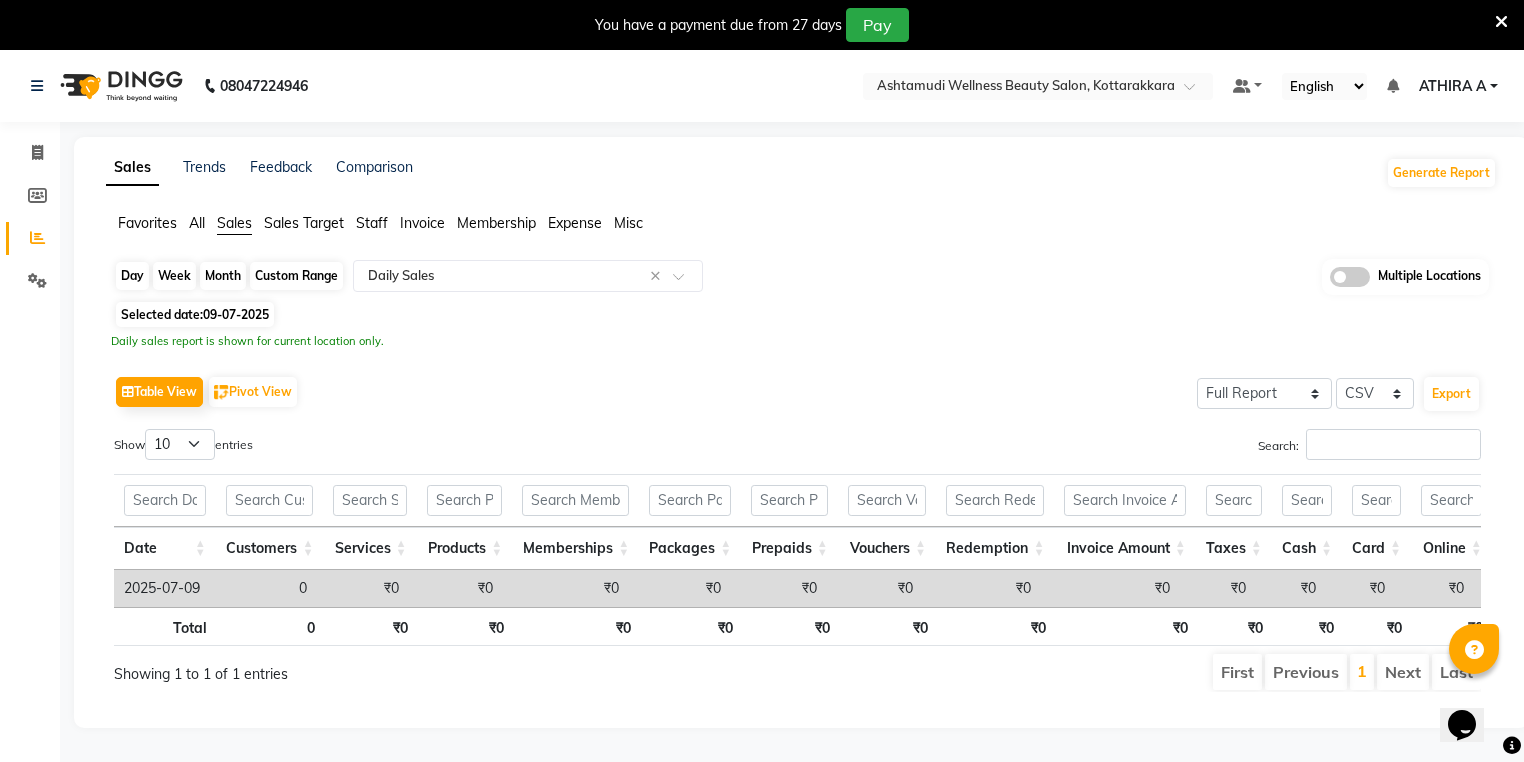 click on "Day" 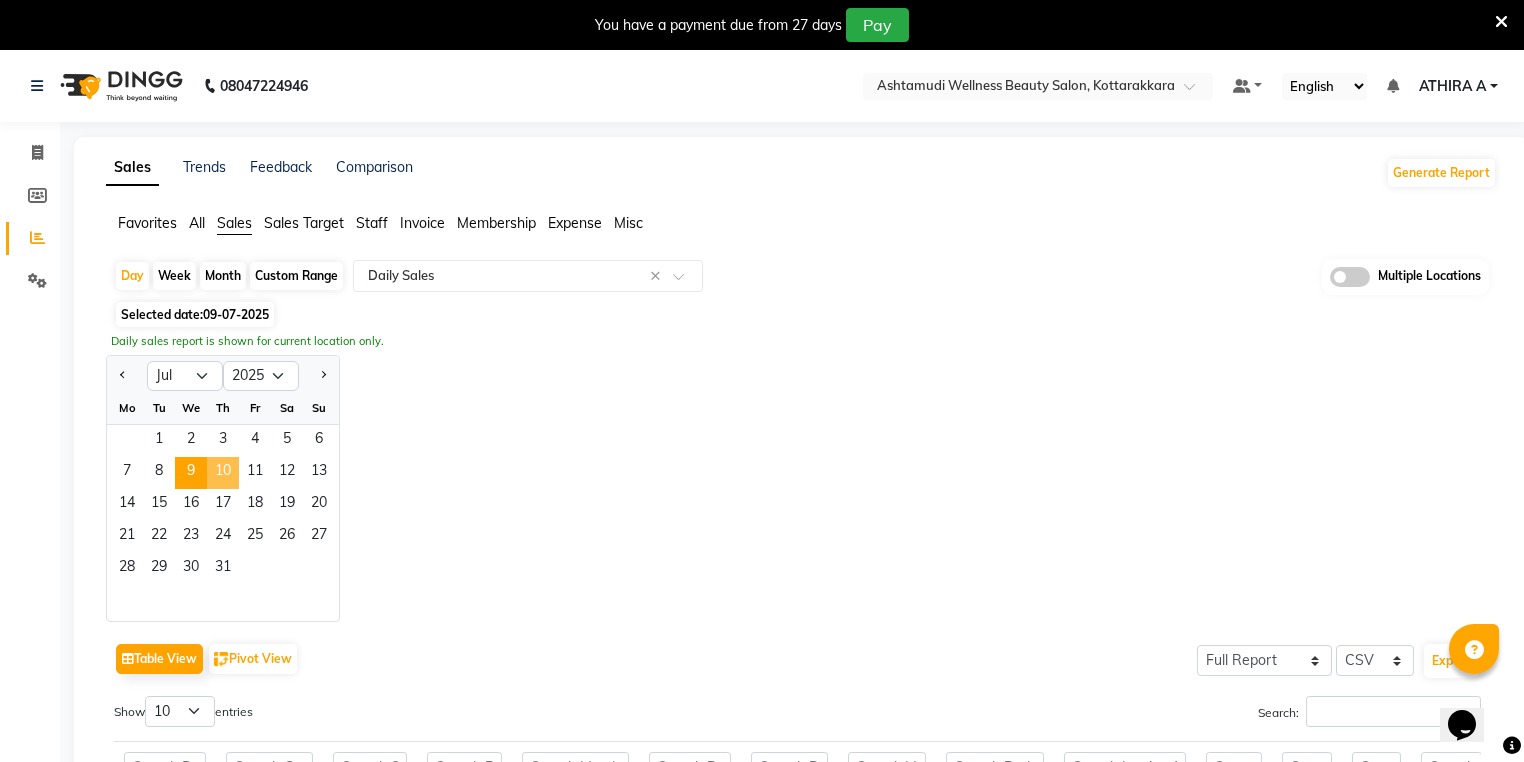 click on "10" 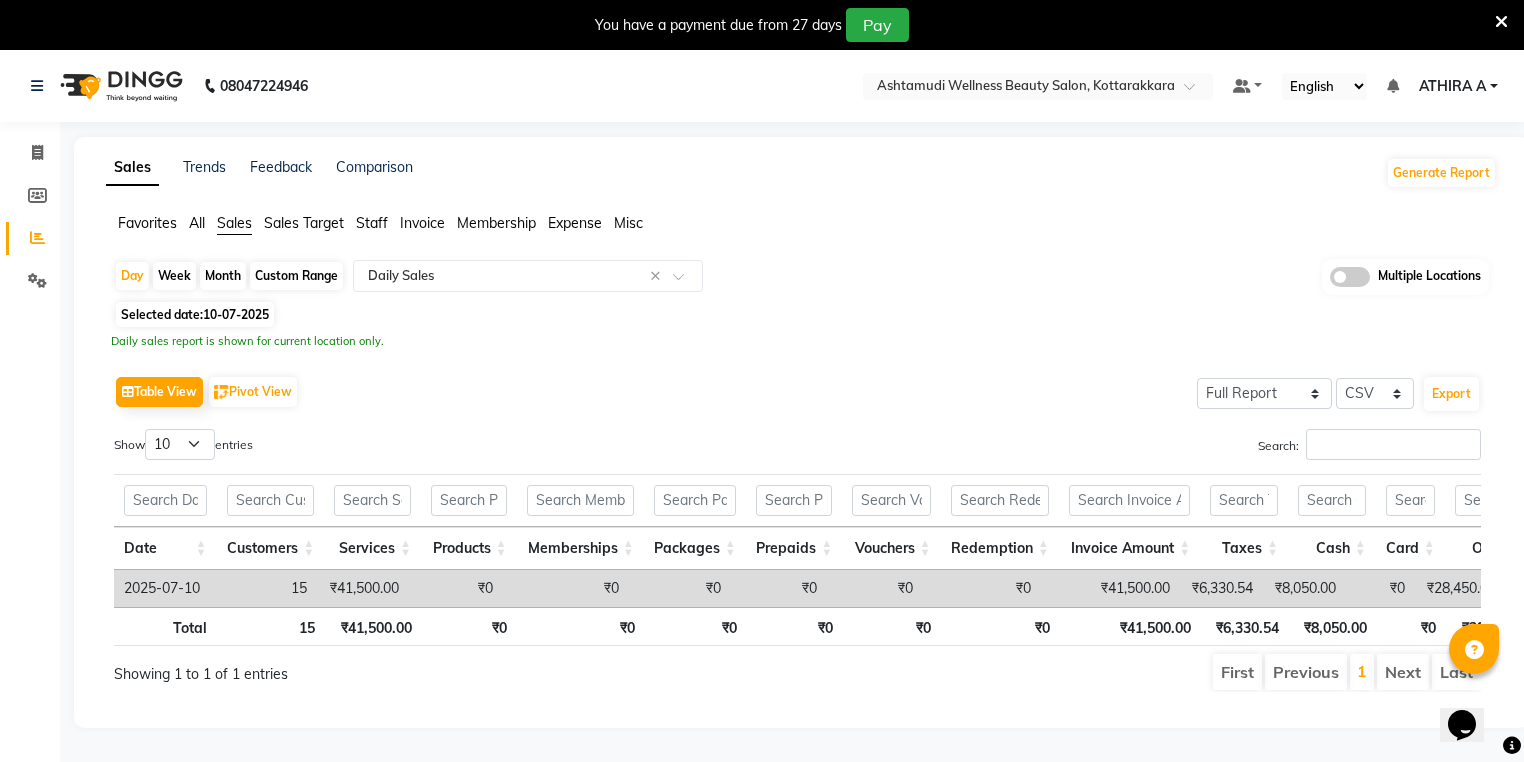 click on "Invoice" 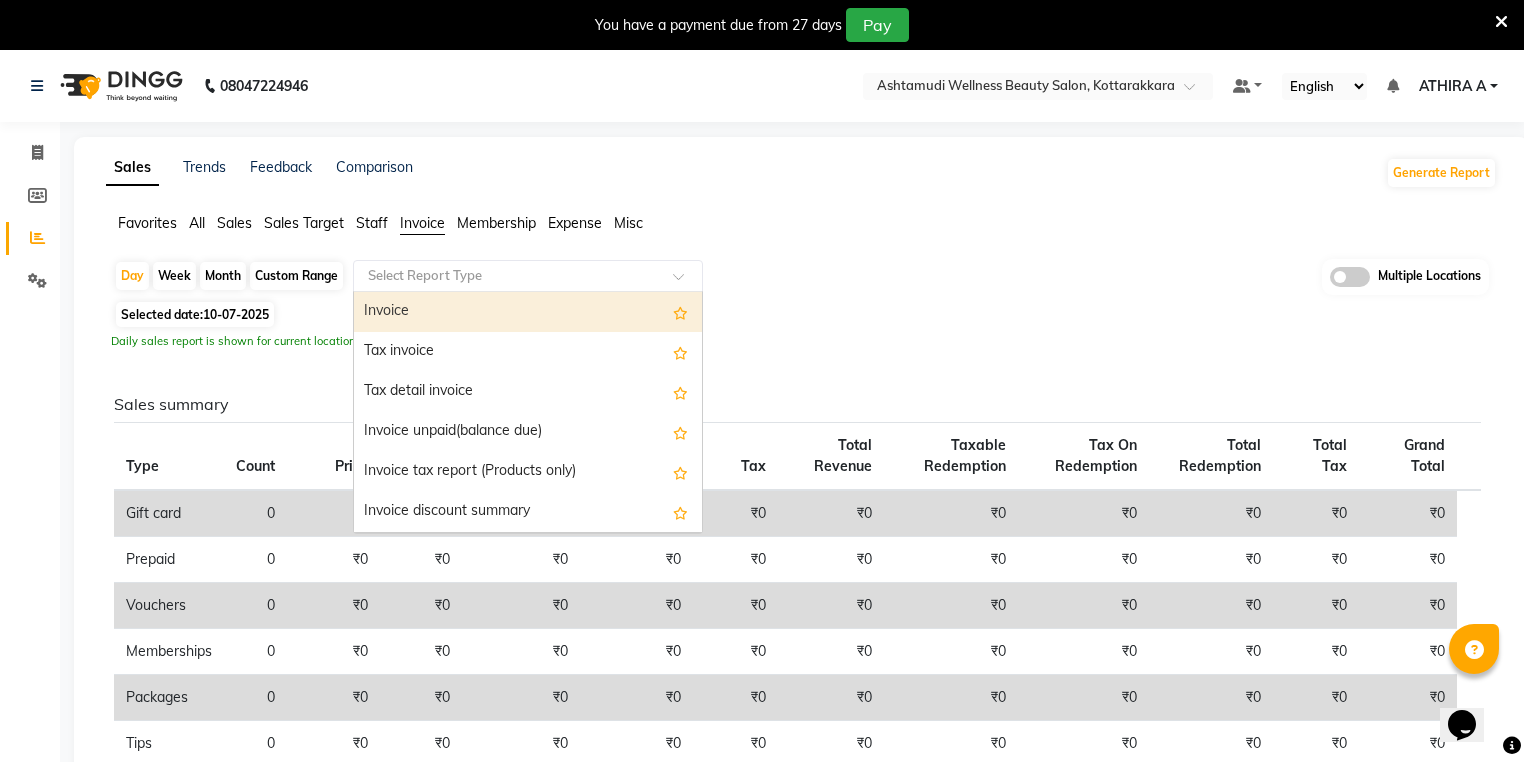 click 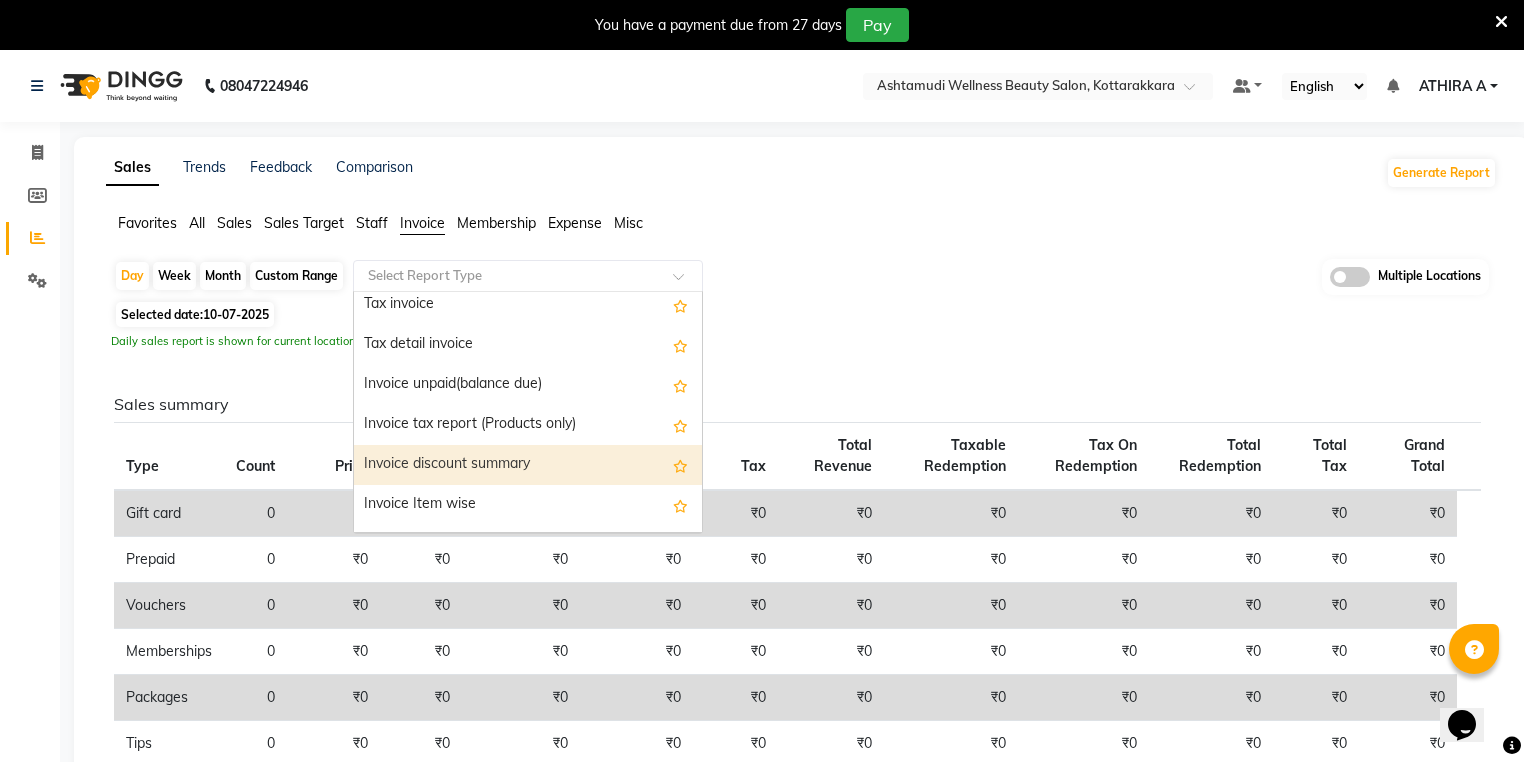 scroll, scrollTop: 80, scrollLeft: 0, axis: vertical 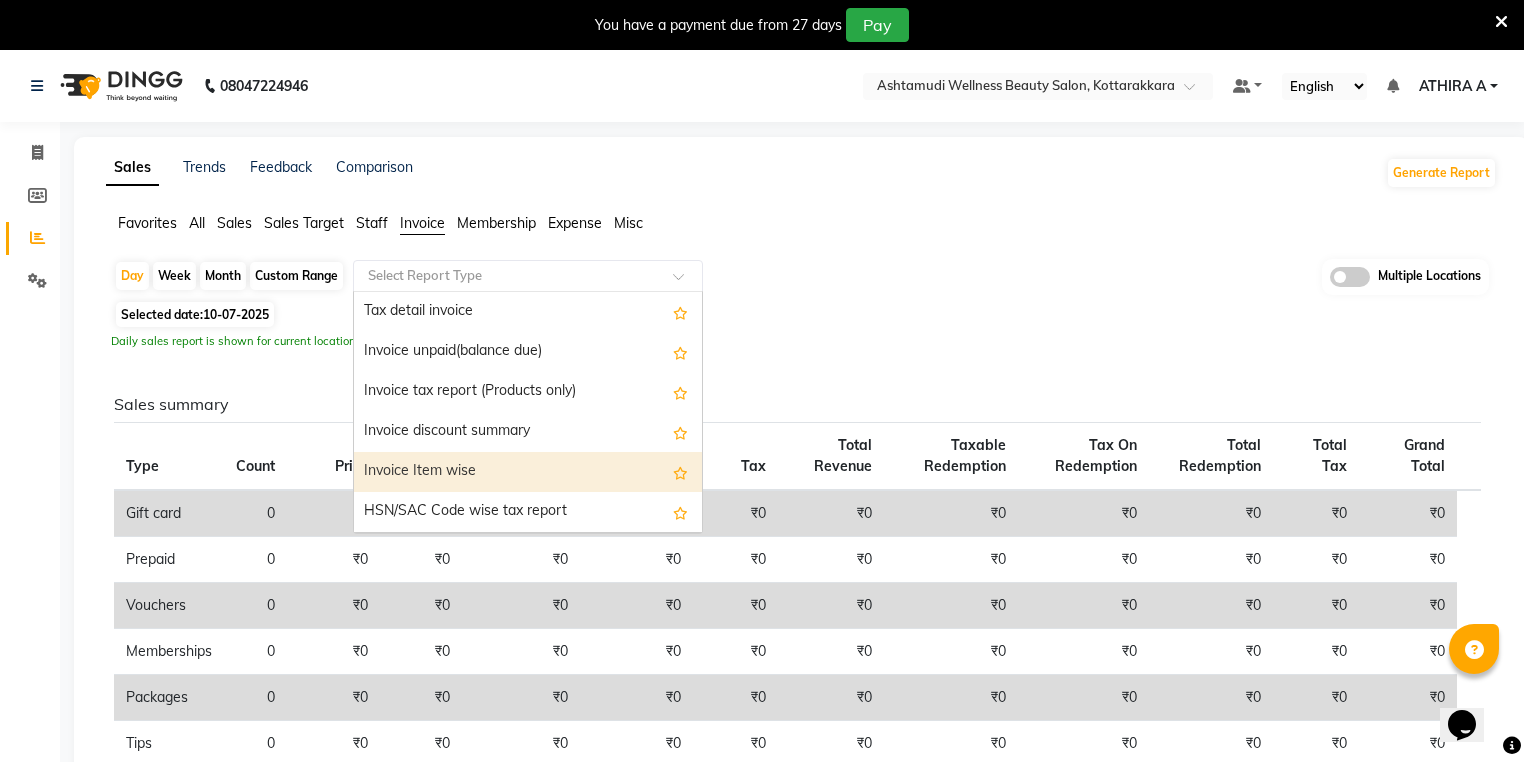 click on "Invoice Item wise" at bounding box center [528, 472] 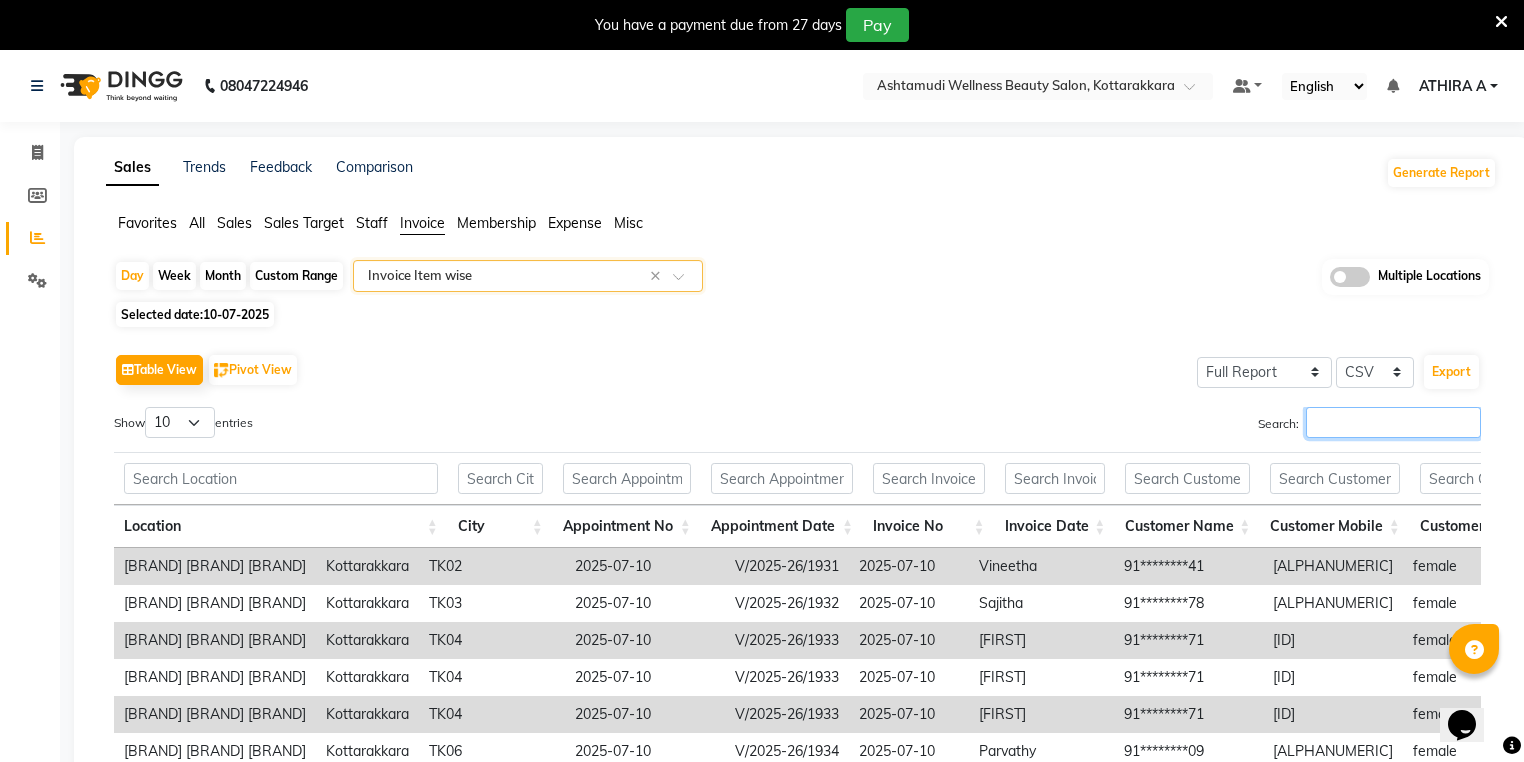 click on "Search:" at bounding box center [1393, 422] 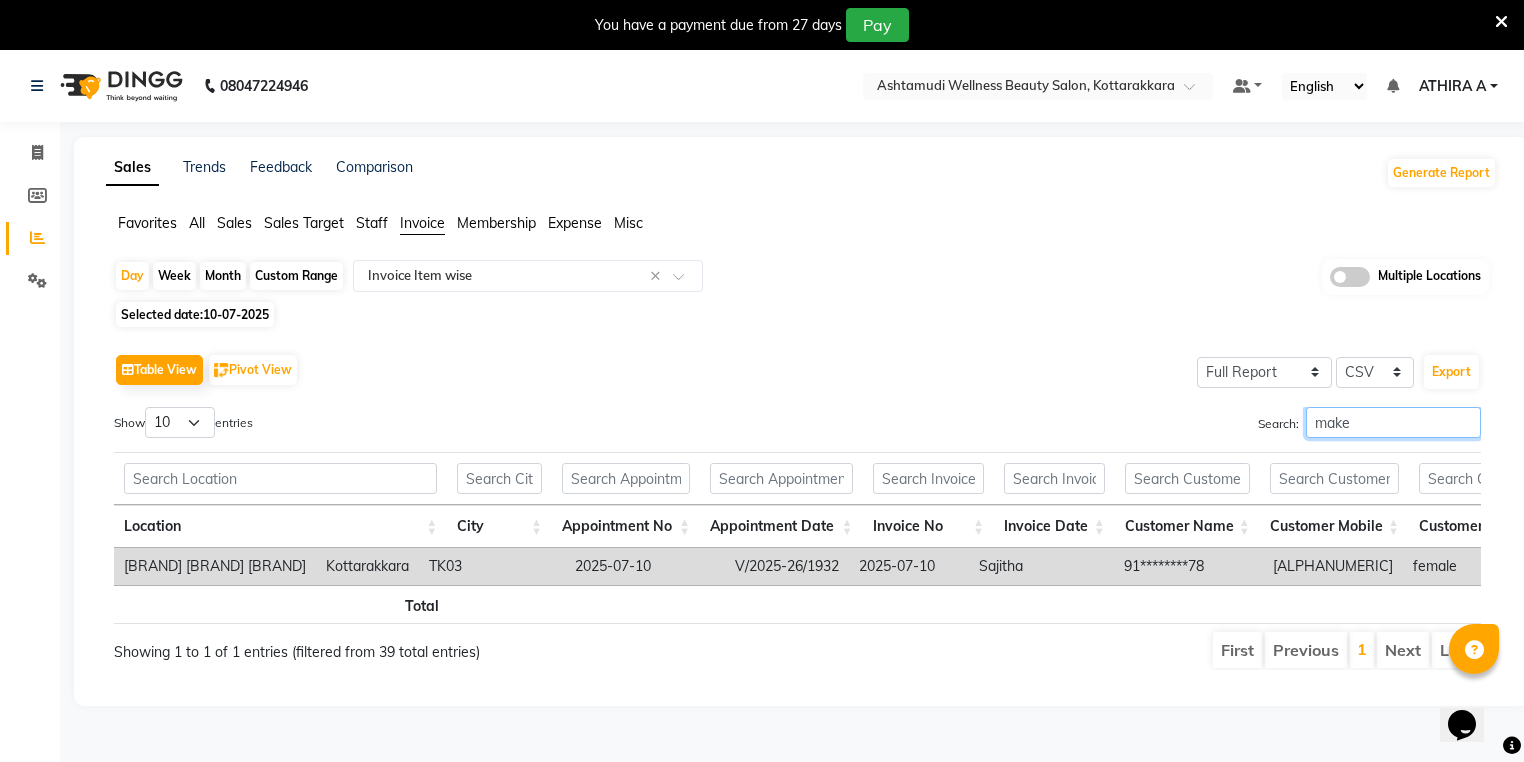 scroll, scrollTop: 0, scrollLeft: 2246, axis: horizontal 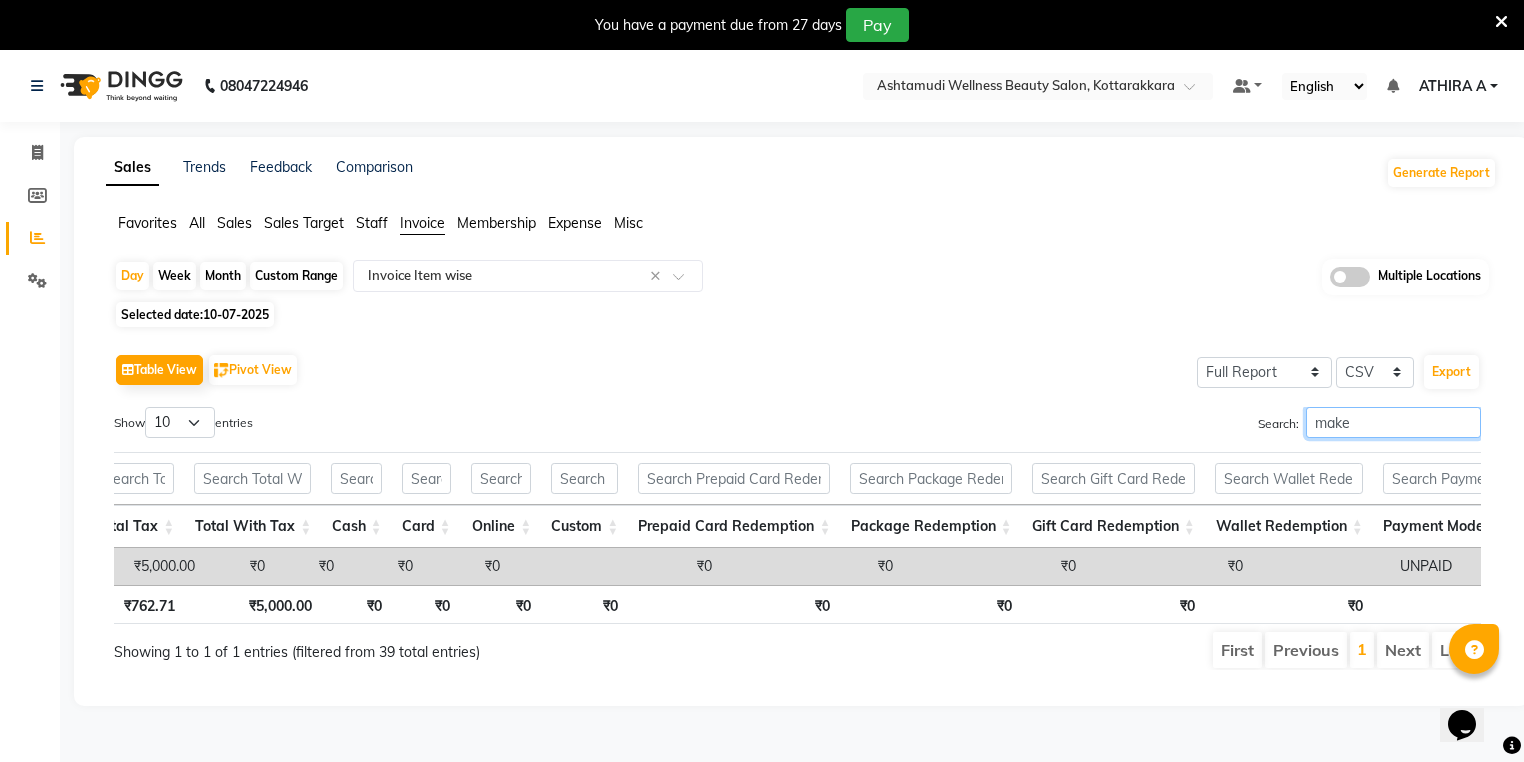 type on "make" 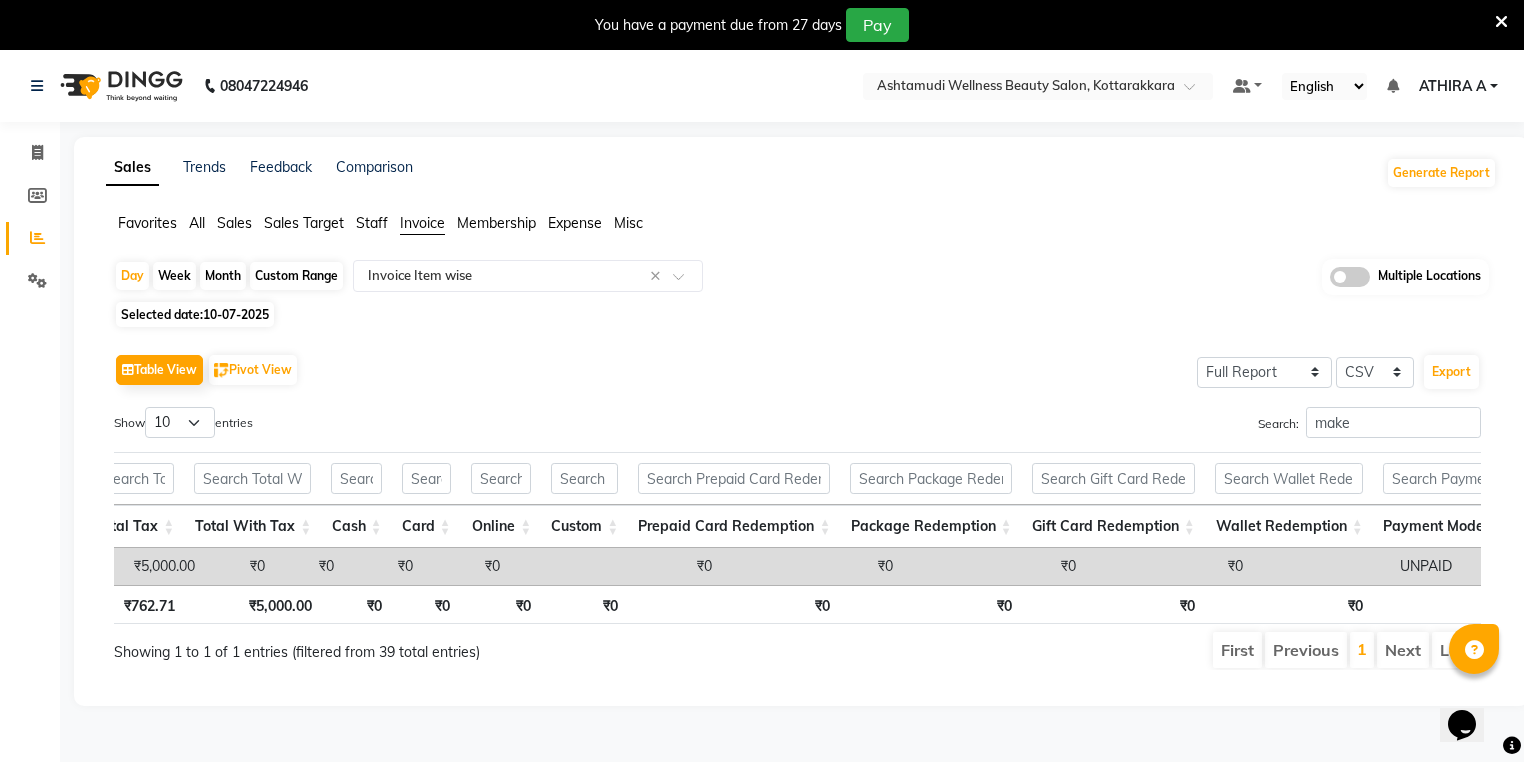 click on "Sales" 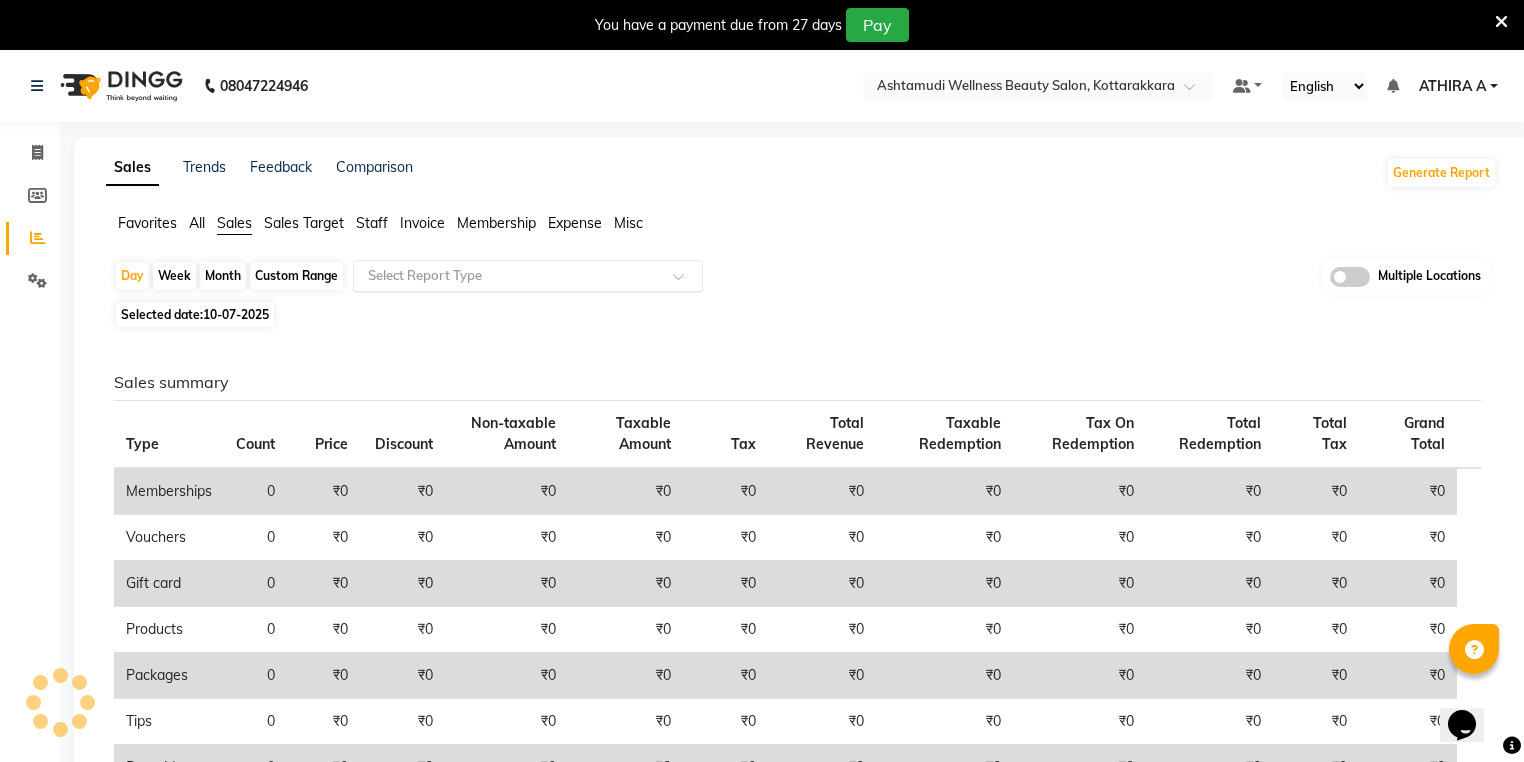 click on "Select Report Type" 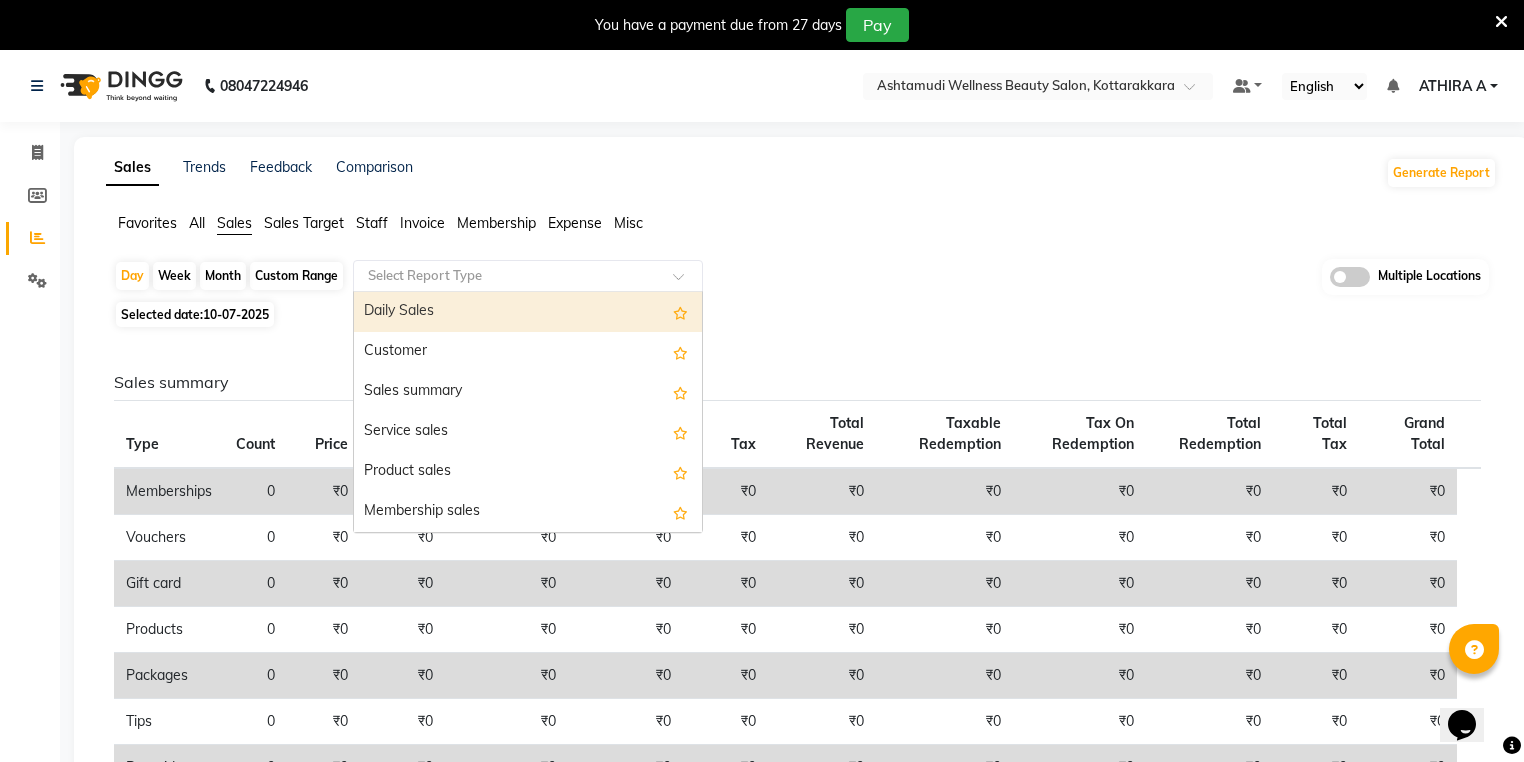 click on "Daily Sales" at bounding box center [528, 312] 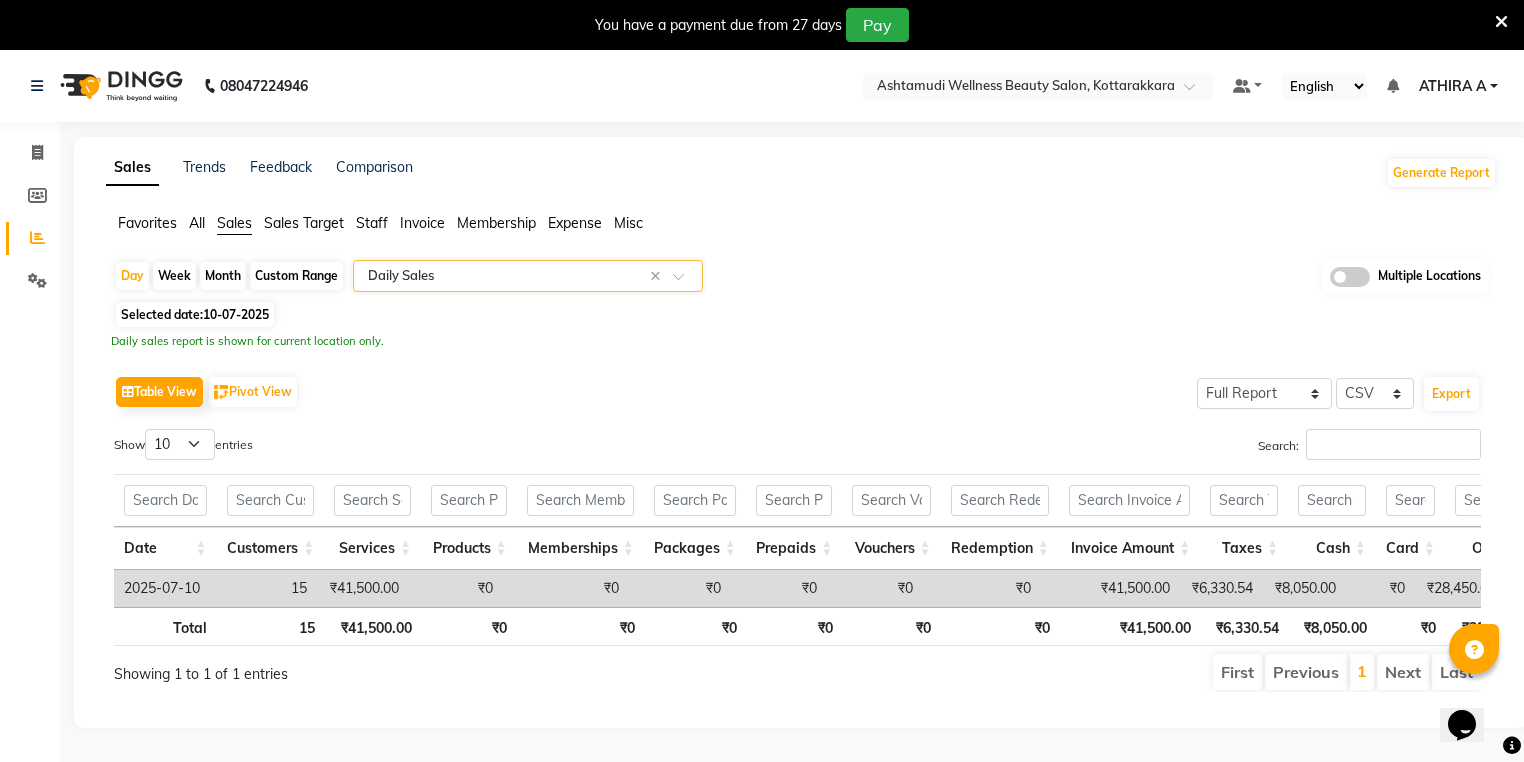 scroll, scrollTop: 0, scrollLeft: 680, axis: horizontal 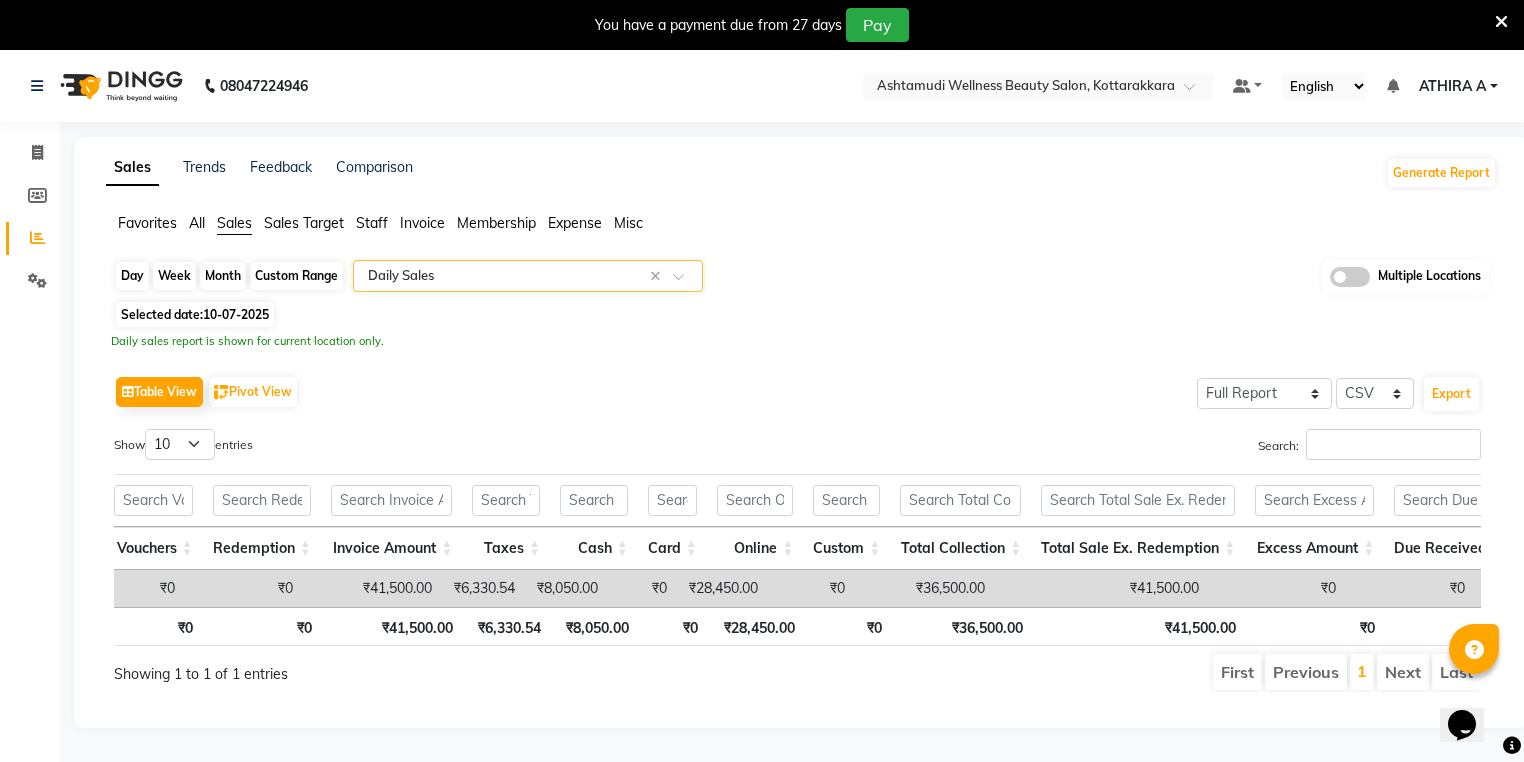 click on "Day" 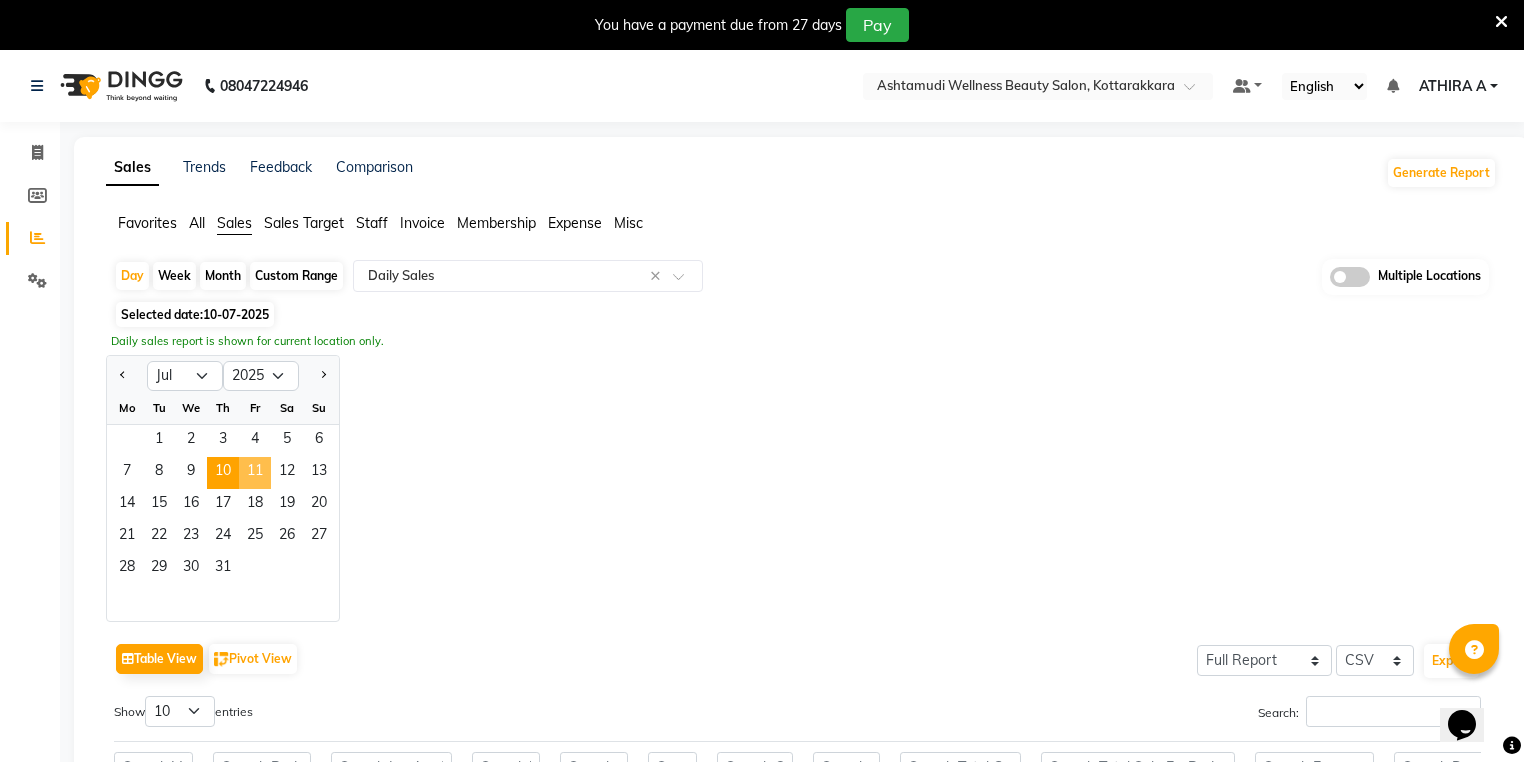 click on "11" 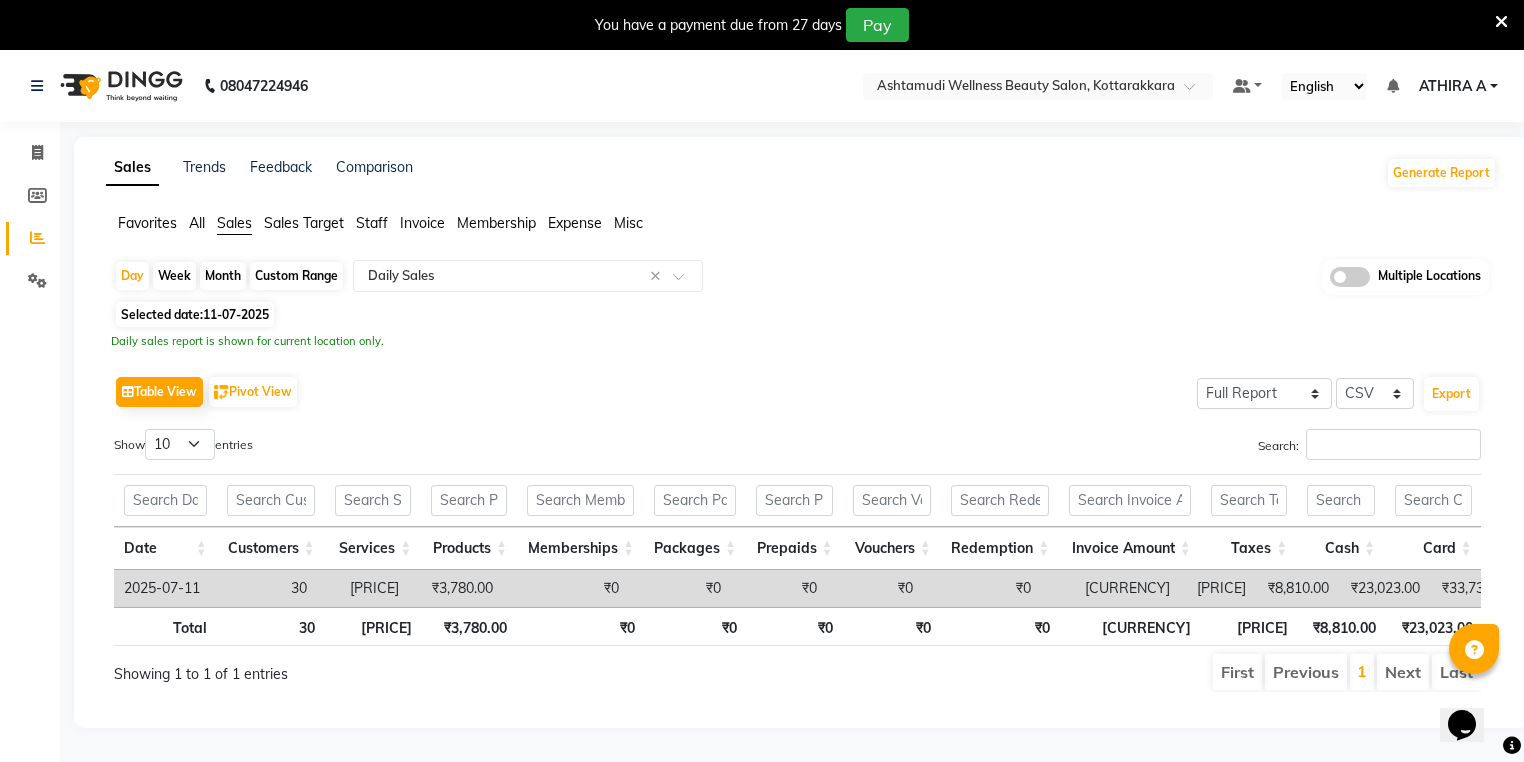 click on "Invoice" 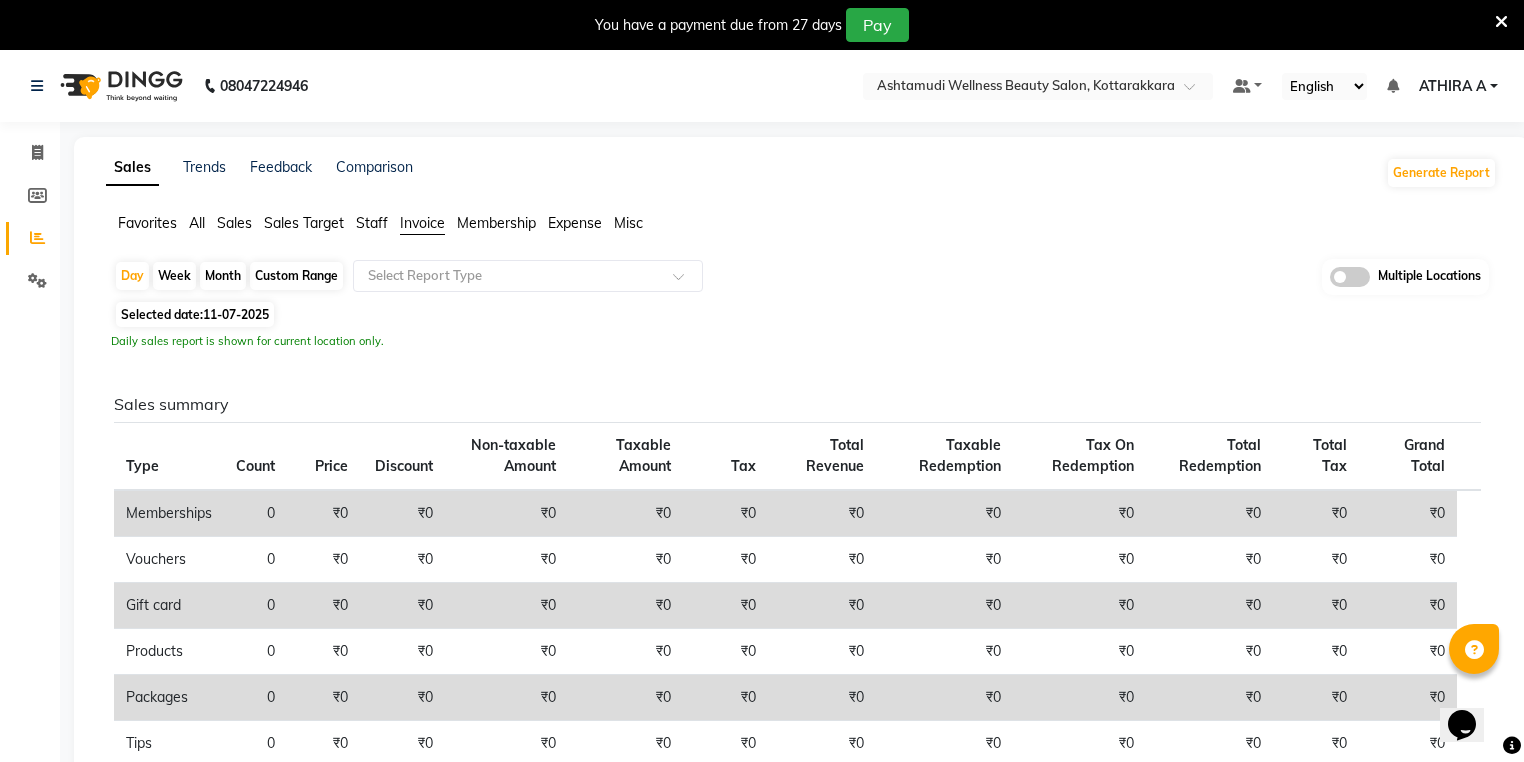 click on "Date Customers Services Products Memberships Packages Prepaids Vouchers Redemption Invoice Amount Taxes Cash Card Online Custom Total Collection Total Sale Ex. Redemption Excess Amount Due Received Actual Due Due As On Today Expense Cash Expense Online Total Sale Ex. Expenses Opening Cash Closing / Petty Cash Added To Wallet Invoice Refund Advance Refund Total 44 [PRICE] [PRICE] ₹0 ₹0 ₹0 ₹0 ₹0 [PRICE] [PRICE] ₹0 [PRICE] [PRICE] ₹0 ₹0 ₹0 ₹0 [PRICE] ₹0 [PRICE] -[PRICE] ₹0 ₹0 ₹0 ₹0 Payment mode Payment Mode Count Total Tip Fee" 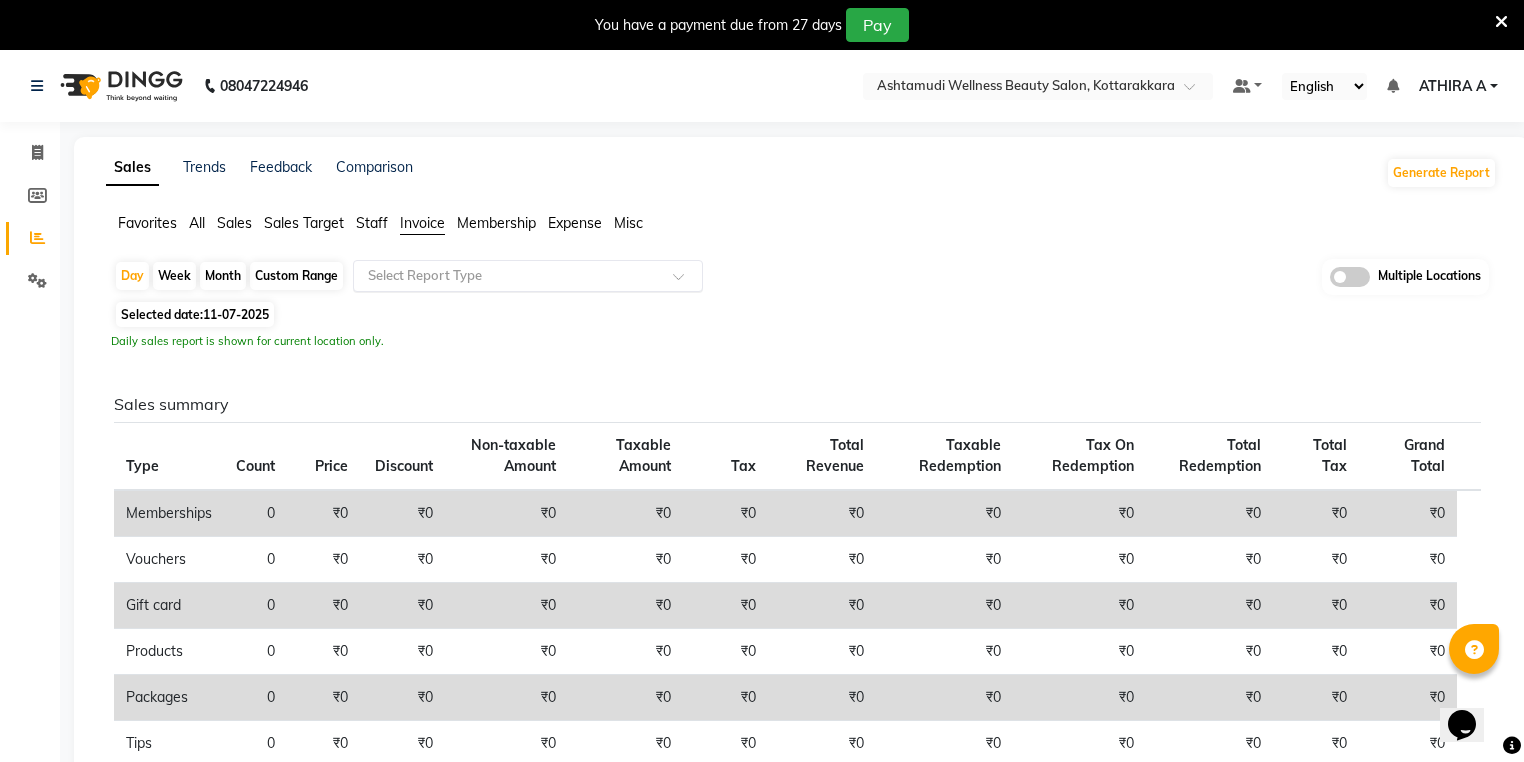 drag, startPoint x: 460, startPoint y: 268, endPoint x: 456, endPoint y: 287, distance: 19.416489 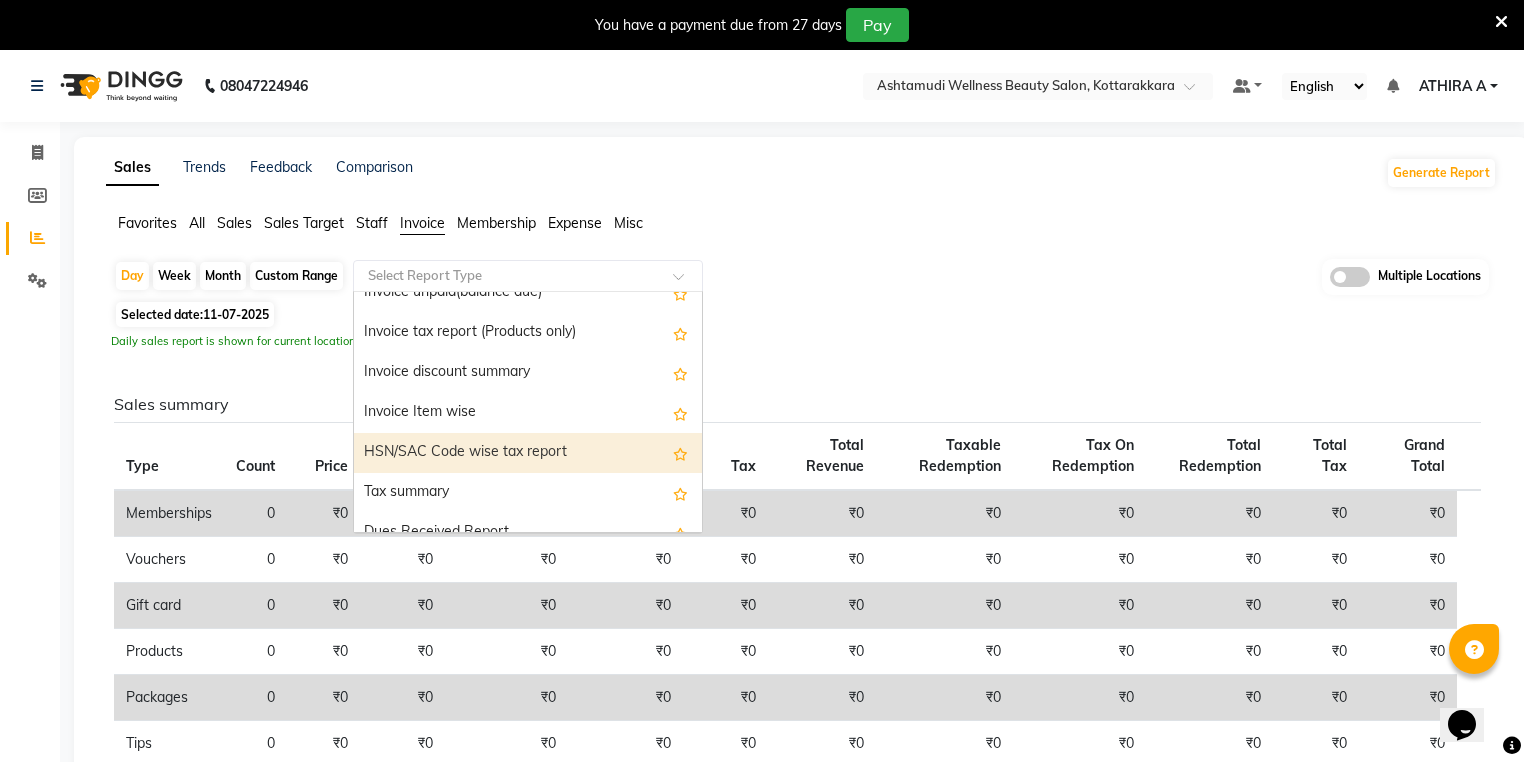 scroll, scrollTop: 160, scrollLeft: 0, axis: vertical 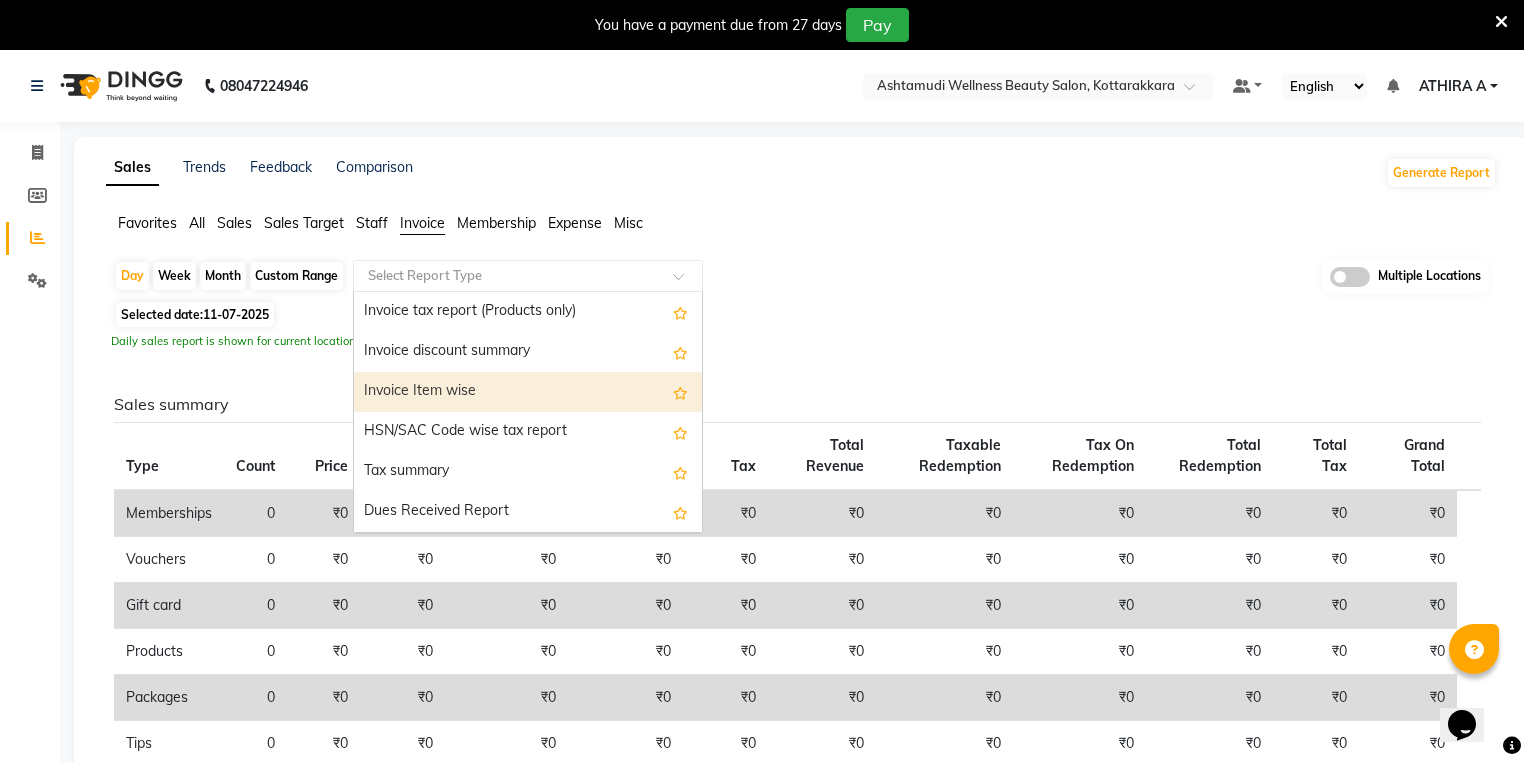 click on "Invoice Item wise" at bounding box center [528, 392] 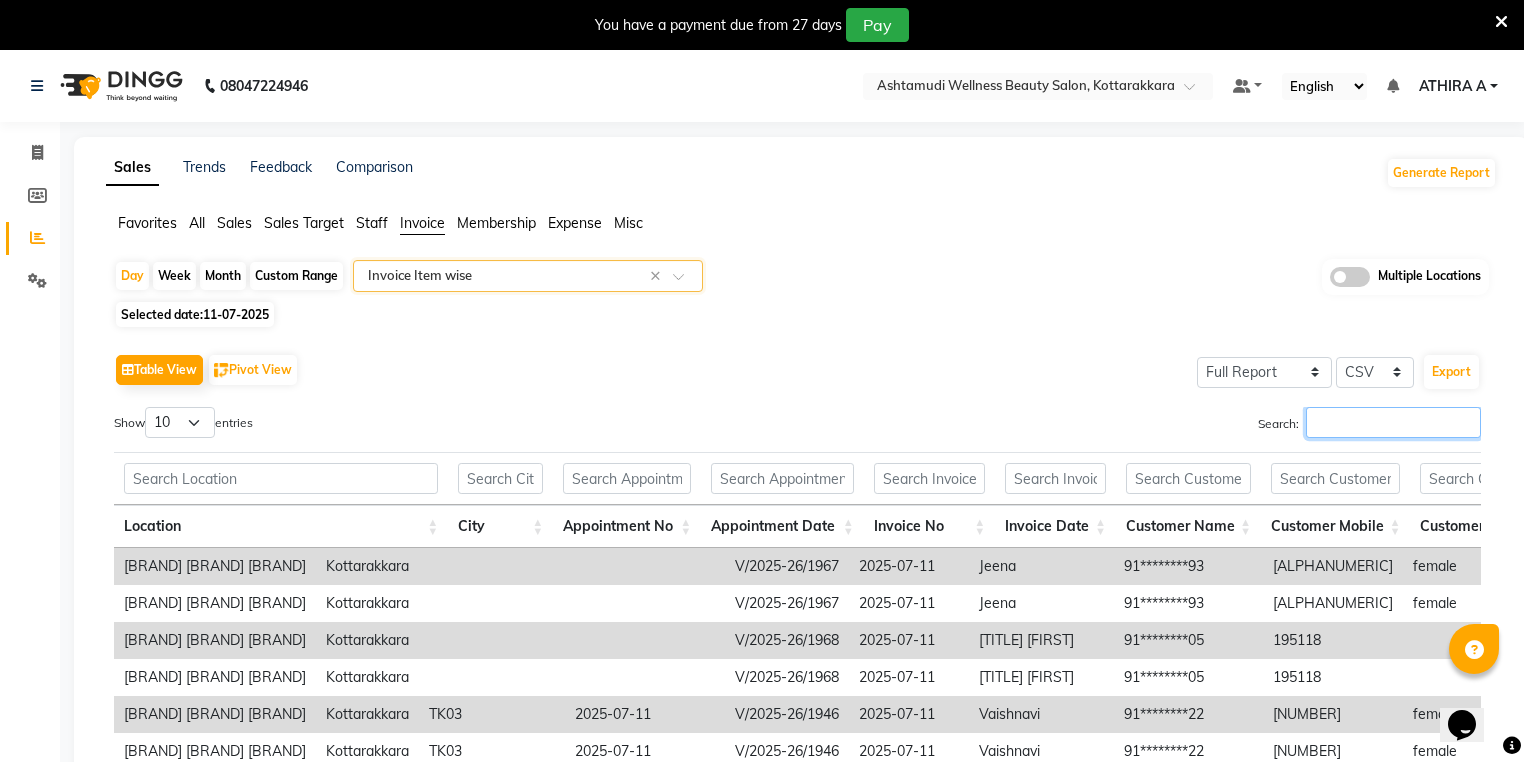 click on "Search:" at bounding box center [1393, 422] 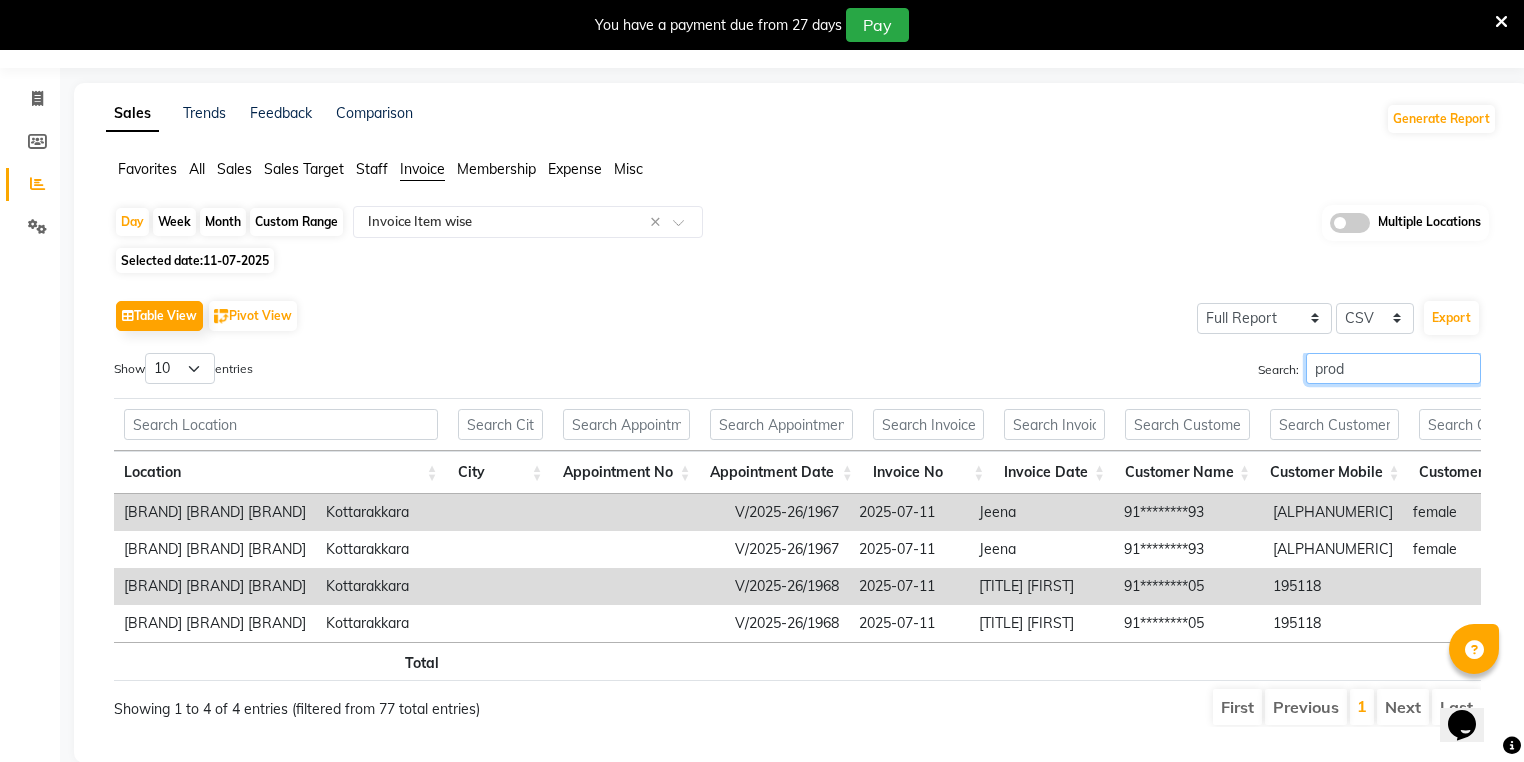 scroll, scrollTop: 106, scrollLeft: 0, axis: vertical 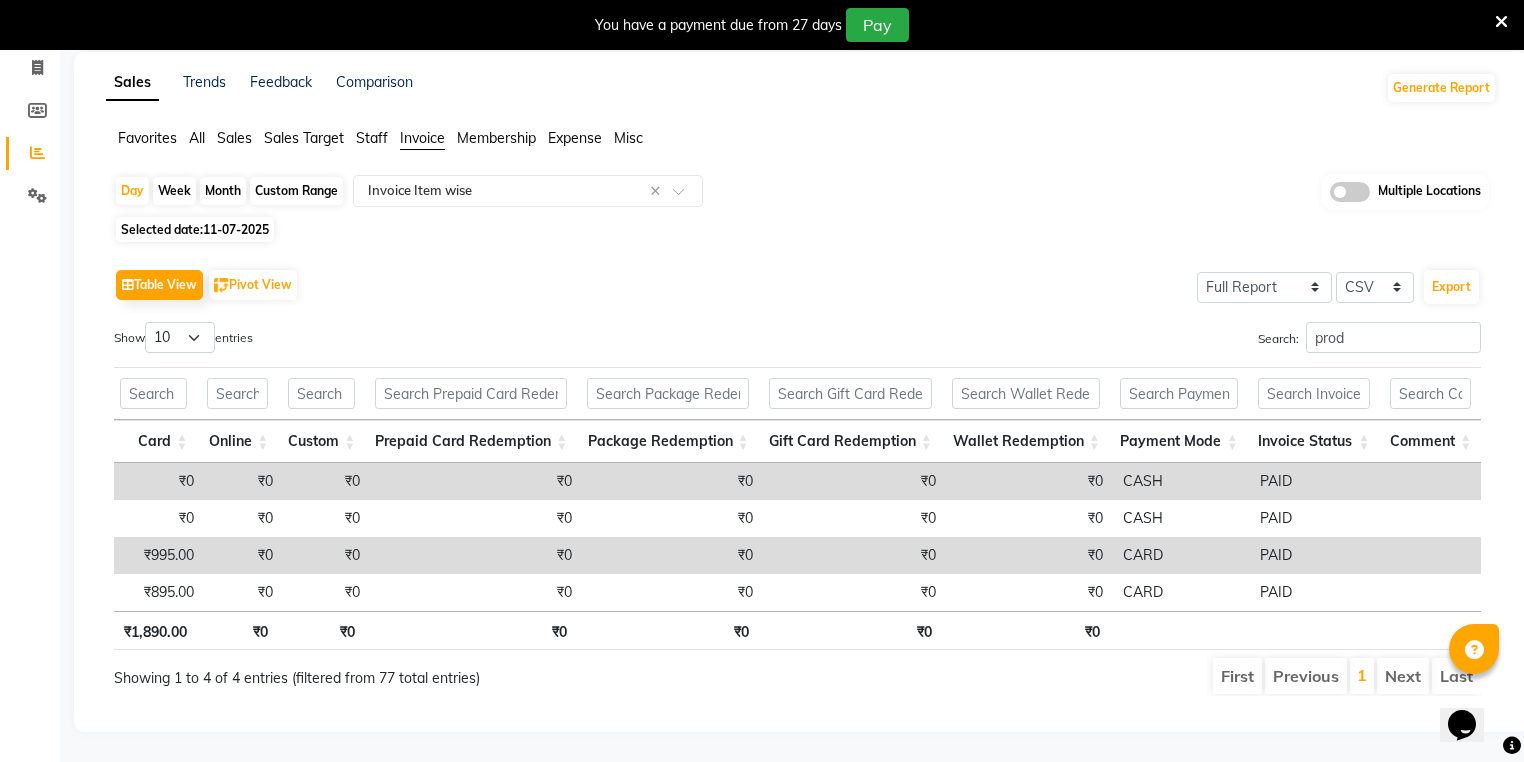 drag, startPoint x: 1352, startPoint y: 601, endPoint x: 1284, endPoint y: 602, distance: 68.007355 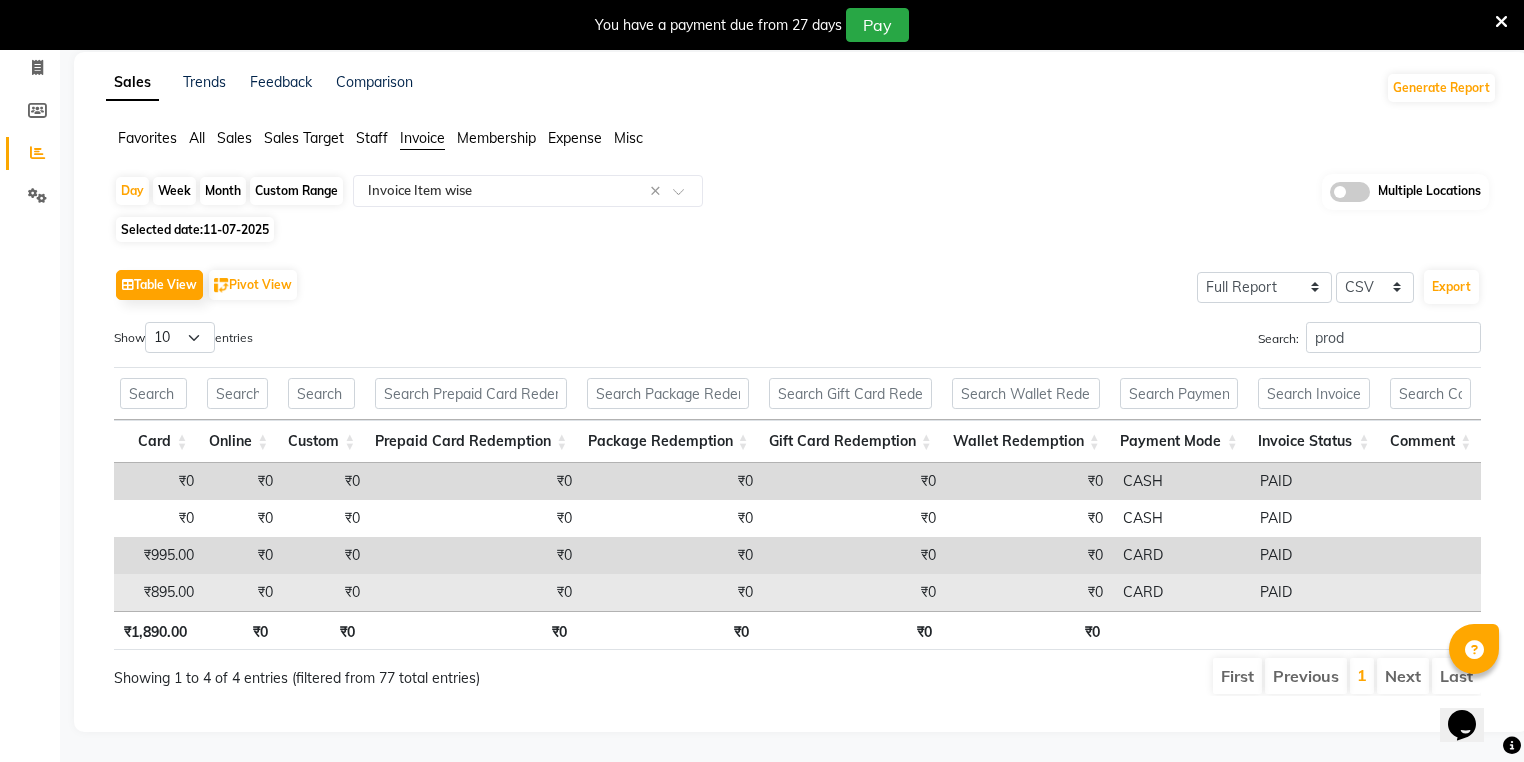 click on "PAID" at bounding box center [1315, 592] 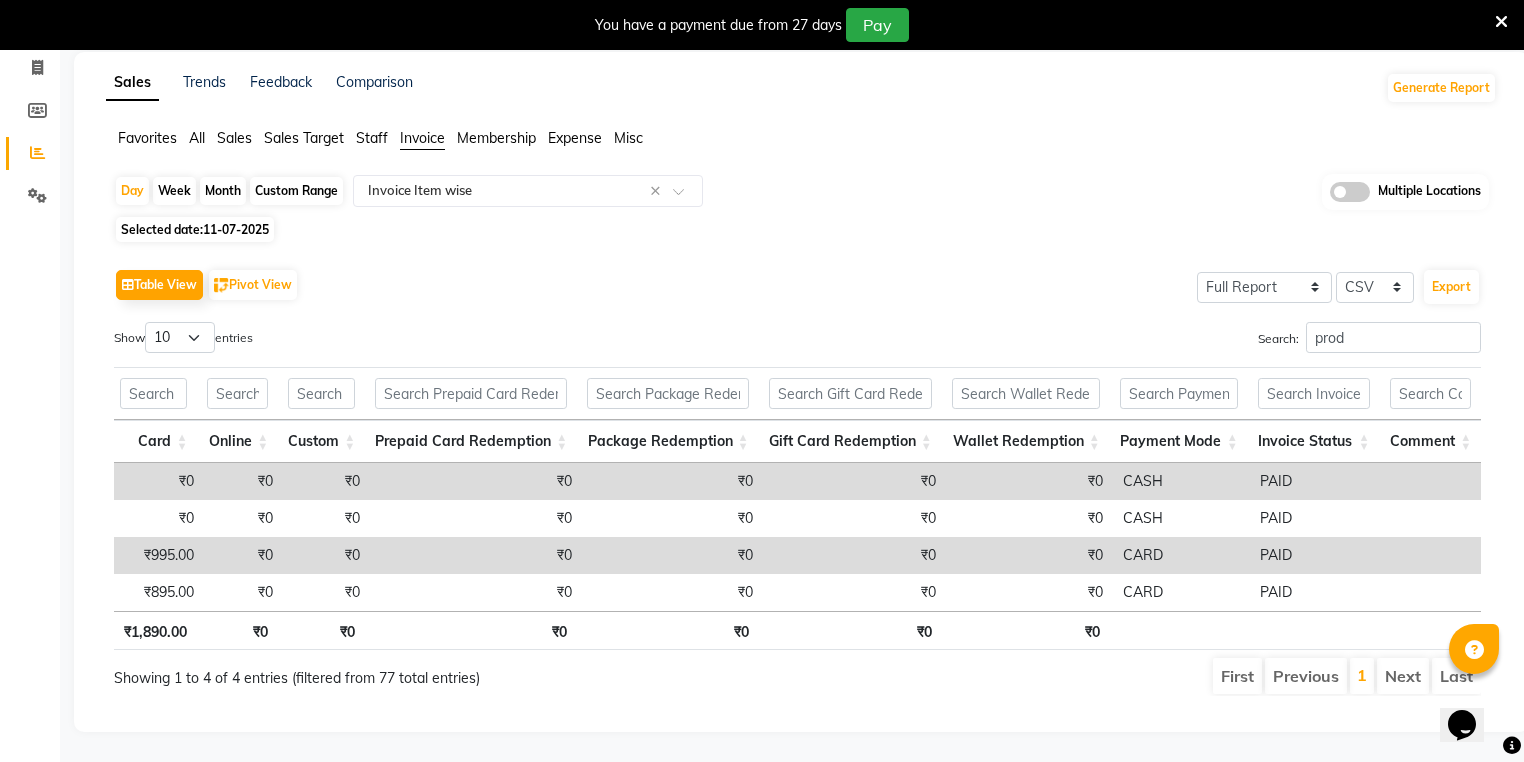 scroll, scrollTop: 0, scrollLeft: 4035, axis: horizontal 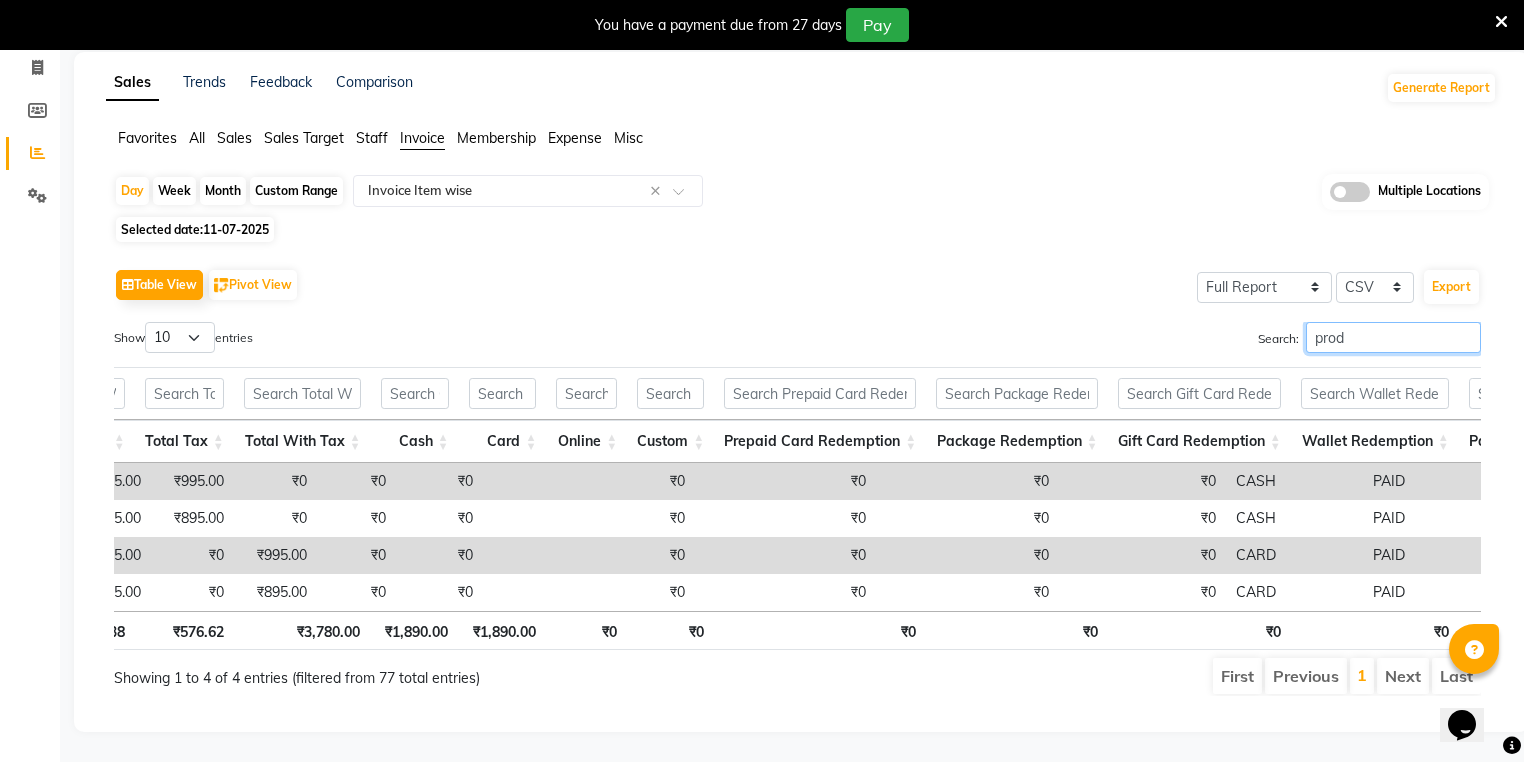 click on "prod" at bounding box center (1393, 337) 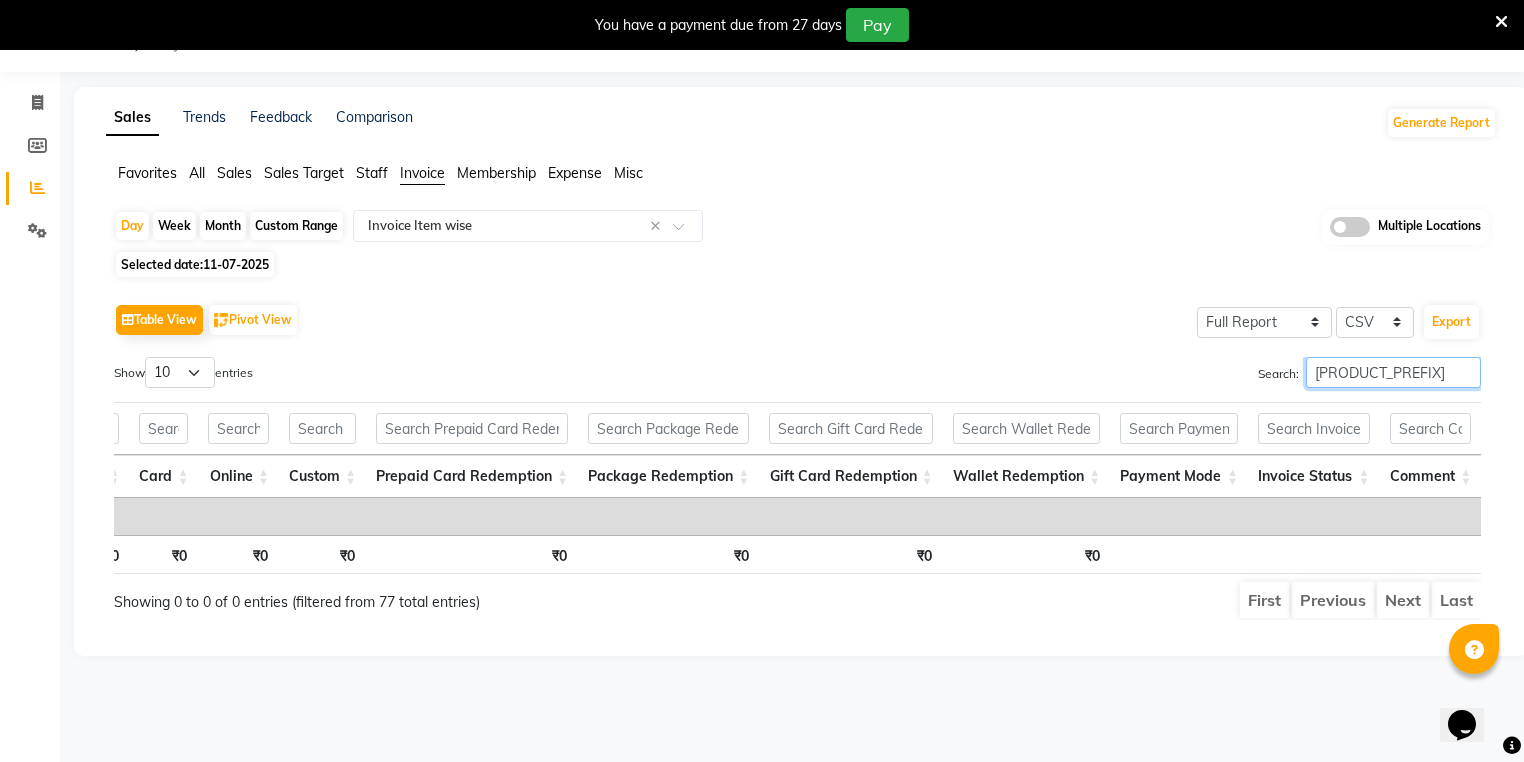 scroll, scrollTop: 50, scrollLeft: 0, axis: vertical 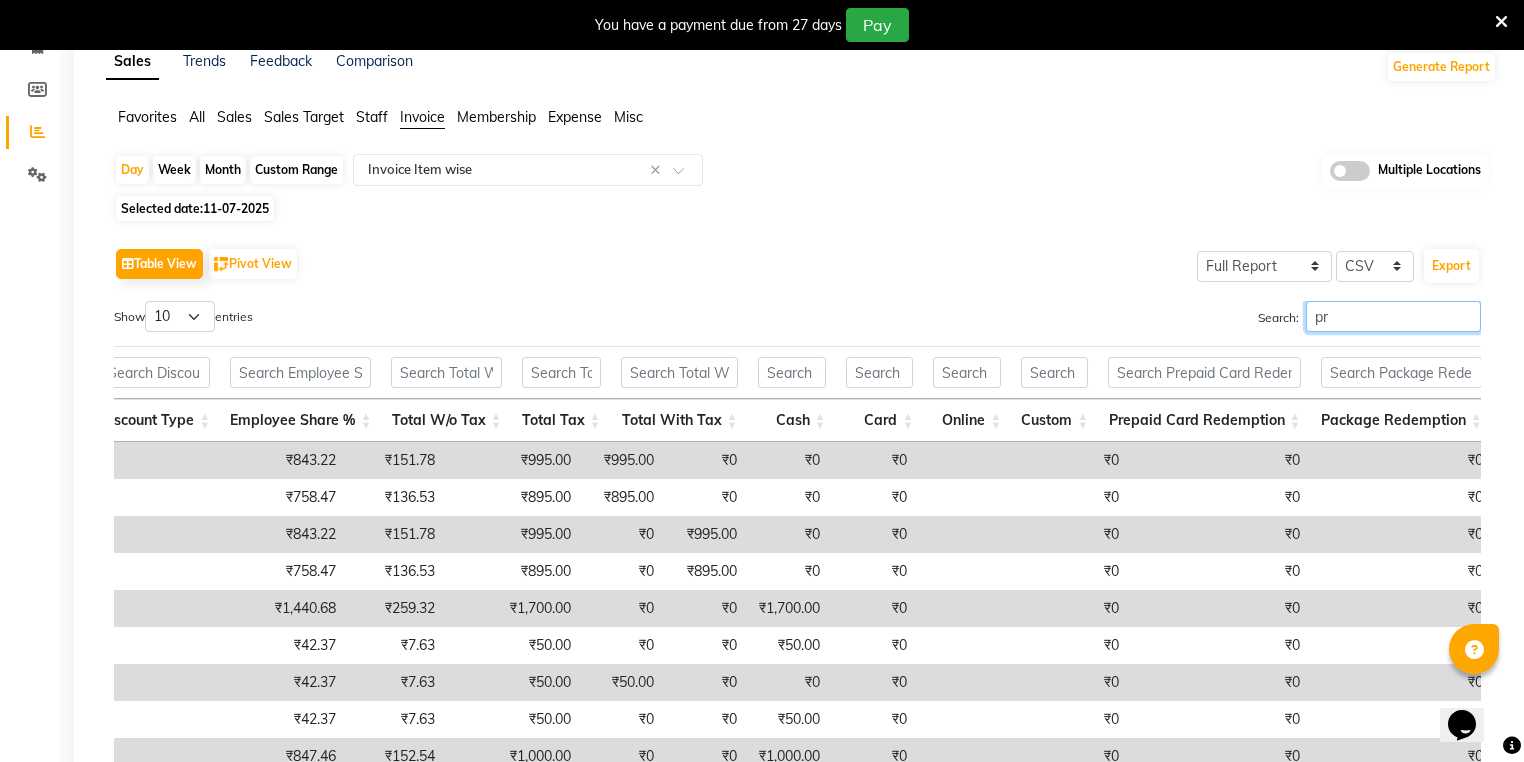 type on "p" 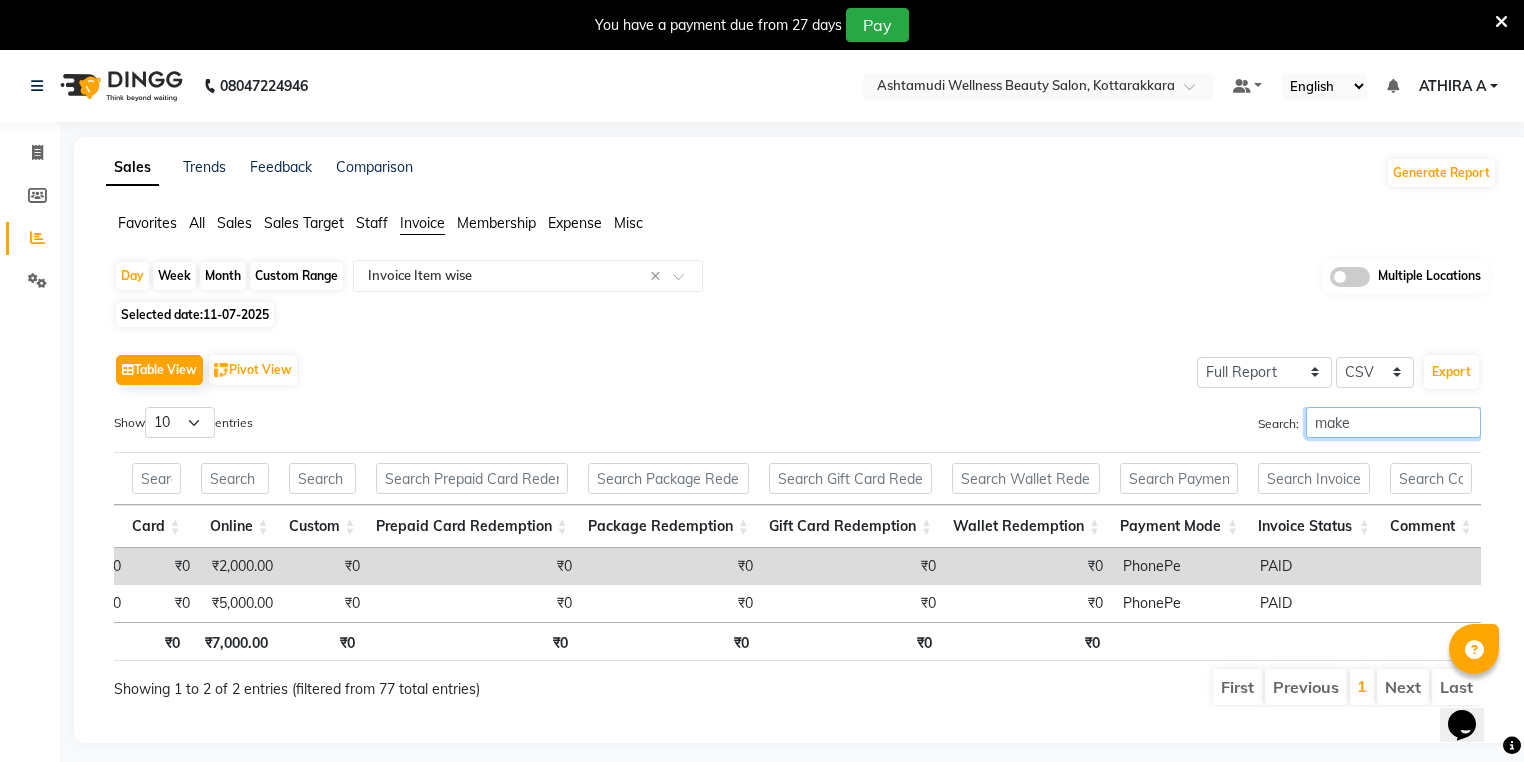 type on "make" 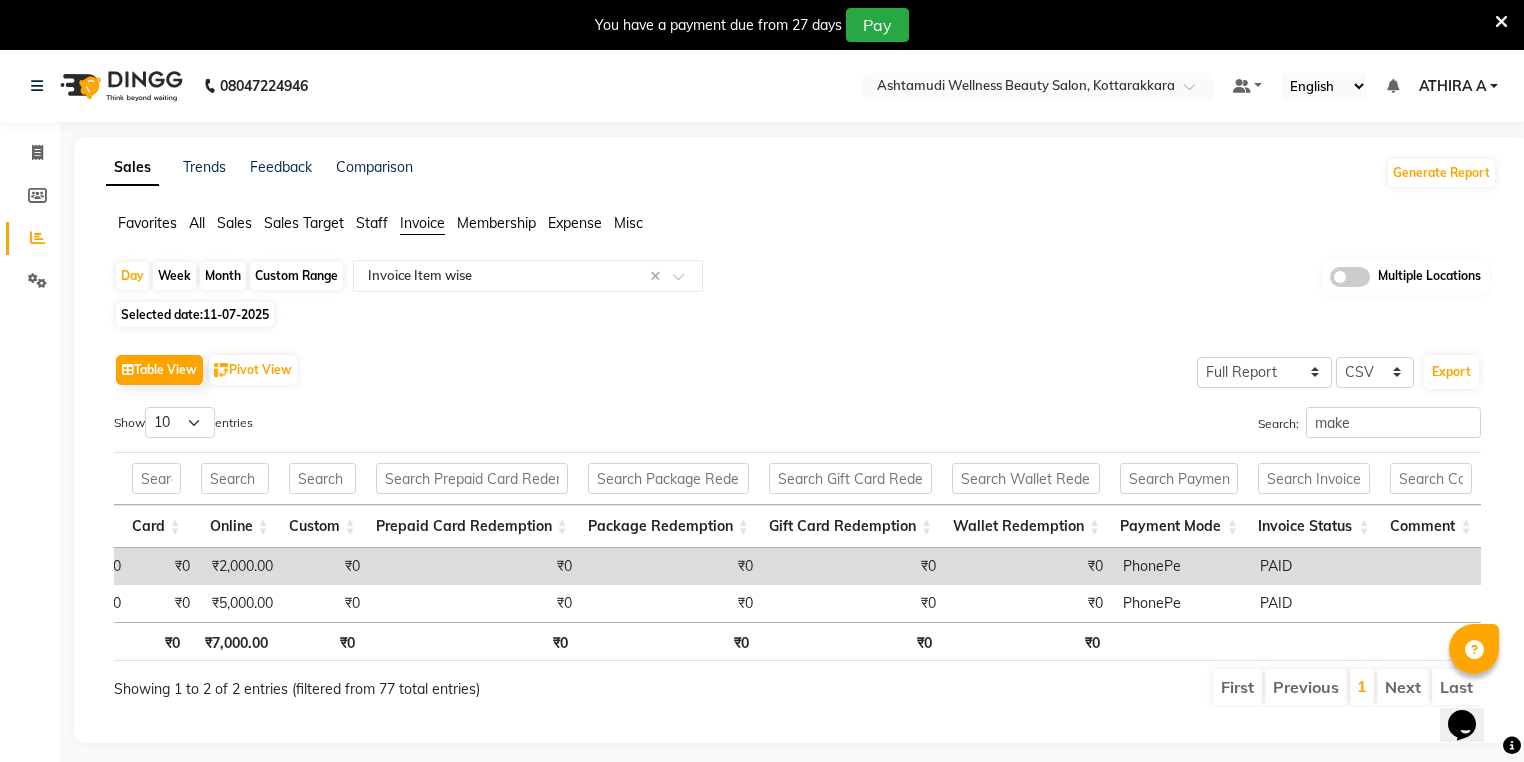 click on "Sales" 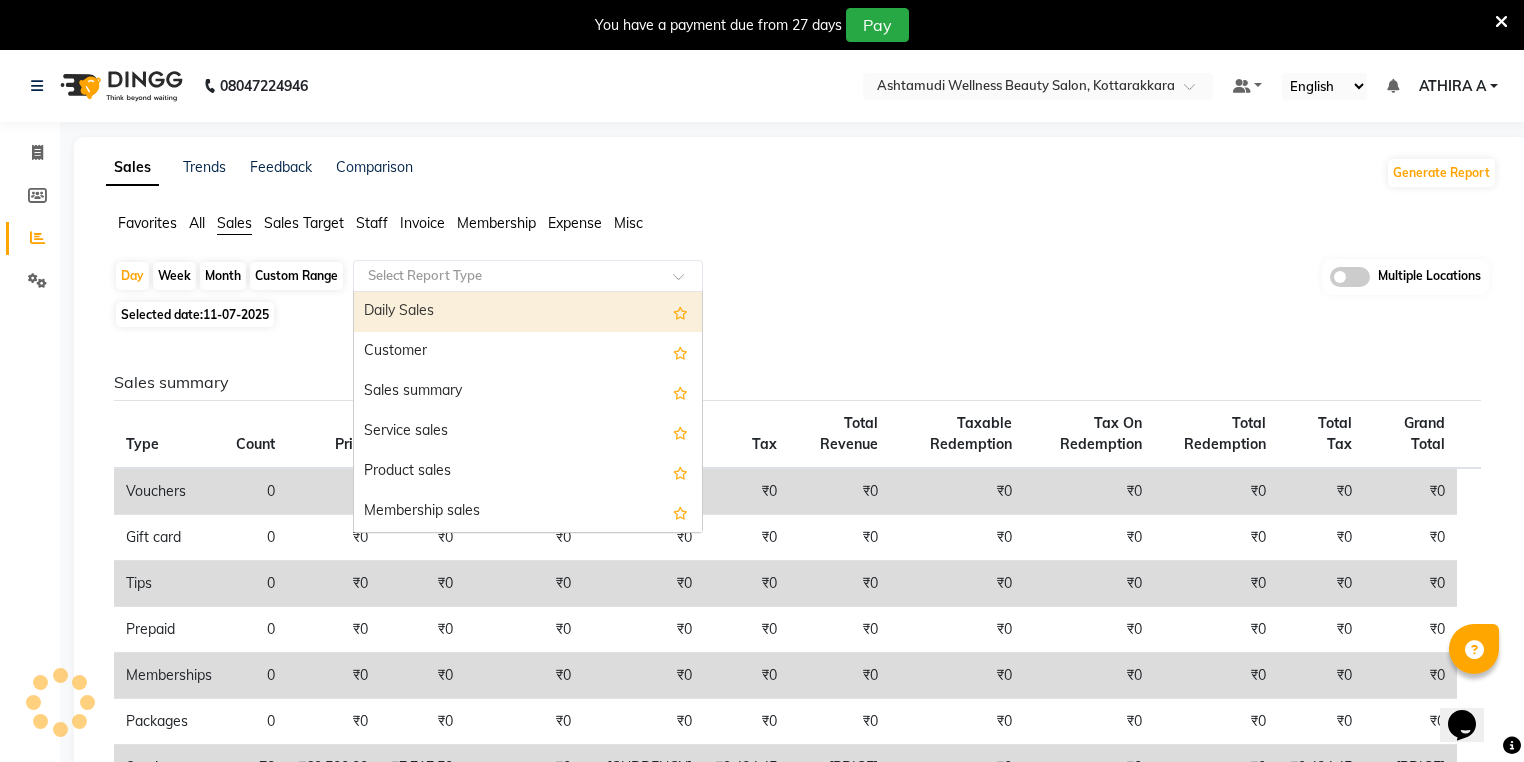 drag, startPoint x: 372, startPoint y: 270, endPoint x: 371, endPoint y: 304, distance: 34.0147 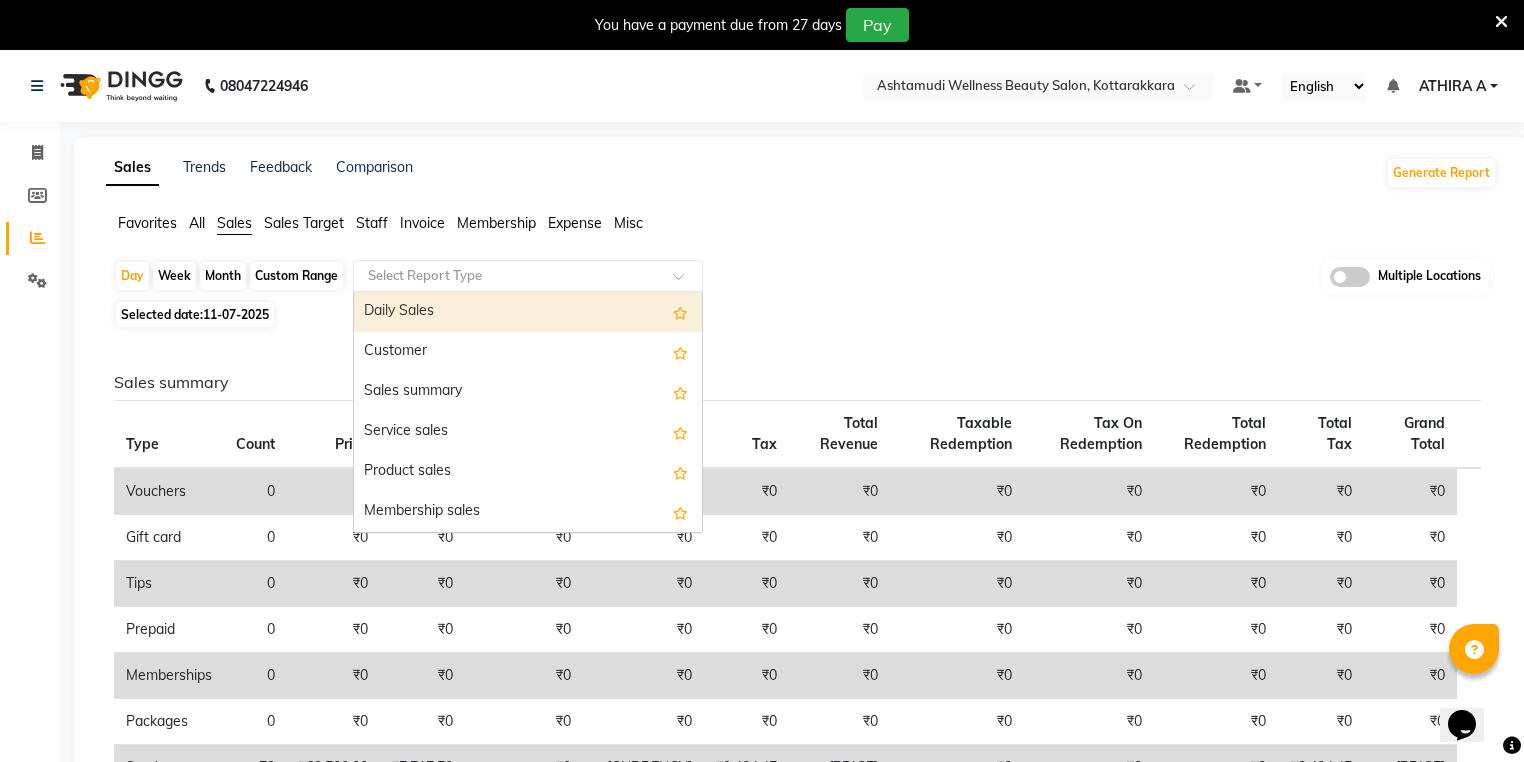 click on "Daily Sales" at bounding box center (528, 312) 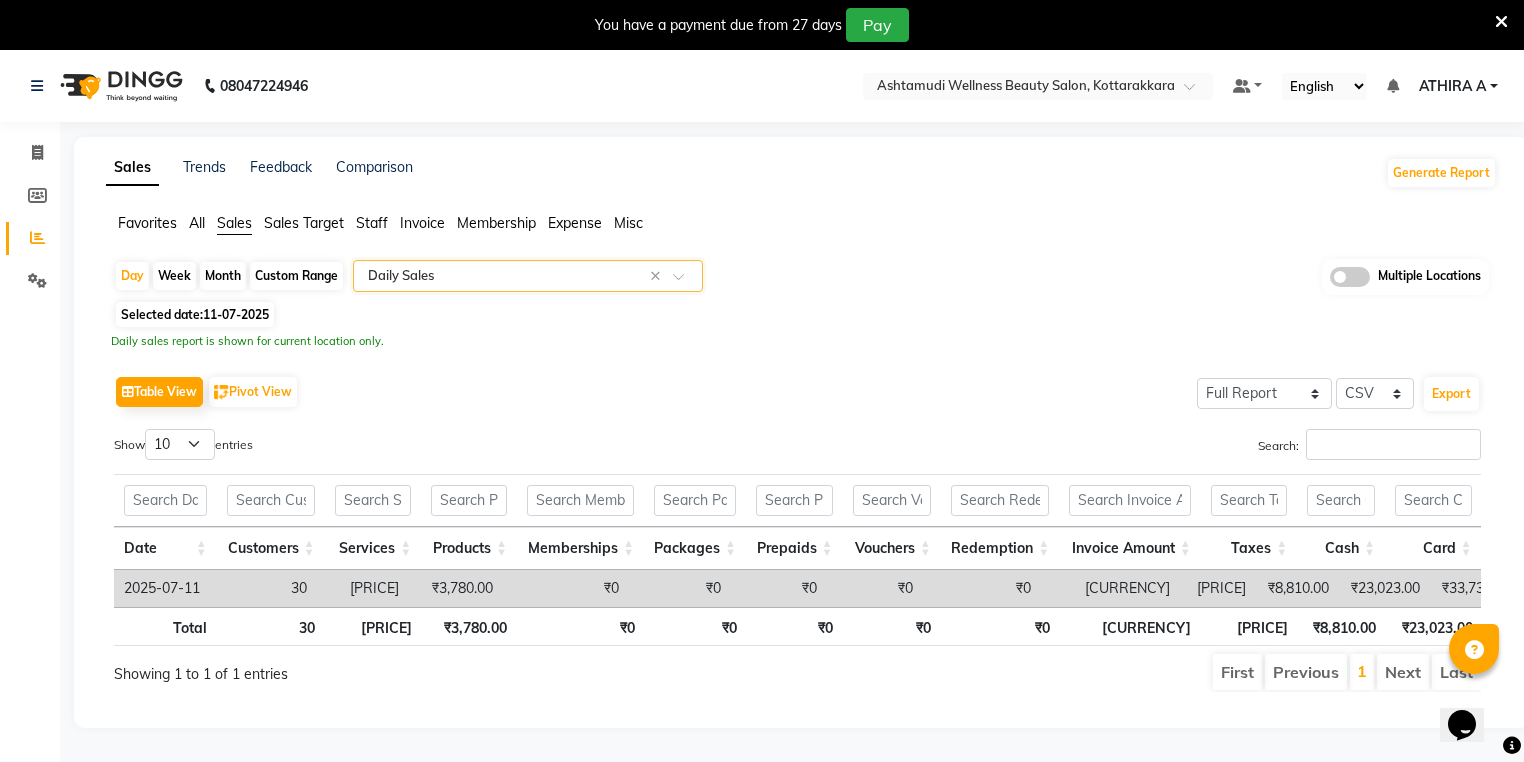 scroll, scrollTop: 0, scrollLeft: 331, axis: horizontal 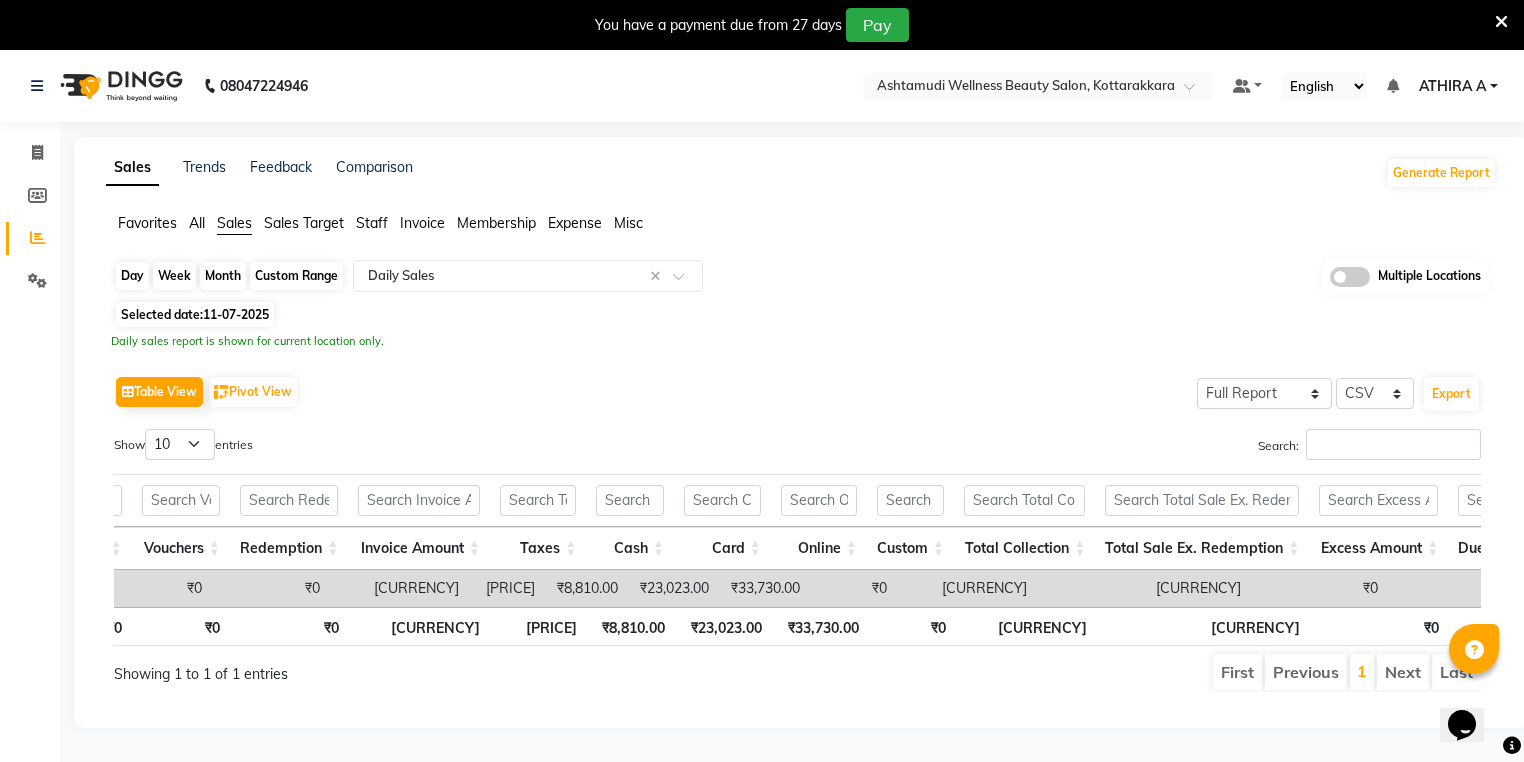 click on "Day" 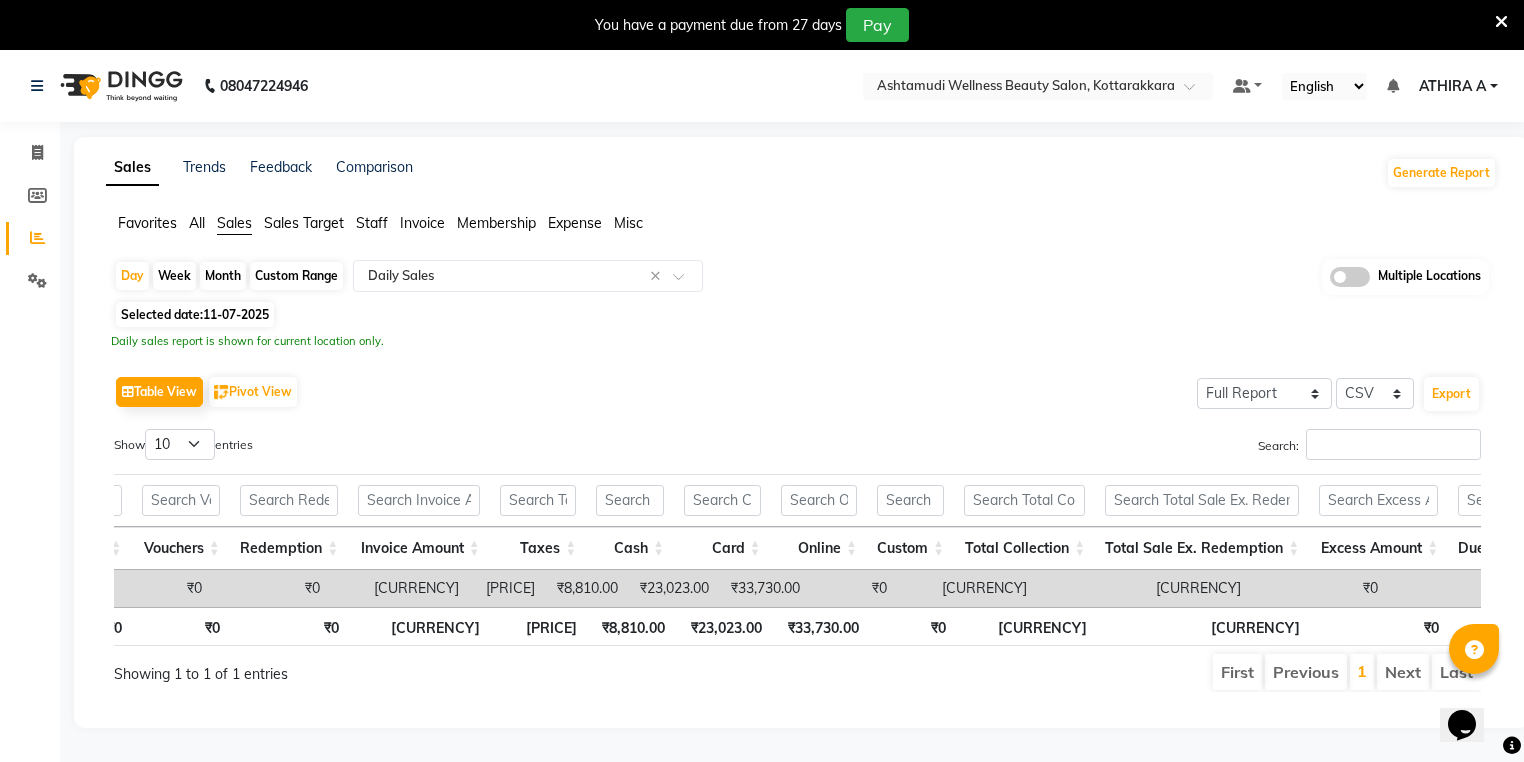 select on "7" 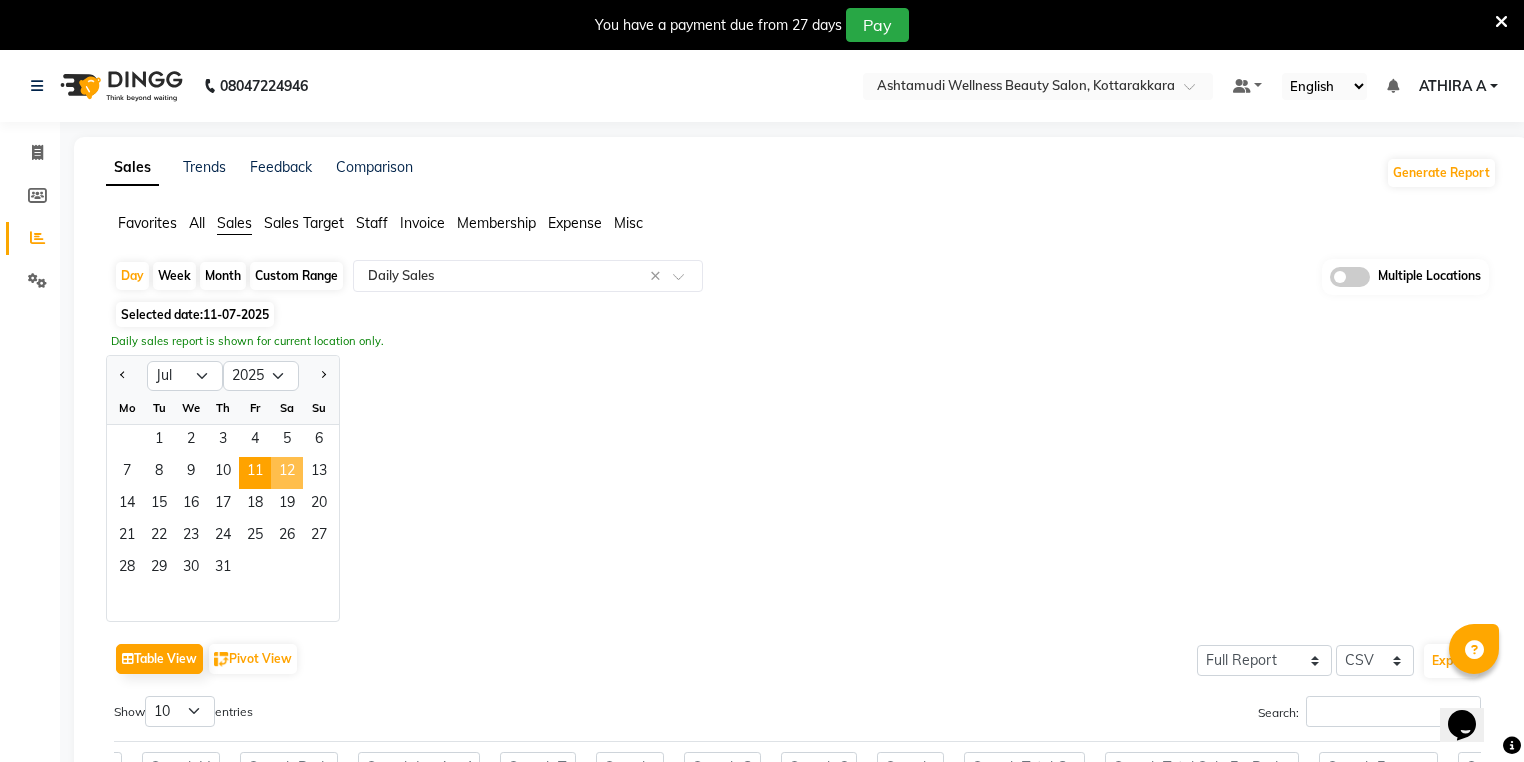 click on "12" 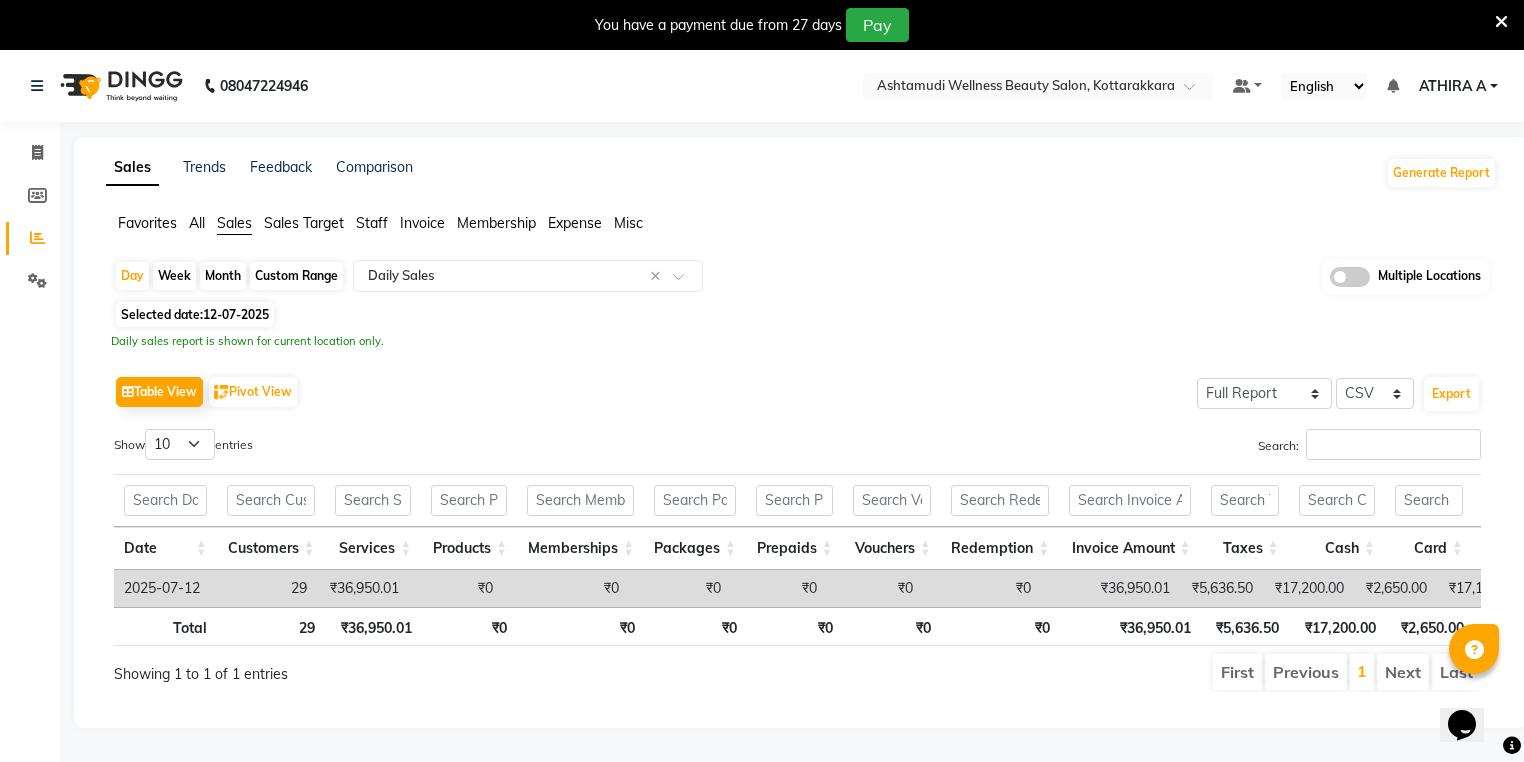 click on "Invoice" 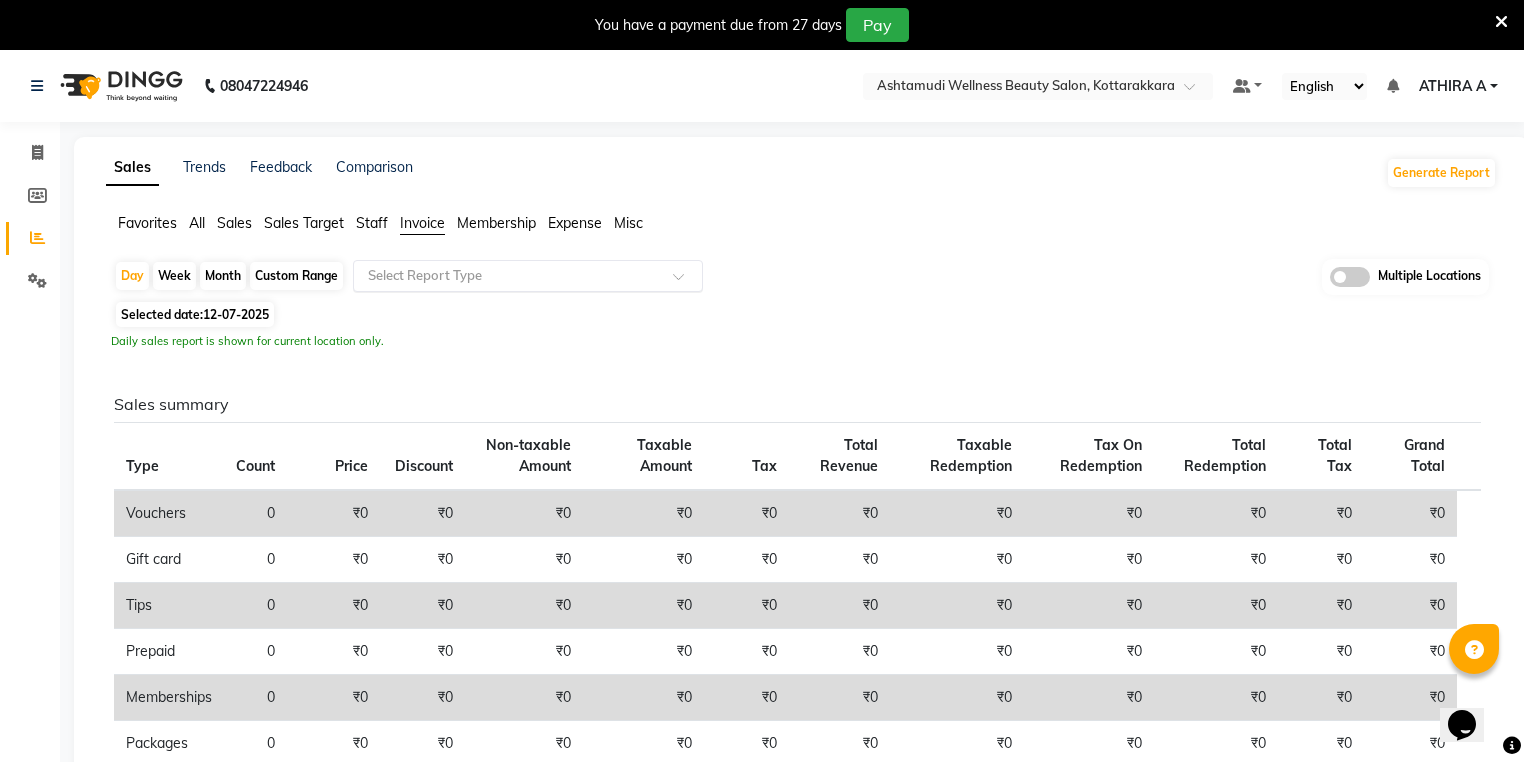 click 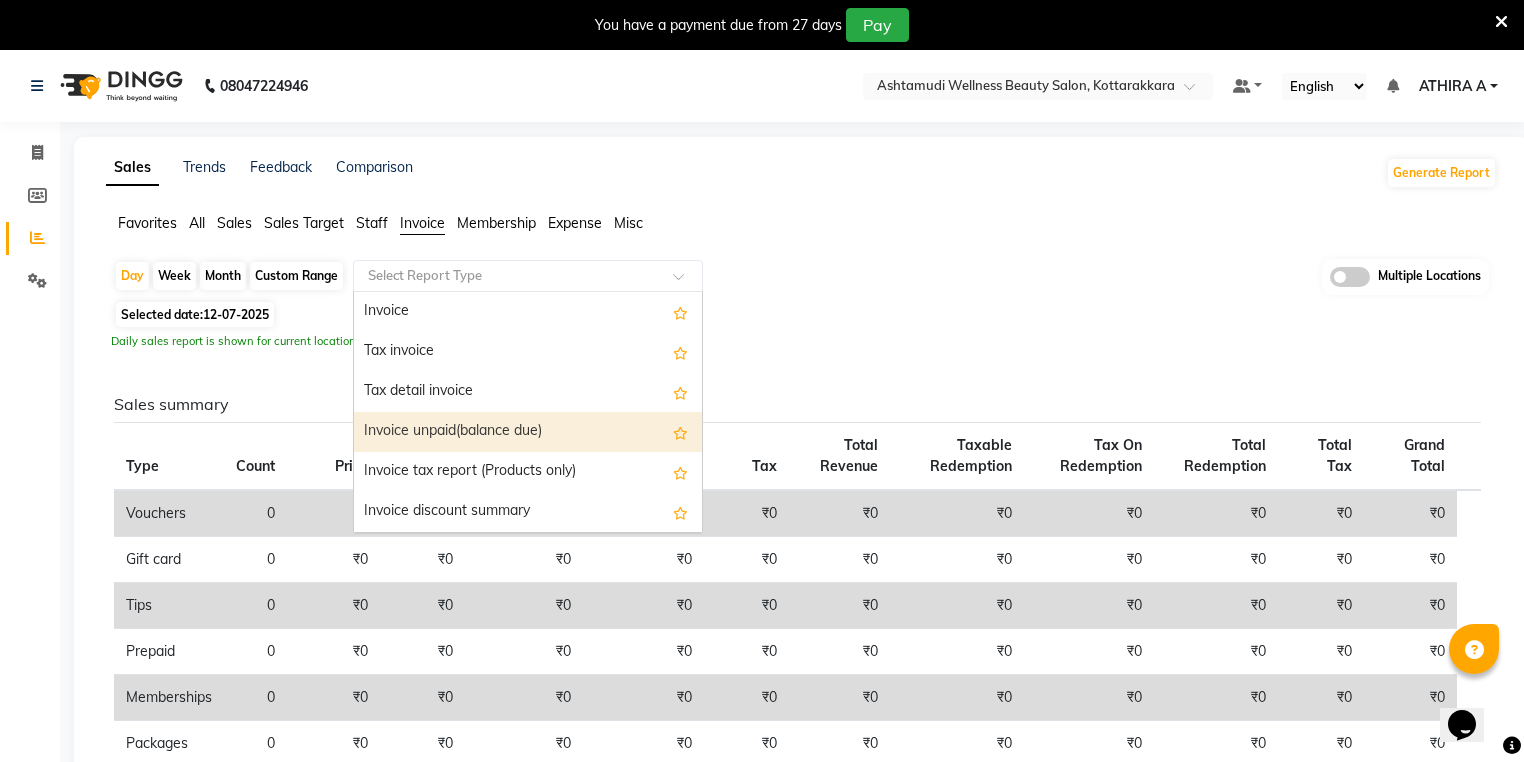 scroll, scrollTop: 80, scrollLeft: 0, axis: vertical 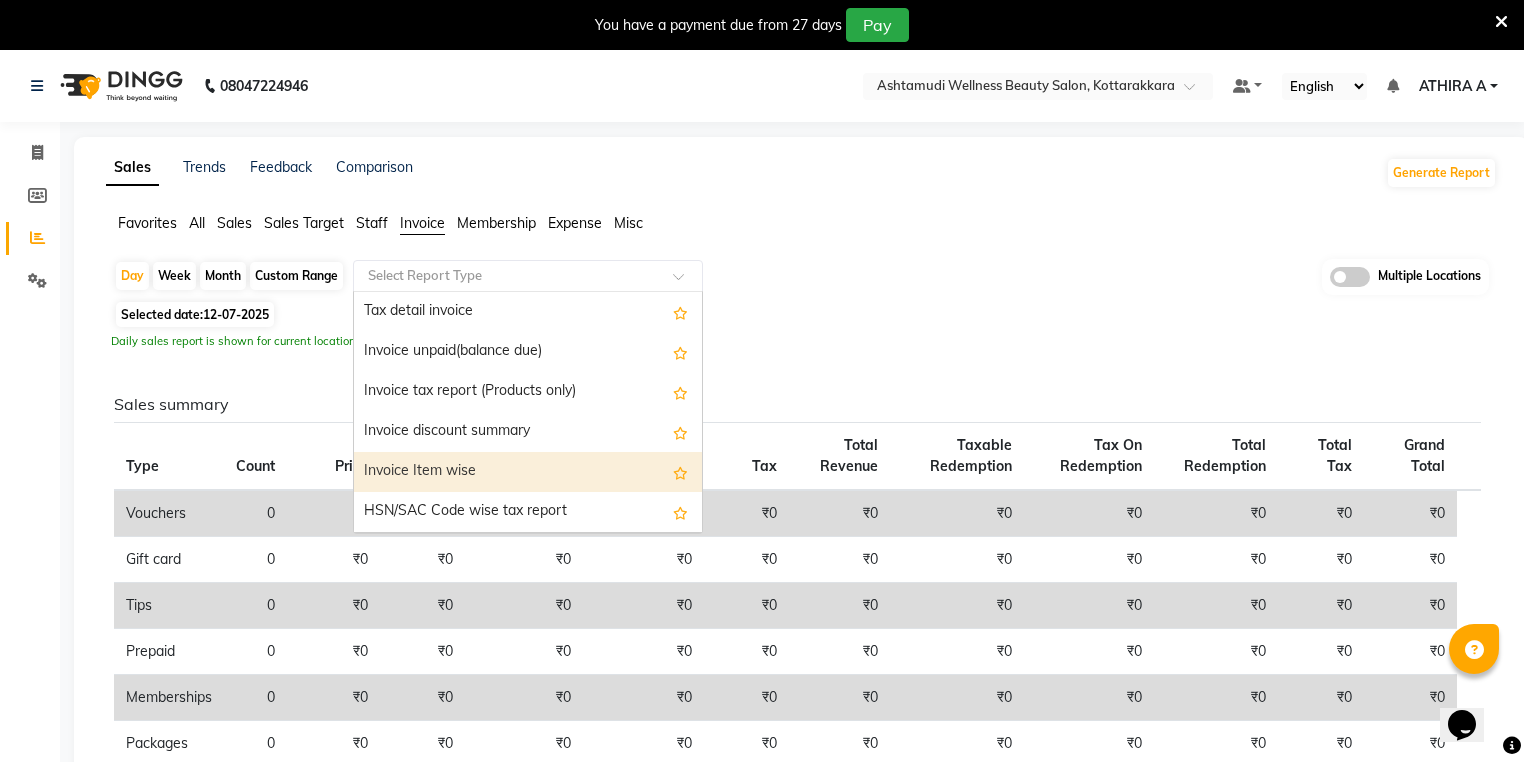 click on "Invoice Item wise" at bounding box center [528, 472] 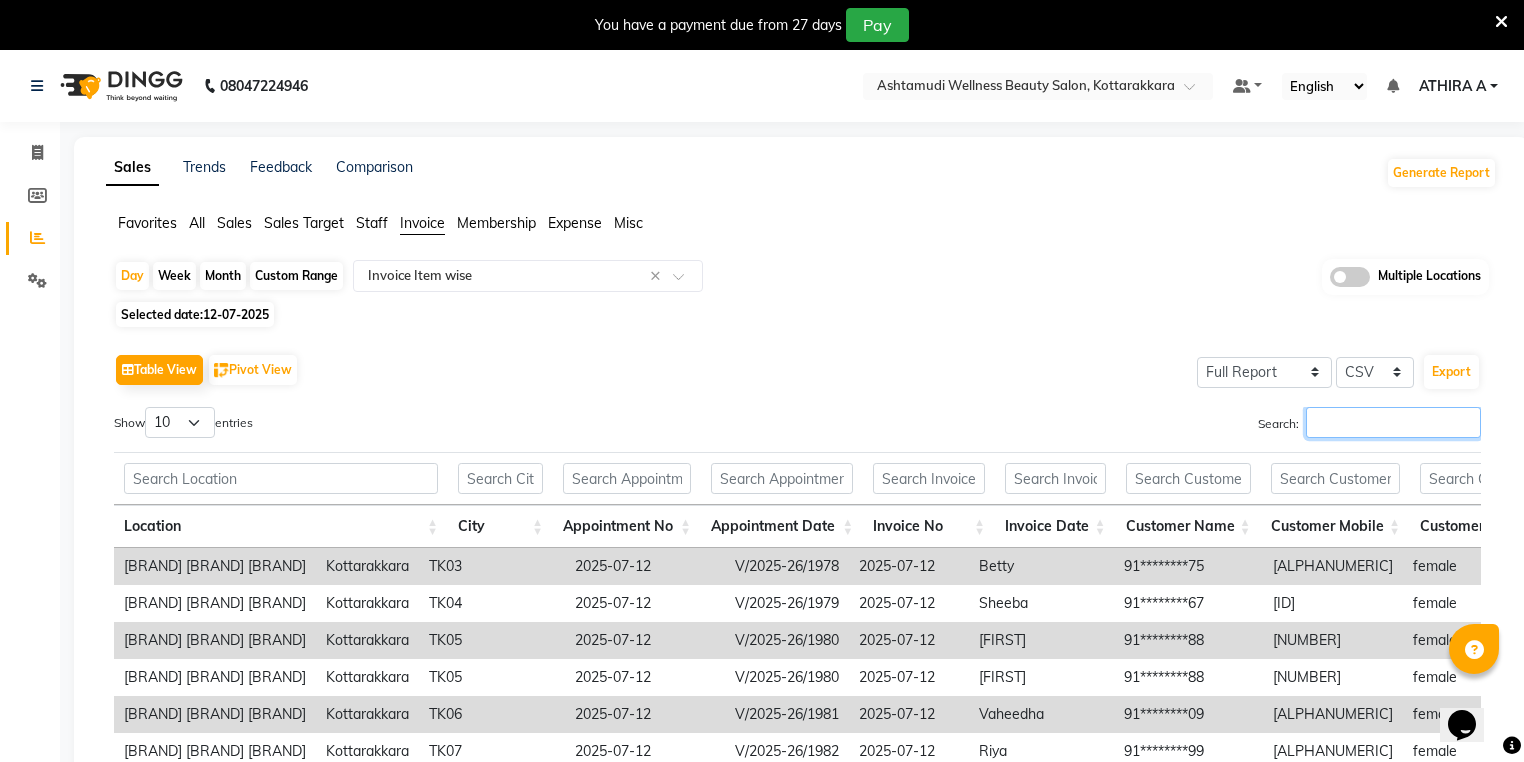 click on "Search:" at bounding box center [1393, 422] 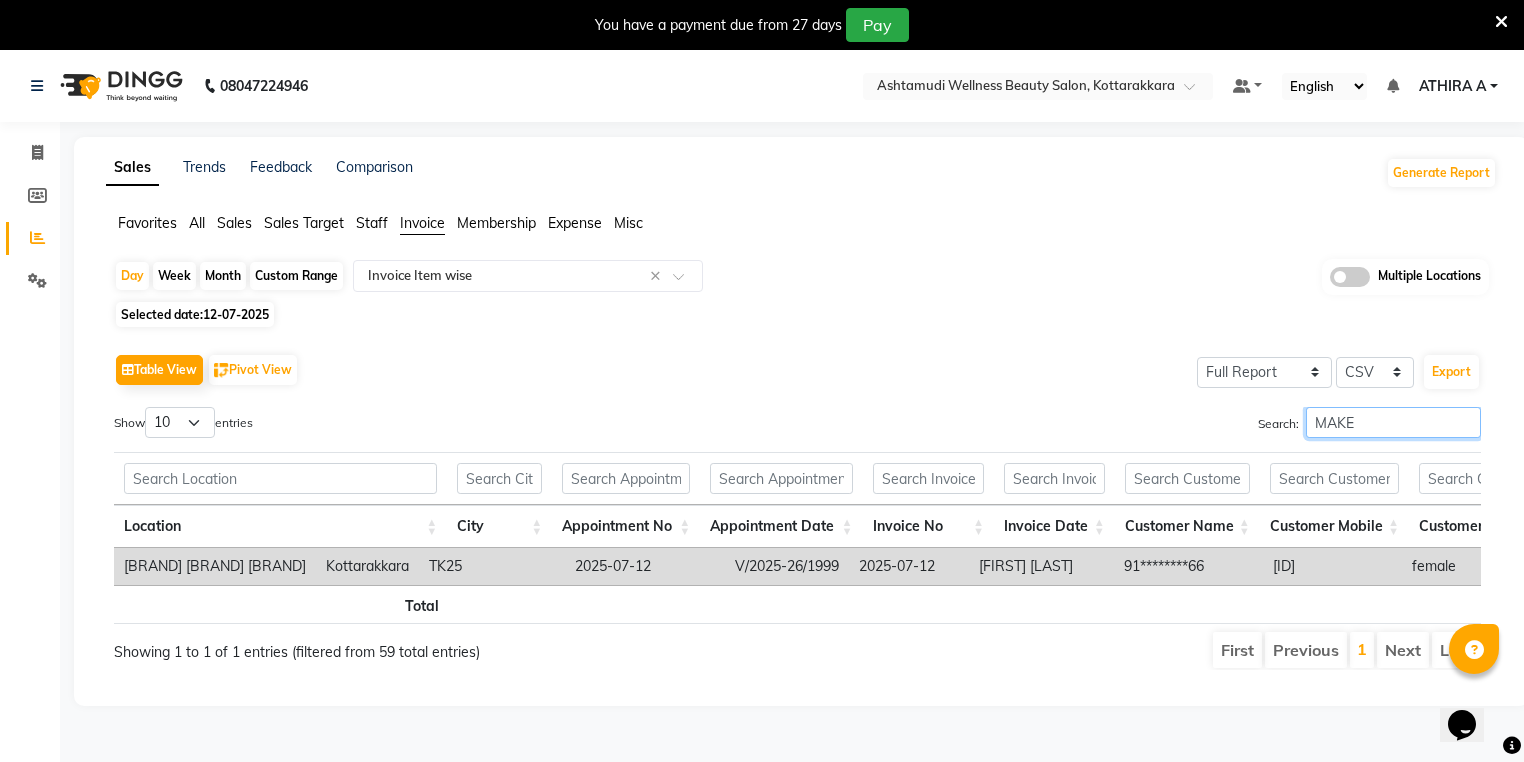 scroll, scrollTop: 0, scrollLeft: 0, axis: both 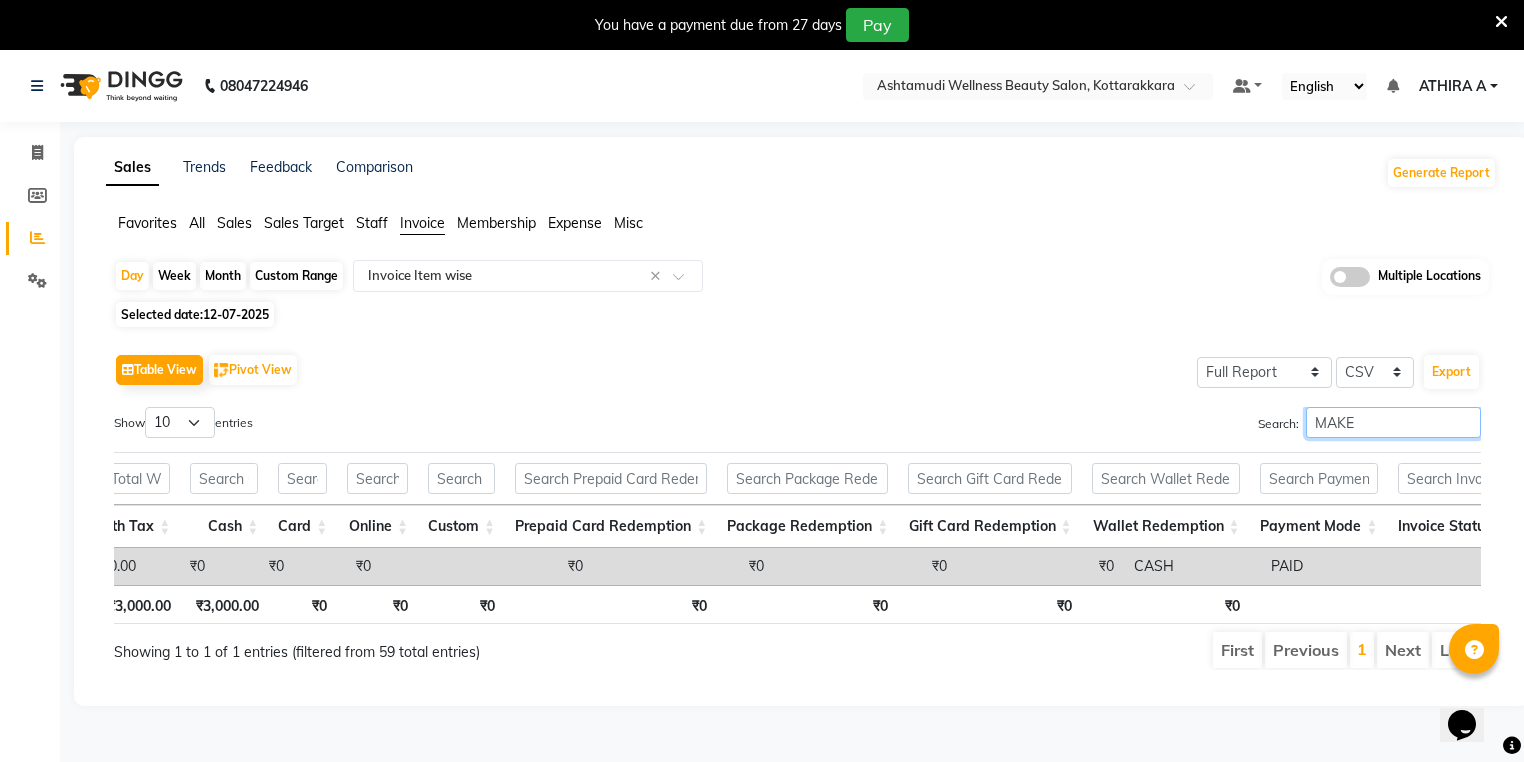 type on "MAKE" 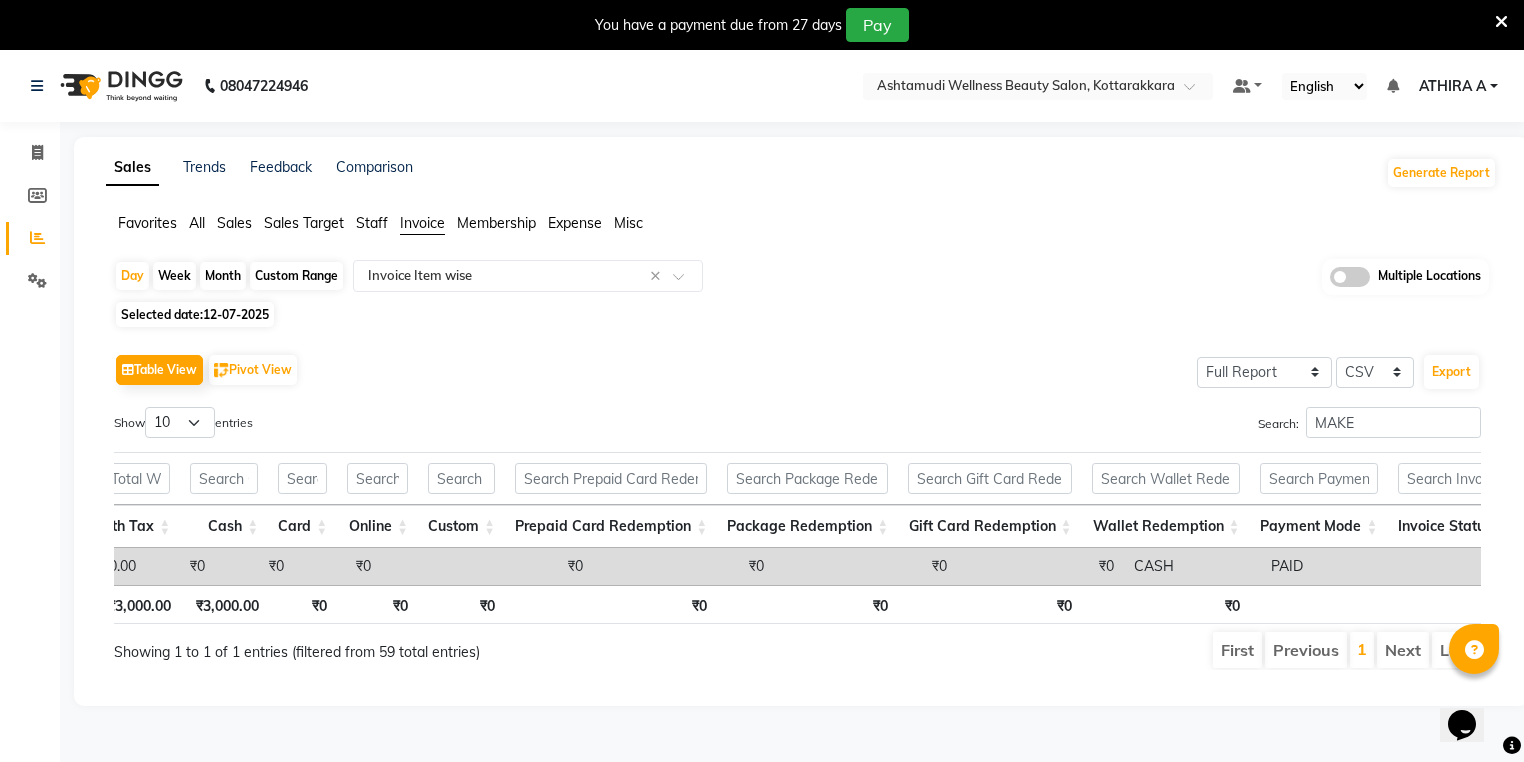 click on "Sales" 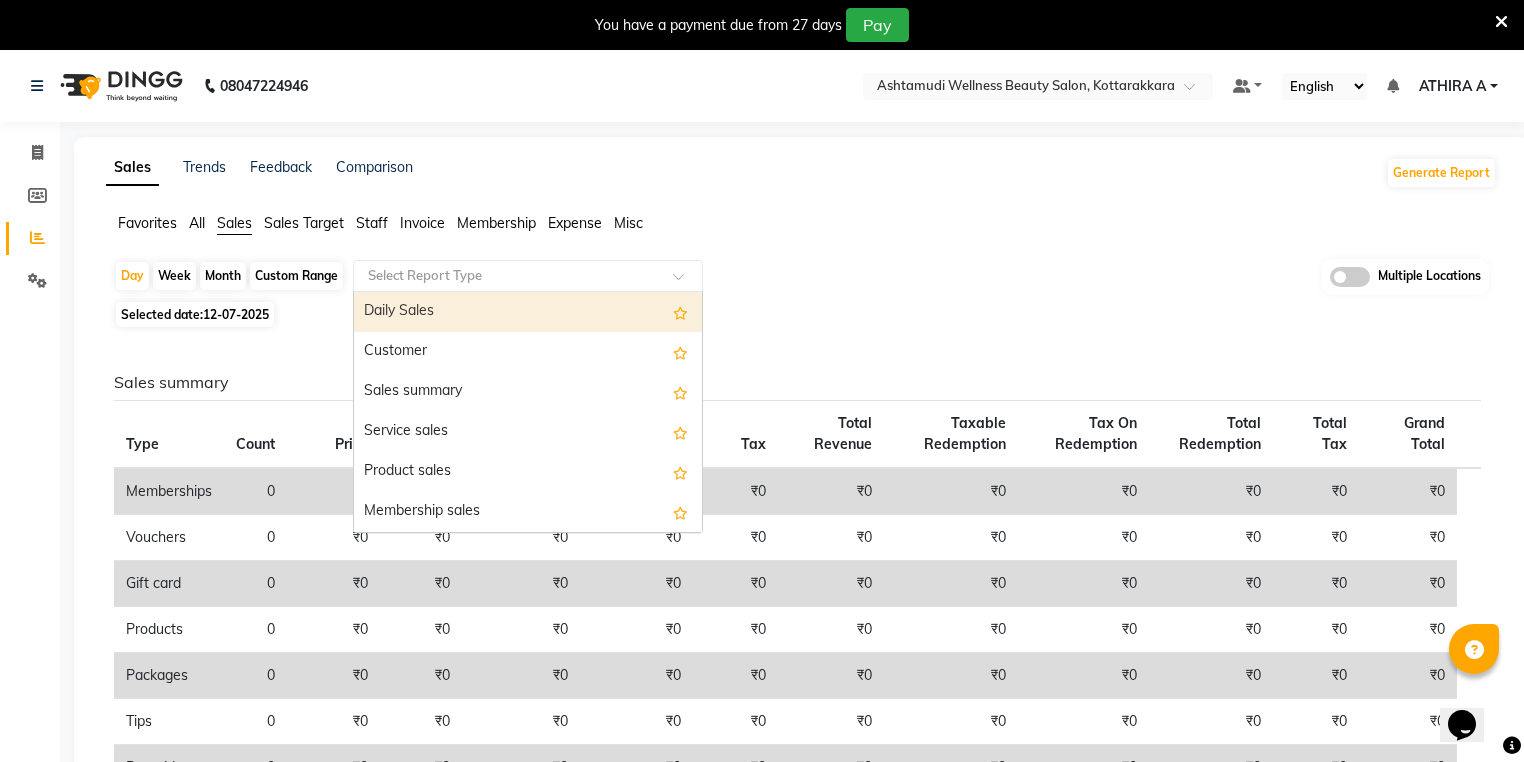 drag, startPoint x: 480, startPoint y: 290, endPoint x: 474, endPoint y: 310, distance: 20.880613 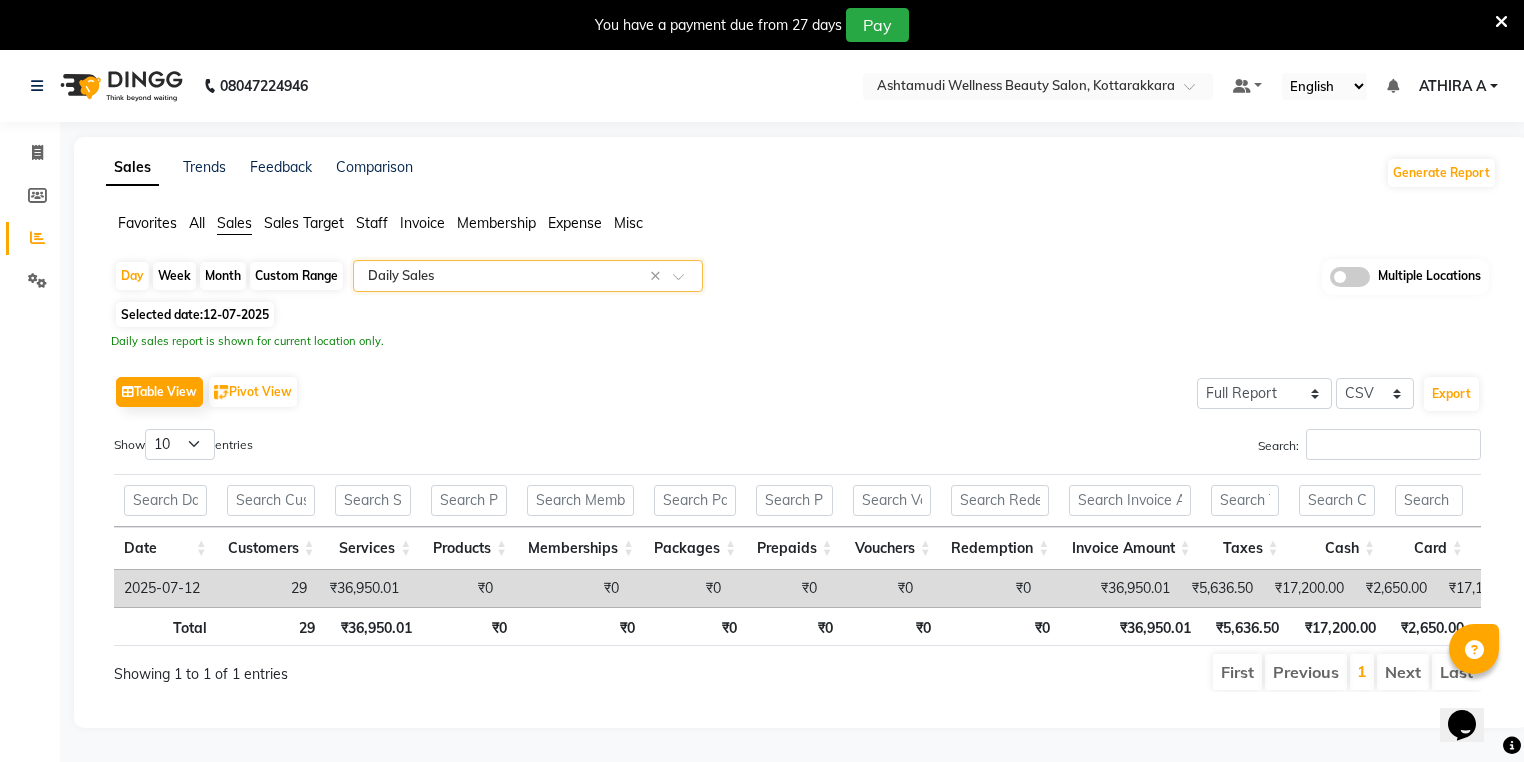 scroll, scrollTop: 0, scrollLeft: 124, axis: horizontal 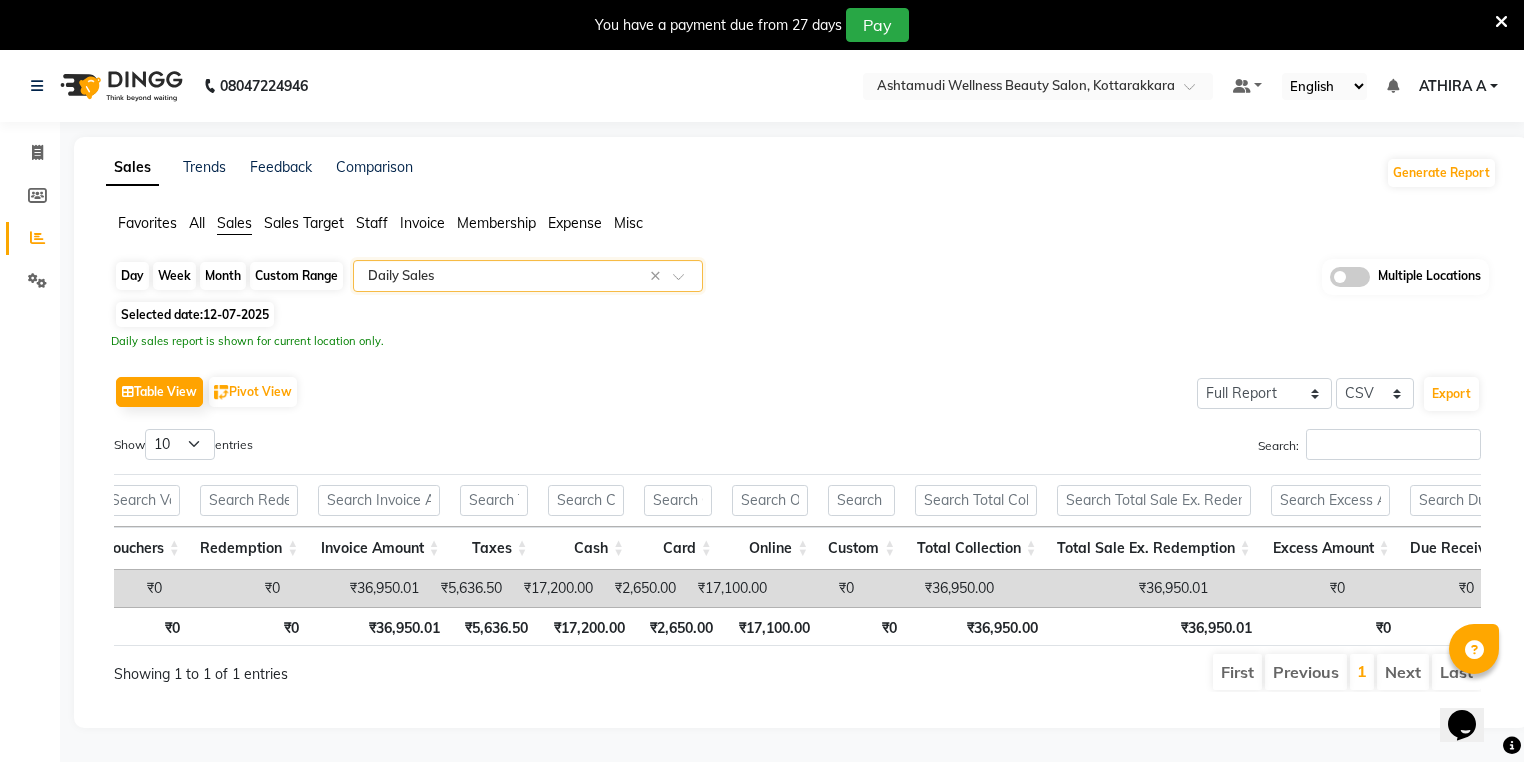 click on "Day" 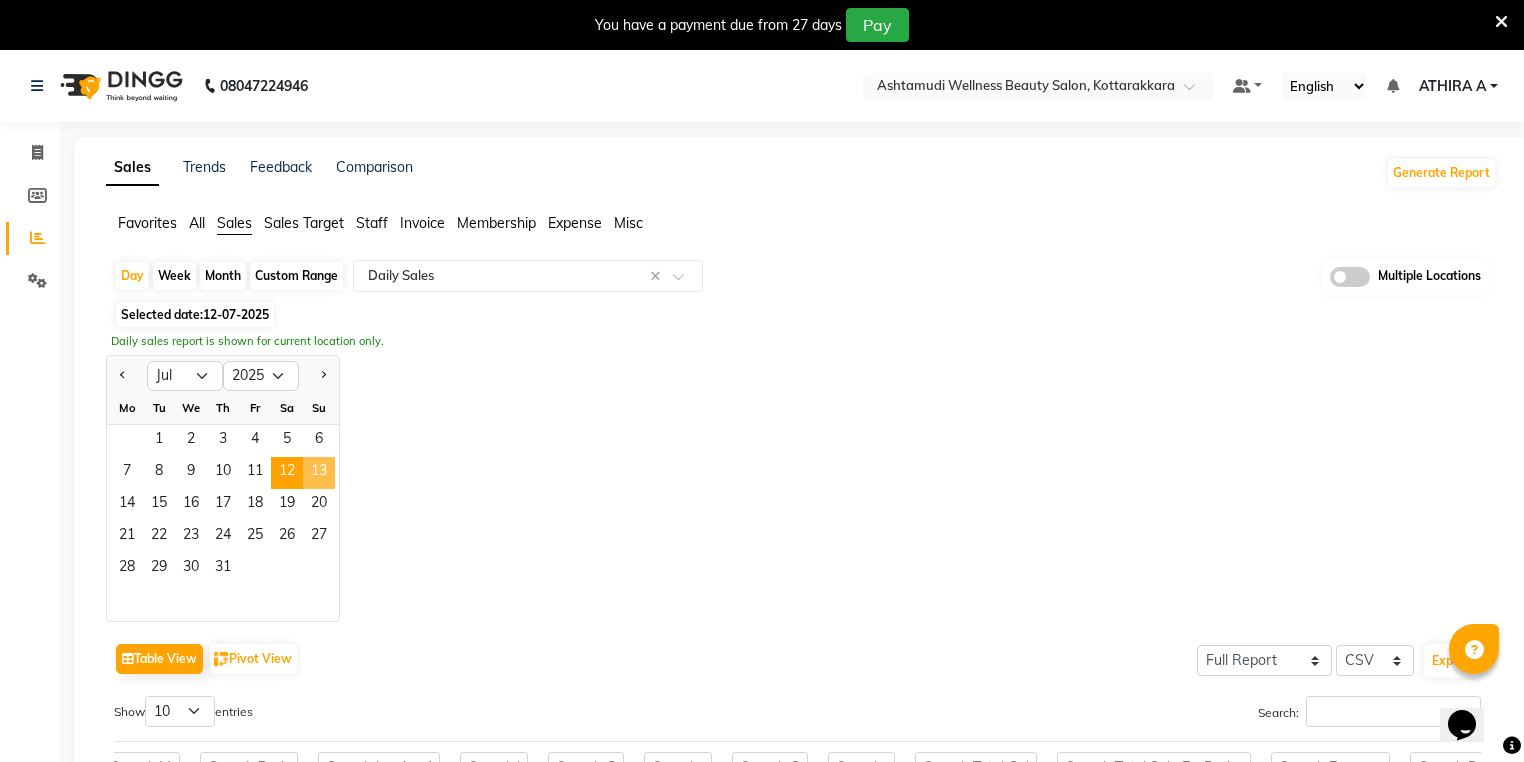 click on "13" 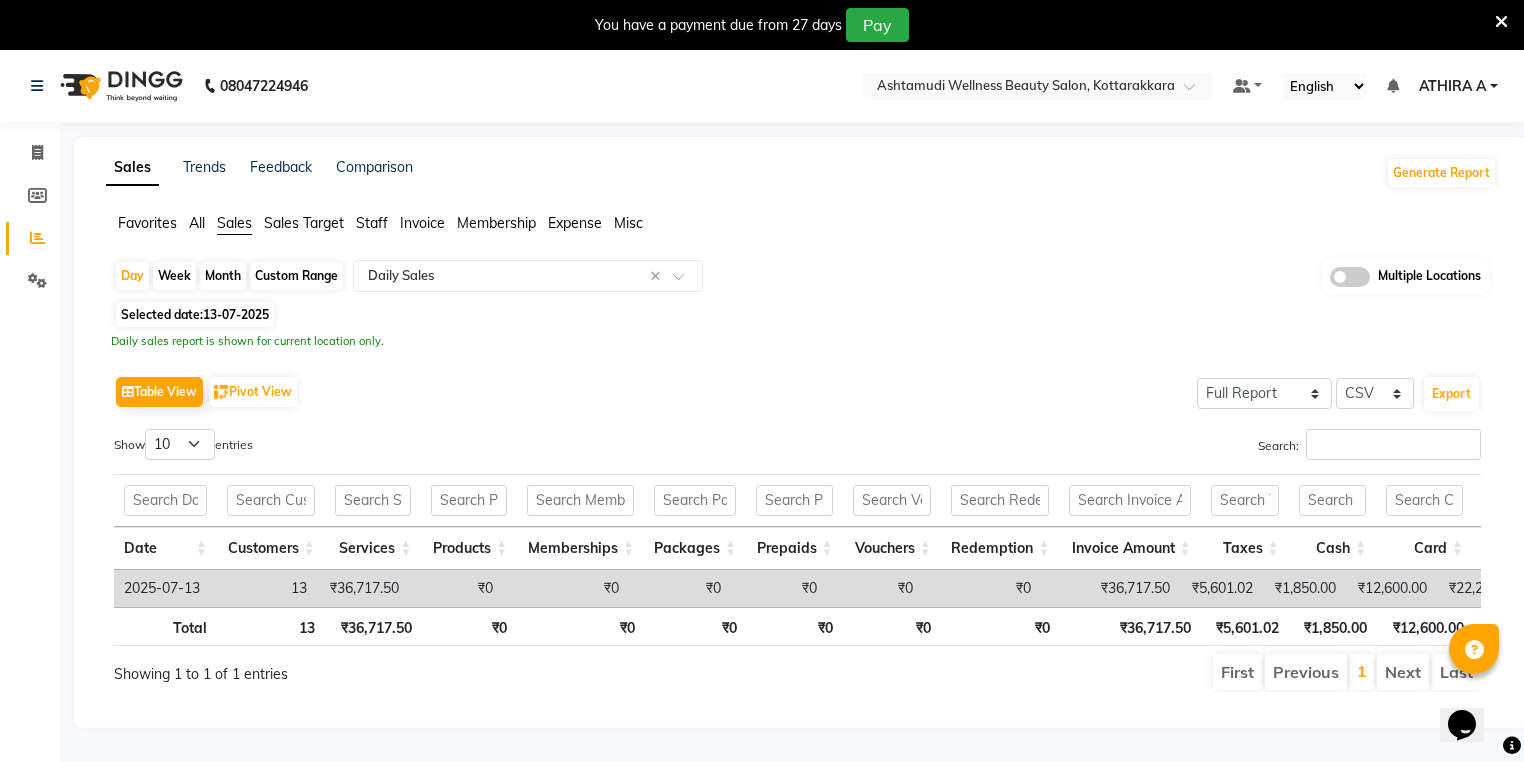 click on "Invoice" 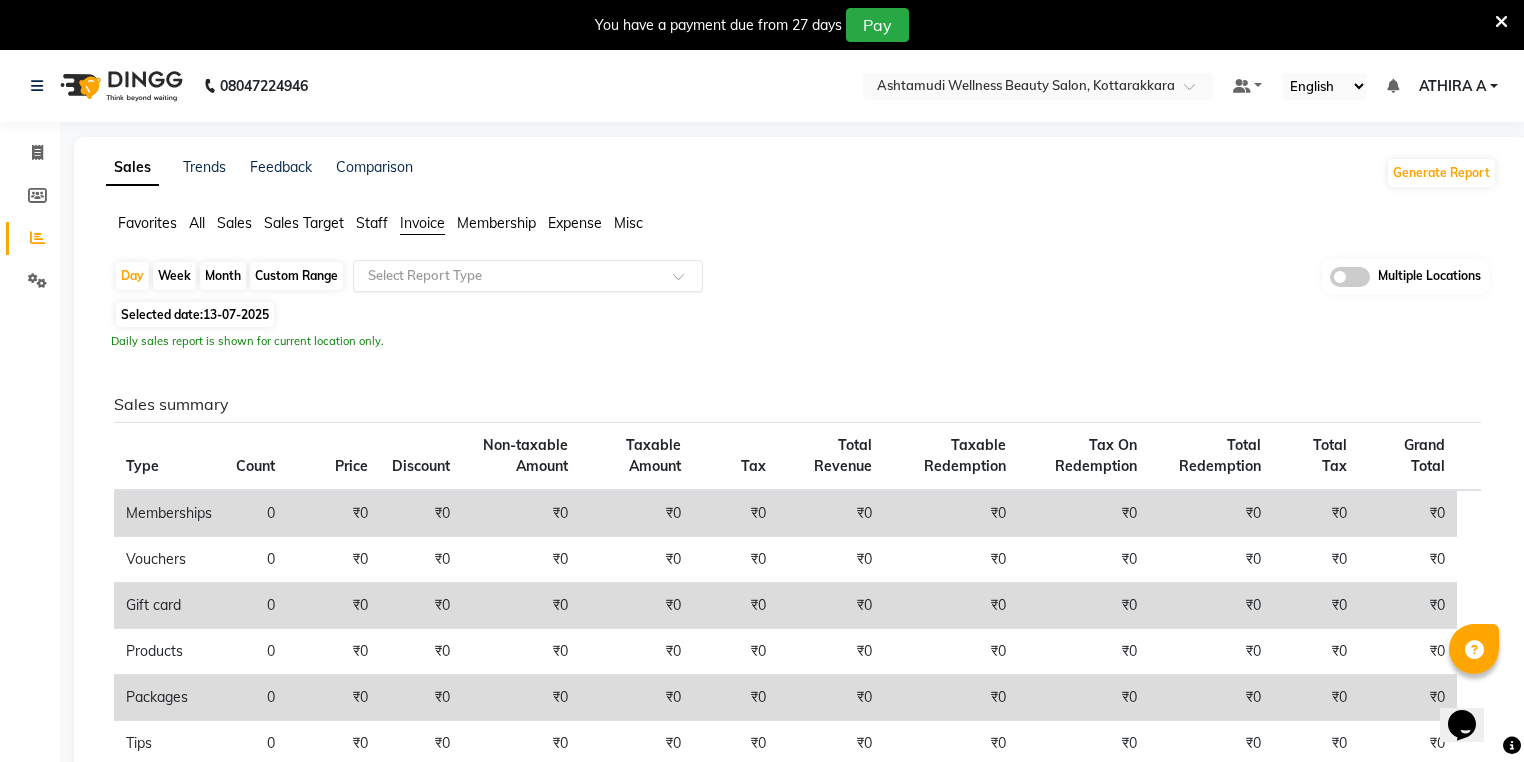 click on "Select Report Type" 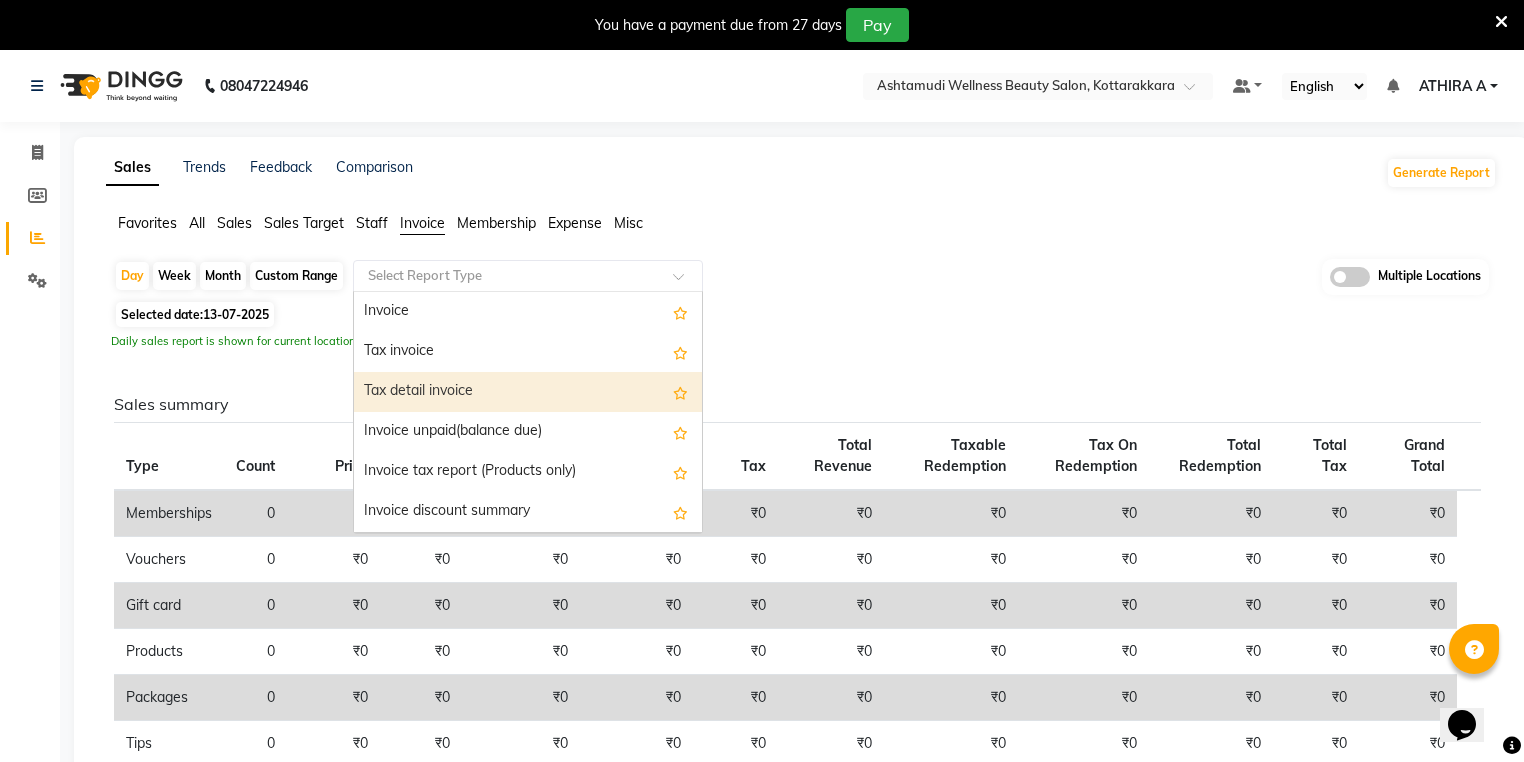 scroll, scrollTop: 80, scrollLeft: 0, axis: vertical 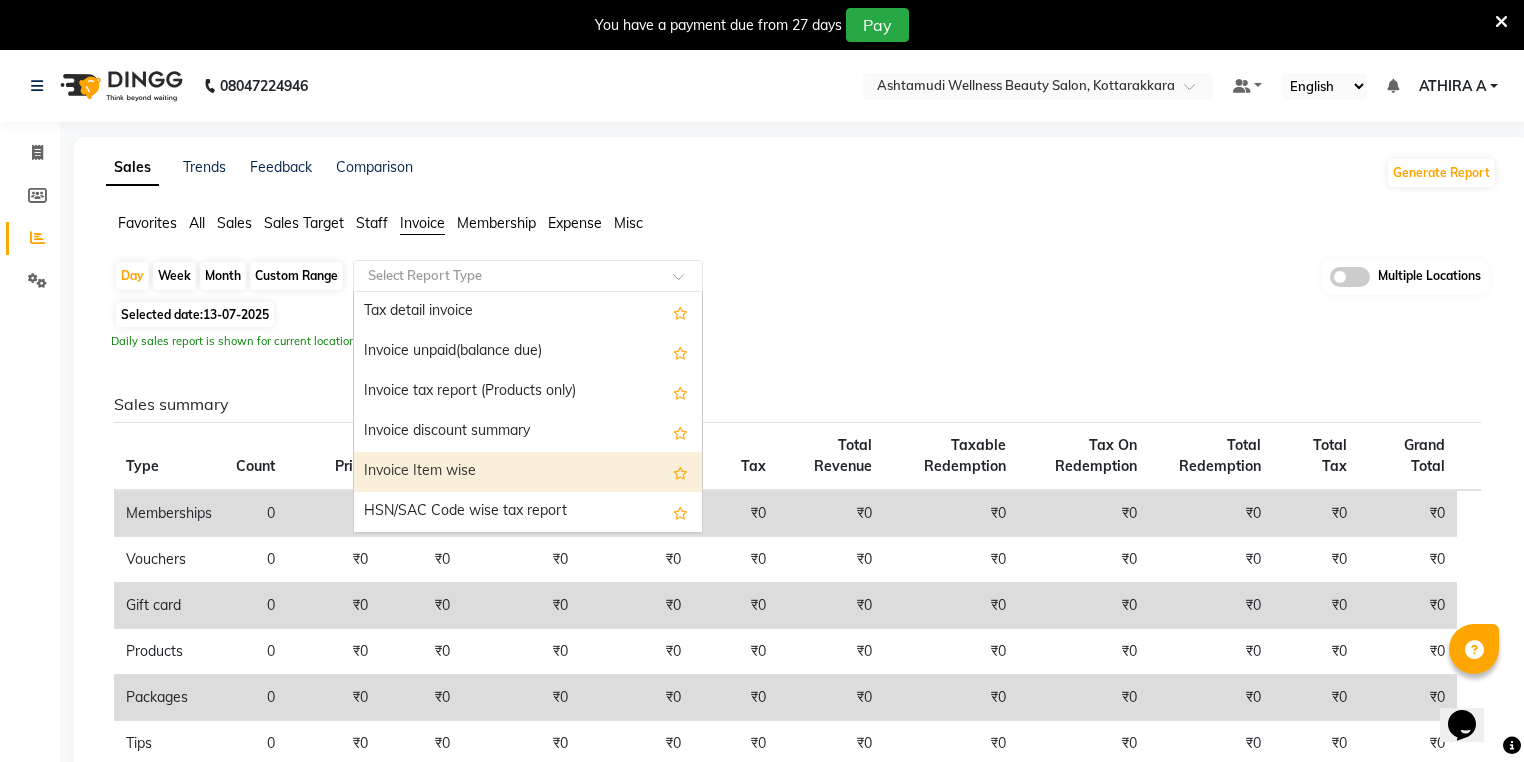 click on "Invoice Item wise" at bounding box center [528, 472] 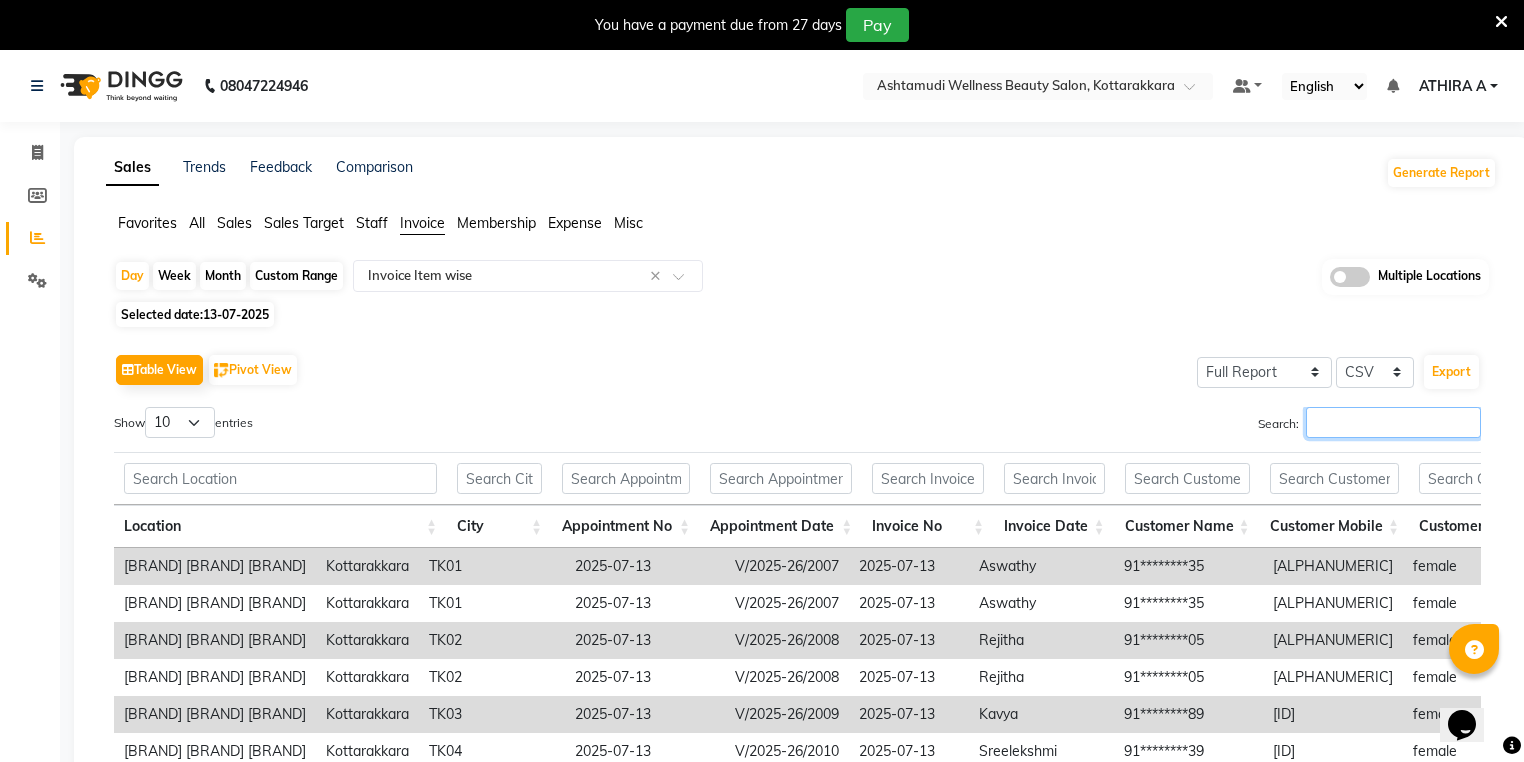 click on "Search:" at bounding box center [1393, 422] 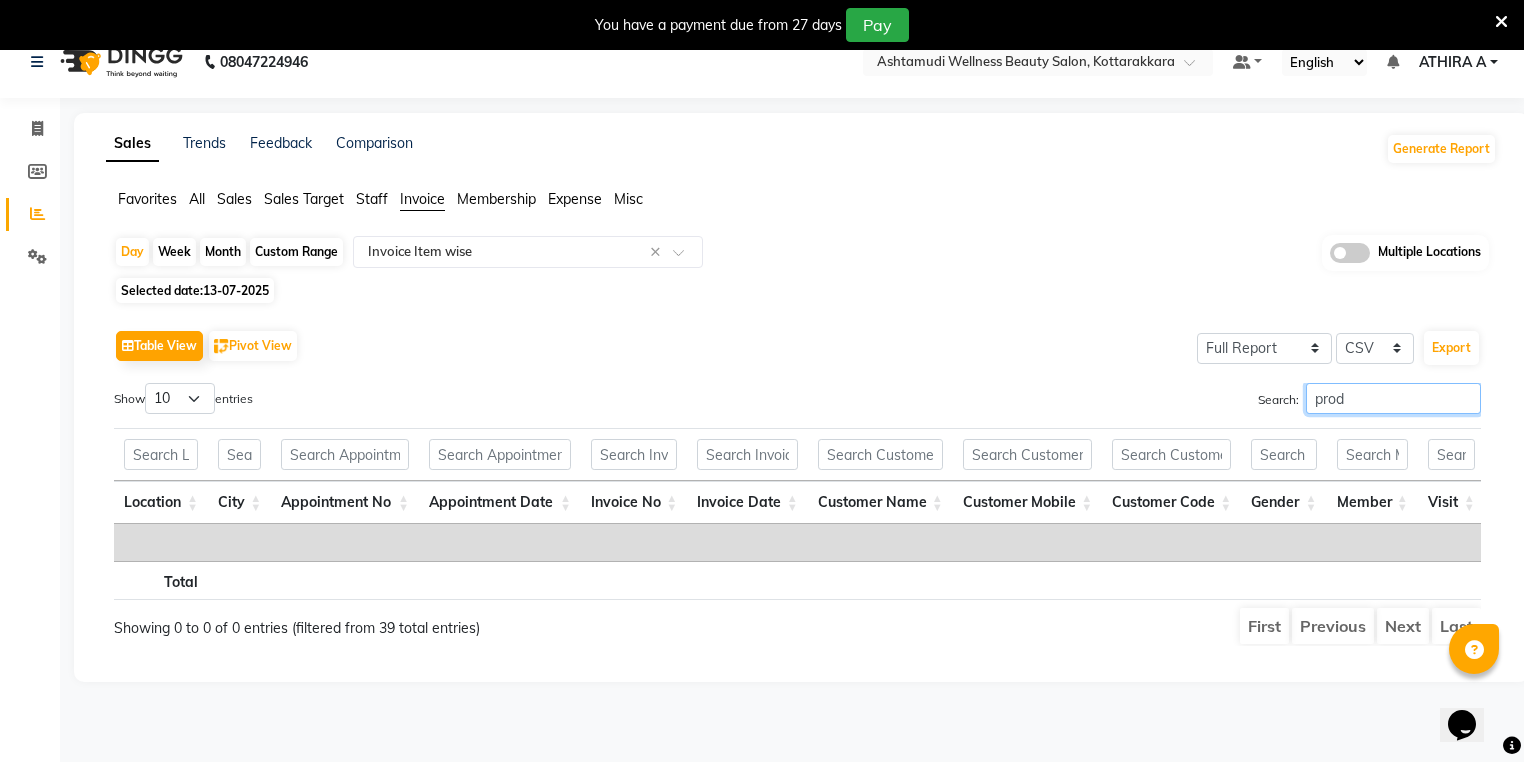 scroll, scrollTop: 50, scrollLeft: 0, axis: vertical 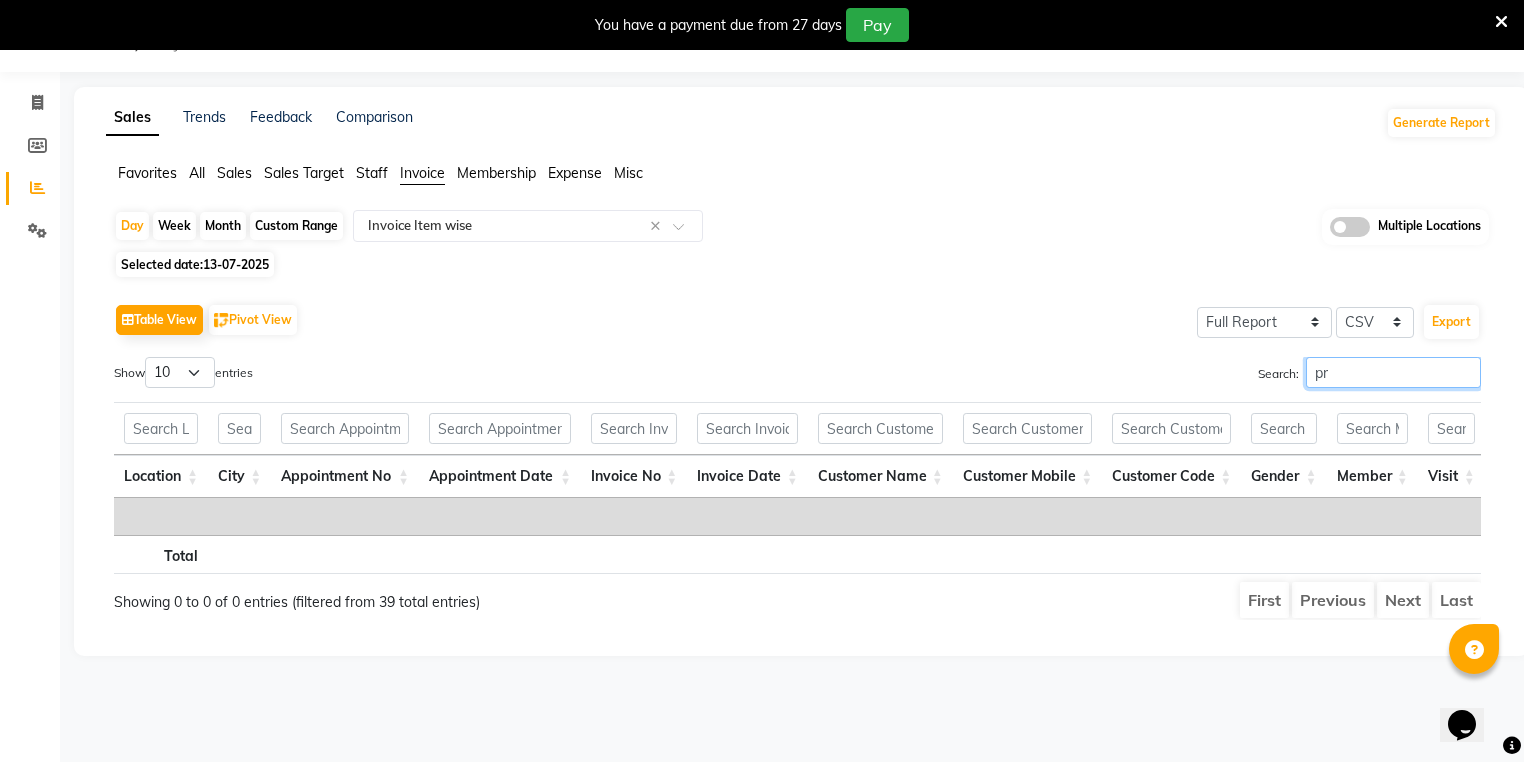 type on "p" 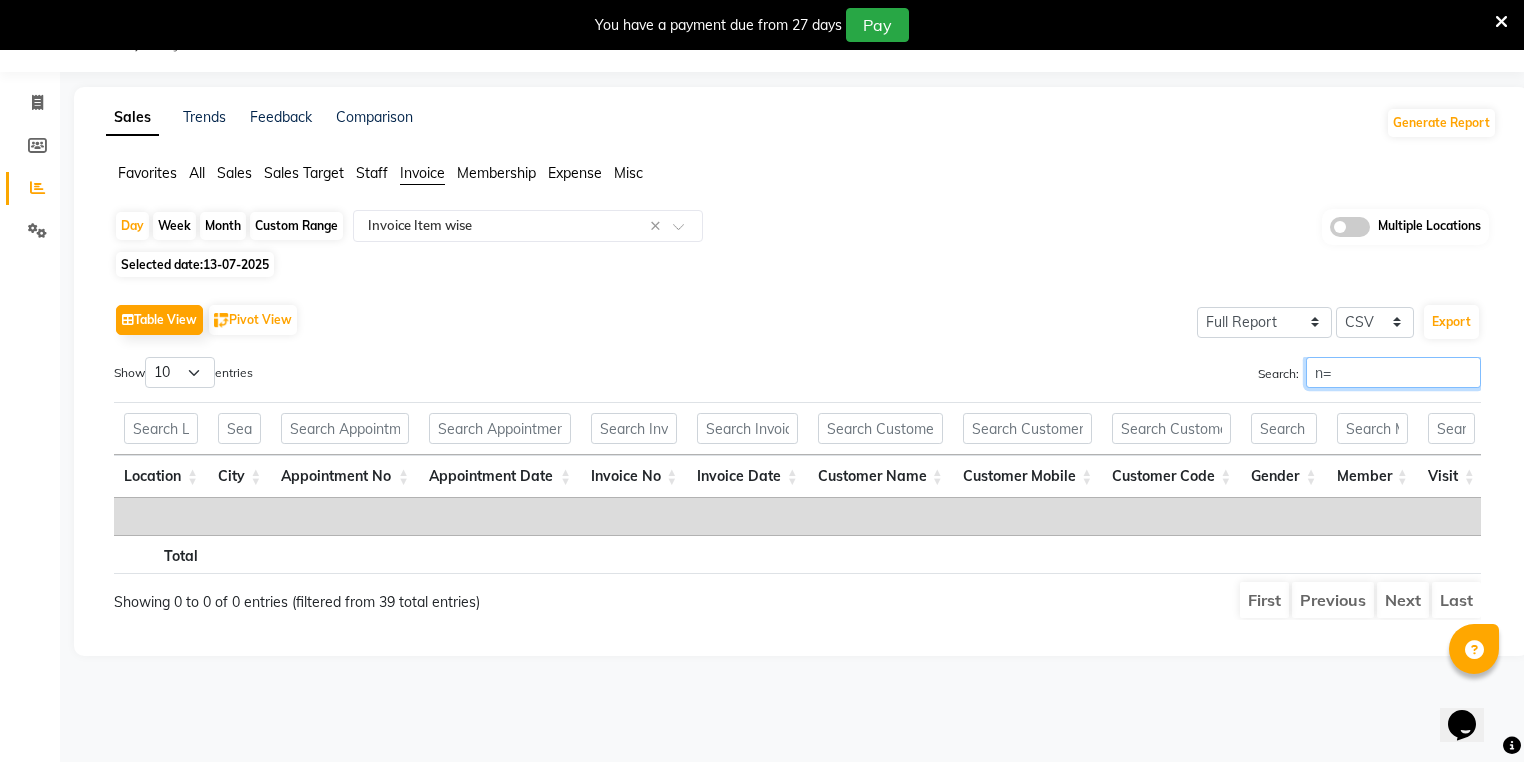 type on "n" 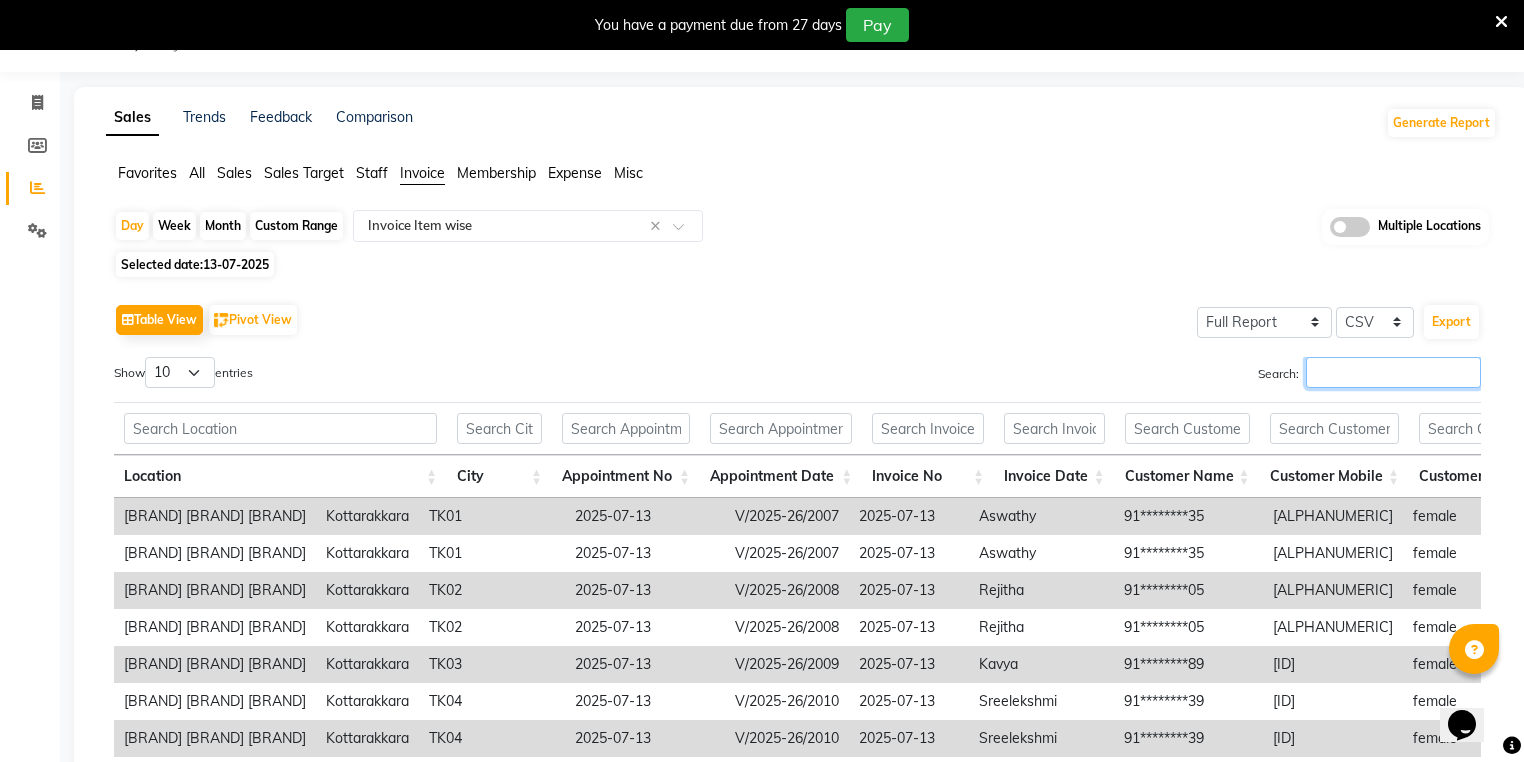type on "a" 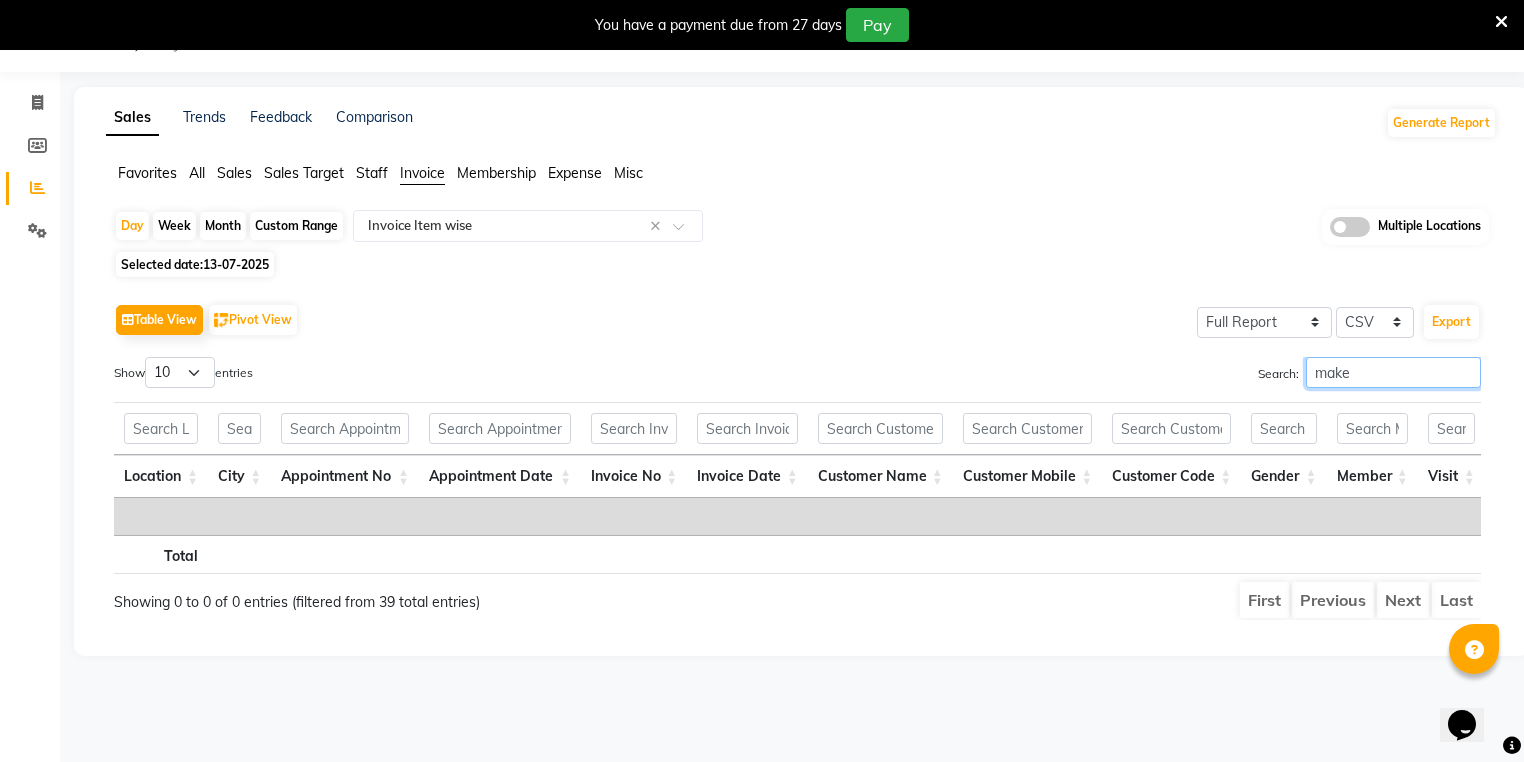 type on "make" 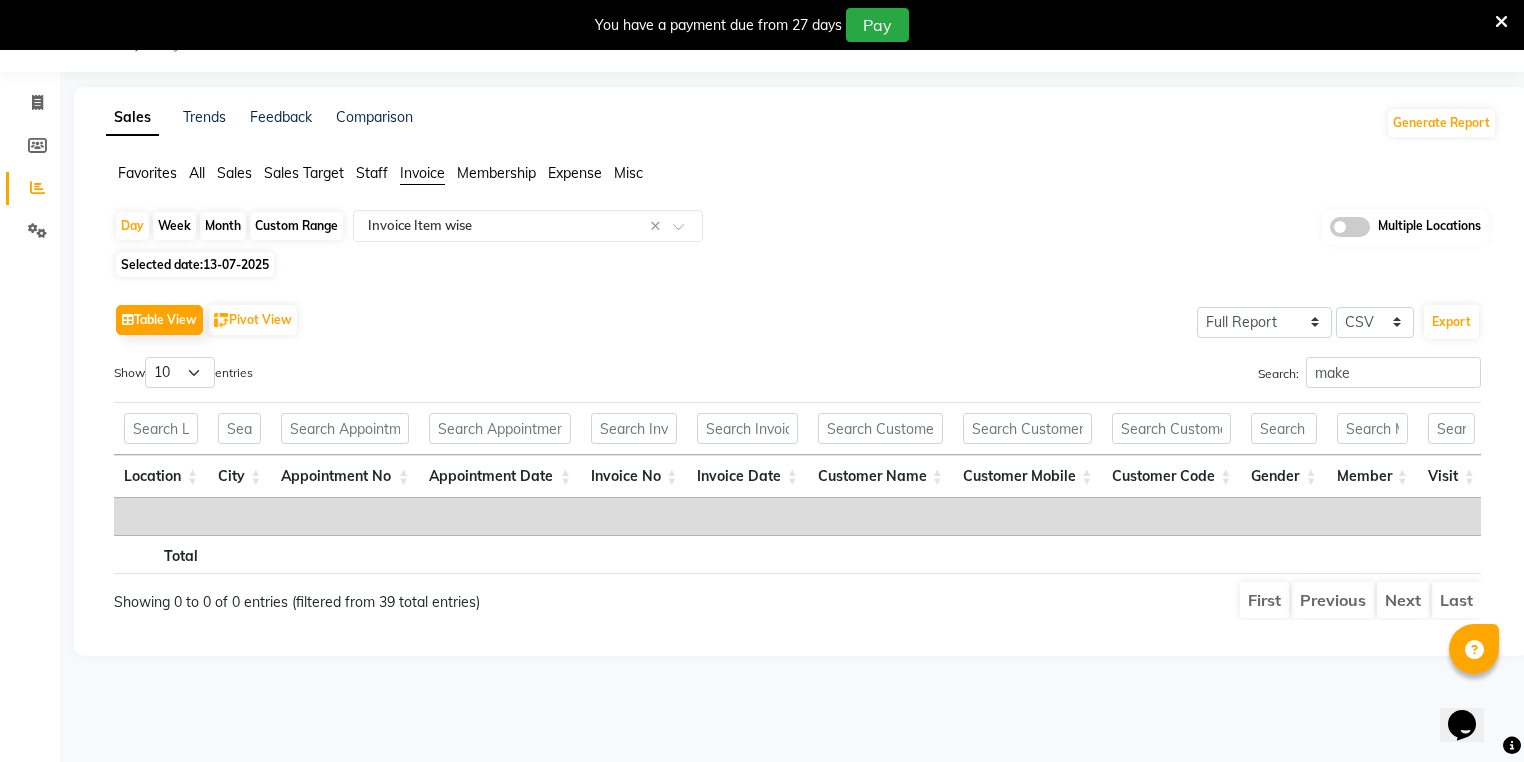 click on "Sales" 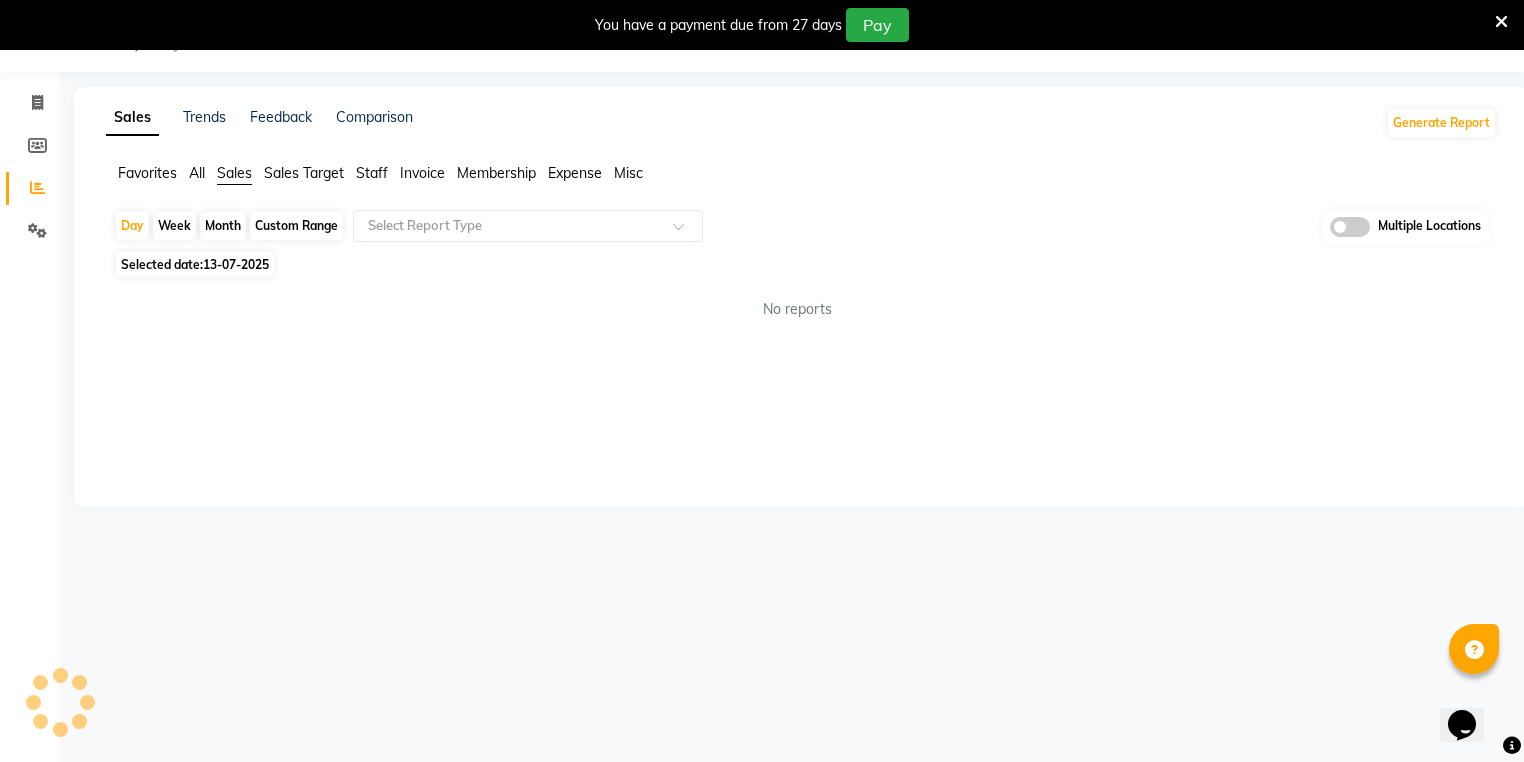 click on "Sales" 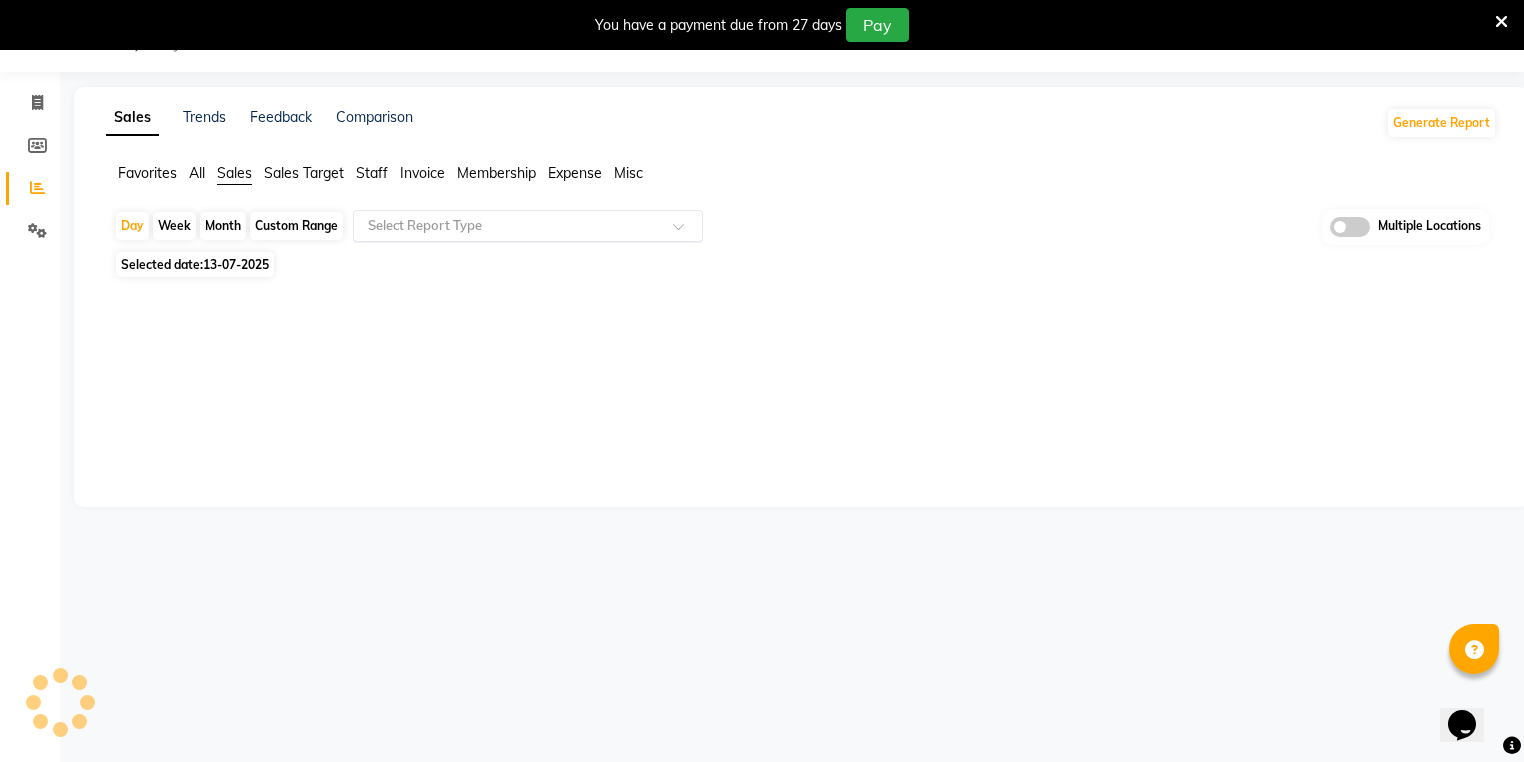 drag, startPoint x: 376, startPoint y: 223, endPoint x: 377, endPoint y: 233, distance: 10.049875 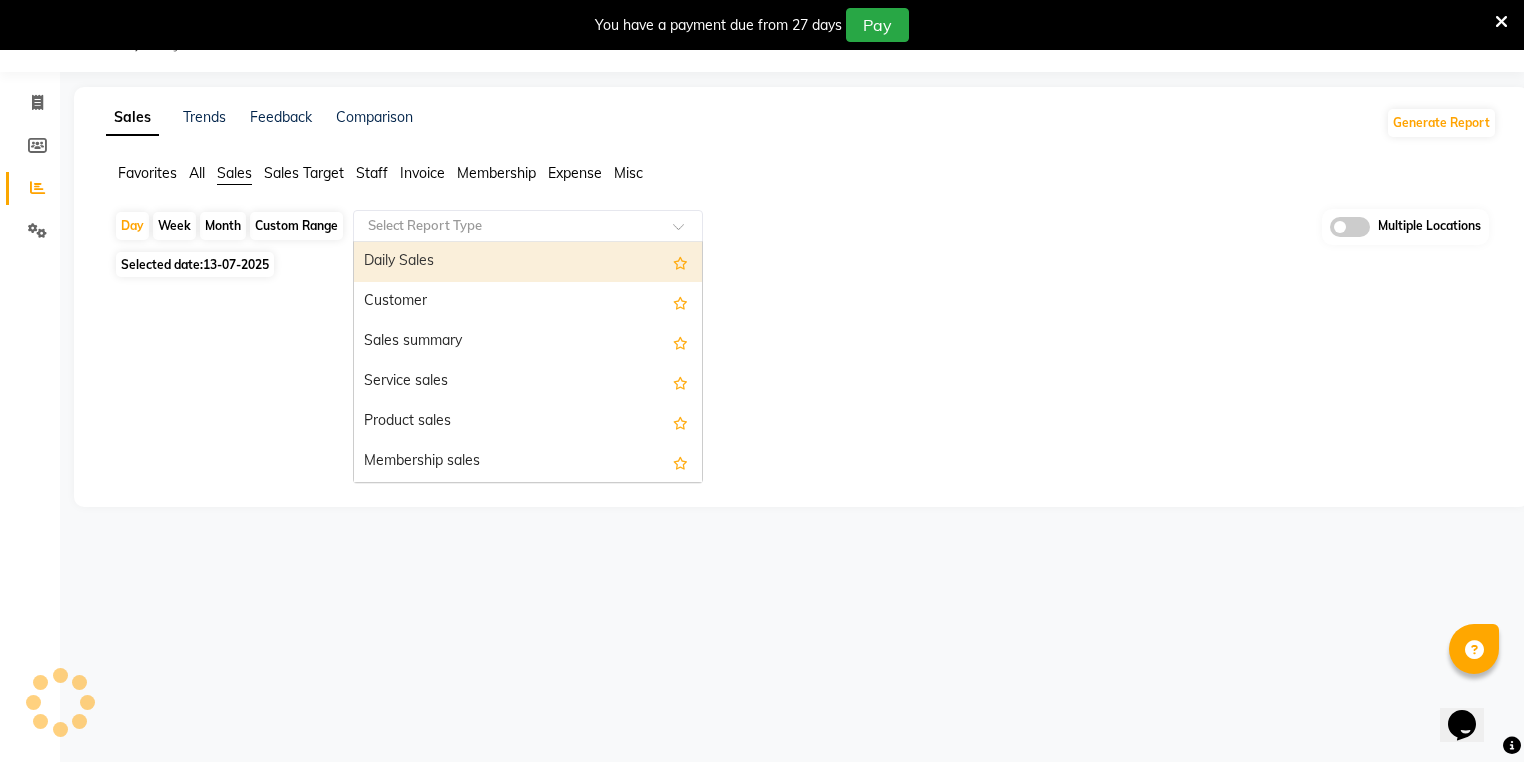 click on "Daily Sales" at bounding box center [528, 262] 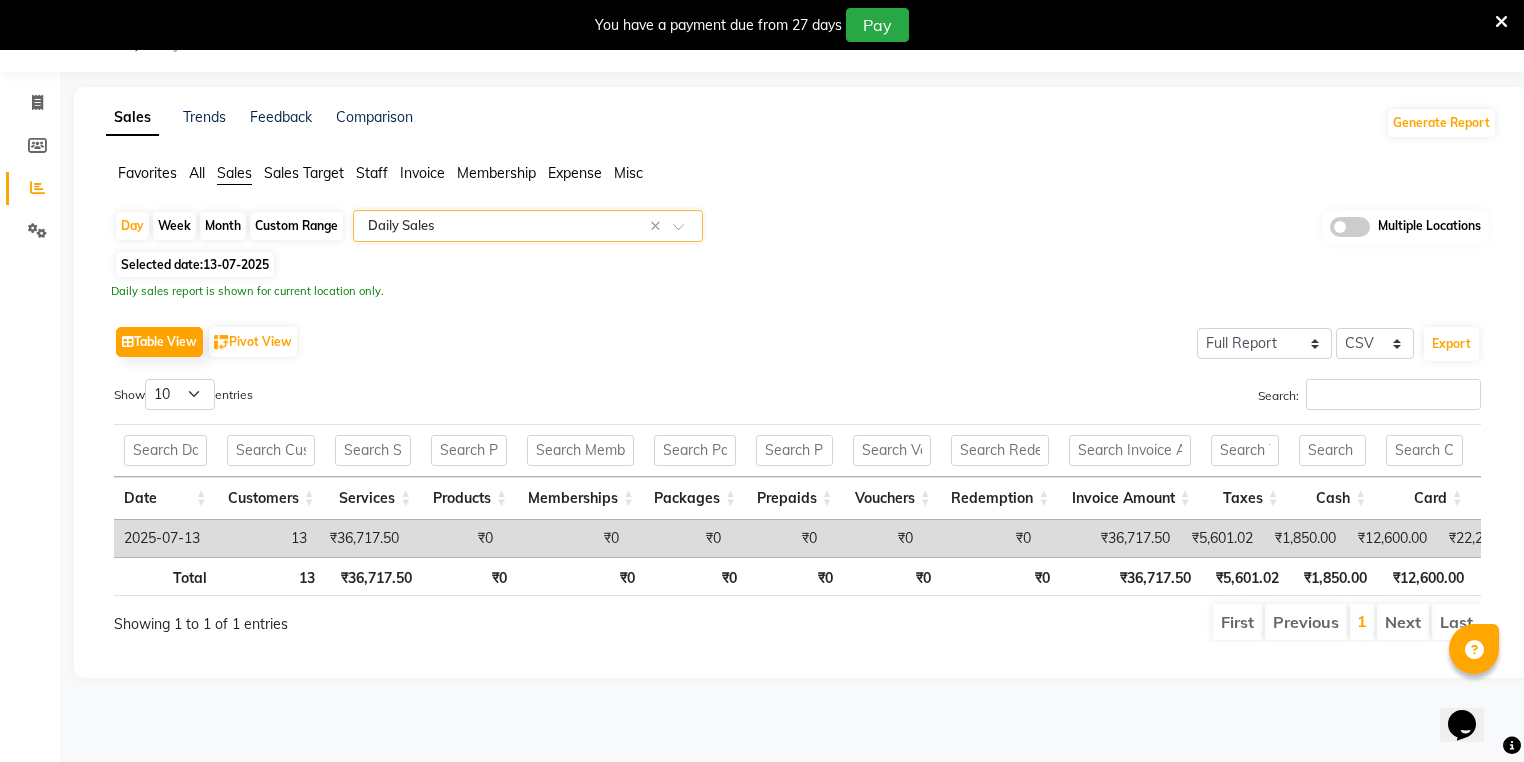 scroll, scrollTop: 0, scrollLeft: 583, axis: horizontal 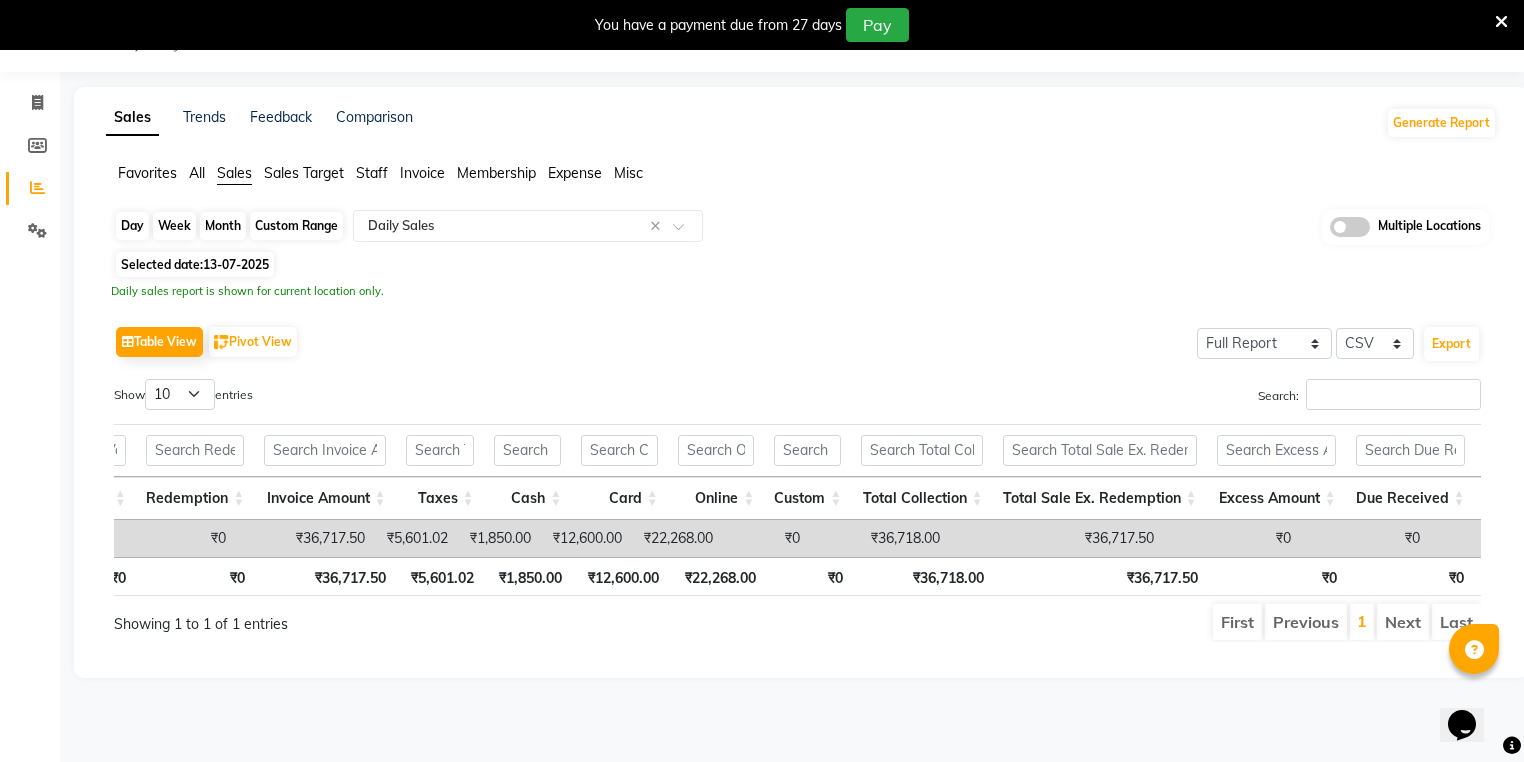 click on "Day" 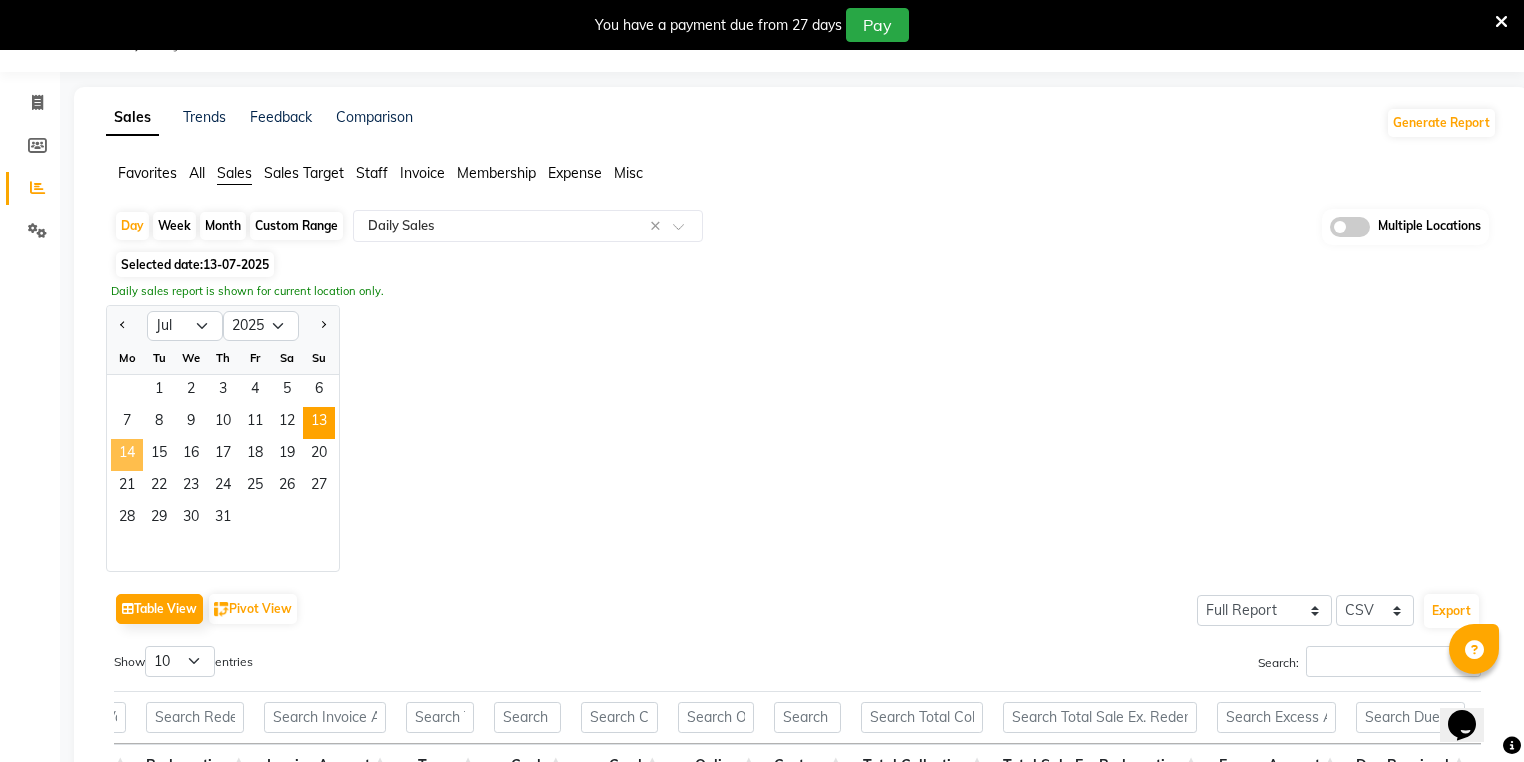 click on "14" 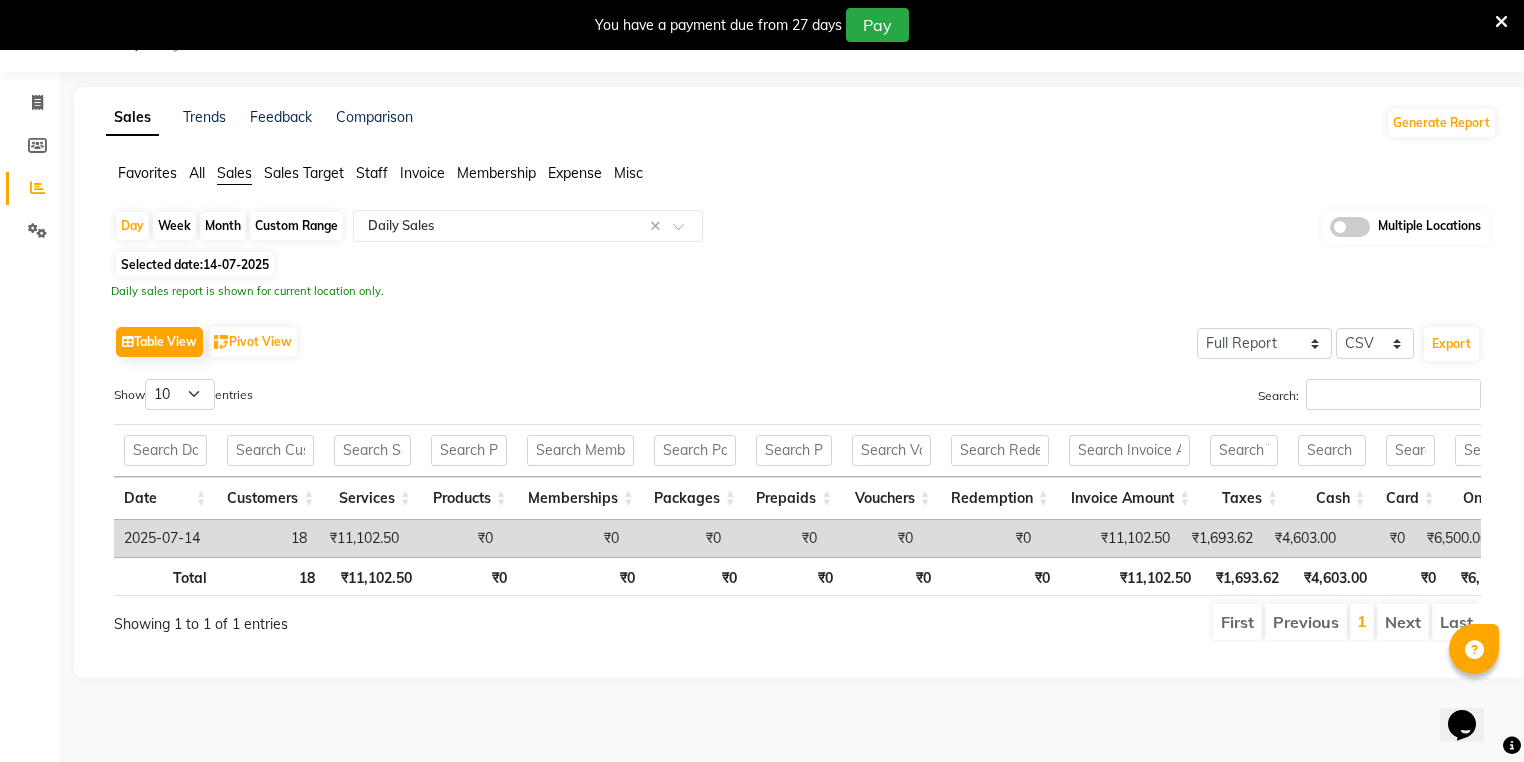 click on "Invoice" 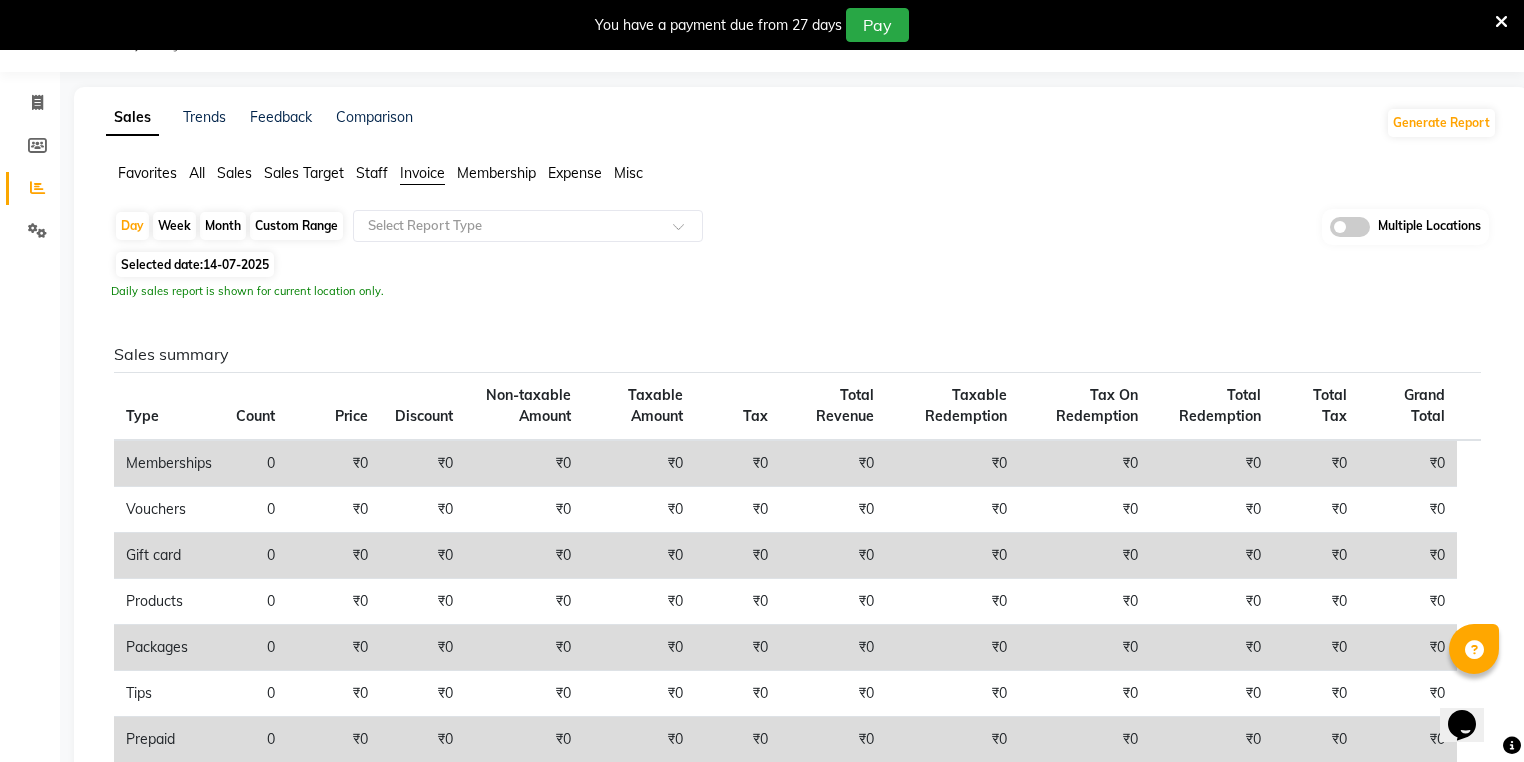 click on "Day   Week   Month   Custom Range  Select Report Type Multiple Locations" 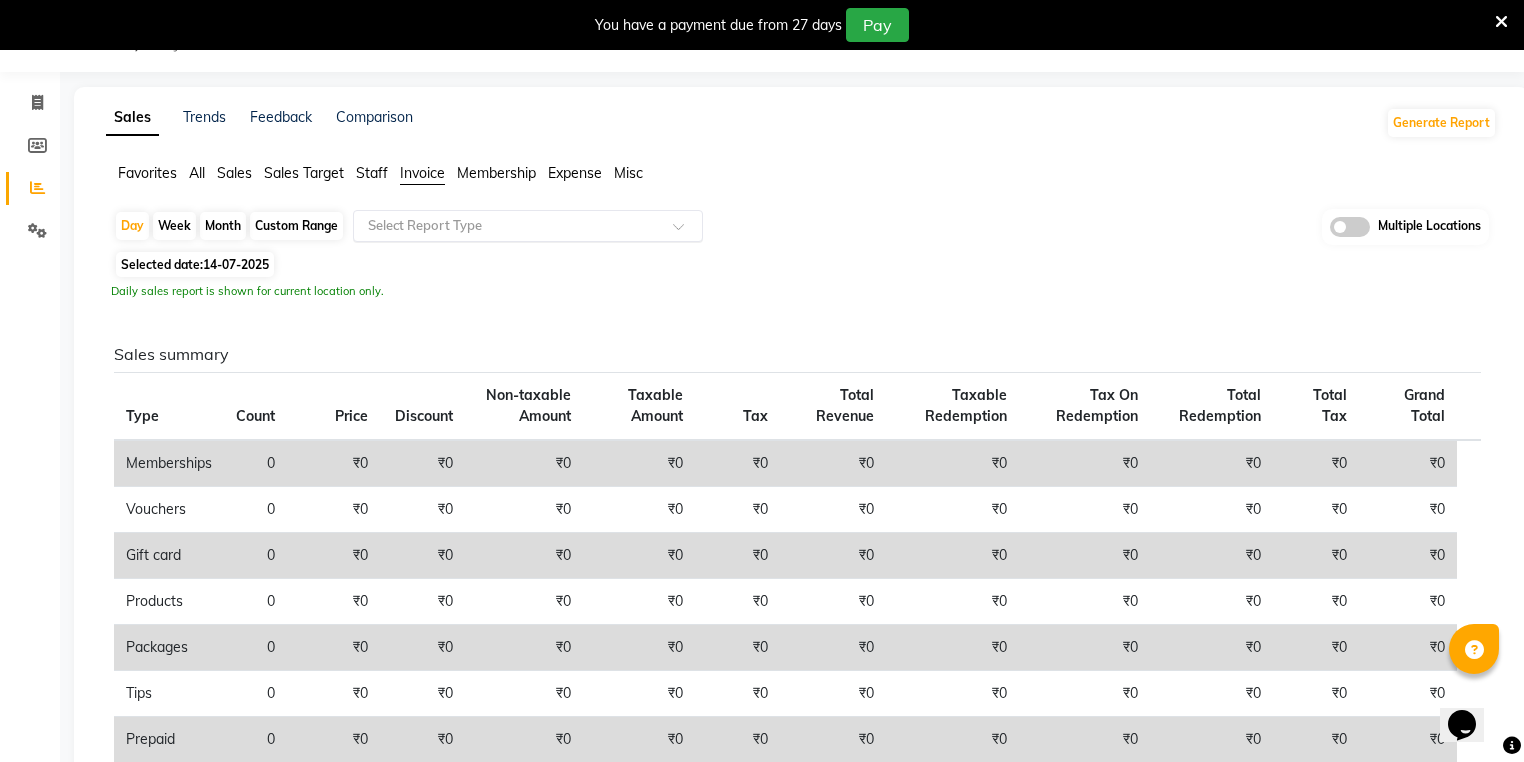 click on "Select Report Type" 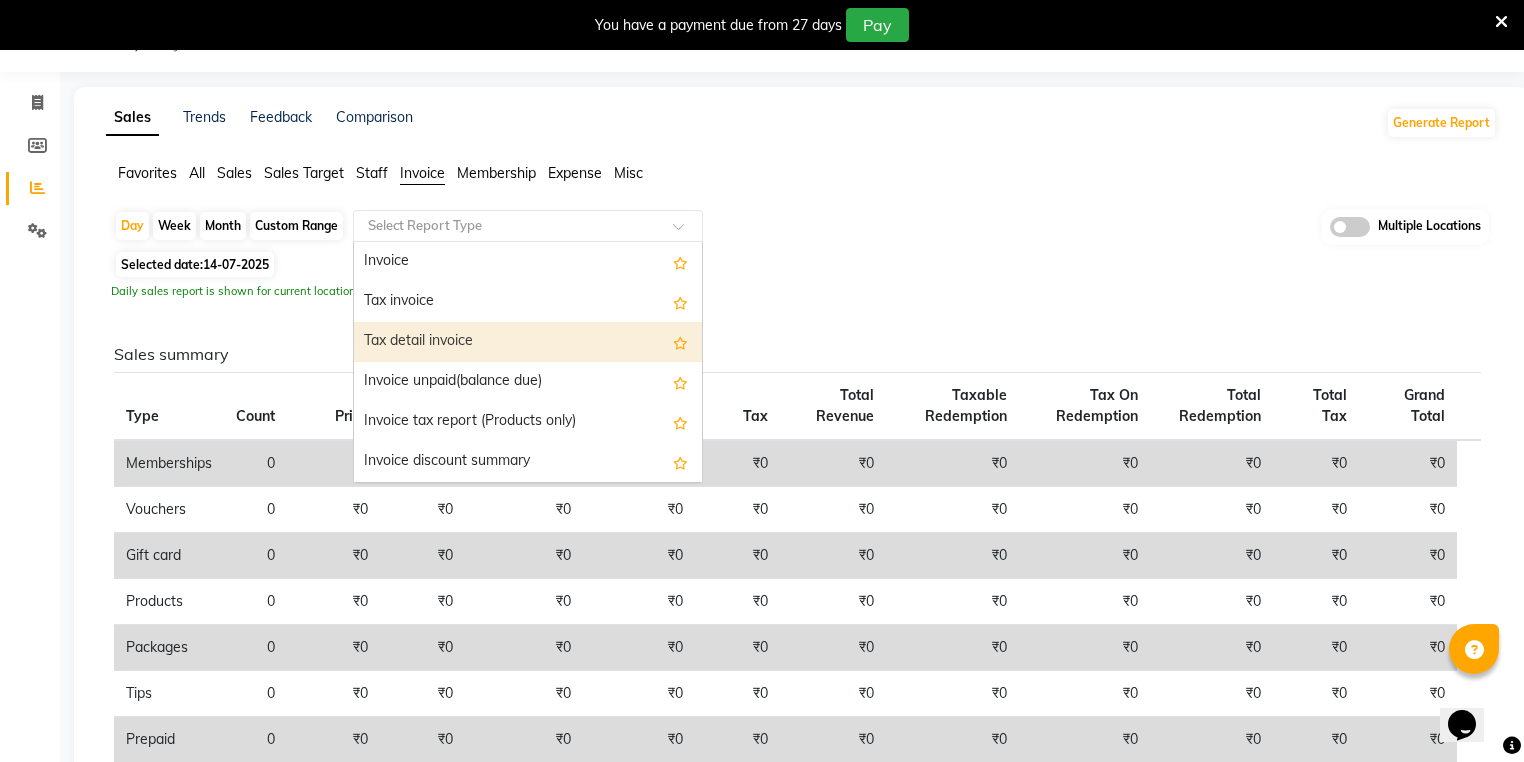 scroll, scrollTop: 80, scrollLeft: 0, axis: vertical 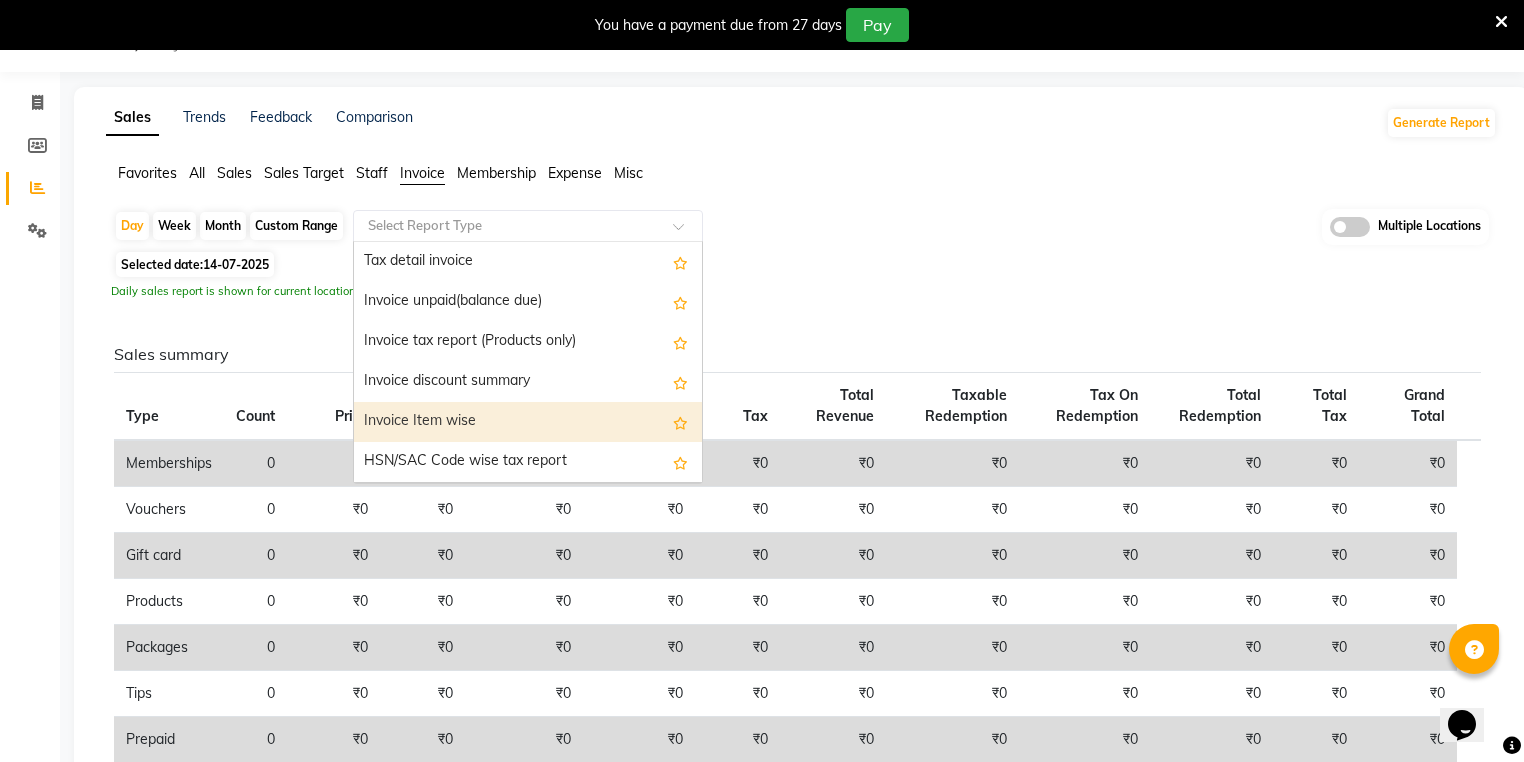 click on "Invoice Item wise" at bounding box center (528, 422) 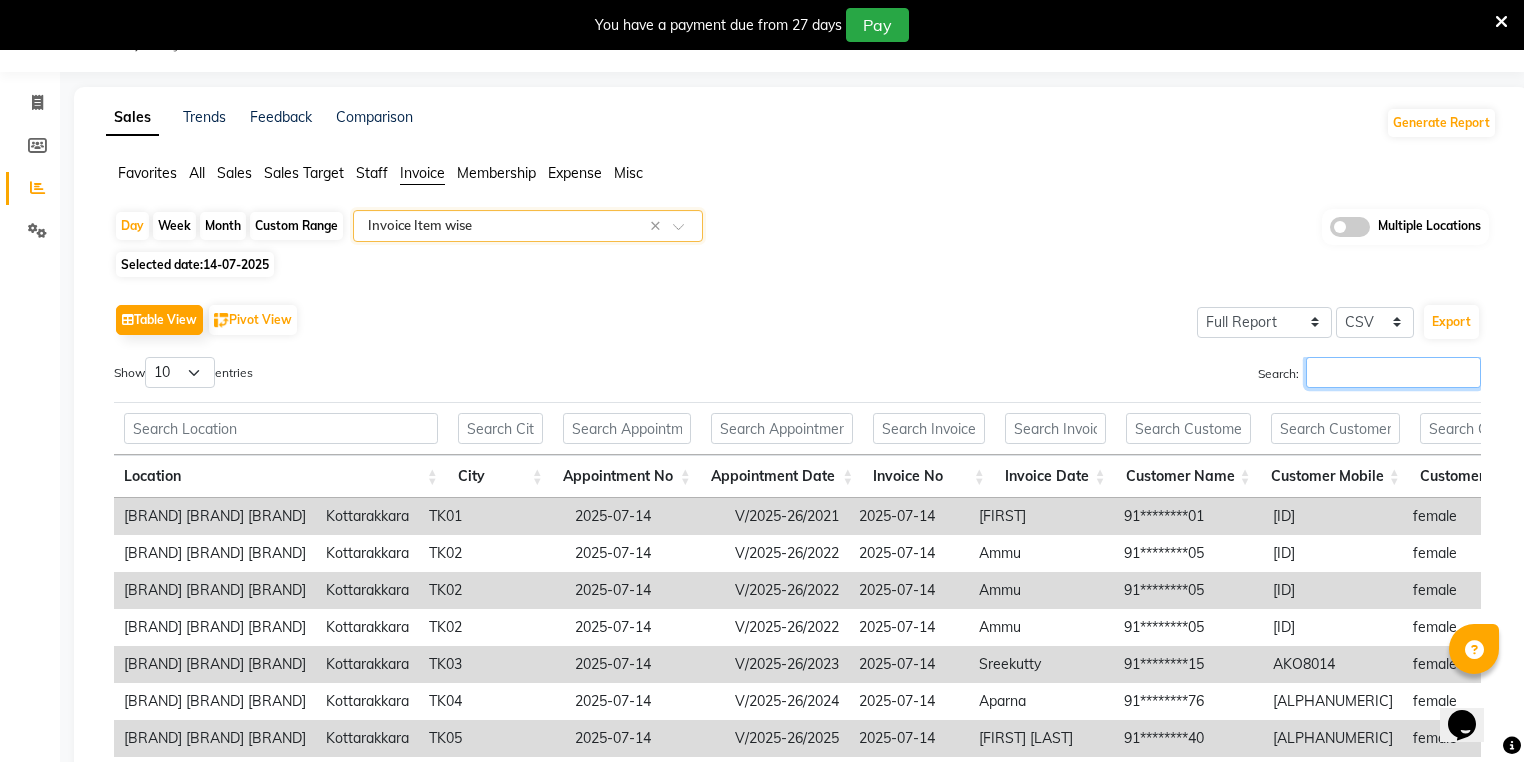 click on "Search:" at bounding box center [1393, 372] 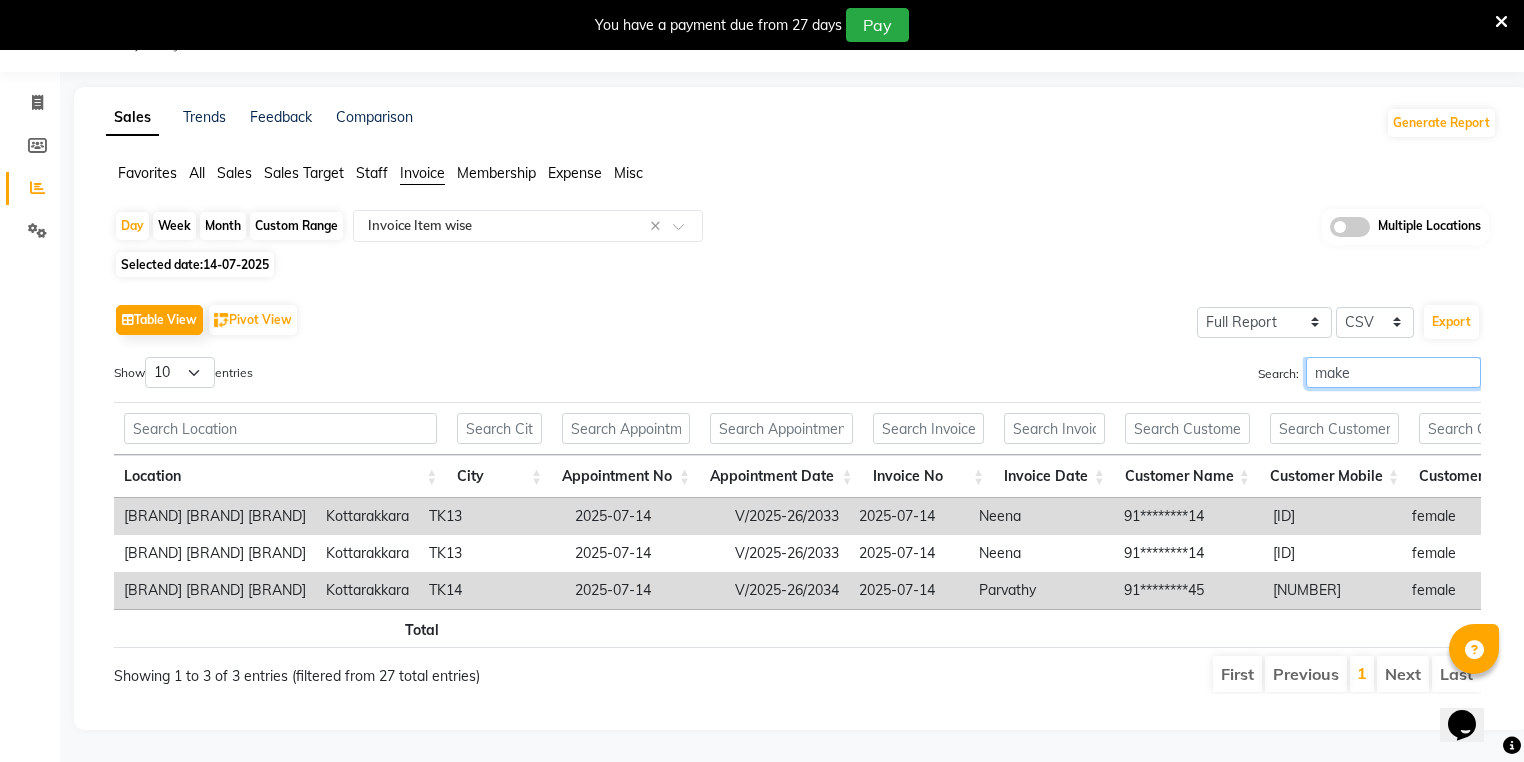 scroll, scrollTop: 0, scrollLeft: 478, axis: horizontal 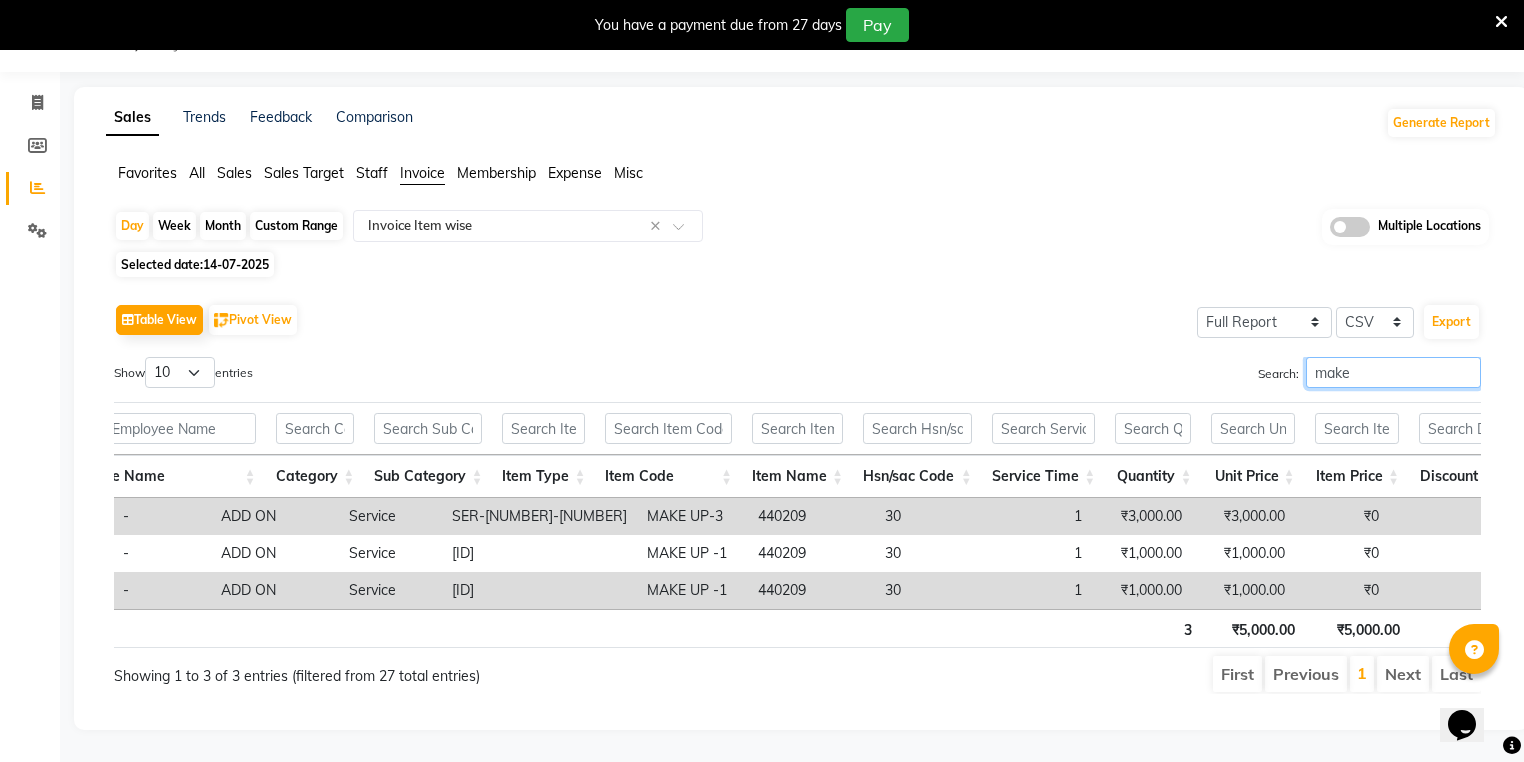 type on "make" 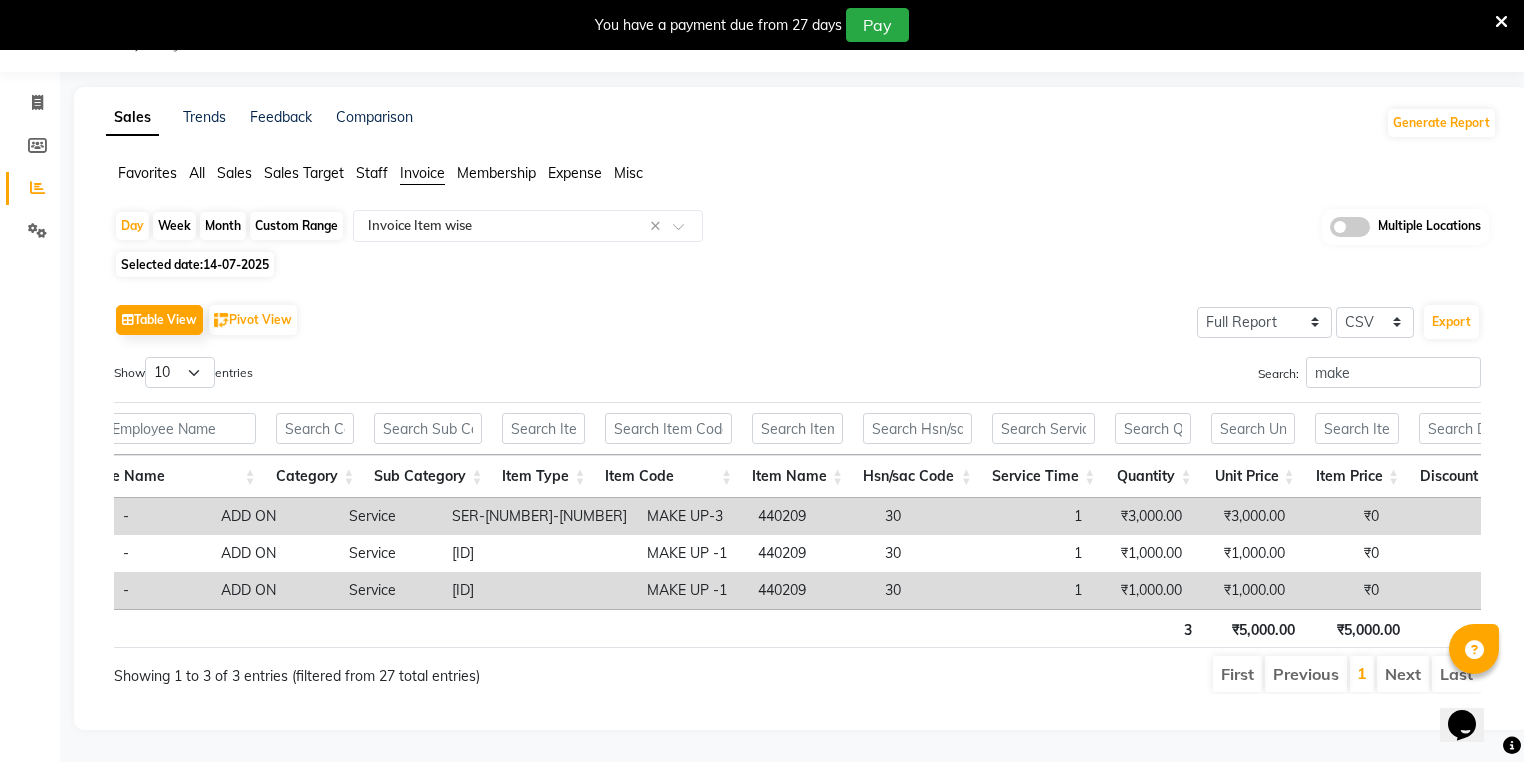 click on "Sales" 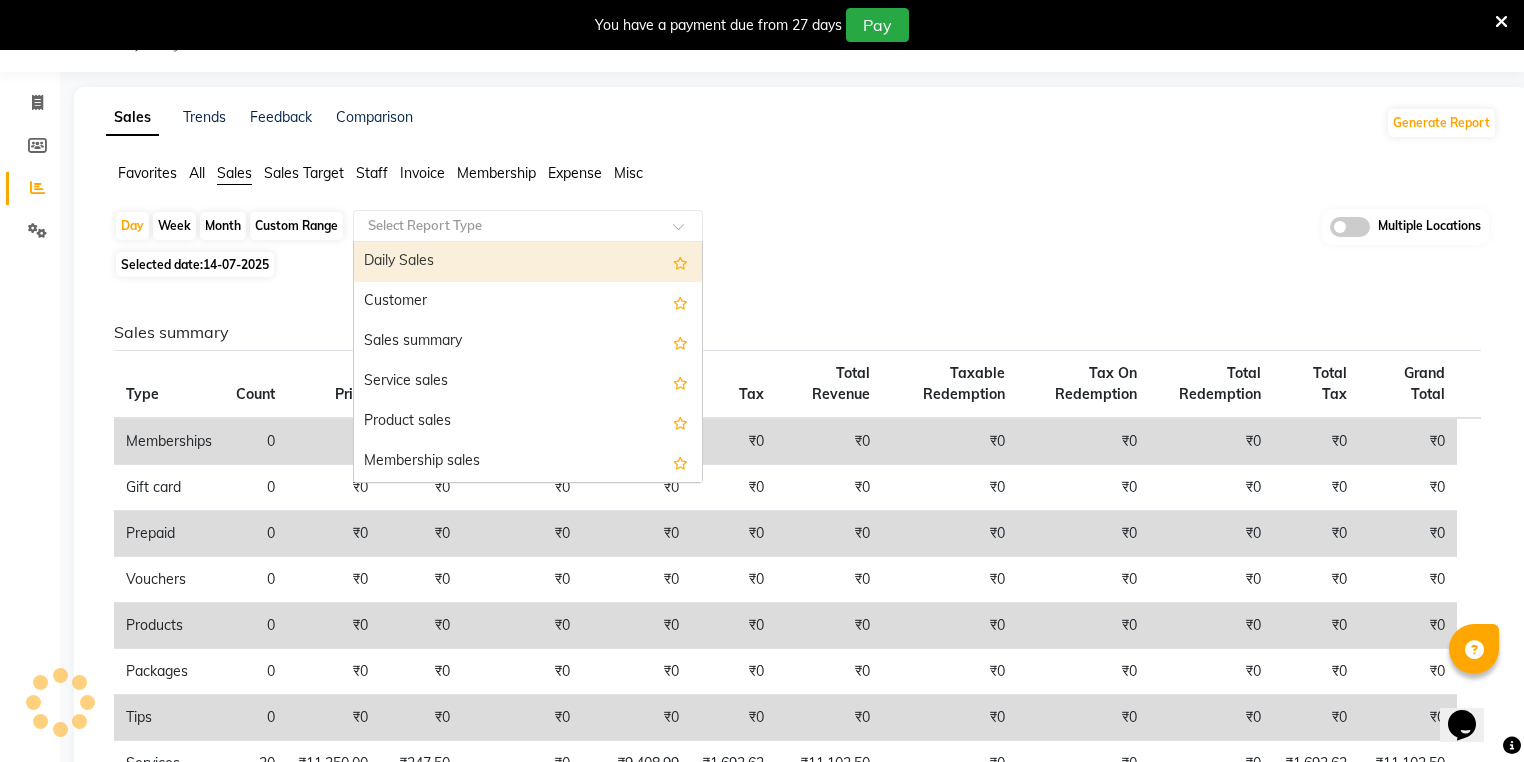 drag, startPoint x: 439, startPoint y: 226, endPoint x: 425, endPoint y: 266, distance: 42.379242 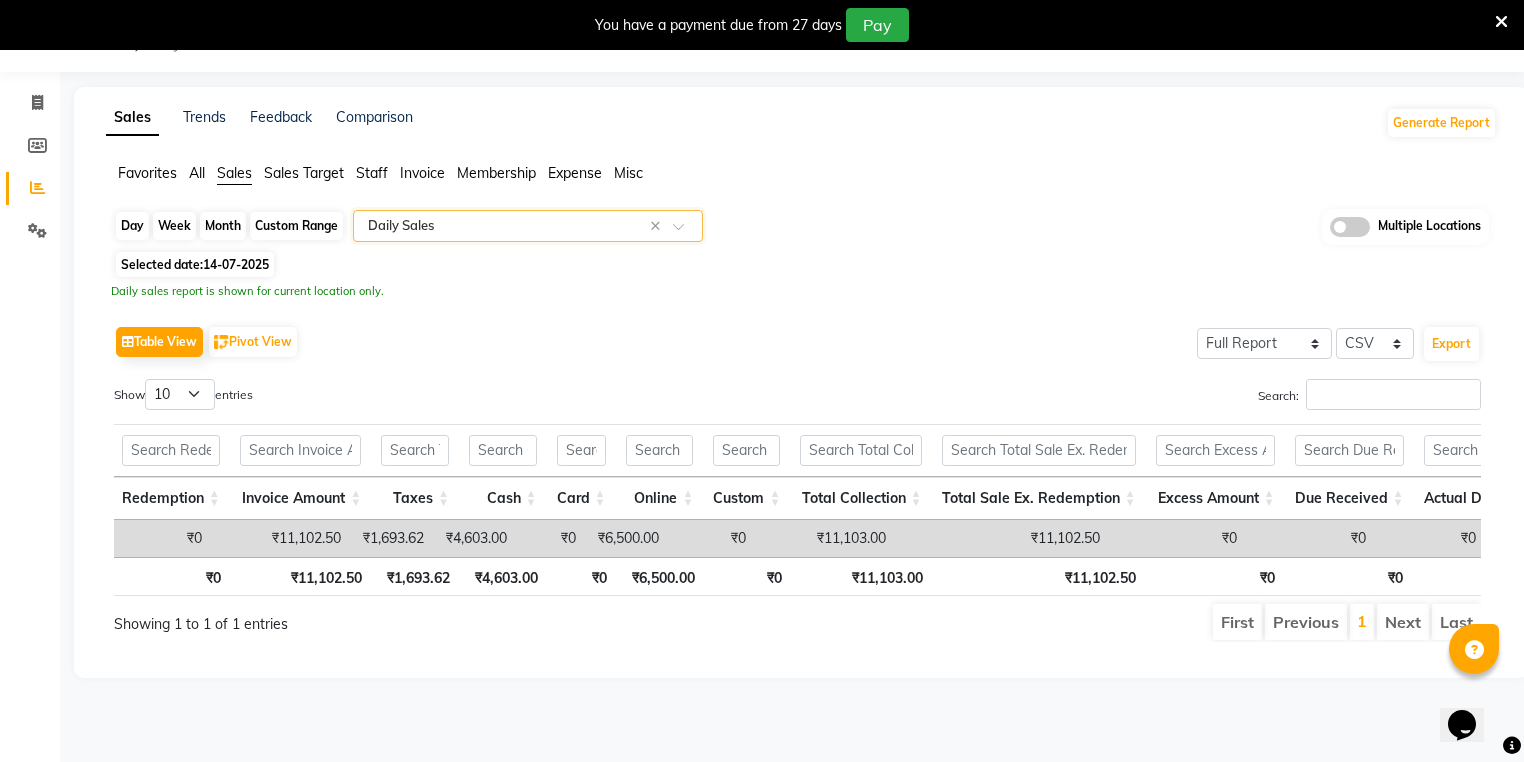 click on "Day" 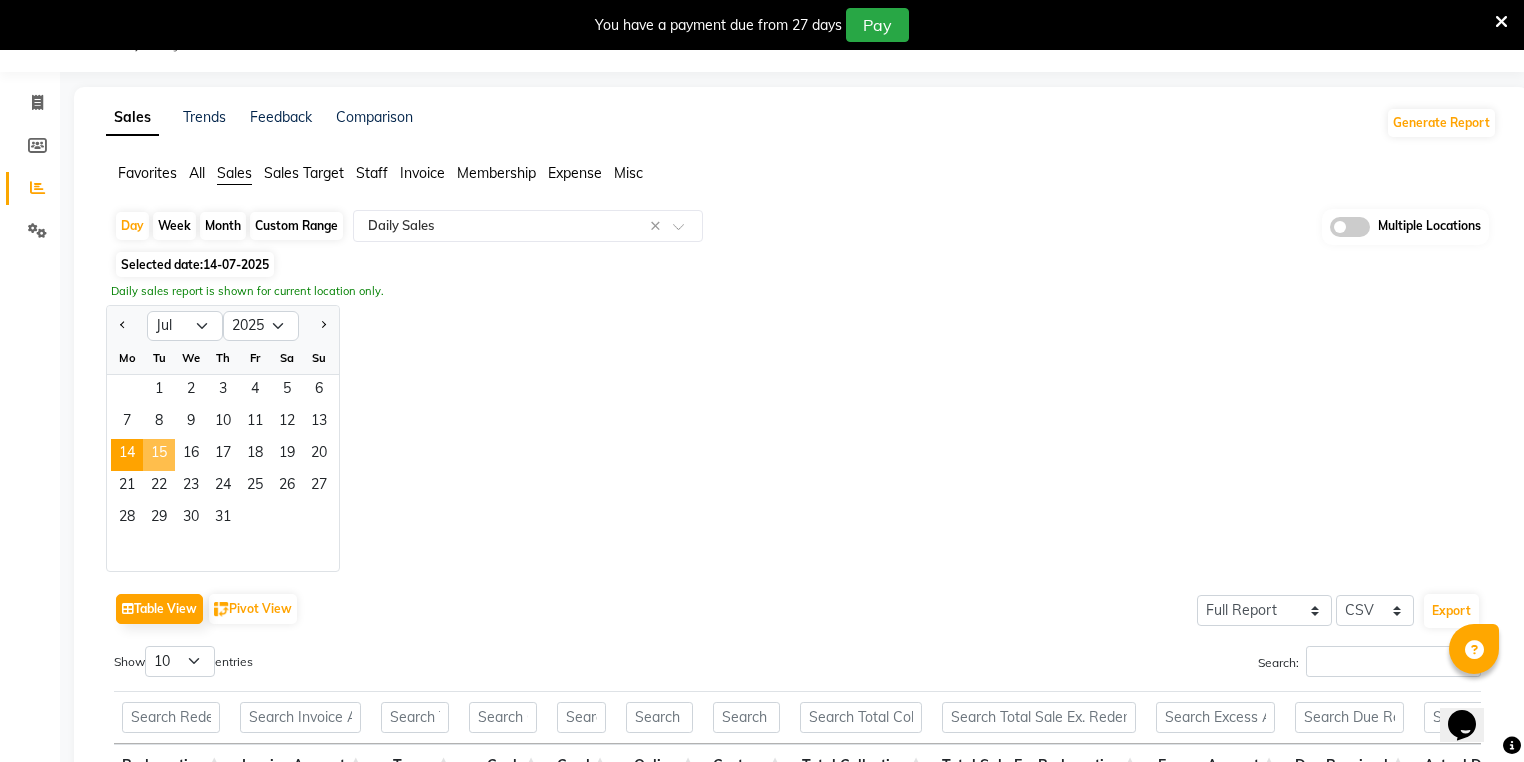 click on "15" 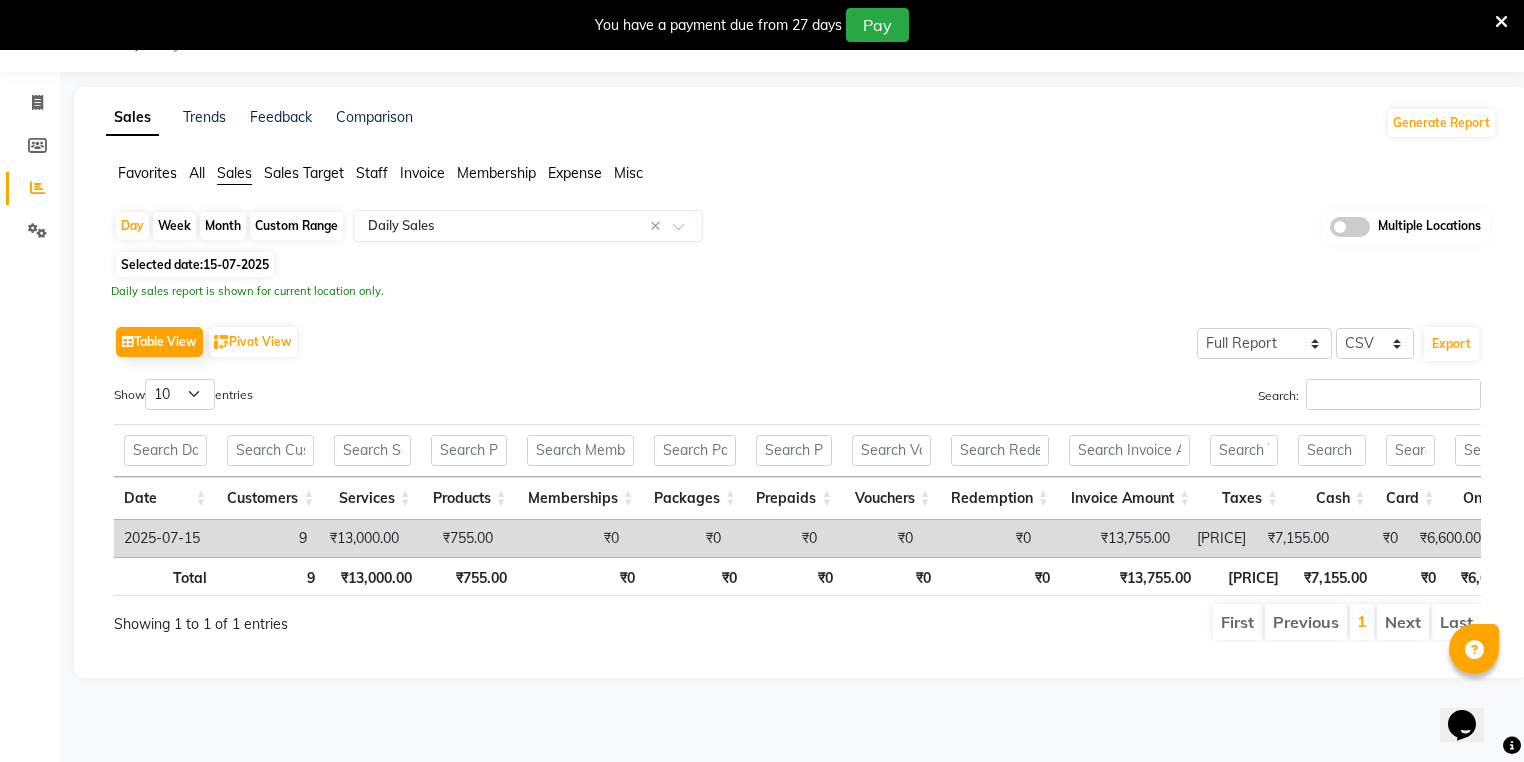 click on "Invoice" 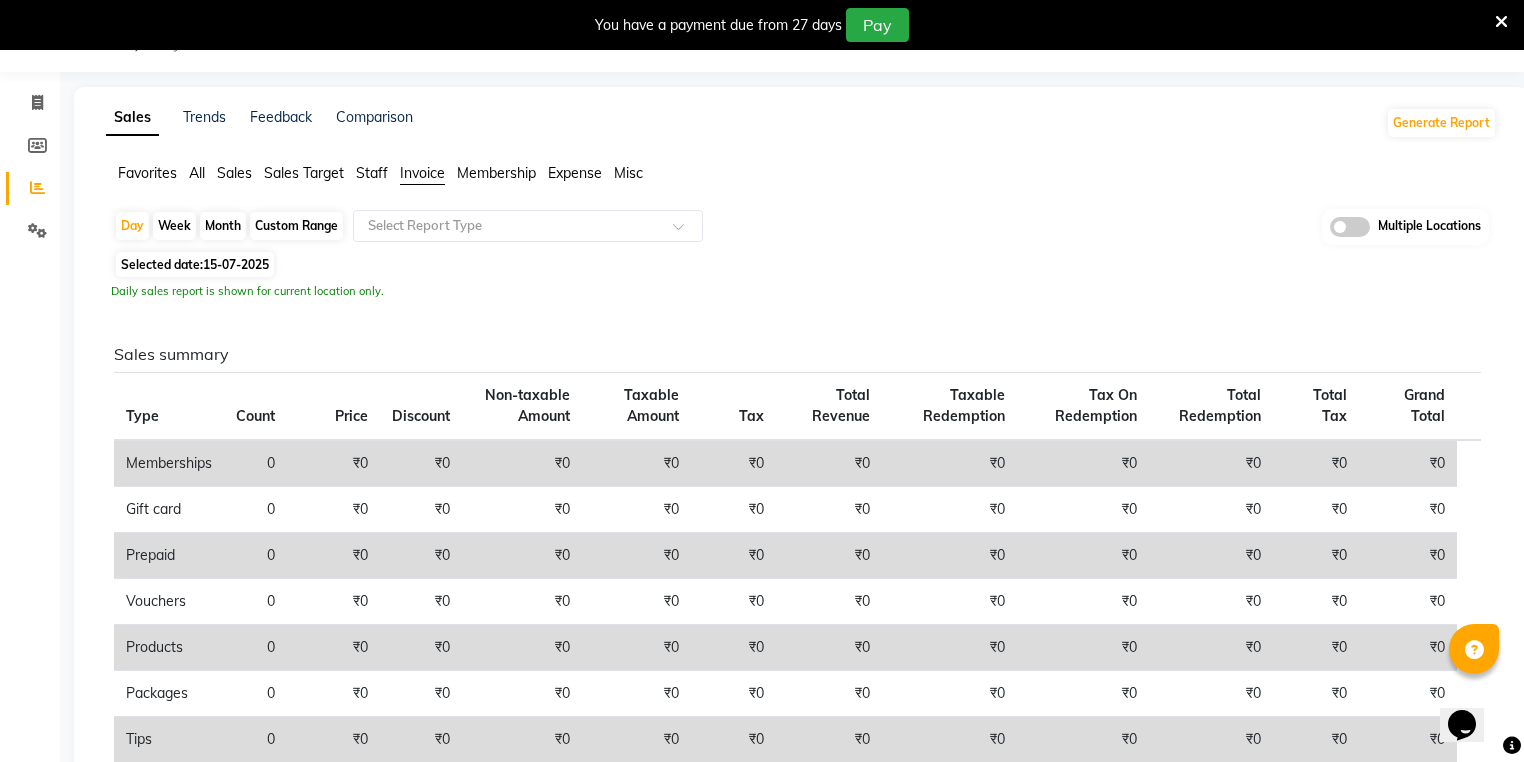 click on "Invoice" 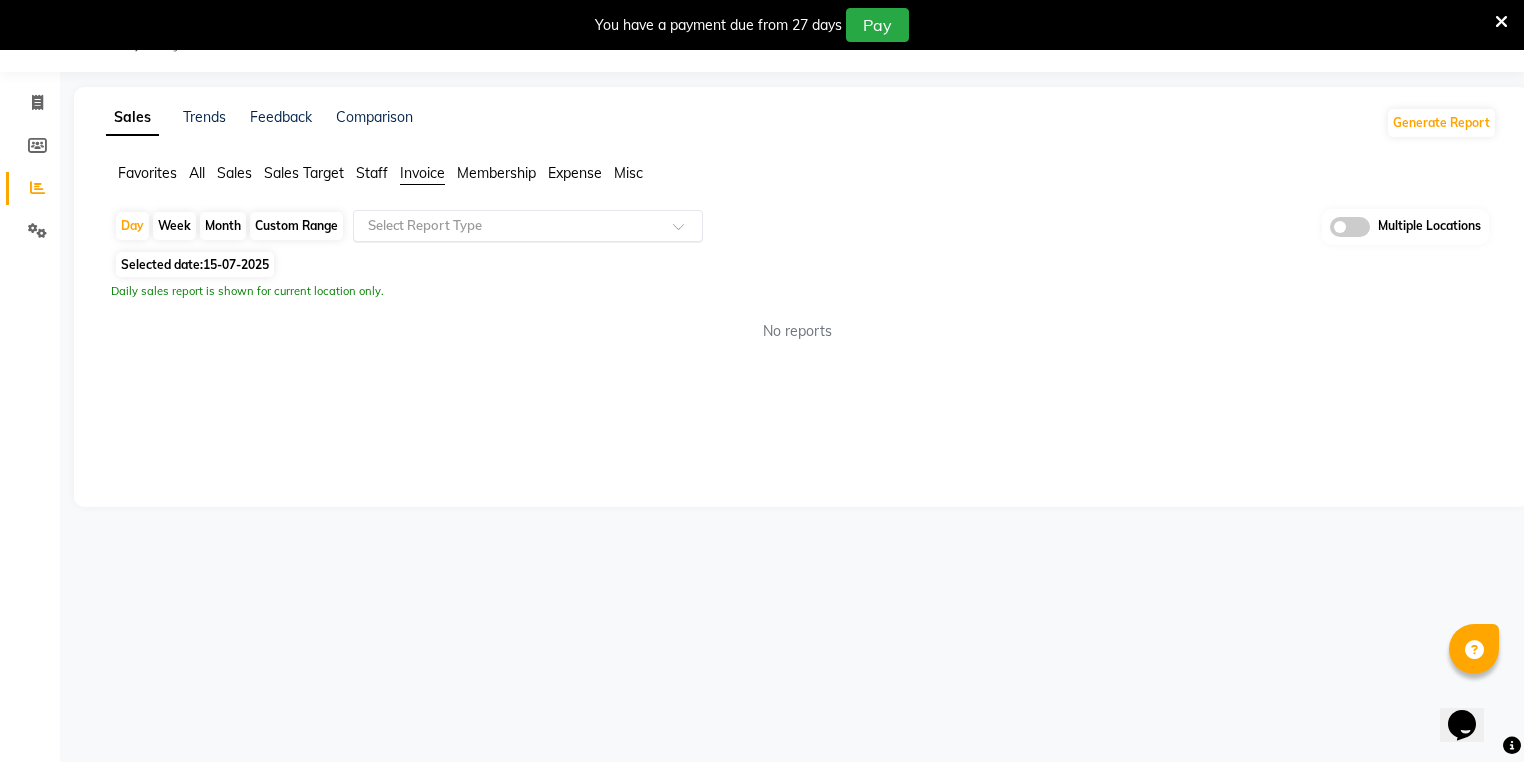 drag, startPoint x: 425, startPoint y: 216, endPoint x: 426, endPoint y: 227, distance: 11.045361 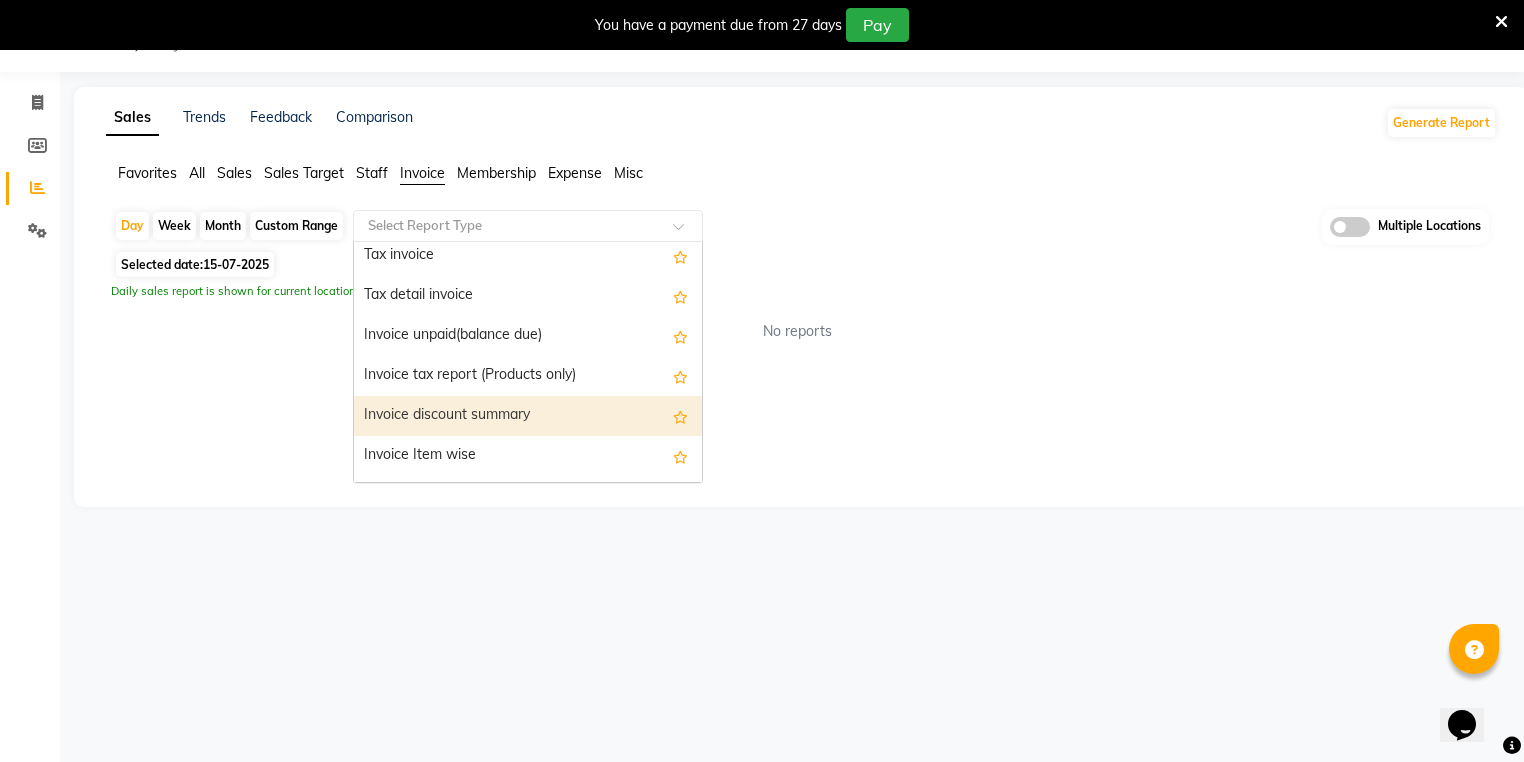 scroll, scrollTop: 80, scrollLeft: 0, axis: vertical 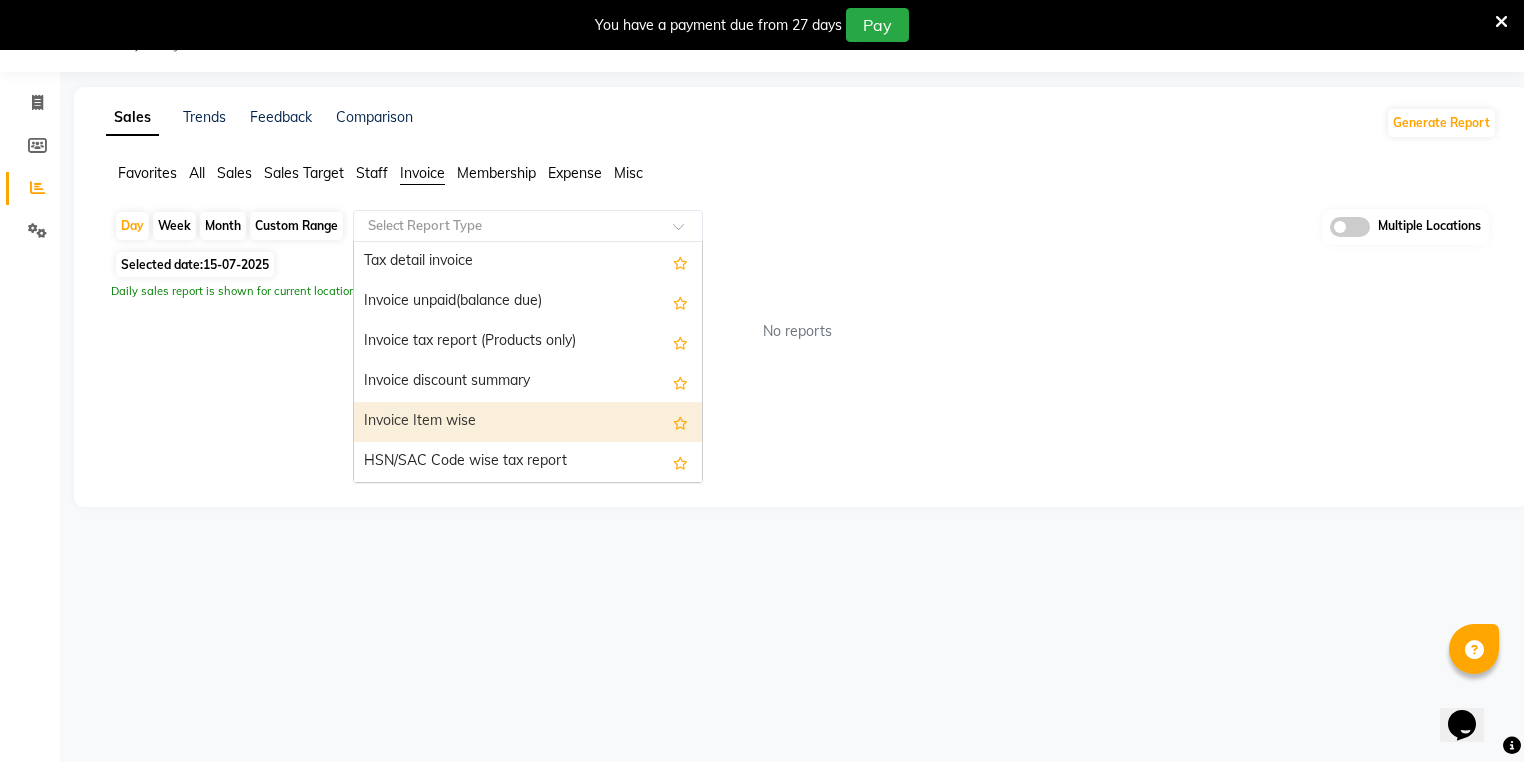 click on "Invoice Item wise" at bounding box center [528, 422] 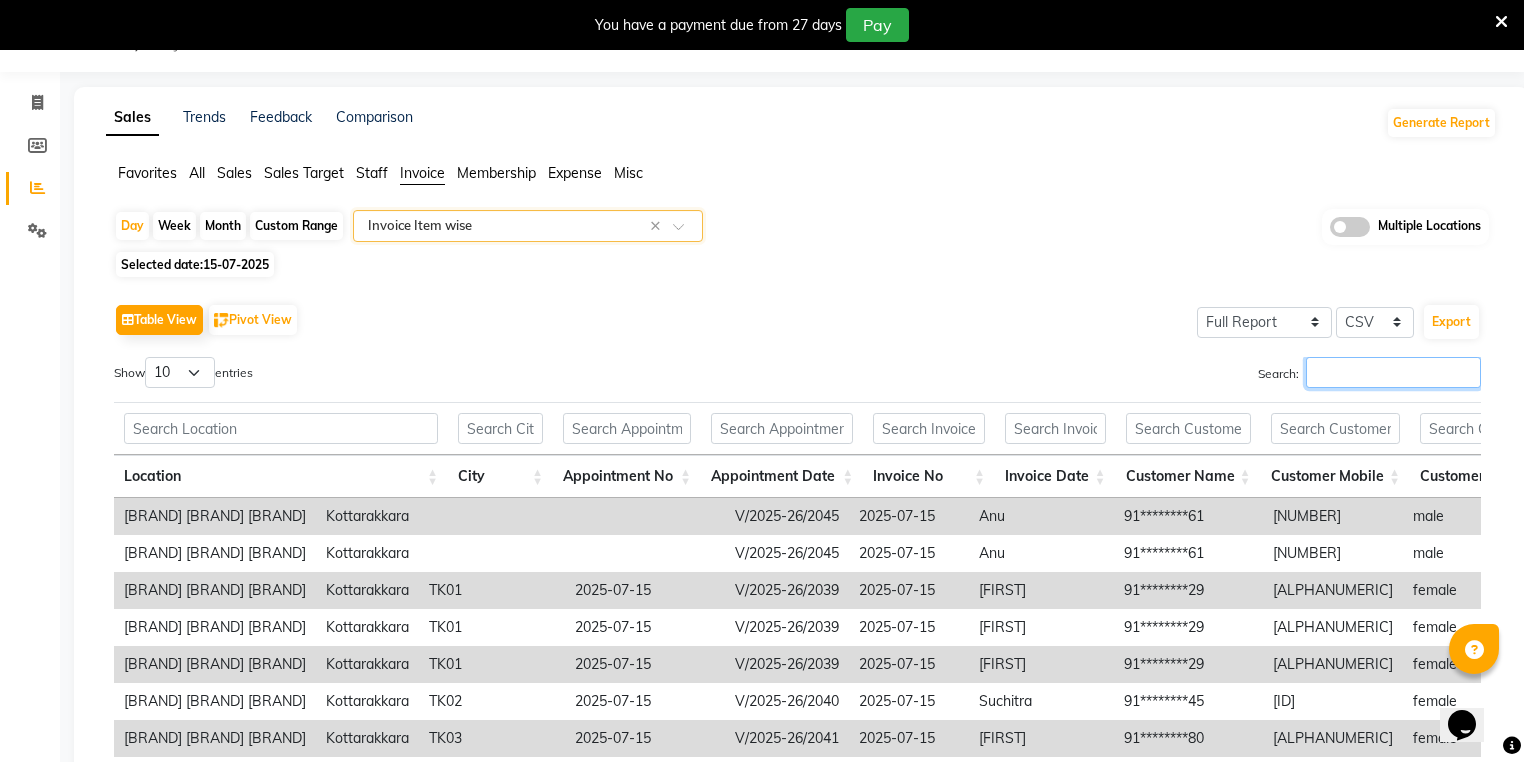 click on "Search:" at bounding box center [1393, 372] 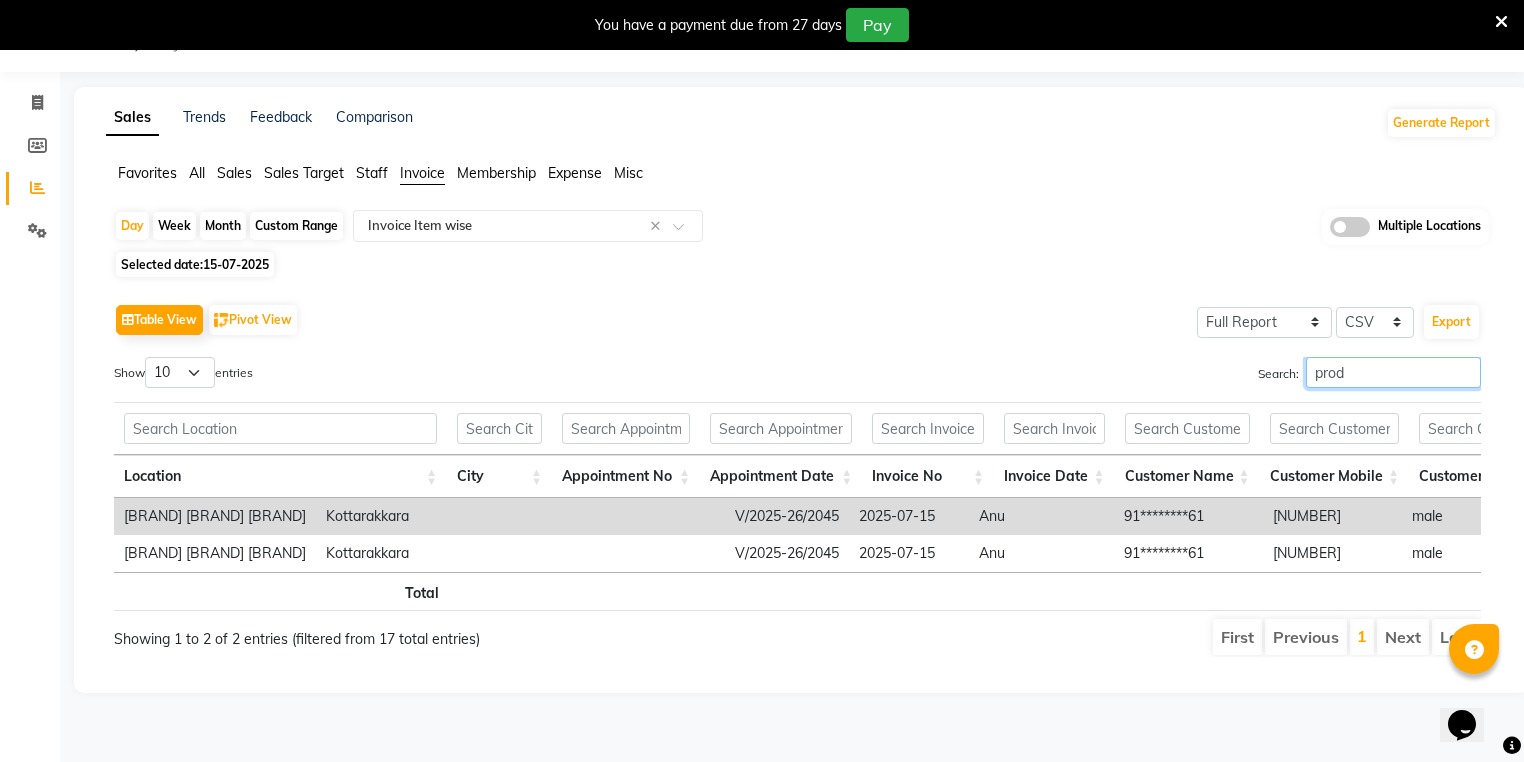 scroll, scrollTop: 0, scrollLeft: 4197, axis: horizontal 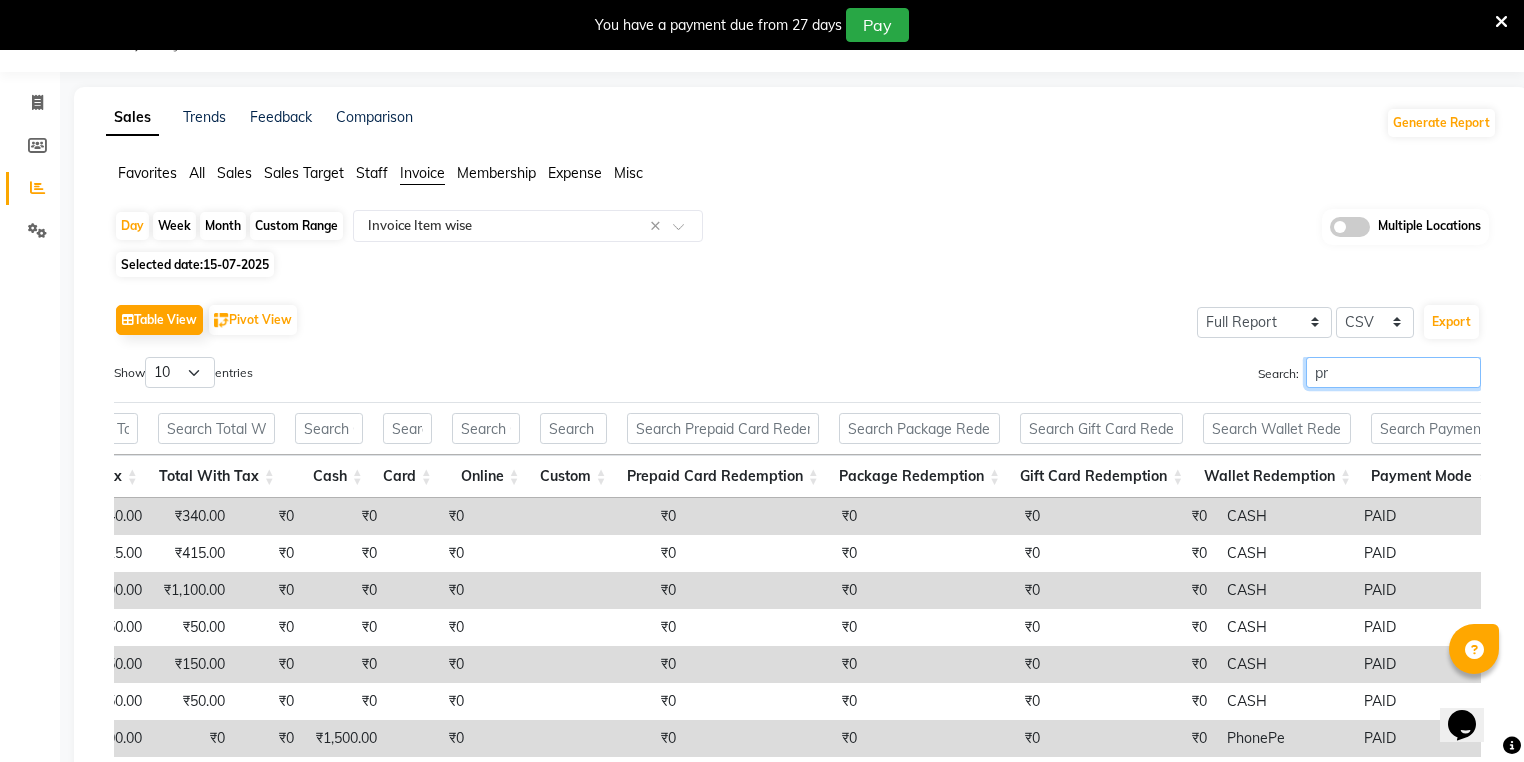 type on "p" 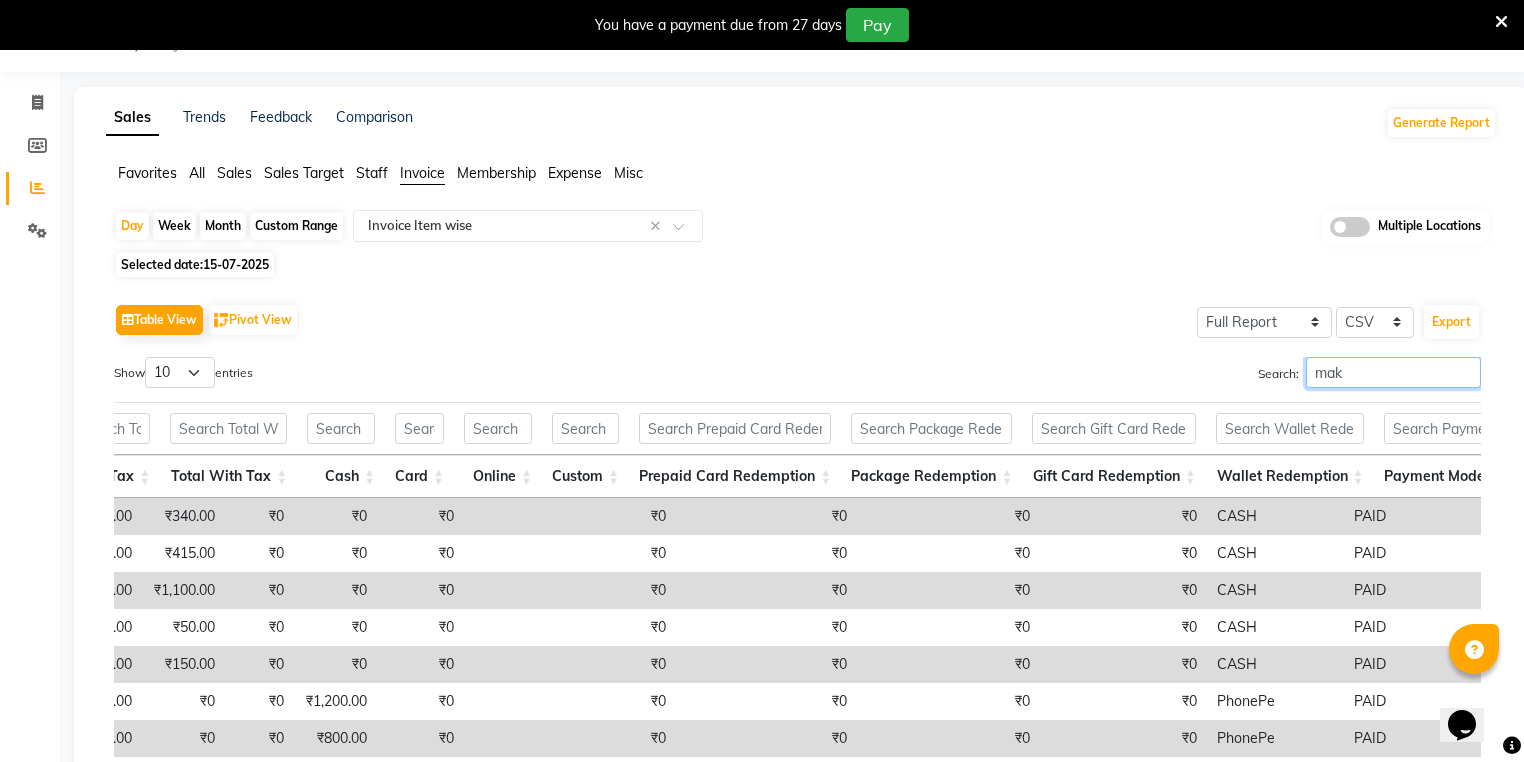 scroll, scrollTop: 0, scrollLeft: 3627, axis: horizontal 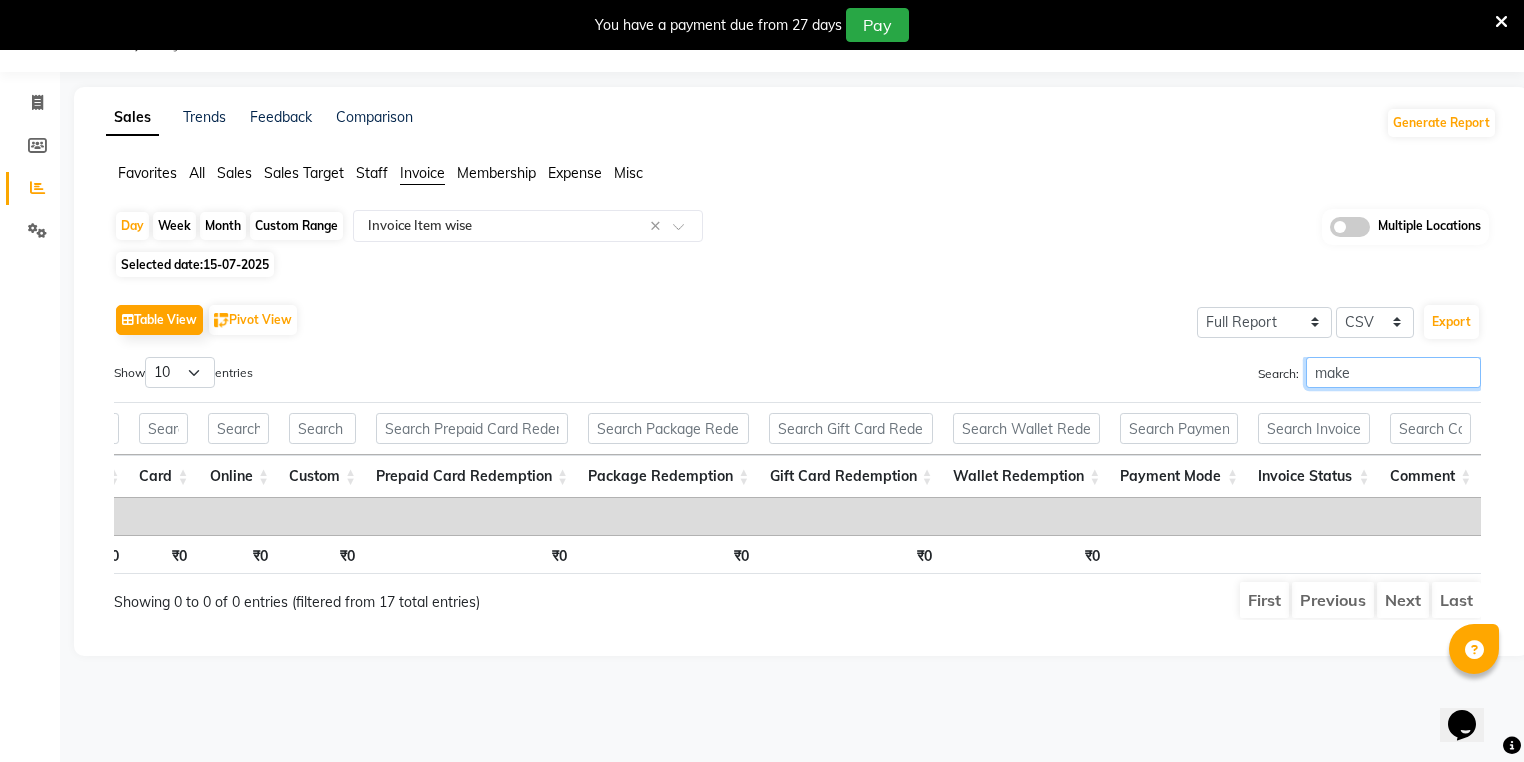 type on "make" 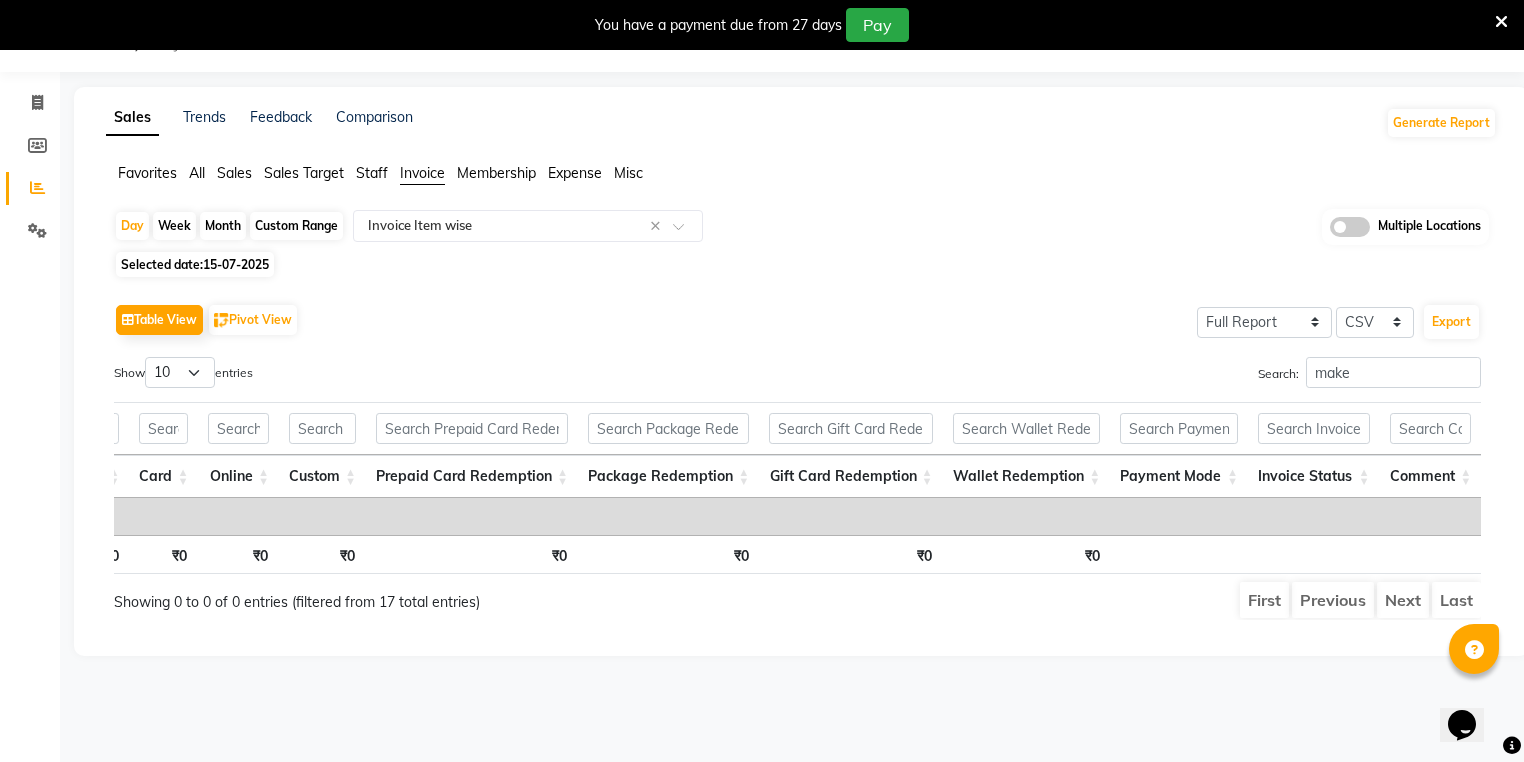 click on "Sales" 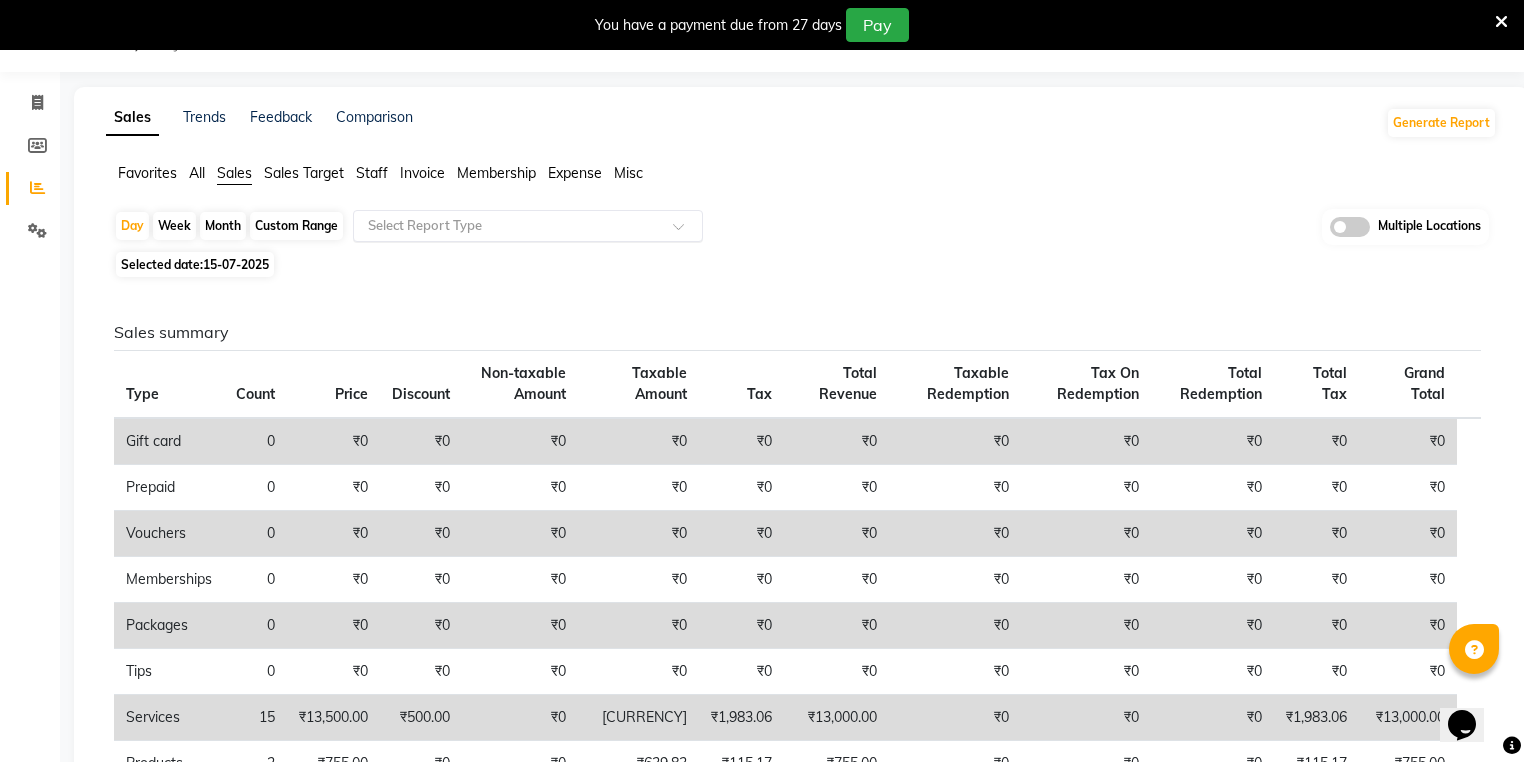 click 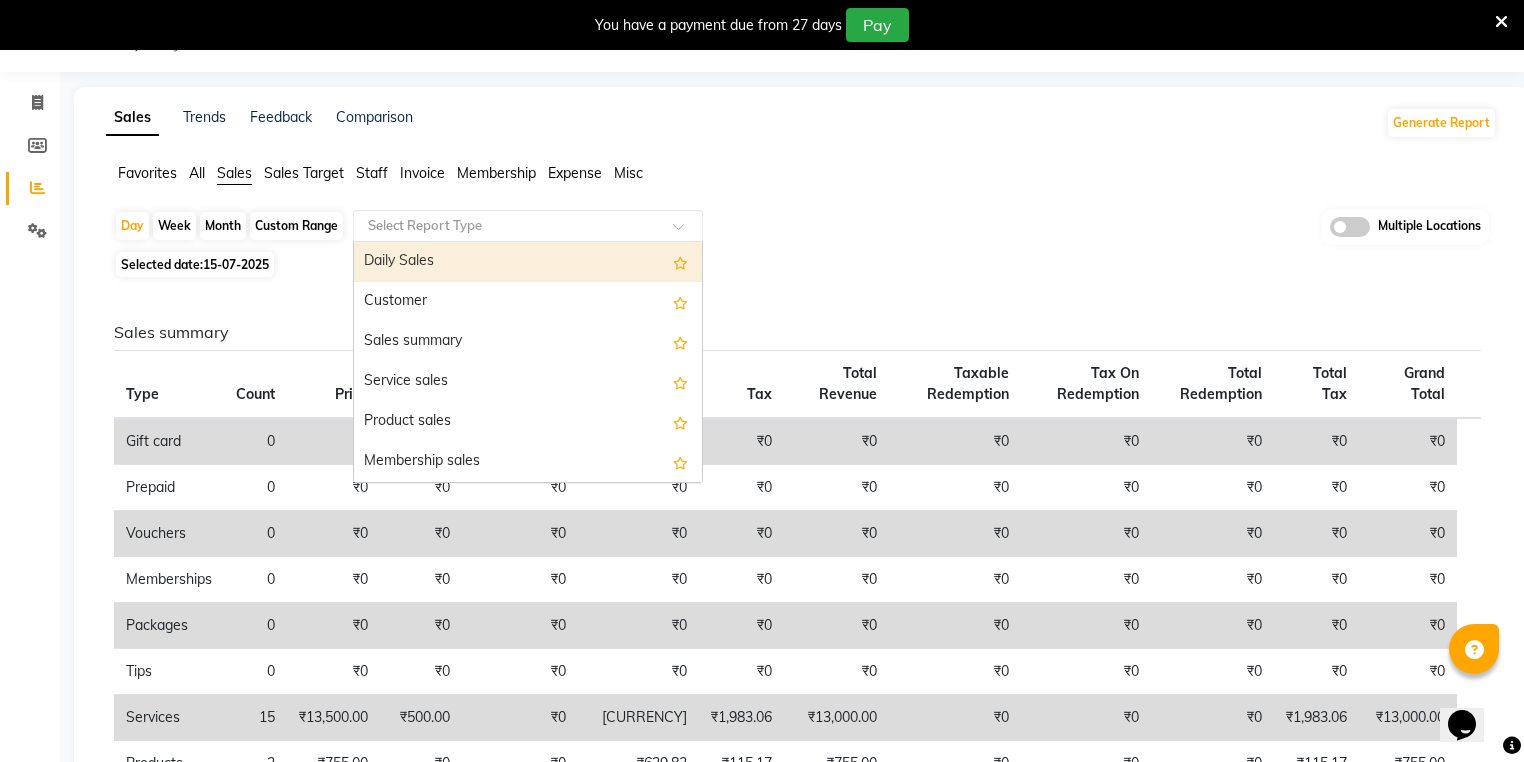 click on "Daily Sales" at bounding box center (528, 262) 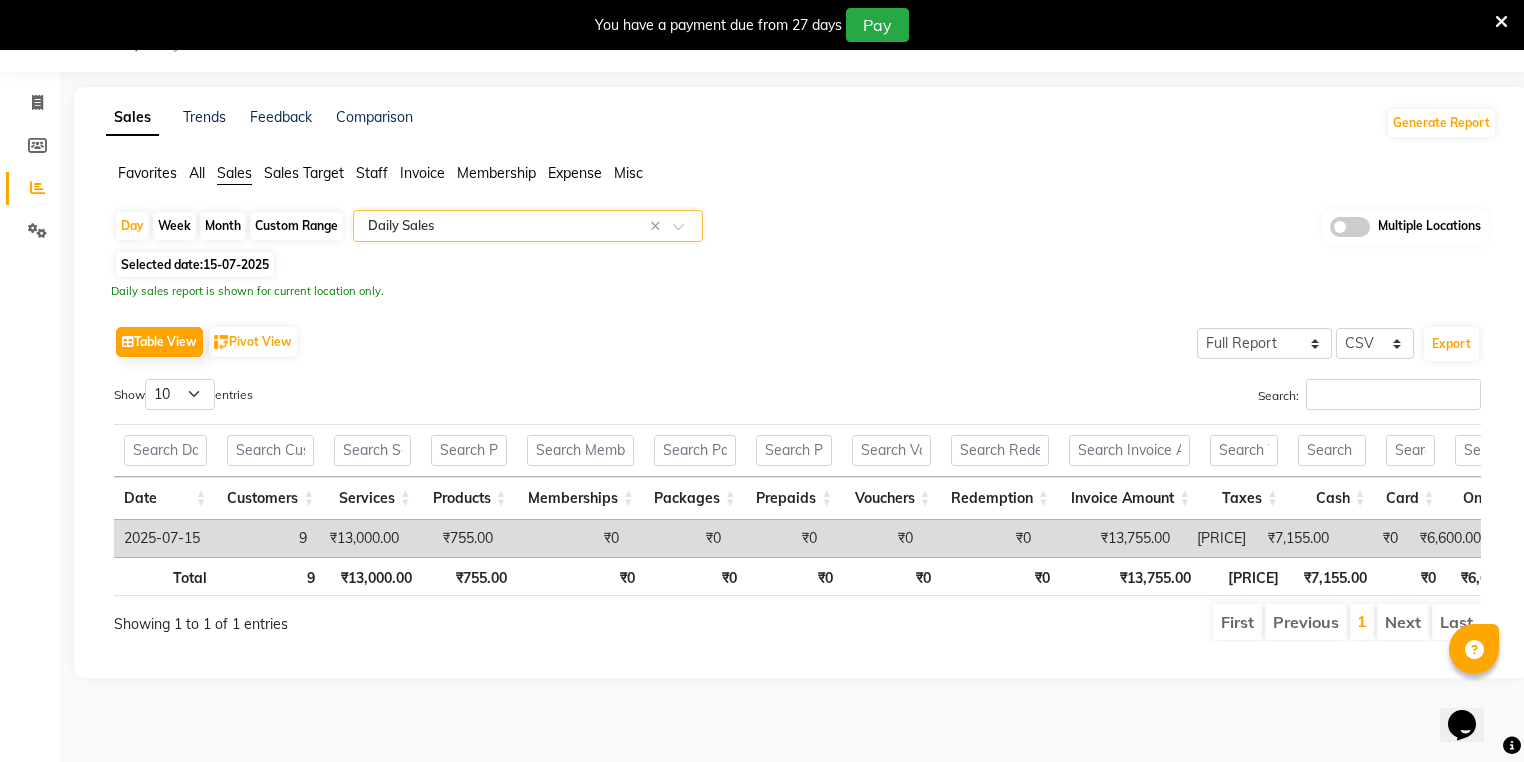 scroll, scrollTop: 0, scrollLeft: 183, axis: horizontal 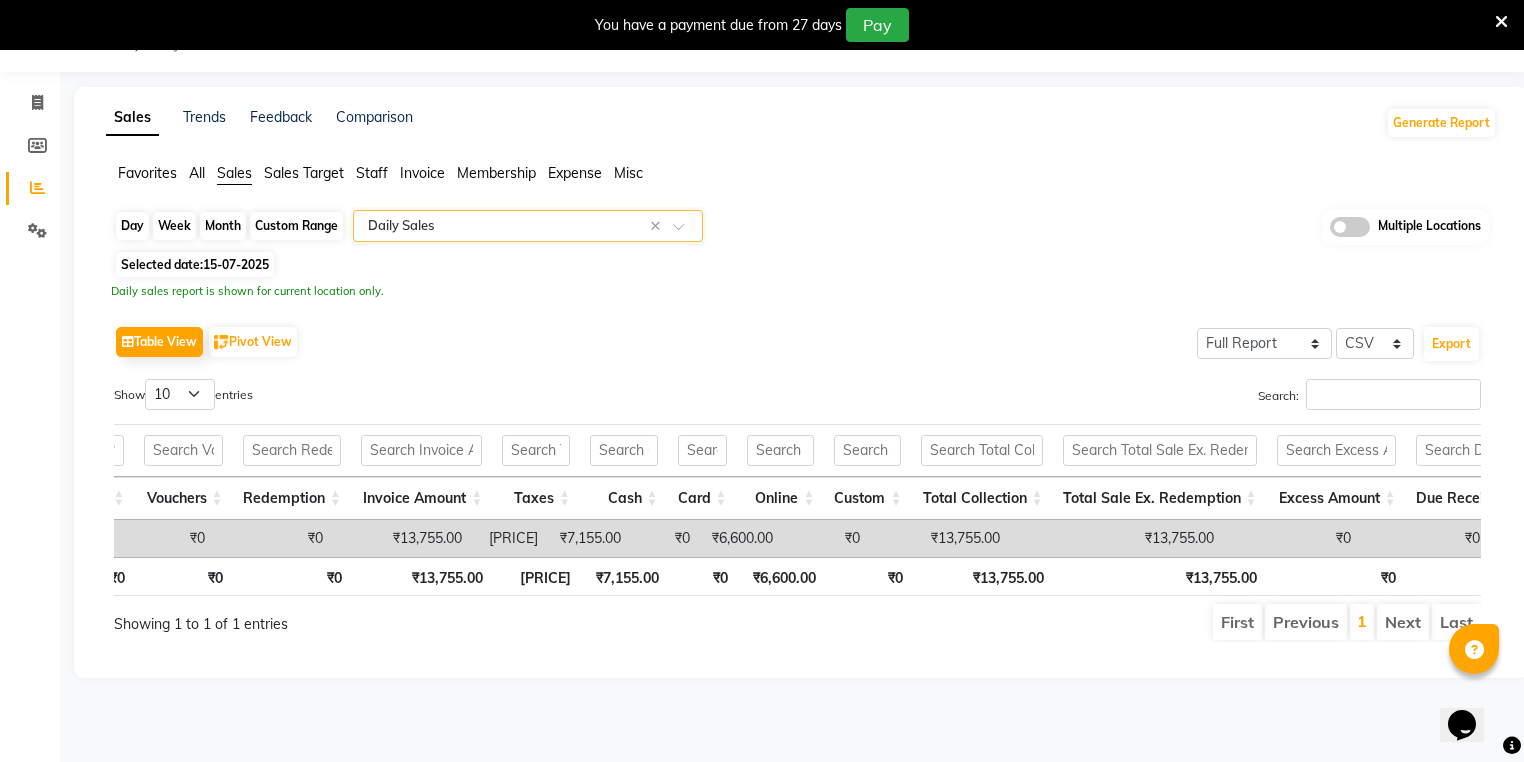 click on "Day" 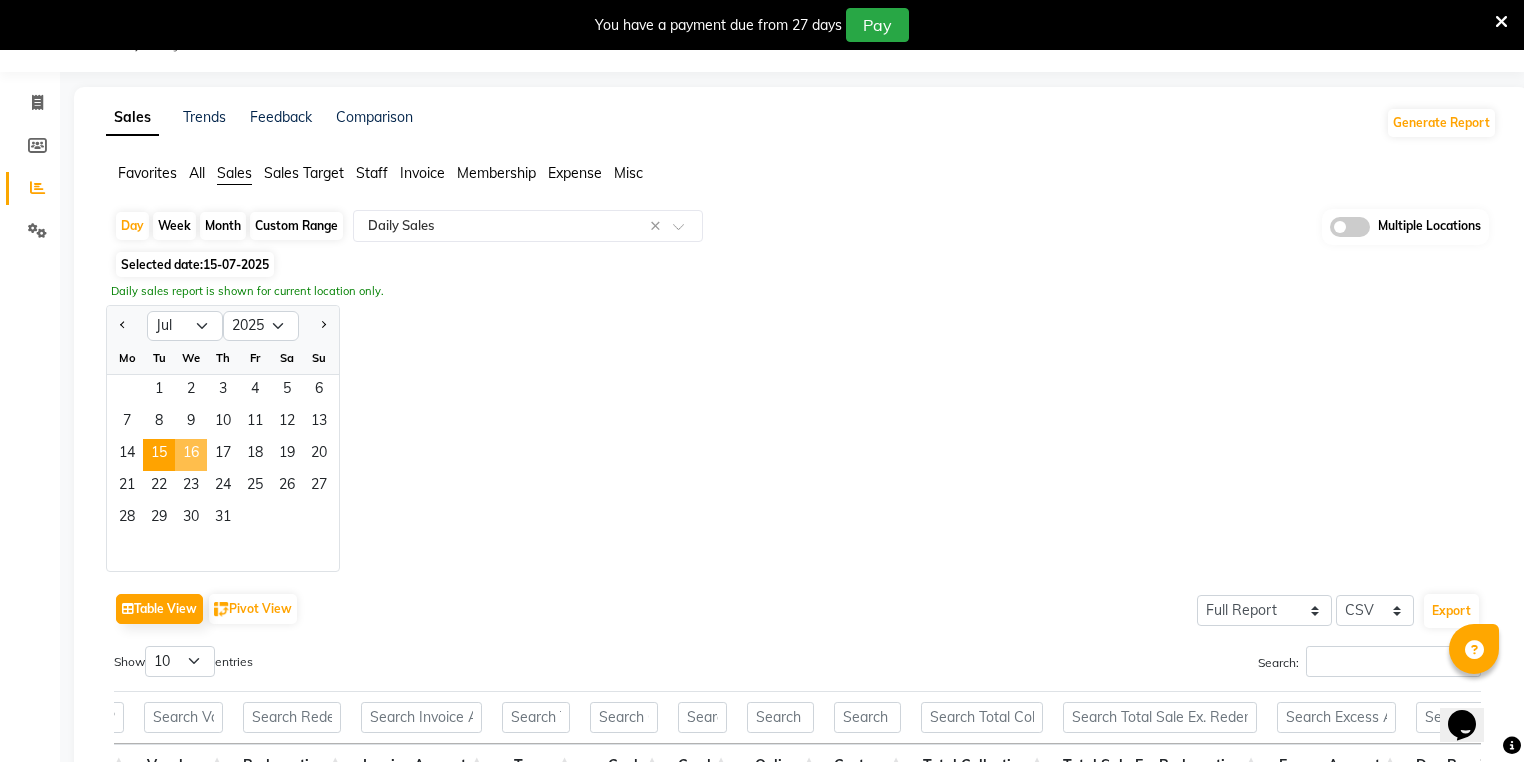 click on "16" 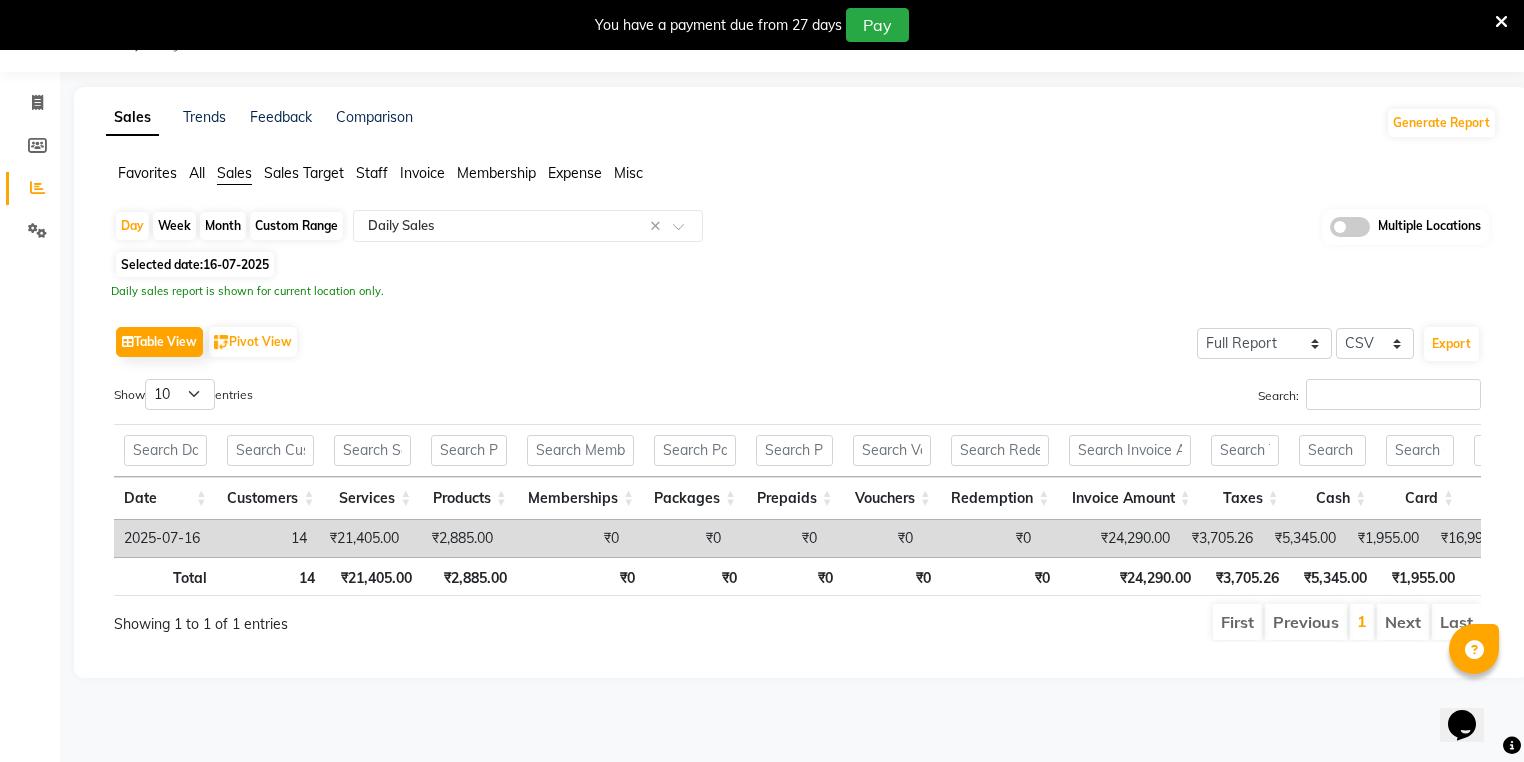 click on "Invoice" 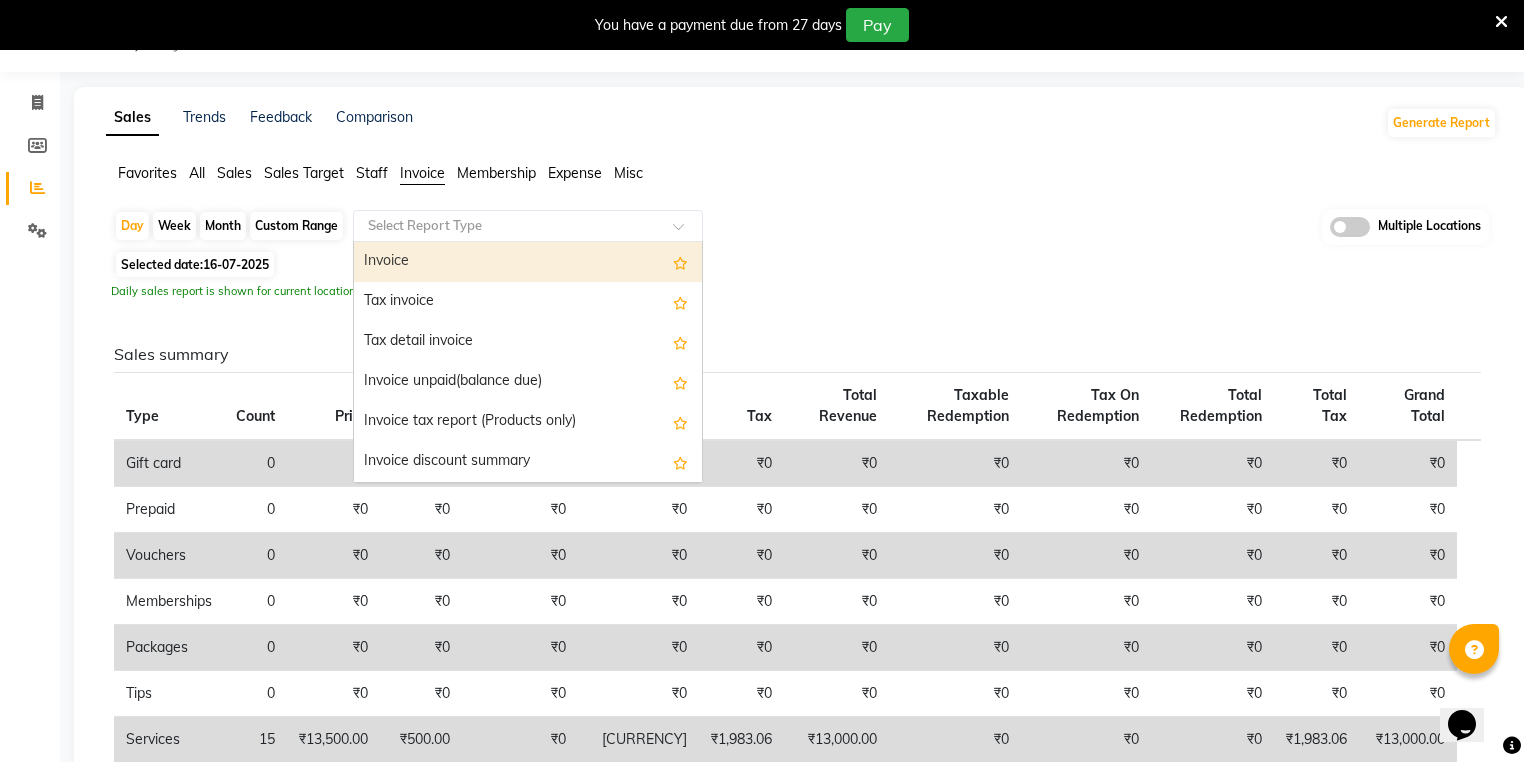 drag, startPoint x: 420, startPoint y: 231, endPoint x: 419, endPoint y: 283, distance: 52.009613 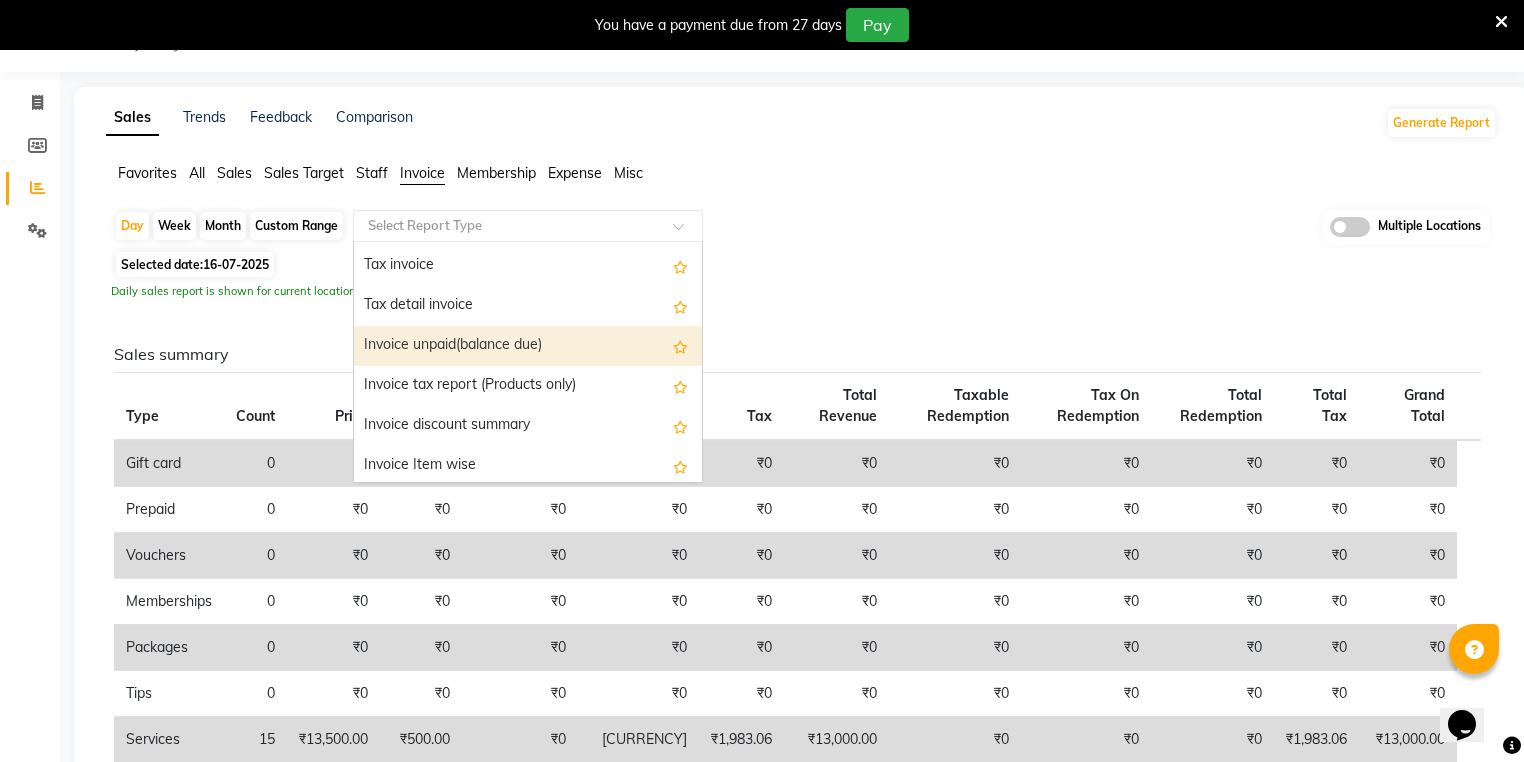 scroll, scrollTop: 80, scrollLeft: 0, axis: vertical 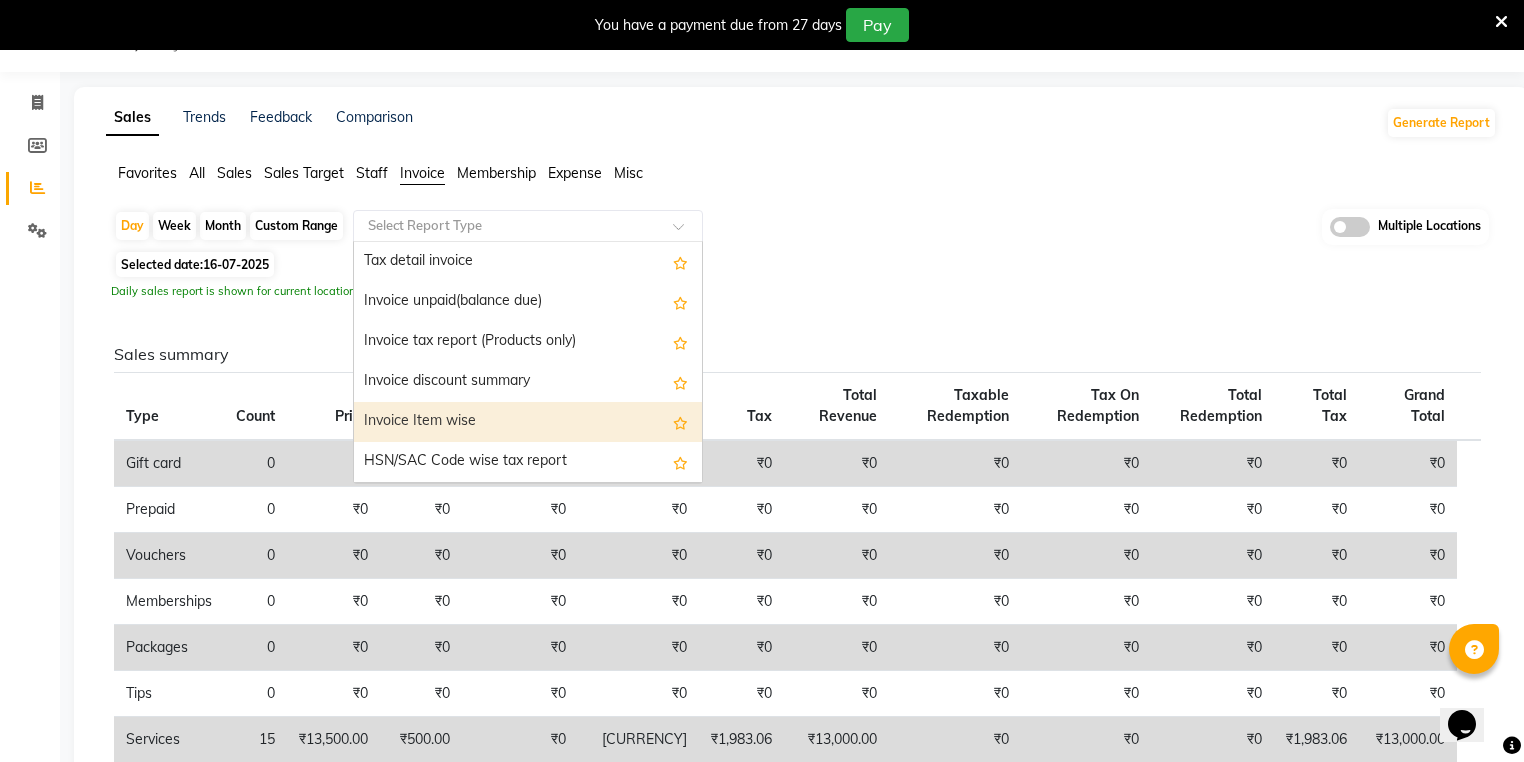 click on "Invoice Item wise" at bounding box center (528, 422) 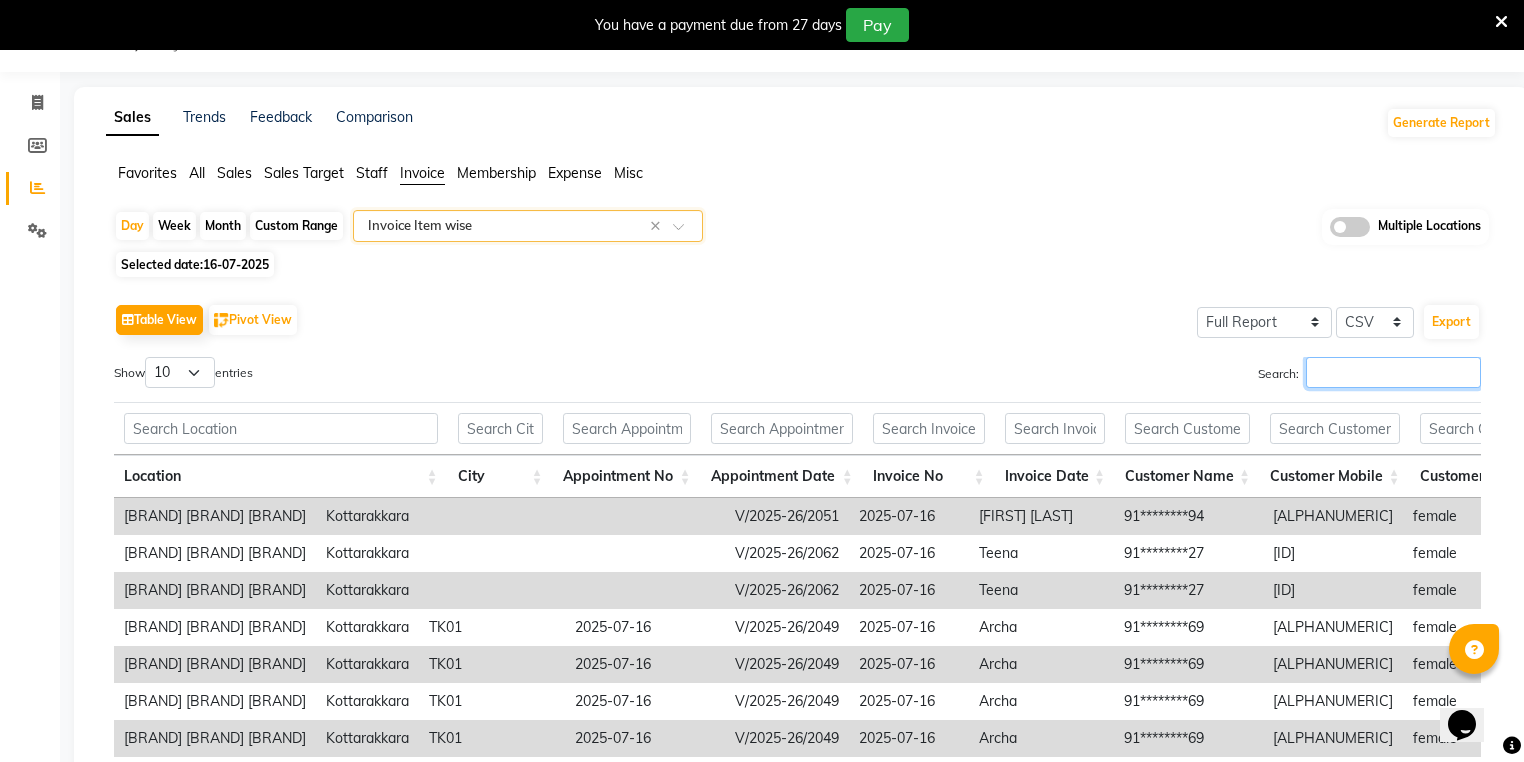 click on "Search:" at bounding box center [1393, 372] 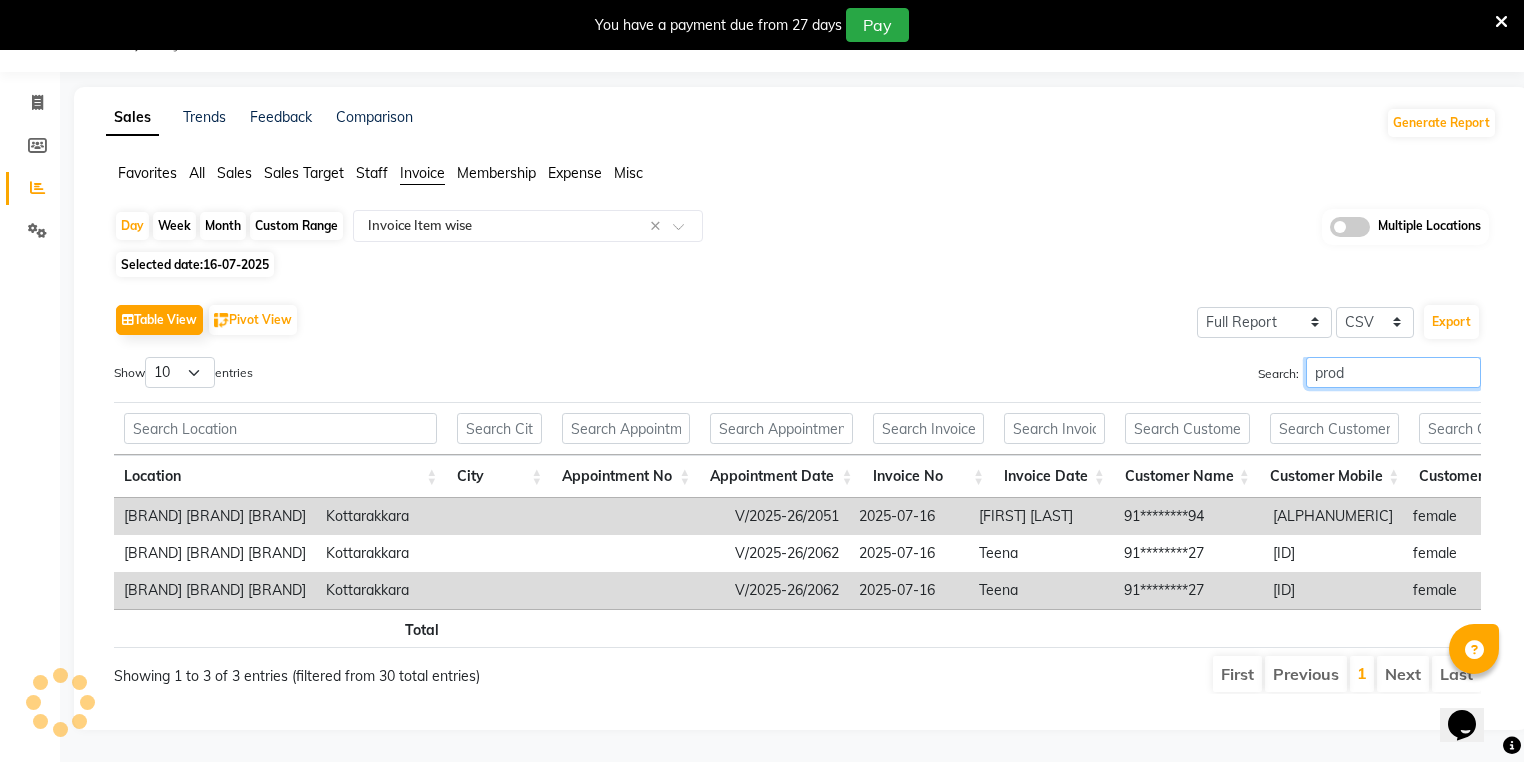 scroll, scrollTop: 69, scrollLeft: 0, axis: vertical 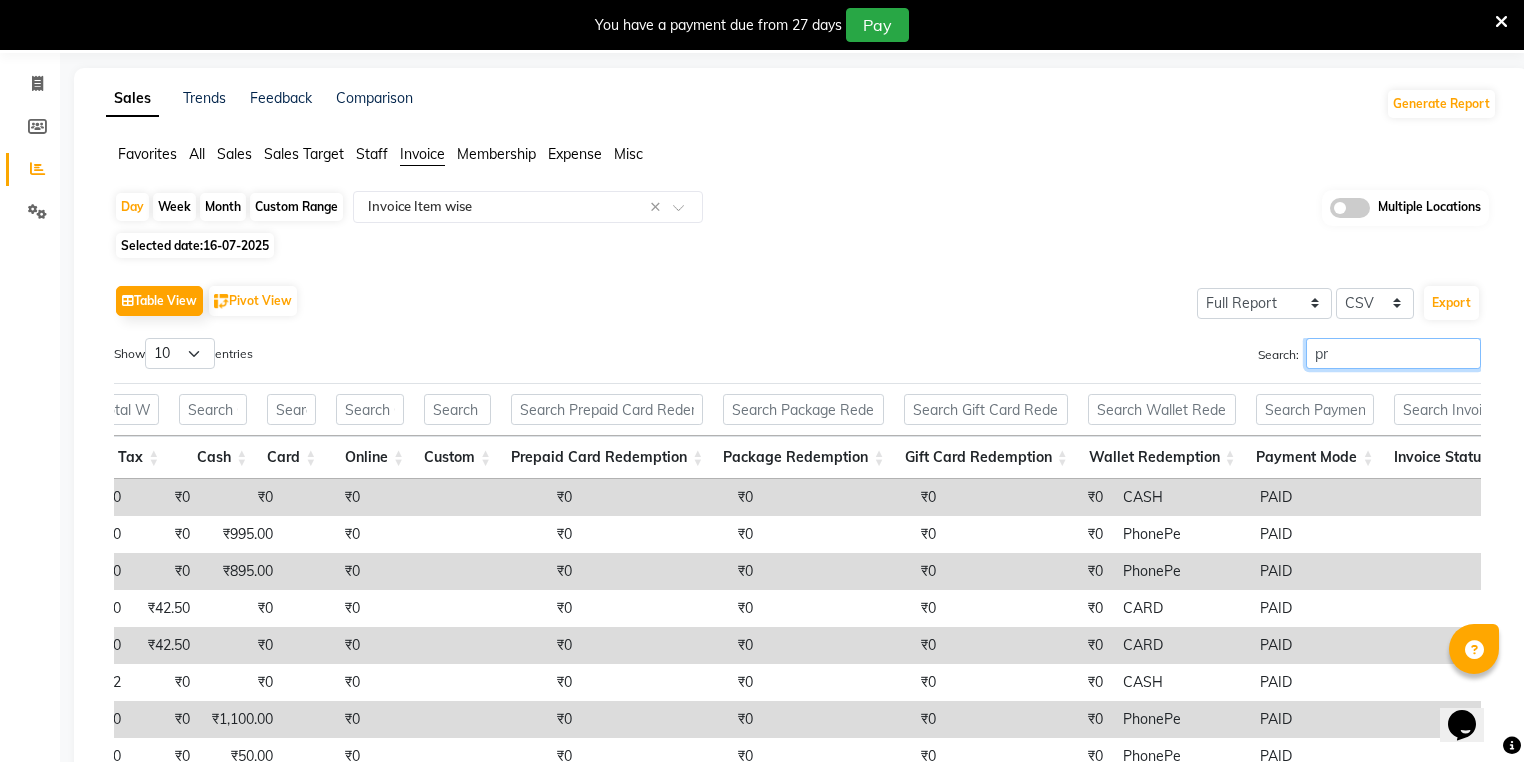 type on "p" 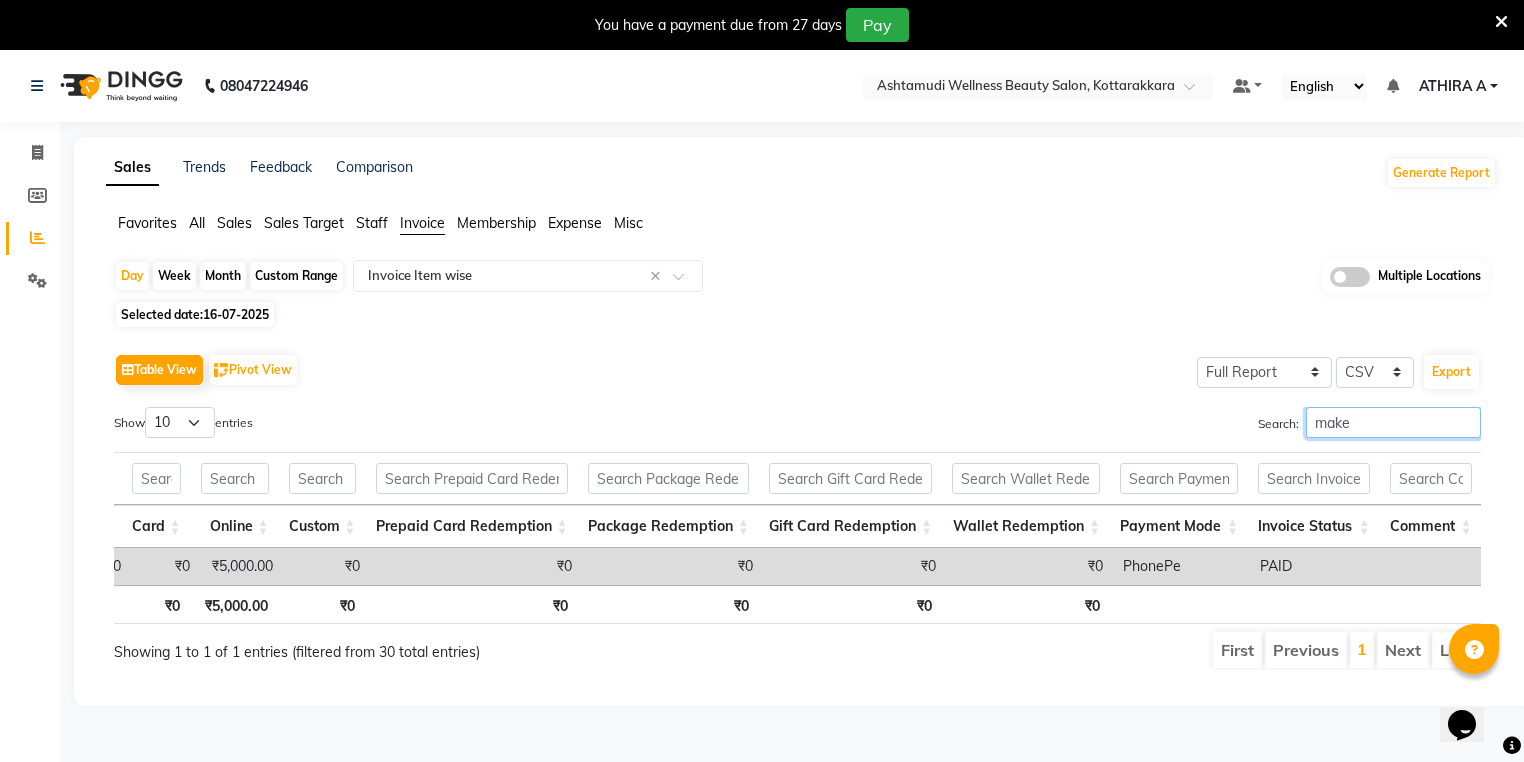 type on "make" 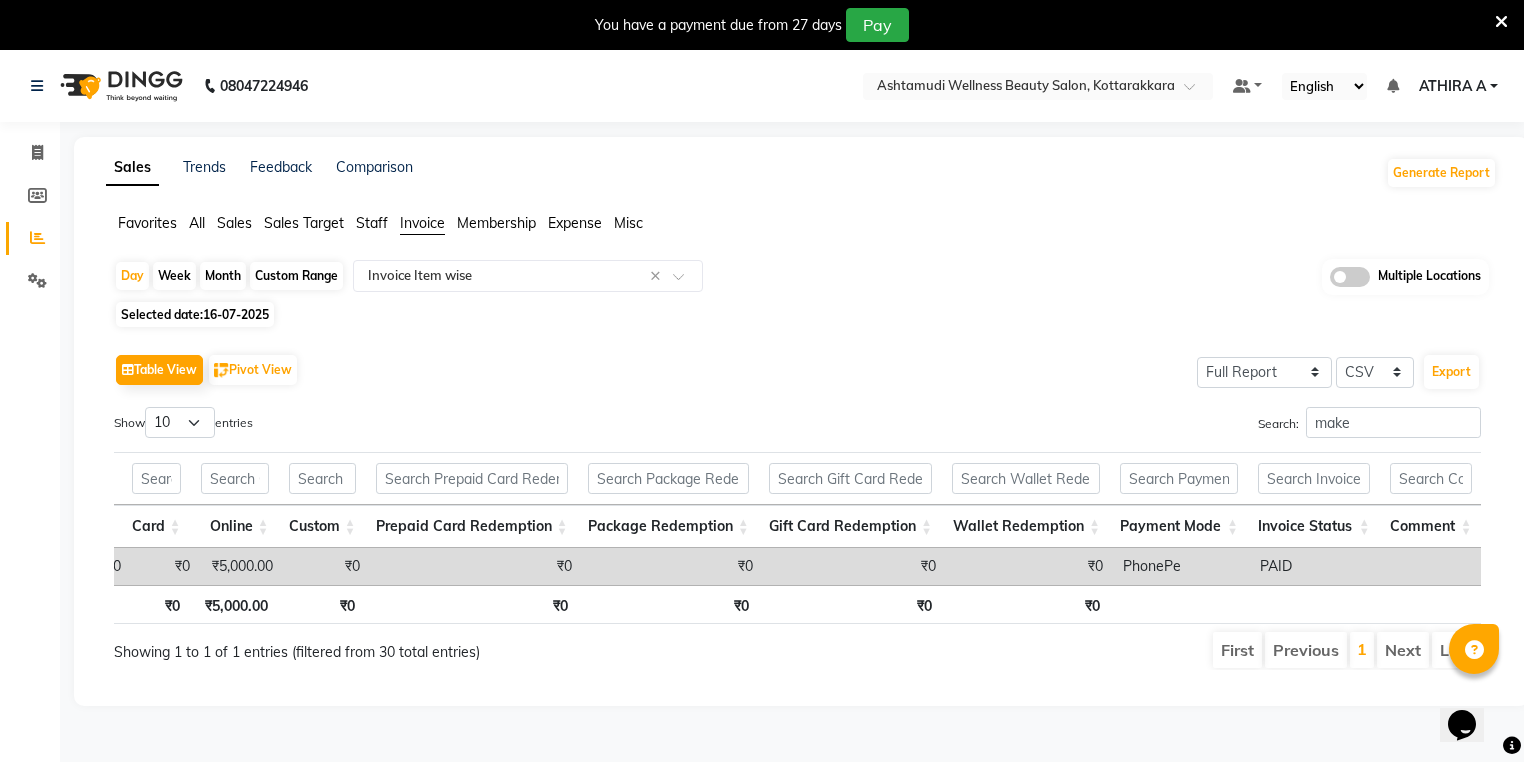 click on "Sales" 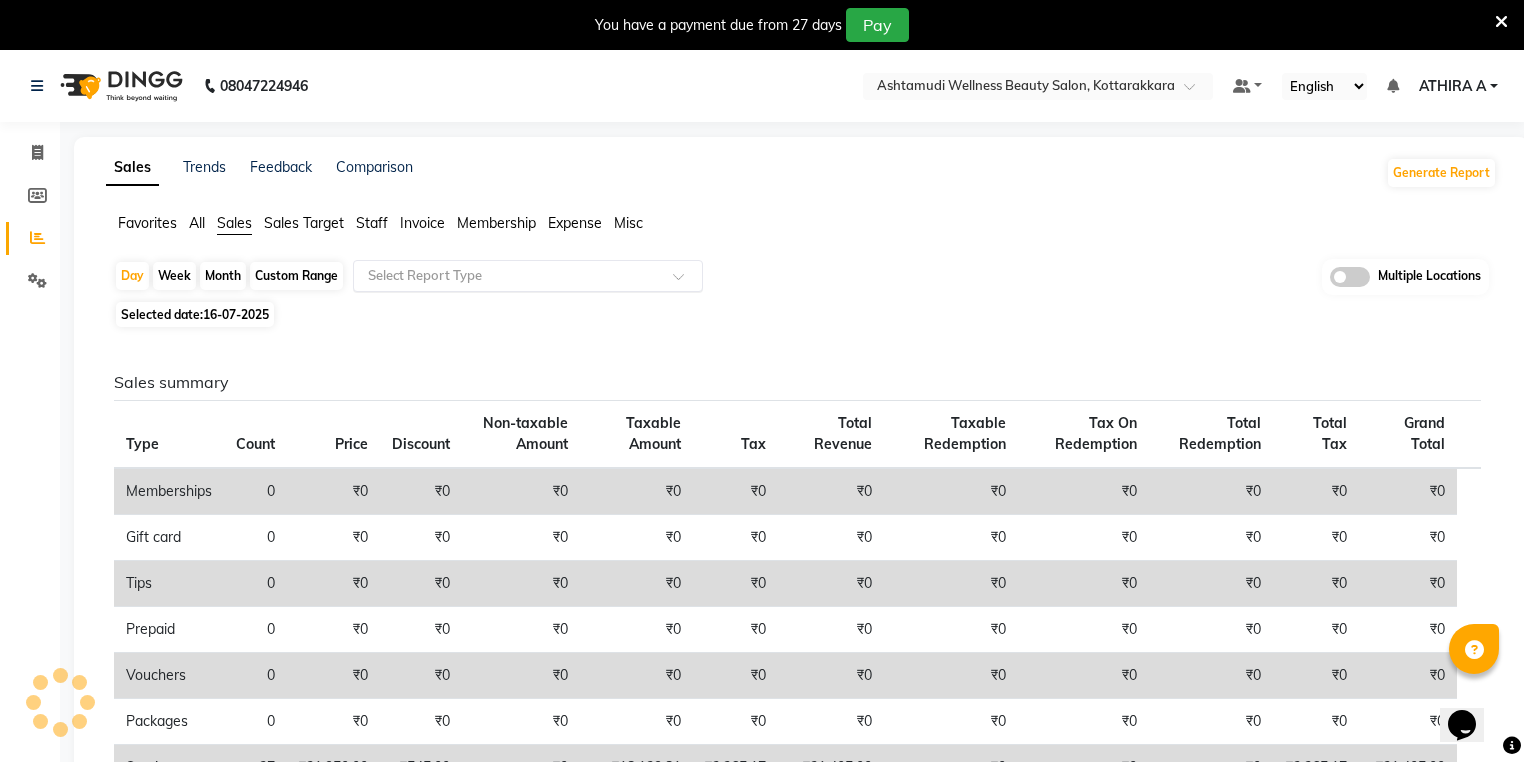 click on "Select Report Type" 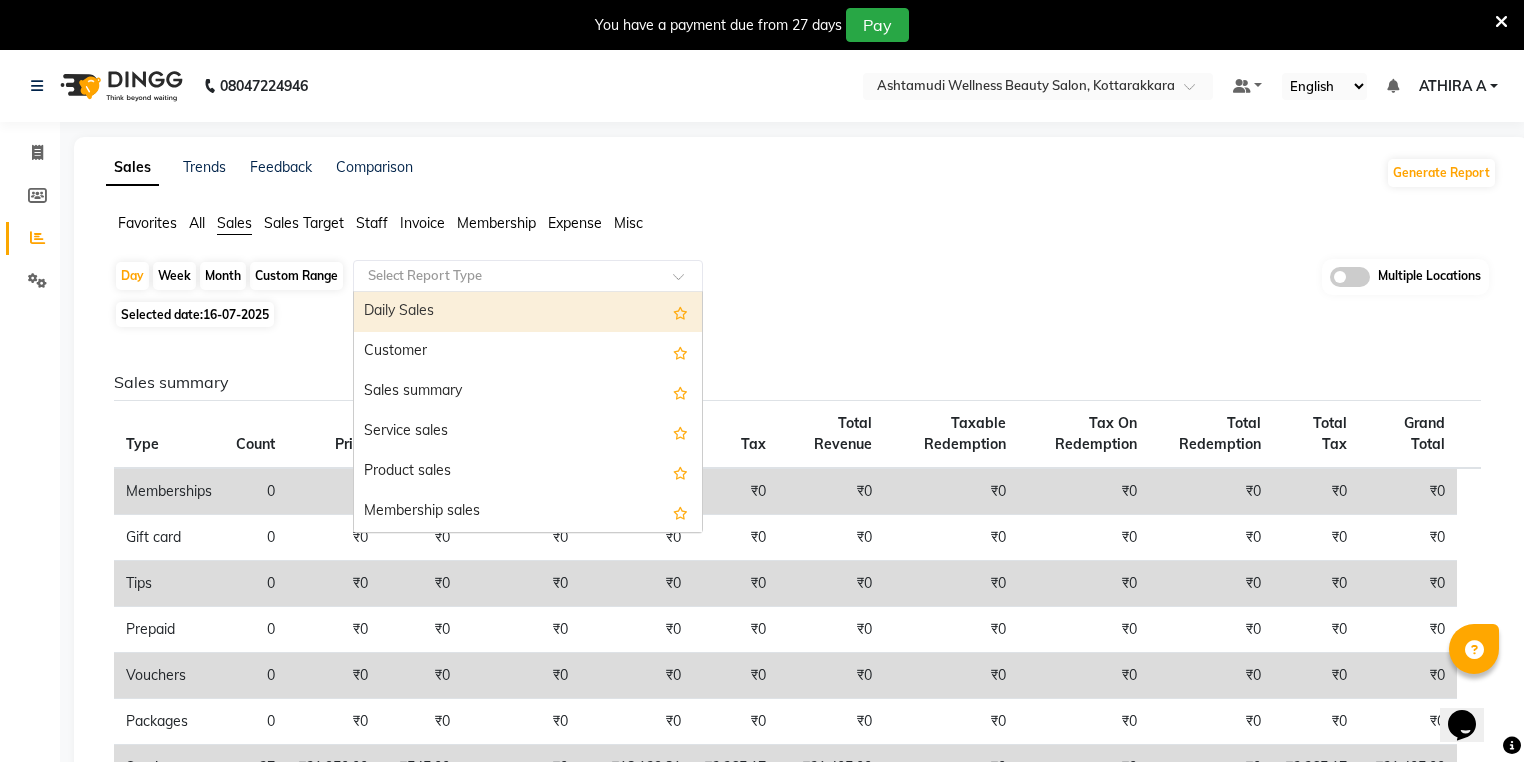 click on "Daily Sales" at bounding box center (528, 312) 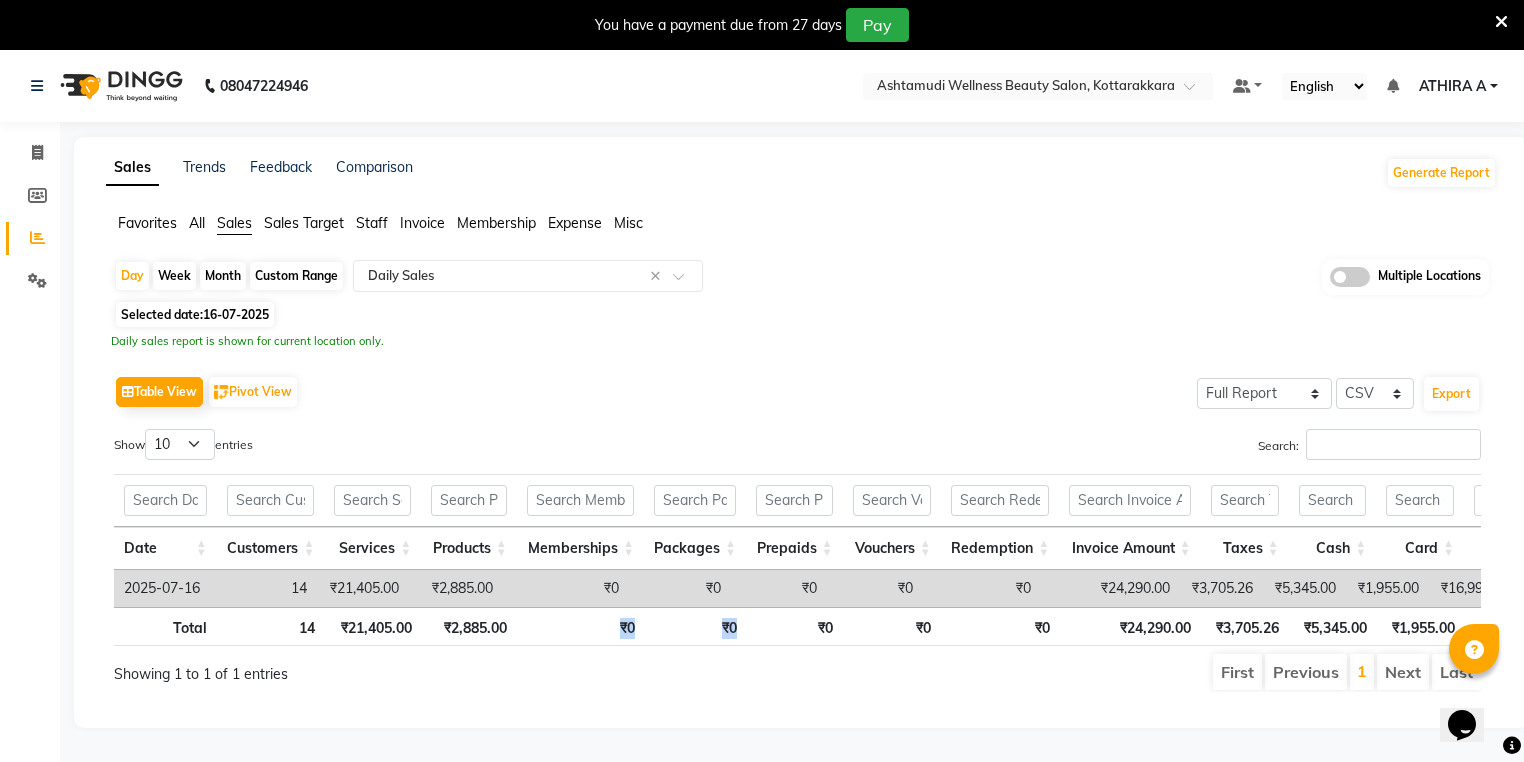 drag, startPoint x: 549, startPoint y: 618, endPoint x: 786, endPoint y: 624, distance: 237.07594 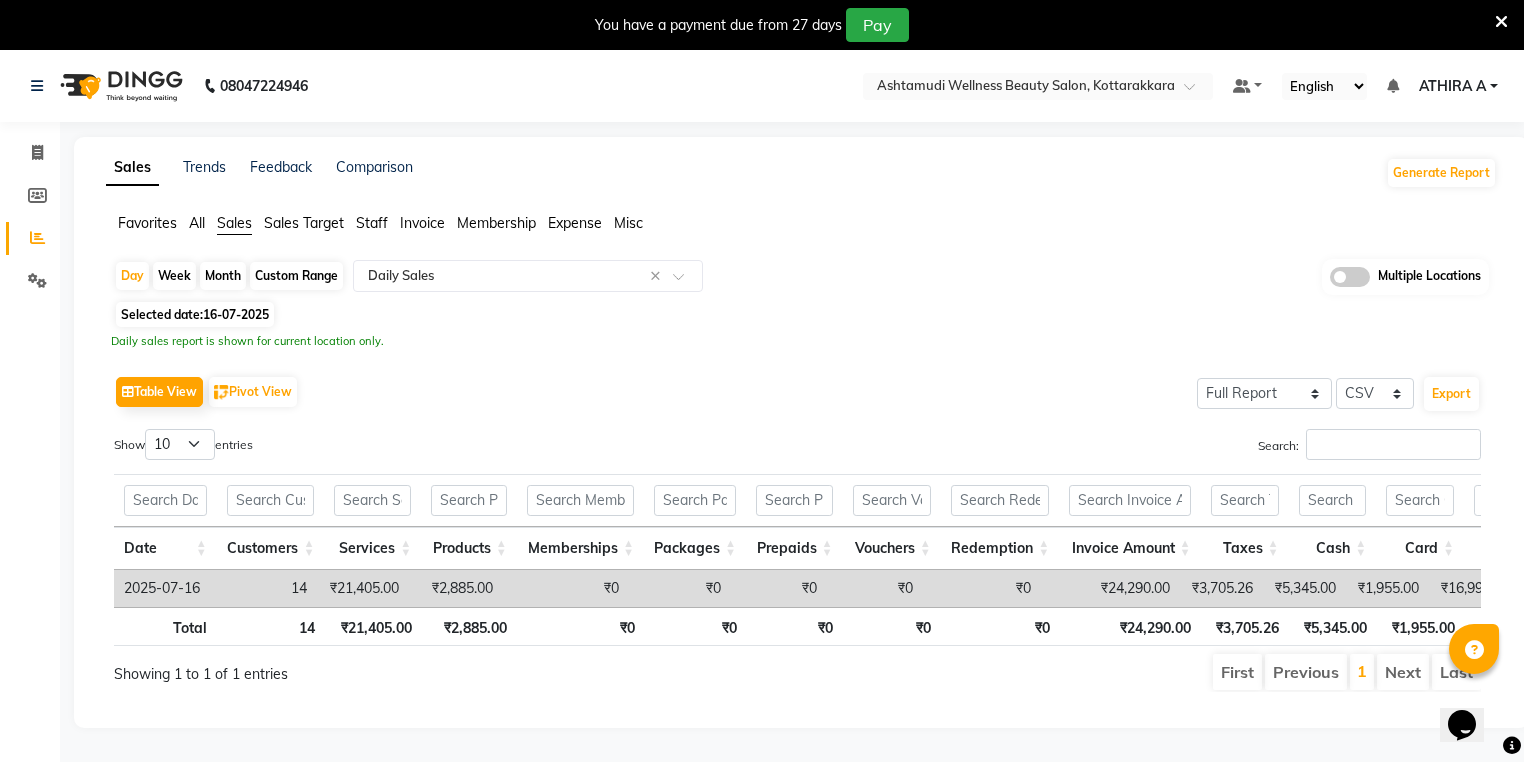 click on "₹0" at bounding box center [680, 588] 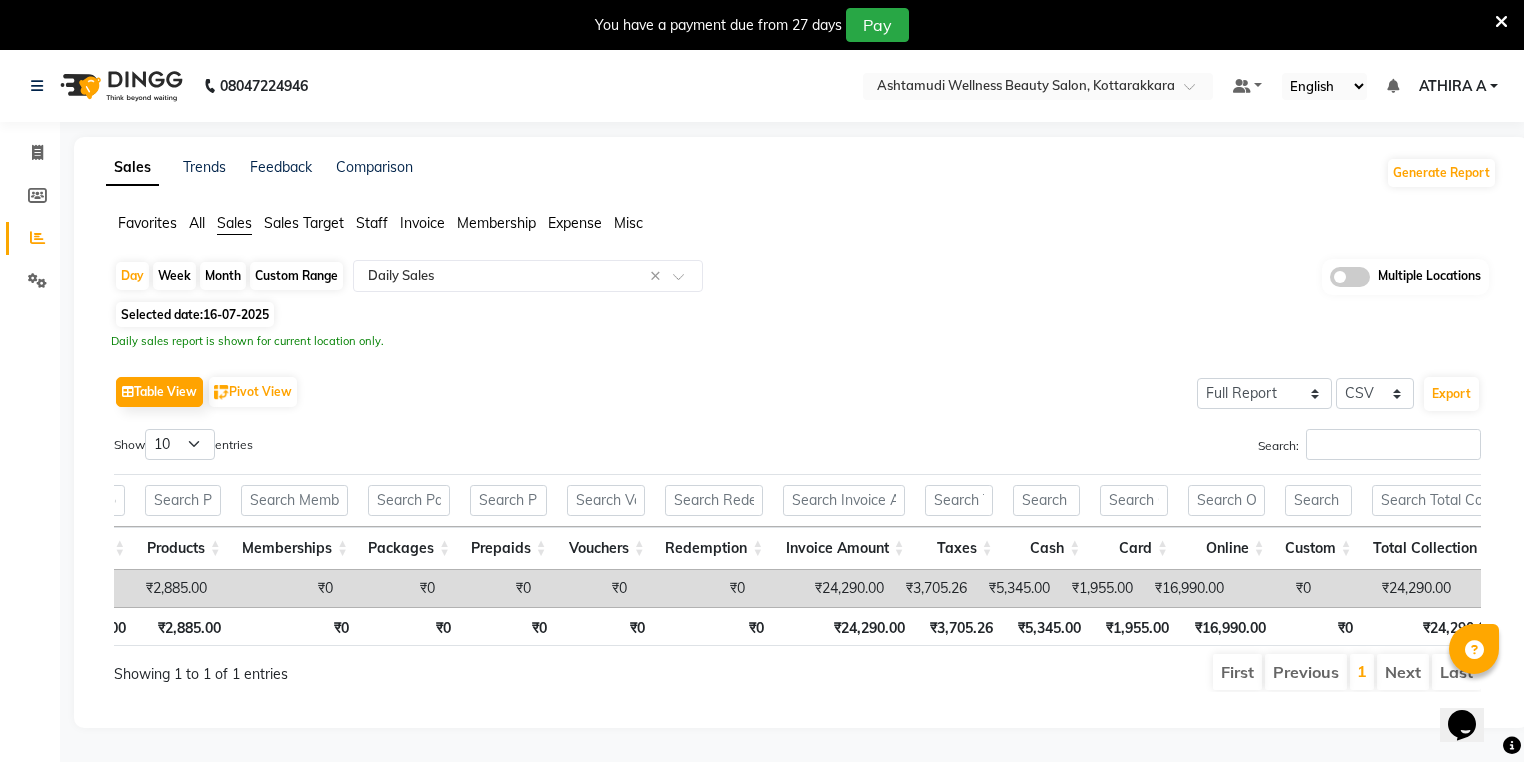 scroll, scrollTop: 0, scrollLeft: 670, axis: horizontal 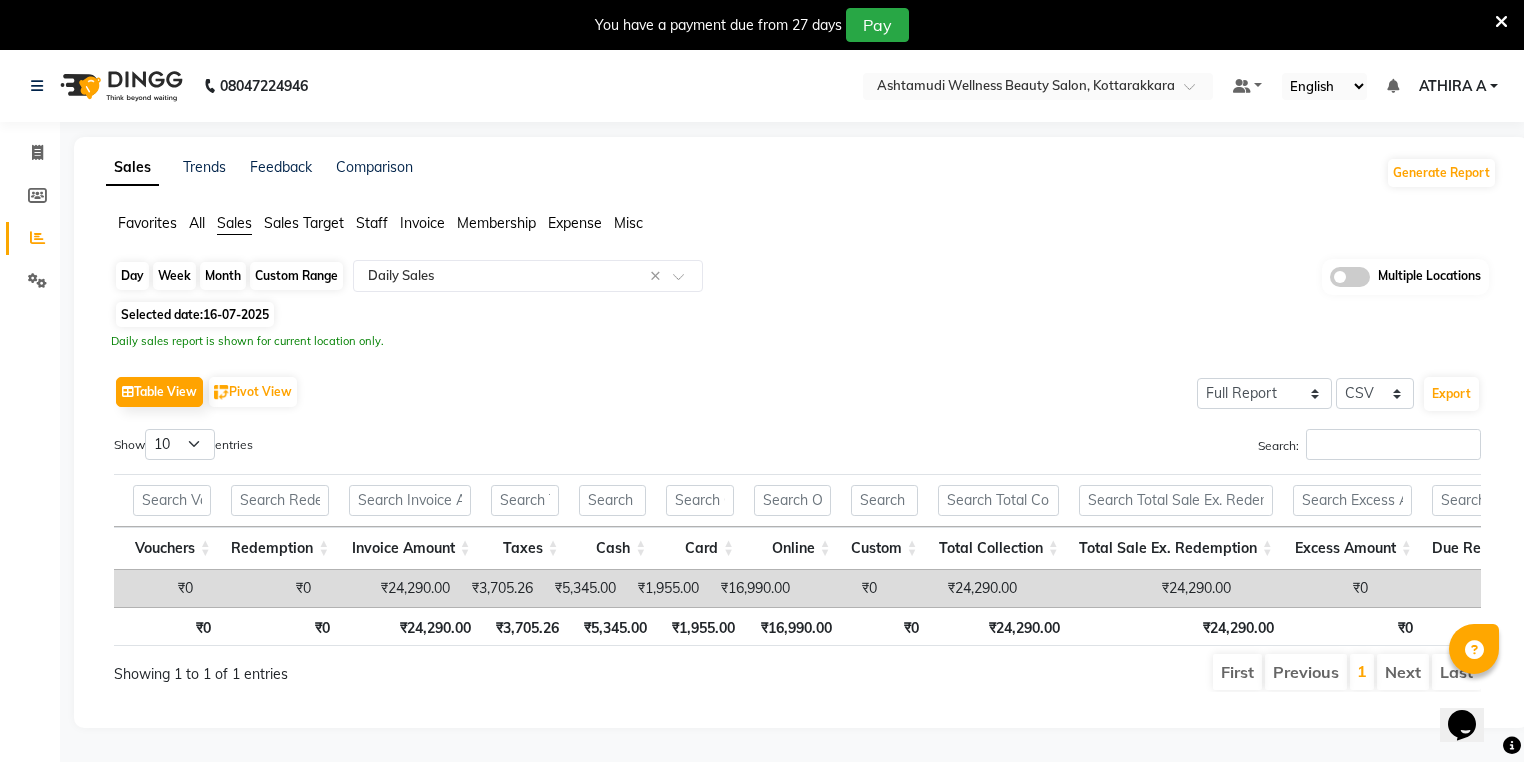 click on "Day" 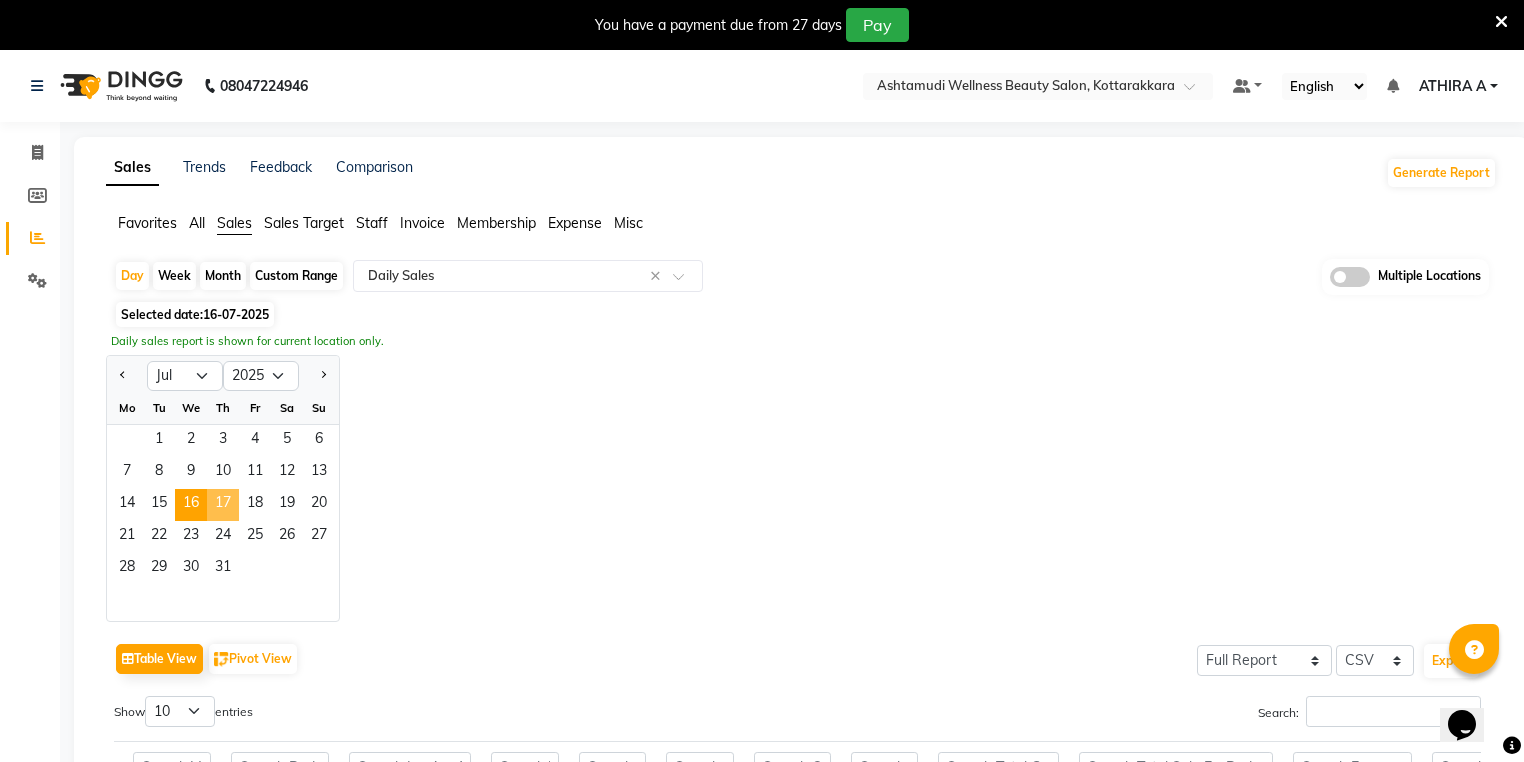 click on "17" 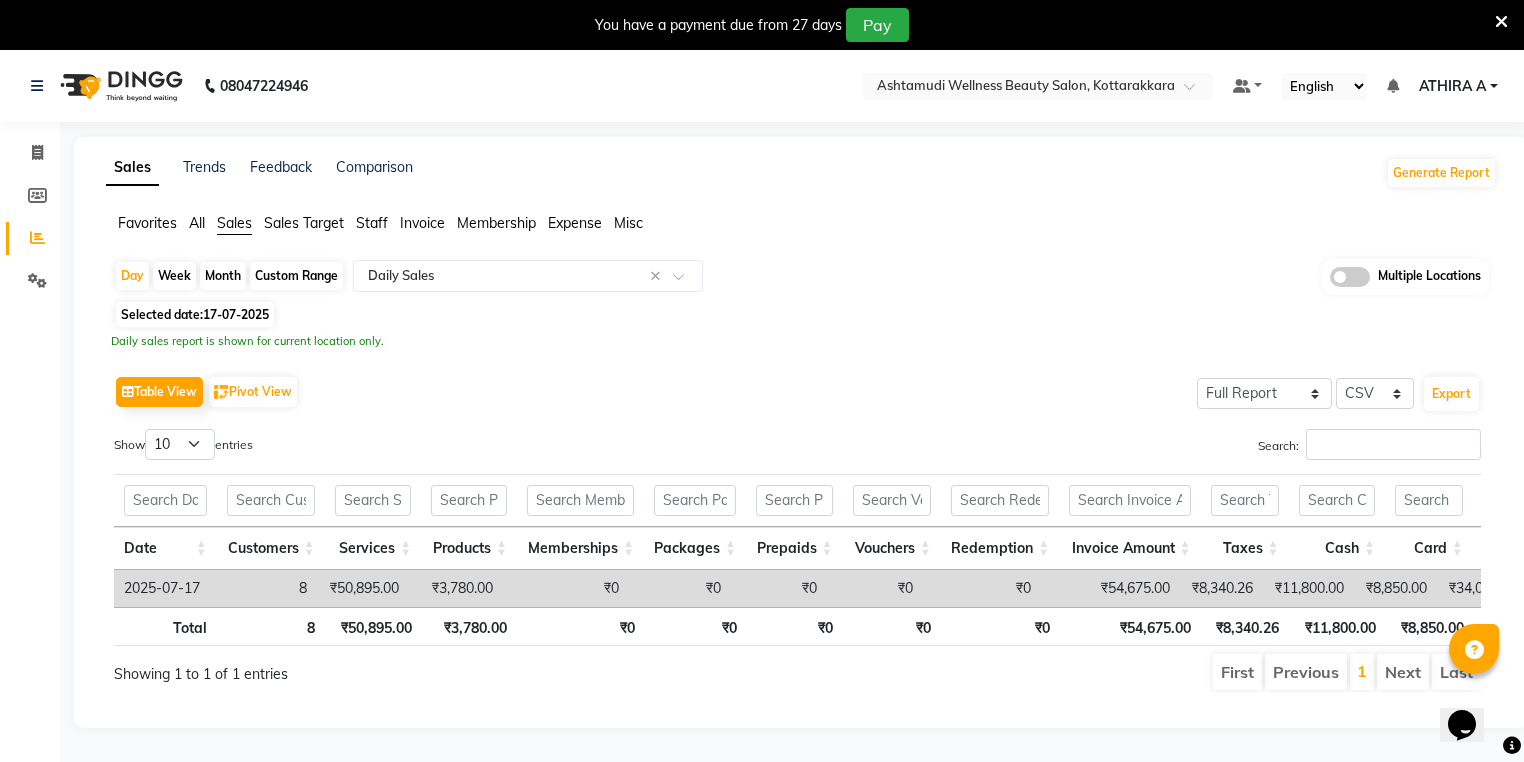 click on "Invoice" 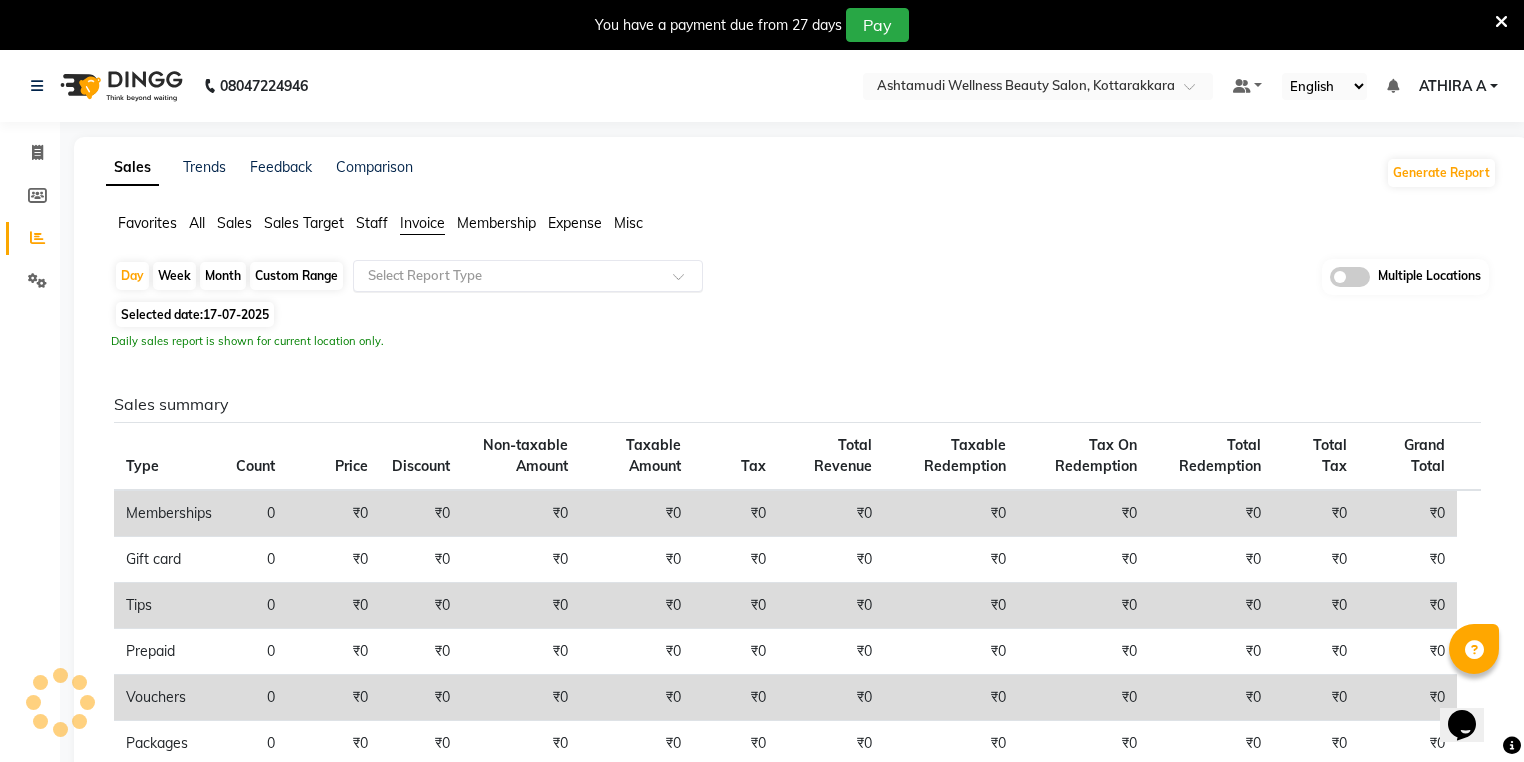 click 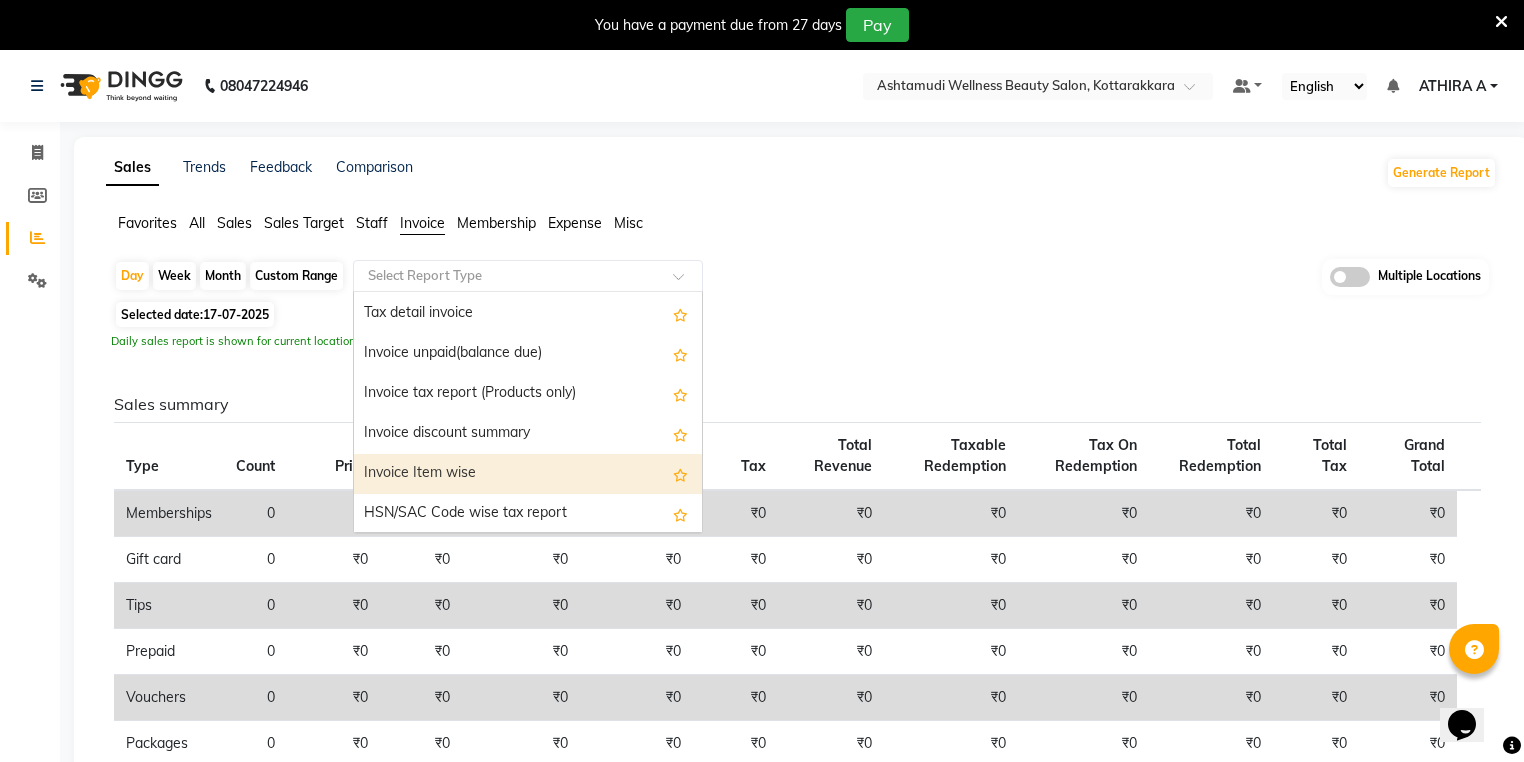 scroll, scrollTop: 80, scrollLeft: 0, axis: vertical 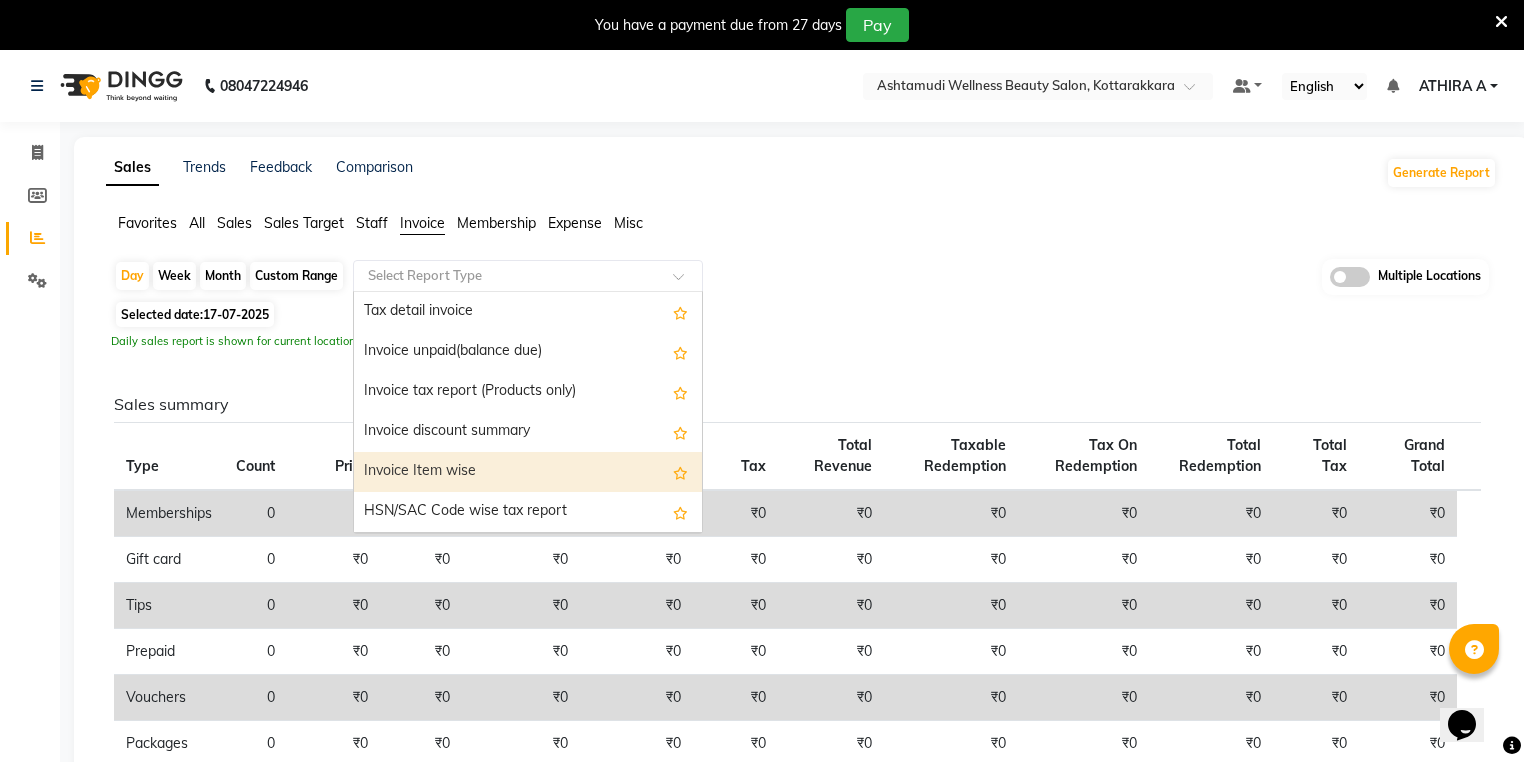 click on "Invoice Item wise" at bounding box center (528, 472) 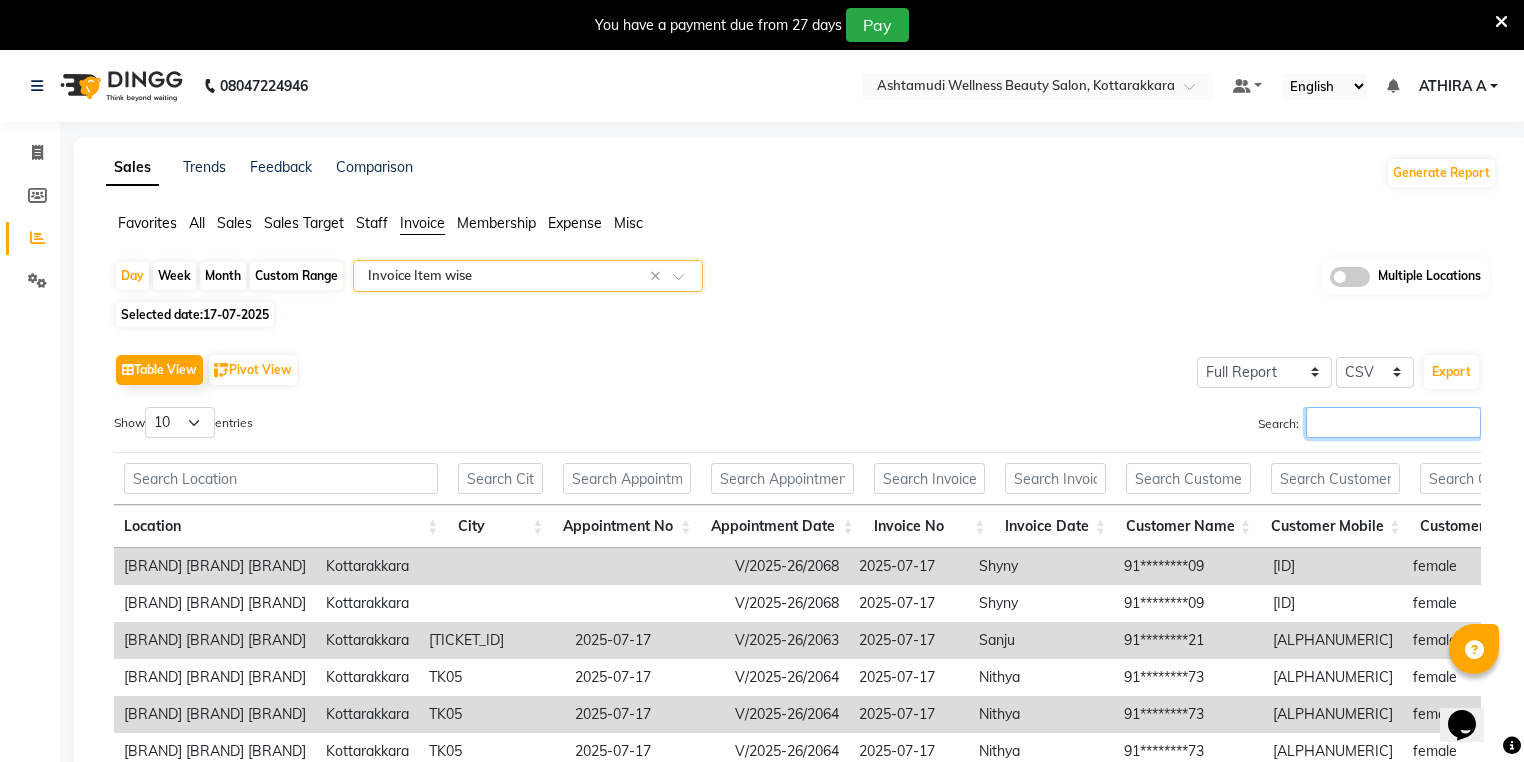 click on "Search:" at bounding box center (1393, 422) 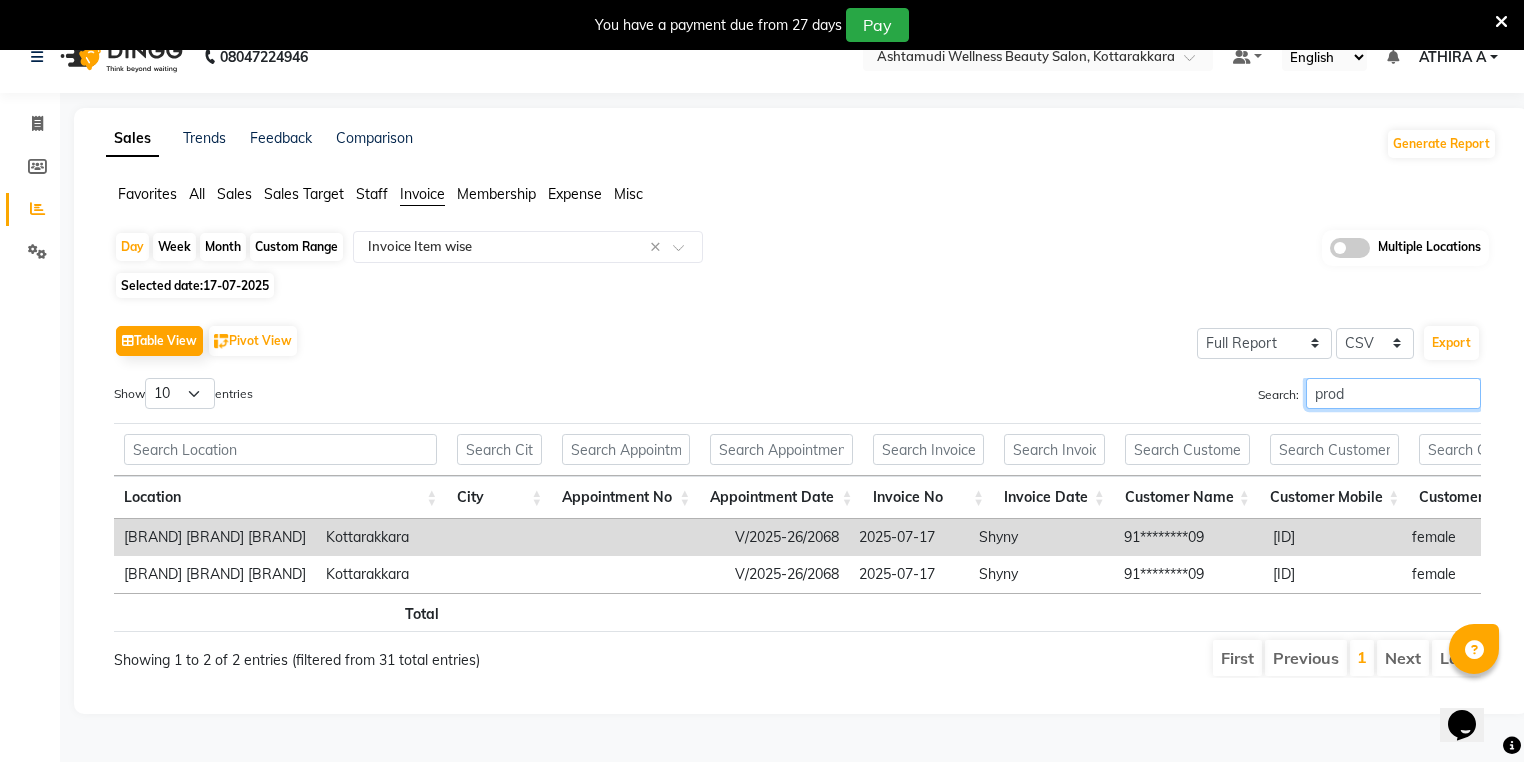 scroll, scrollTop: 50, scrollLeft: 0, axis: vertical 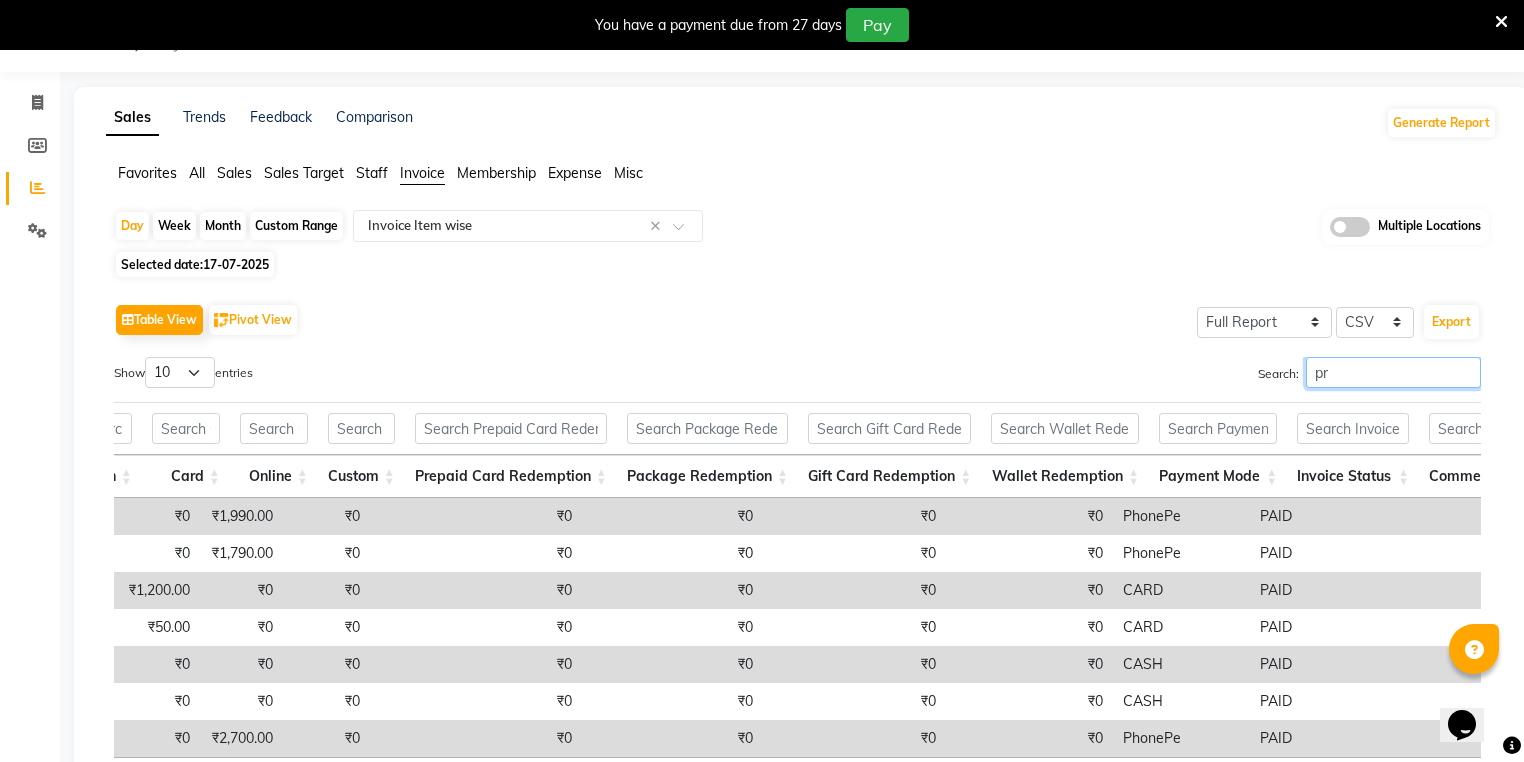 type on "p" 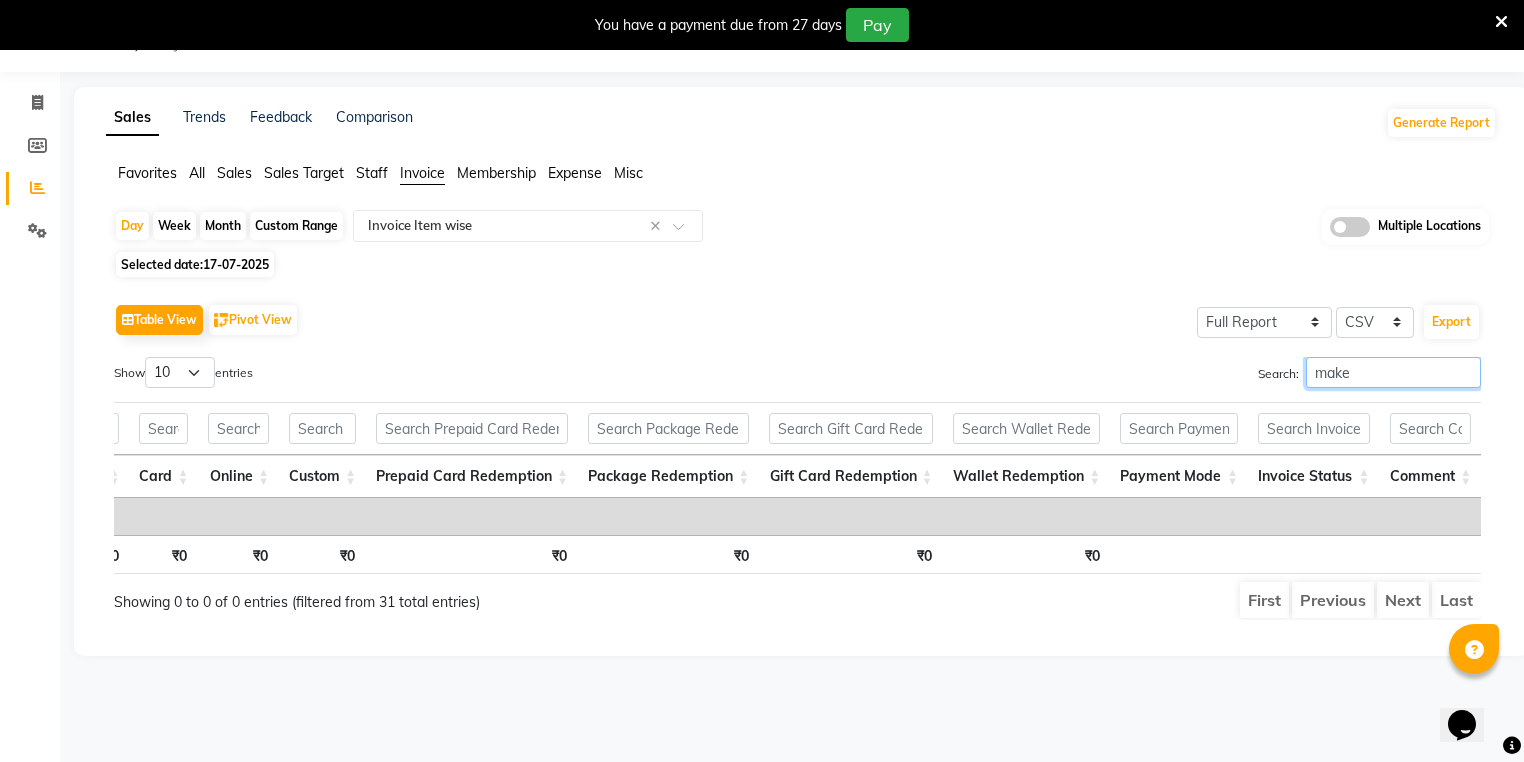 scroll, scrollTop: 0, scrollLeft: 3627, axis: horizontal 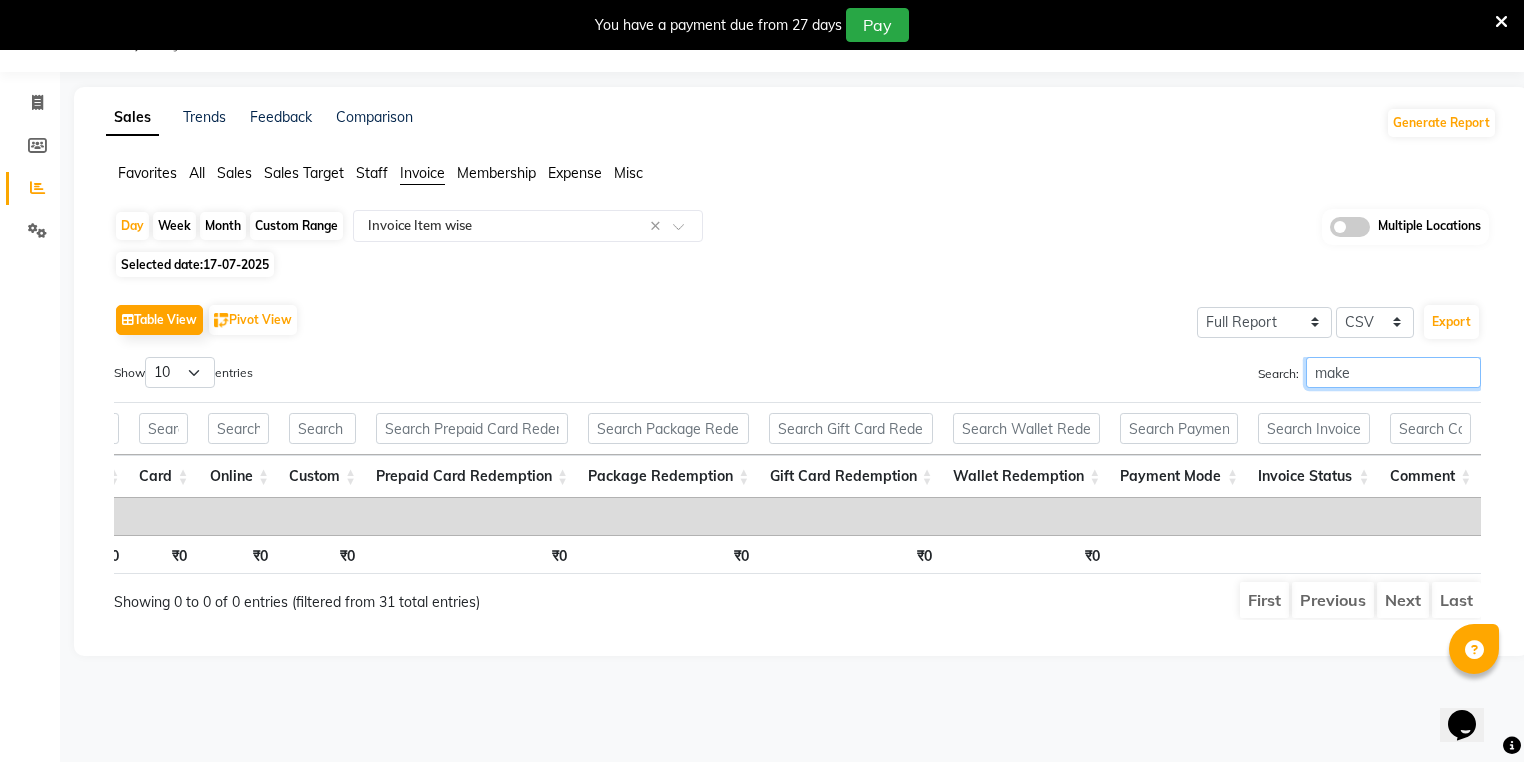 type on "make" 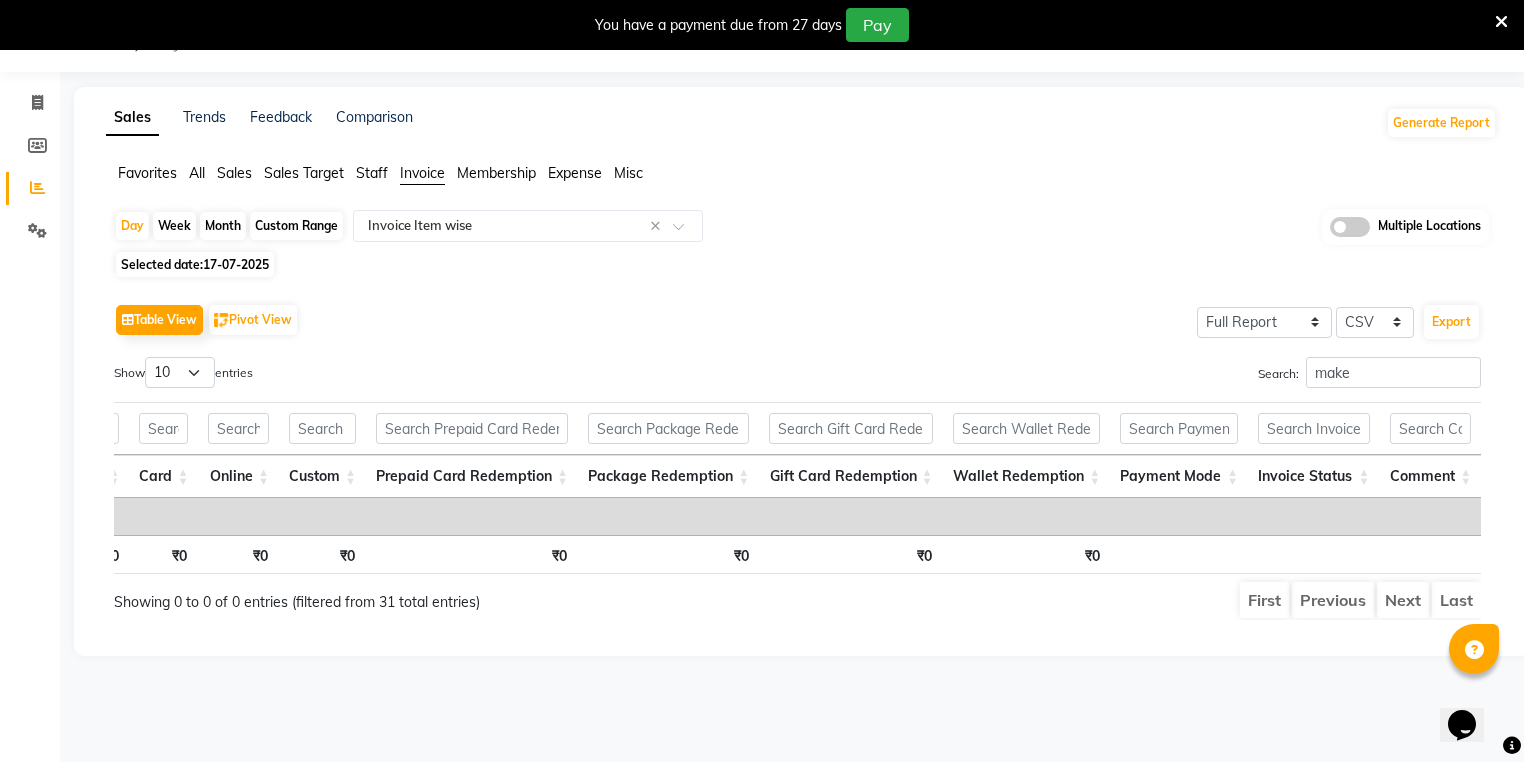 click on "Sales" 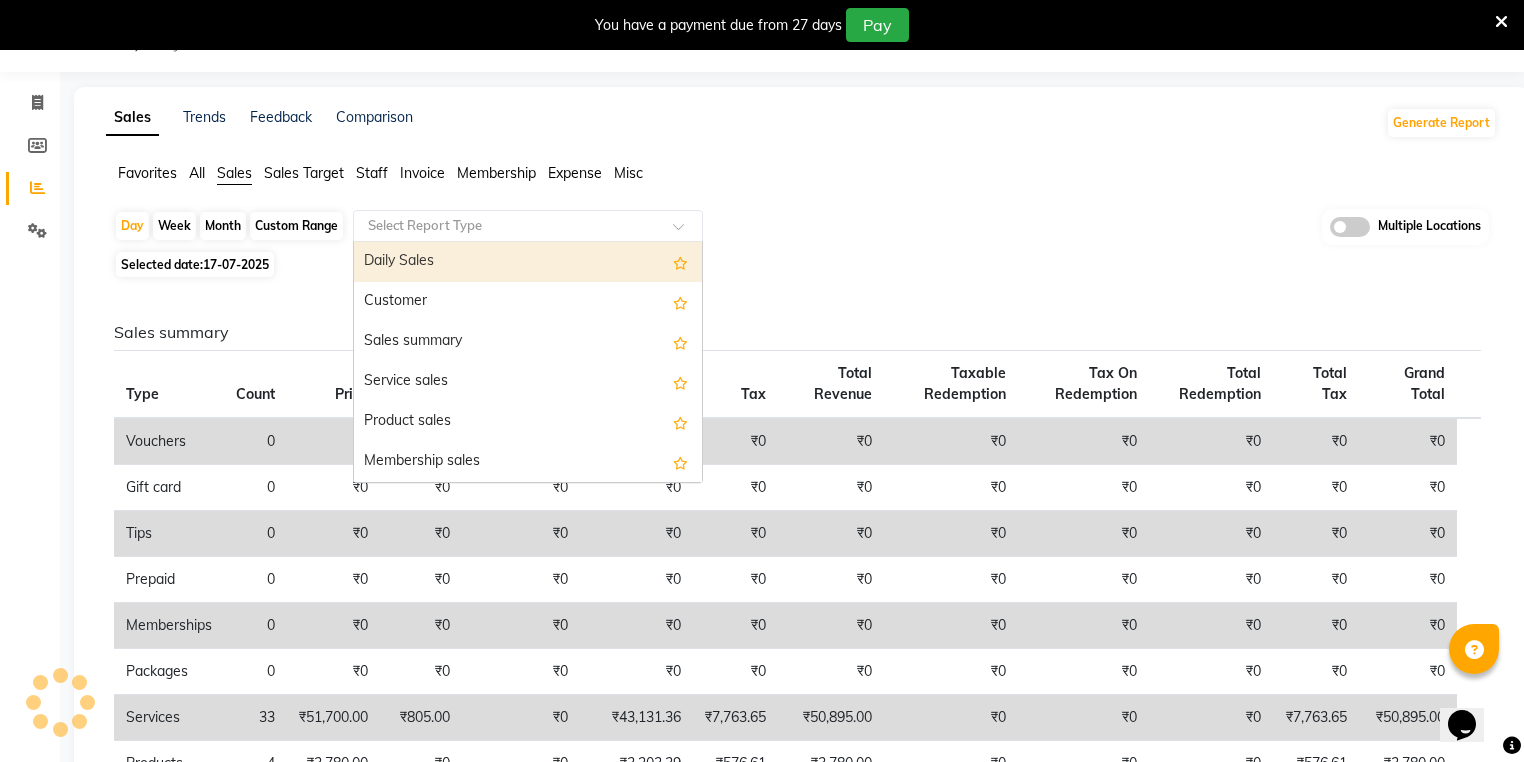 drag, startPoint x: 428, startPoint y: 230, endPoint x: 419, endPoint y: 268, distance: 39.051247 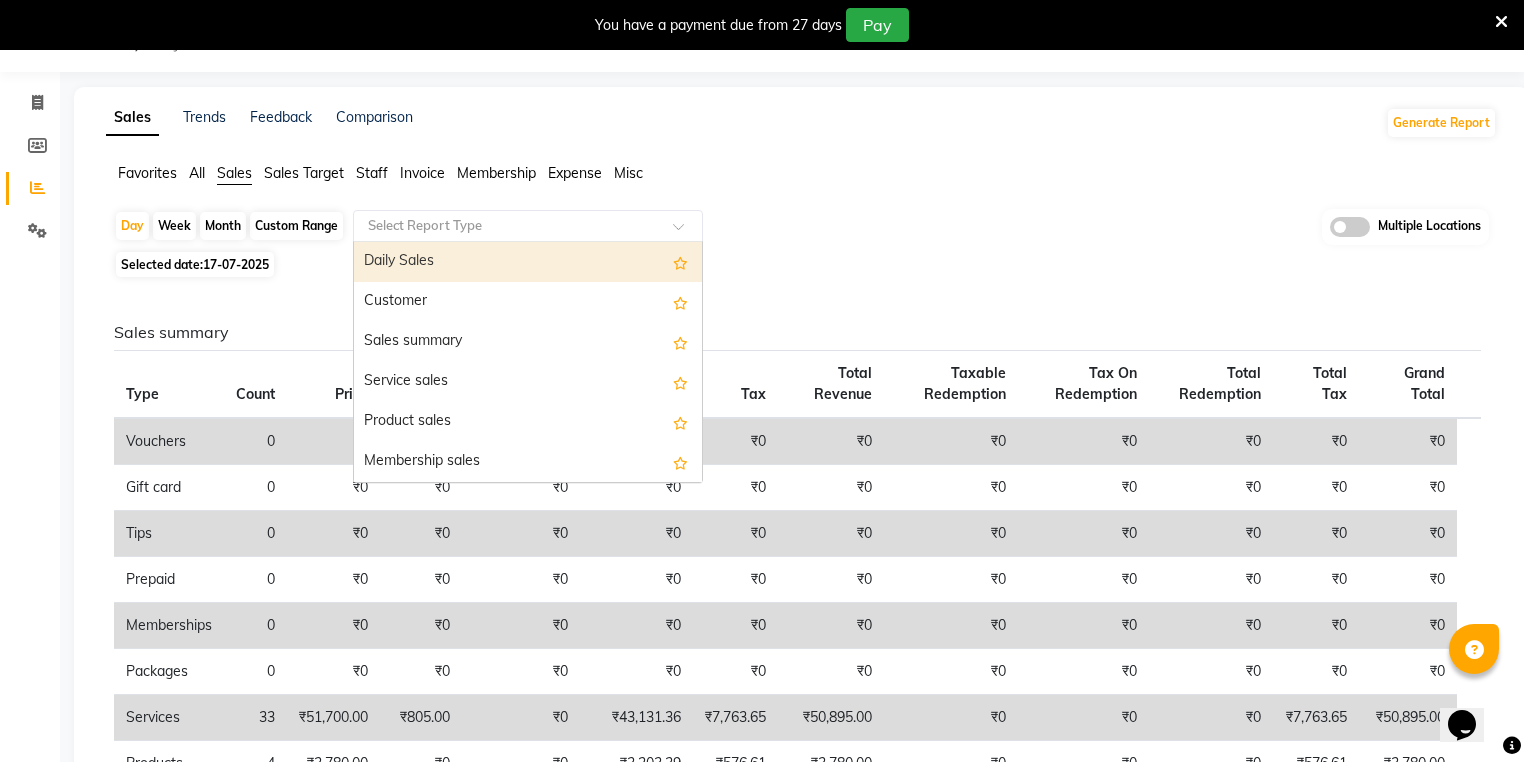 click on "Daily Sales" at bounding box center [528, 262] 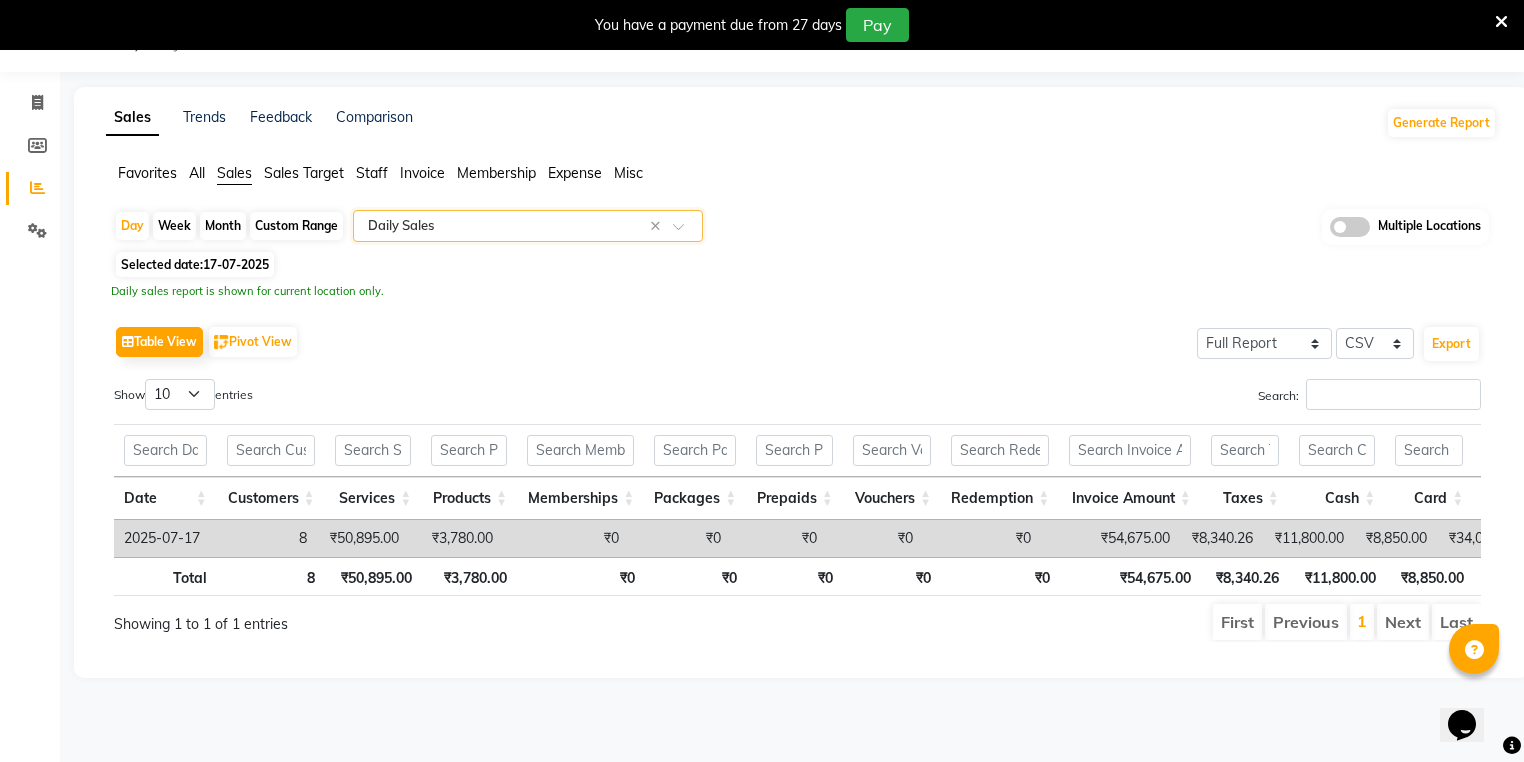 scroll, scrollTop: 0, scrollLeft: 276, axis: horizontal 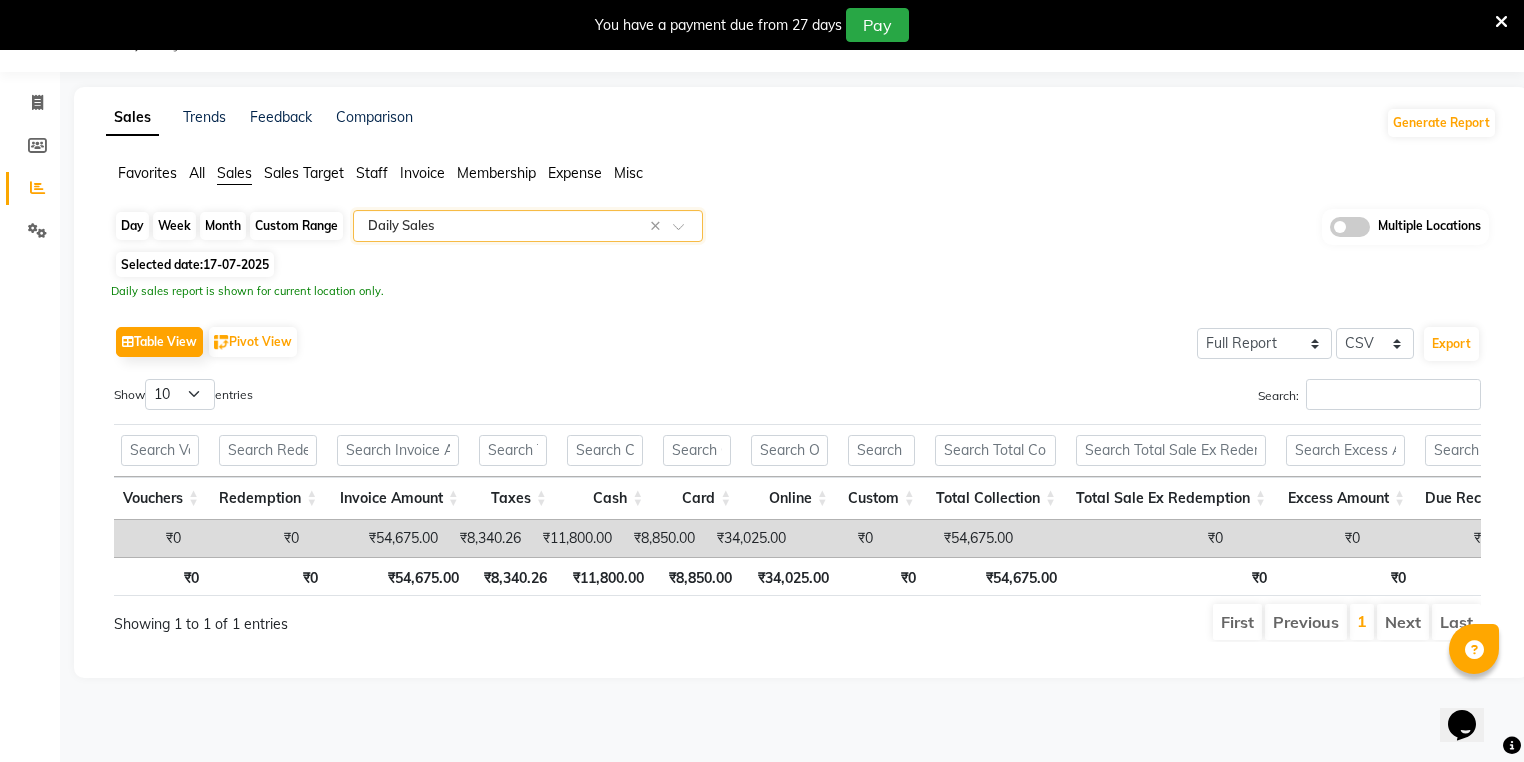 click on "Day" 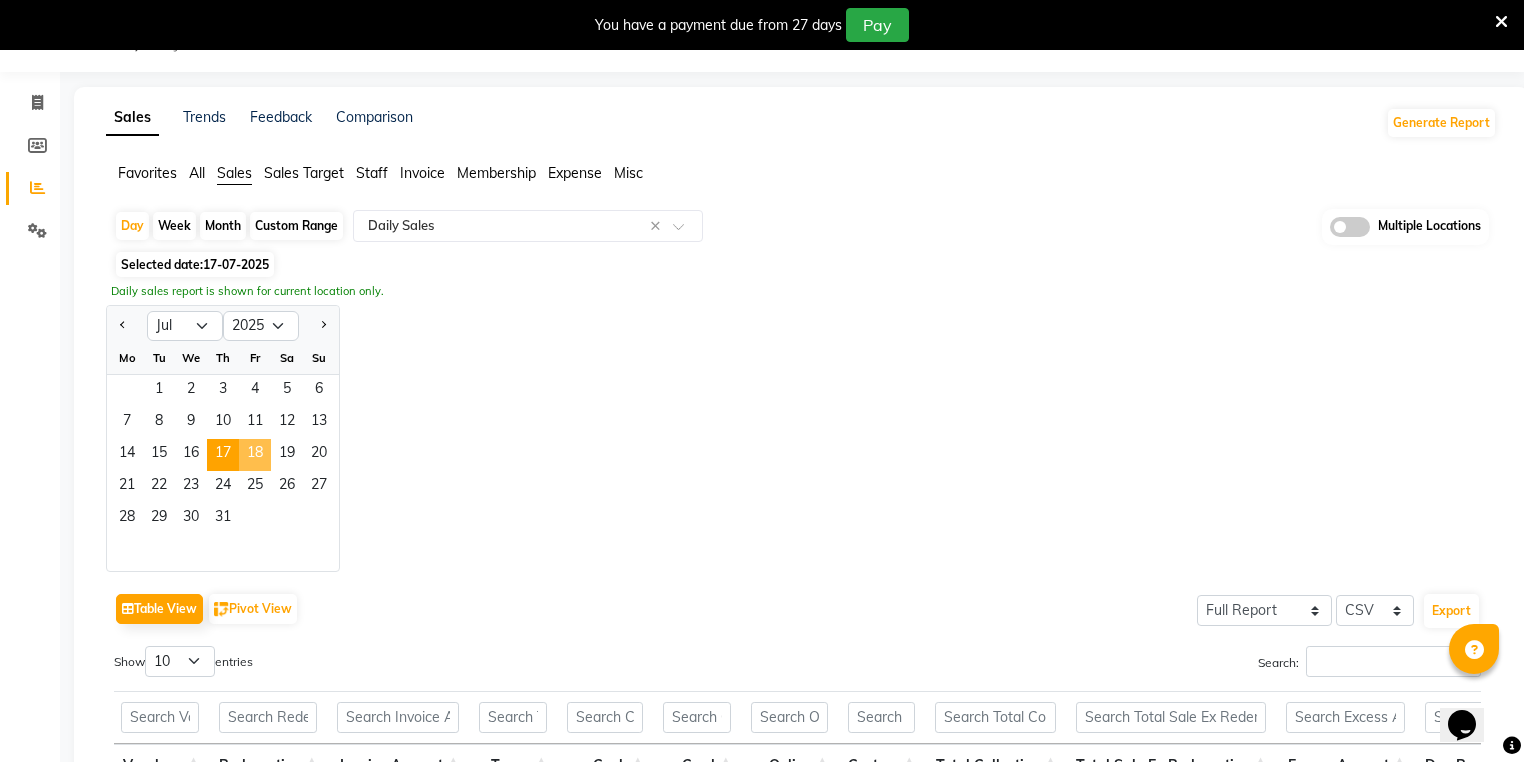 click on "18" 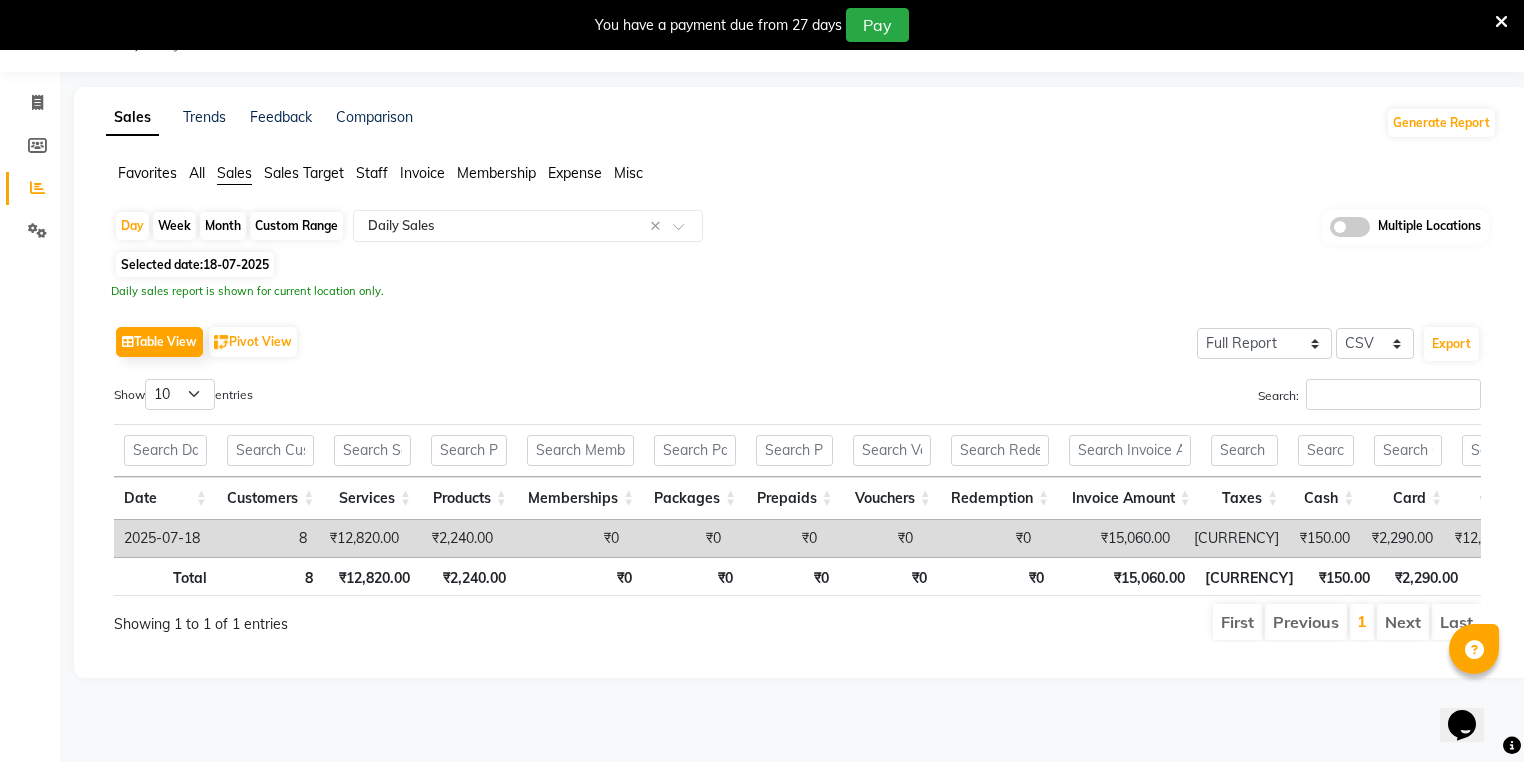 click on "Invoice" 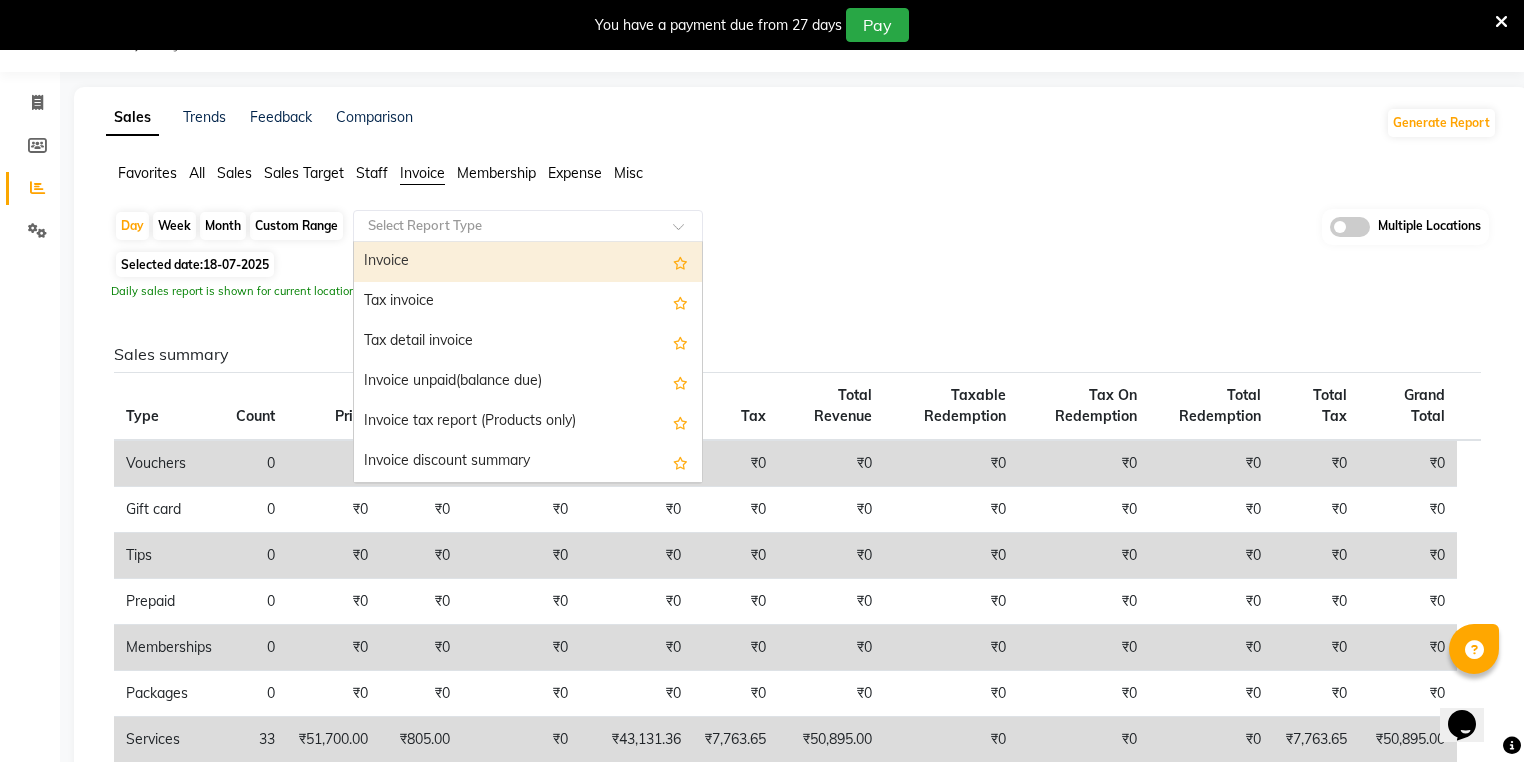 click 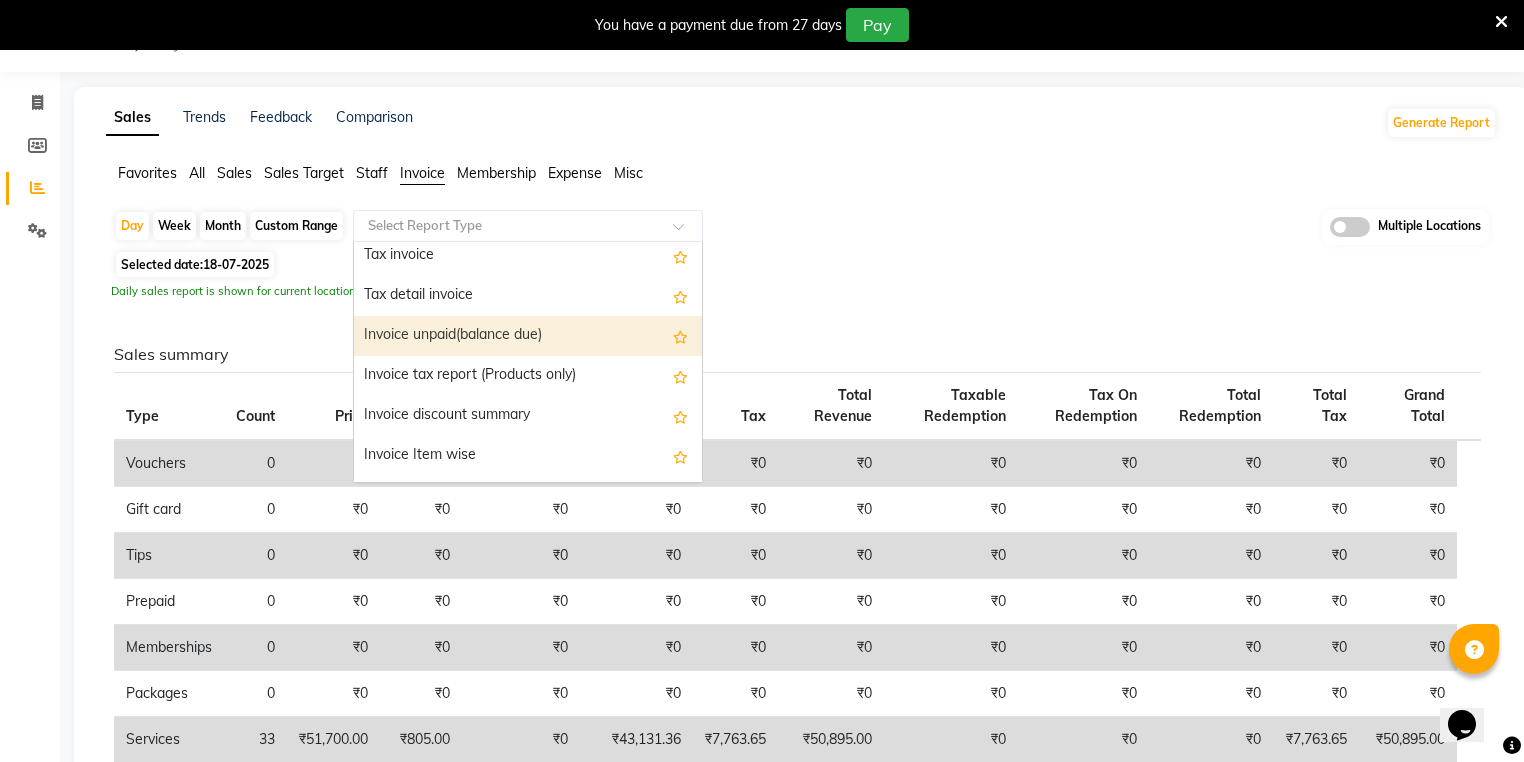 scroll, scrollTop: 80, scrollLeft: 0, axis: vertical 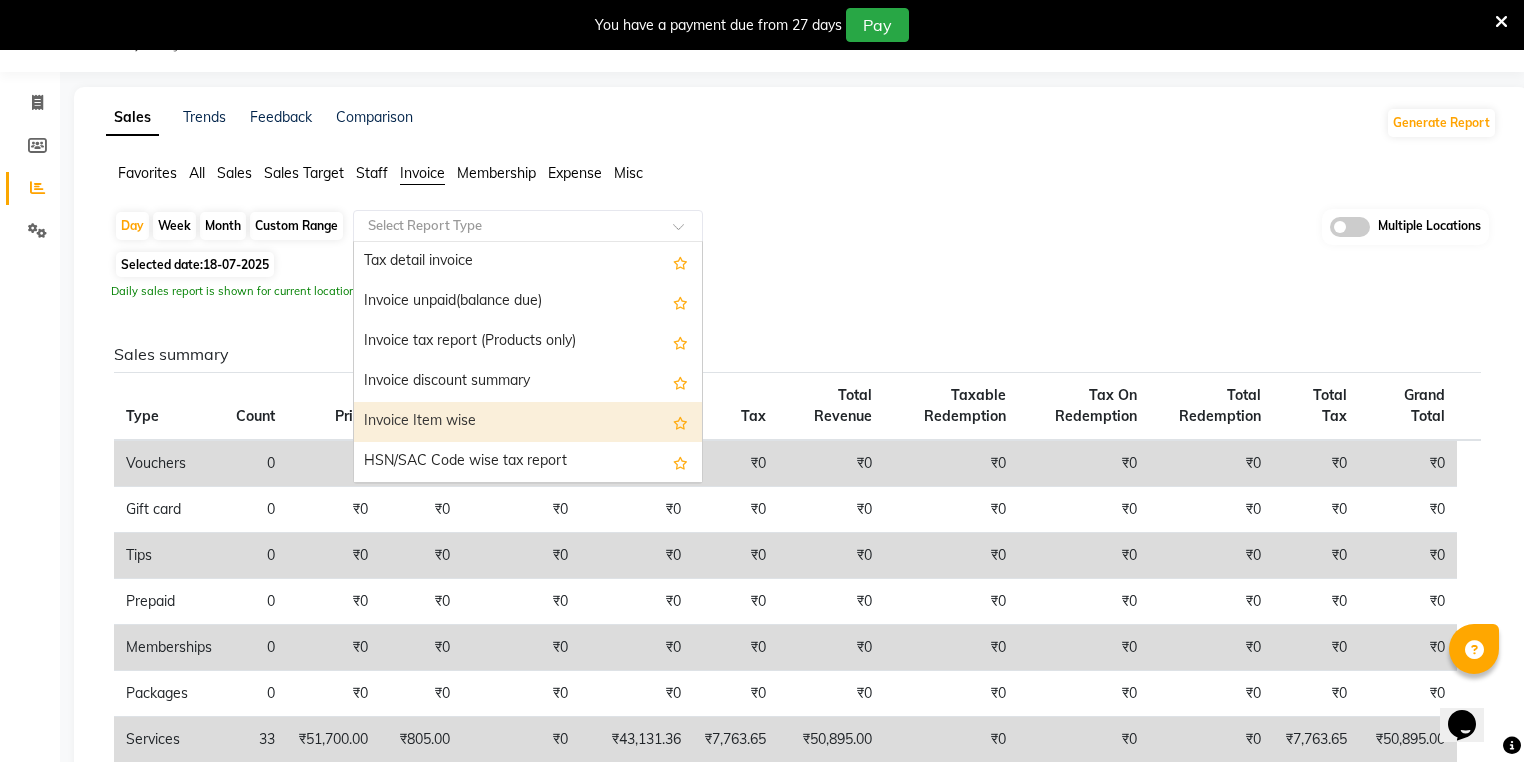drag, startPoint x: 444, startPoint y: 419, endPoint x: 0, endPoint y: 309, distance: 457.42322 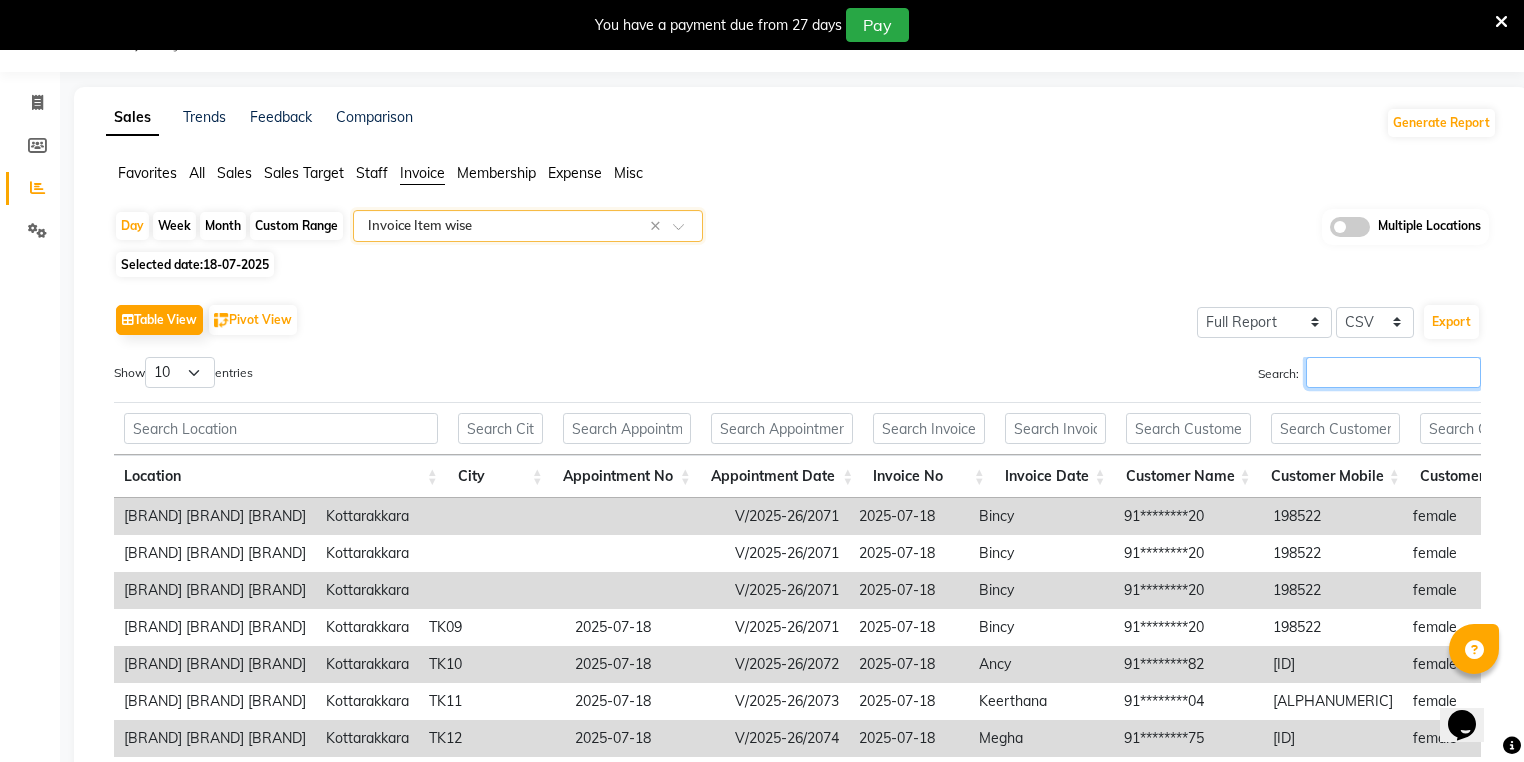 click on "Search:" at bounding box center (1393, 372) 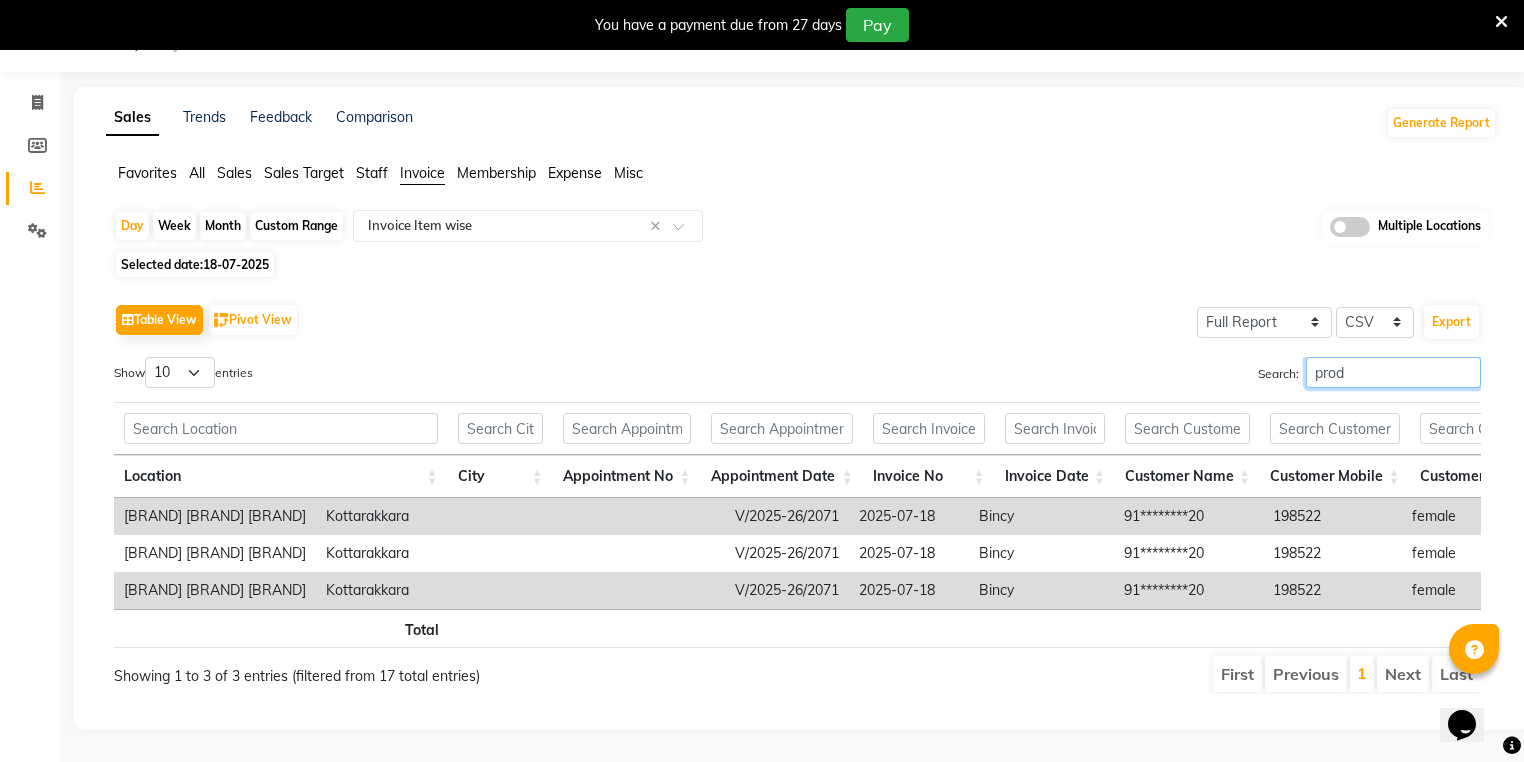 scroll, scrollTop: 0, scrollLeft: 2647, axis: horizontal 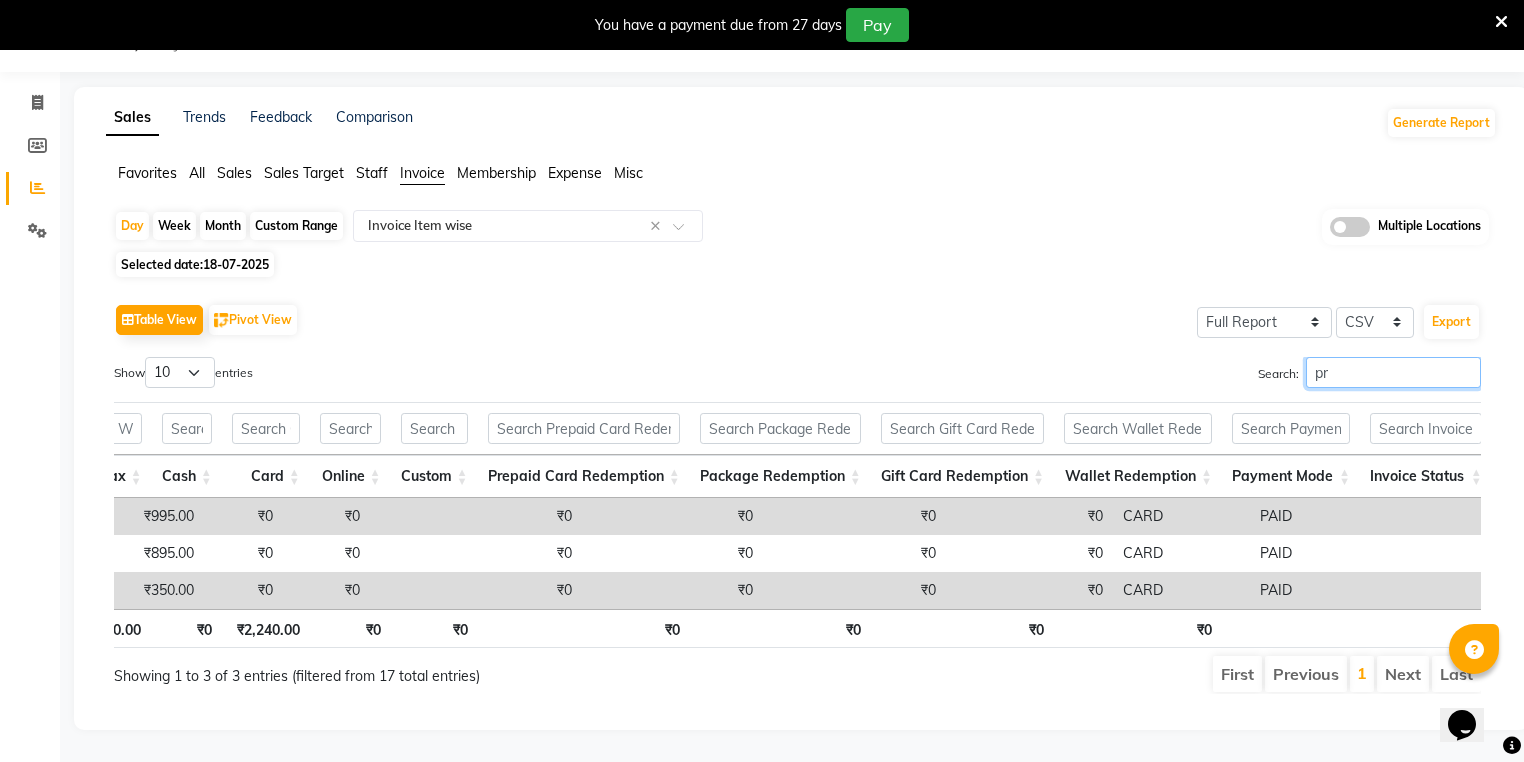 type on "p" 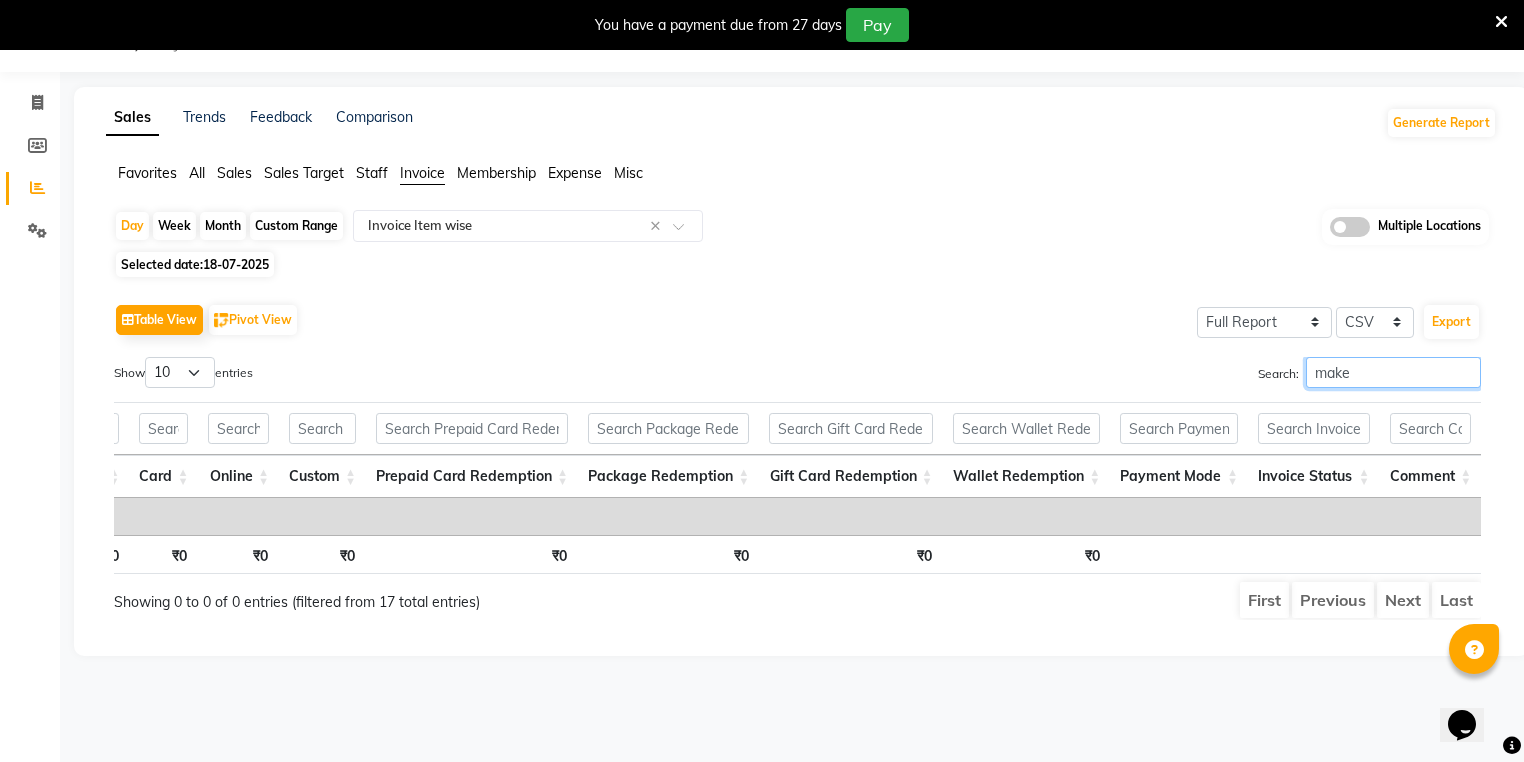type on "make" 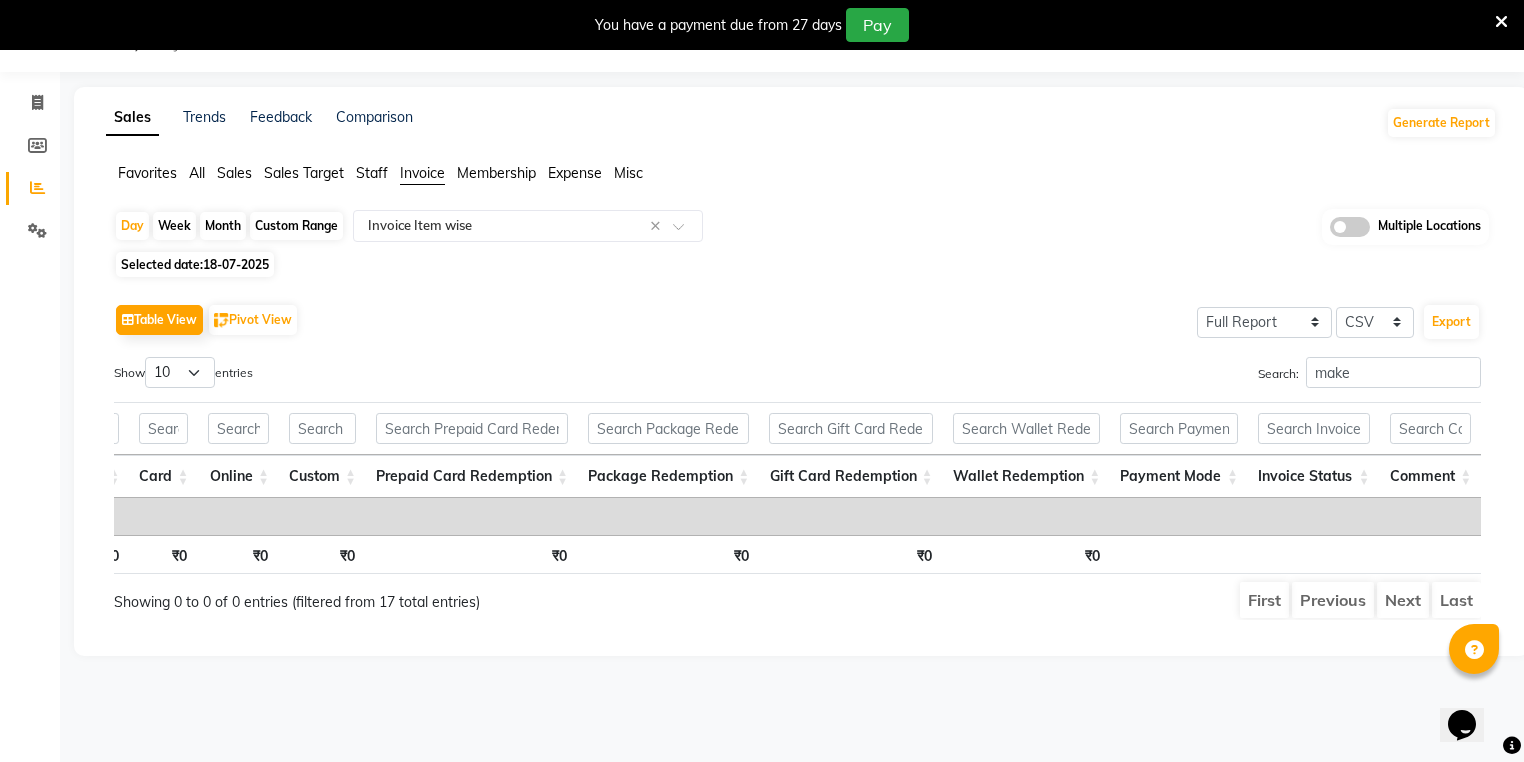 click on "Sales" 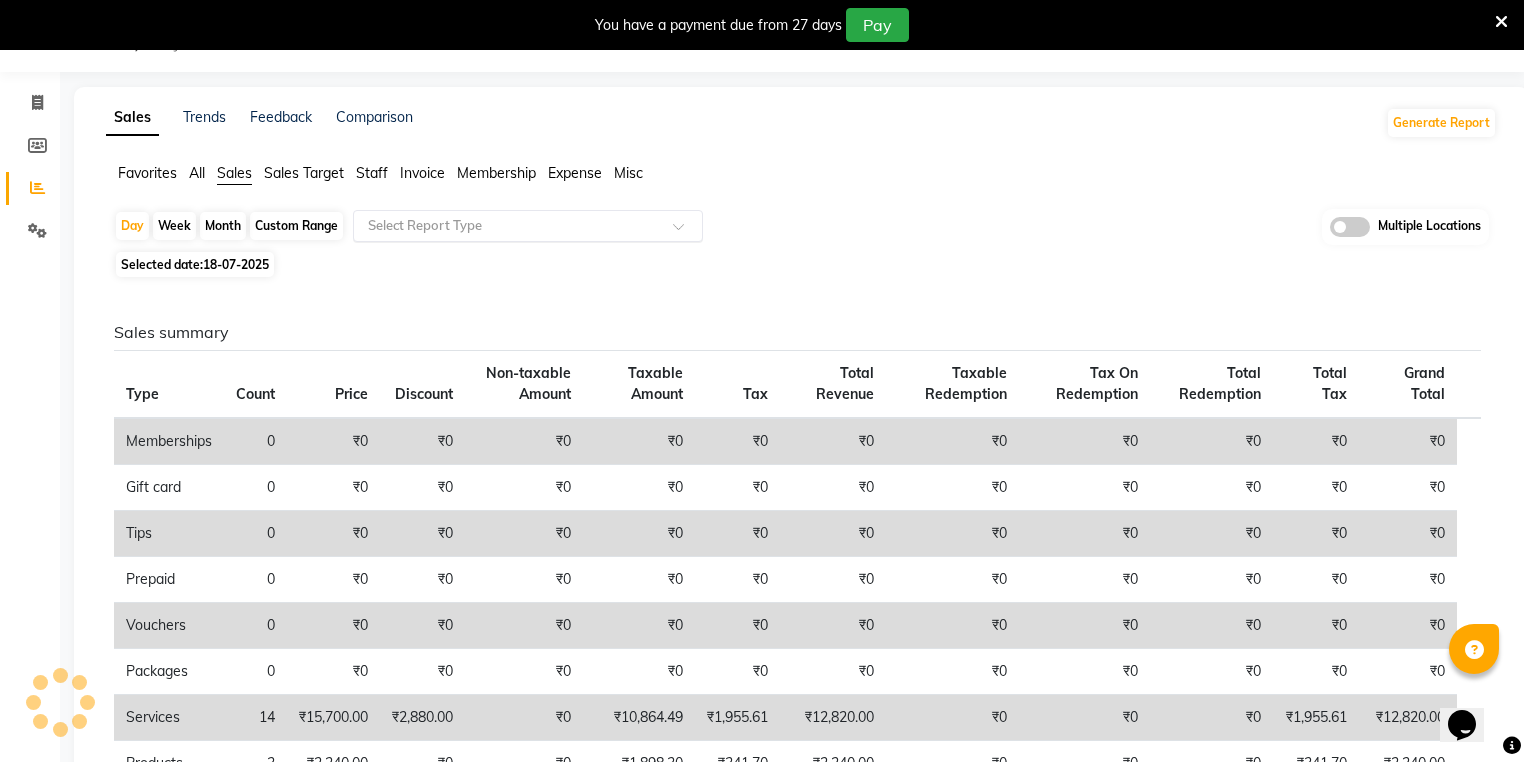 click on "Select Report Type" 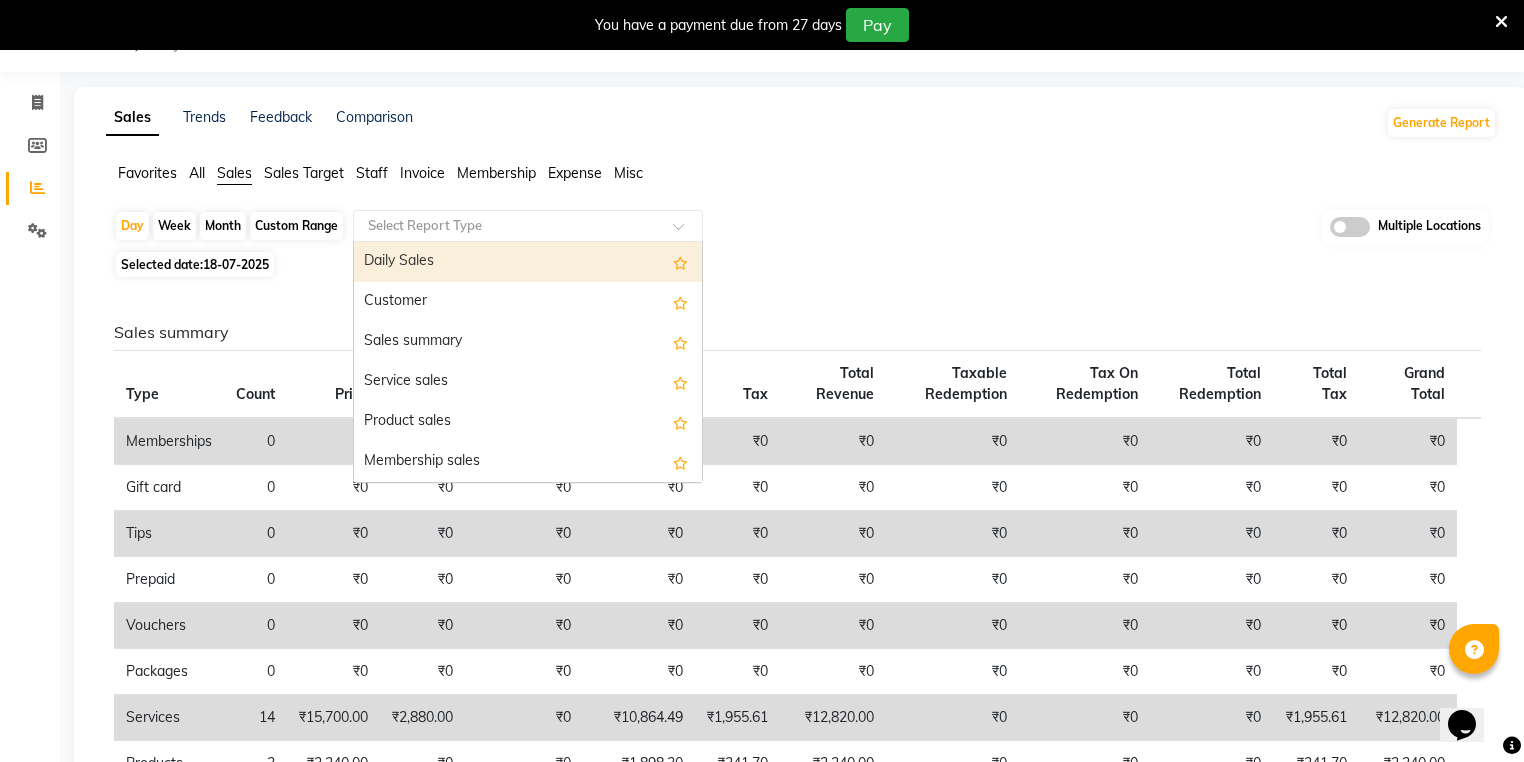 click on "Customer" at bounding box center [528, 302] 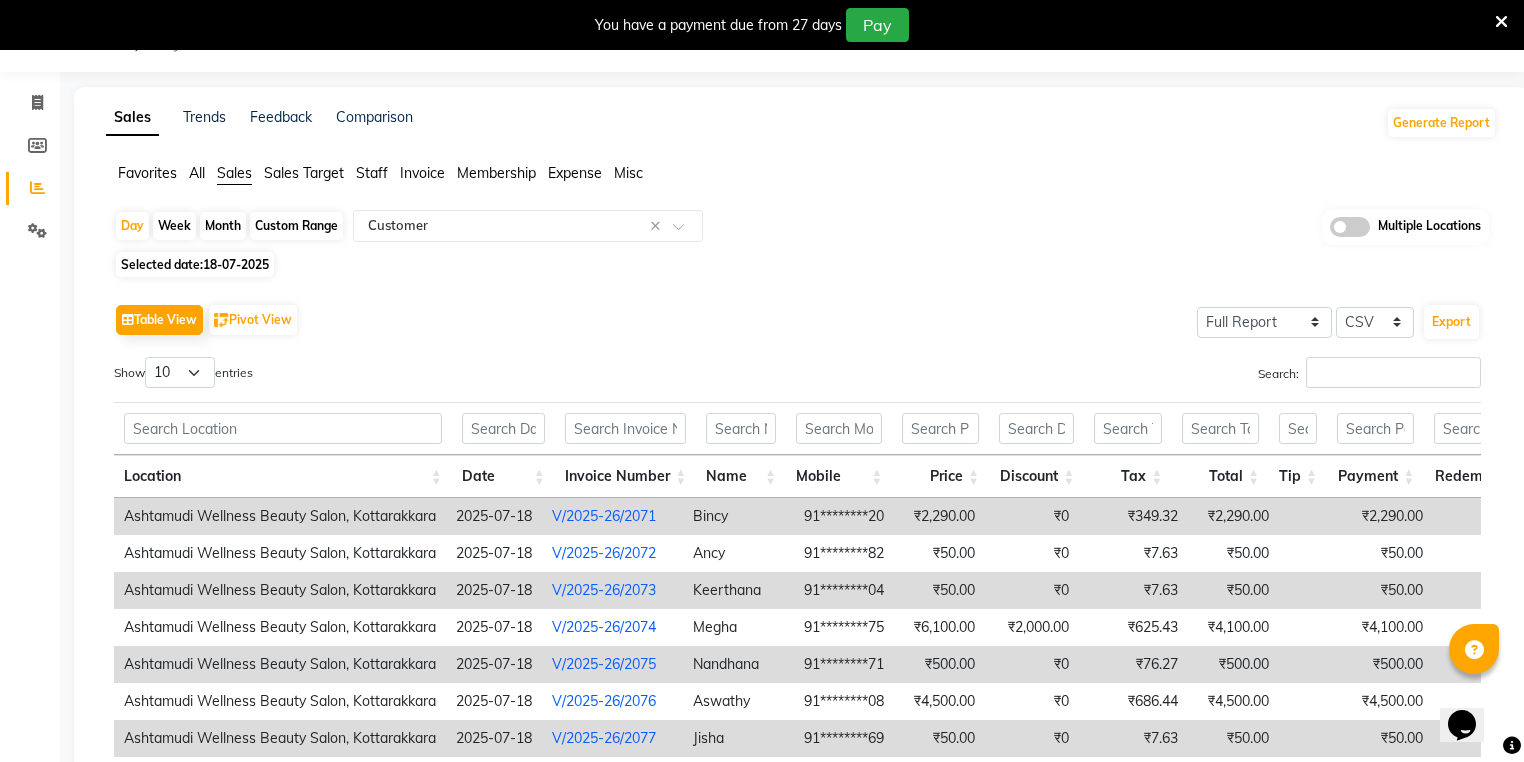 drag, startPoint x: 416, startPoint y: 240, endPoint x: 397, endPoint y: 330, distance: 91.983696 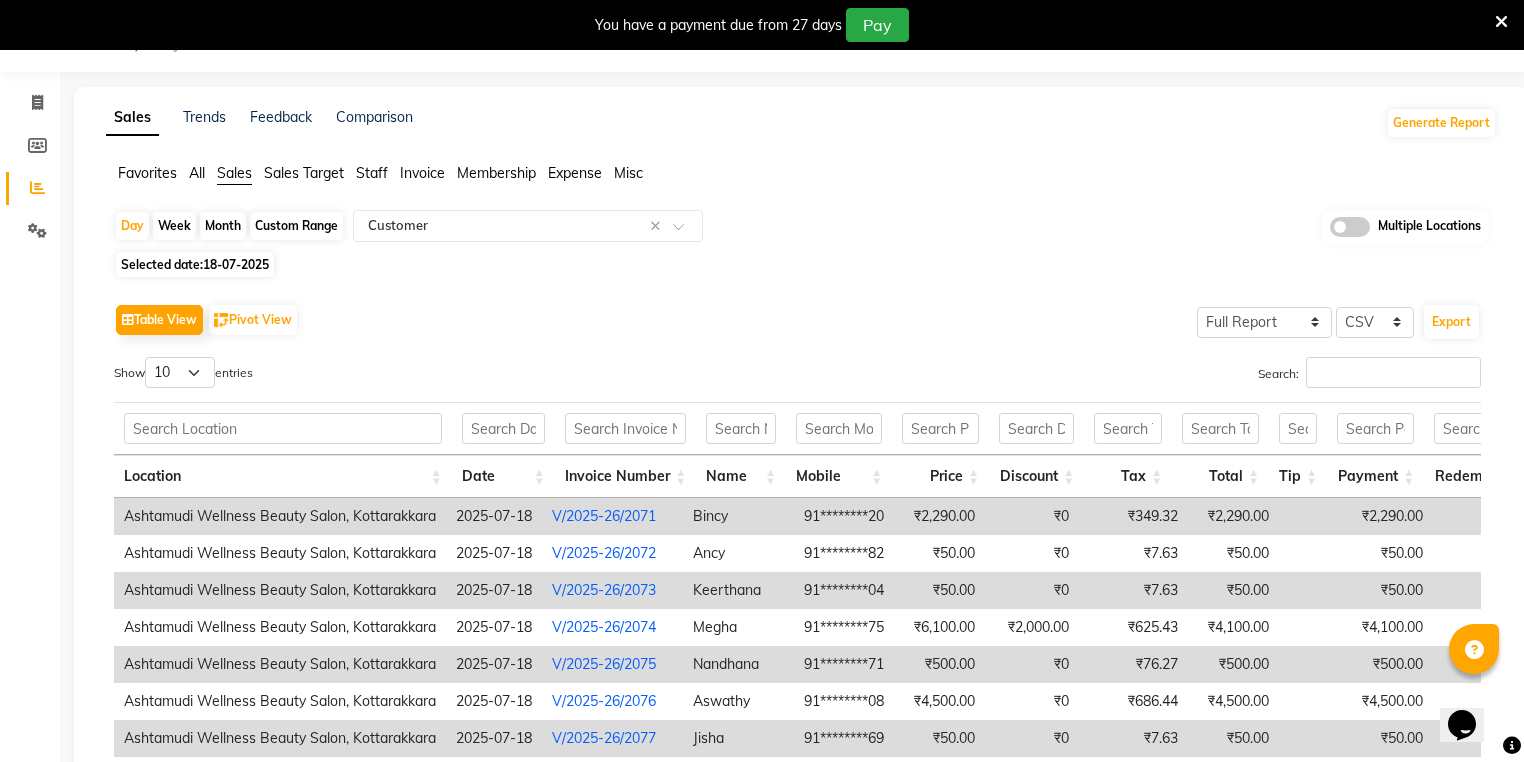 click on "Table View   Pivot View  Select Full Report Filtered Report Select CSV PDF  Export" 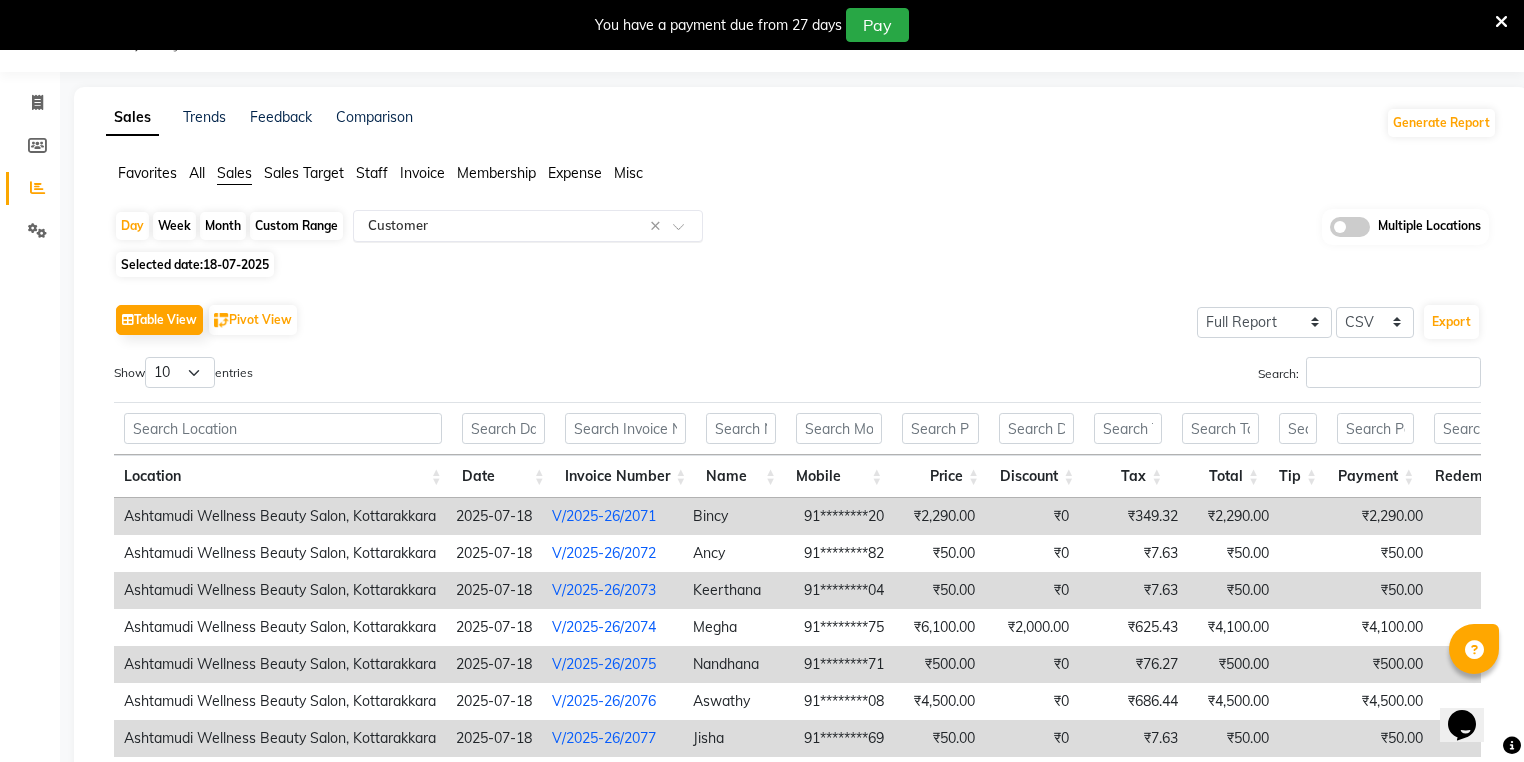 drag, startPoint x: 413, startPoint y: 216, endPoint x: 413, endPoint y: 229, distance: 13 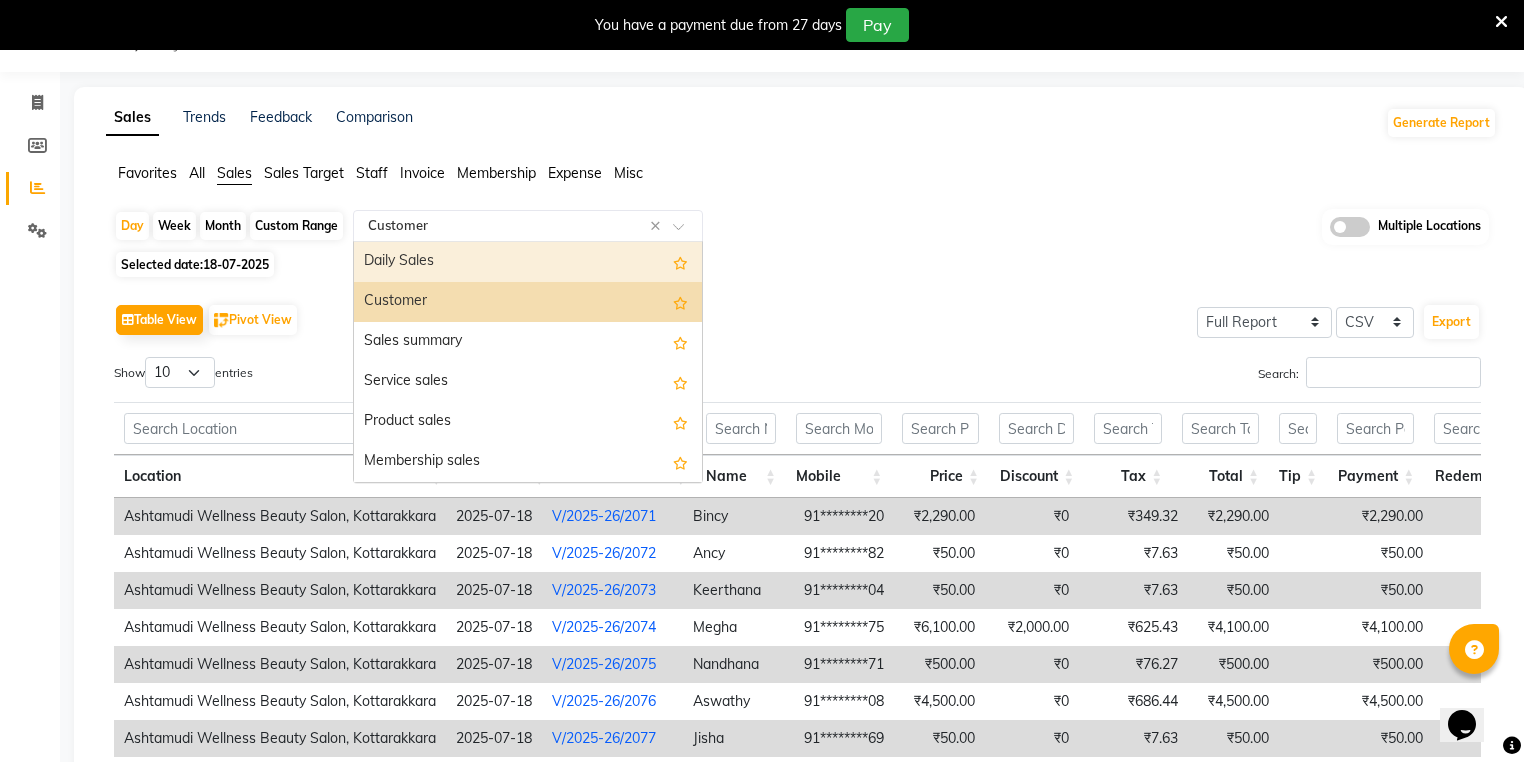 click on "Sales summary" at bounding box center (528, 342) 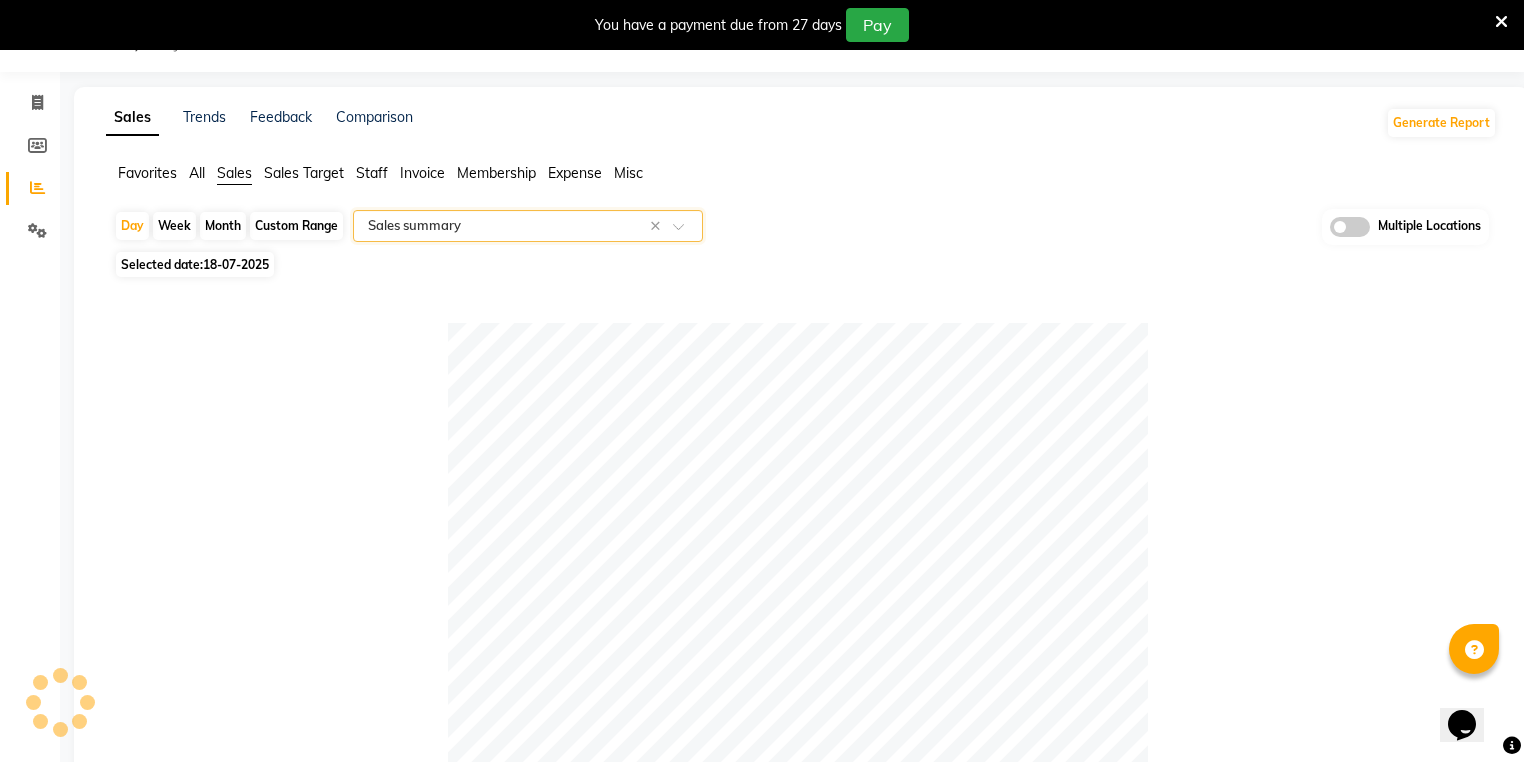 drag, startPoint x: 400, startPoint y: 212, endPoint x: 400, endPoint y: 232, distance: 20 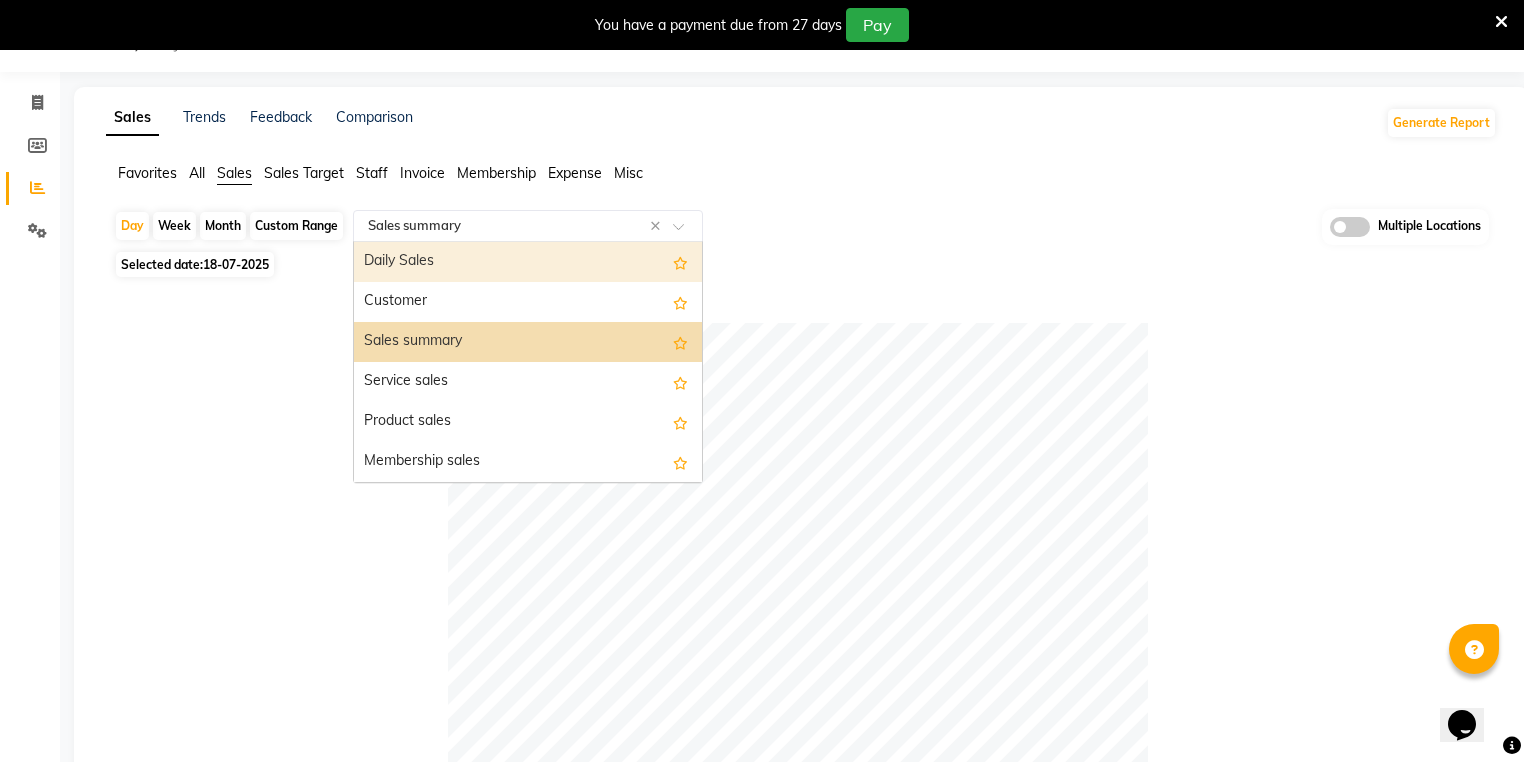 click on "Daily Sales" at bounding box center (528, 262) 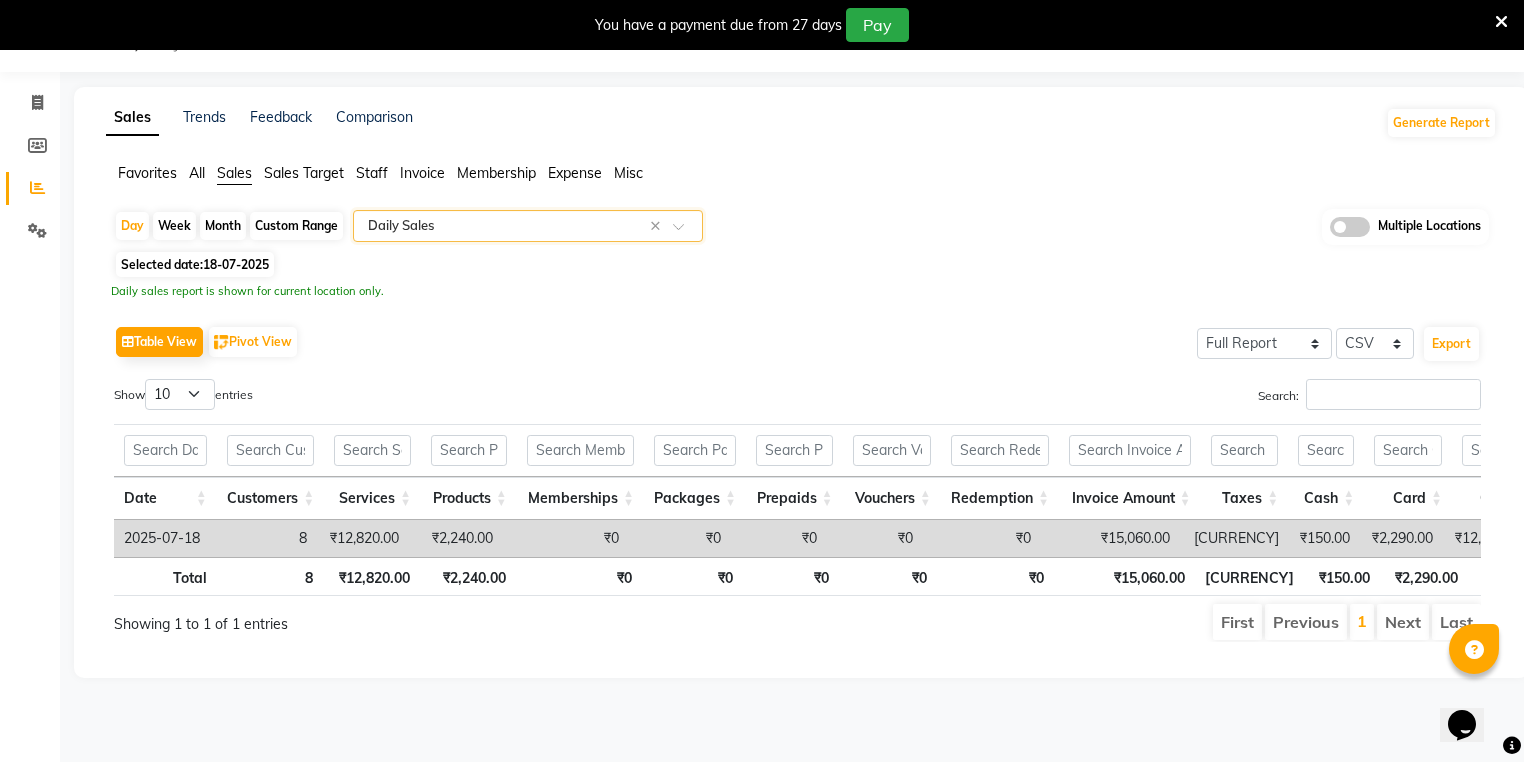scroll, scrollTop: 0, scrollLeft: 456, axis: horizontal 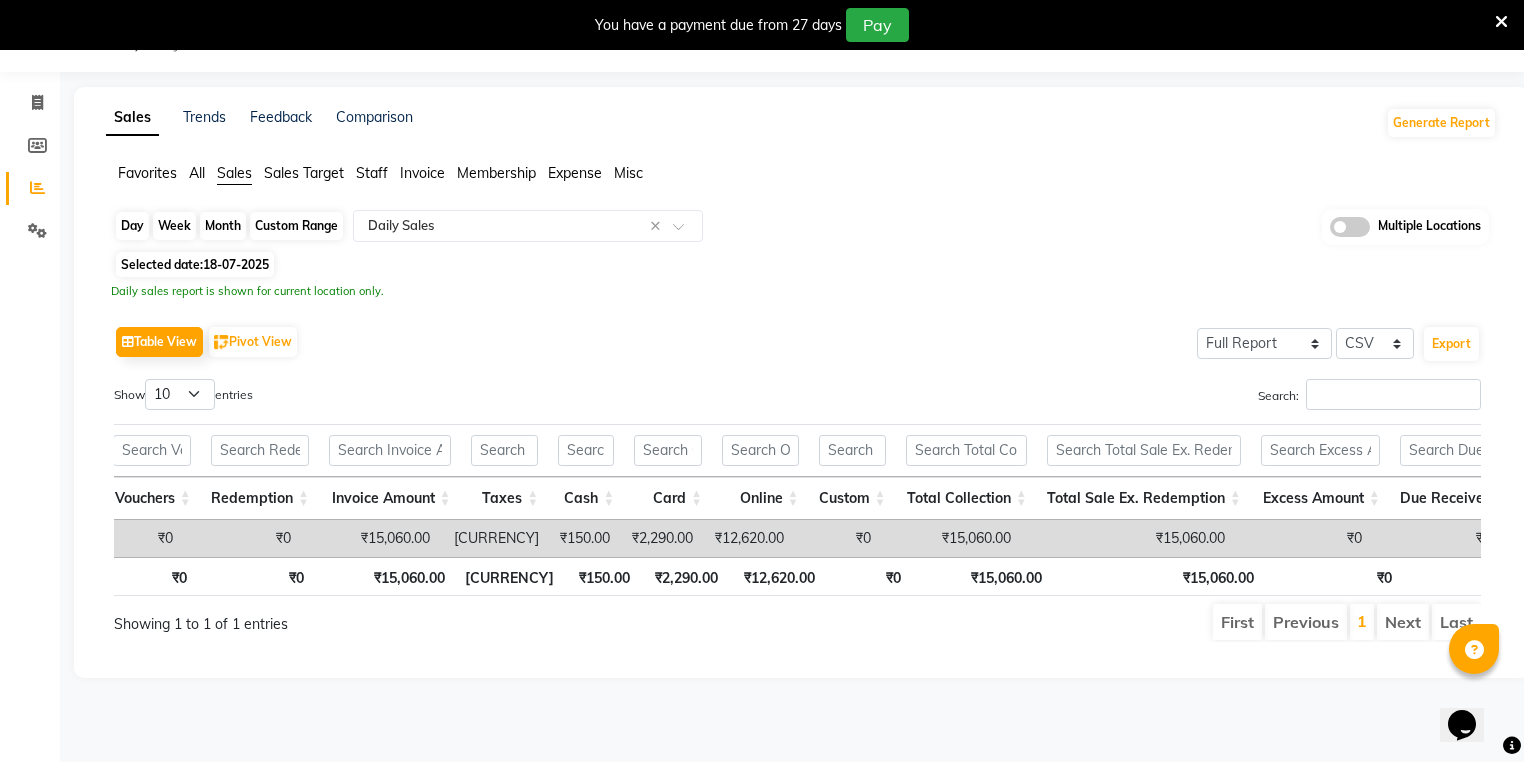click on "Day" 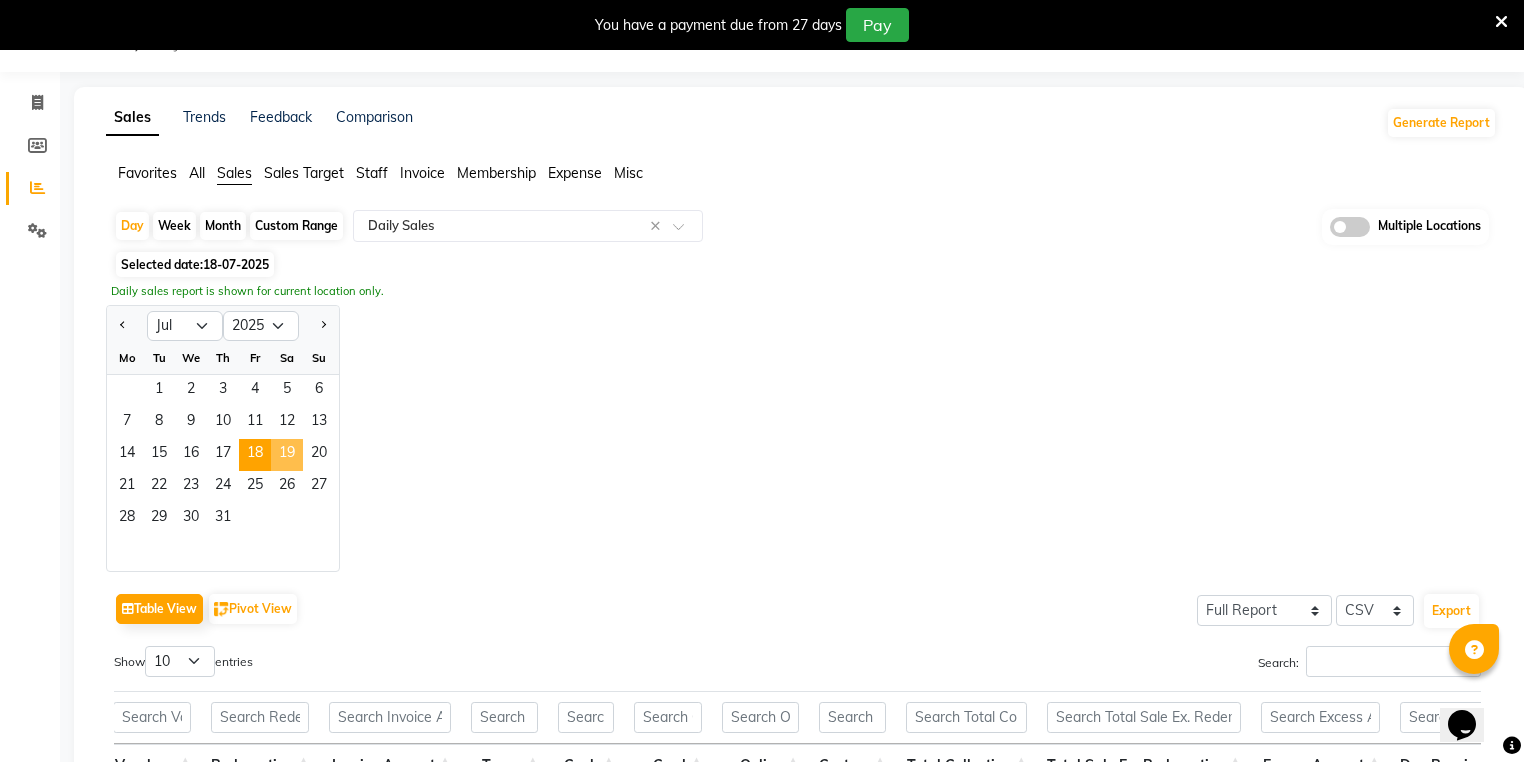 click on "19" 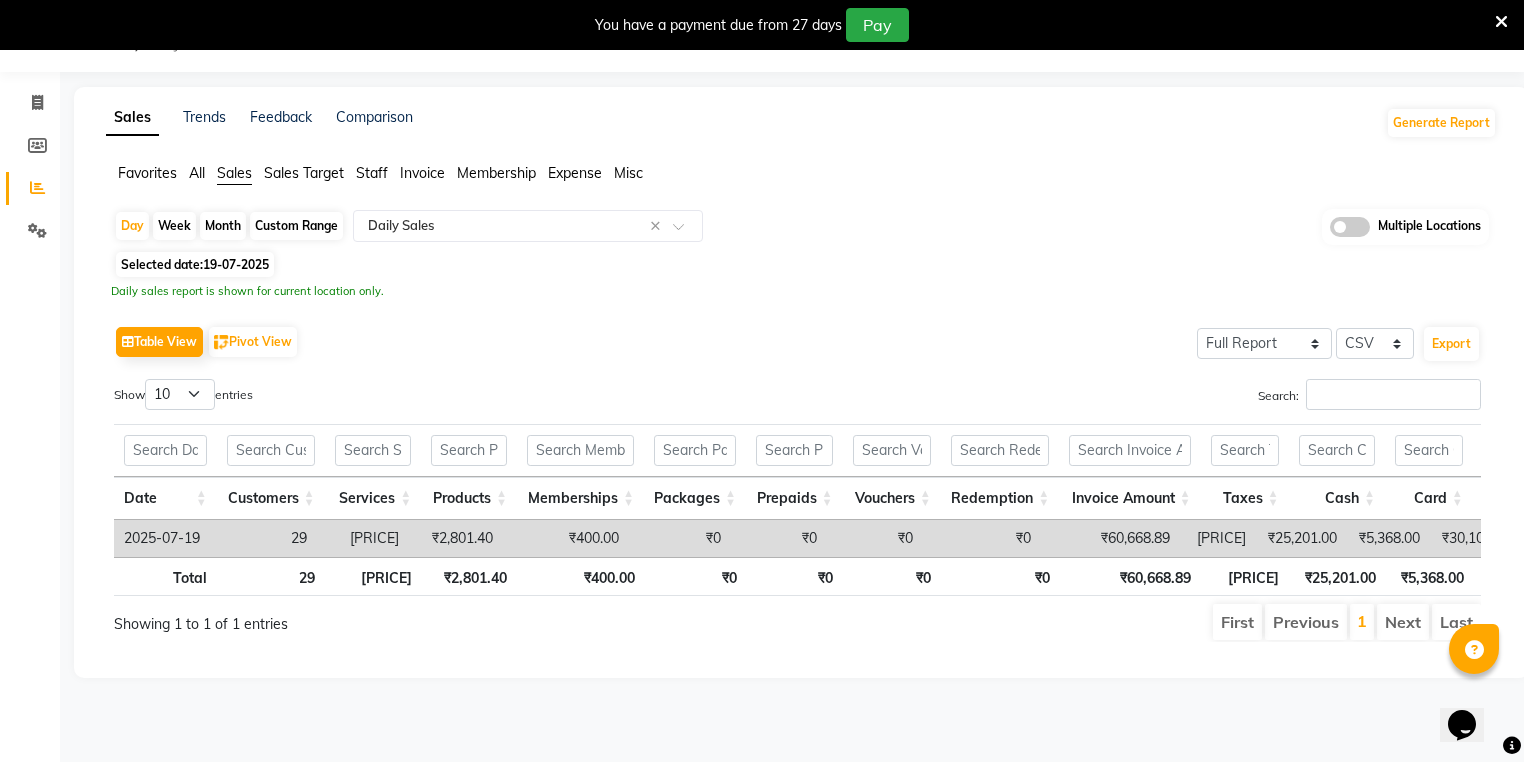 click on "Invoice" 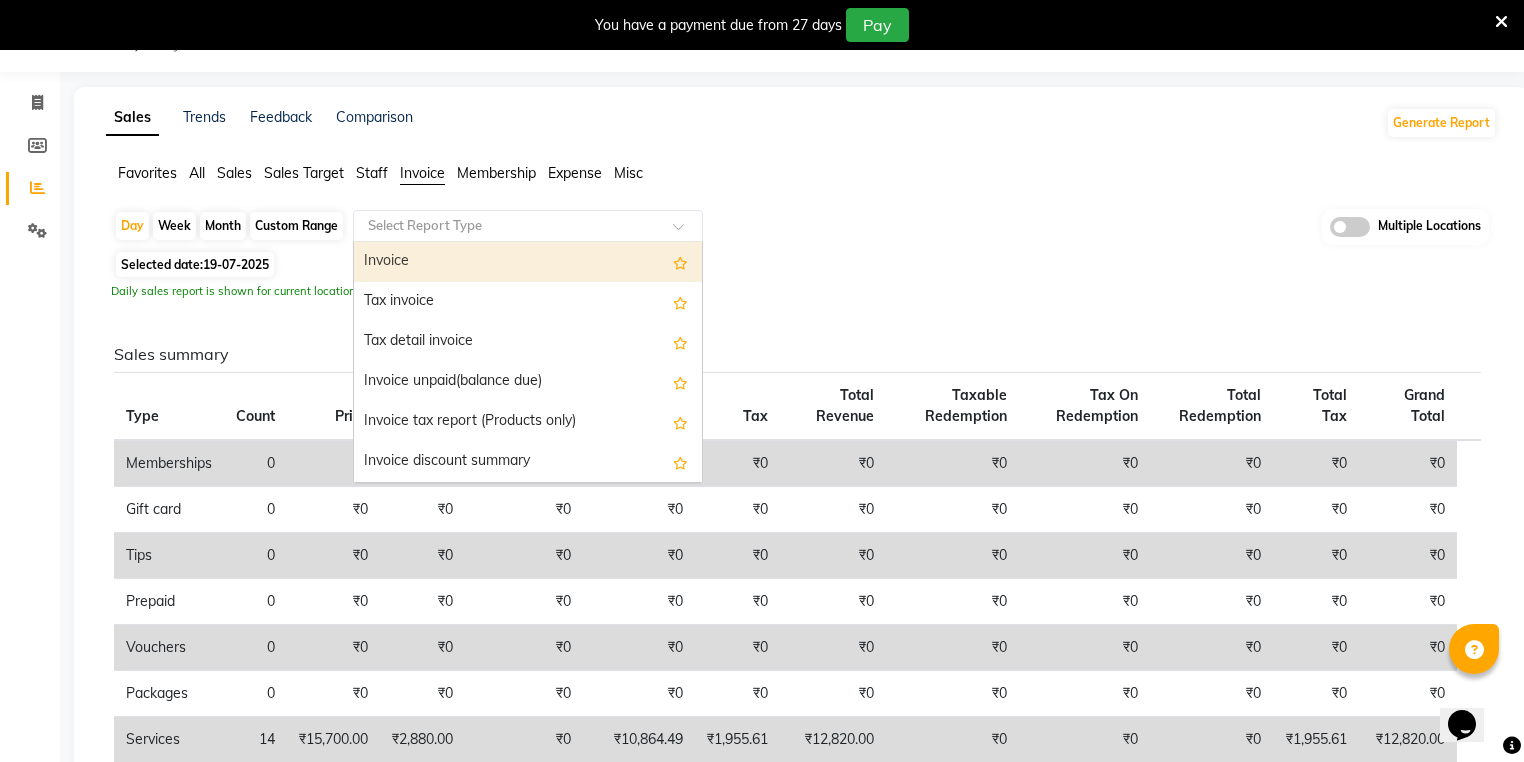 click 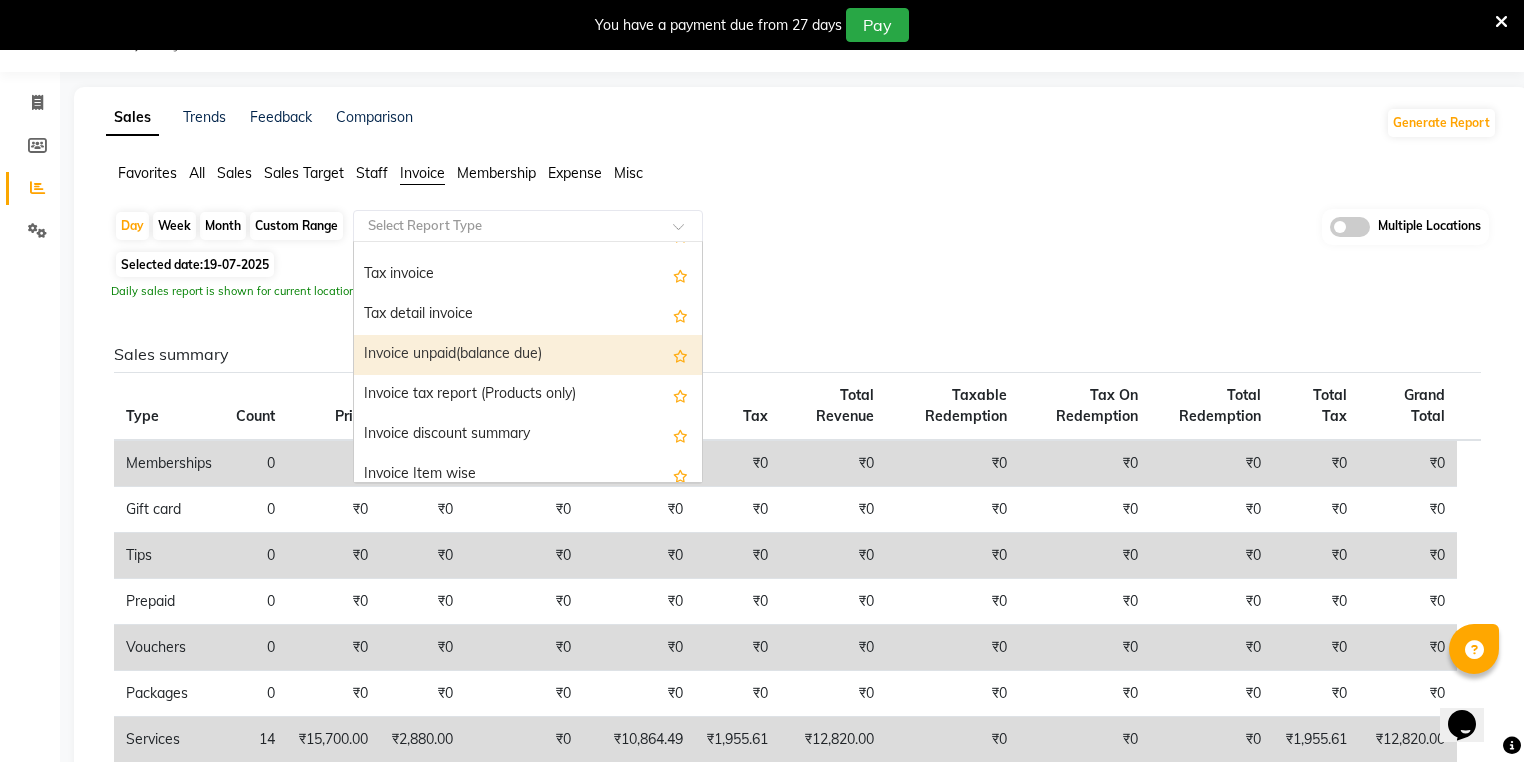 scroll, scrollTop: 80, scrollLeft: 0, axis: vertical 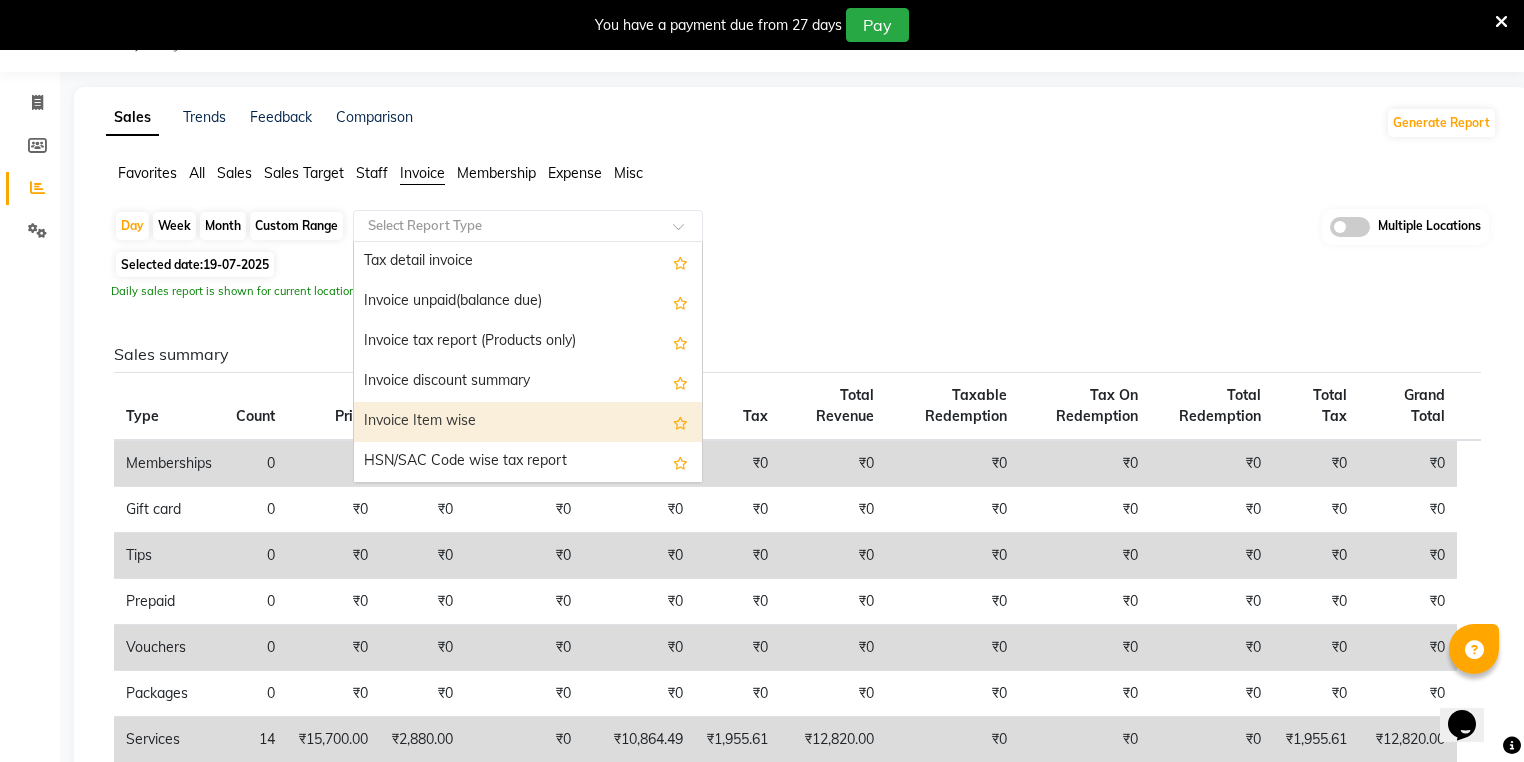click on "Invoice Item wise" at bounding box center [528, 422] 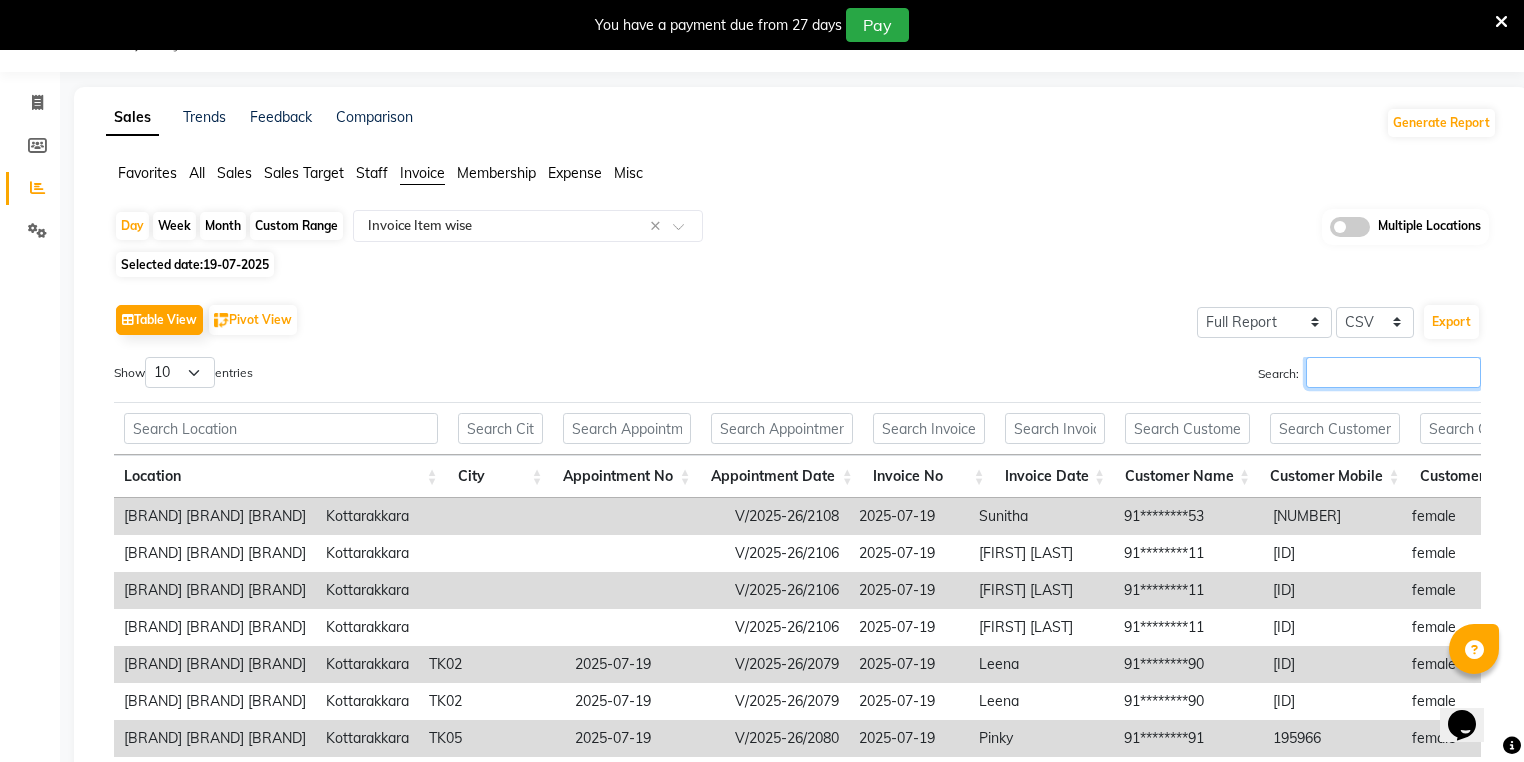 click on "Search:" at bounding box center (1393, 372) 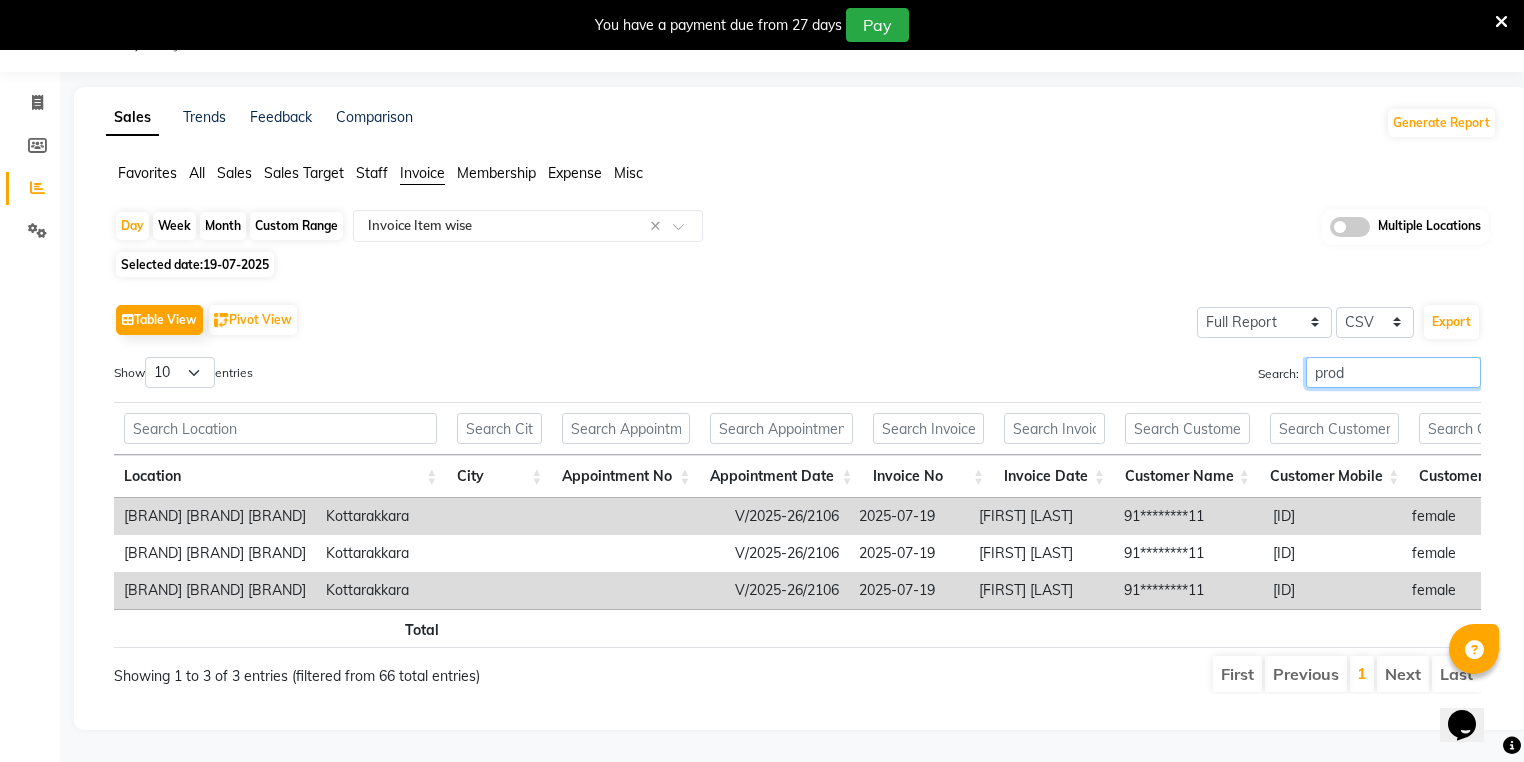 scroll, scrollTop: 69, scrollLeft: 0, axis: vertical 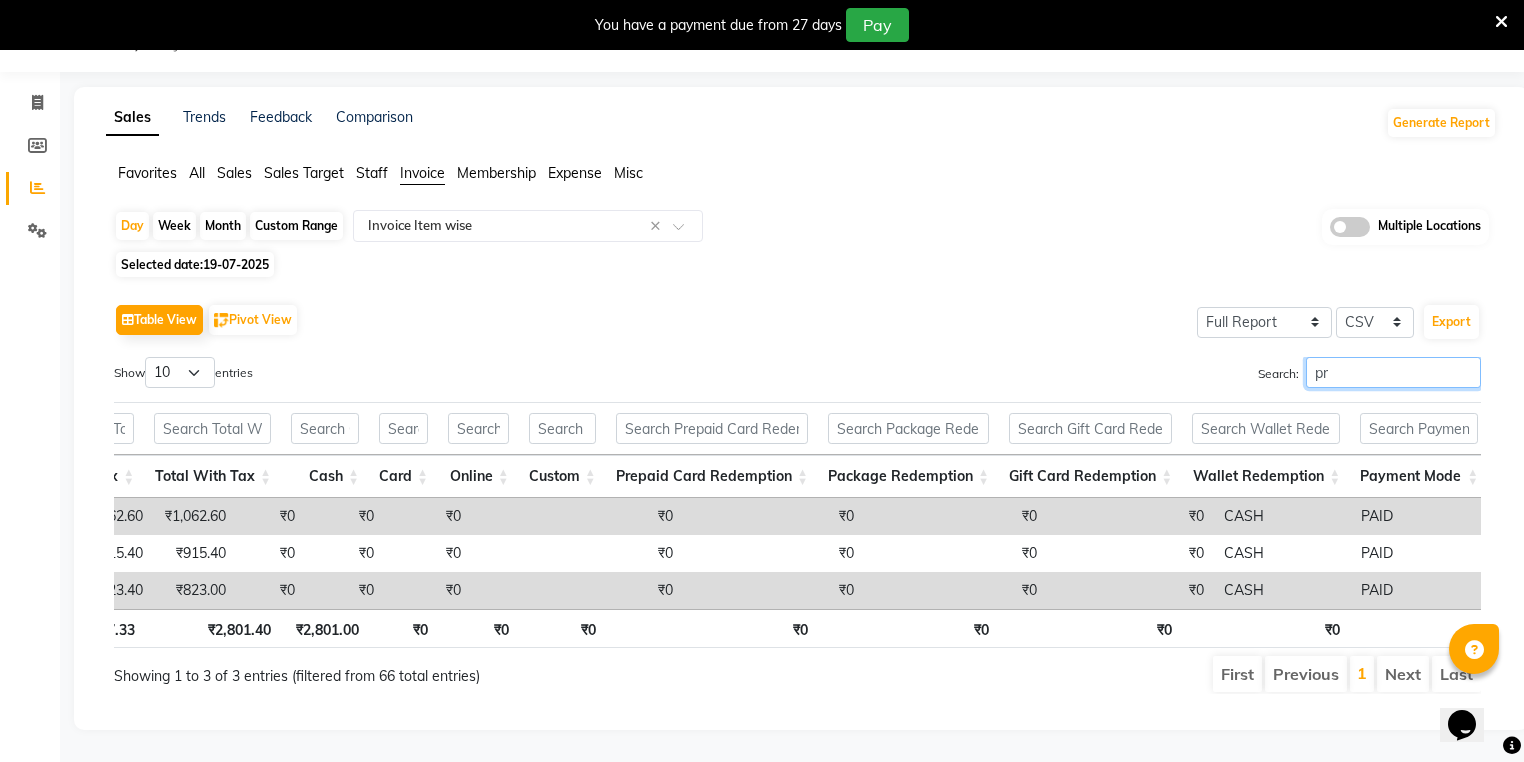 type on "p" 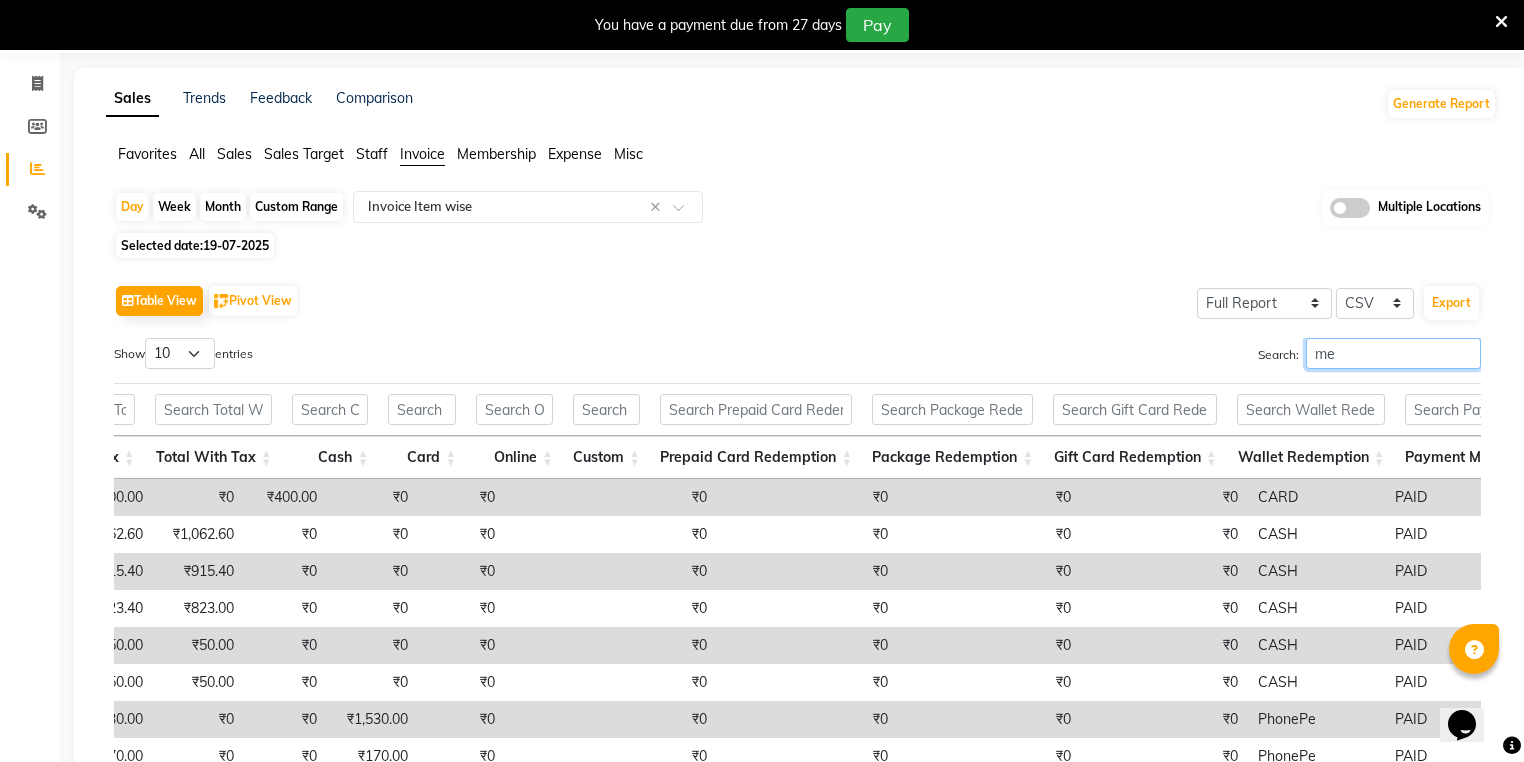 type on "m" 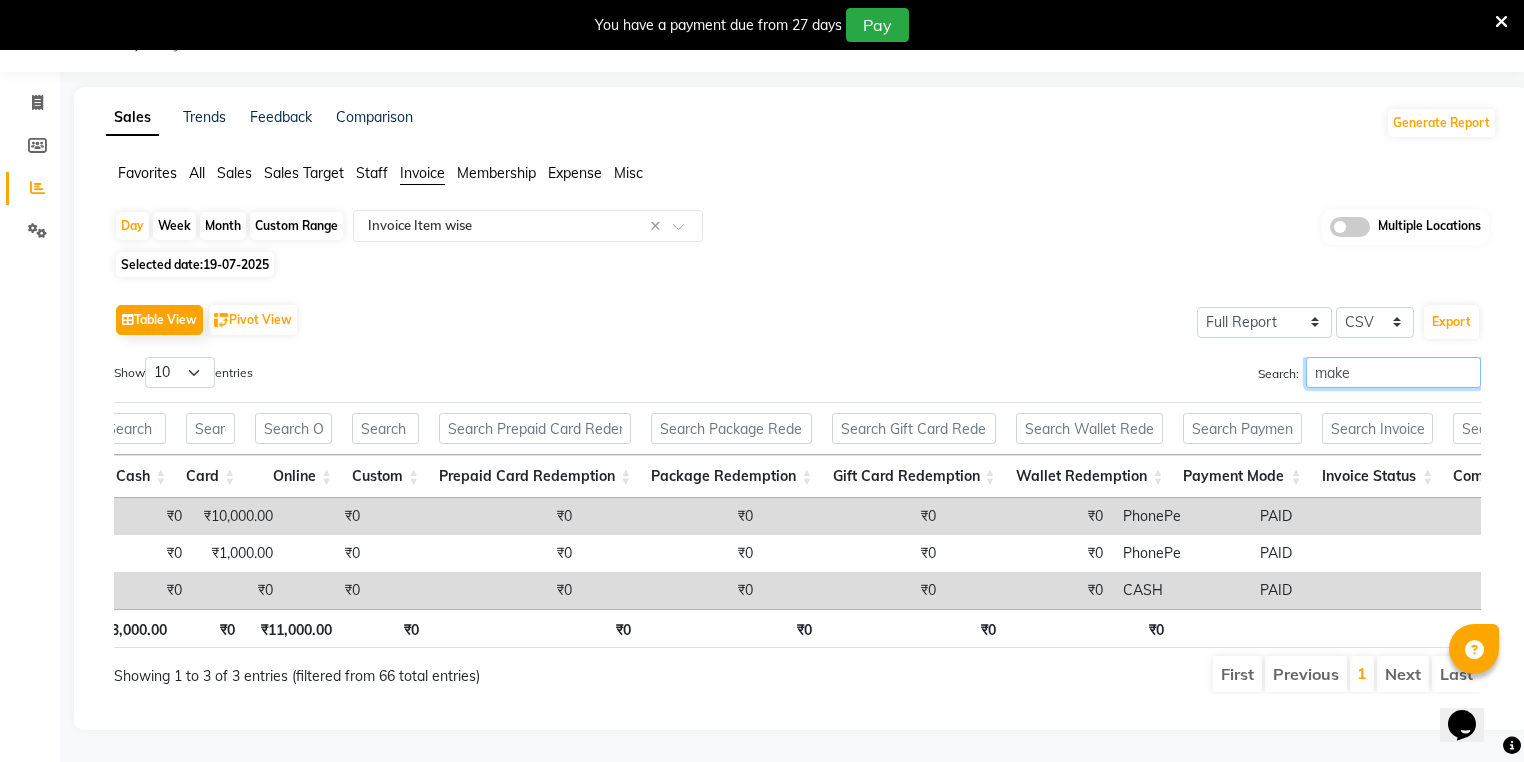 scroll, scrollTop: 0, scrollLeft: 3906, axis: horizontal 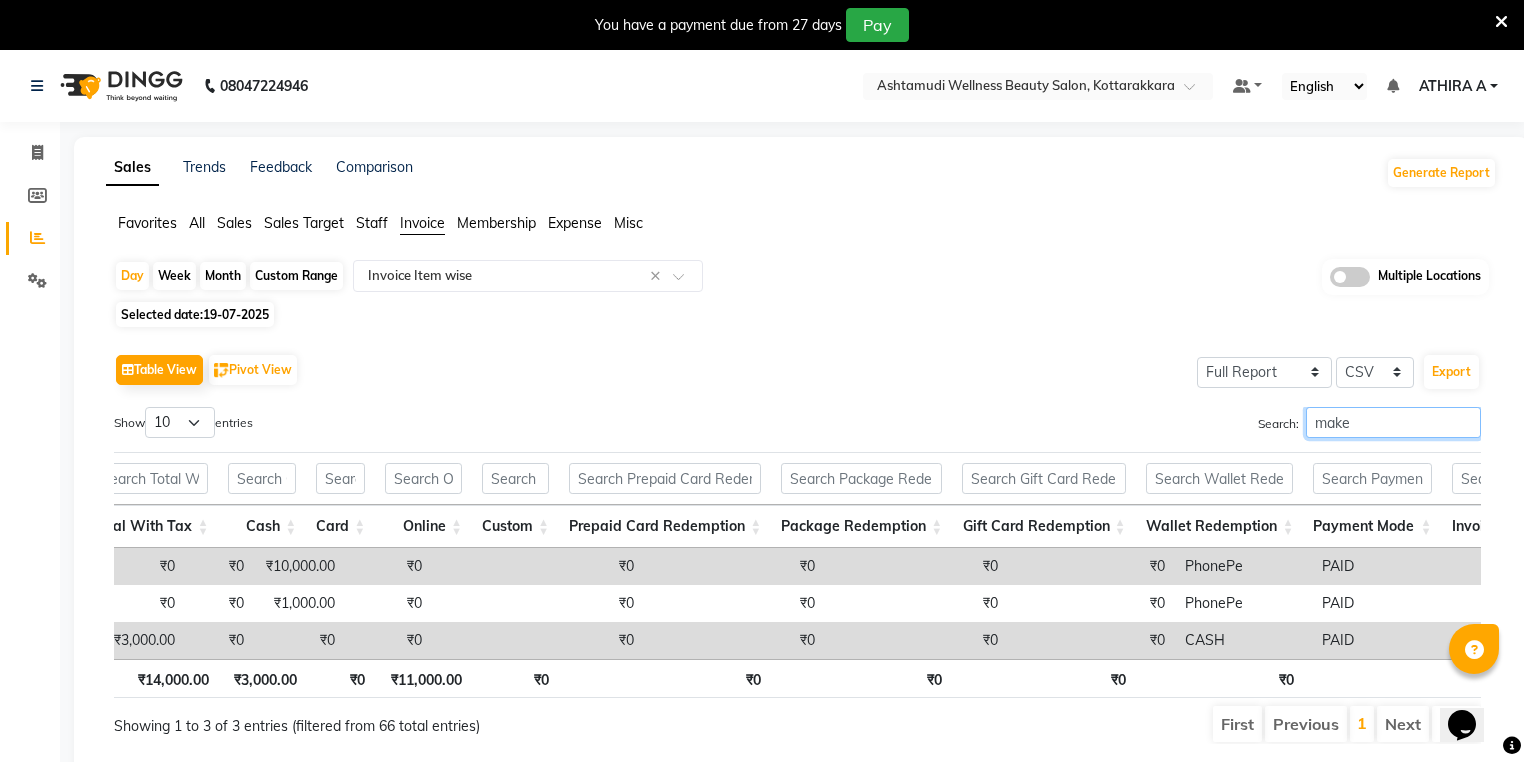 type on "make" 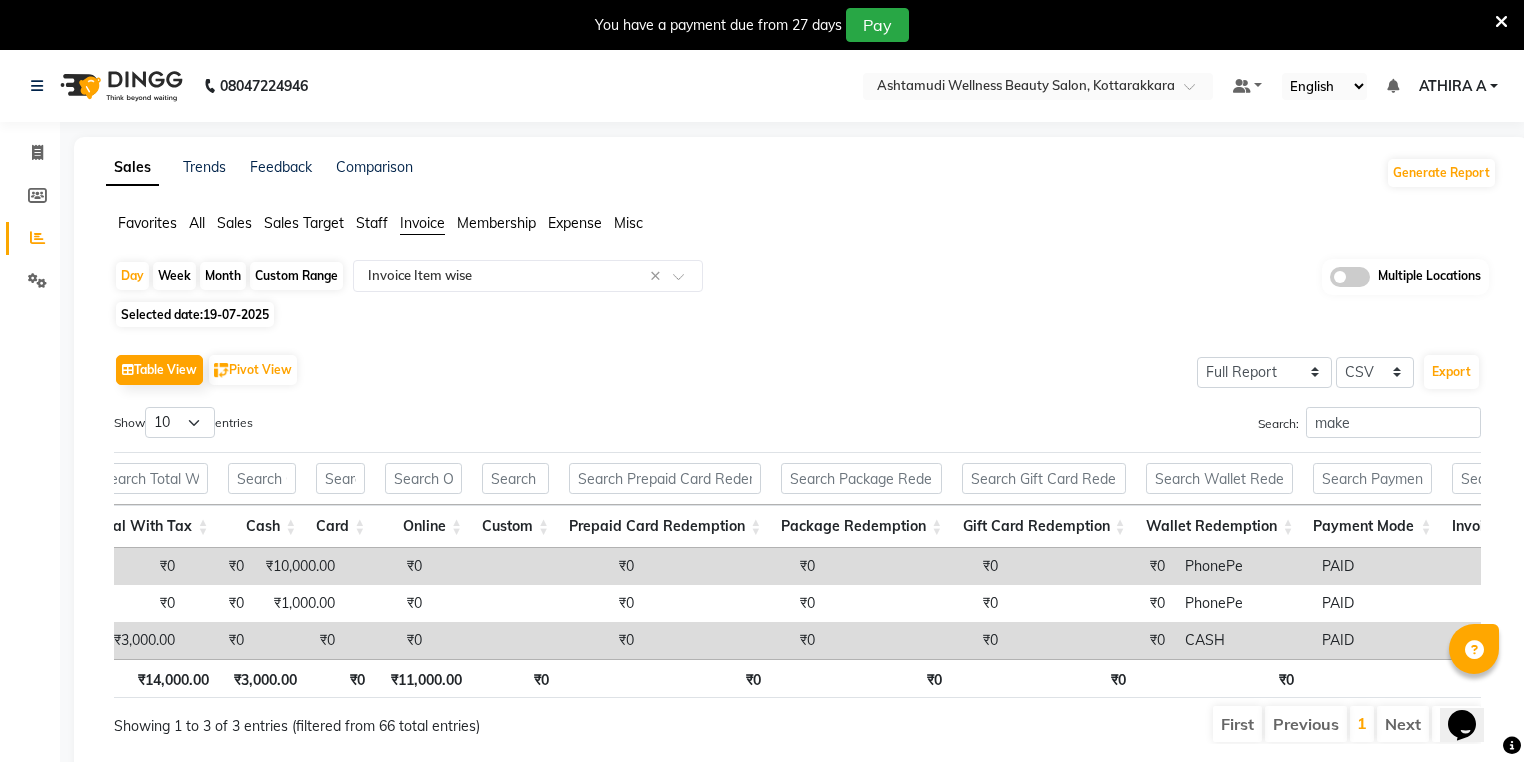 click on "Sales" 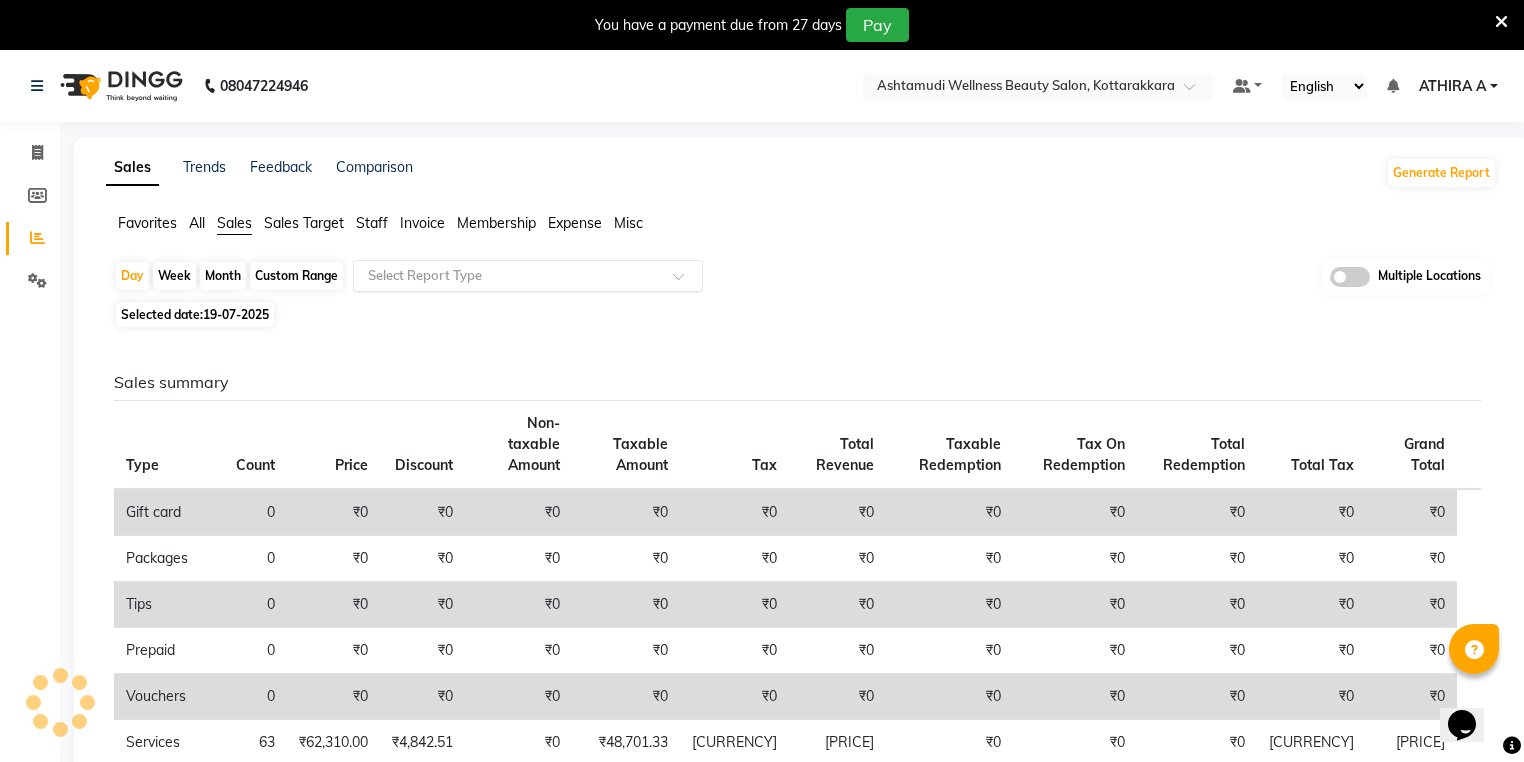 click on "Select Report Type" 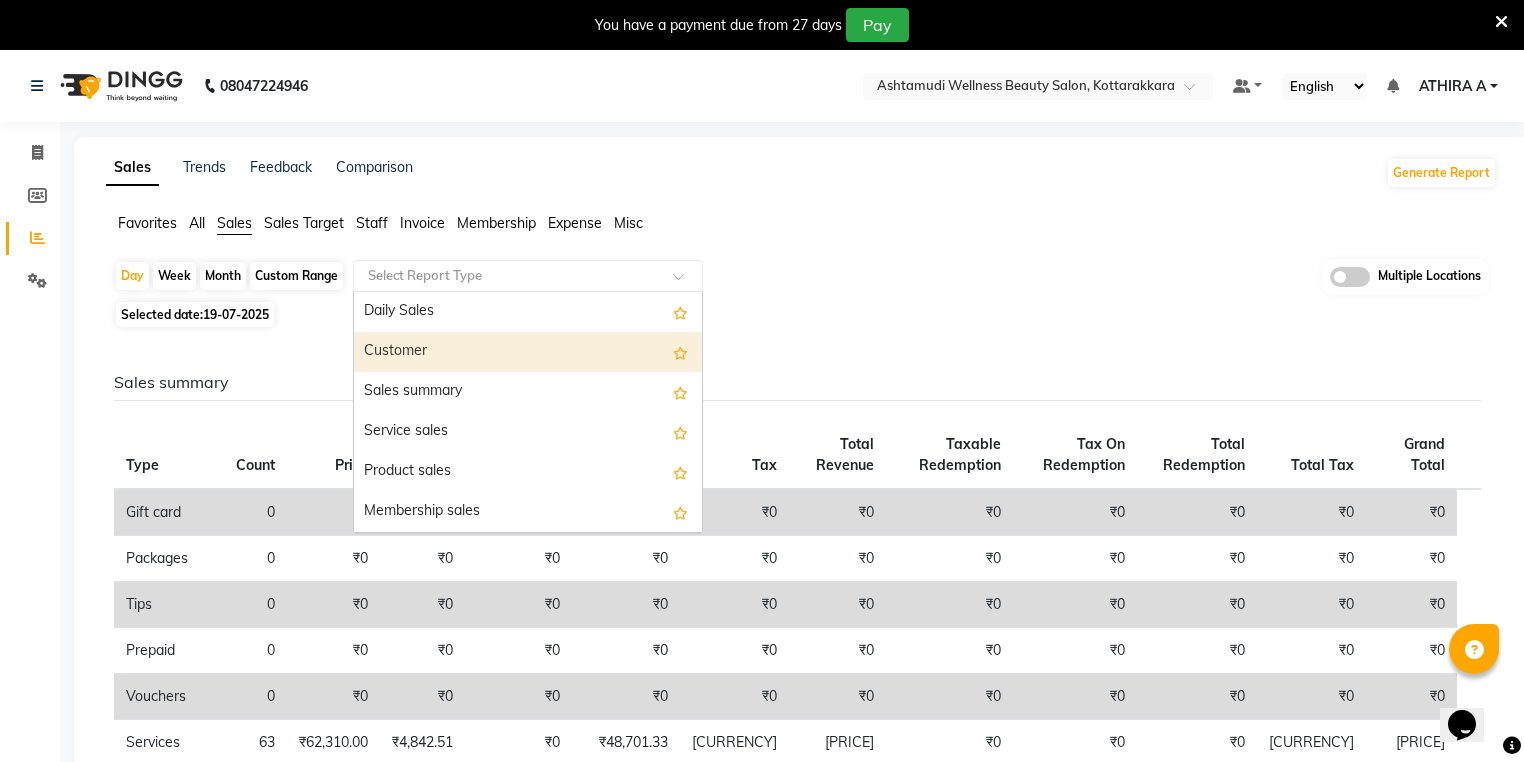 click on "Customer" at bounding box center [528, 352] 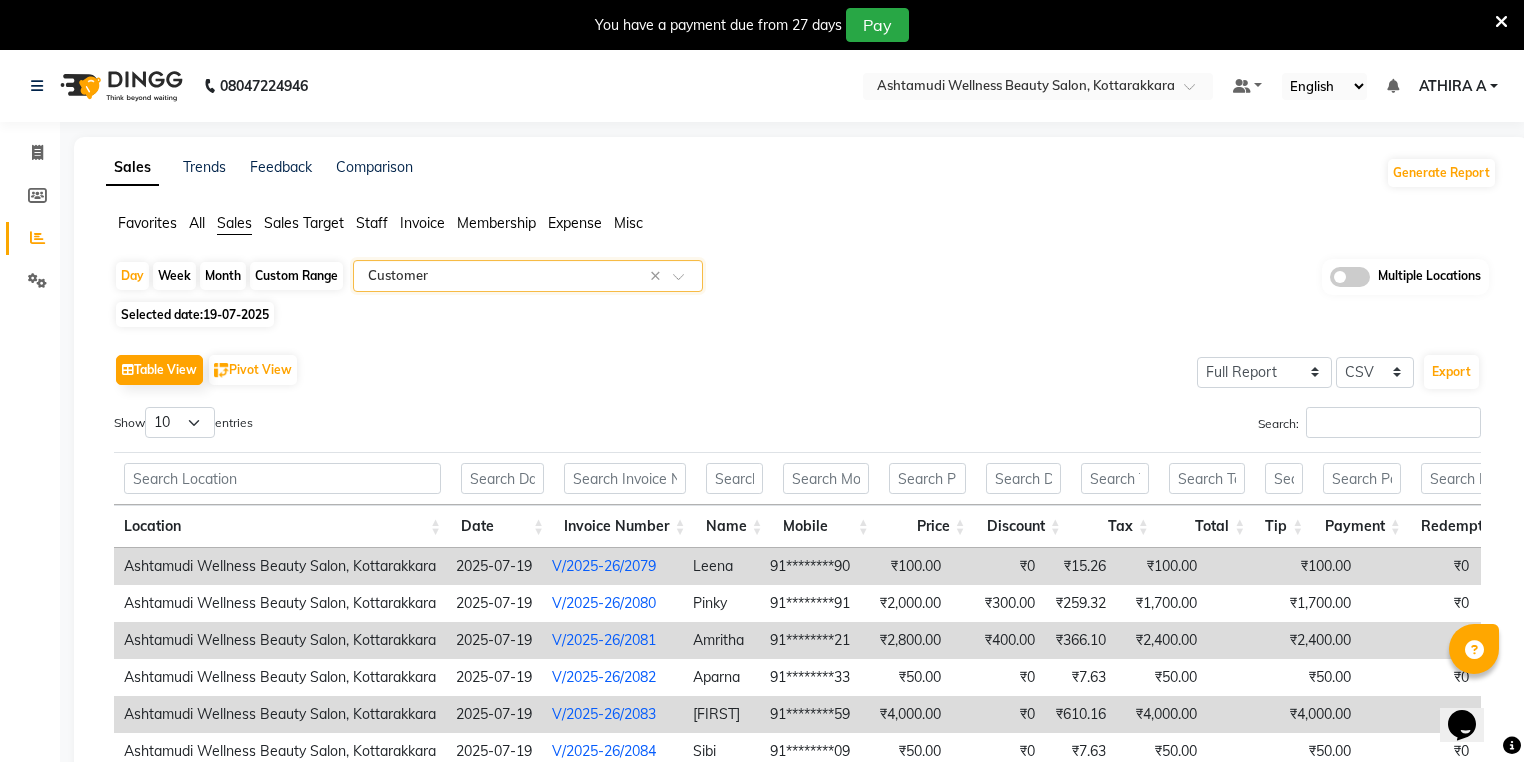 click 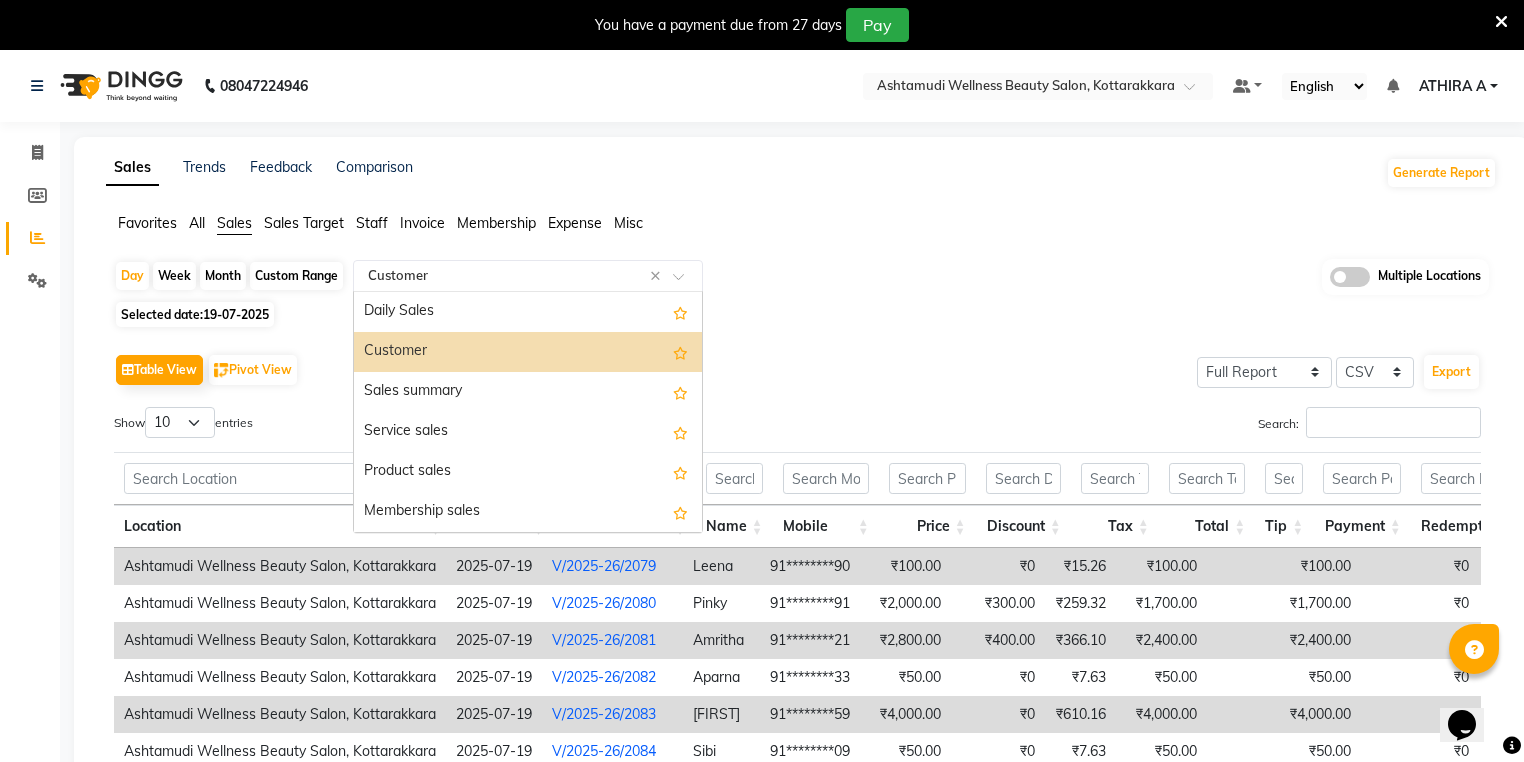 click on "Customer" at bounding box center (528, 352) 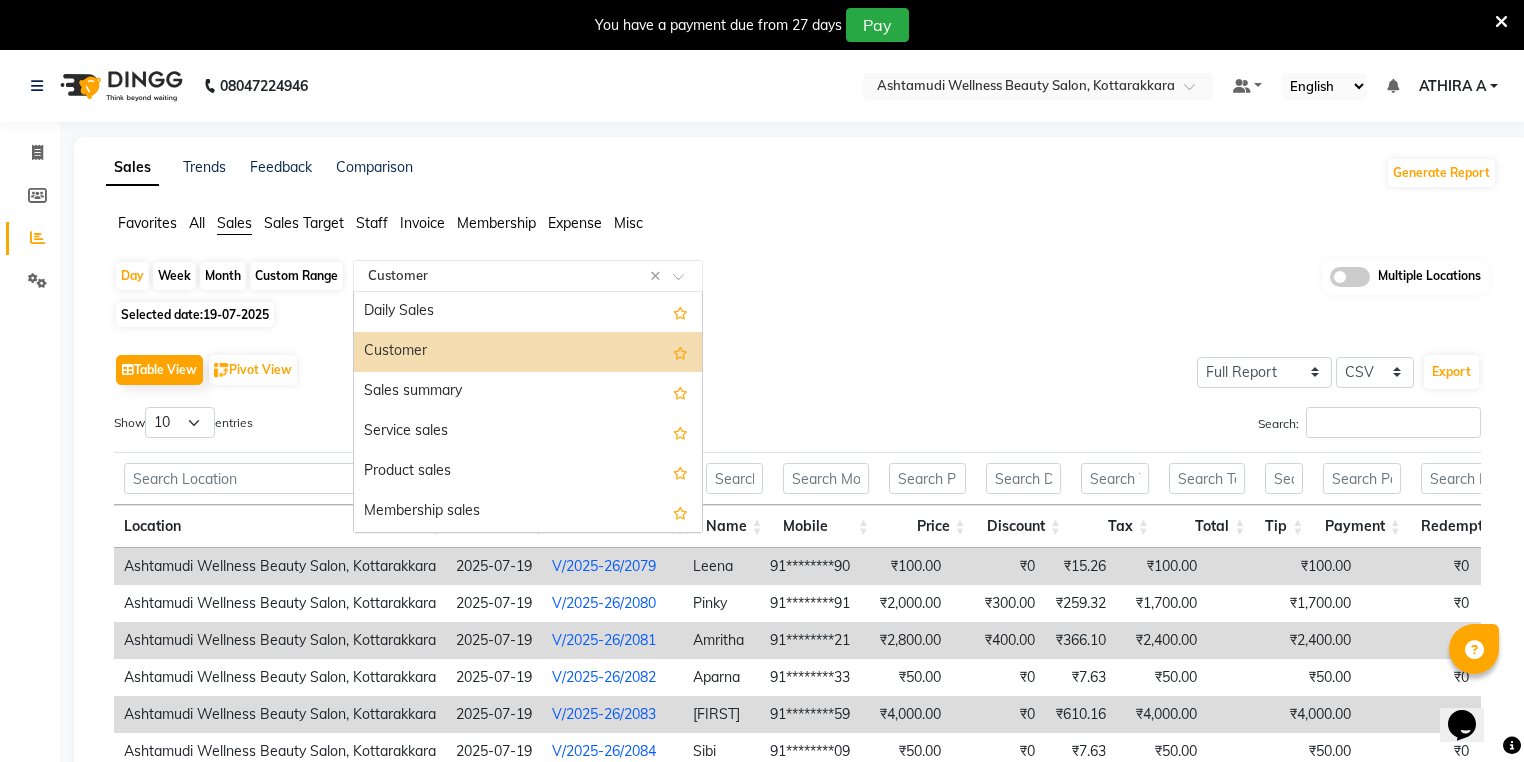 drag, startPoint x: 445, startPoint y: 272, endPoint x: 452, endPoint y: 384, distance: 112.21854 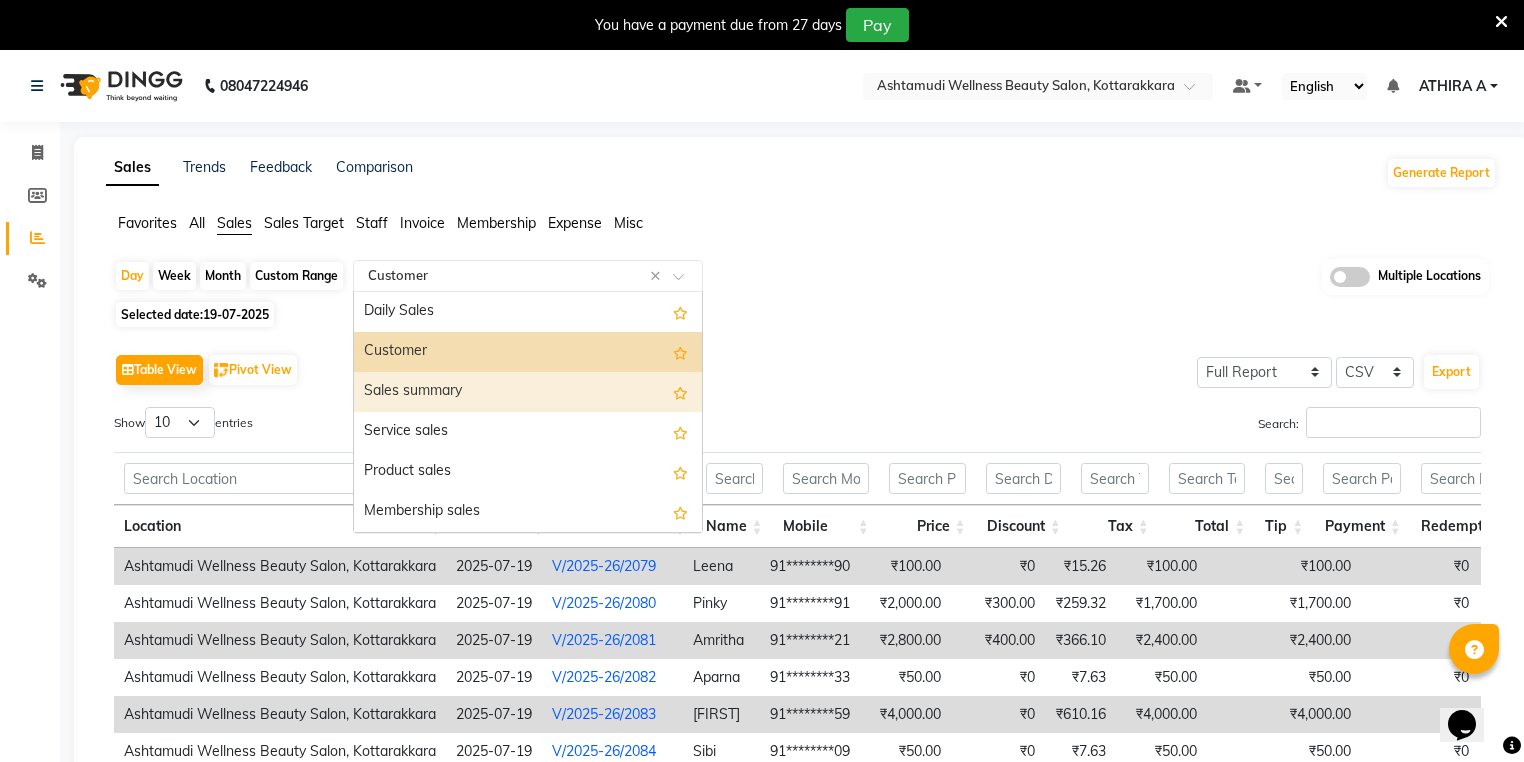 click on "Sales summary" at bounding box center [528, 392] 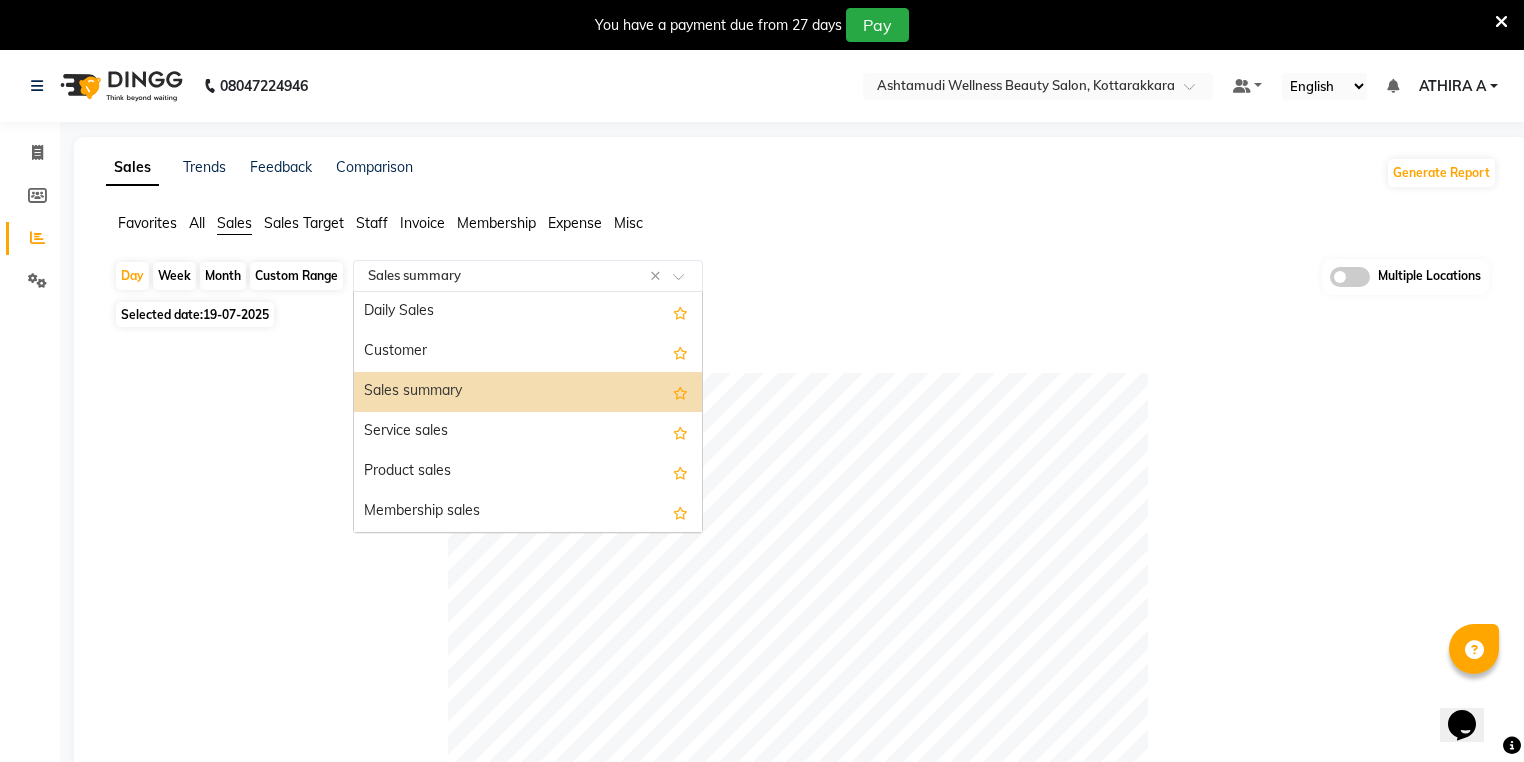 drag, startPoint x: 507, startPoint y: 264, endPoint x: 504, endPoint y: 300, distance: 36.124783 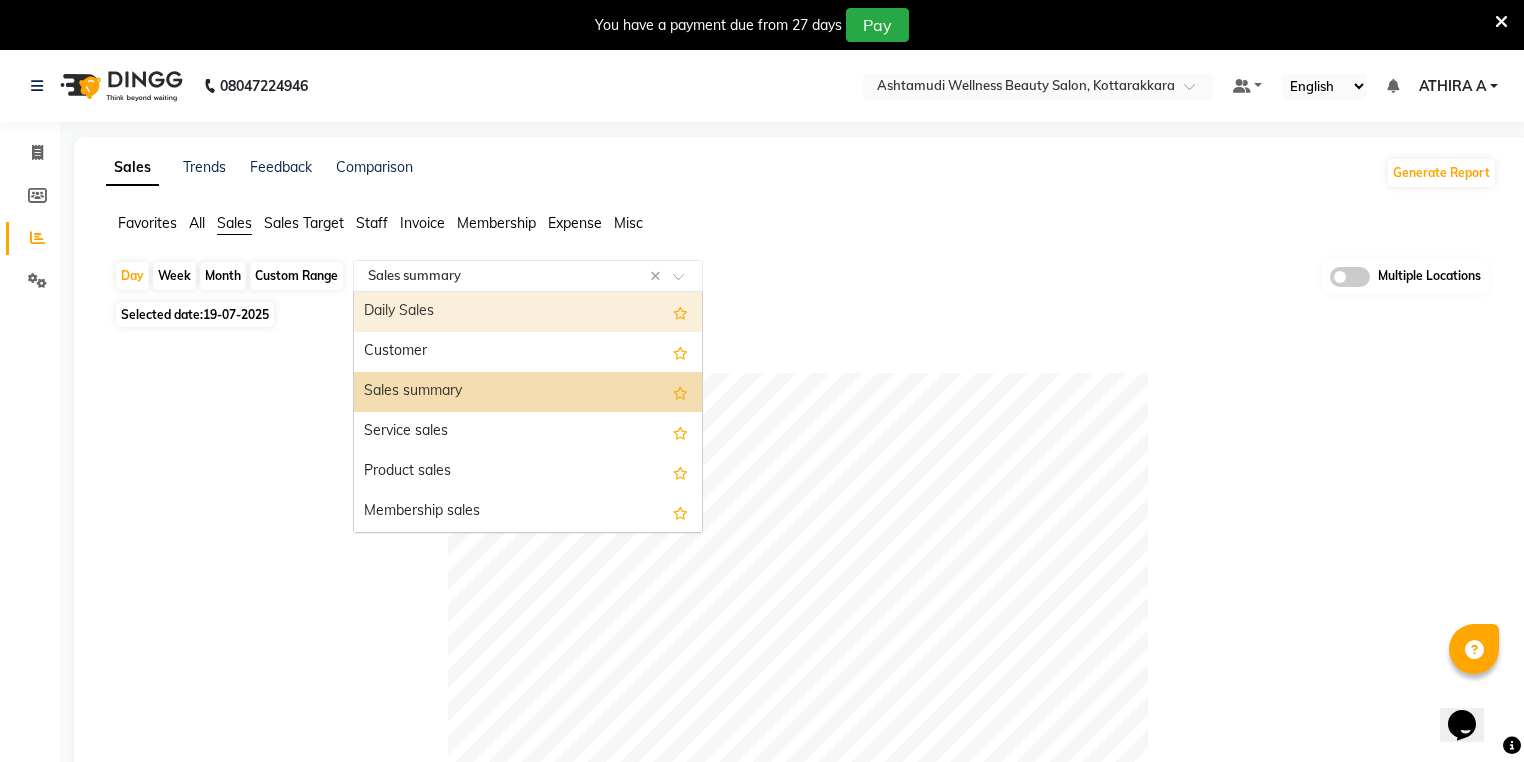 click on "Daily Sales" at bounding box center (528, 312) 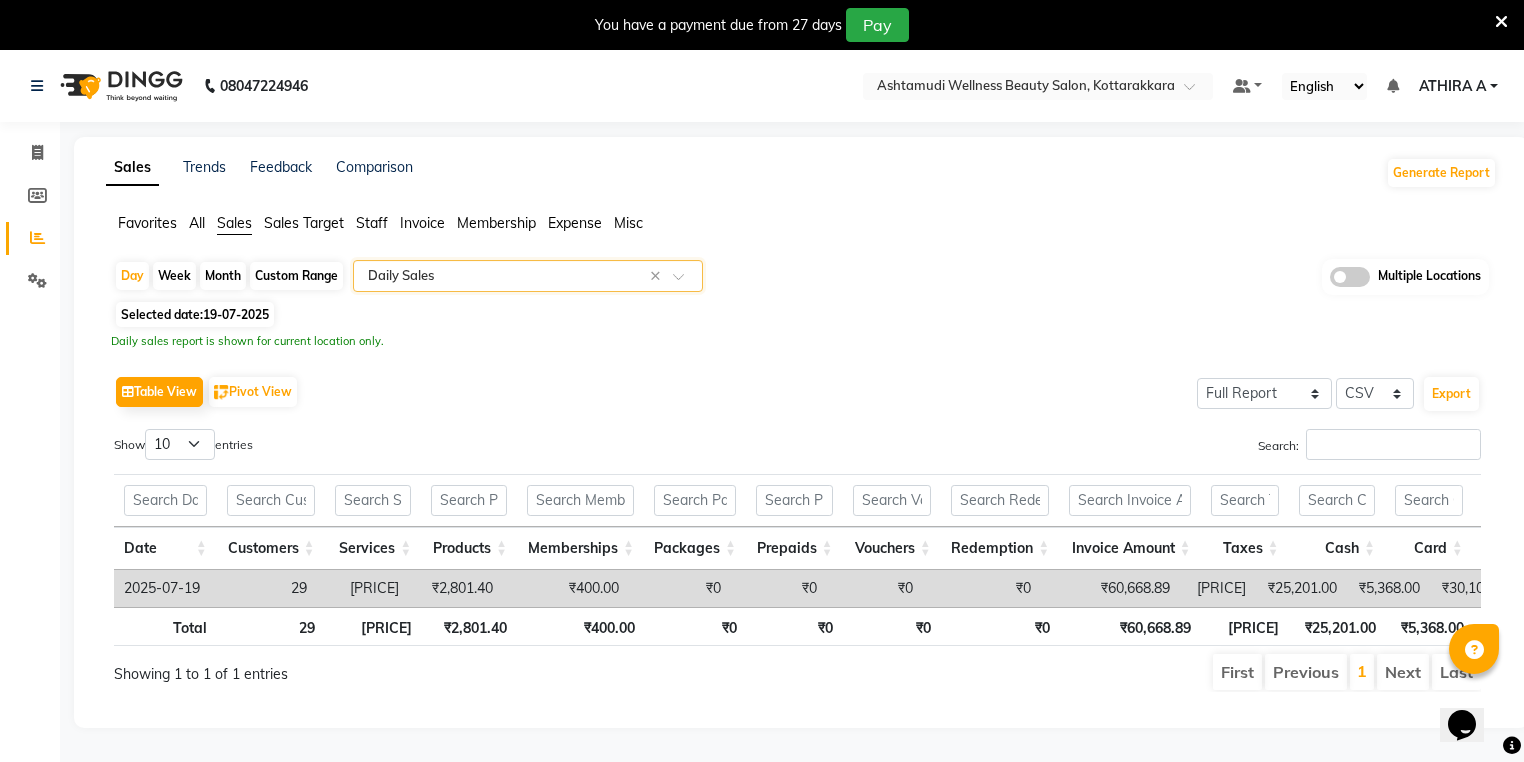 scroll, scrollTop: 0, scrollLeft: 332, axis: horizontal 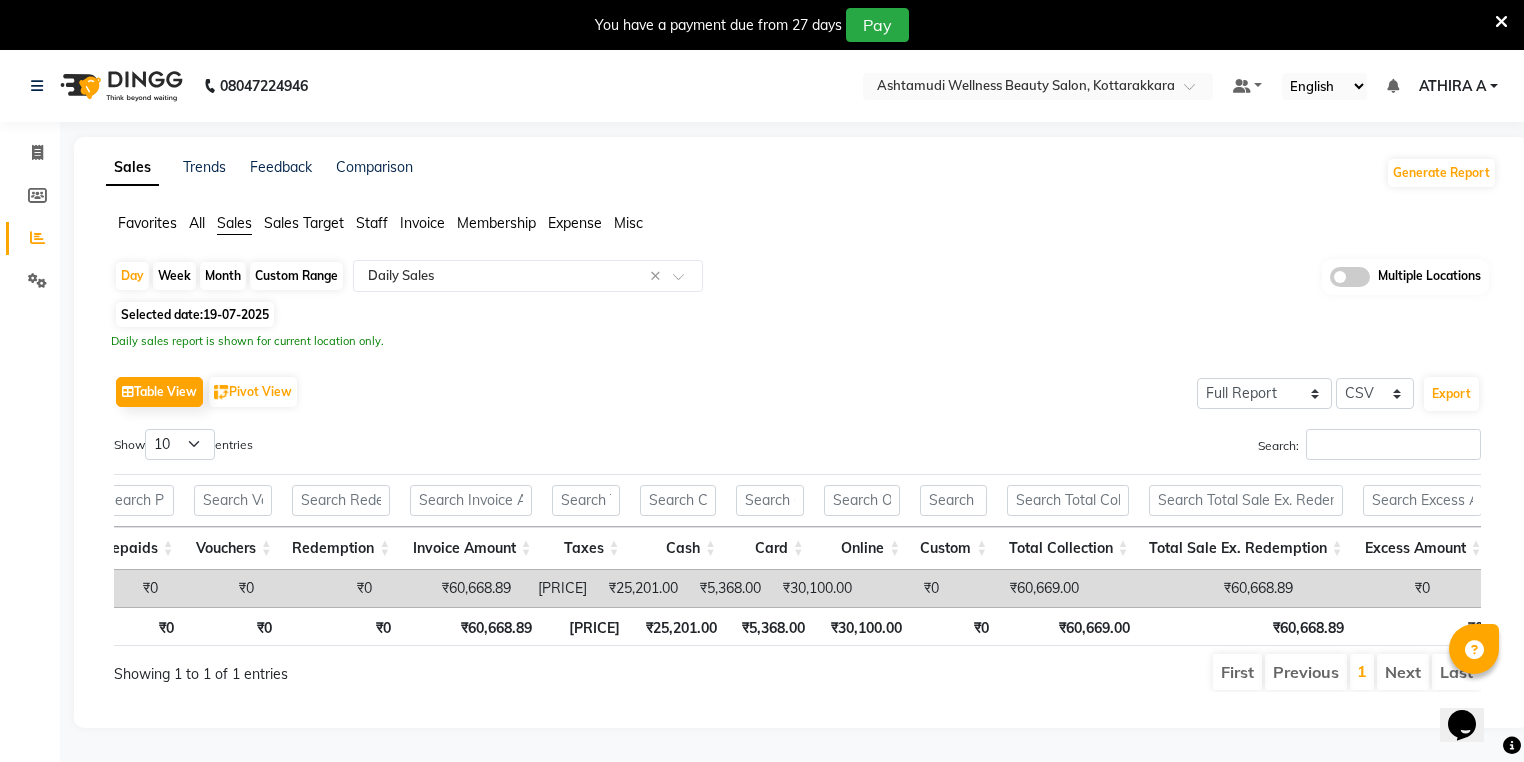 click on "Day   Week   Month   Custom Range  Select Report Type × Daily Sales × Multiple Locations" 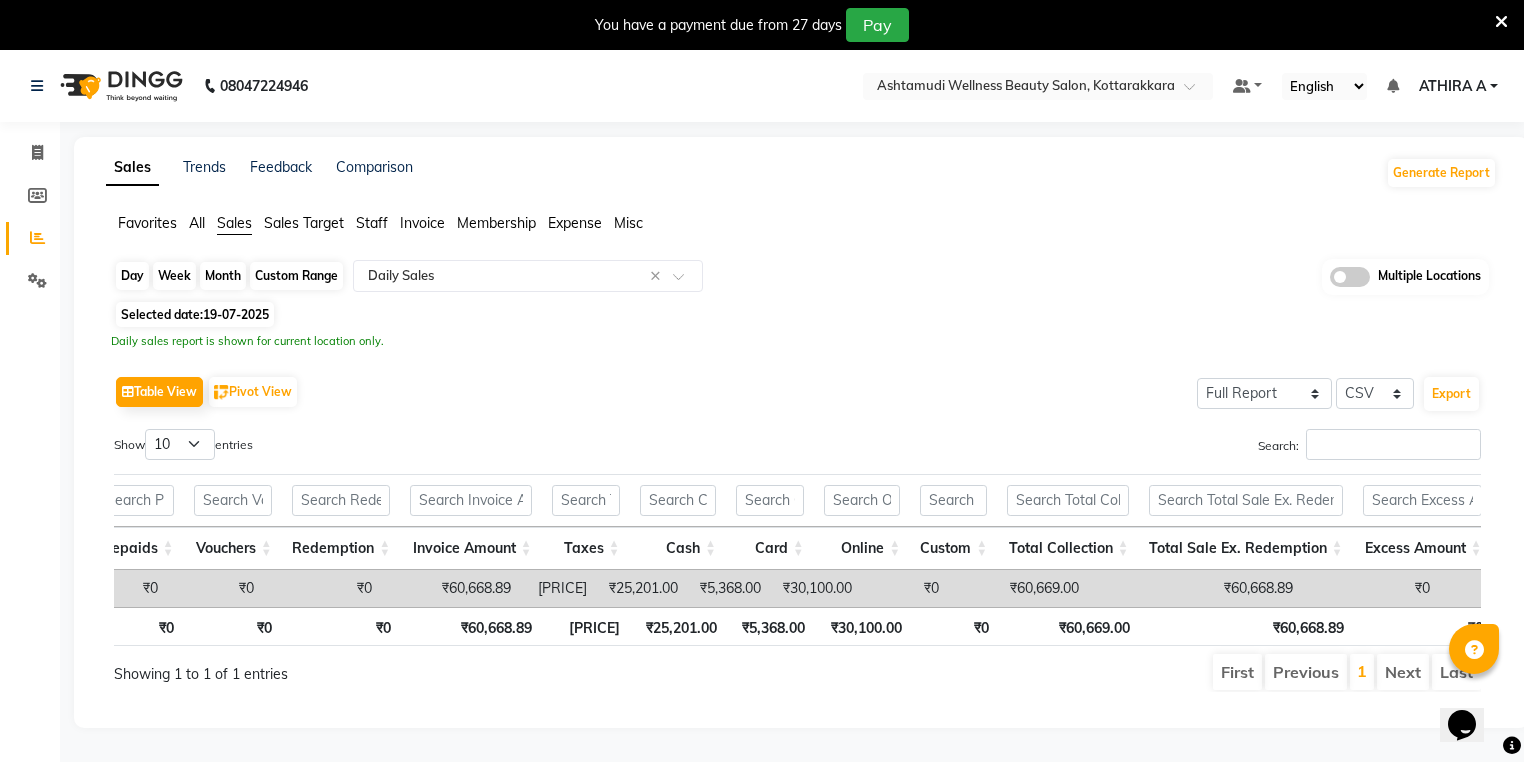 click on "Day" 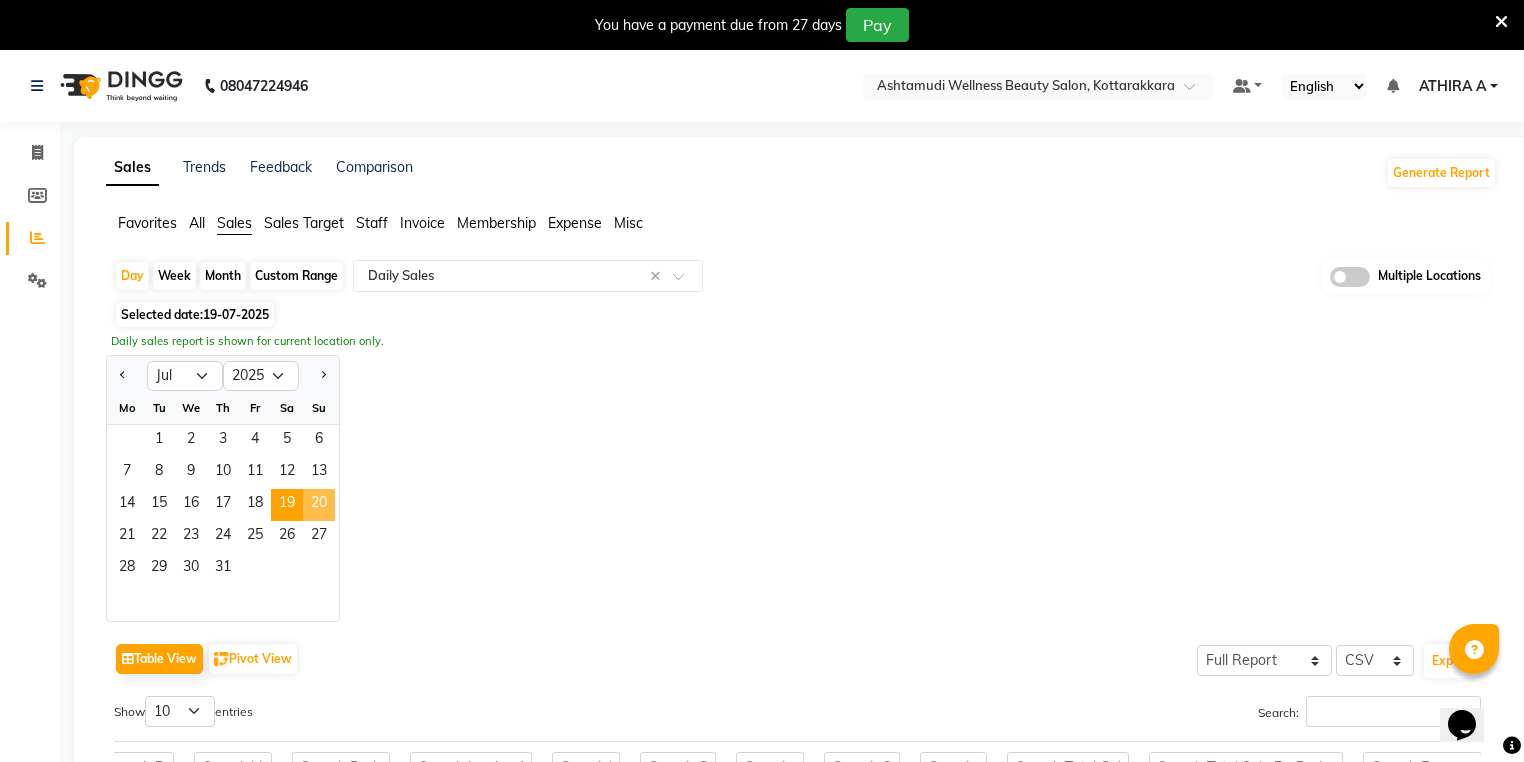 click on "20" 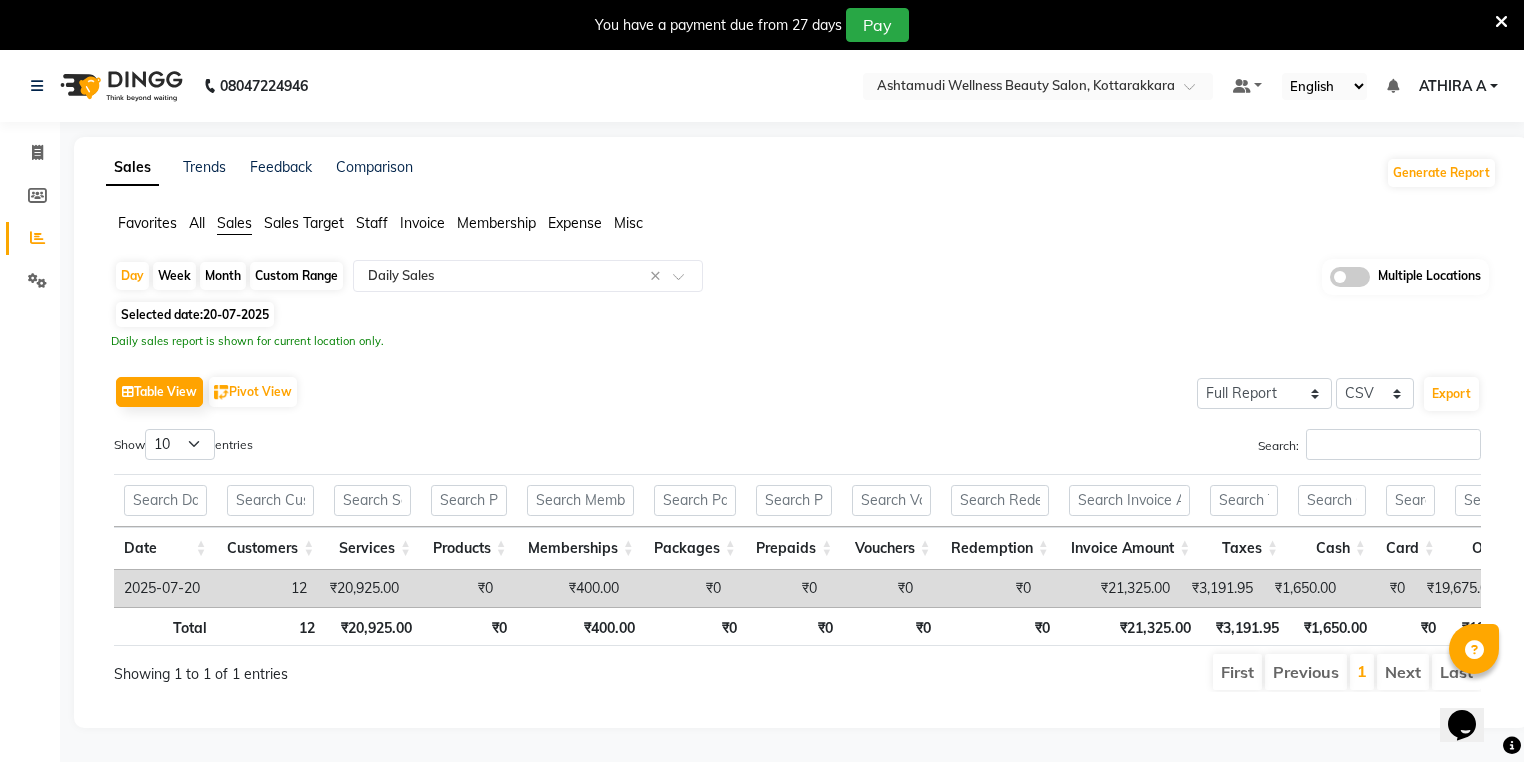 click on "Table View   Pivot View  Select Full Report Filtered Report Select CSV PDF  Export" 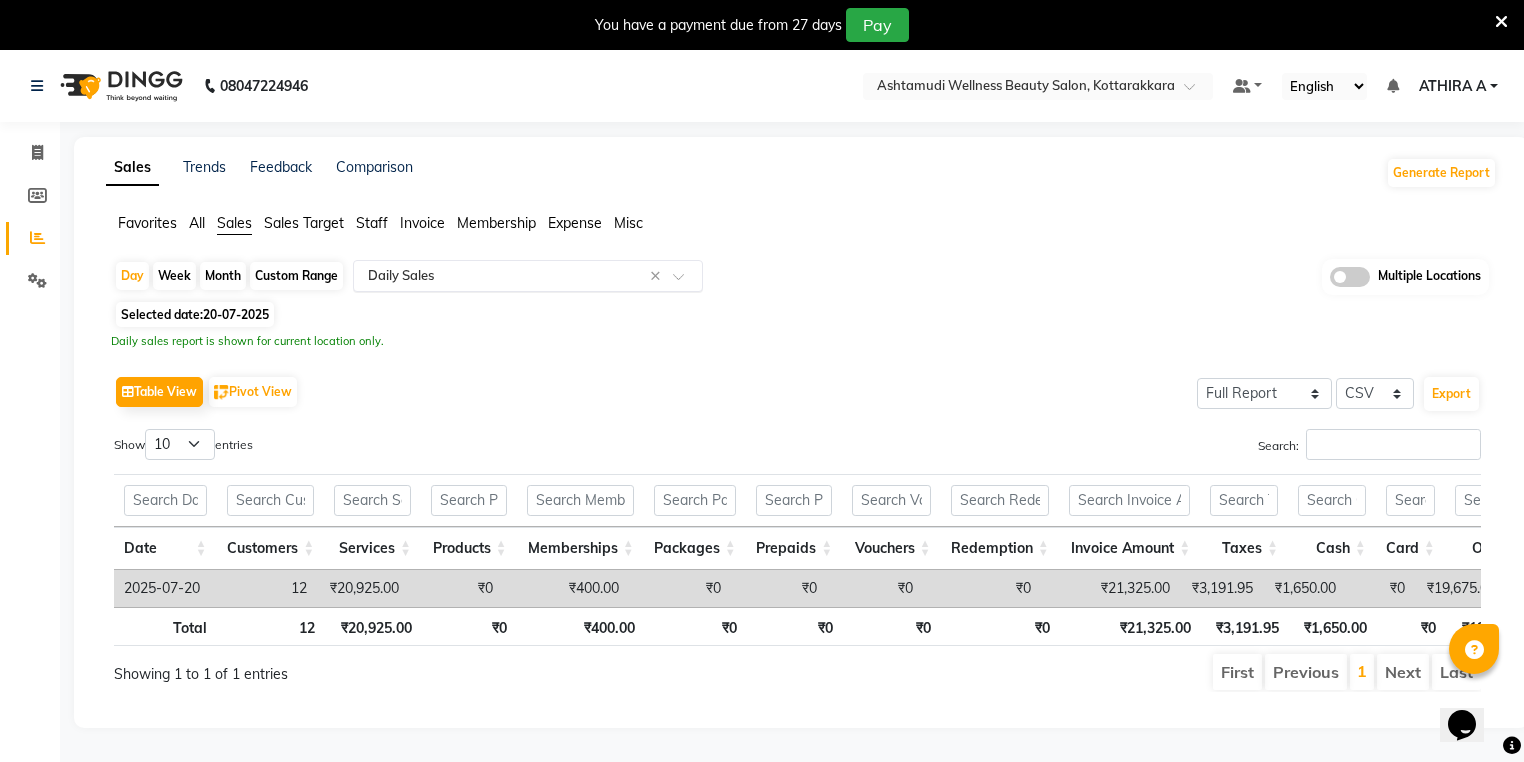 drag, startPoint x: 444, startPoint y: 228, endPoint x: 444, endPoint y: 287, distance: 59 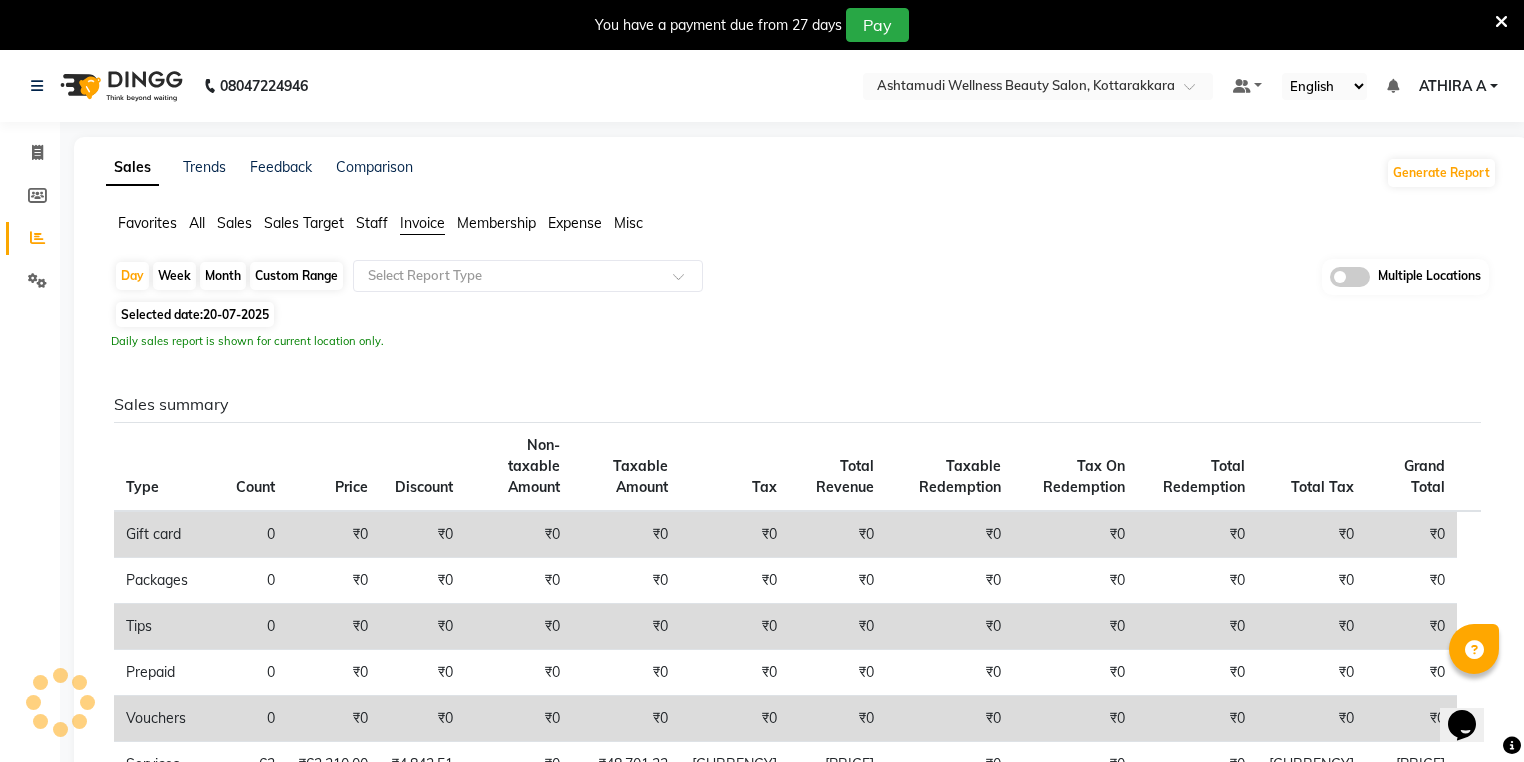 click on "Day   Week   Month   Custom Range  Select Report Type Multiple Locations Selected date:  [DATE]   Daily sales report is shown for current location only.  Sales summary Type Count Price Discount Non-taxable Amount Taxable Amount Tax Total Revenue Taxable Redemption Tax On Redemption Total Redemption Total Tax Grand Total  Gift card 0 ₹0 ₹0 ₹0 ₹0 ₹0 ₹0 ₹0 ₹0 ₹0 ₹0 ₹0  Packages 0 ₹0 ₹0 ₹0 ₹0 ₹0 ₹0 ₹0 ₹0 ₹0 ₹0 ₹0  Tips 0 ₹0 ₹0 ₹0 ₹0 ₹0 ₹0 ₹0 ₹0 ₹0 ₹0 ₹0  Prepaid 0 ₹0 ₹0 ₹0 ₹0 ₹0 ₹0 ₹0 ₹0 ₹0 ₹0 ₹0  Vouchers 0 ₹0 ₹0 ₹0 ₹0 ₹0 ₹0 ₹0 ₹0 ₹0 ₹0 ₹0  Services 63 ₹62,310.00 ₹4,842.51 ₹0 ₹48,701.33 ₹8,766.24 ₹57,467.49 ₹0 ₹0 ₹0 ₹8,766.24 ₹57,467.49  Products 3 ₹3,045.00 ₹243.60 ₹0 ₹2,374.07 ₹427.33 ₹2,801.40 ₹0 ₹0 ₹0 ₹427.33 ₹2,801.40  Memberships 1 ₹400.00 ₹0 ₹400.00 ₹0 ₹0 ₹400.00 ₹0 ₹0 ₹0 ₹0 ₹400.00  Fee 0 ₹0 ₹0 ₹0 ₹0 ₹0 ₹0 ₹0 Tip" 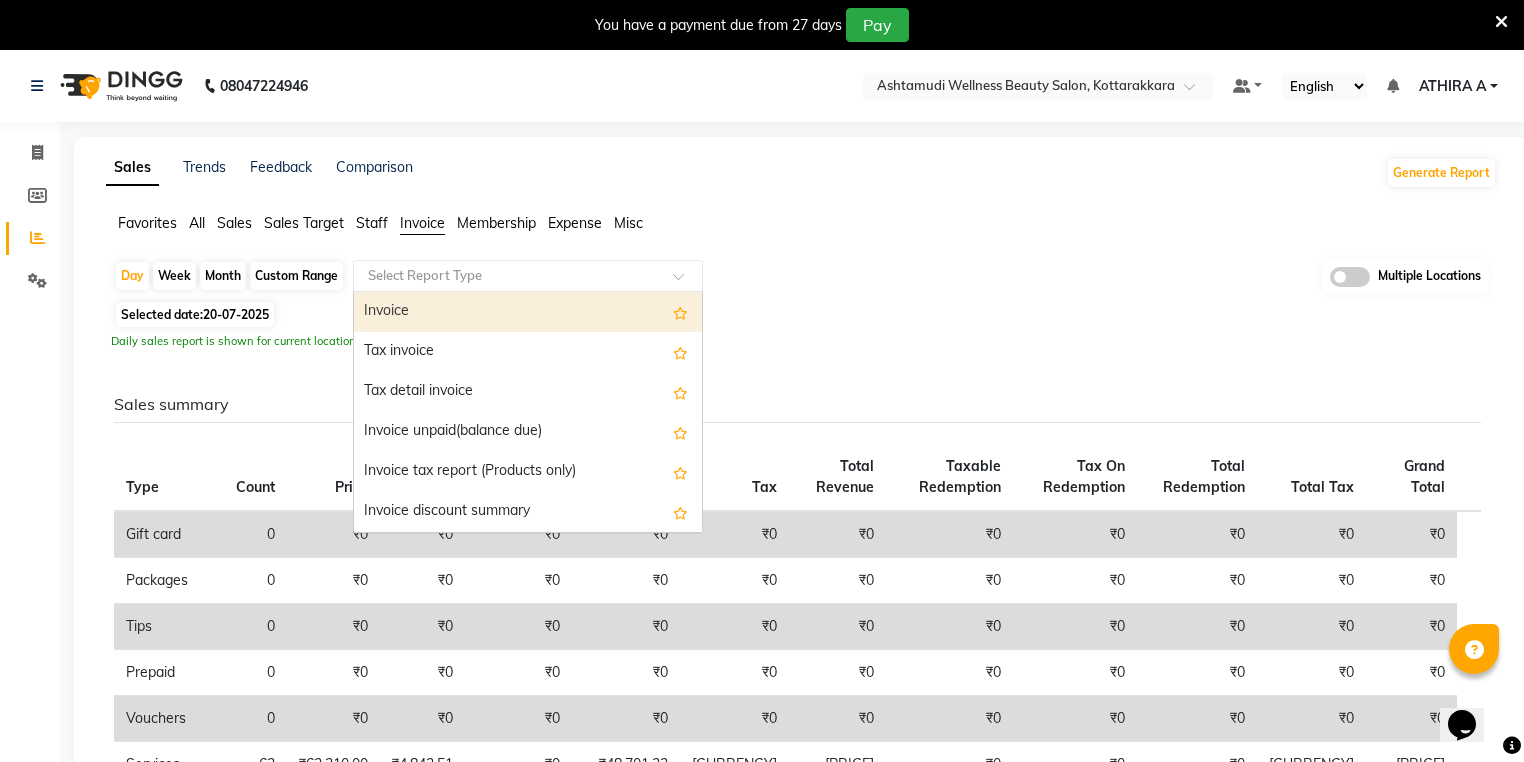 drag, startPoint x: 471, startPoint y: 285, endPoint x: 467, endPoint y: 363, distance: 78.10249 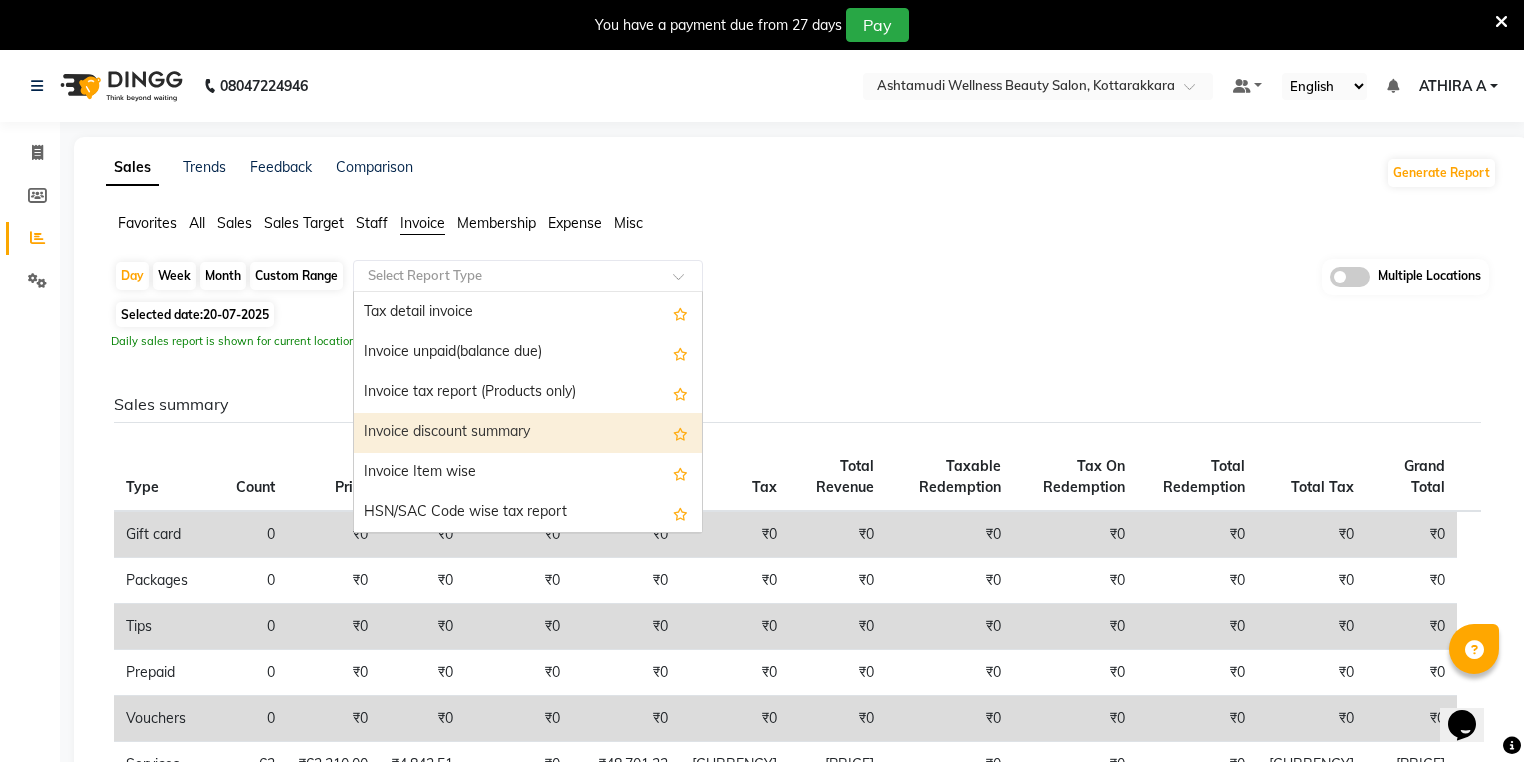 scroll, scrollTop: 80, scrollLeft: 0, axis: vertical 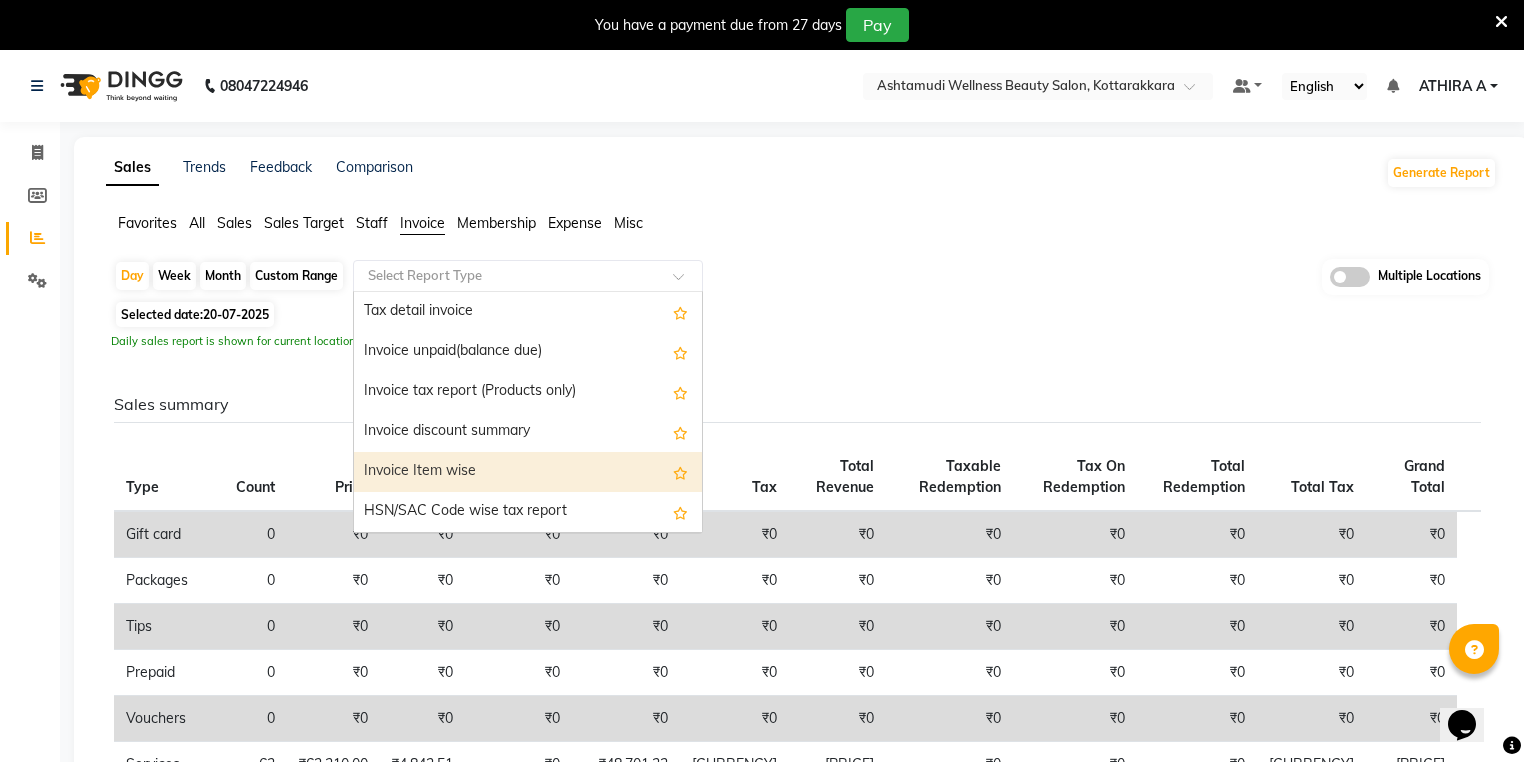 click on "Invoice Item wise" at bounding box center [528, 472] 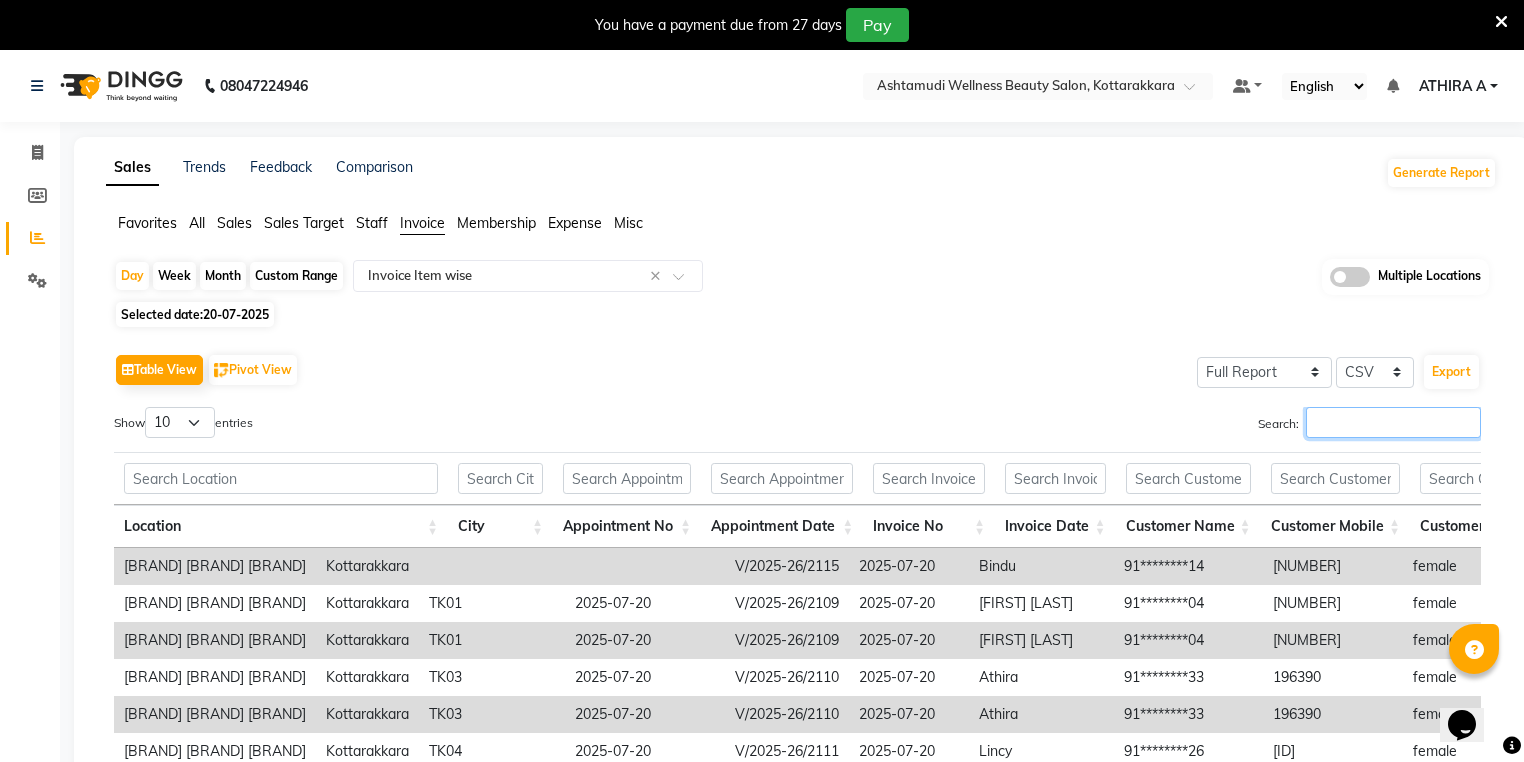 click on "Search:" at bounding box center (1393, 422) 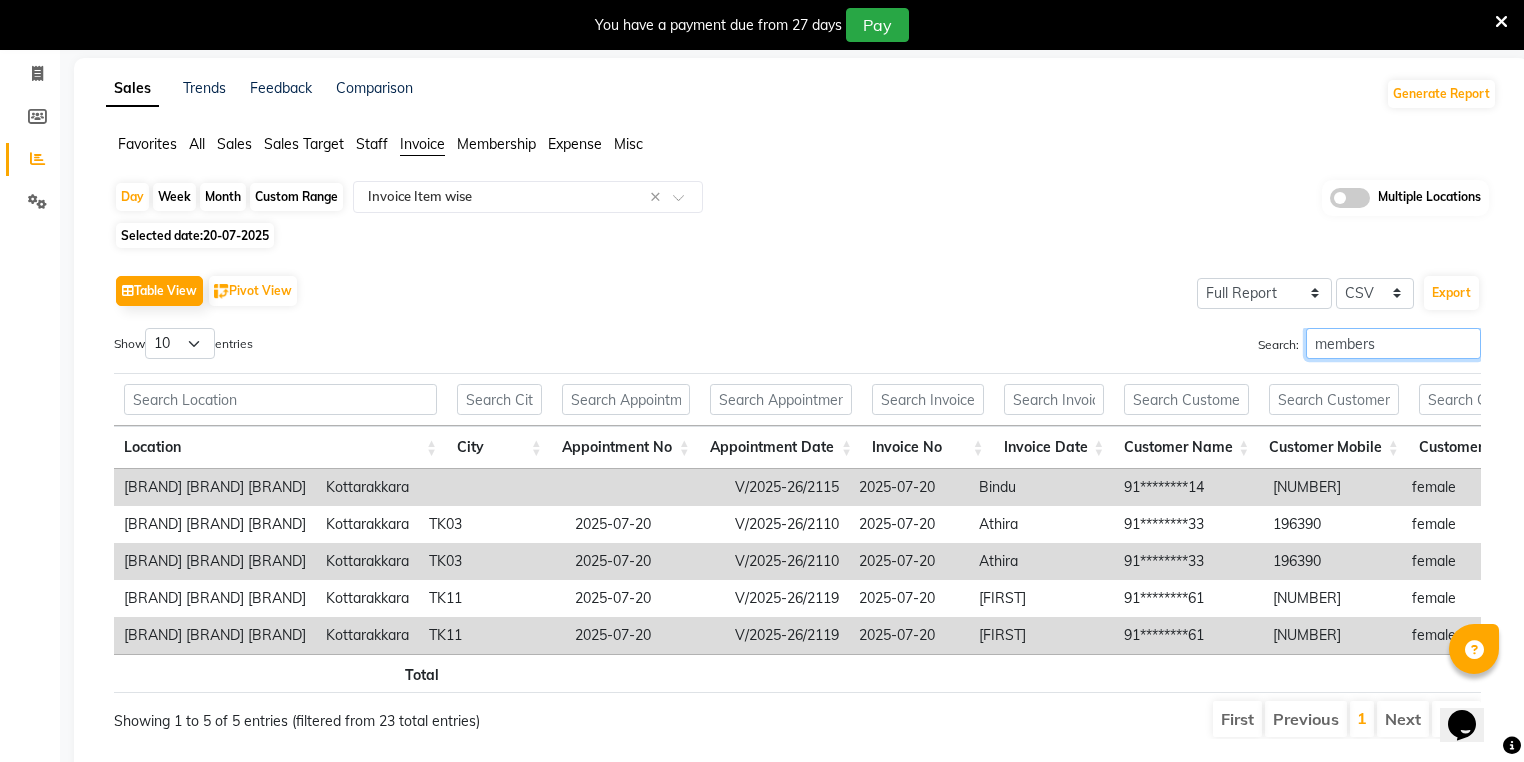 scroll, scrollTop: 143, scrollLeft: 0, axis: vertical 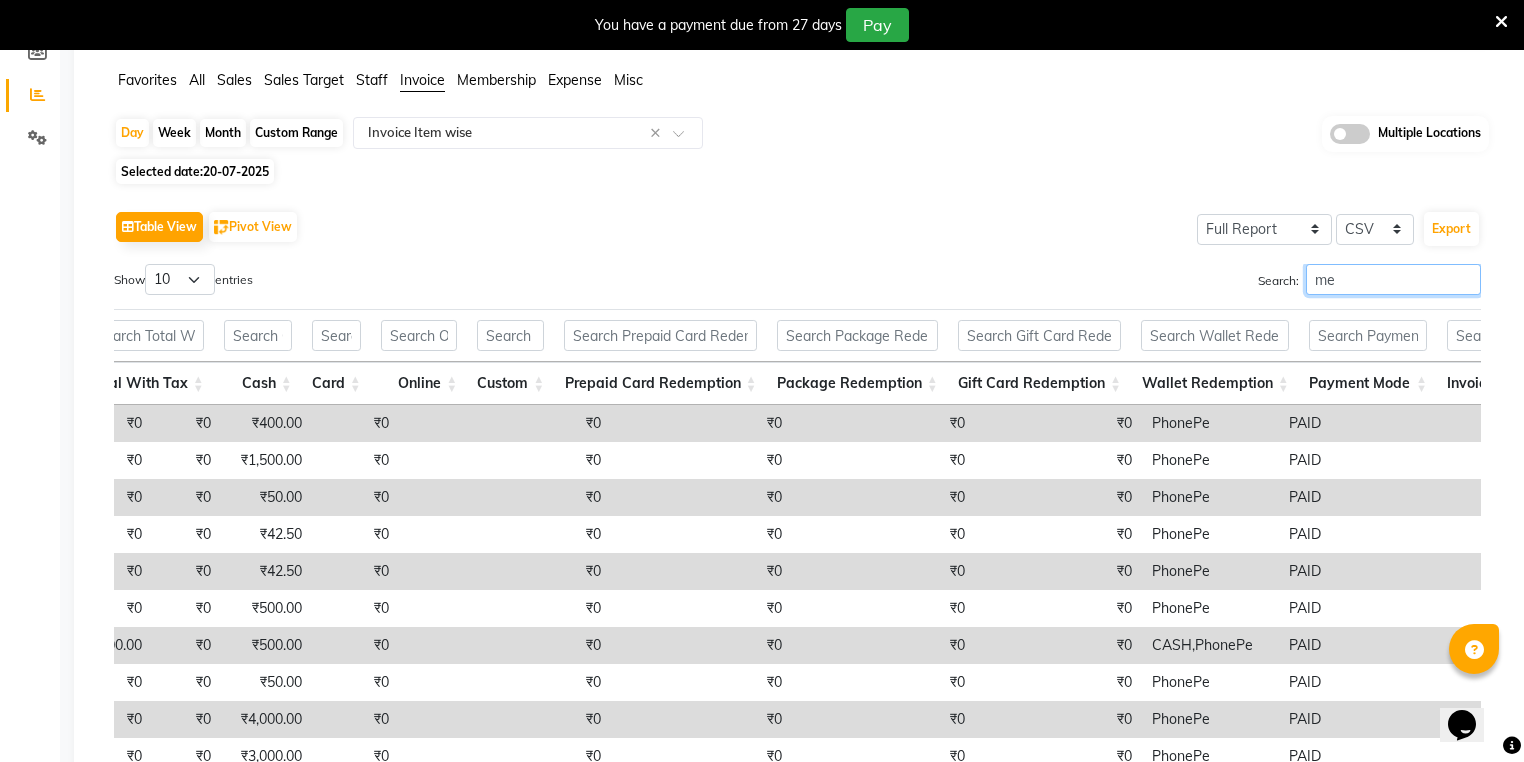 type on "m" 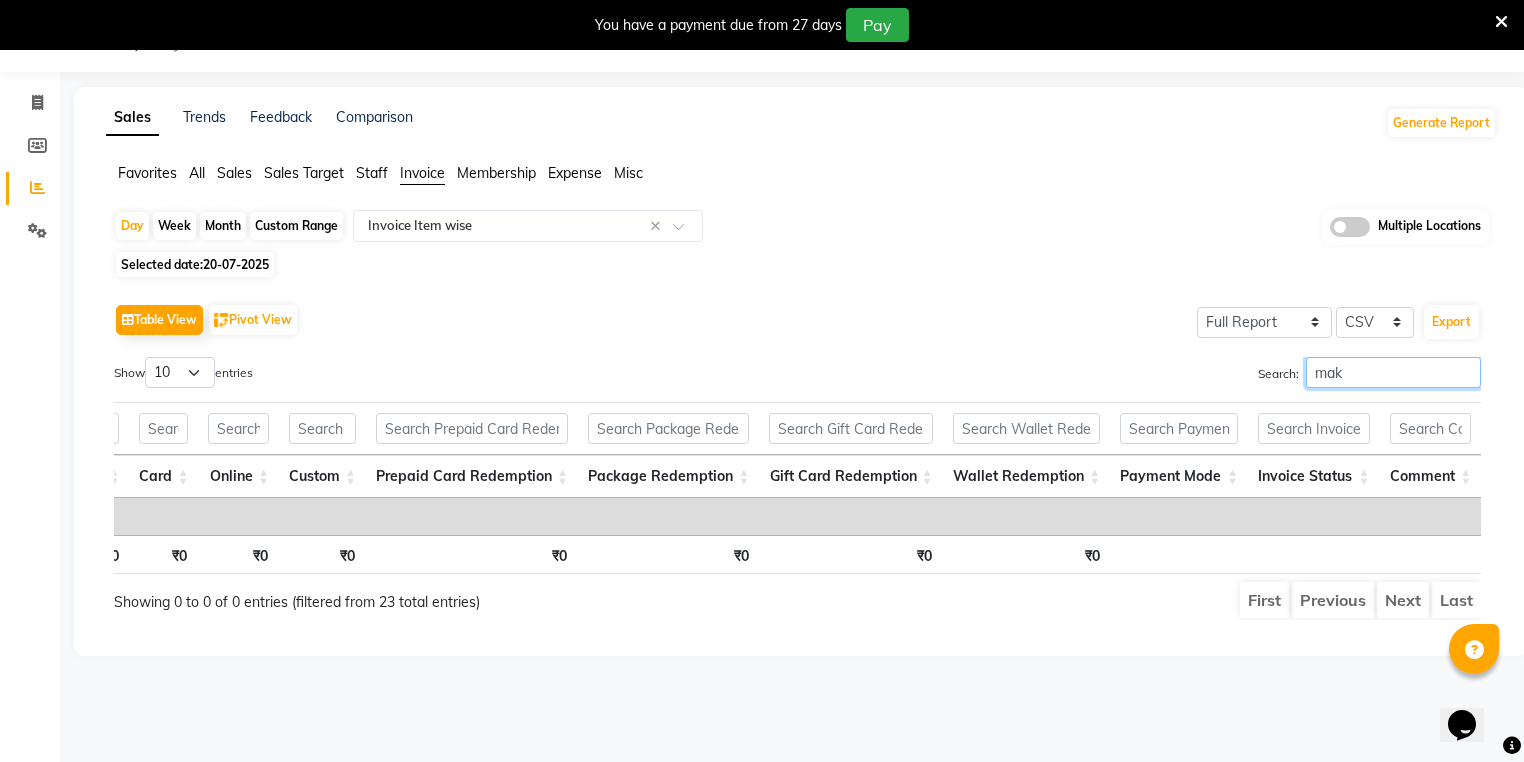 scroll, scrollTop: 50, scrollLeft: 0, axis: vertical 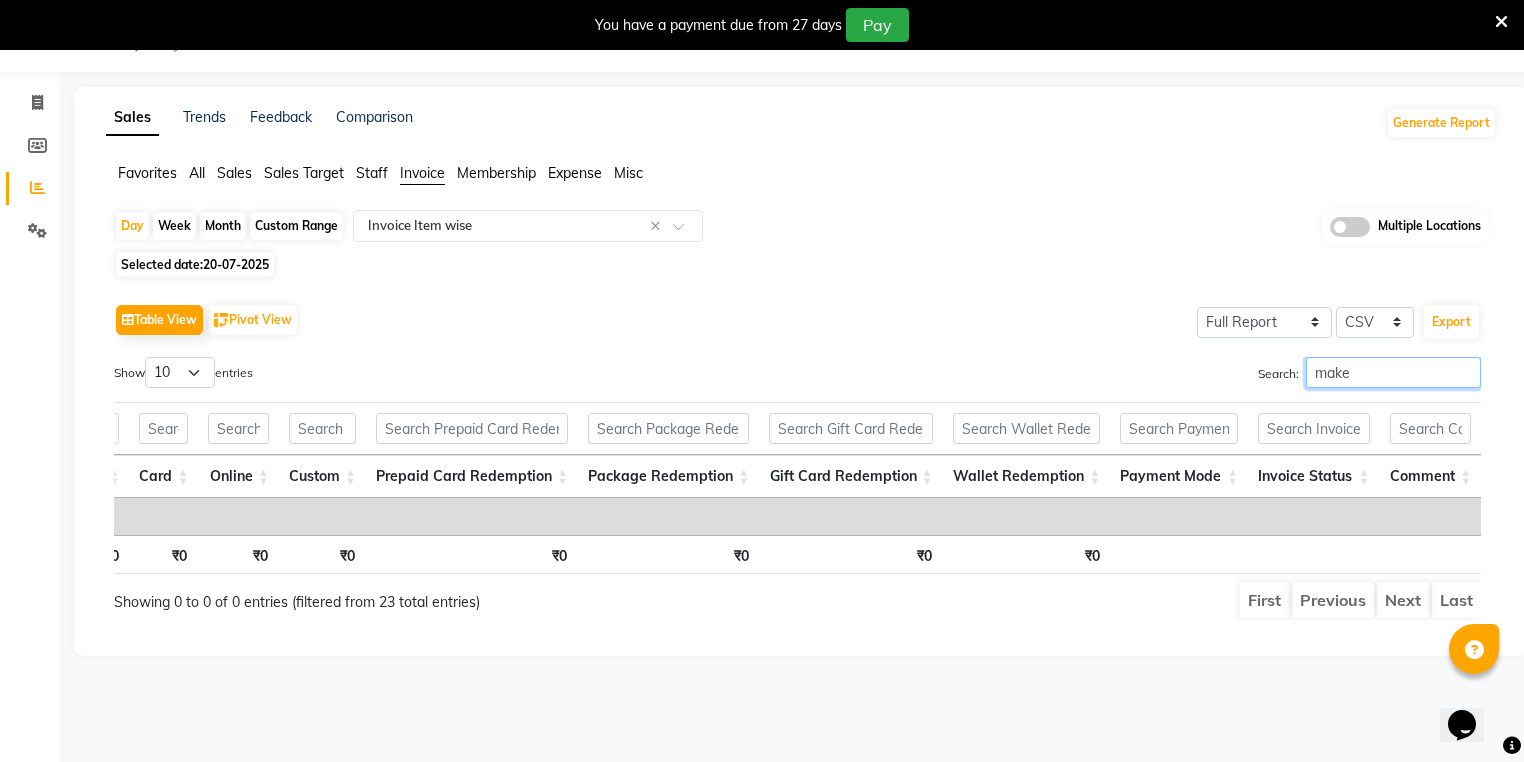 type on "make" 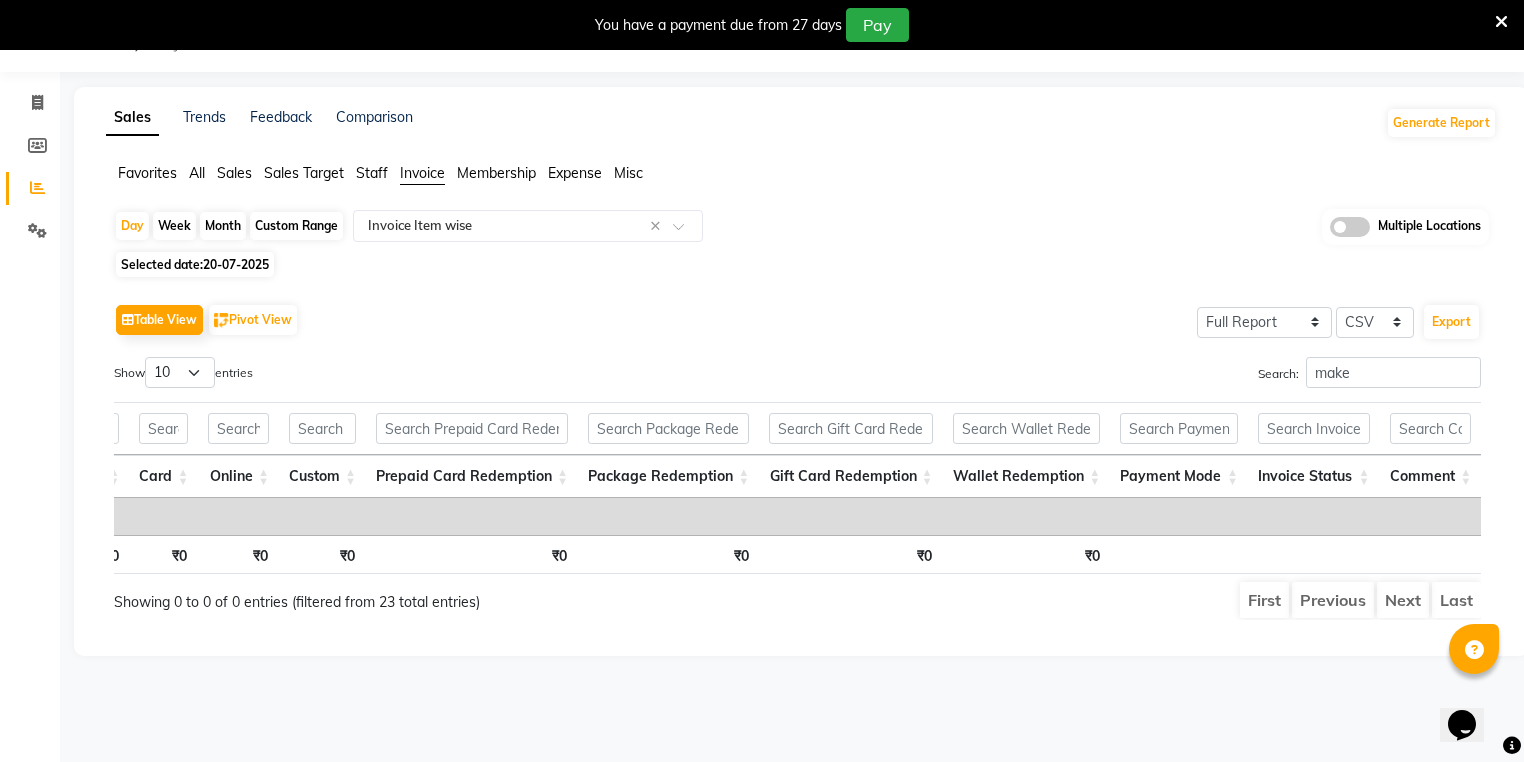 click on "Sales" 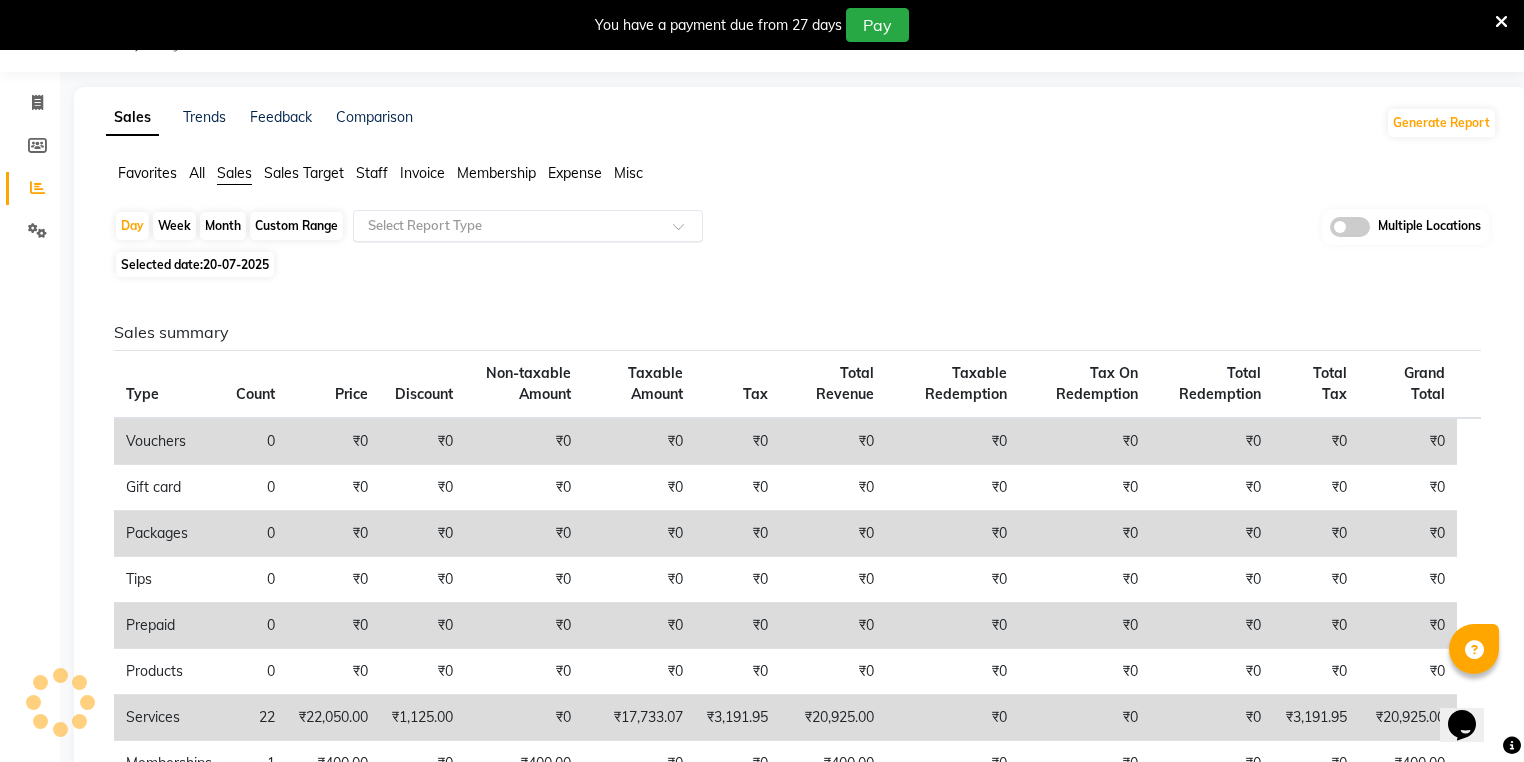 click on "Select Report Type" 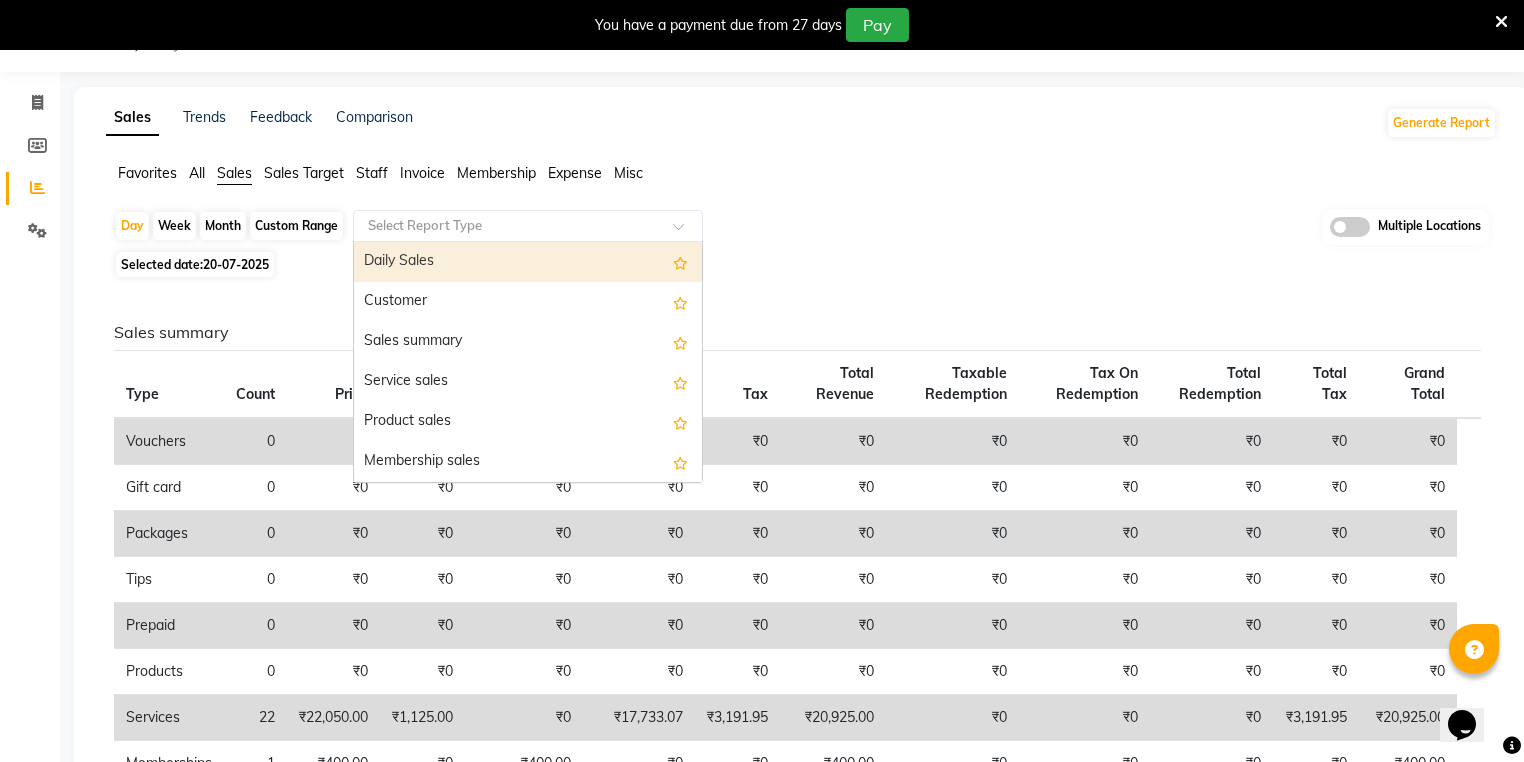 click on "Daily Sales" at bounding box center (528, 262) 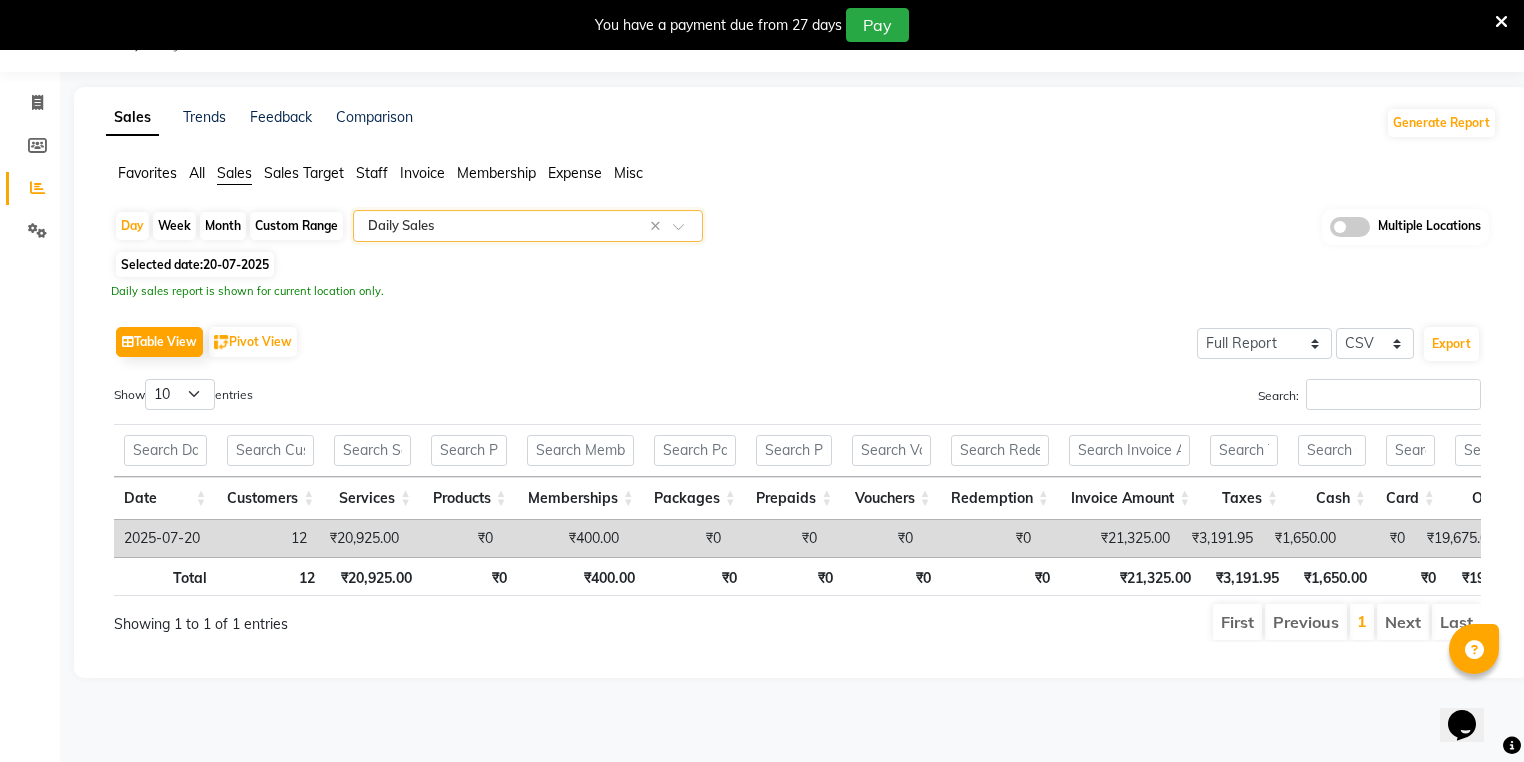 scroll, scrollTop: 0, scrollLeft: 40, axis: horizontal 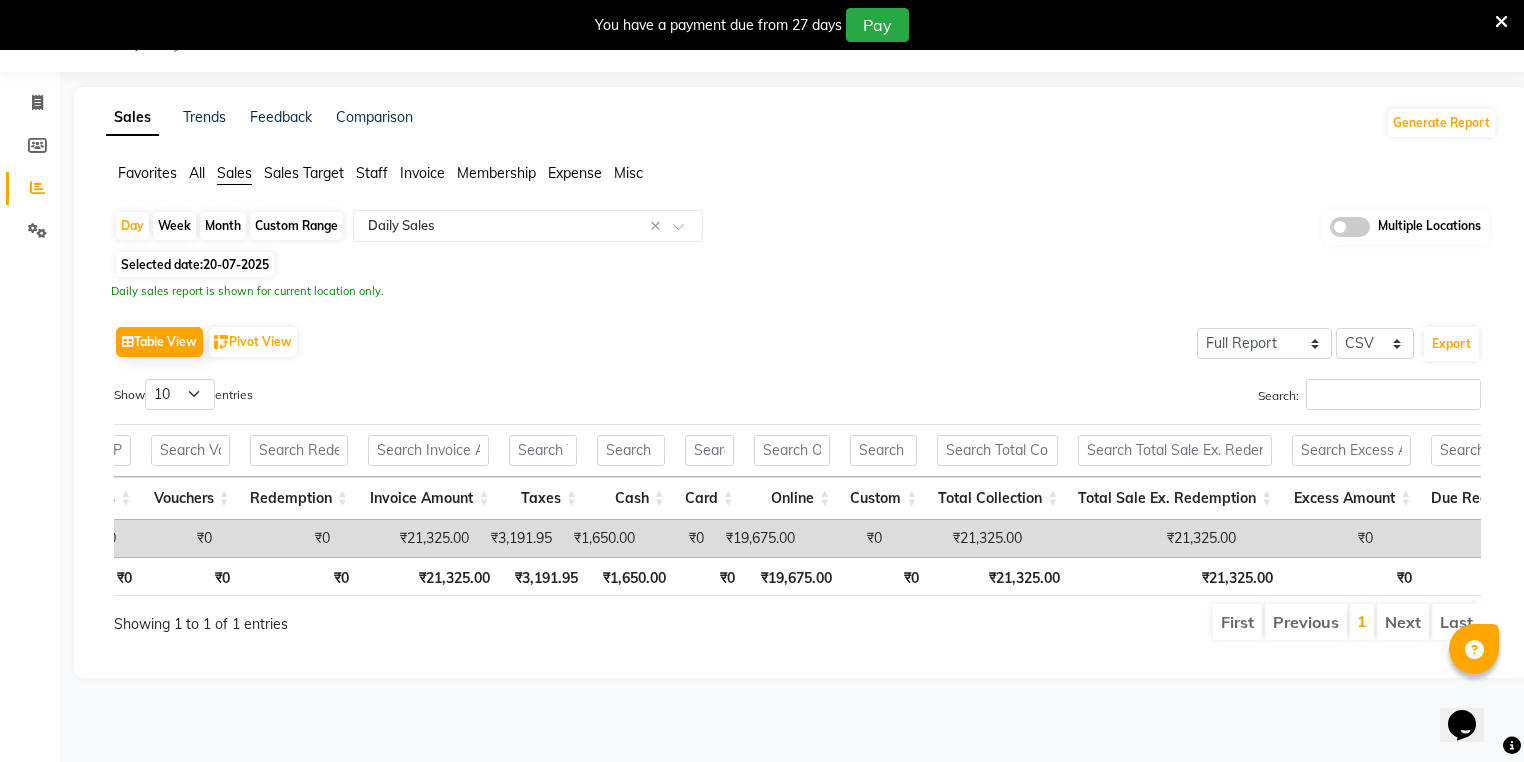 click on "Day   Week   Month   Custom Range  Select Report Type × Daily Sales × Multiple Locations Selected date:  [DATE]   Daily sales report is shown for current location only.   Table View   Pivot View  Select Full Report Filtered Report Select CSV PDF  Export  Show  10 25 50 100  entries Search: Date Customers Services Products Memberships Packages Prepaids Vouchers Redemption Invoice Amount Taxes Cash Card Online Custom Total Collection Total Sale Ex. Redemption Excess Amount Due Received Actual Due Due As On Today Expense Cash Expense Online Total Sale Ex. Expenses Opening Cash Closing / Petty Cash Added To Wallet Invoice Refund Advance Refund Date Customers Services Products Memberships Packages Prepaids Vouchers Redemption Invoice Amount Taxes Cash Card Online Custom Total Collection Total Sale Ex. Redemption Excess Amount Due Received Actual Due Due As On Today Expense Cash Expense Online Total Sale Ex. Expenses Opening Cash Closing / Petty Cash Added To Wallet Invoice Refund Advance Refund Total 12 1" 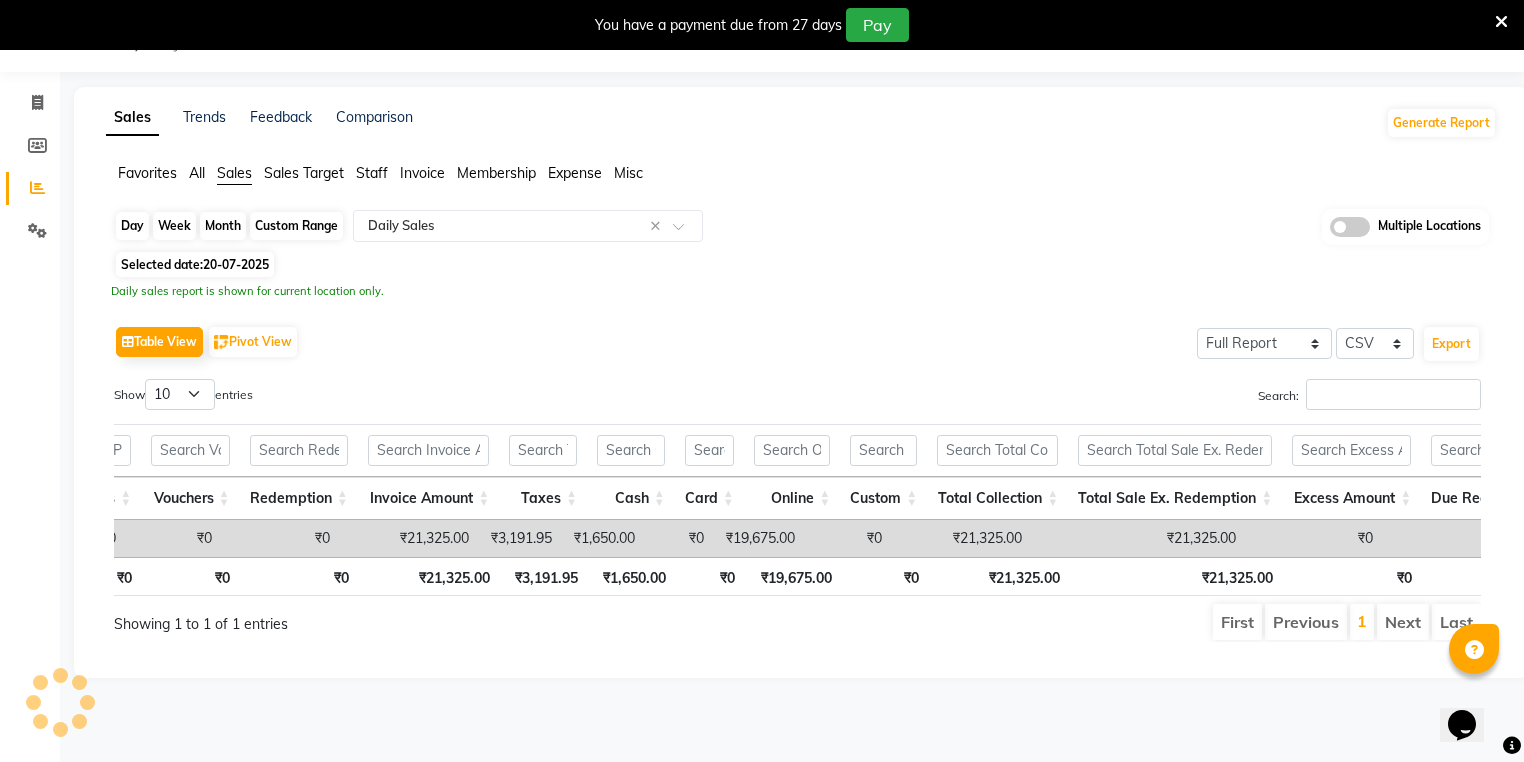 click on "Day" 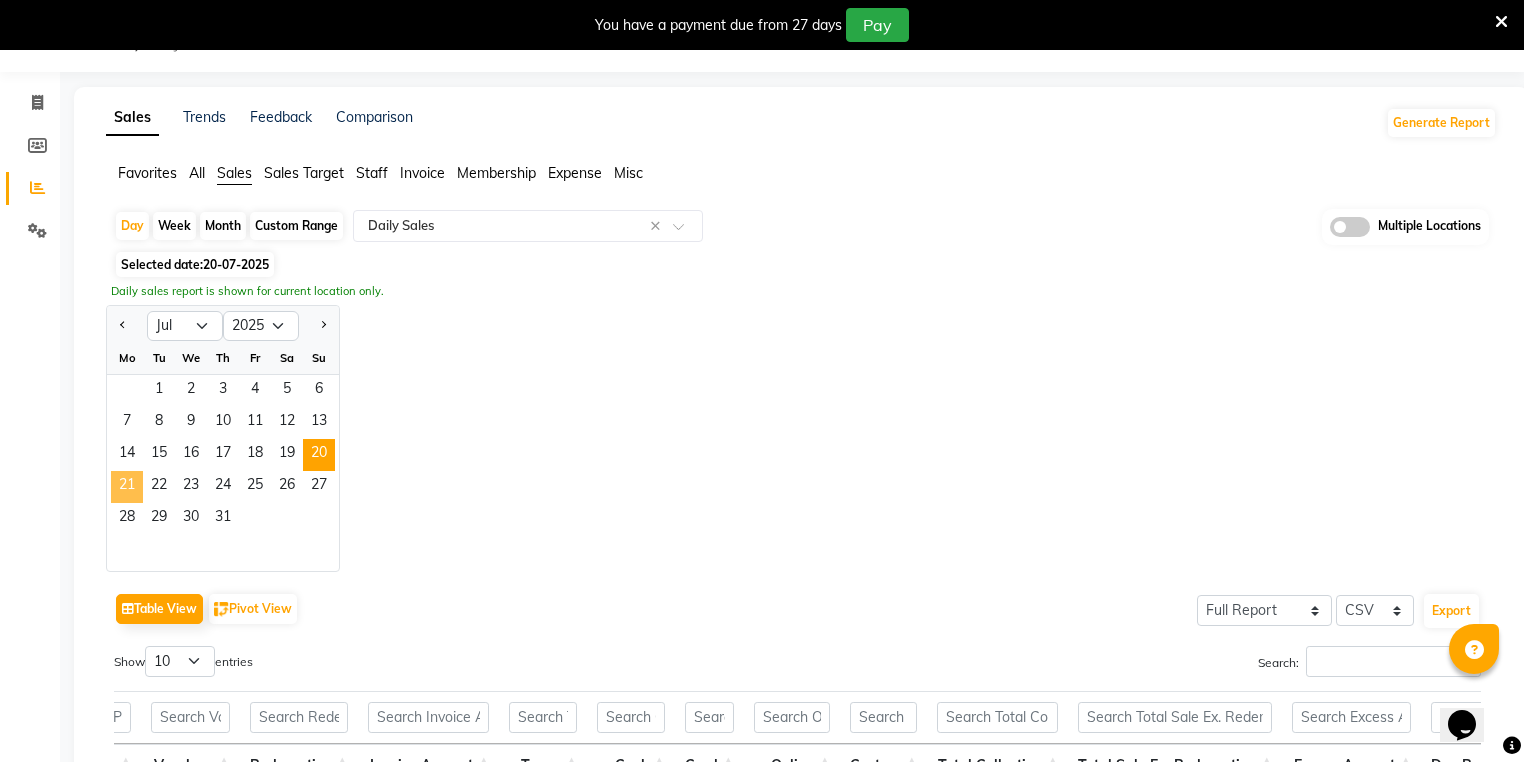 click on "21" 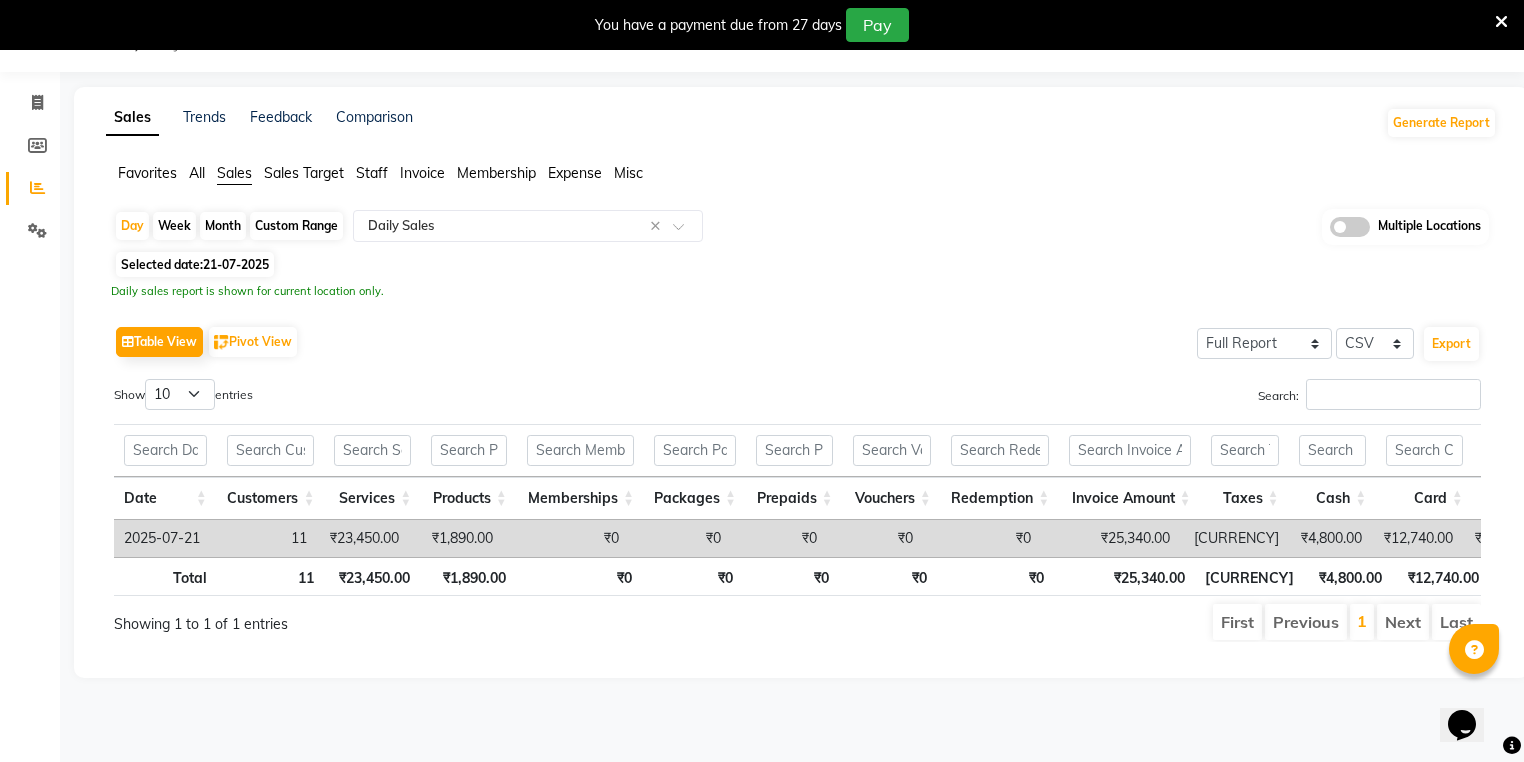 click on "Invoice" 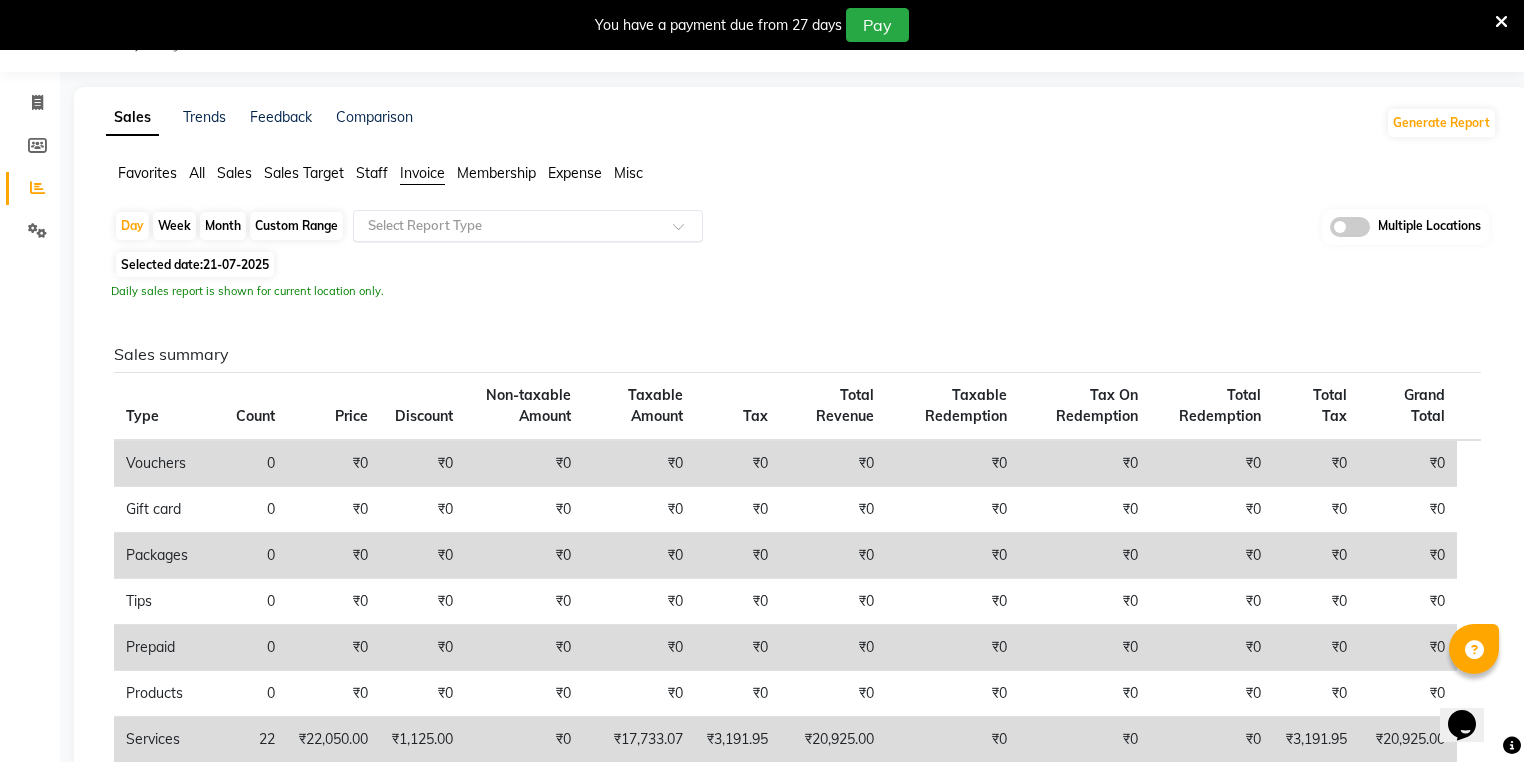 click 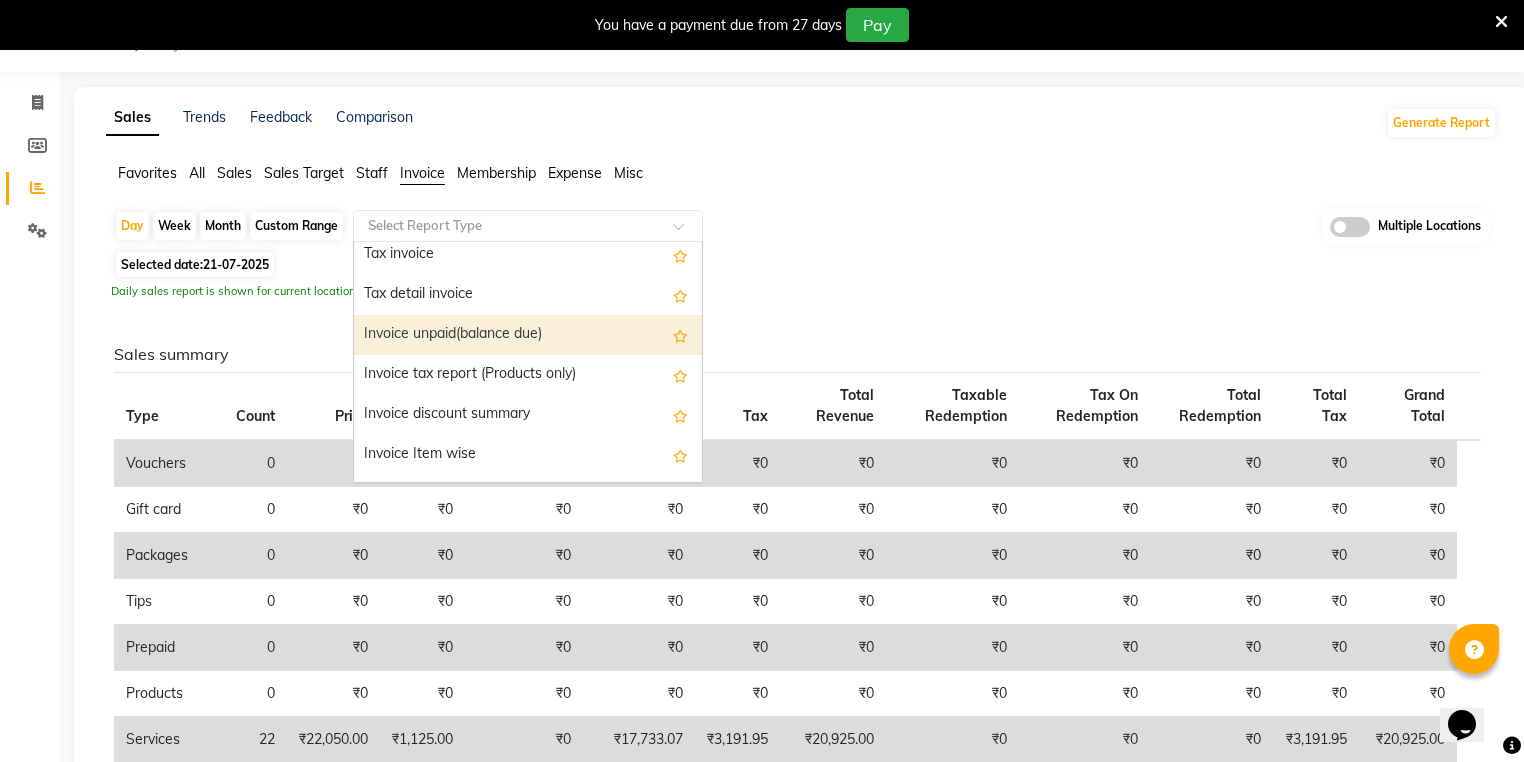 scroll, scrollTop: 80, scrollLeft: 0, axis: vertical 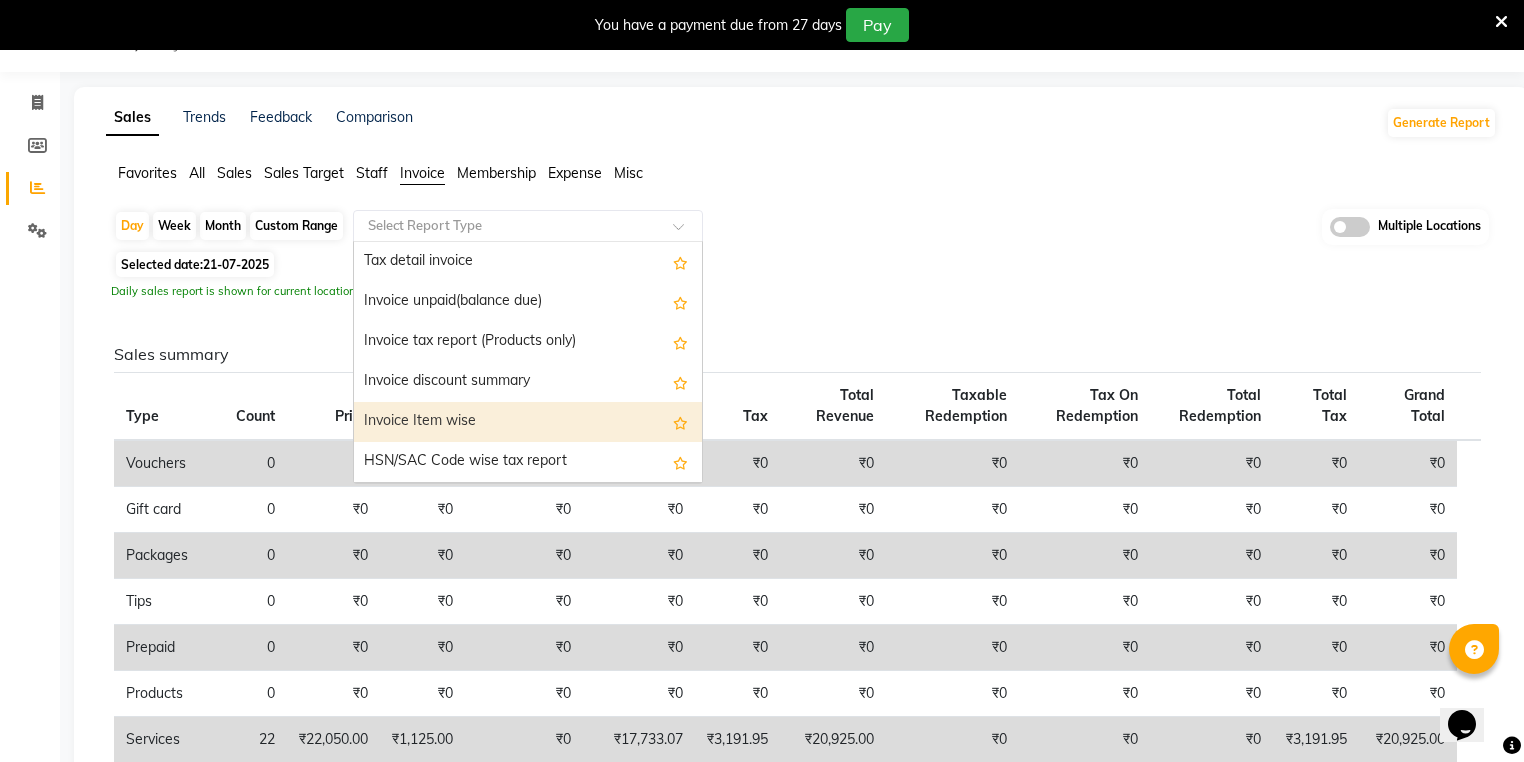 click on "Invoice Item wise" at bounding box center (528, 422) 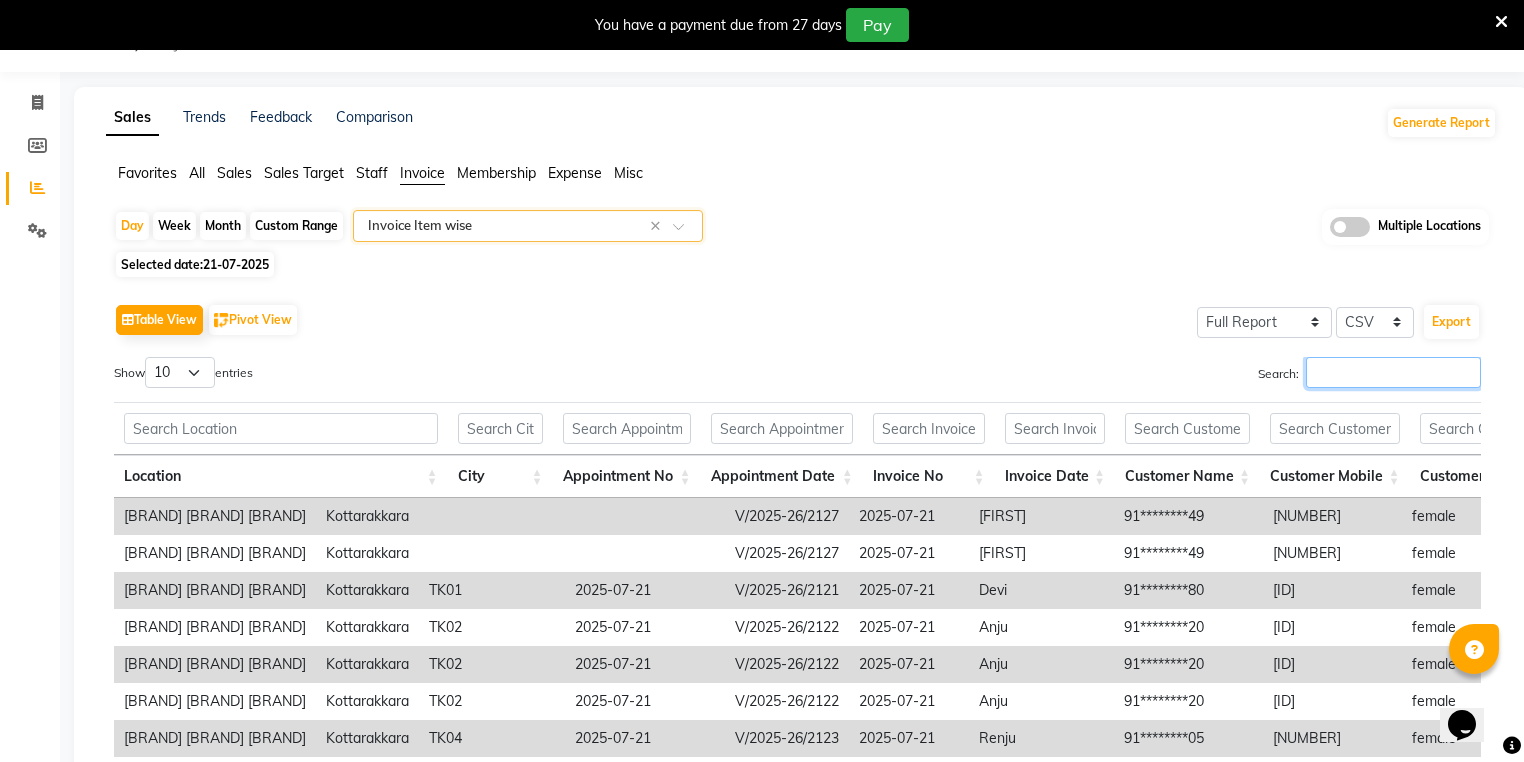 click on "Search:" at bounding box center [1393, 372] 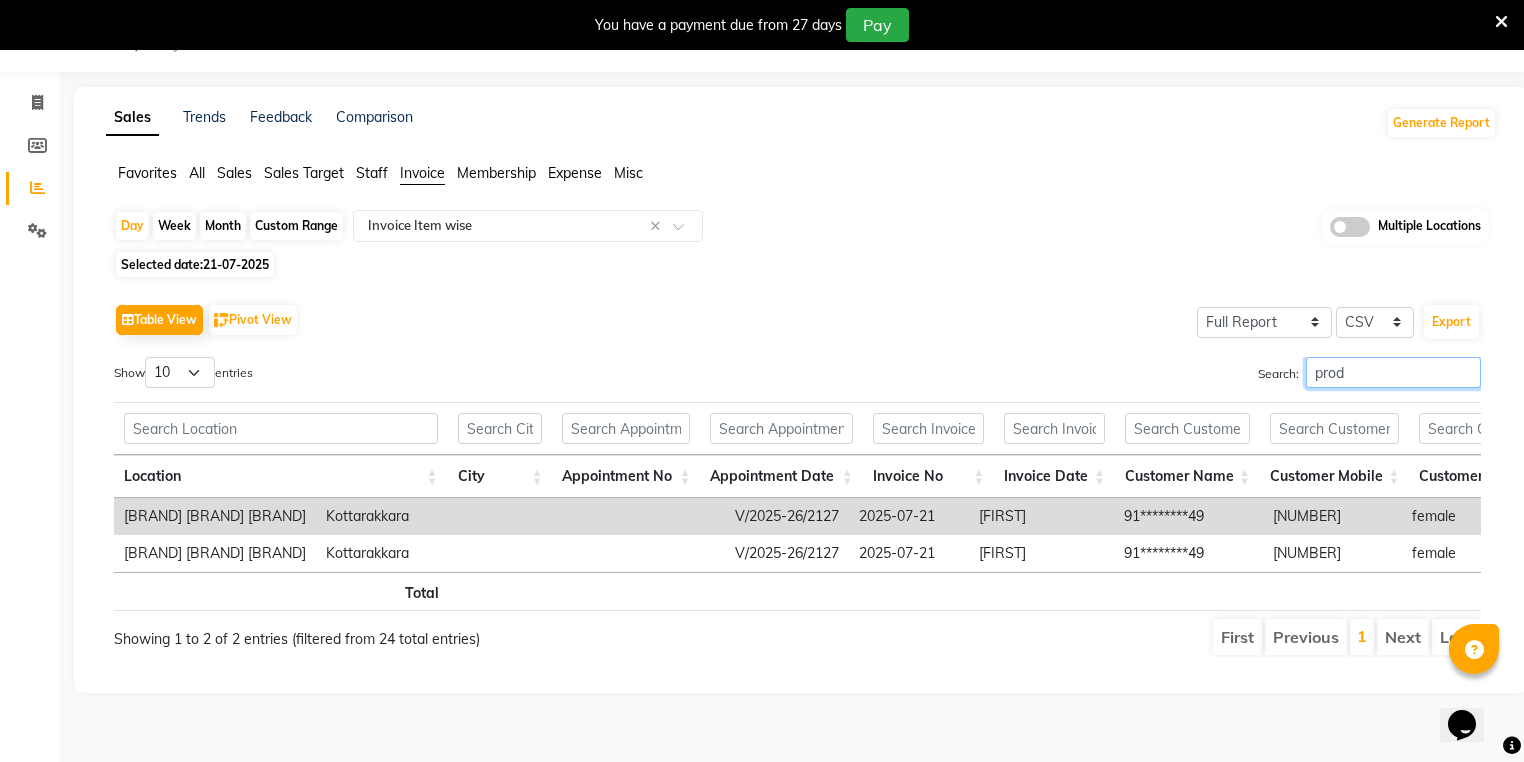scroll, scrollTop: 0, scrollLeft: 4278, axis: horizontal 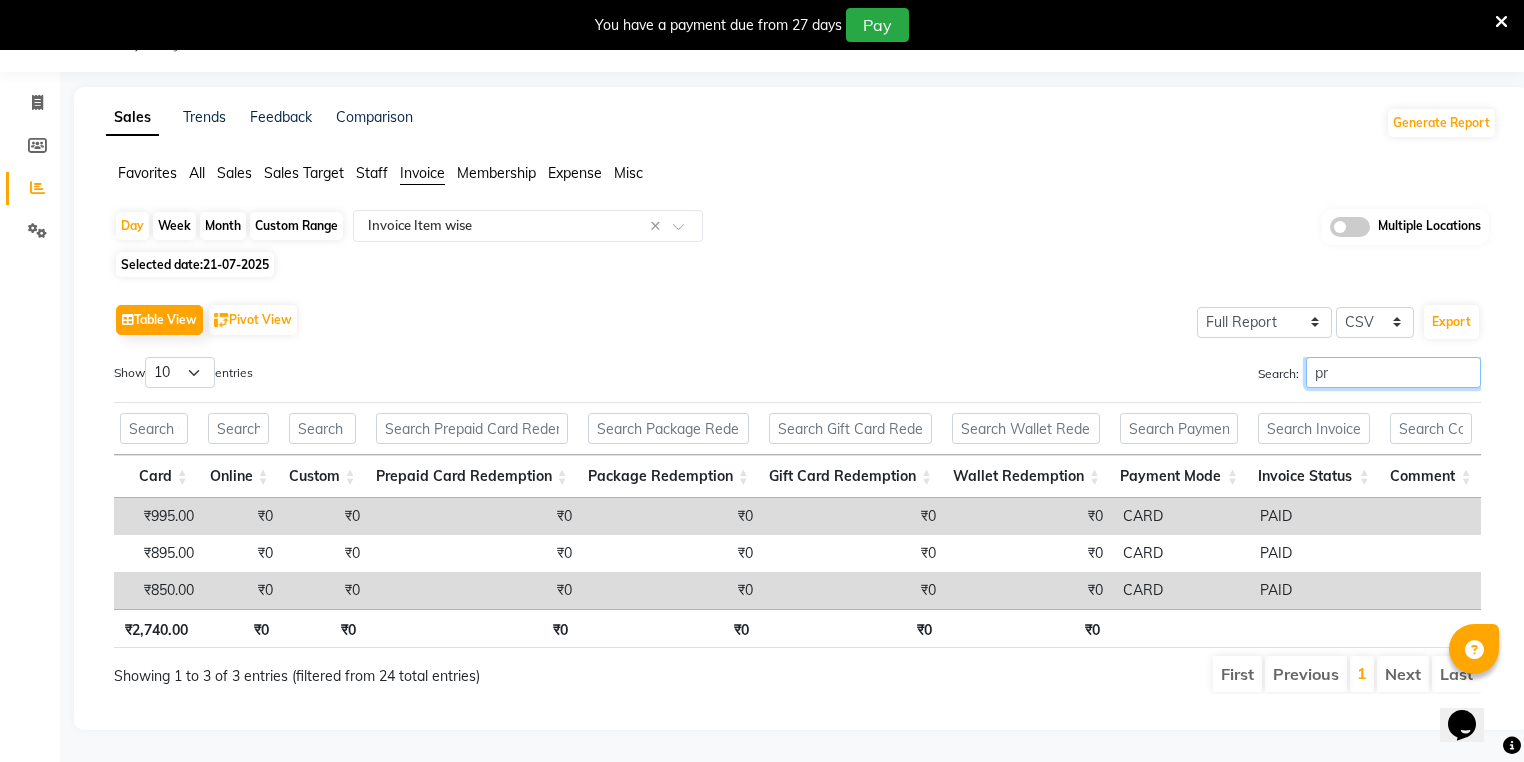 type on "p" 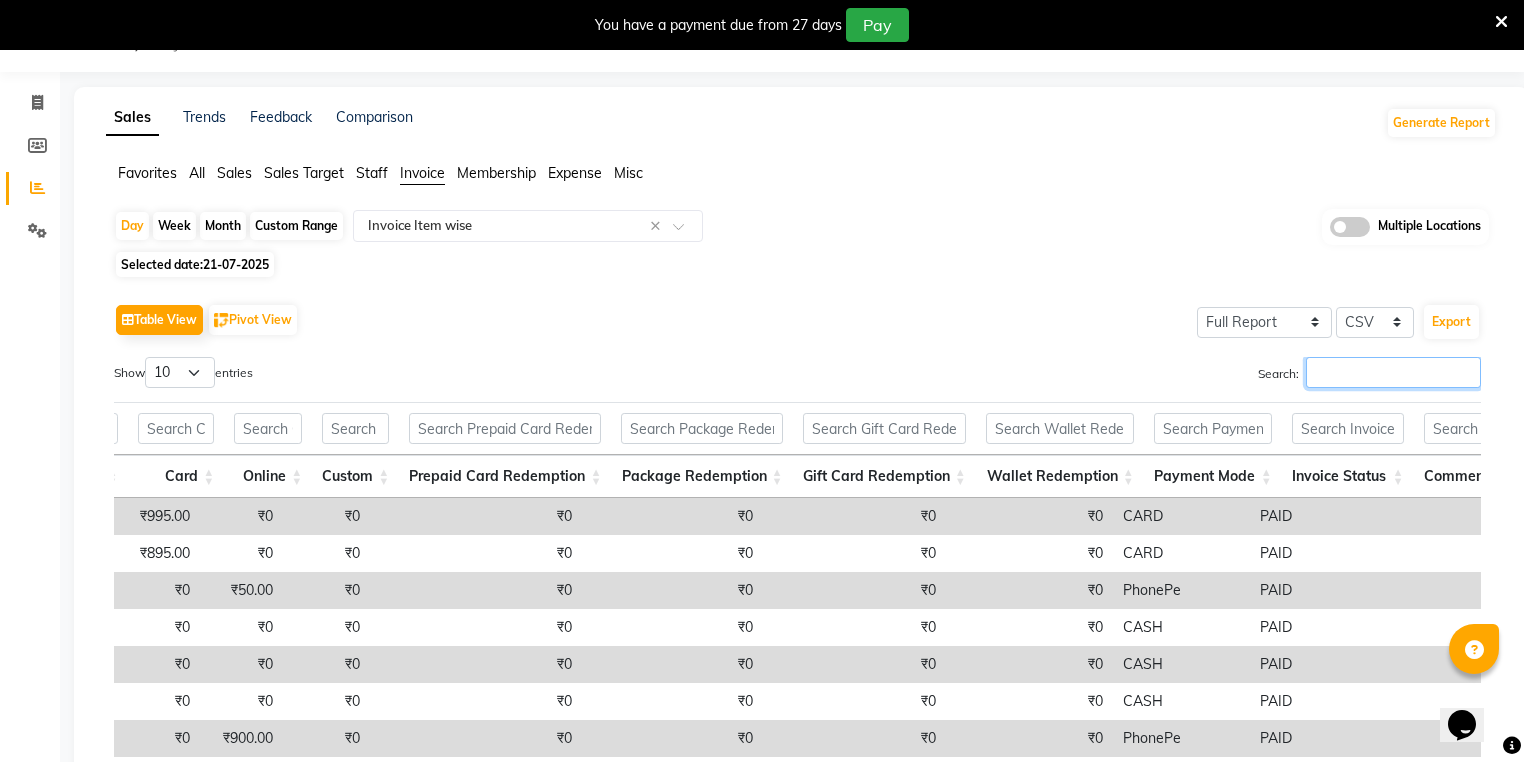 type on "," 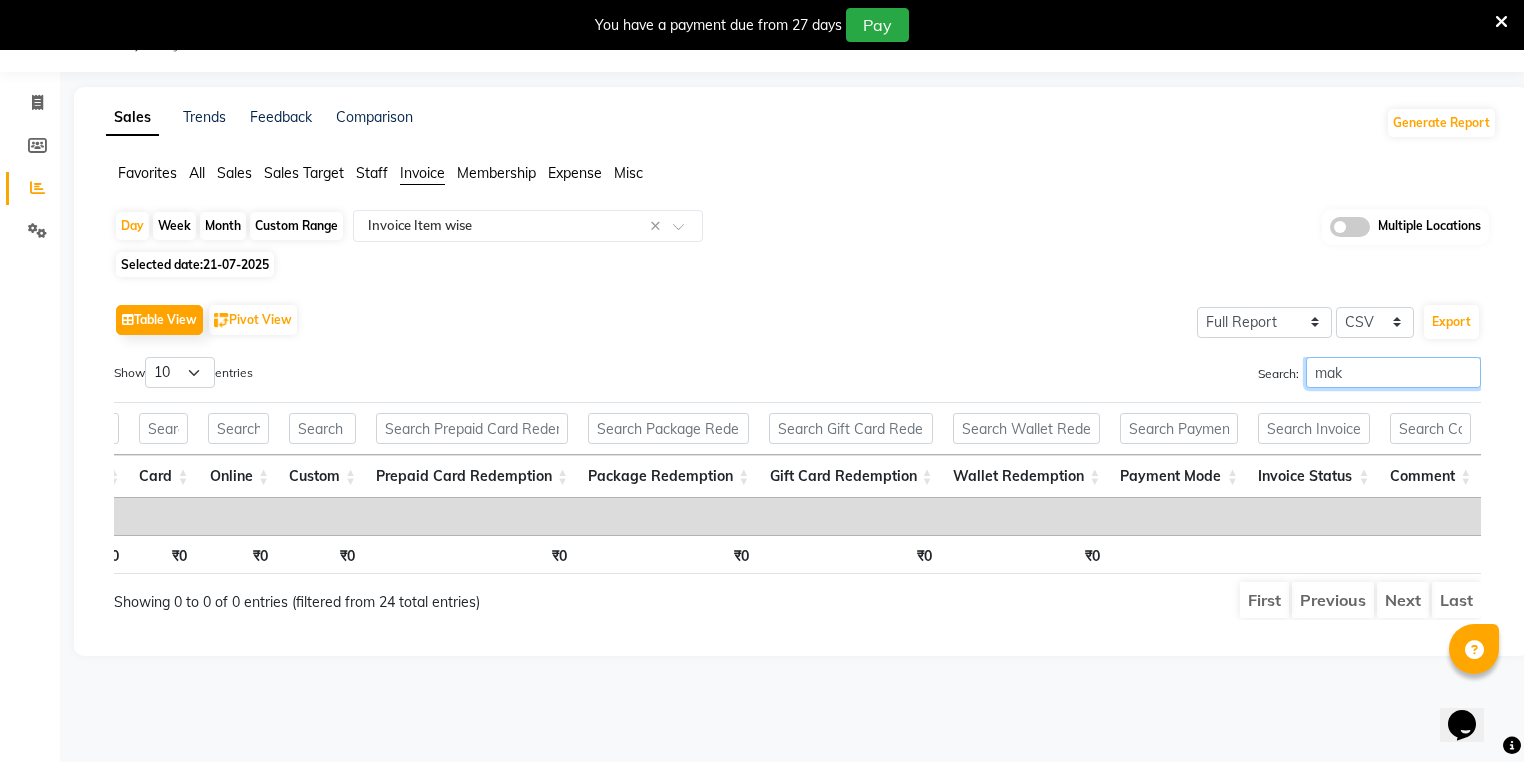 scroll, scrollTop: 0, scrollLeft: 3627, axis: horizontal 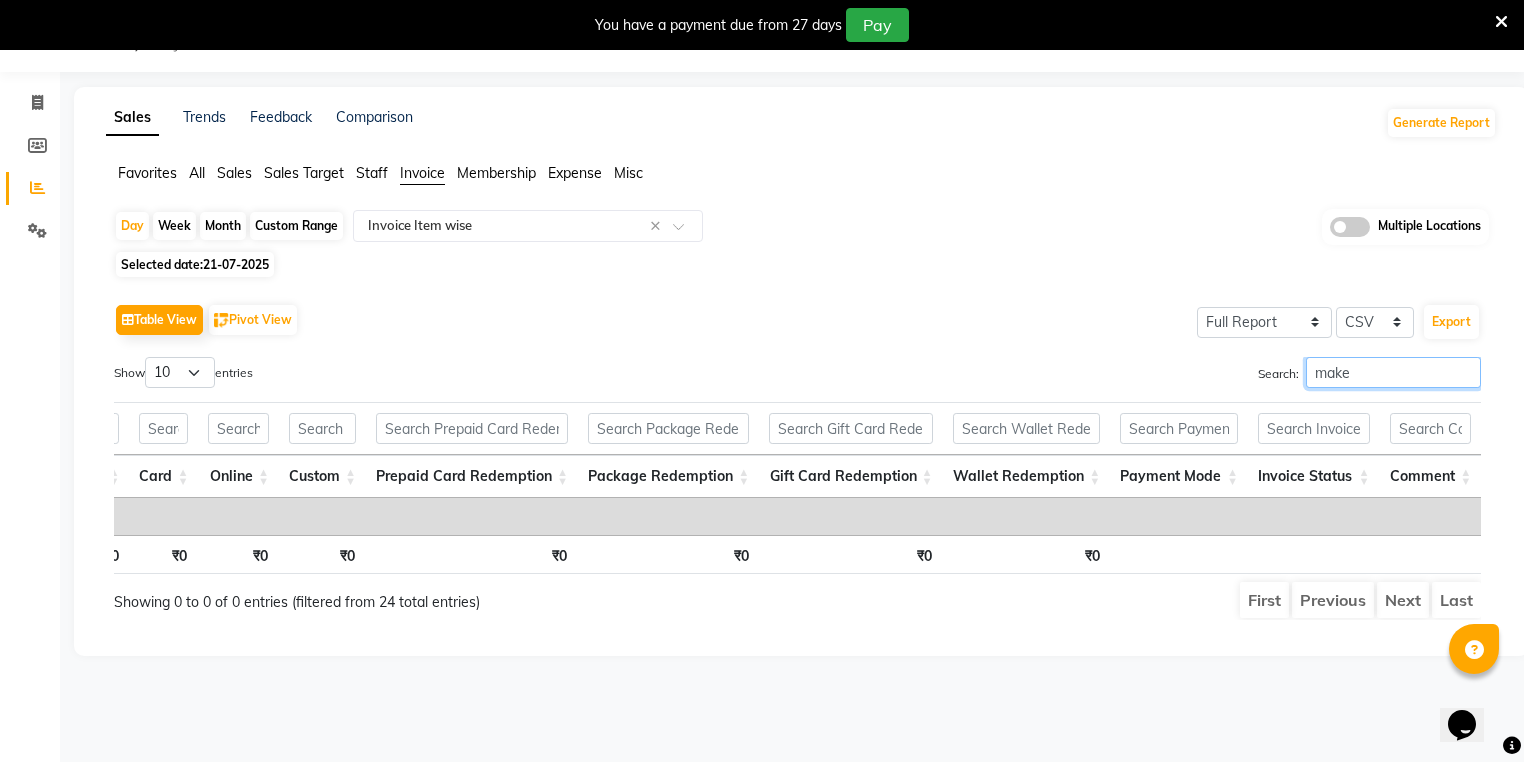 type on "make" 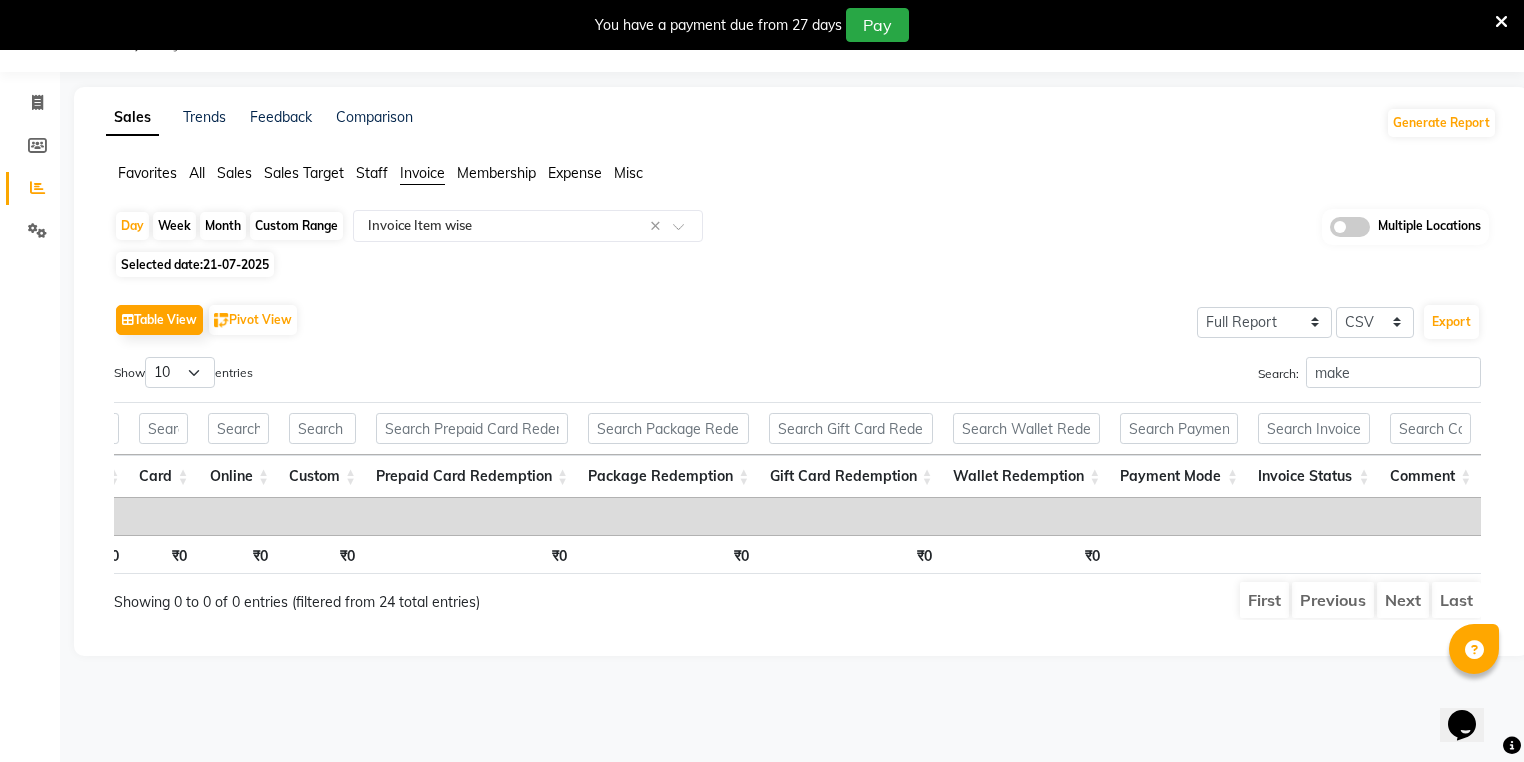 click on "Sales" 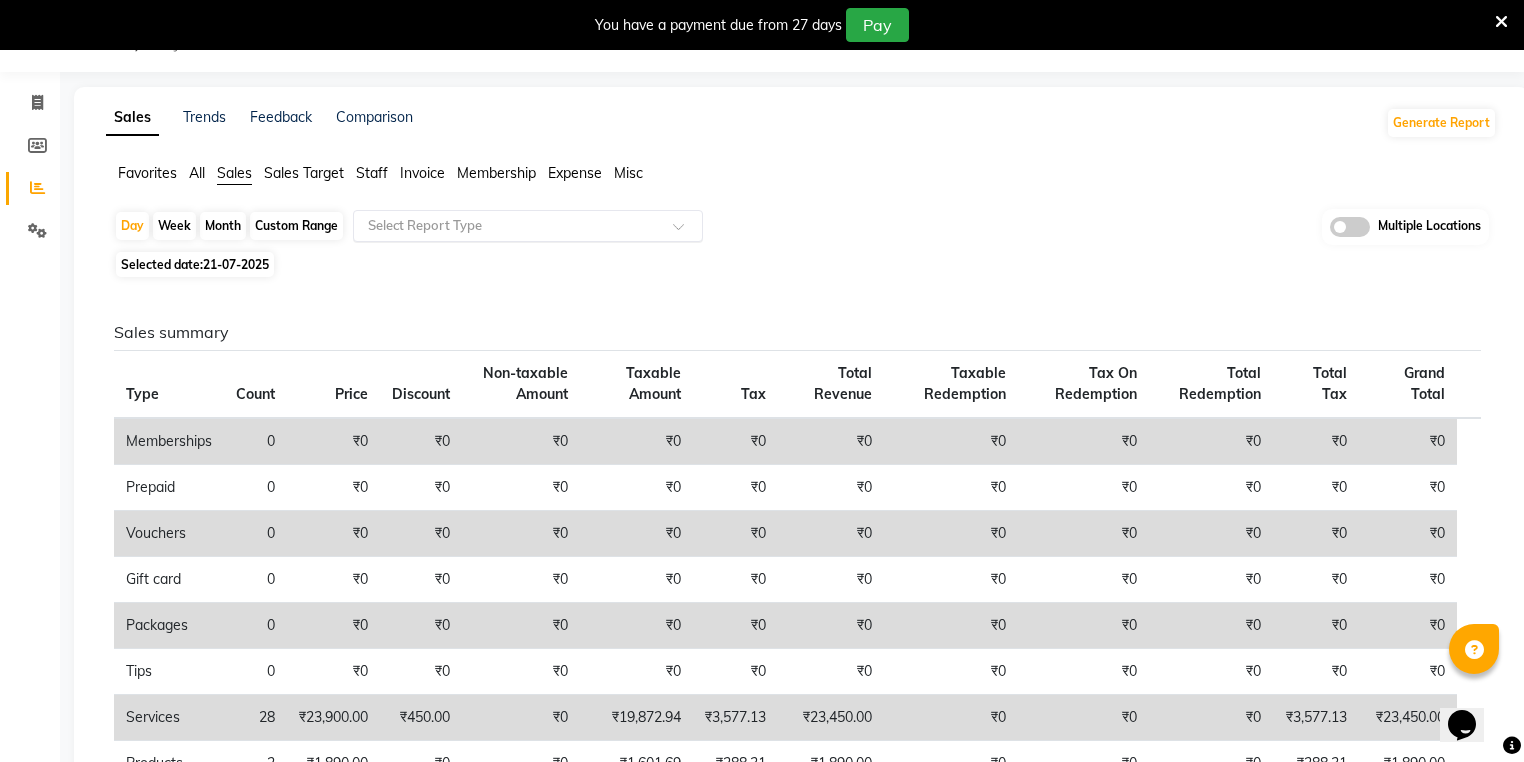 drag, startPoint x: 455, startPoint y: 228, endPoint x: 451, endPoint y: 238, distance: 10.770329 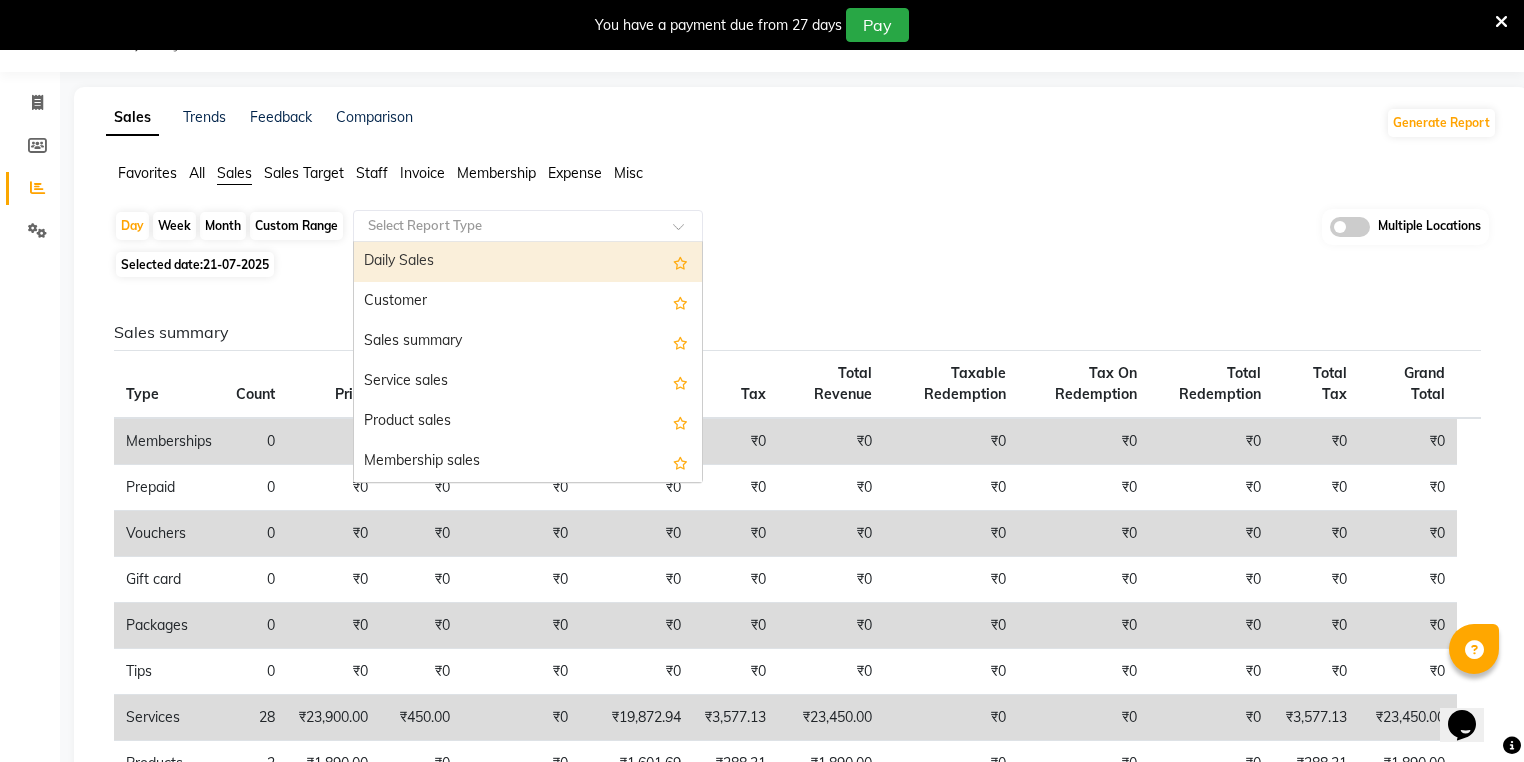 click on "Daily Sales" at bounding box center [528, 262] 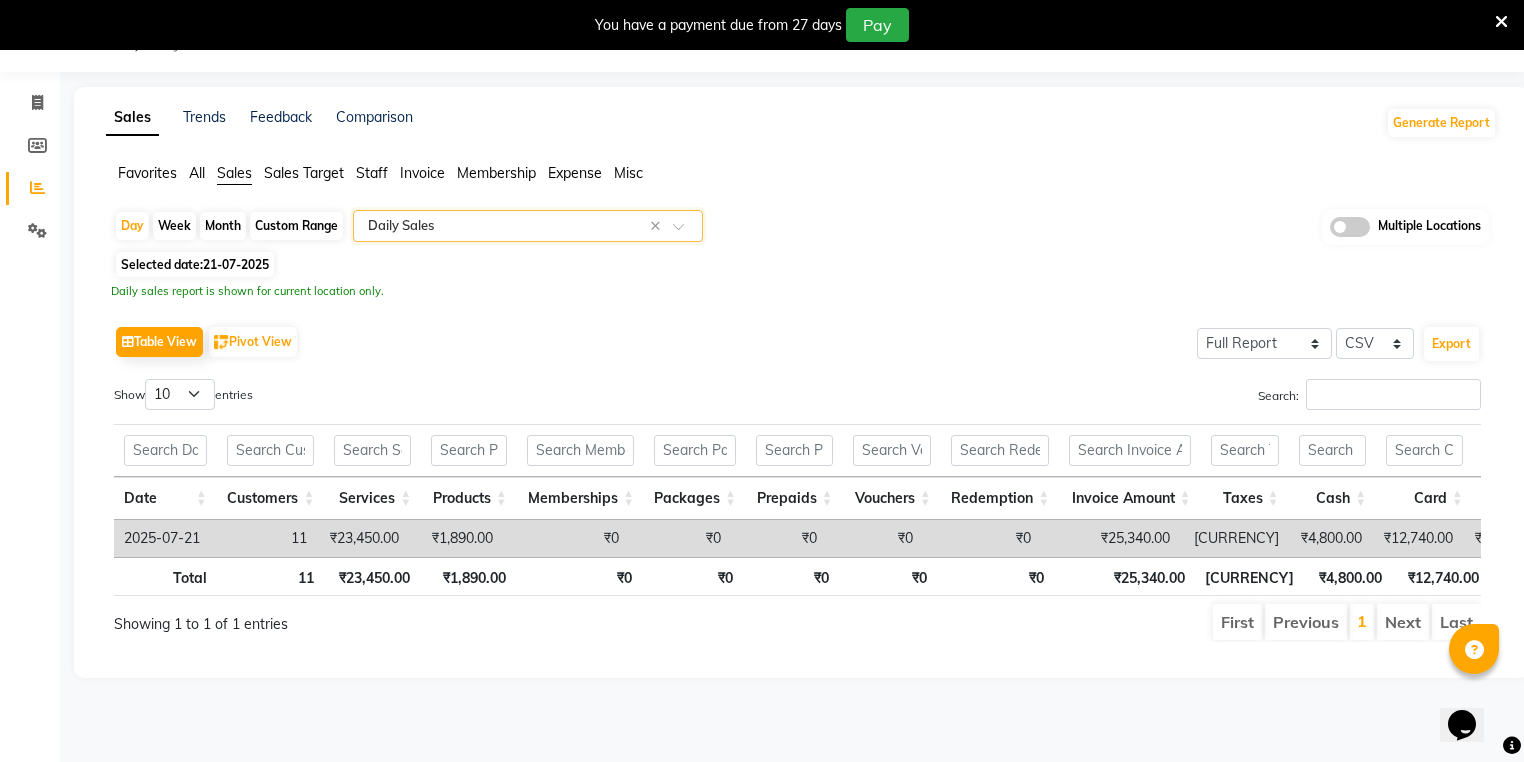 scroll, scrollTop: 0, scrollLeft: 64, axis: horizontal 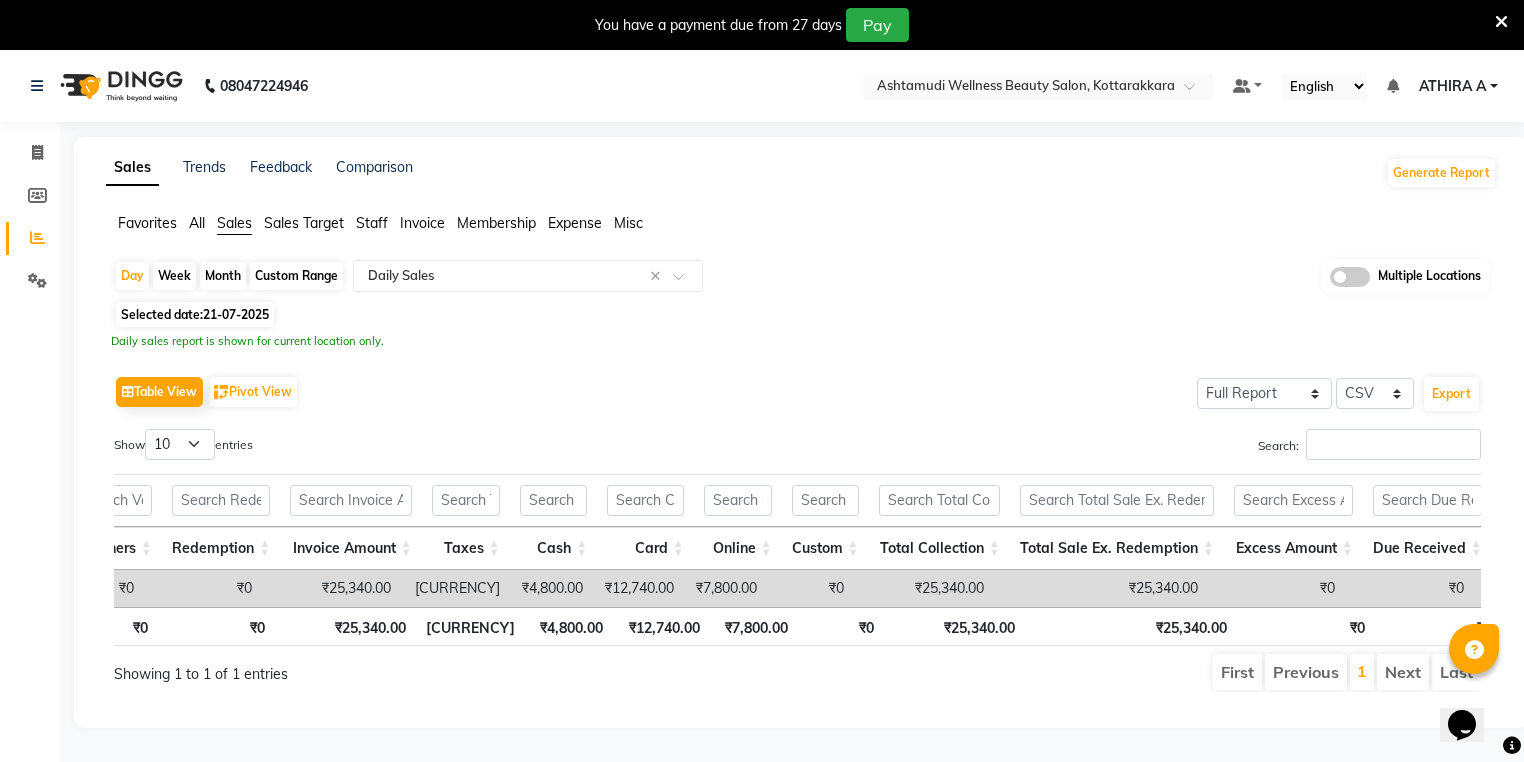 click on "Selected date:  21-07-2025" 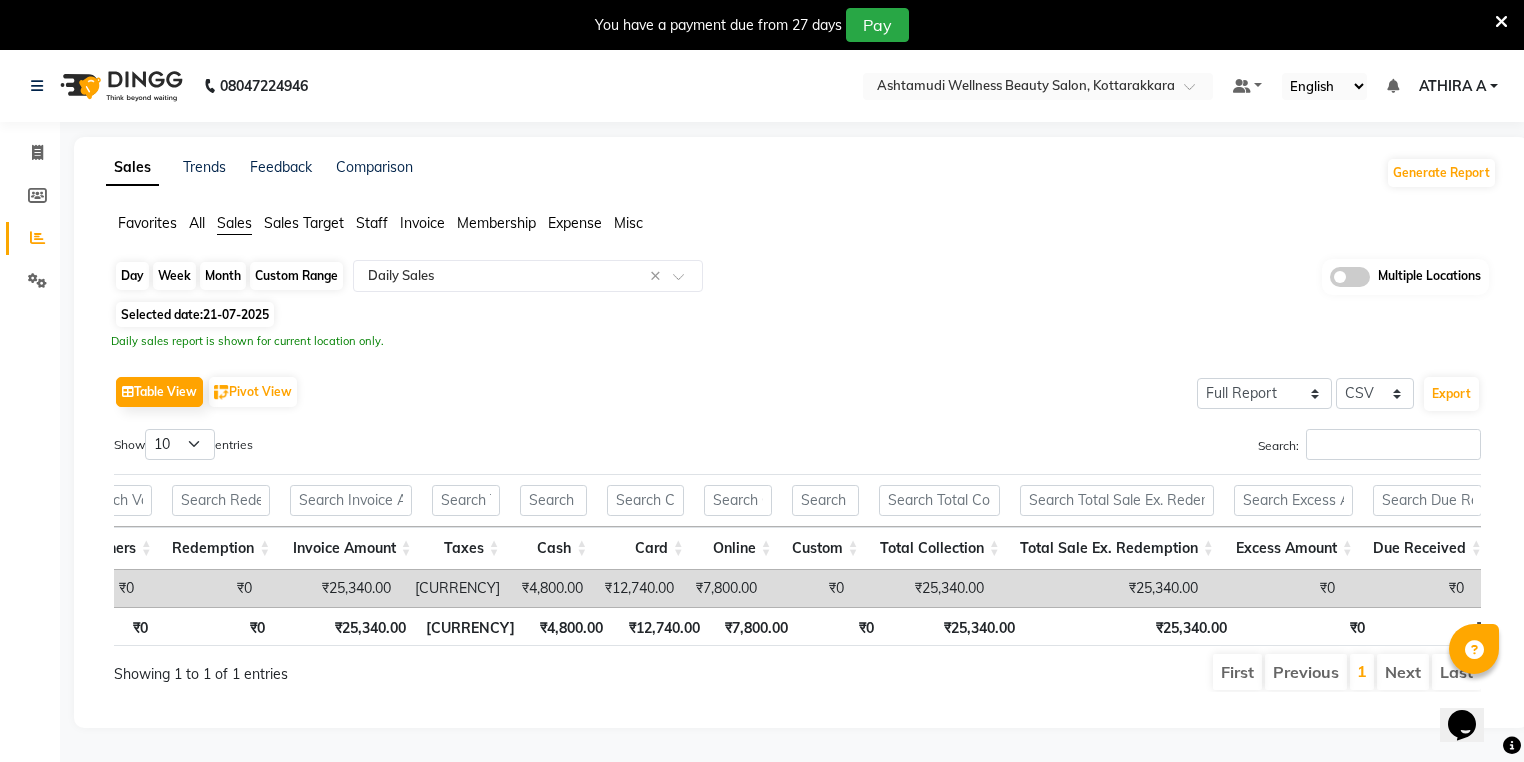 click on "Day" 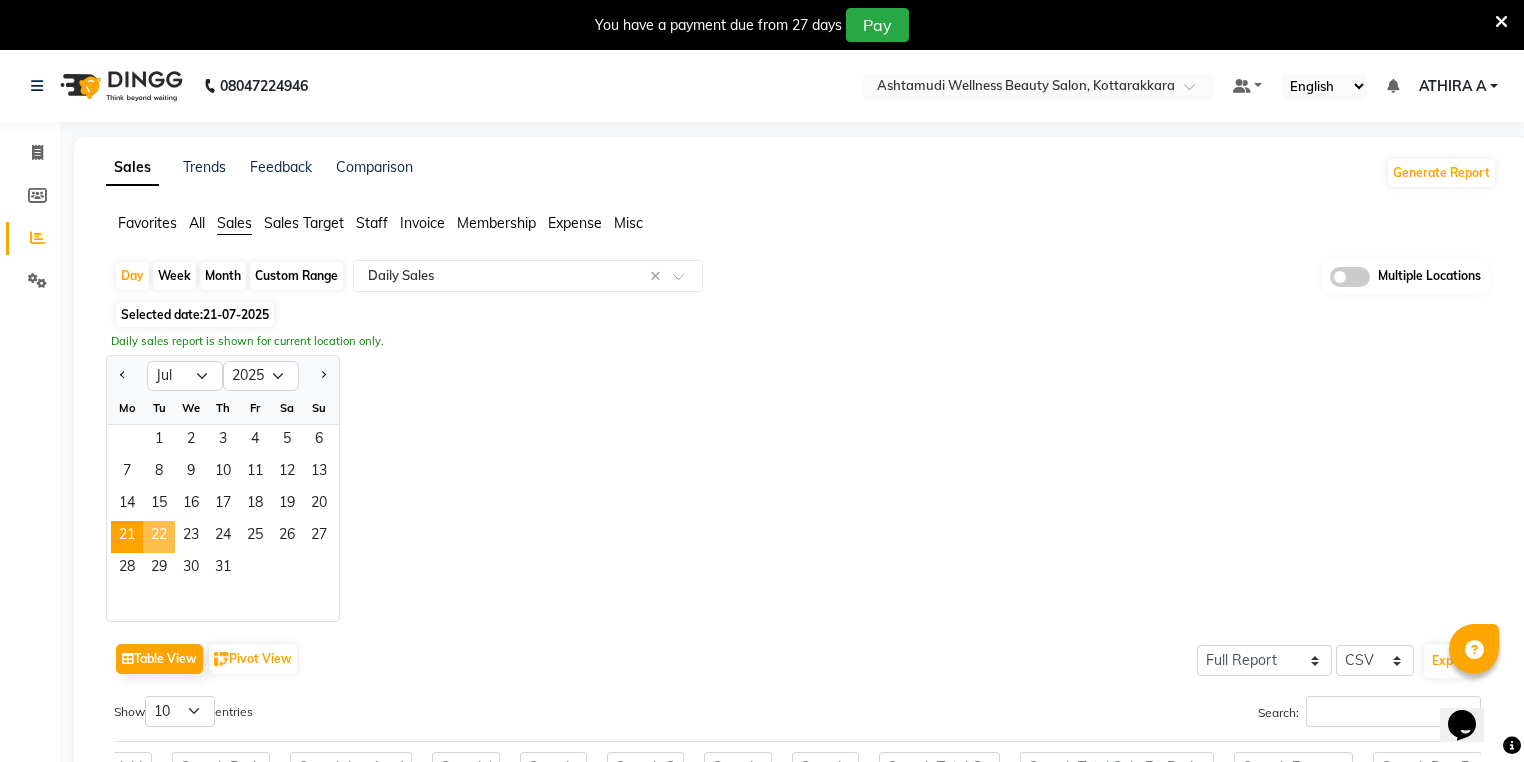 click on "22" 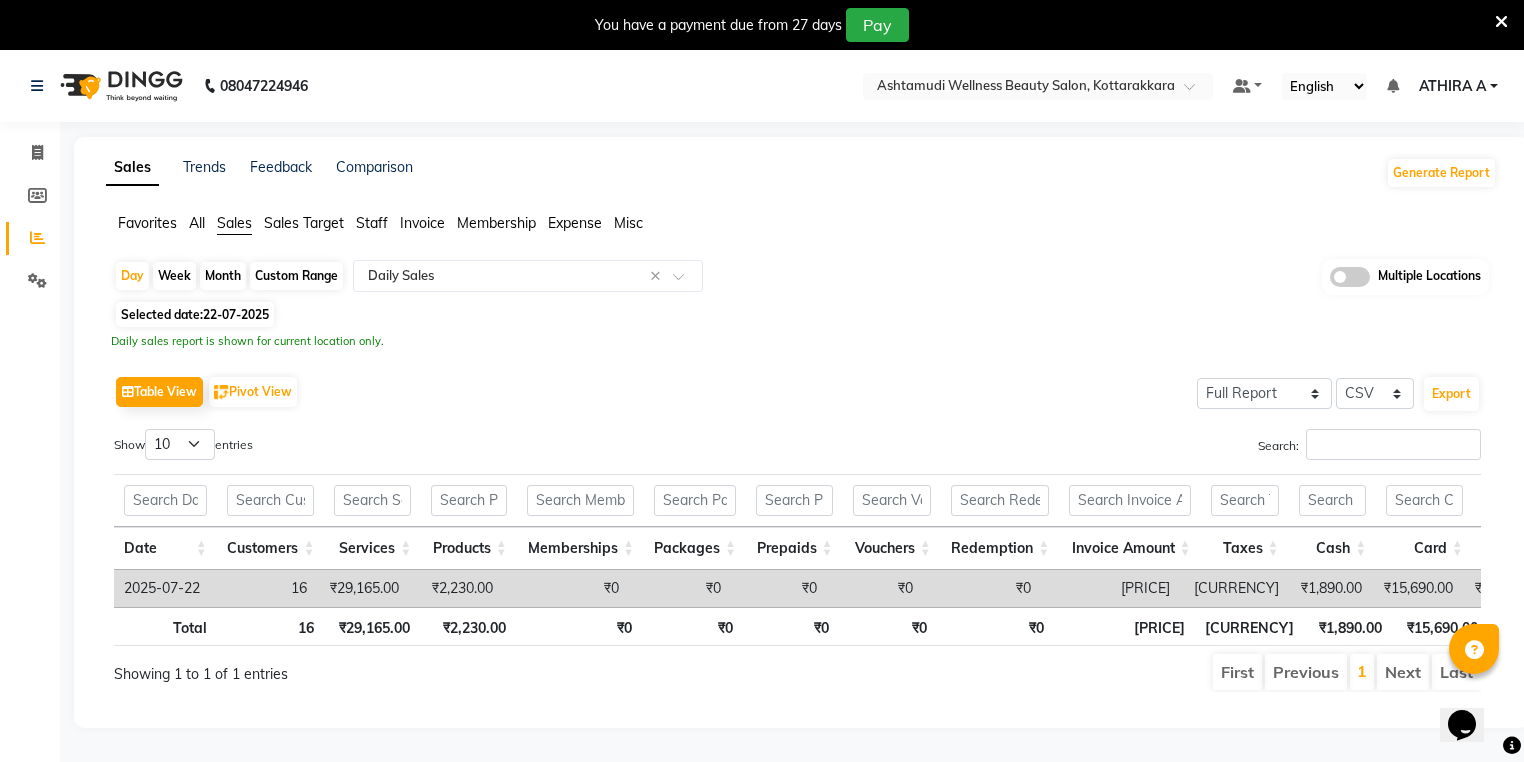 click on "Day   Week   Month   Custom Range  Select Report Type × Daily Sales × Multiple Locations" 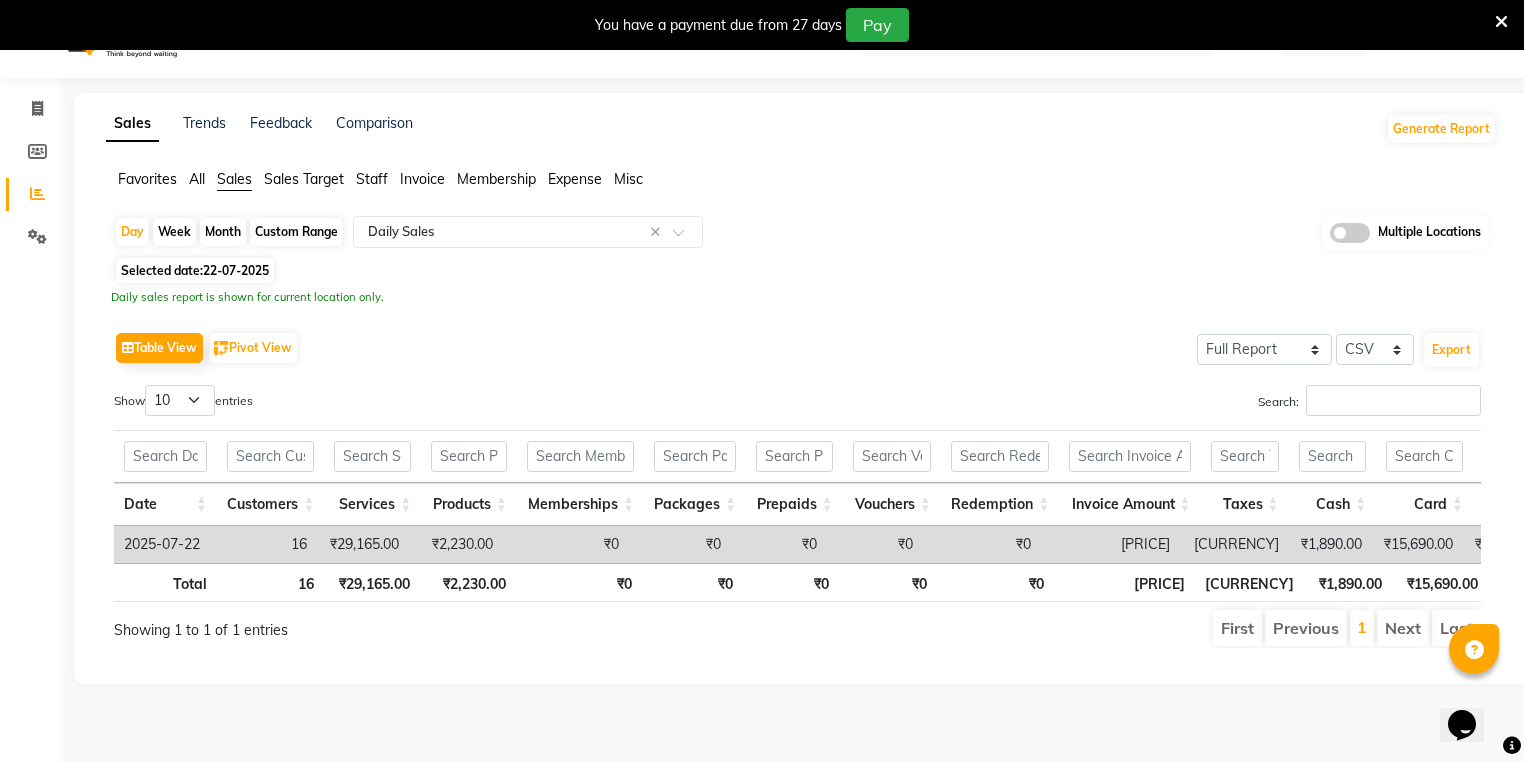 scroll, scrollTop: 0, scrollLeft: 0, axis: both 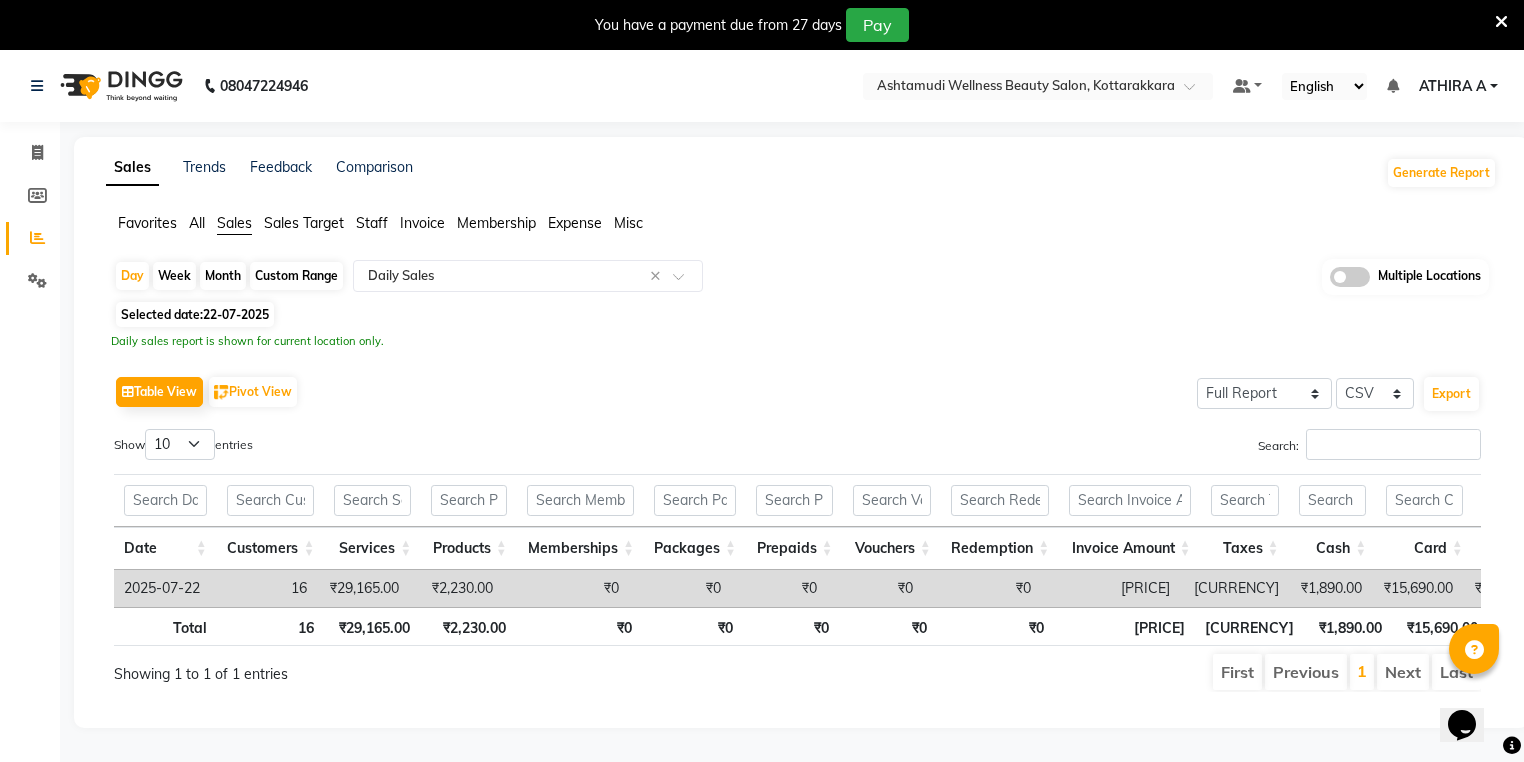 click on "Invoice" 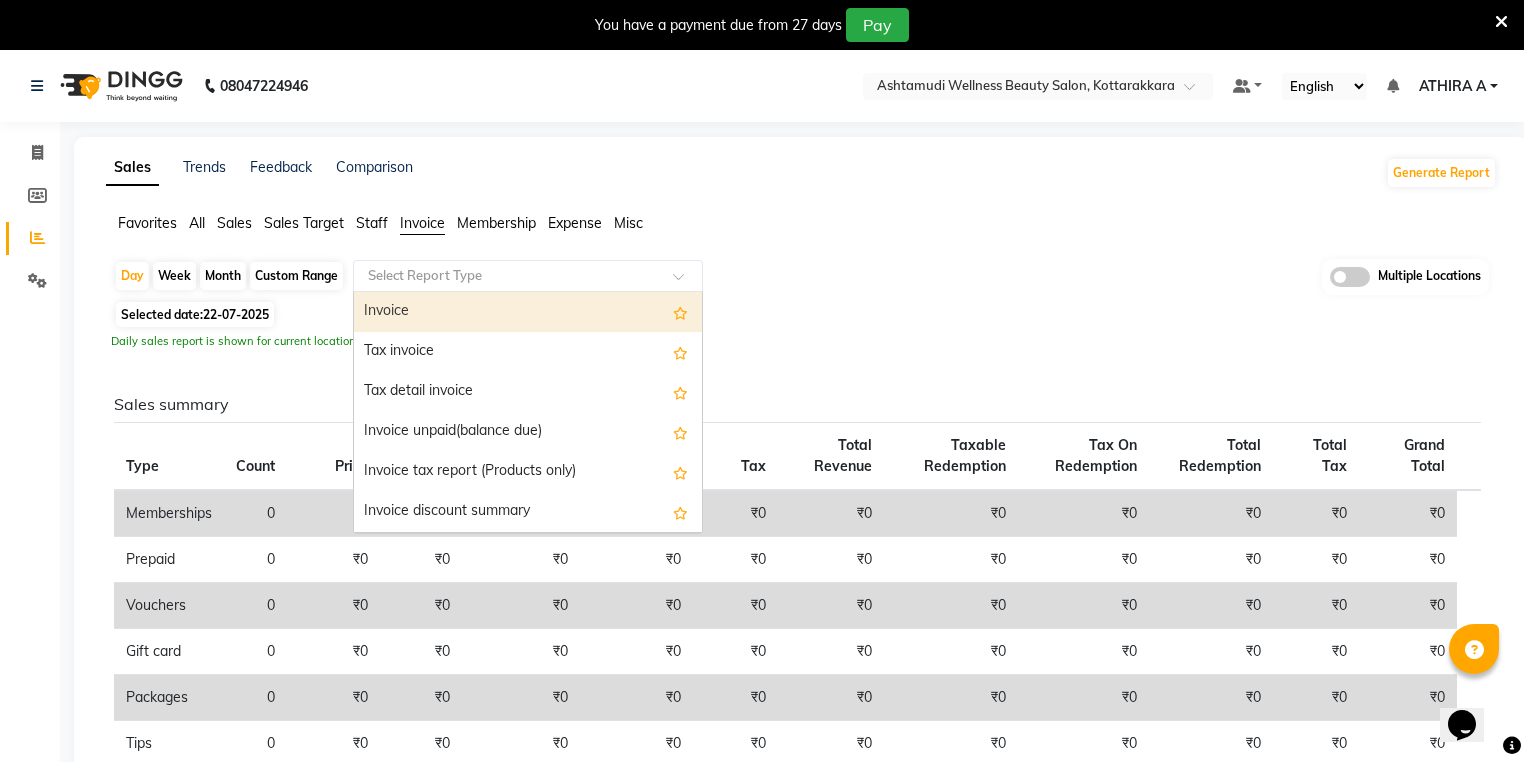 click 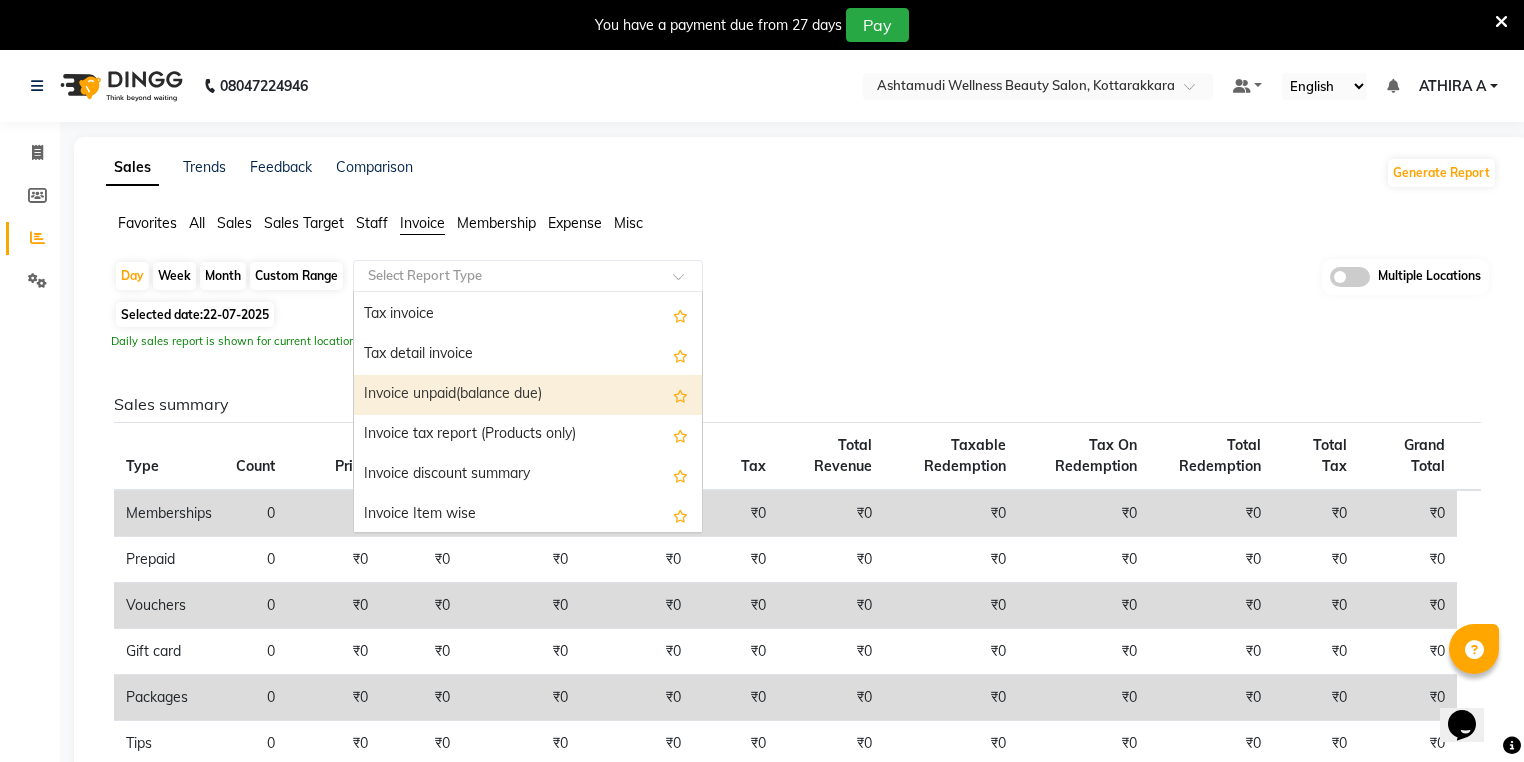 scroll, scrollTop: 80, scrollLeft: 0, axis: vertical 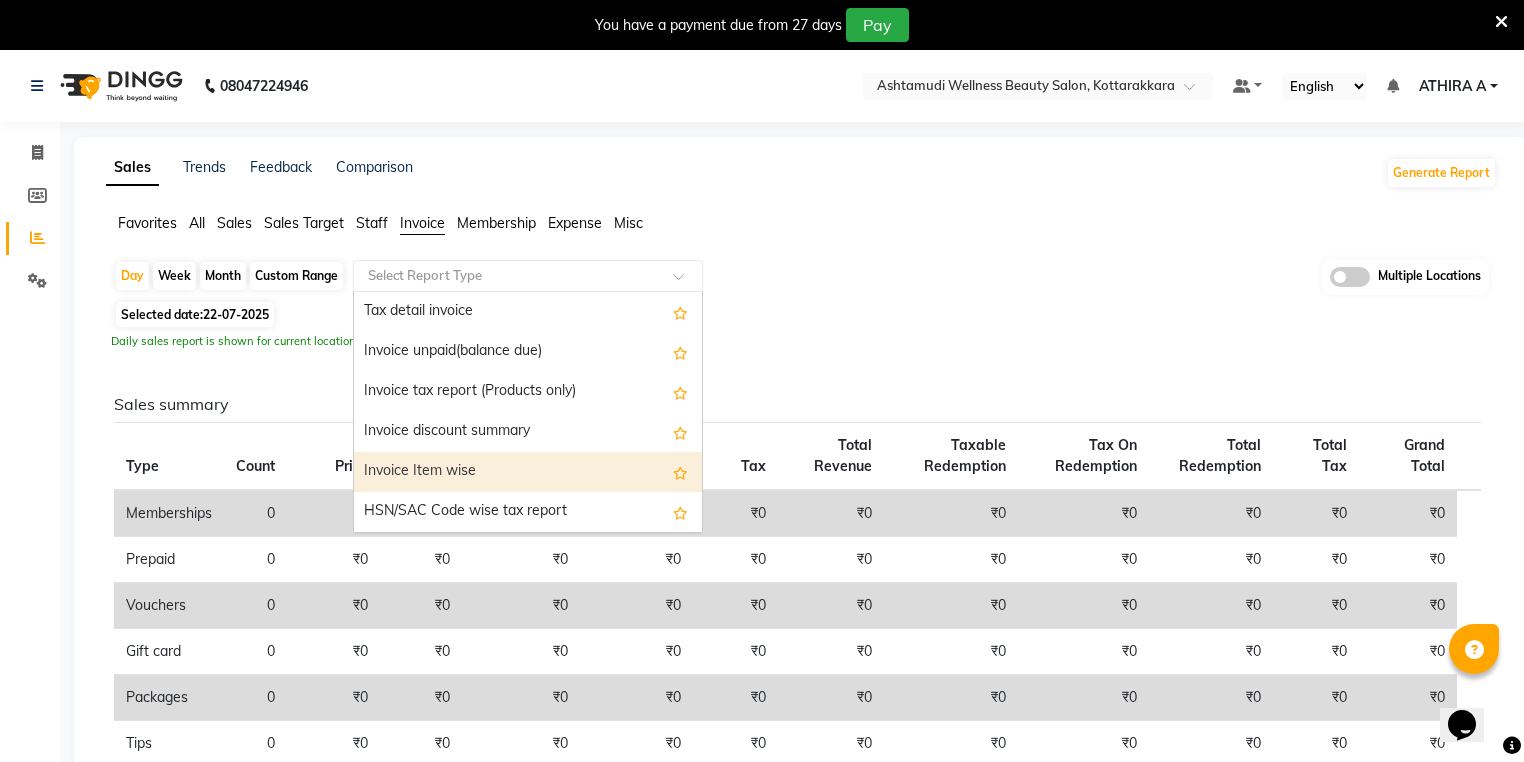 click on "Invoice Item wise" at bounding box center [528, 472] 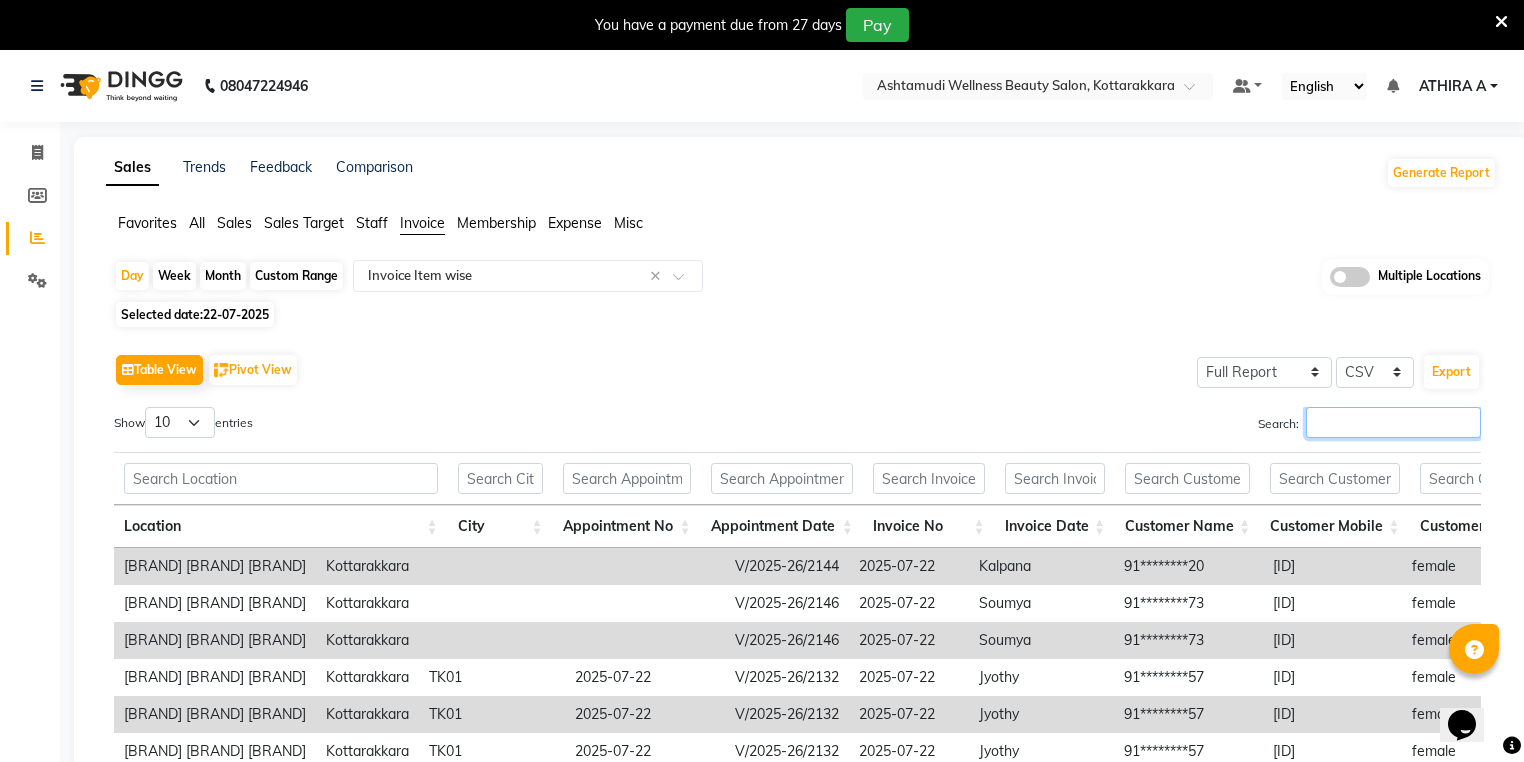 click on "Search:" at bounding box center [1393, 422] 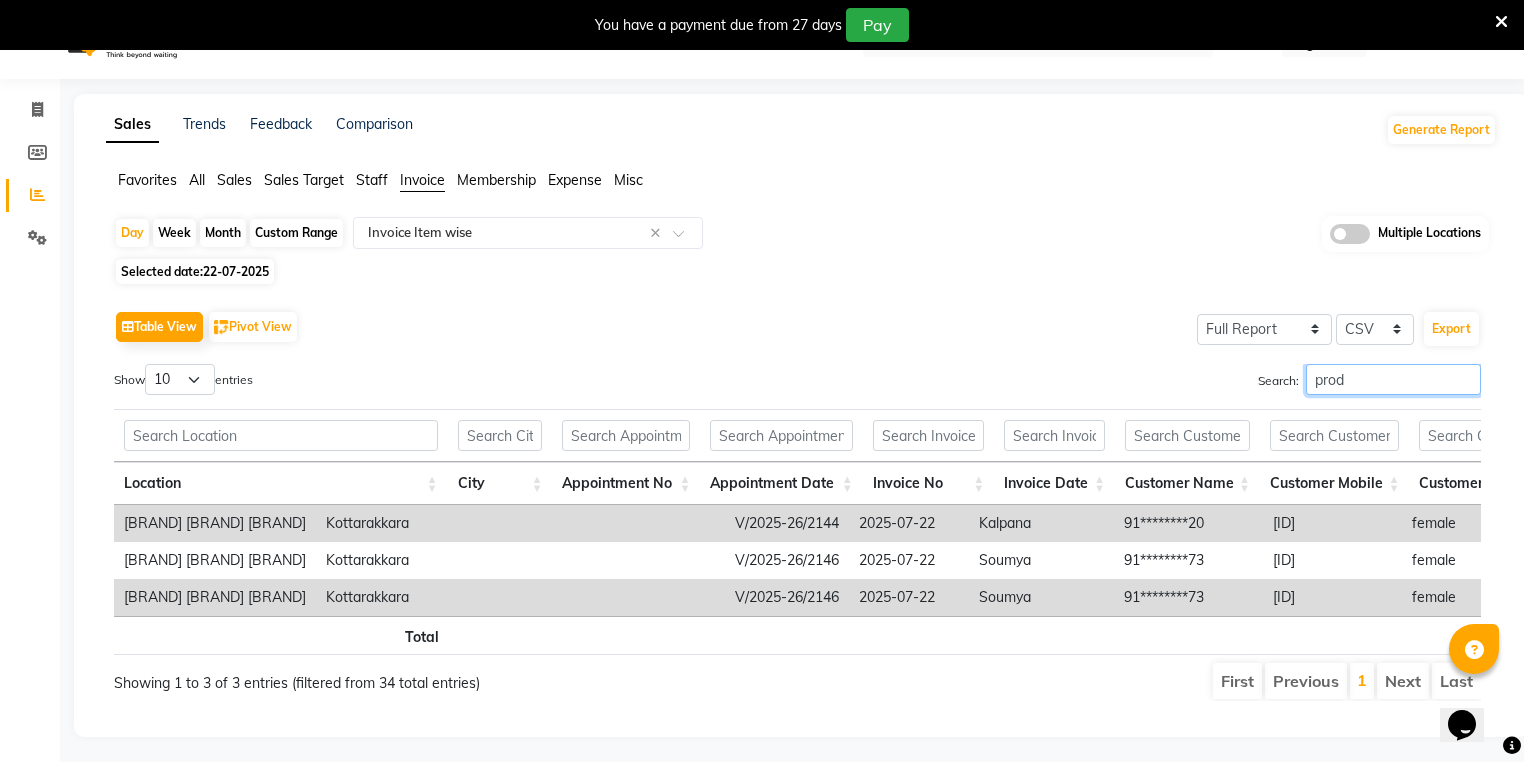 scroll, scrollTop: 69, scrollLeft: 0, axis: vertical 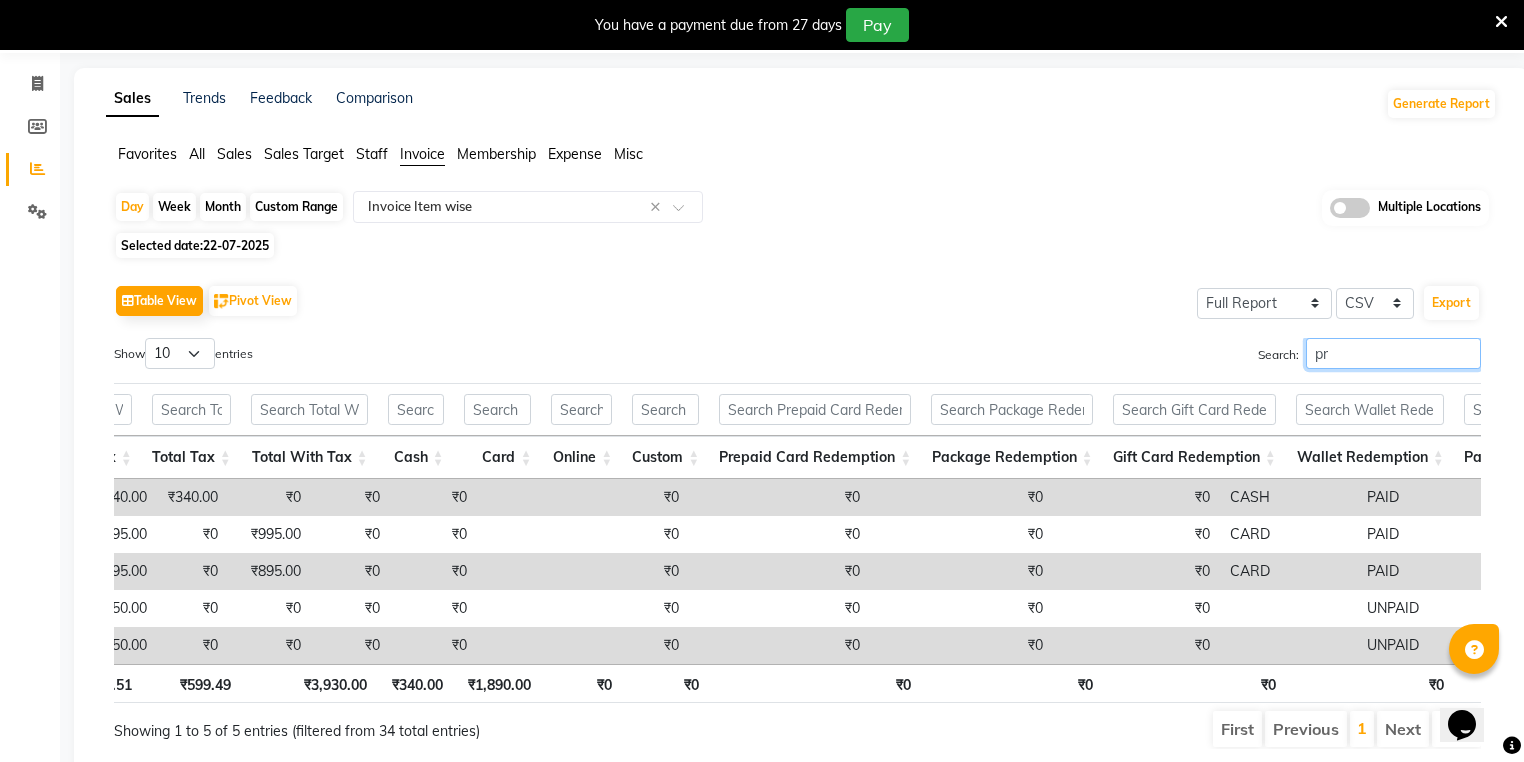 type on "p" 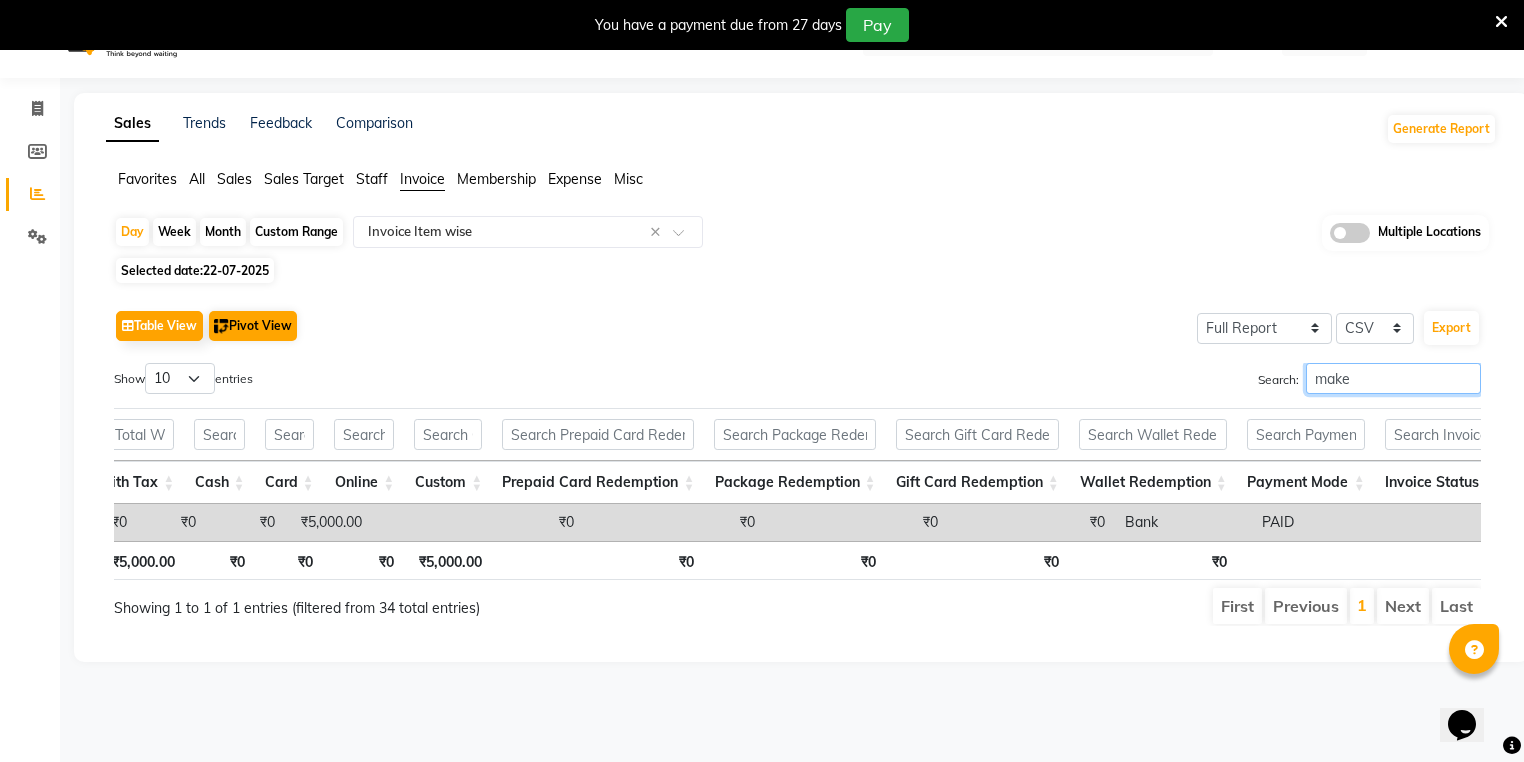 scroll, scrollTop: 0, scrollLeft: 0, axis: both 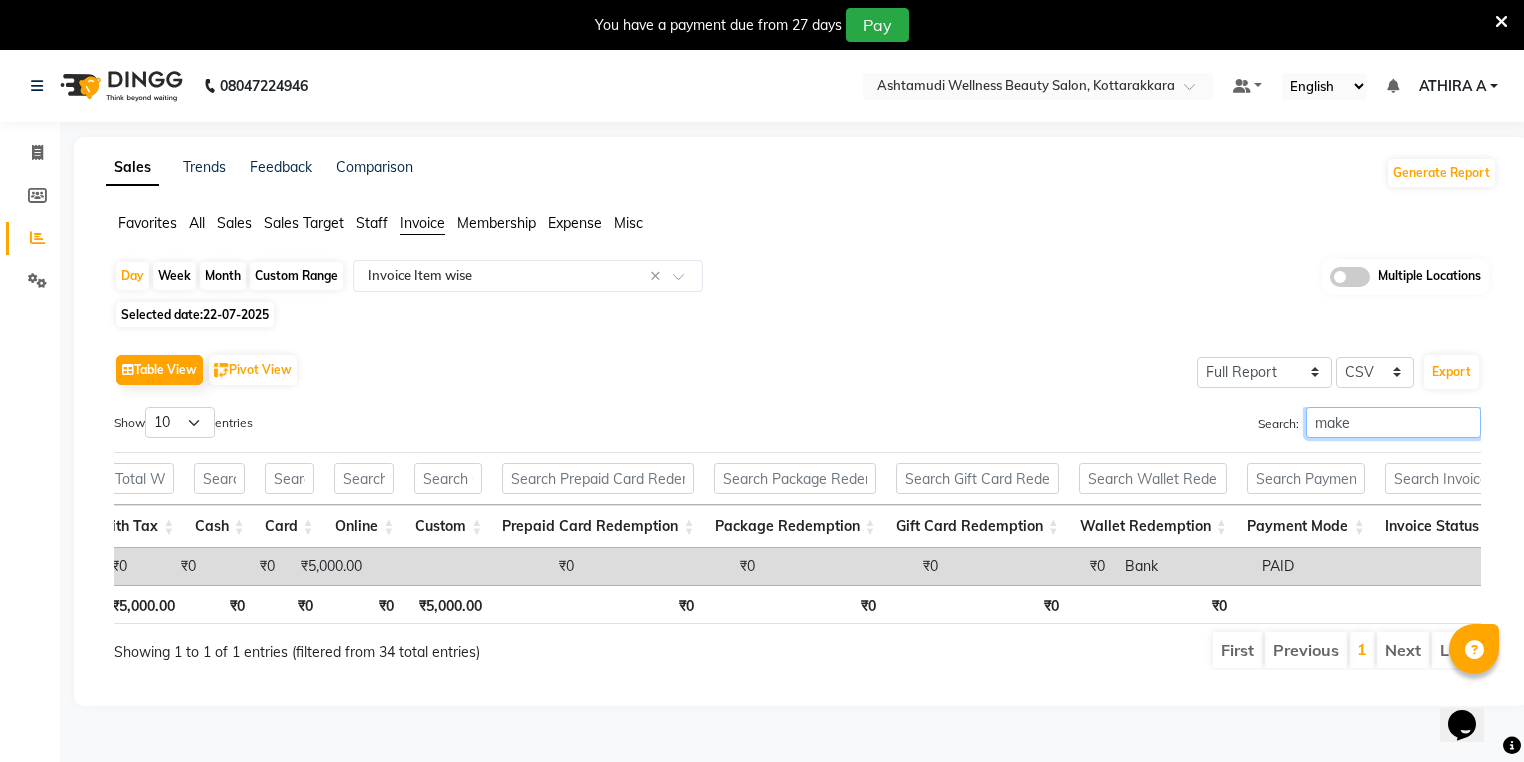 type on "make" 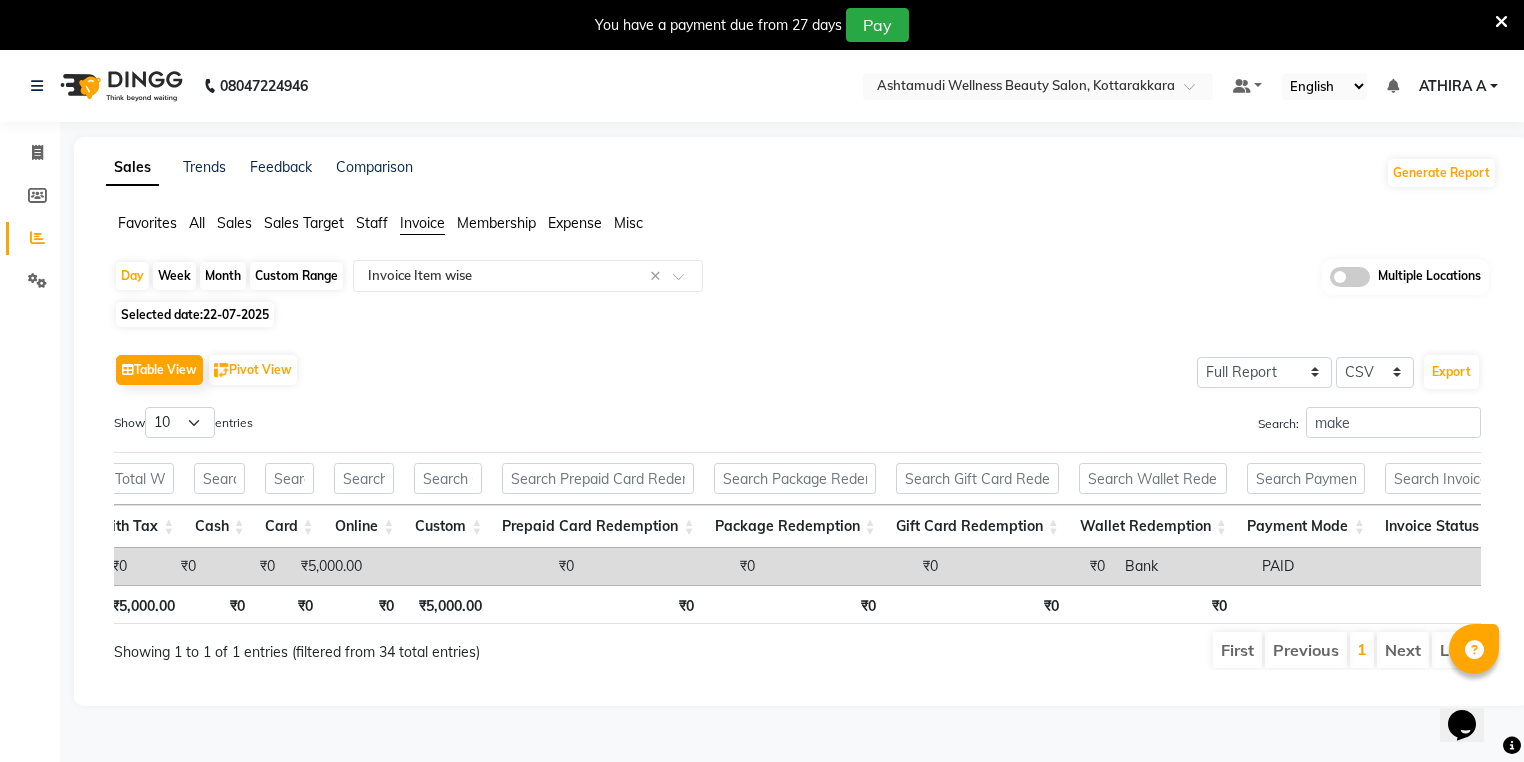 click on "Sales" 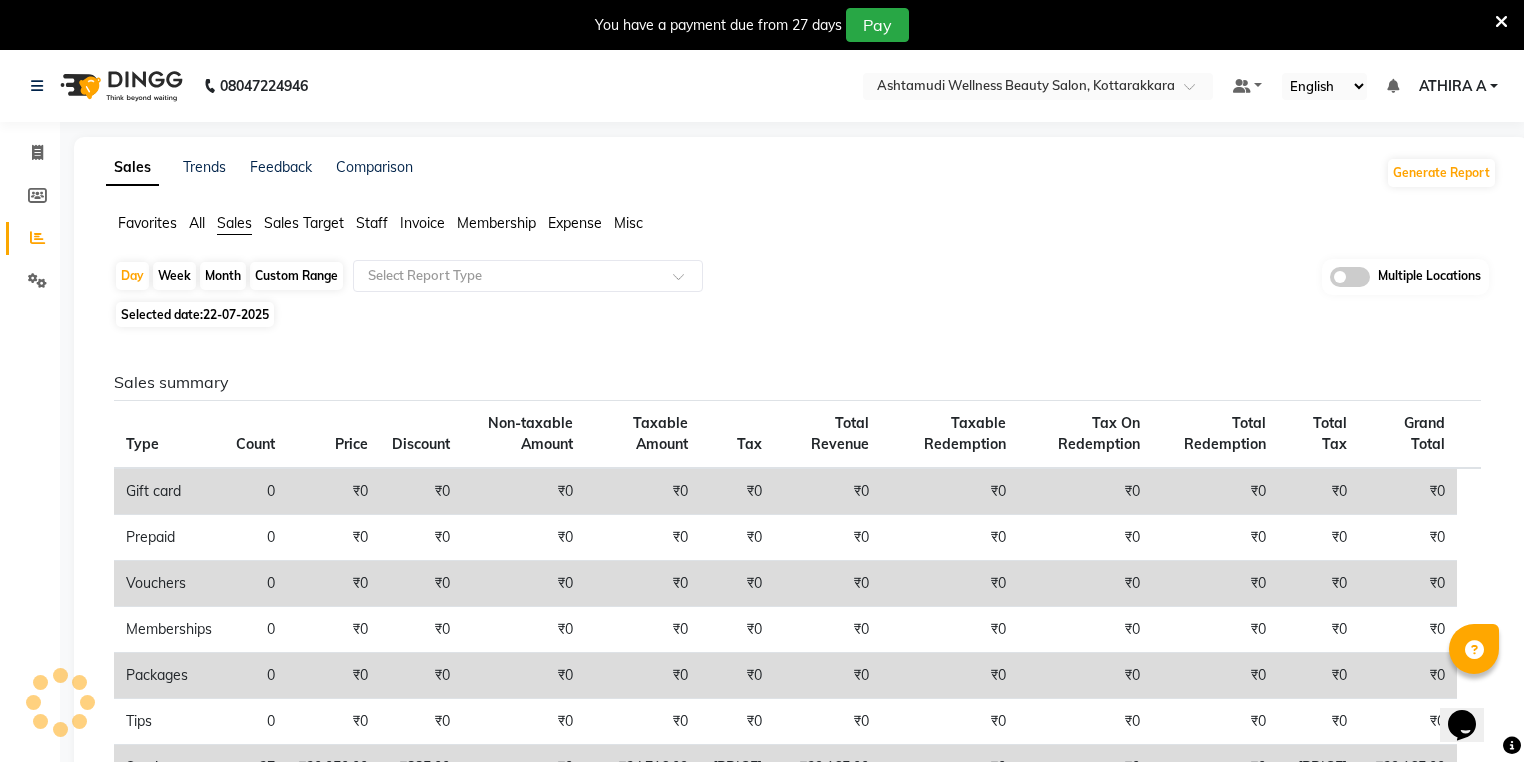 drag, startPoint x: 395, startPoint y: 256, endPoint x: 409, endPoint y: 312, distance: 57.72348 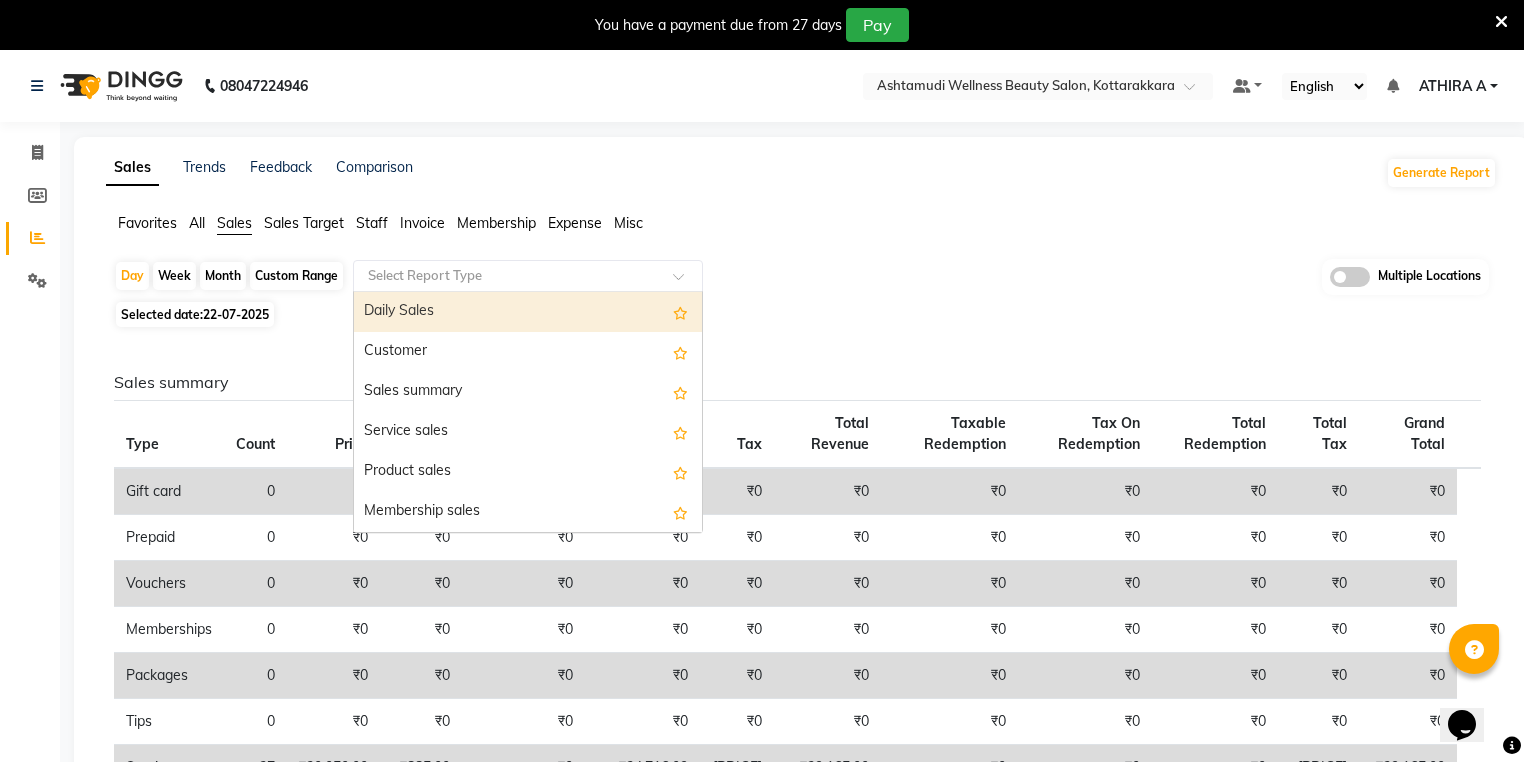 drag, startPoint x: 436, startPoint y: 264, endPoint x: 436, endPoint y: 307, distance: 43 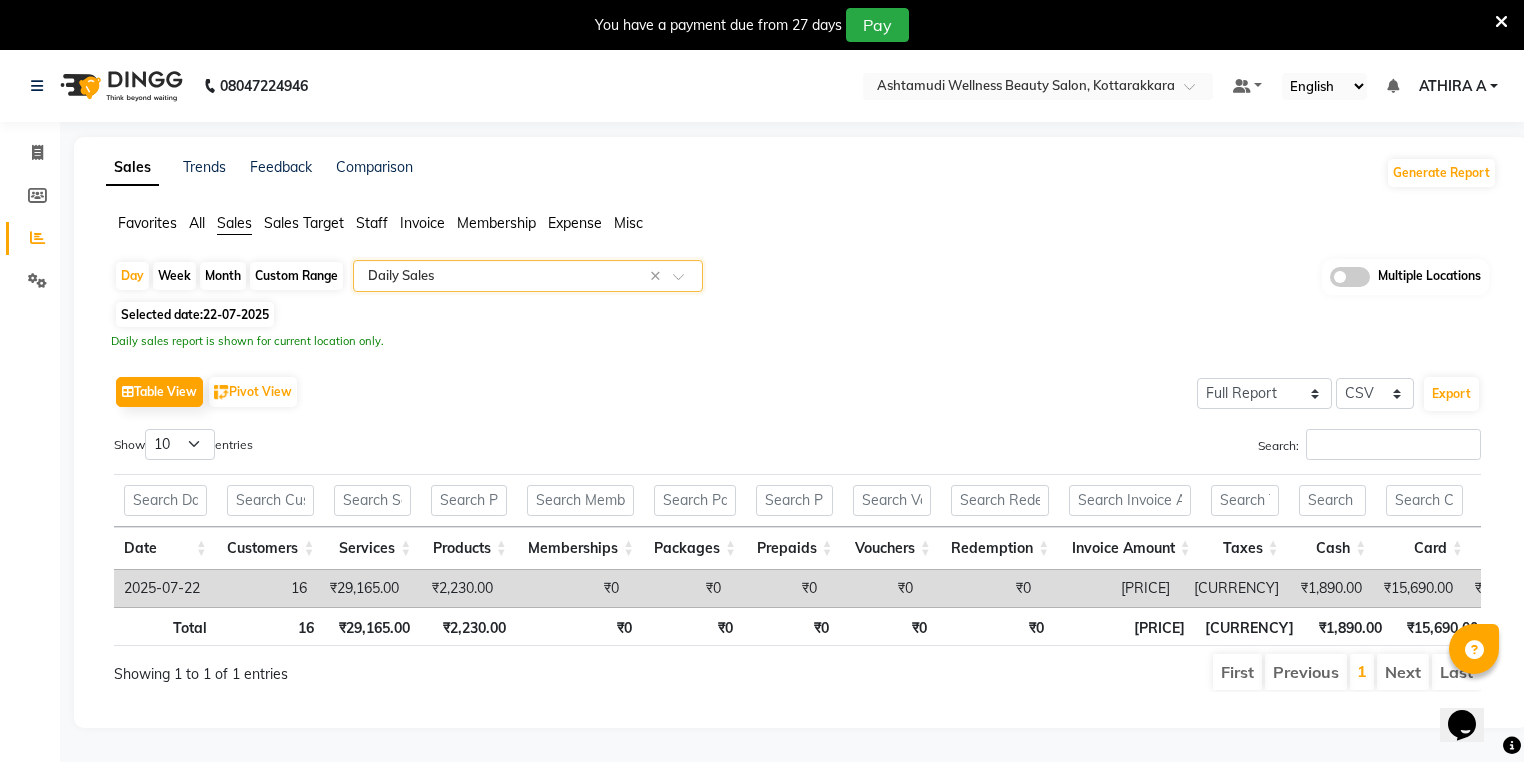 scroll, scrollTop: 0, scrollLeft: 188, axis: horizontal 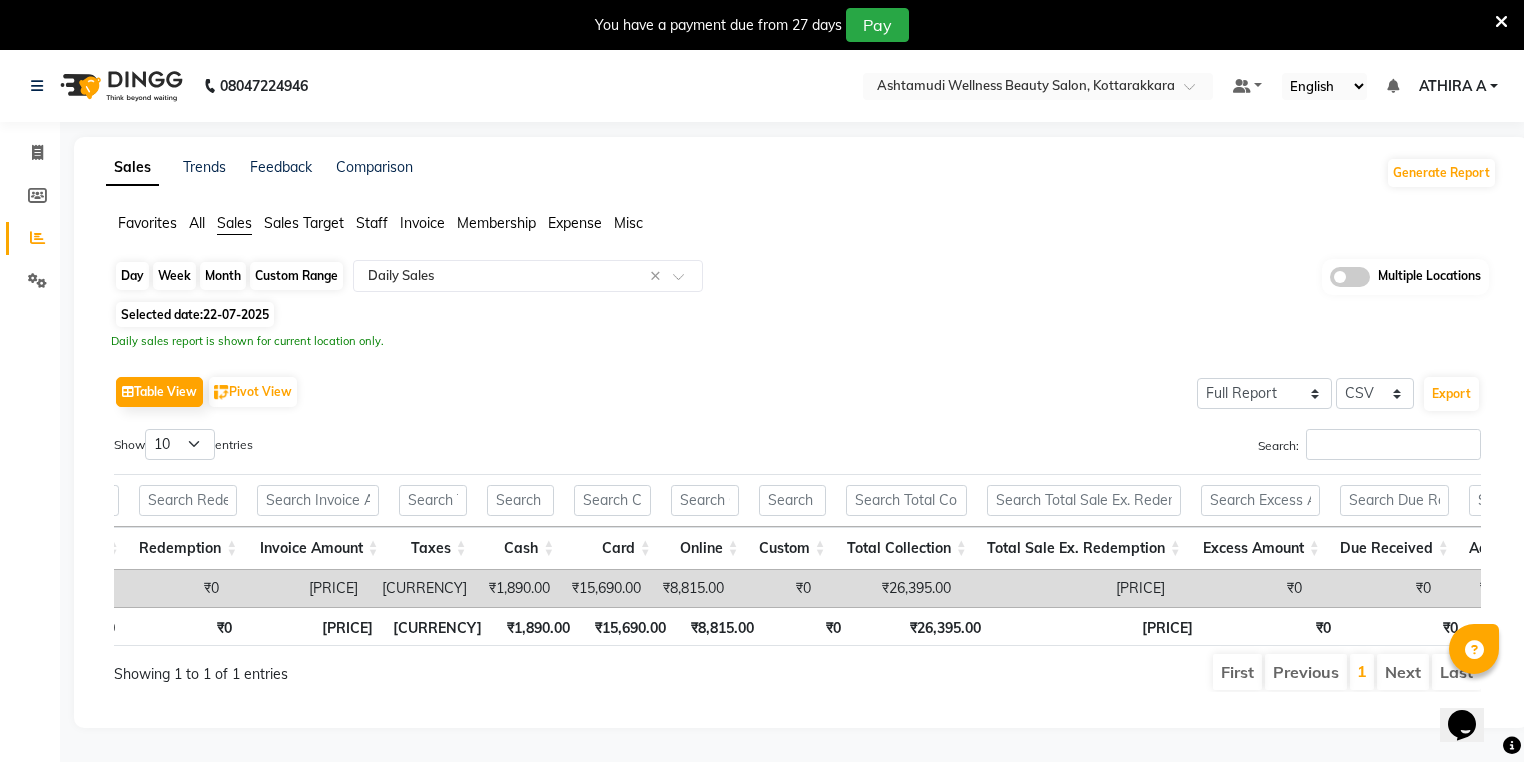 click on "Day" 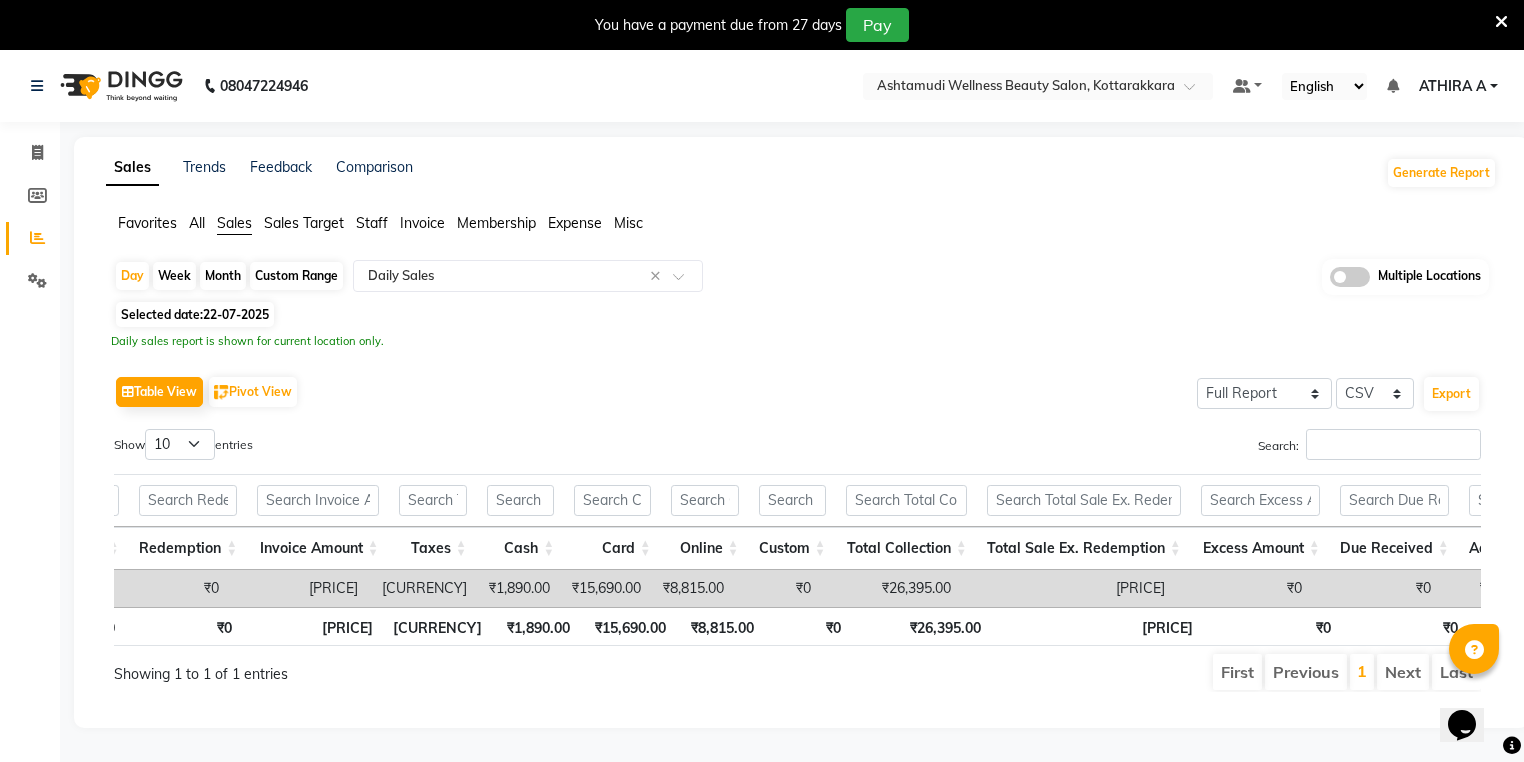 select on "7" 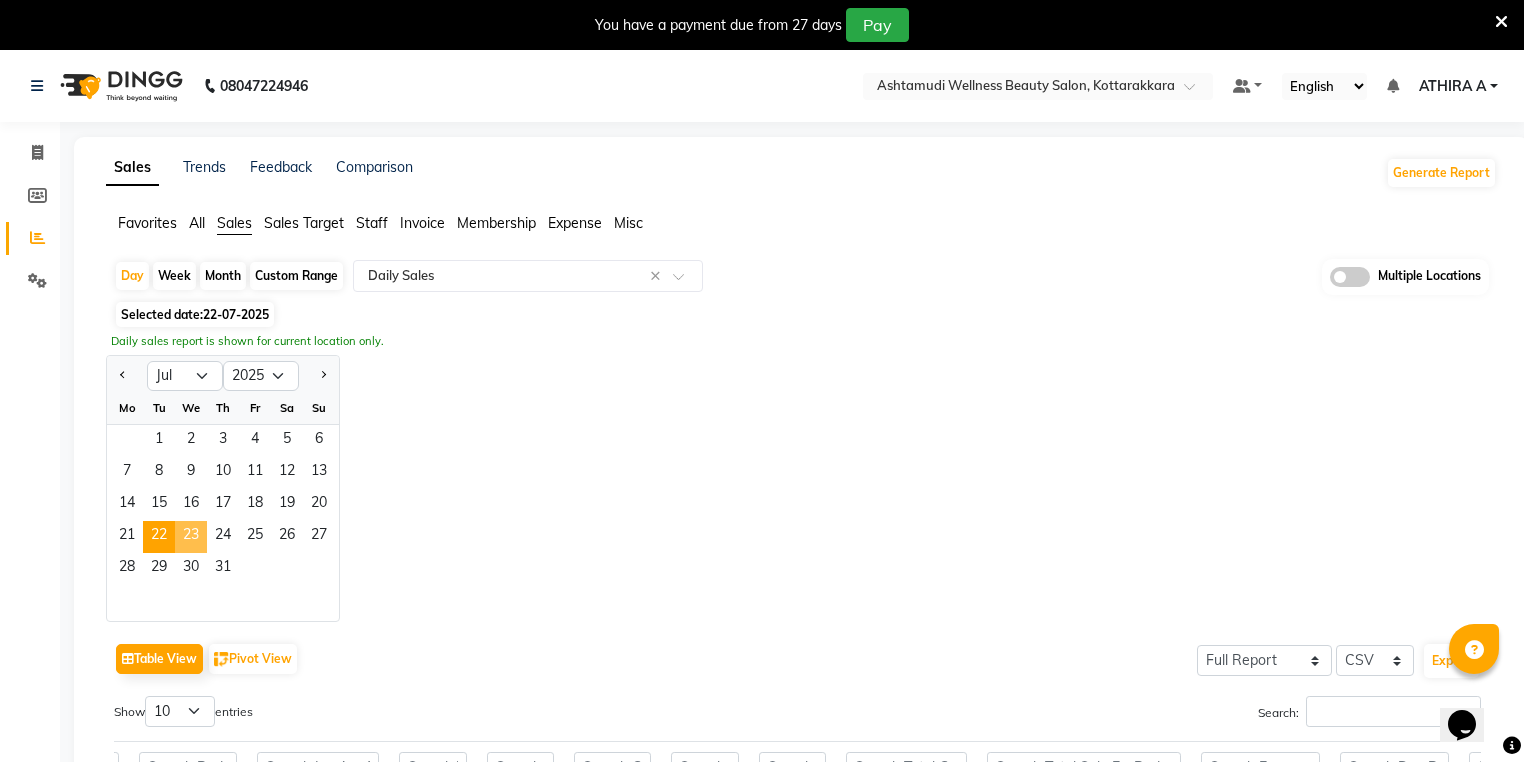 click on "23" 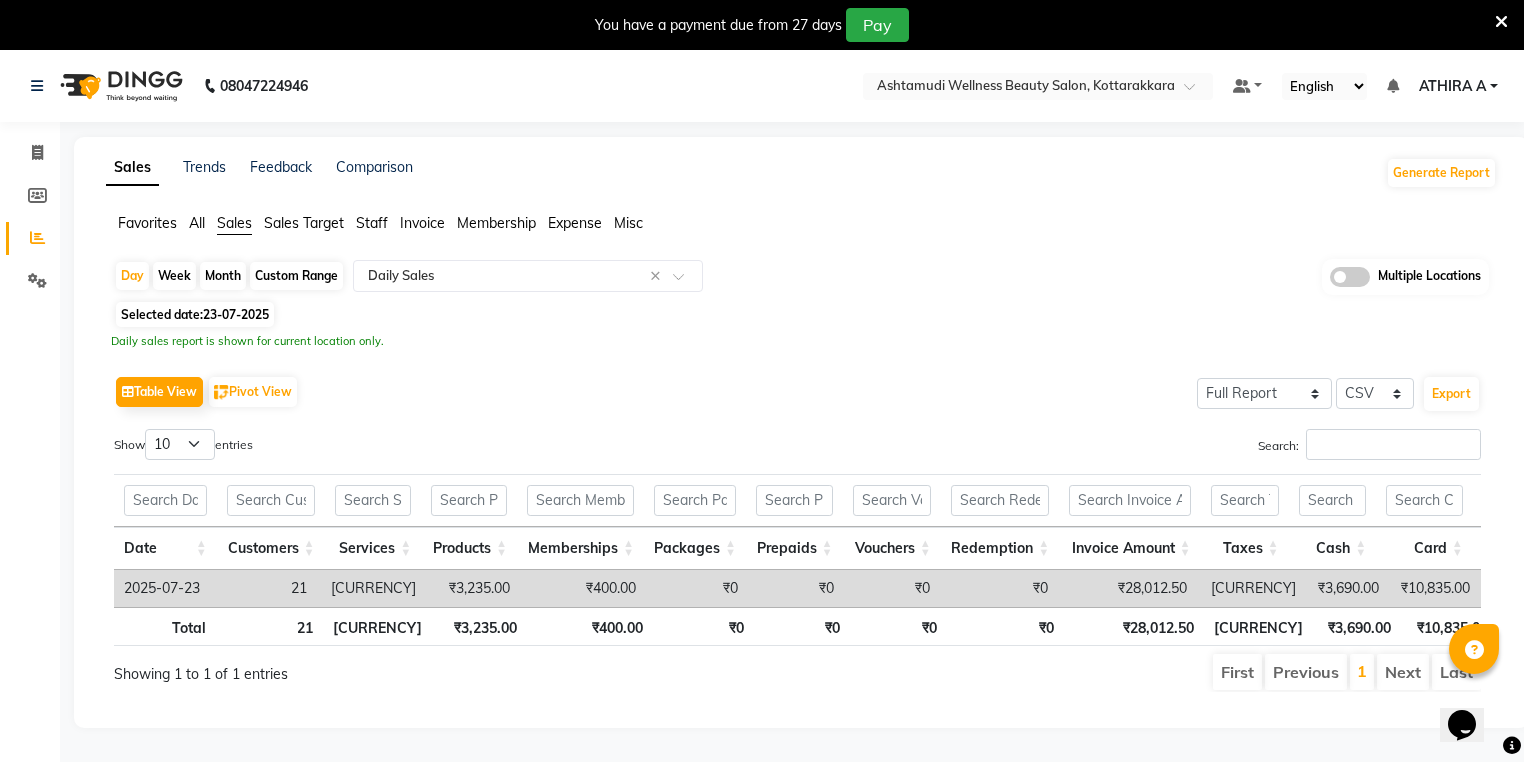 click on "Invoice" 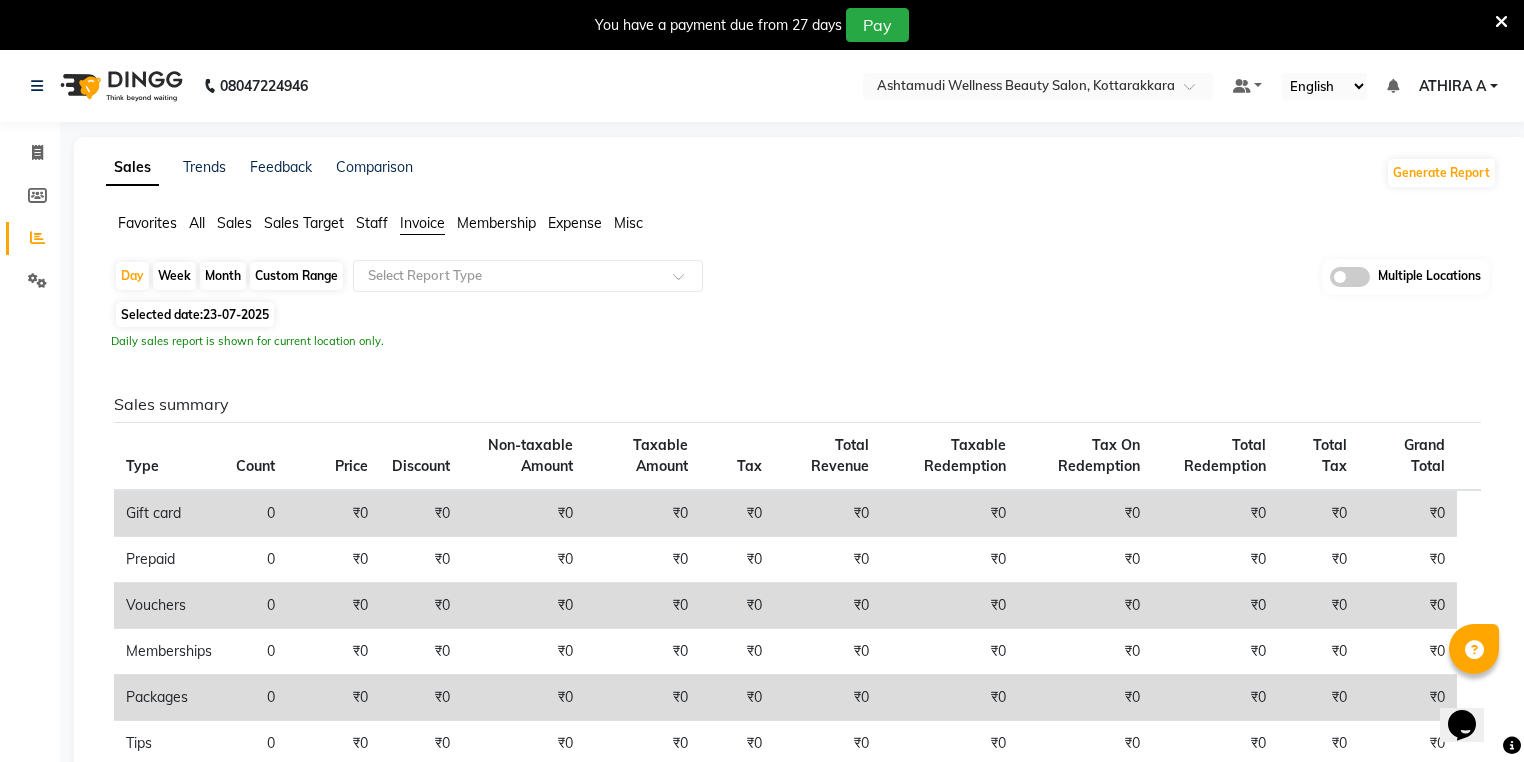 click on "Day   Week   Month   Custom Range  Select Report Type Multiple Locations" 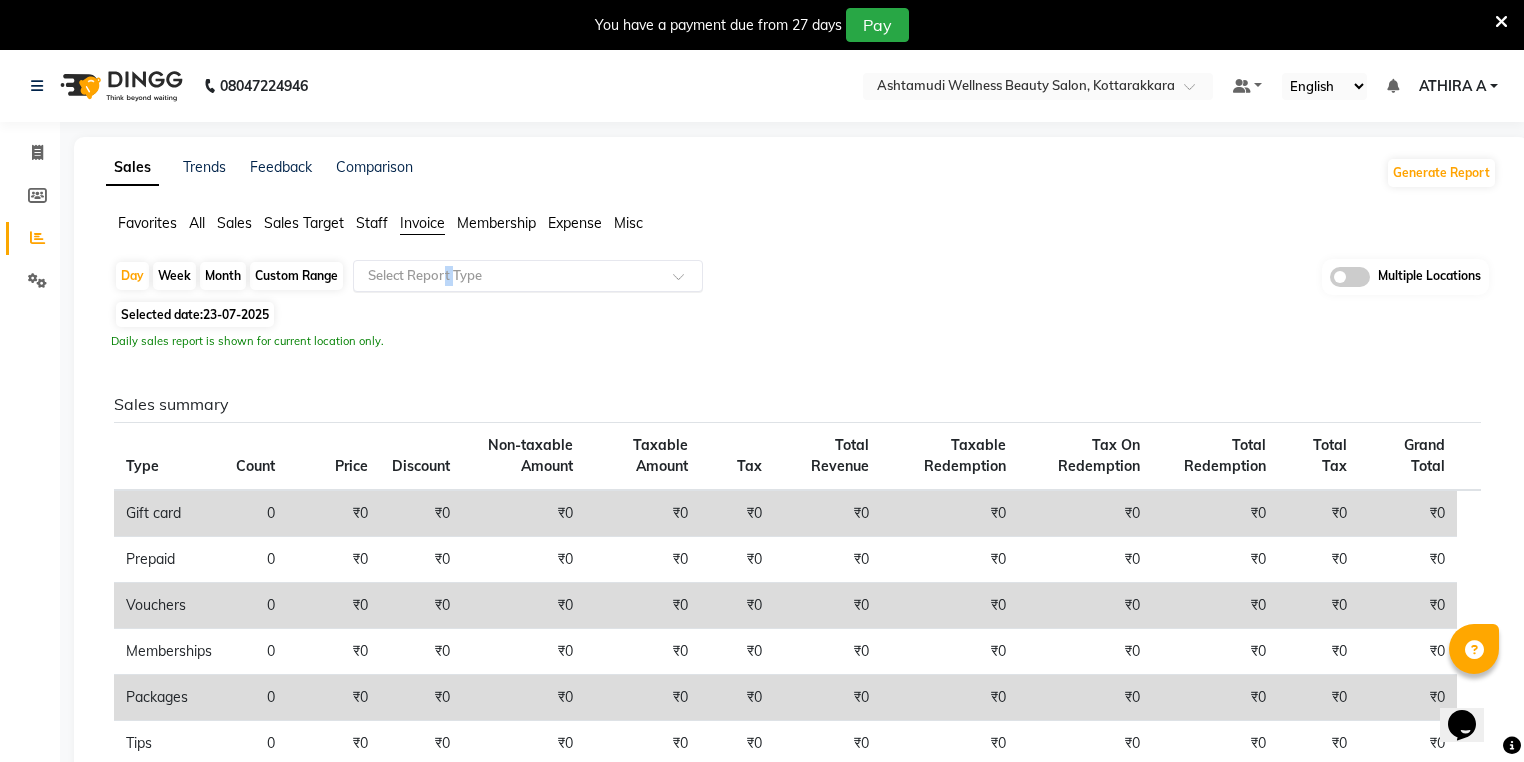 drag, startPoint x: 451, startPoint y: 255, endPoint x: 446, endPoint y: 268, distance: 13.928389 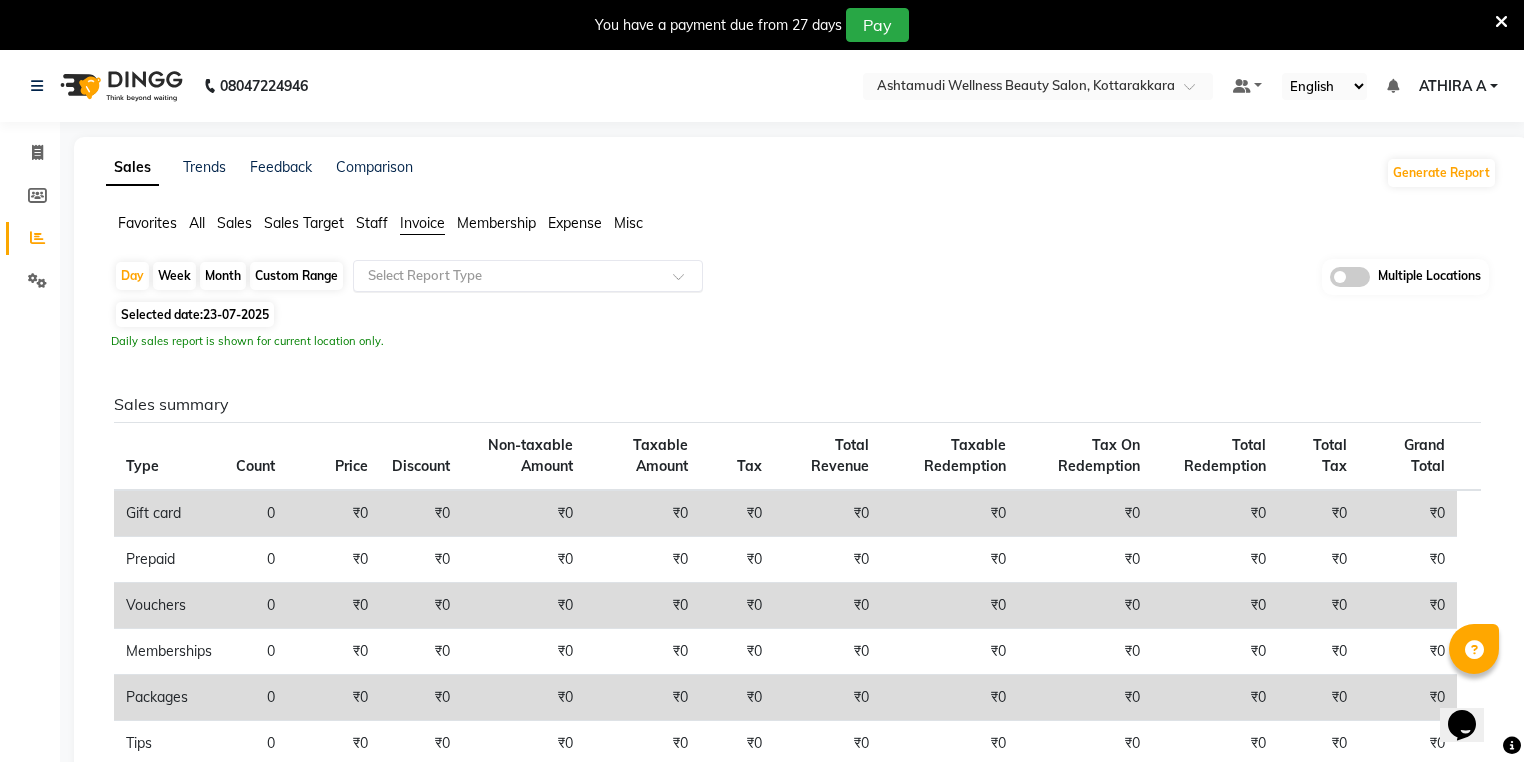 click 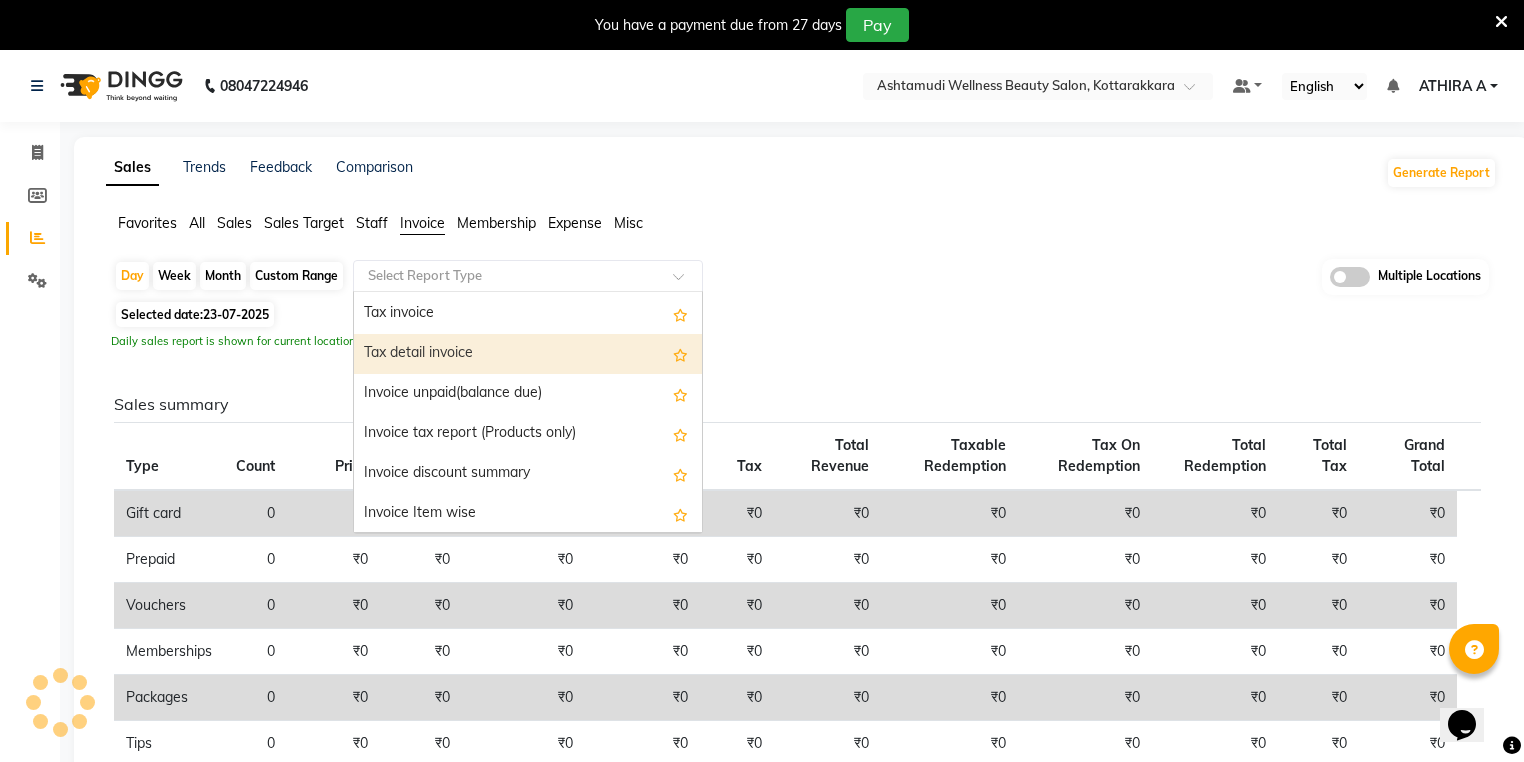 scroll, scrollTop: 80, scrollLeft: 0, axis: vertical 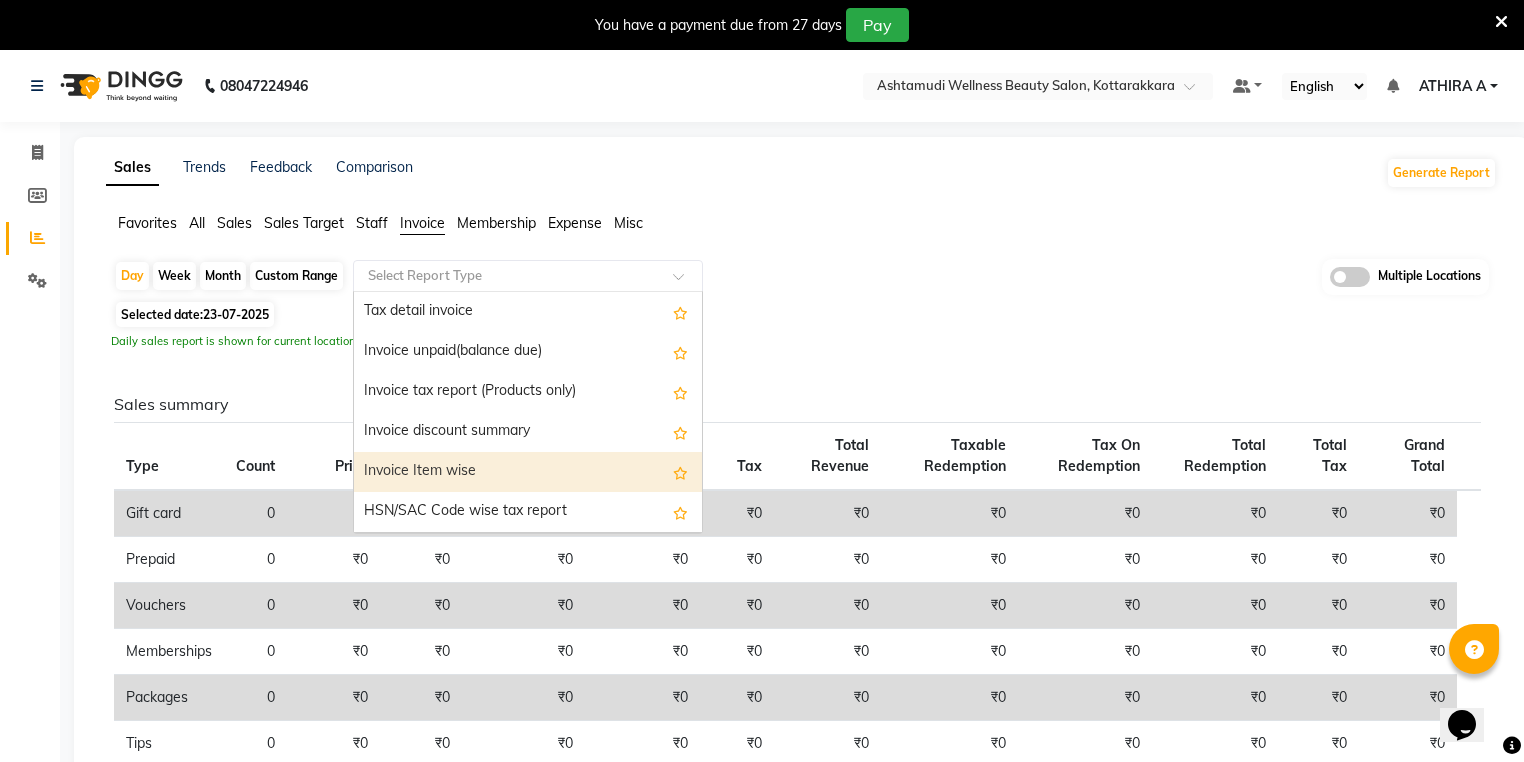 click on "Invoice Item wise" at bounding box center (528, 472) 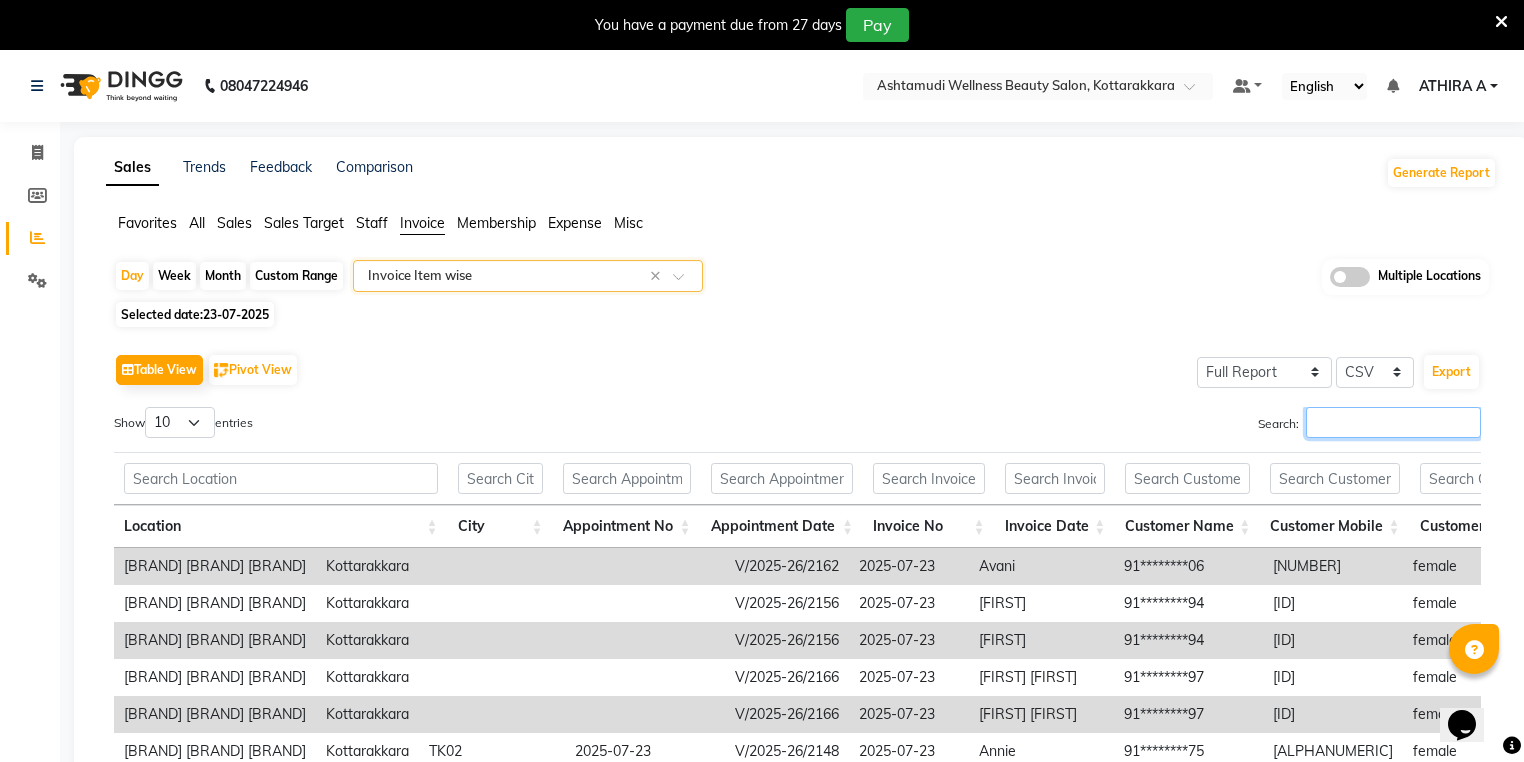click on "Search:" at bounding box center (1393, 422) 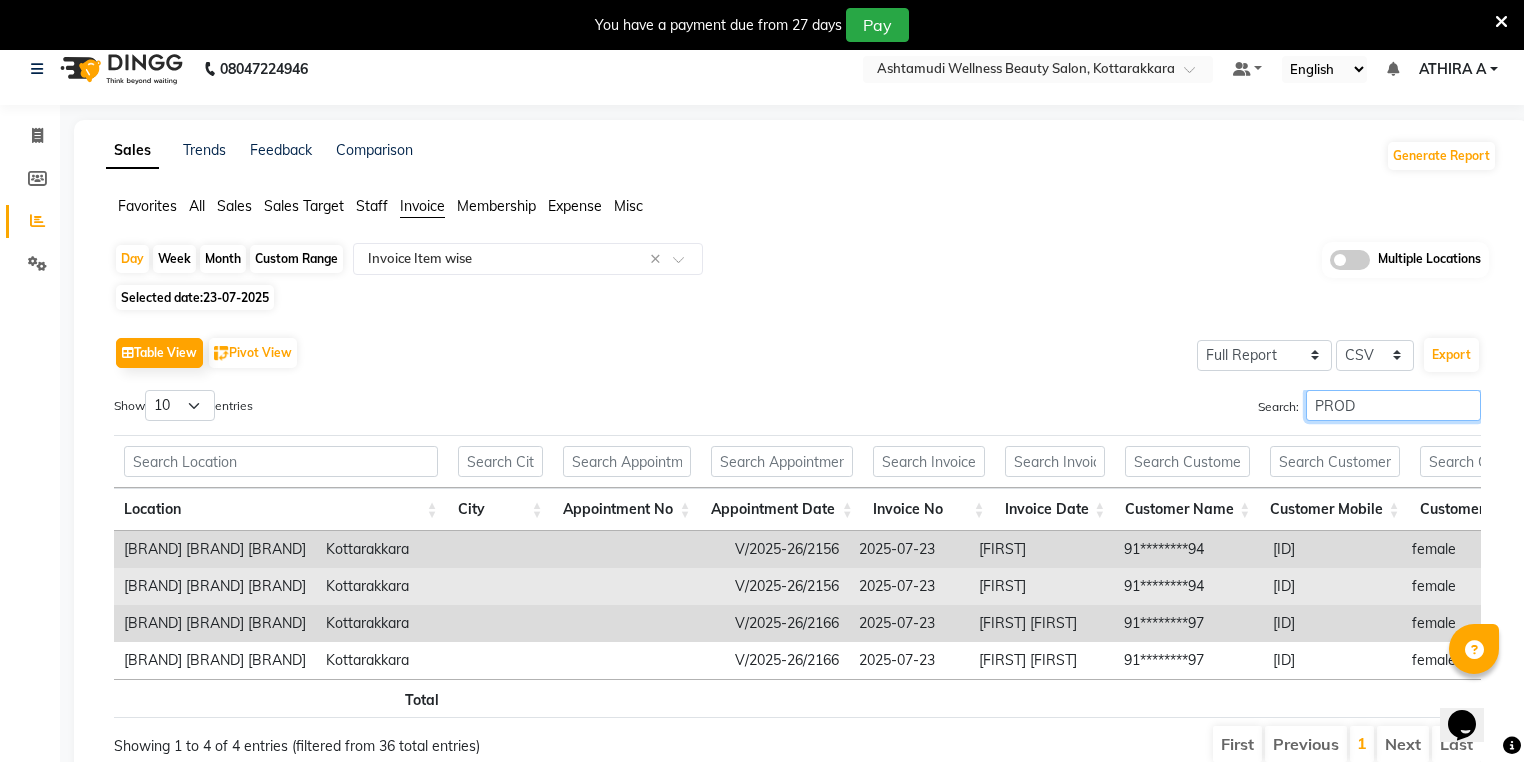 scroll, scrollTop: 106, scrollLeft: 0, axis: vertical 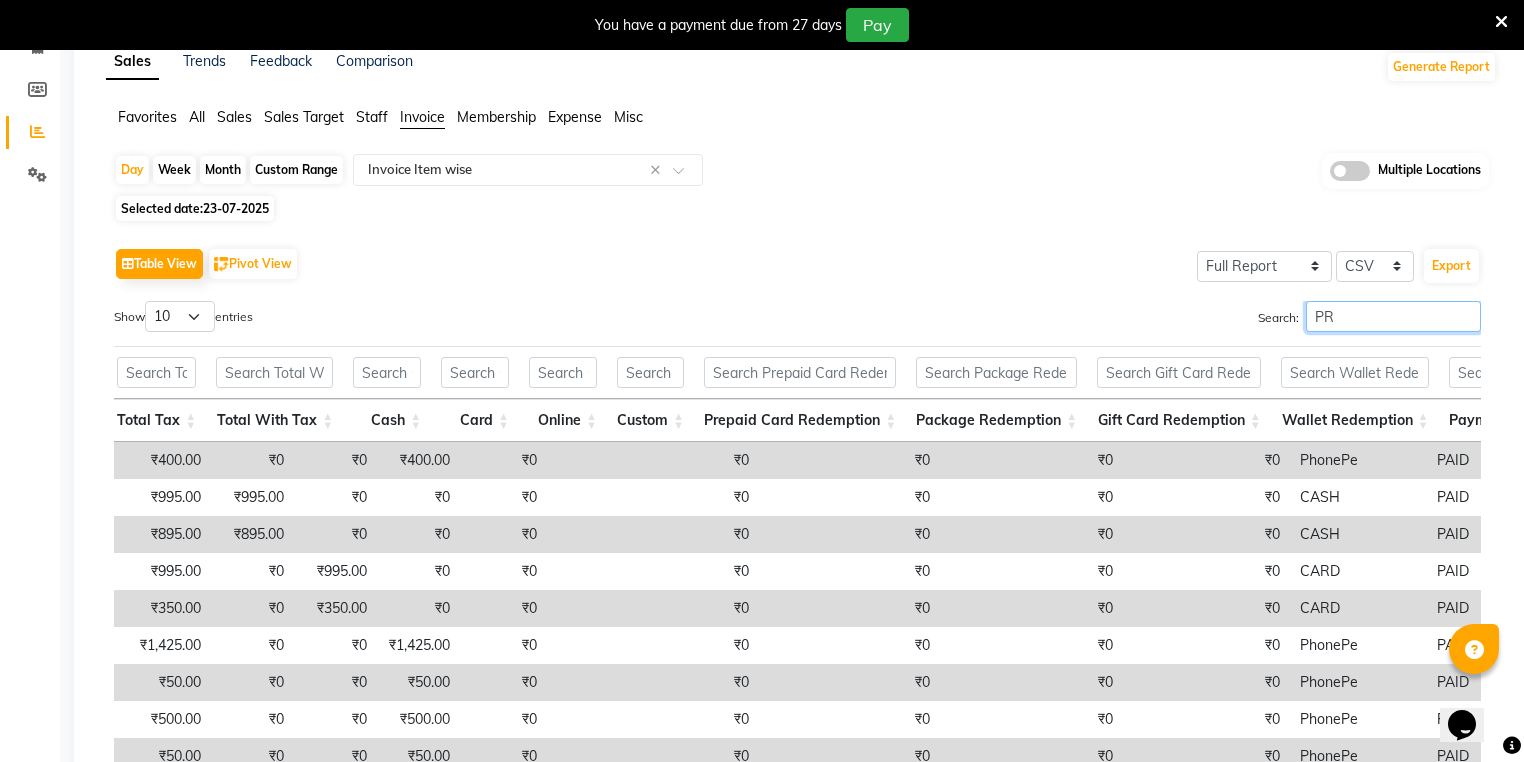 type on "P" 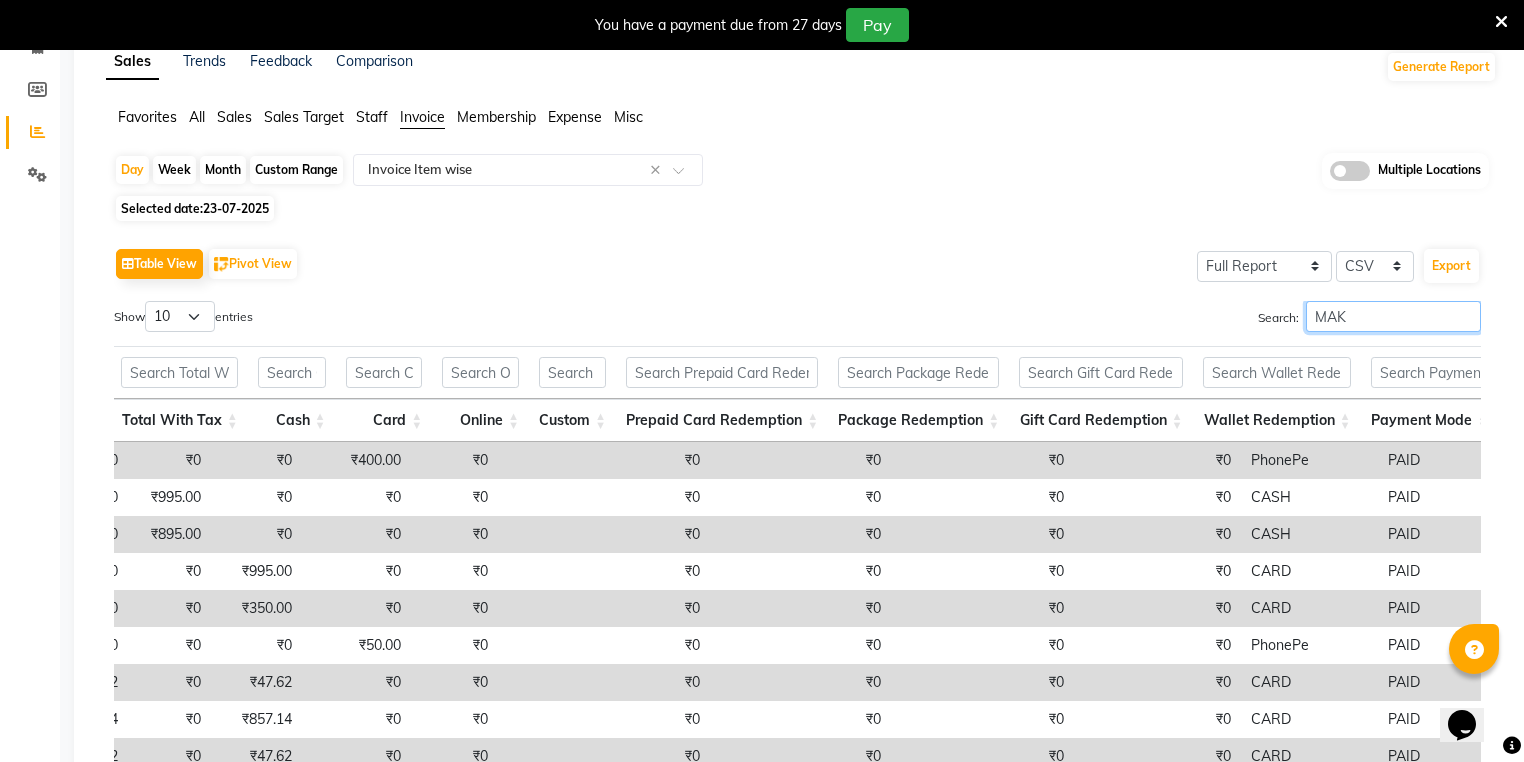 scroll, scrollTop: 50, scrollLeft: 0, axis: vertical 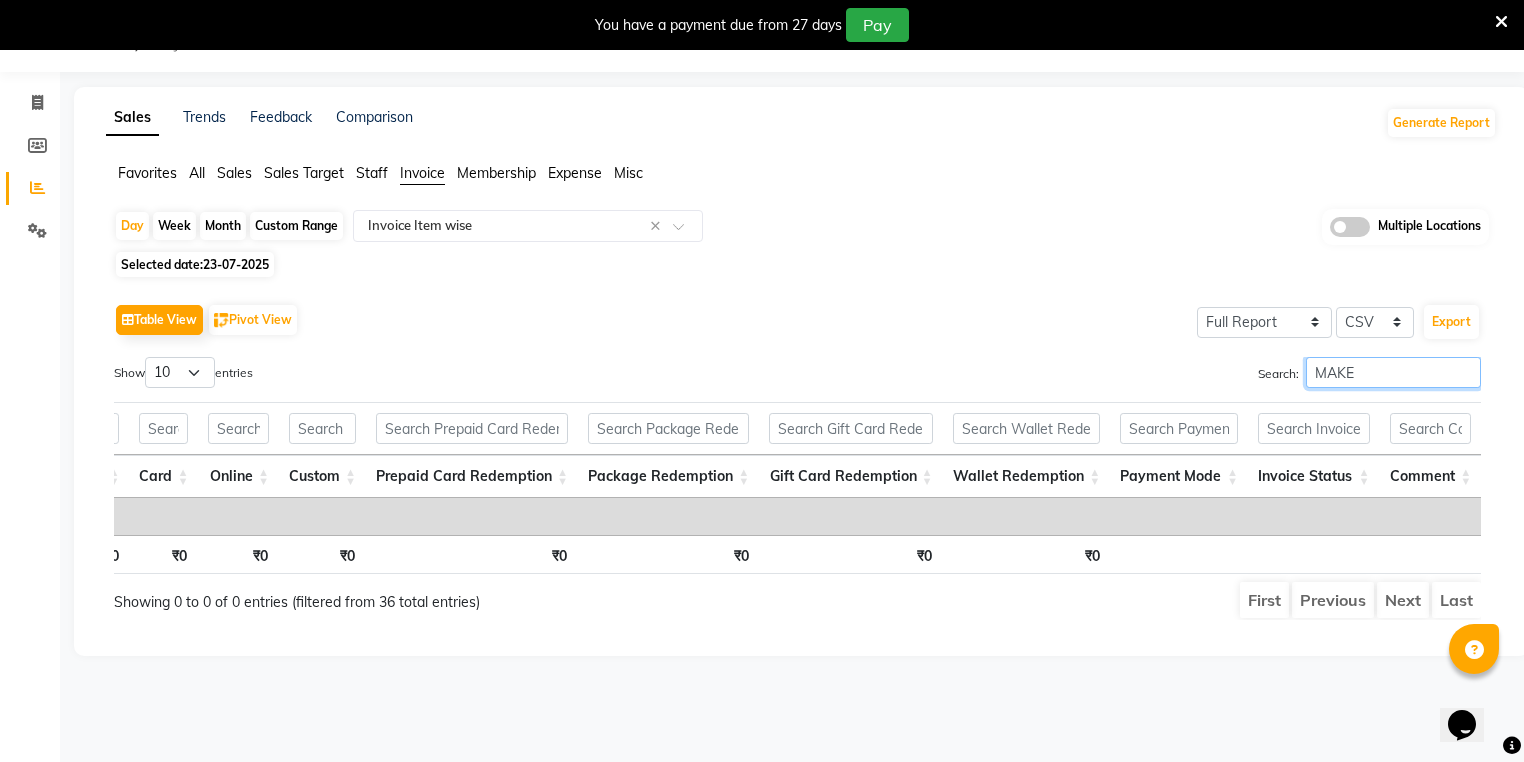 type on "MAKE" 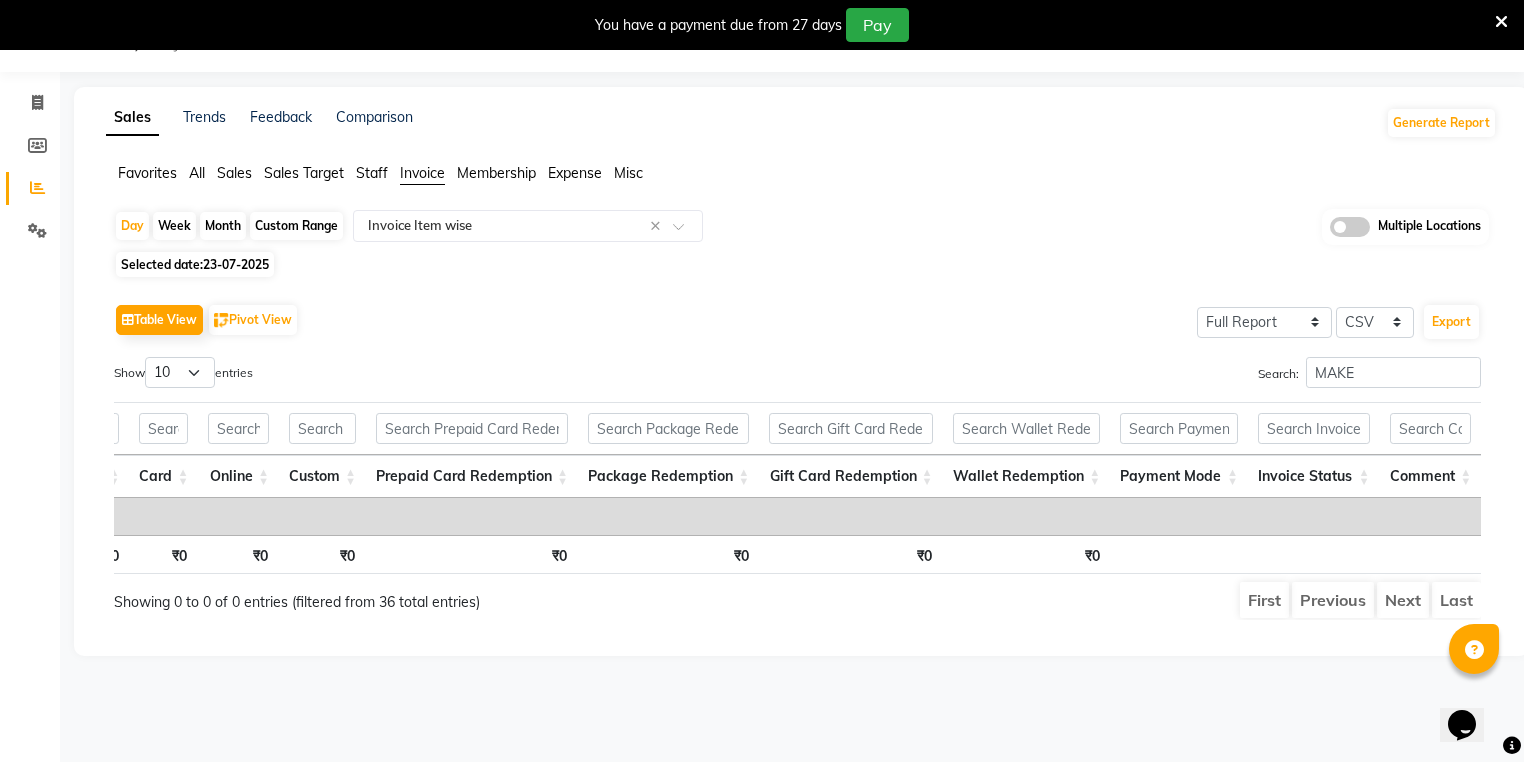 click on "Sales" 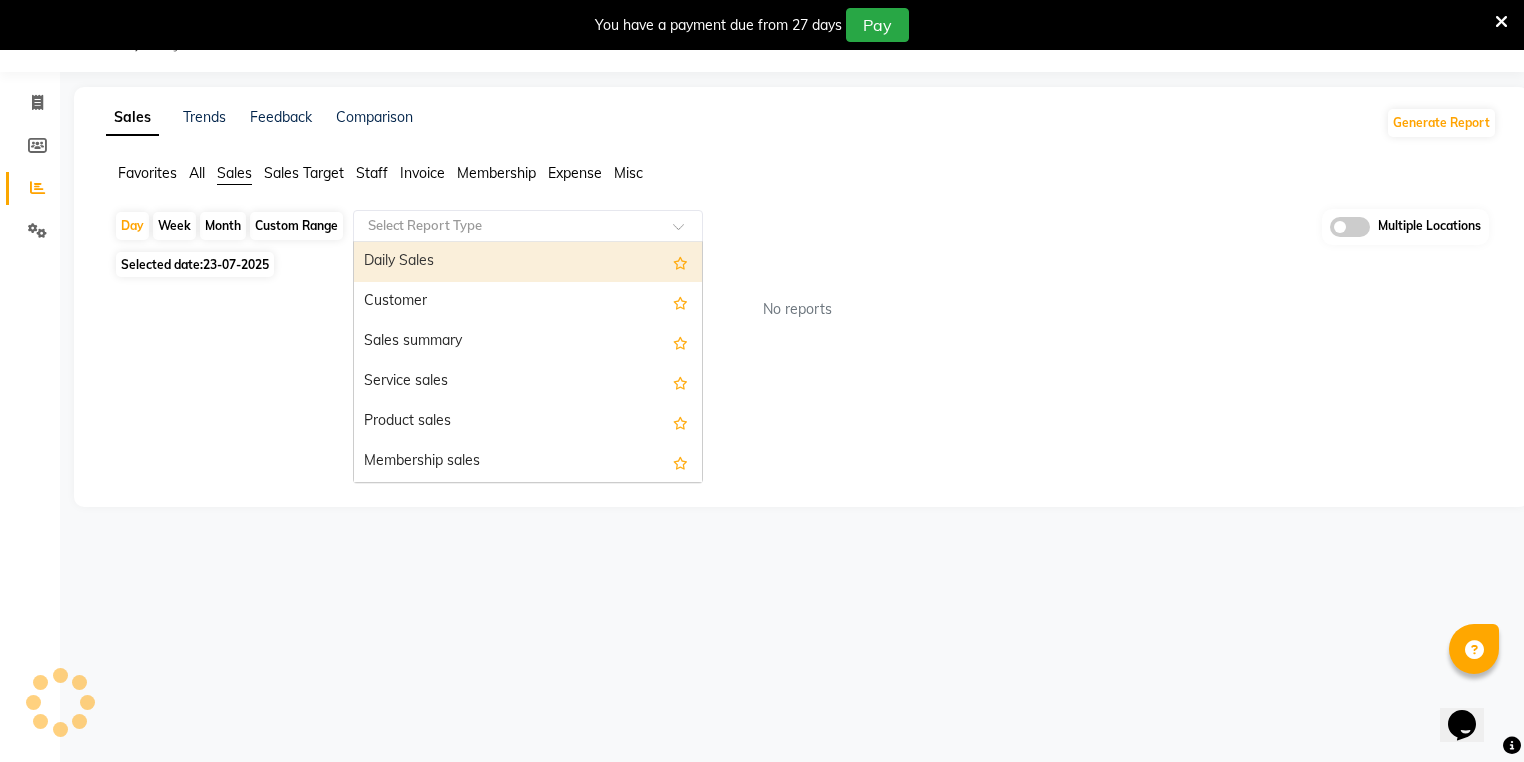 drag, startPoint x: 516, startPoint y: 238, endPoint x: 494, endPoint y: 260, distance: 31.112698 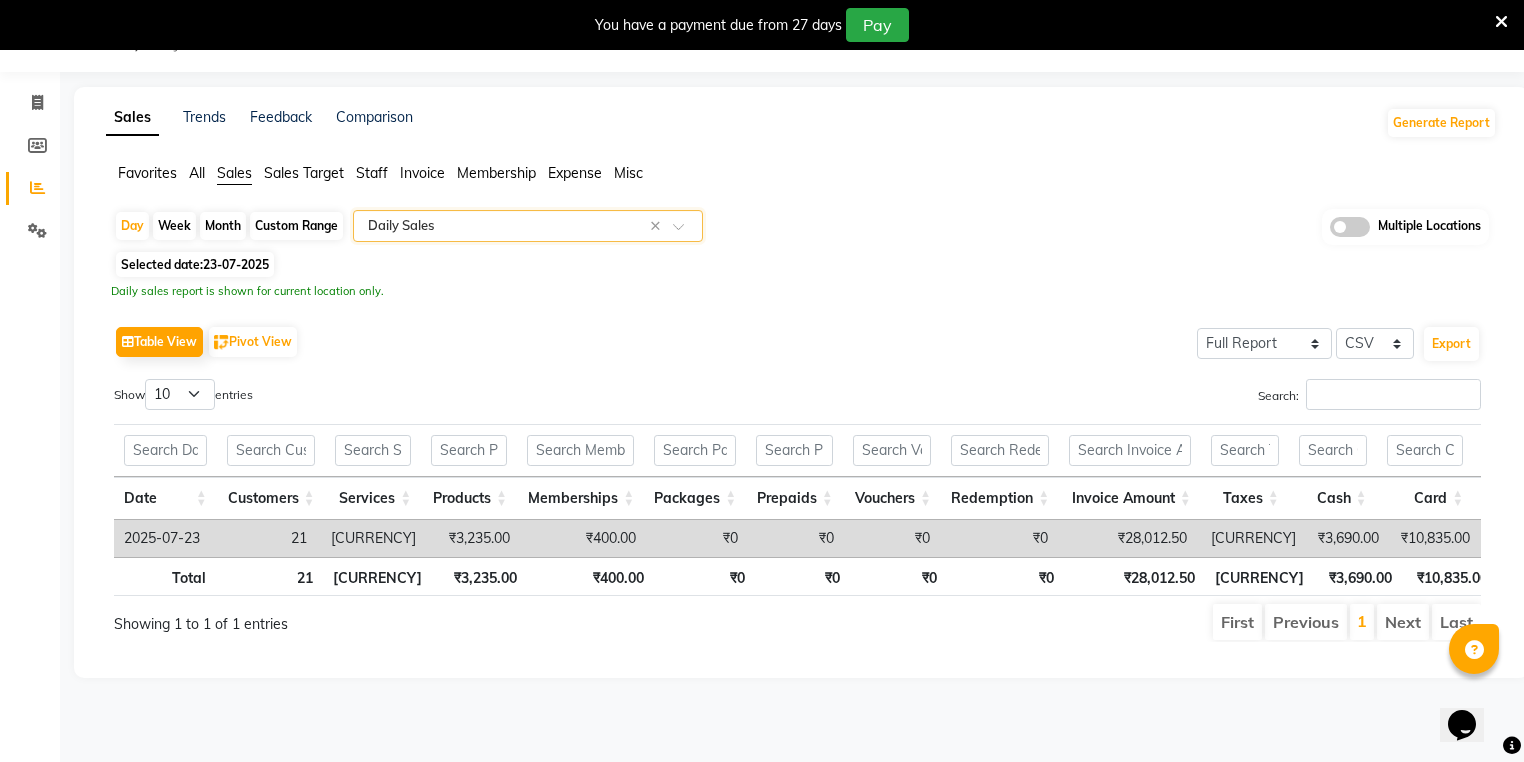 drag, startPoint x: 438, startPoint y: 172, endPoint x: 440, endPoint y: 217, distance: 45.044422 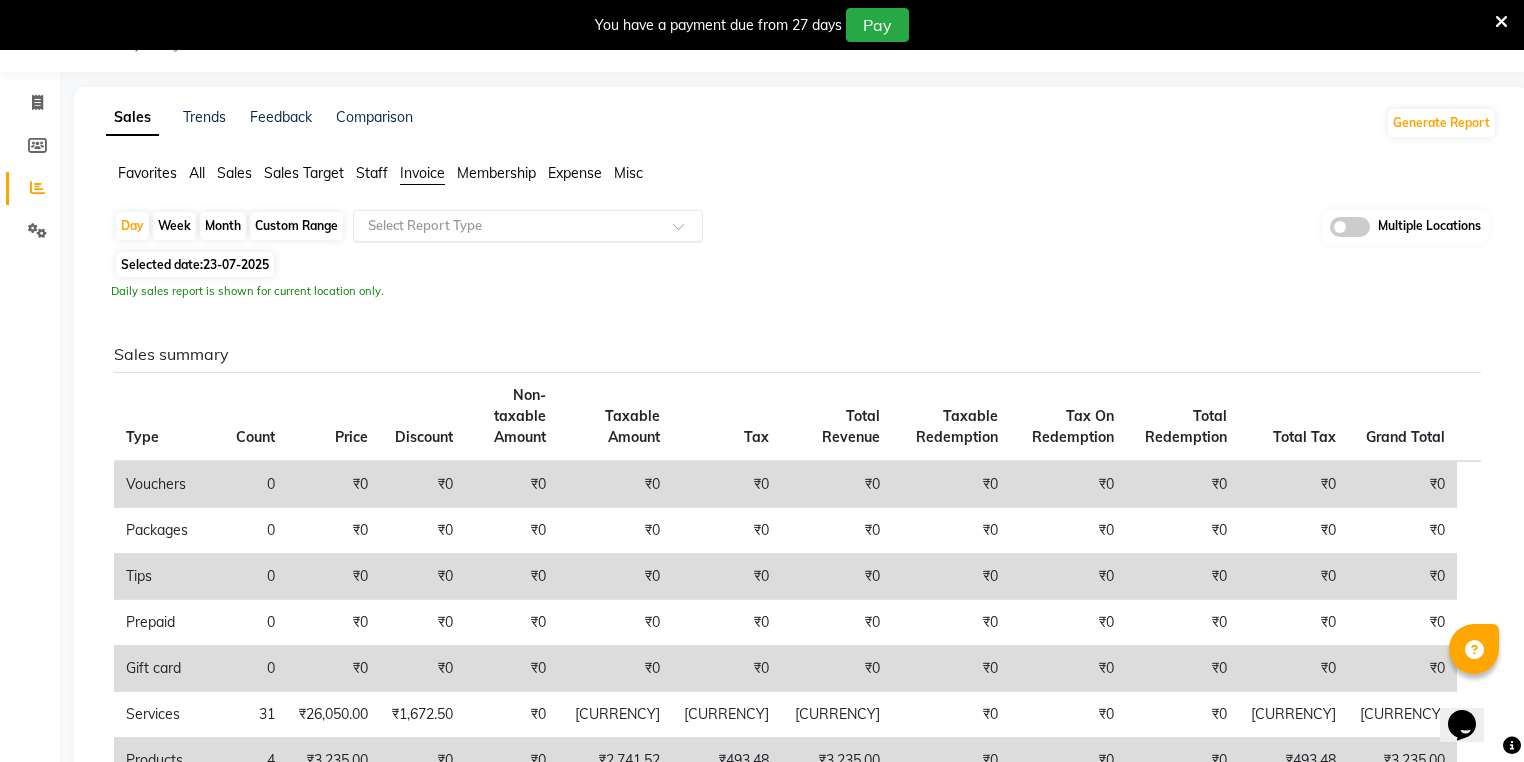click 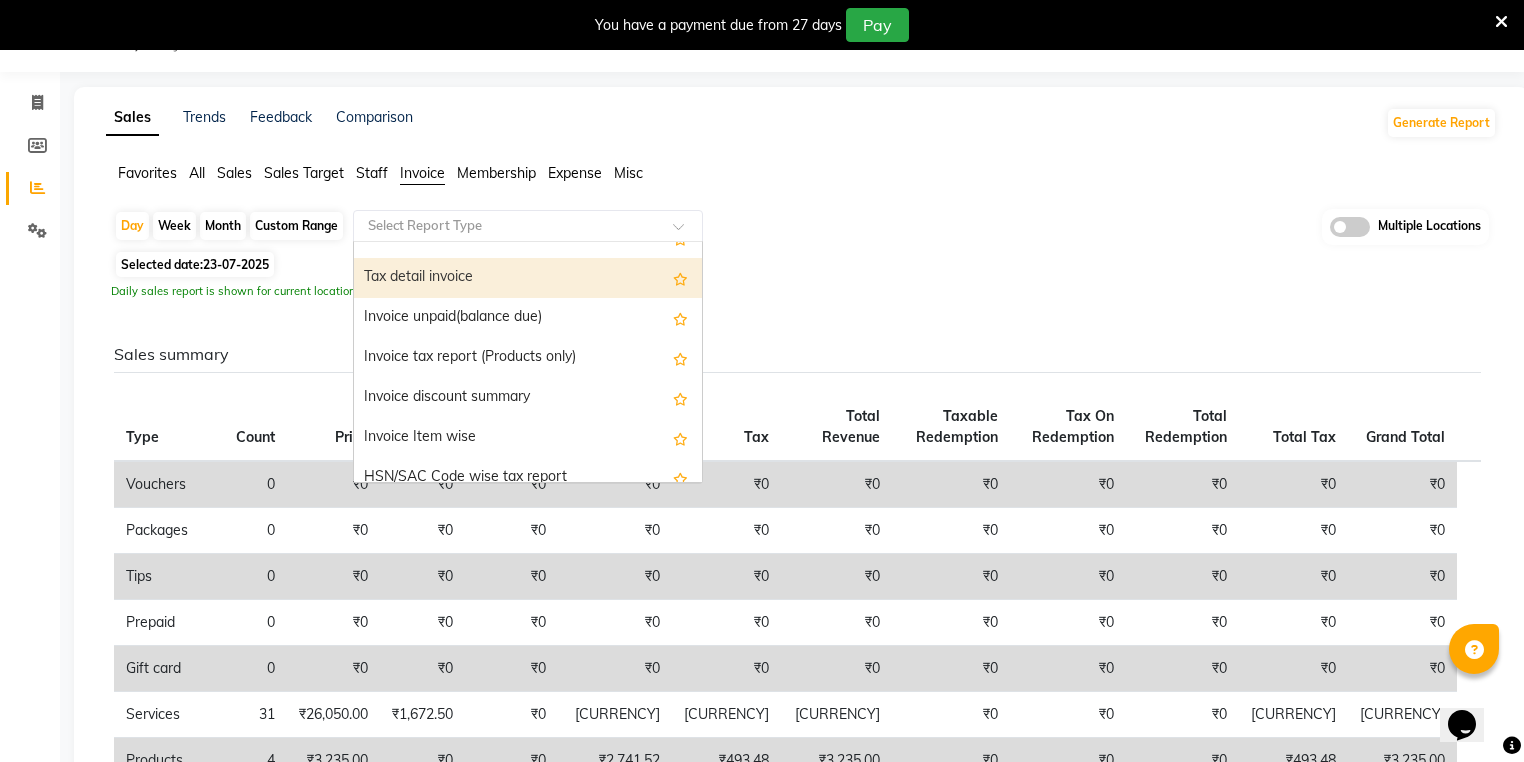 scroll, scrollTop: 160, scrollLeft: 0, axis: vertical 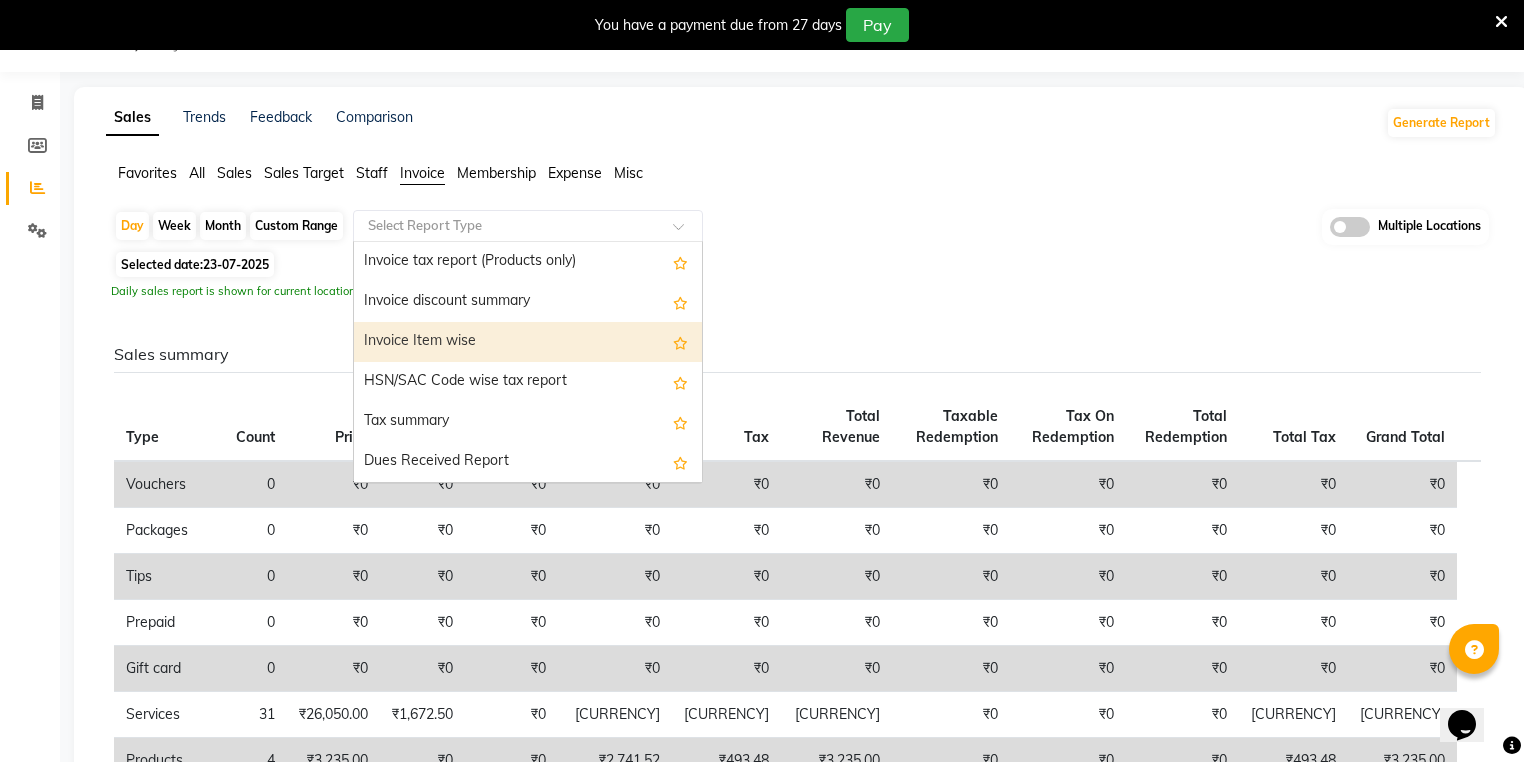 click on "Invoice Item wise" at bounding box center [528, 342] 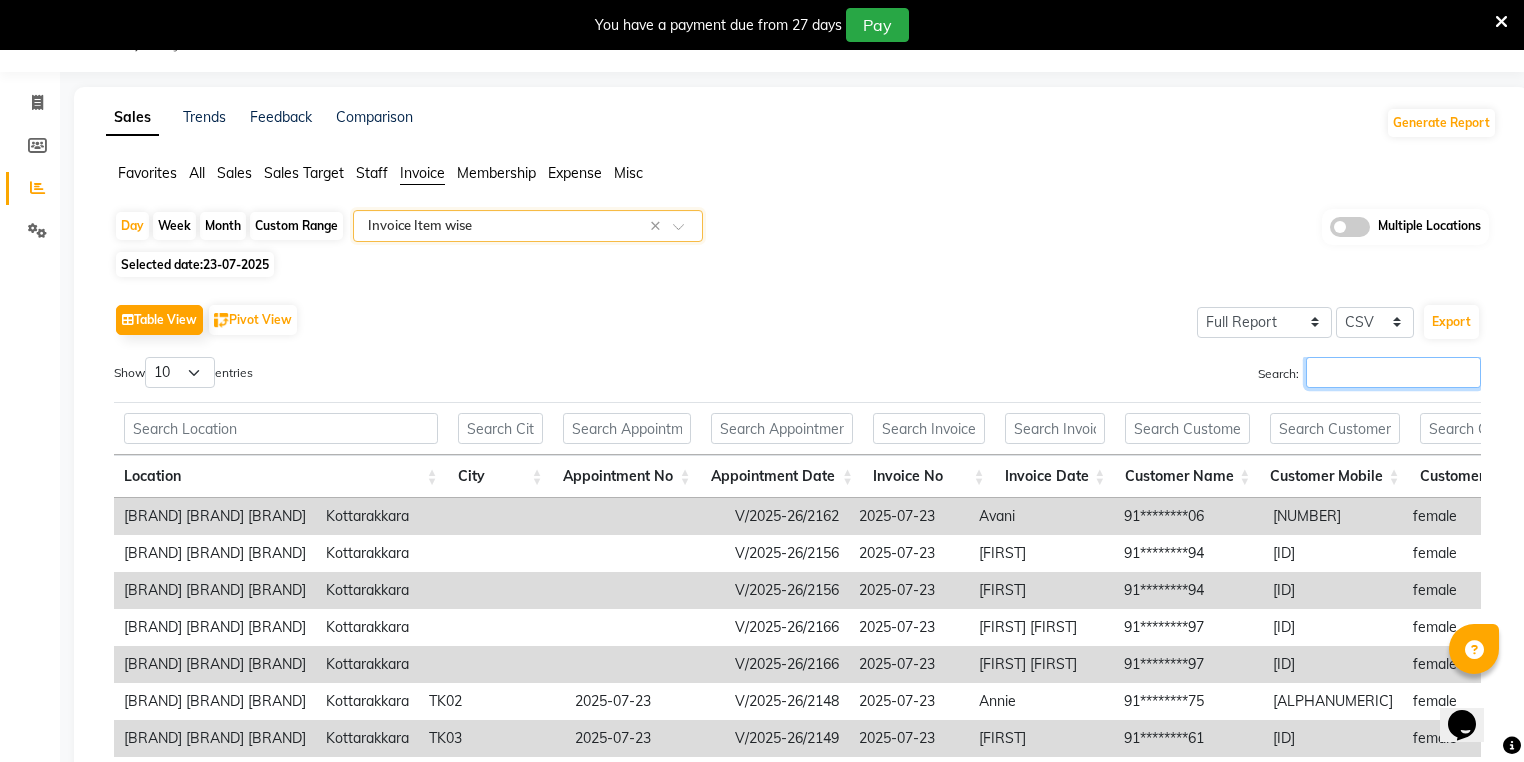 click on "Search:" at bounding box center [1393, 372] 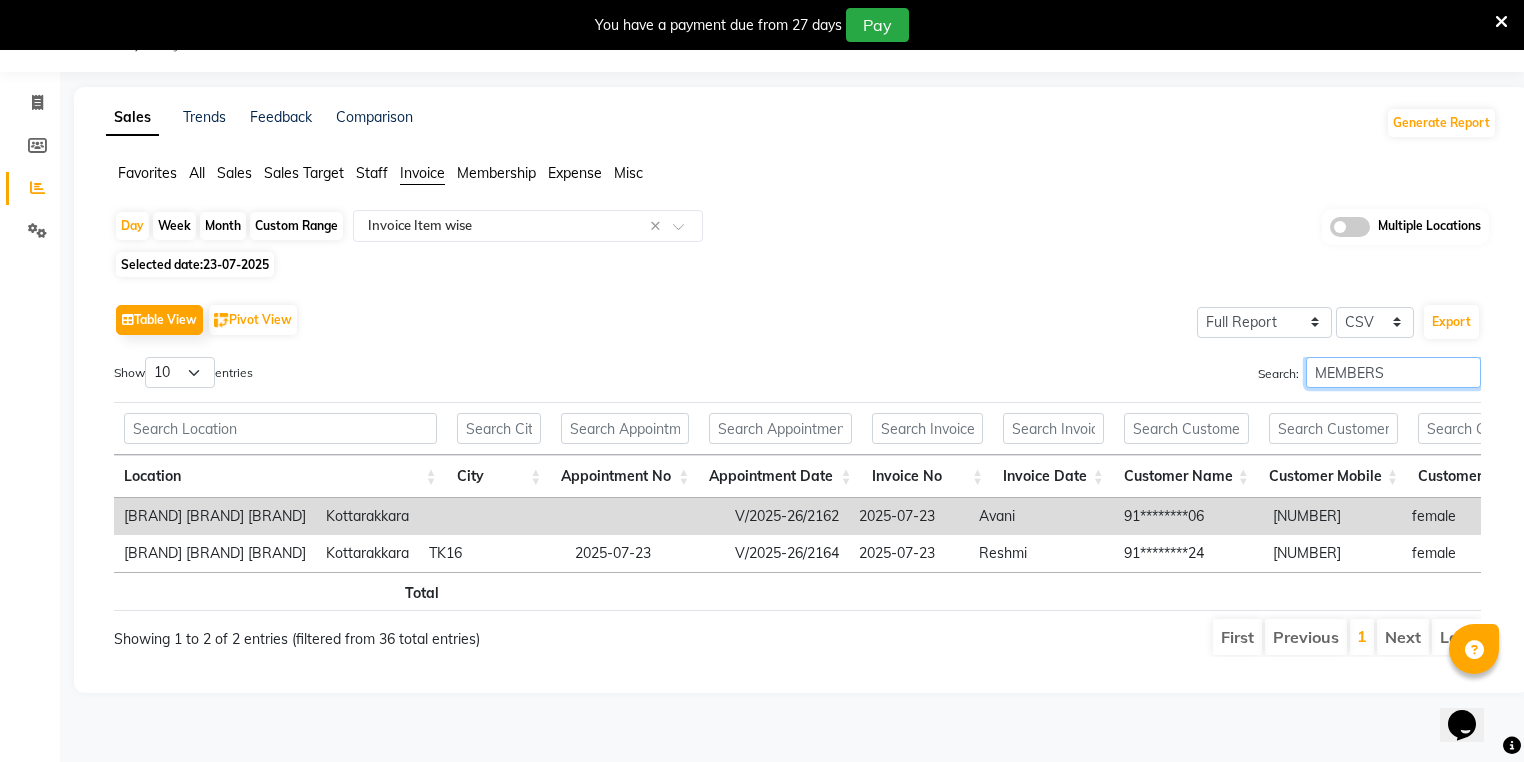 scroll, scrollTop: 0, scrollLeft: 4021, axis: horizontal 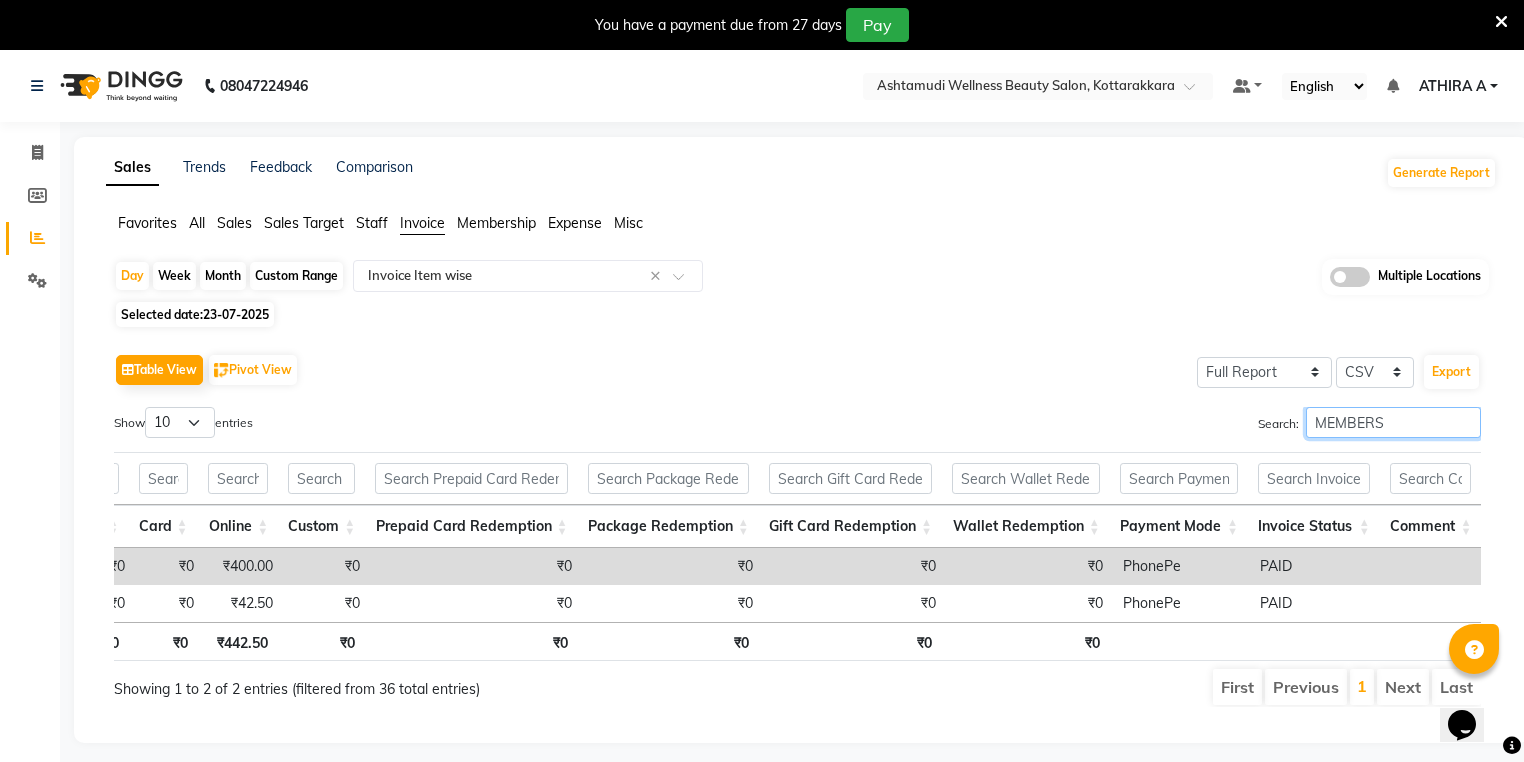 type on "MEMBERS" 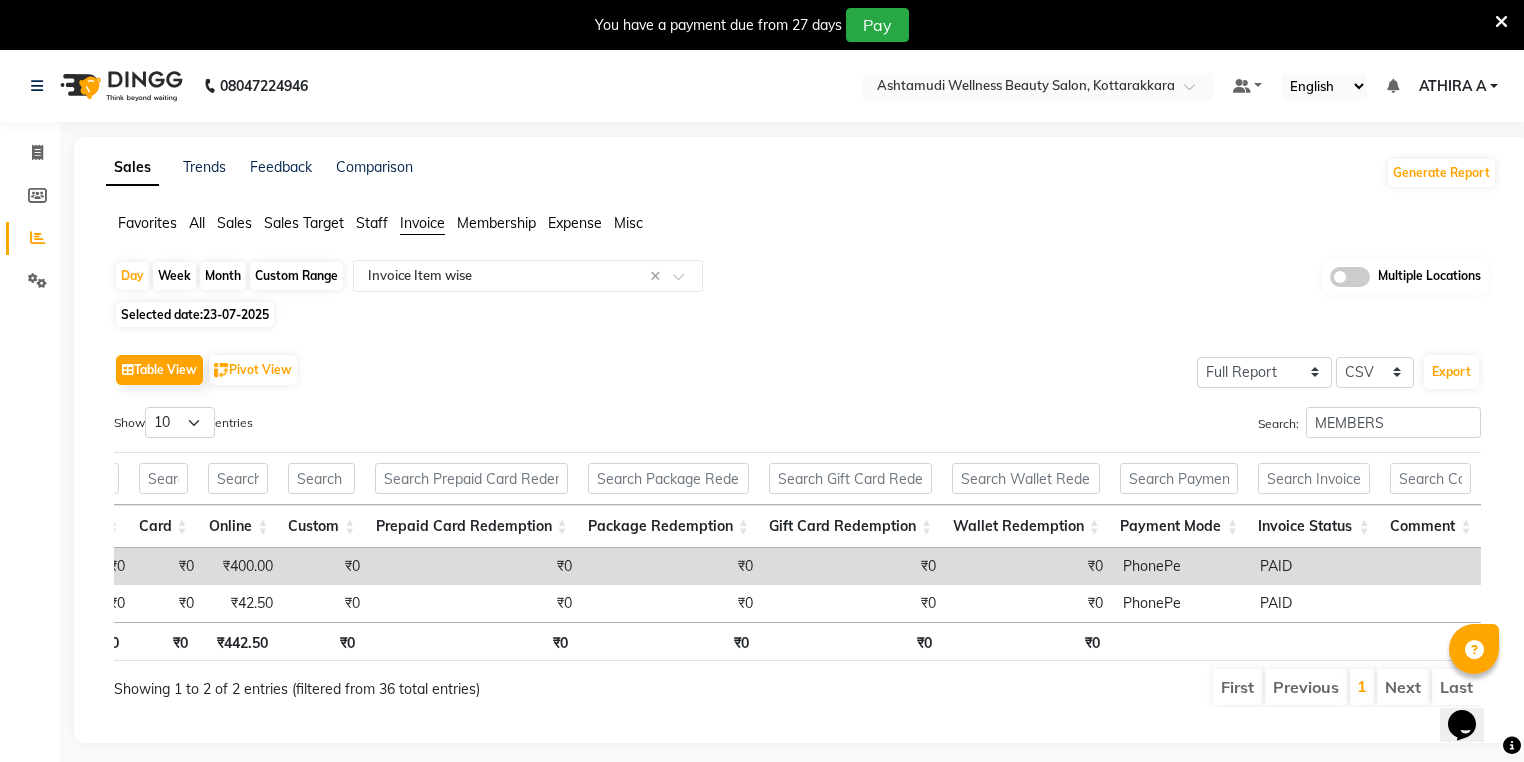 click on "Sales" 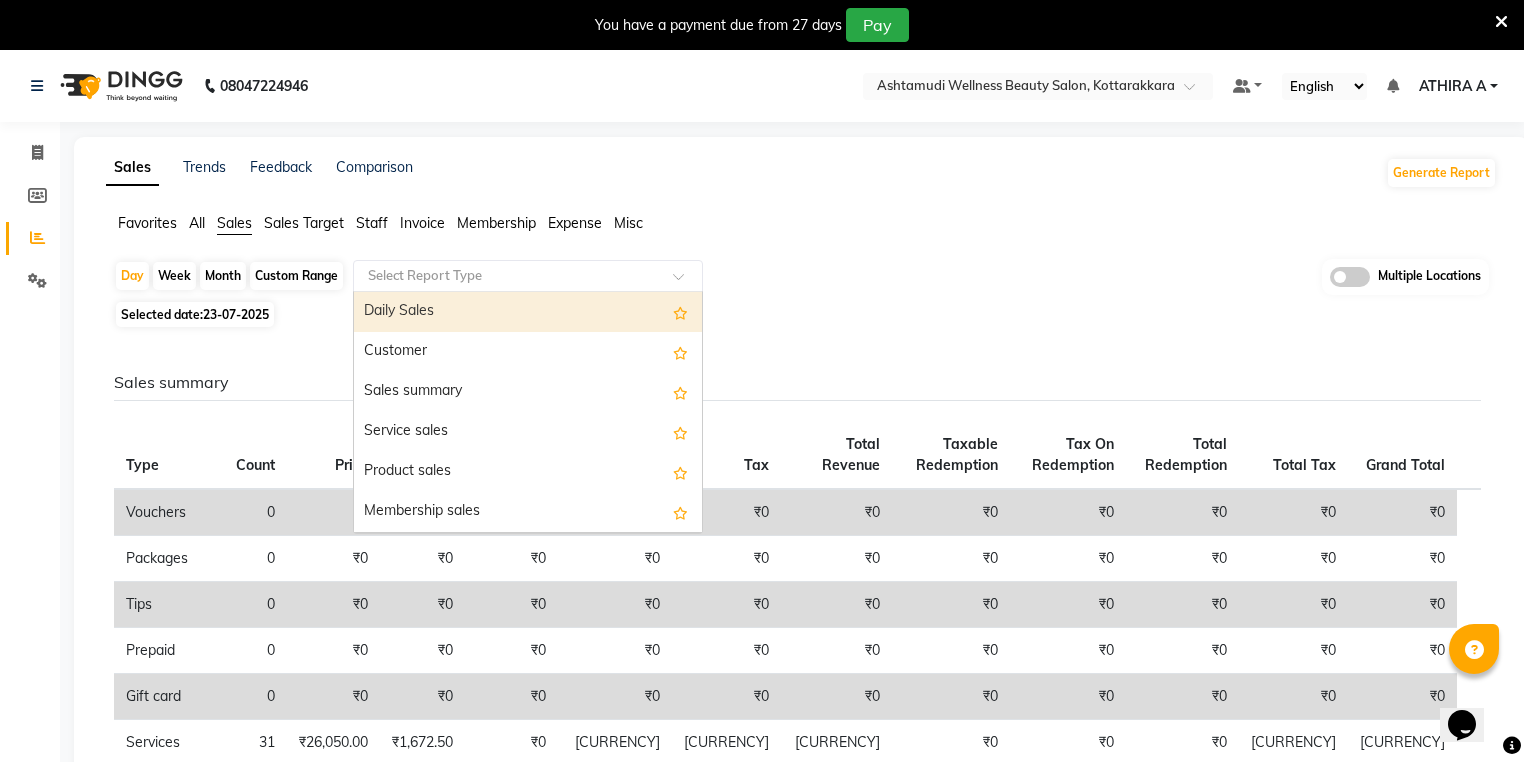 drag, startPoint x: 416, startPoint y: 276, endPoint x: 409, endPoint y: 307, distance: 31.780497 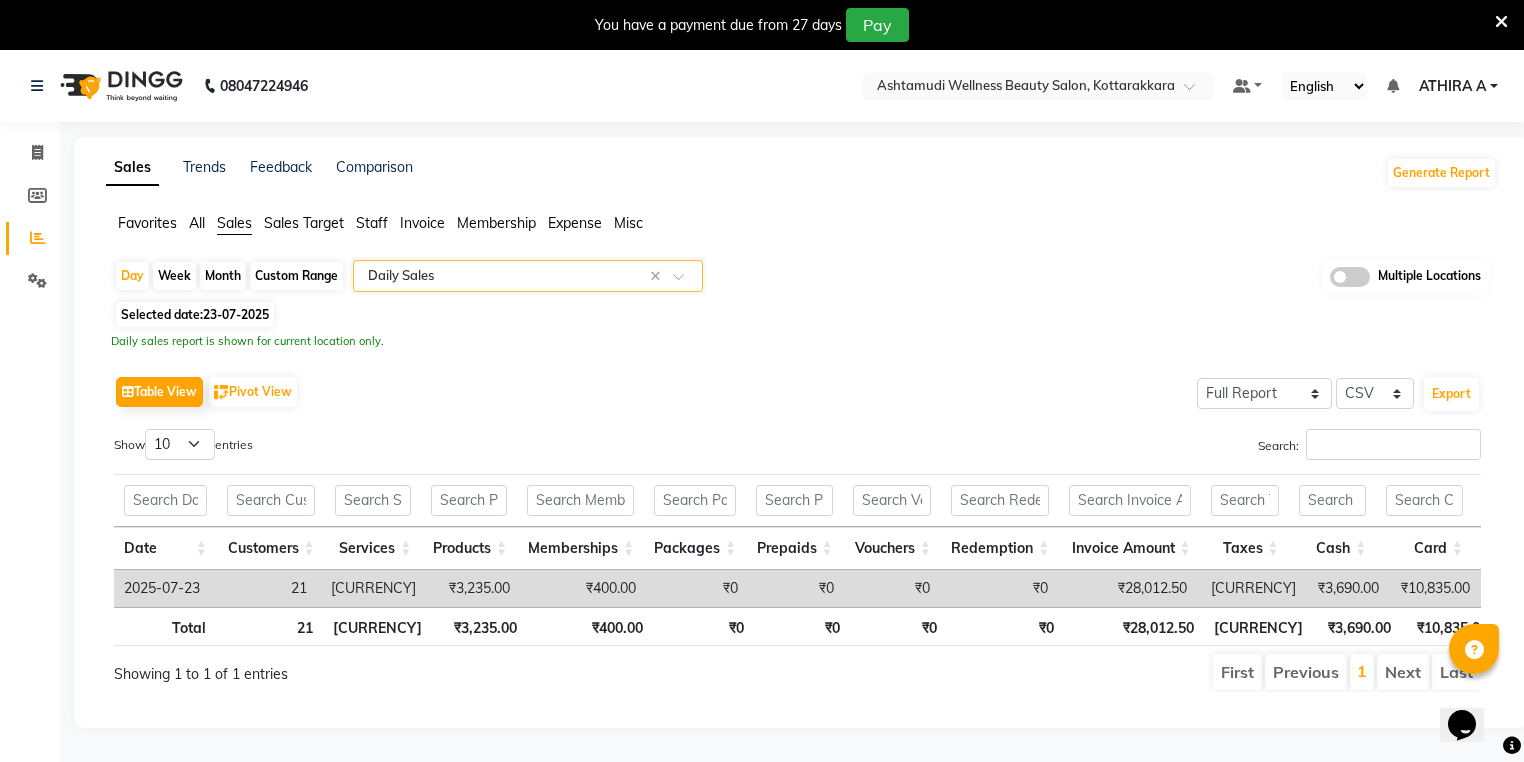 scroll, scrollTop: 0, scrollLeft: 692, axis: horizontal 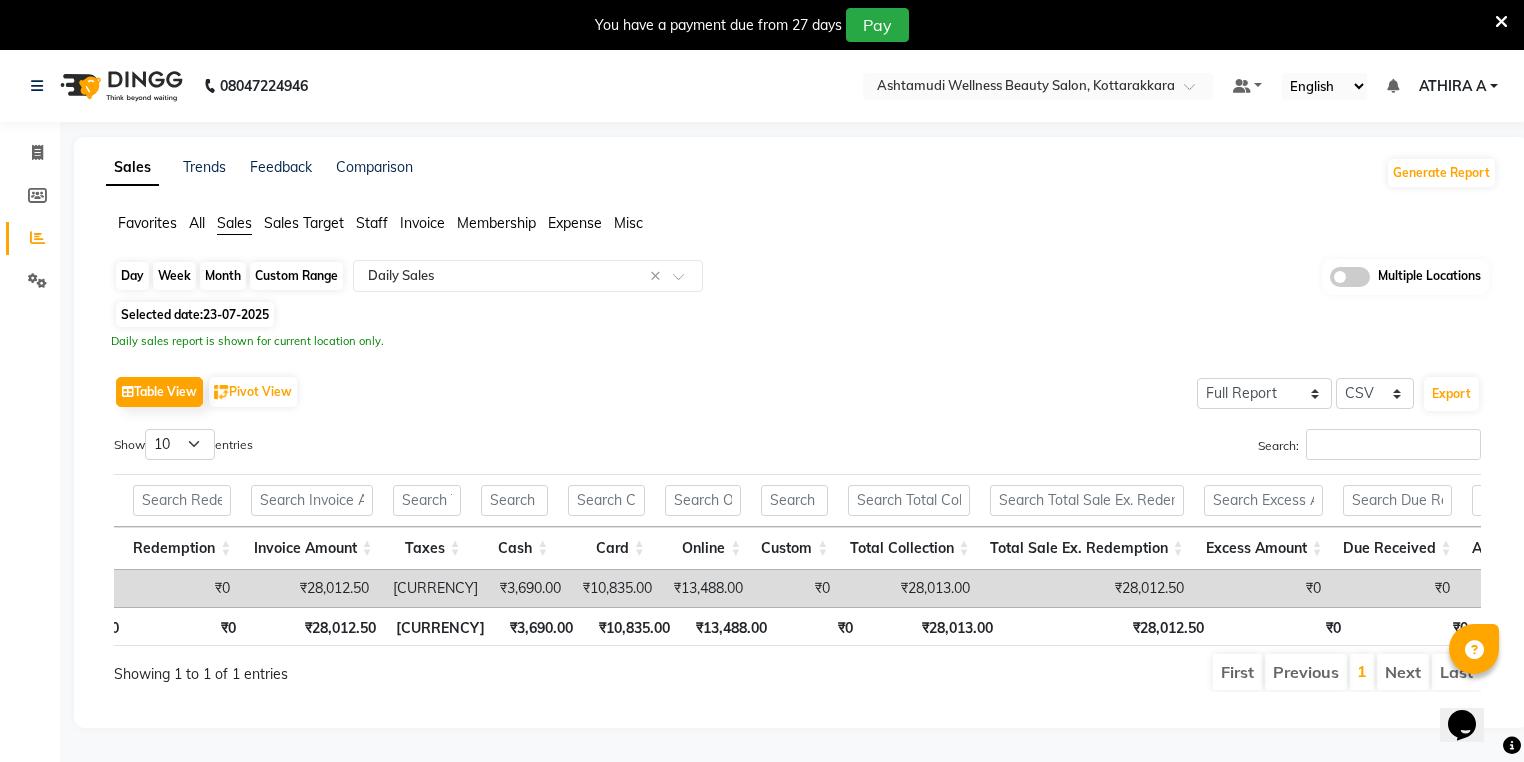 click on "Day" 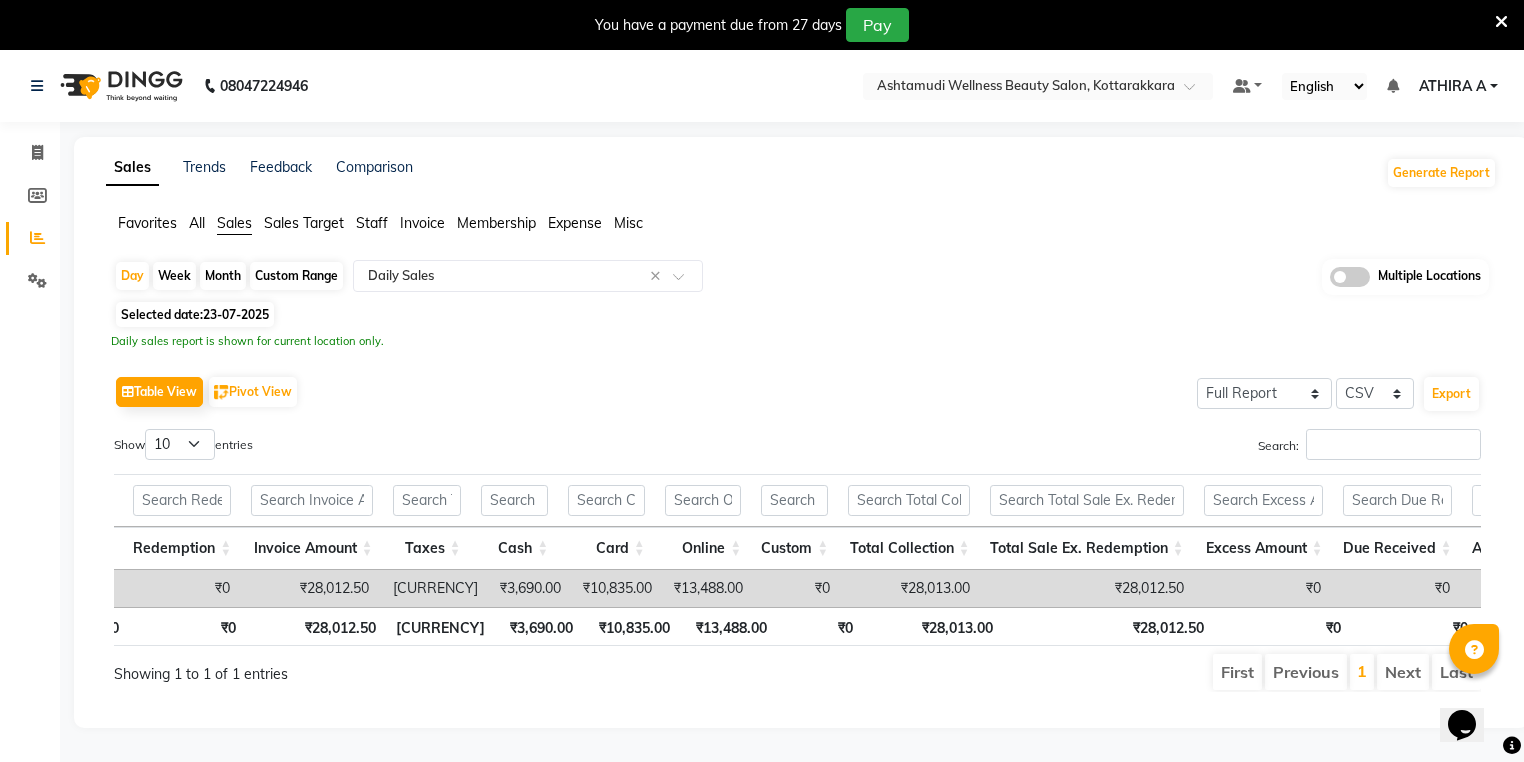select on "7" 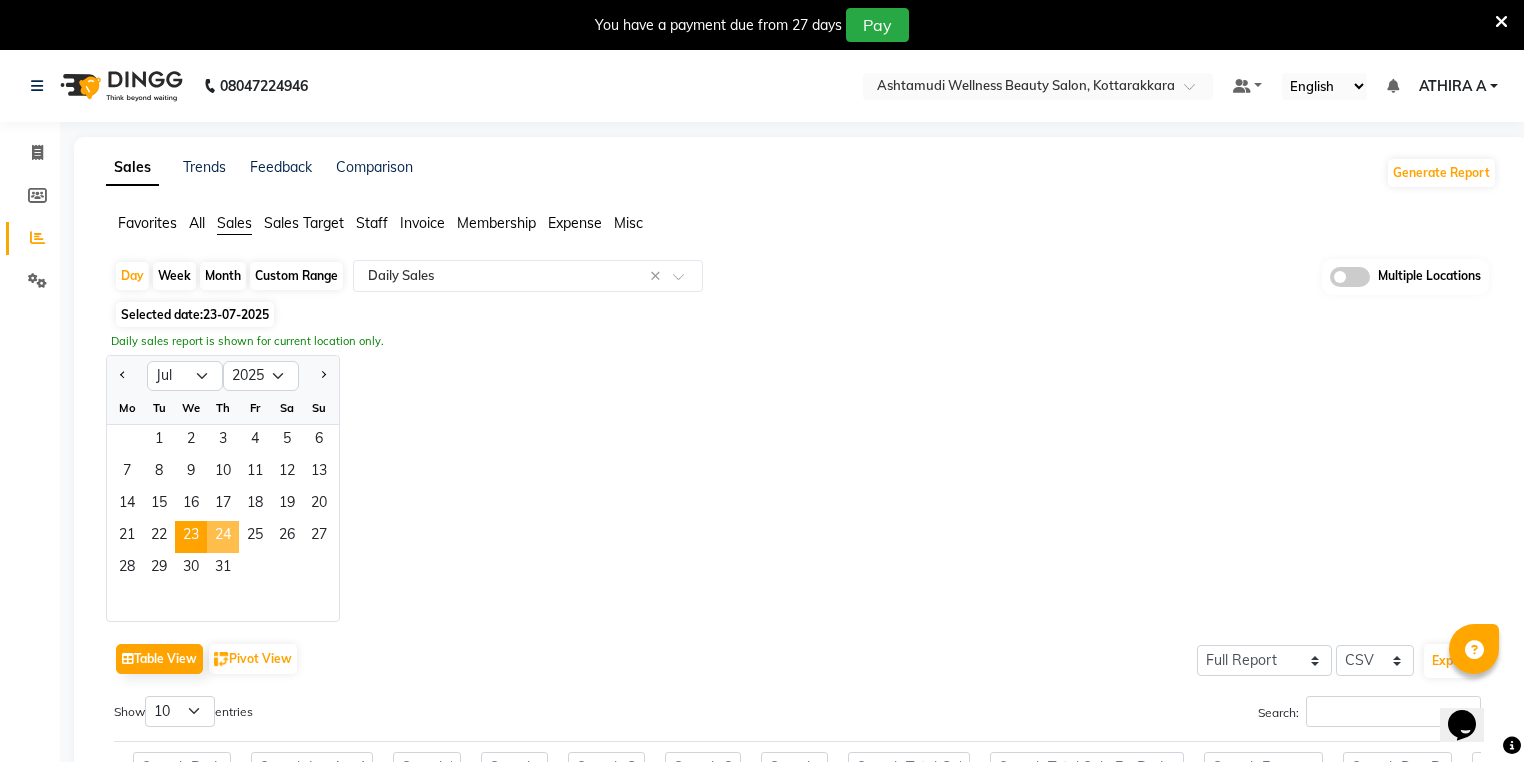 click on "24" 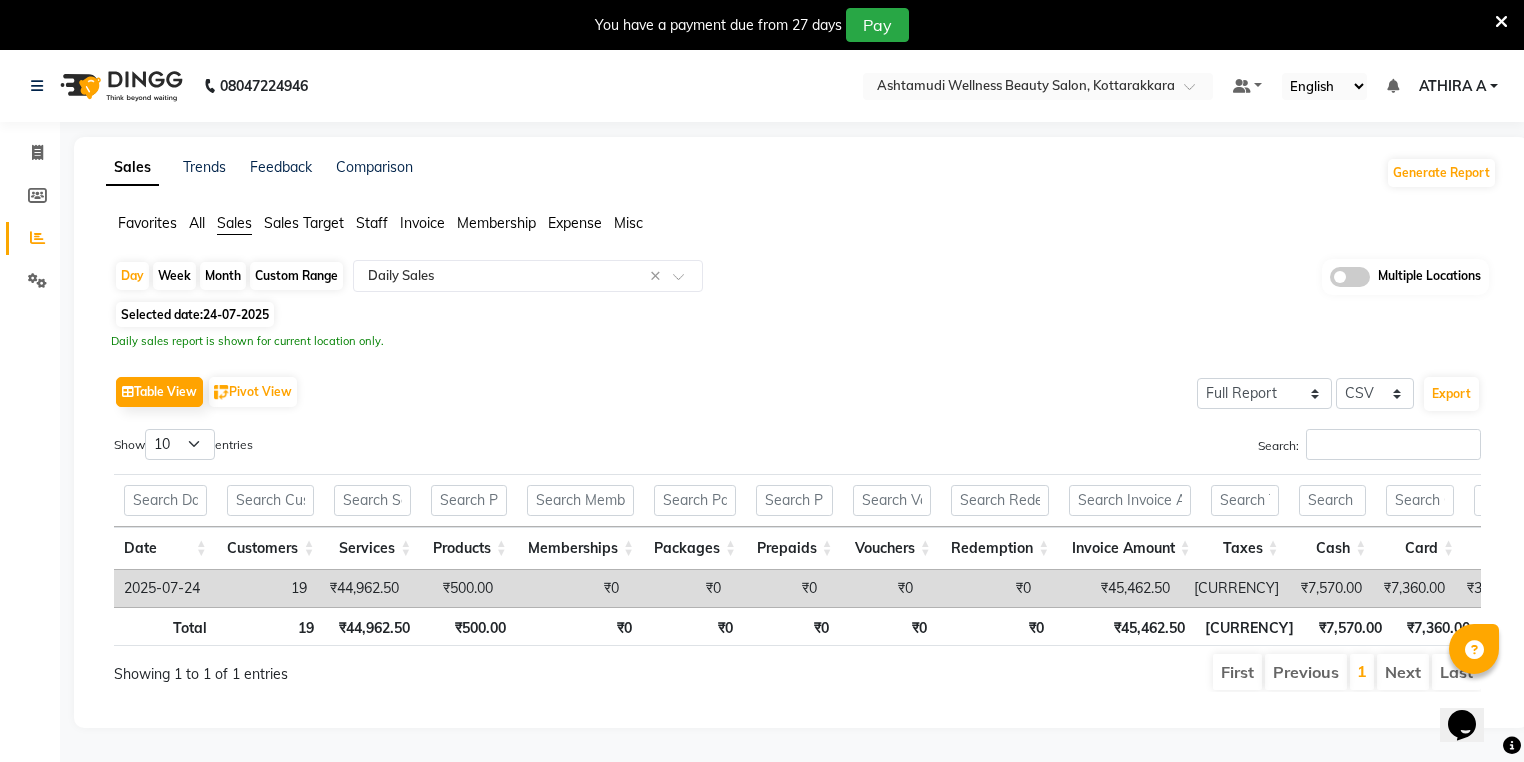click on "Invoice" 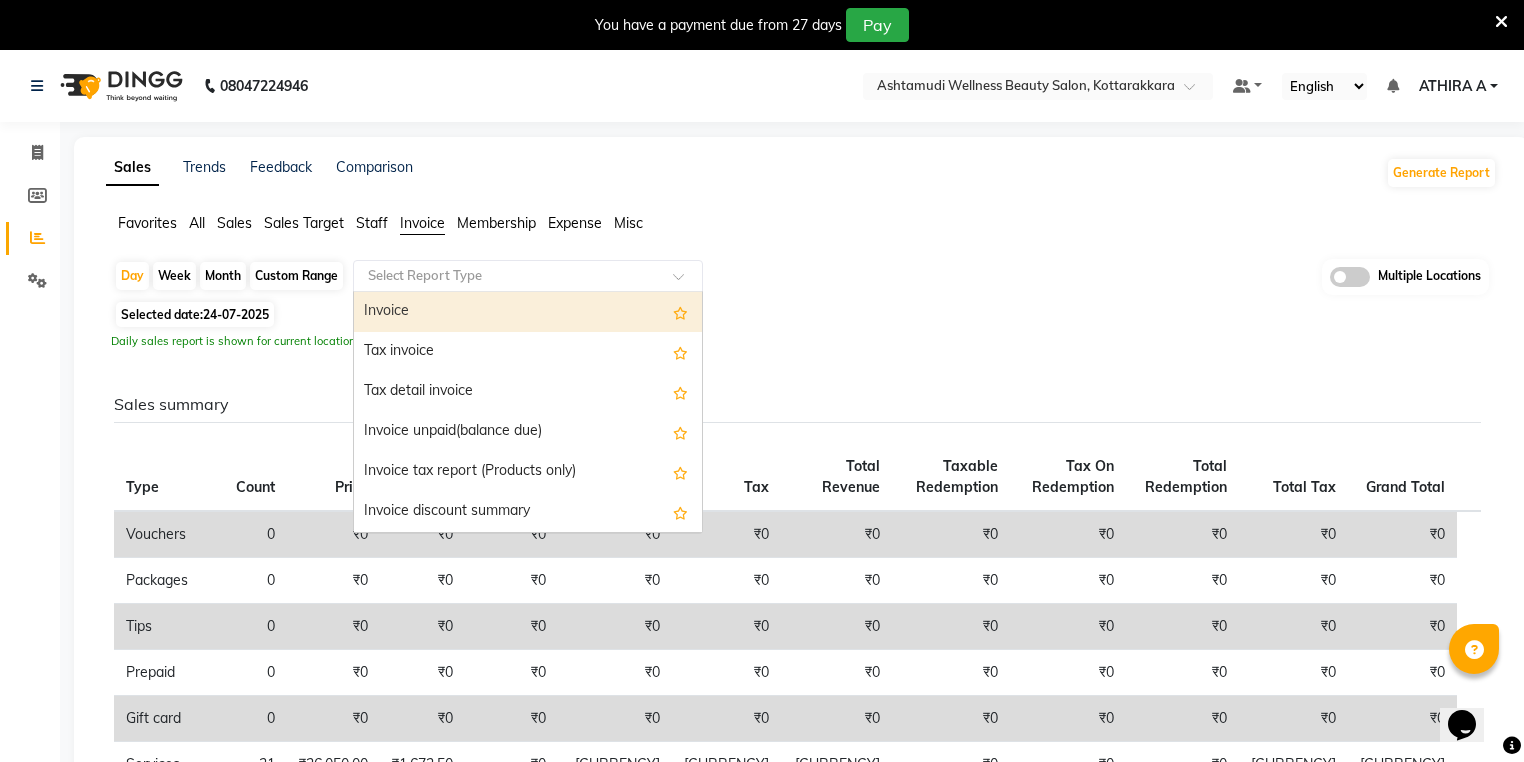 click 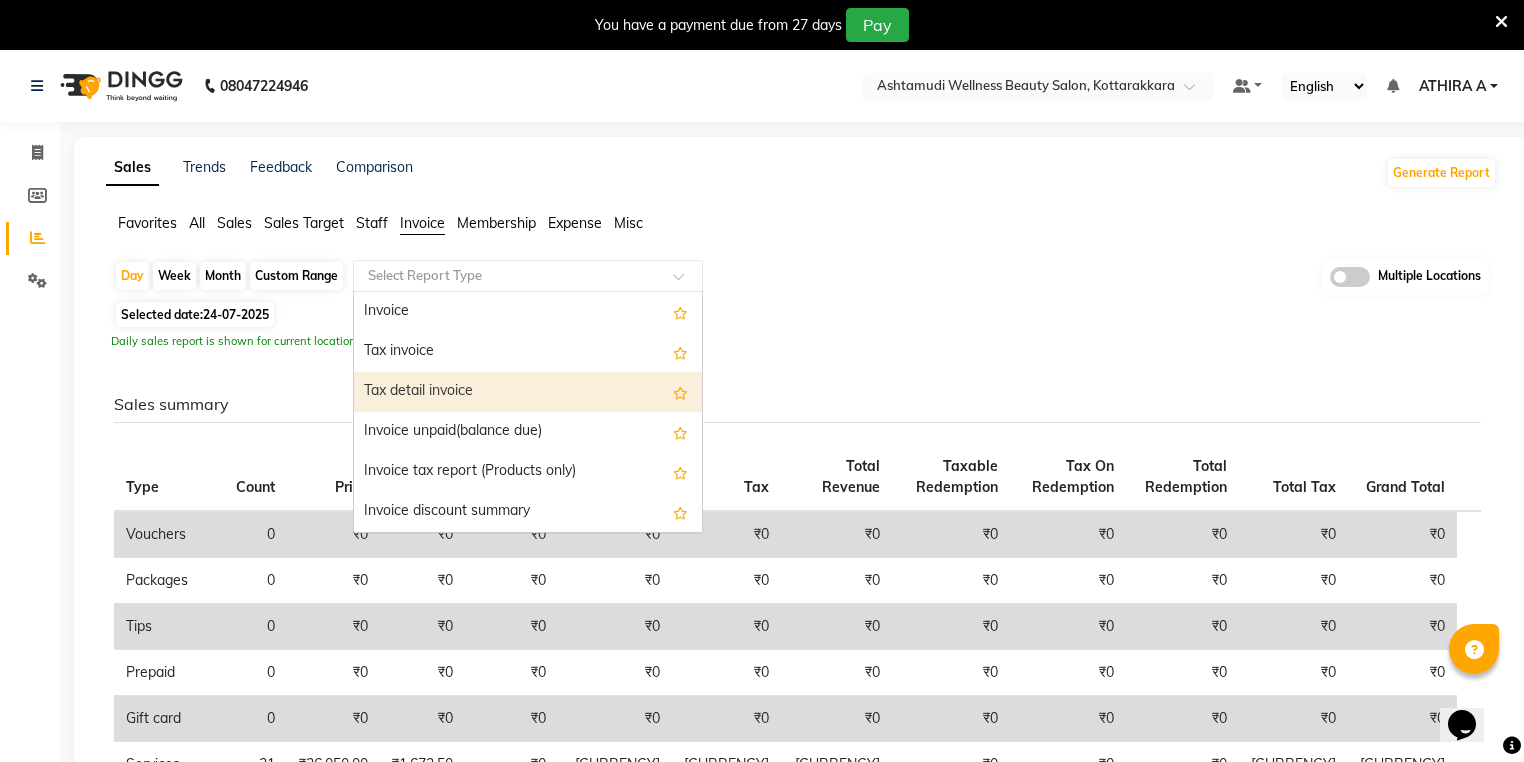scroll, scrollTop: 80, scrollLeft: 0, axis: vertical 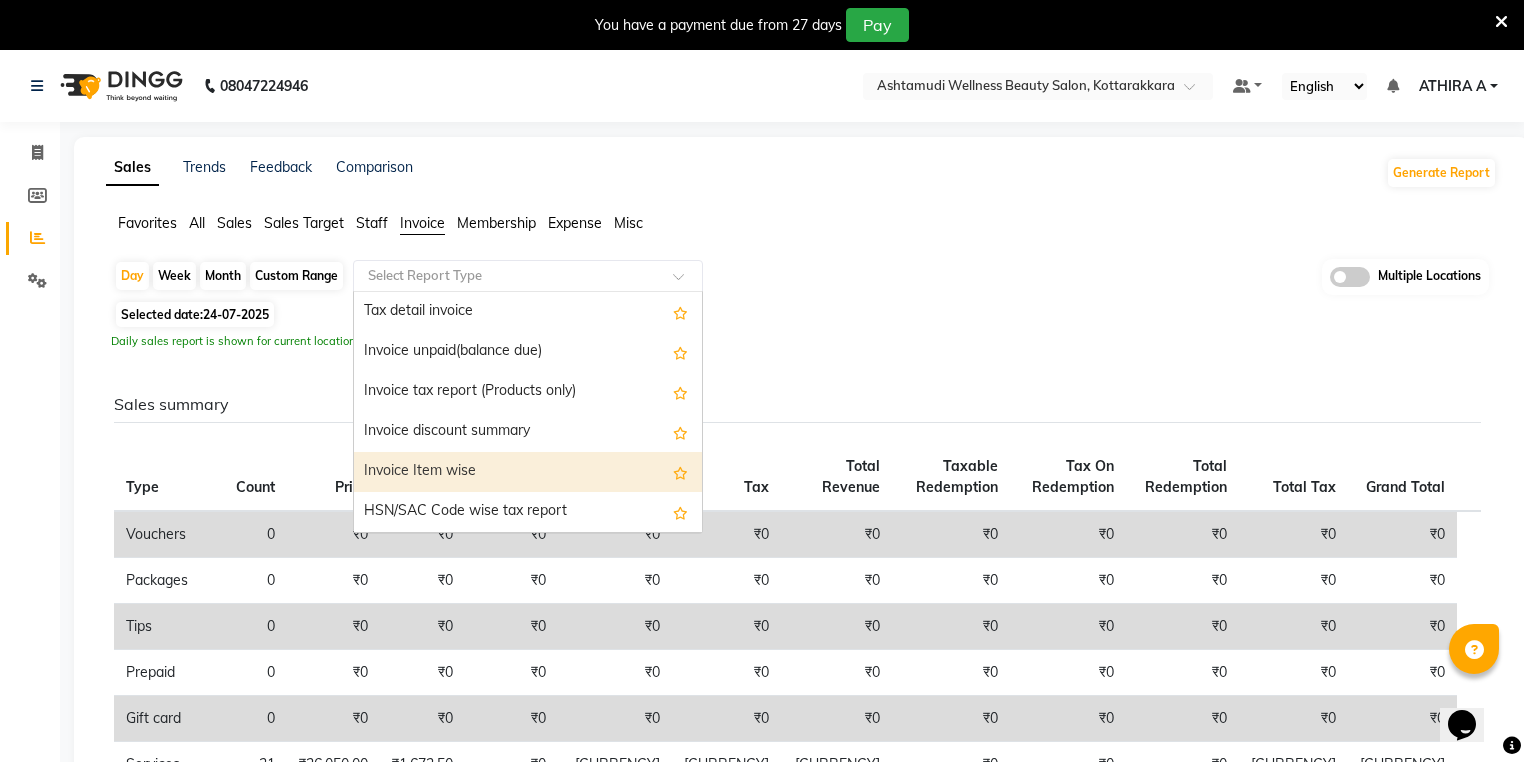 click on "Invoice Item wise" at bounding box center [528, 472] 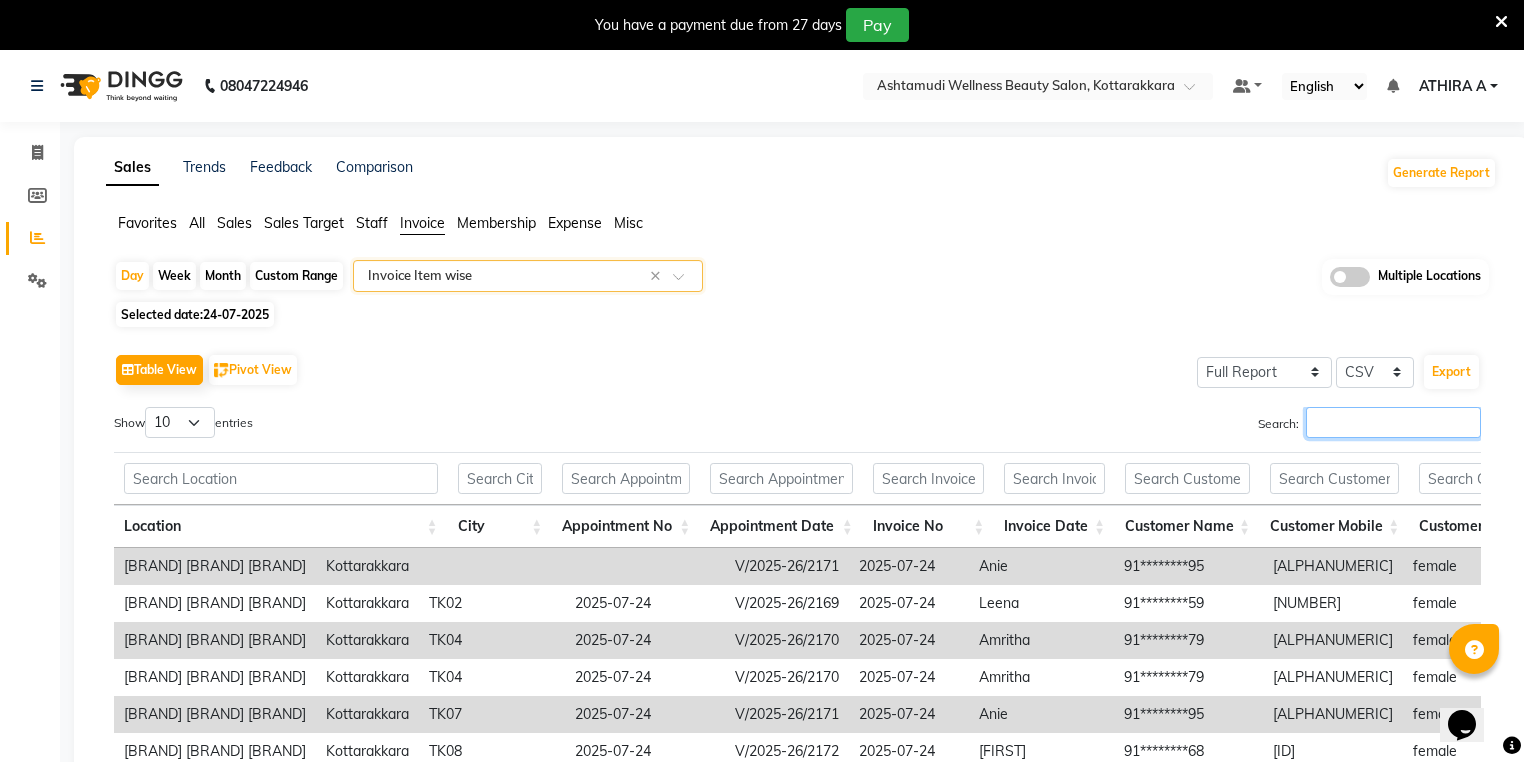 click on "Search:" at bounding box center (1393, 422) 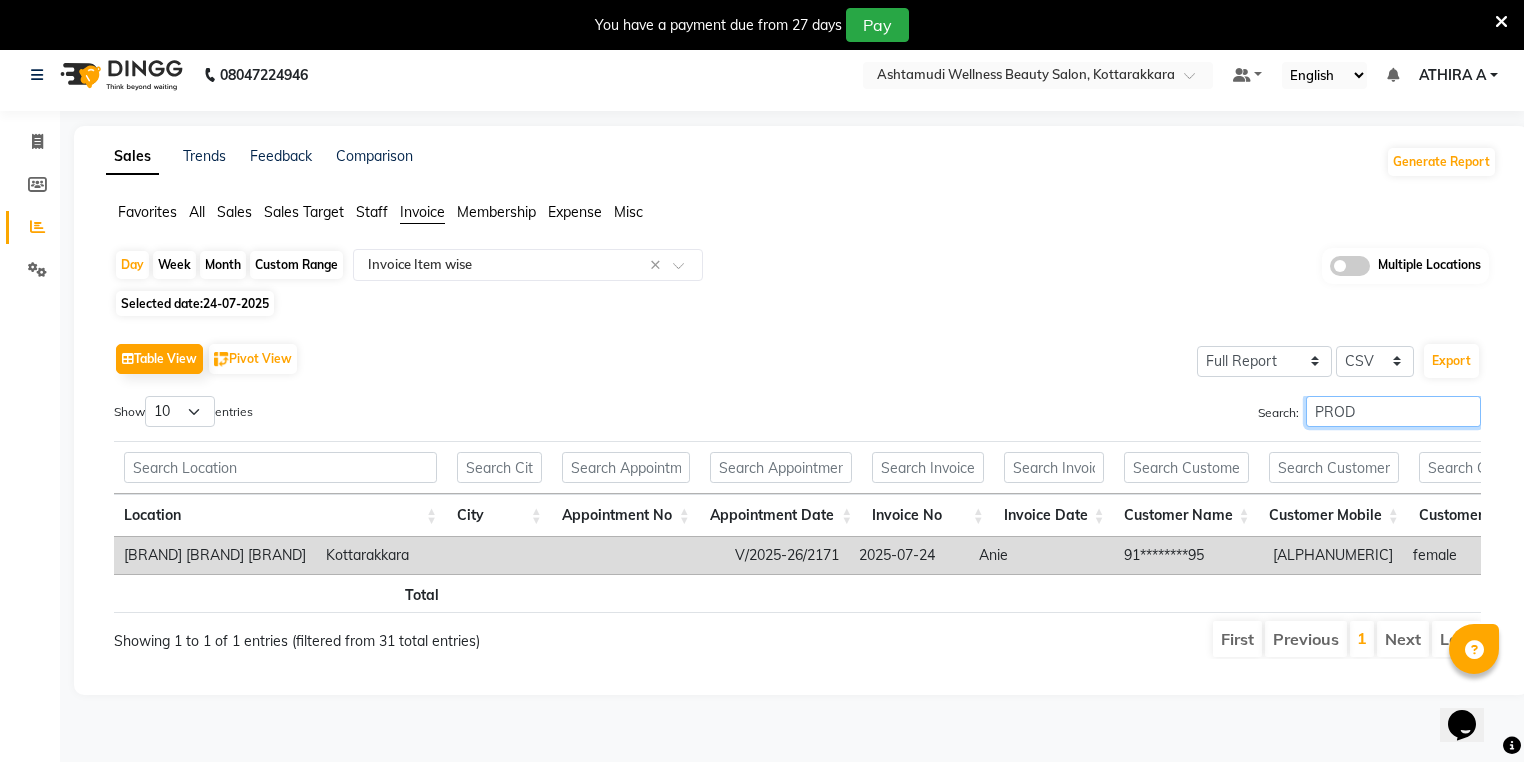 scroll, scrollTop: 50, scrollLeft: 0, axis: vertical 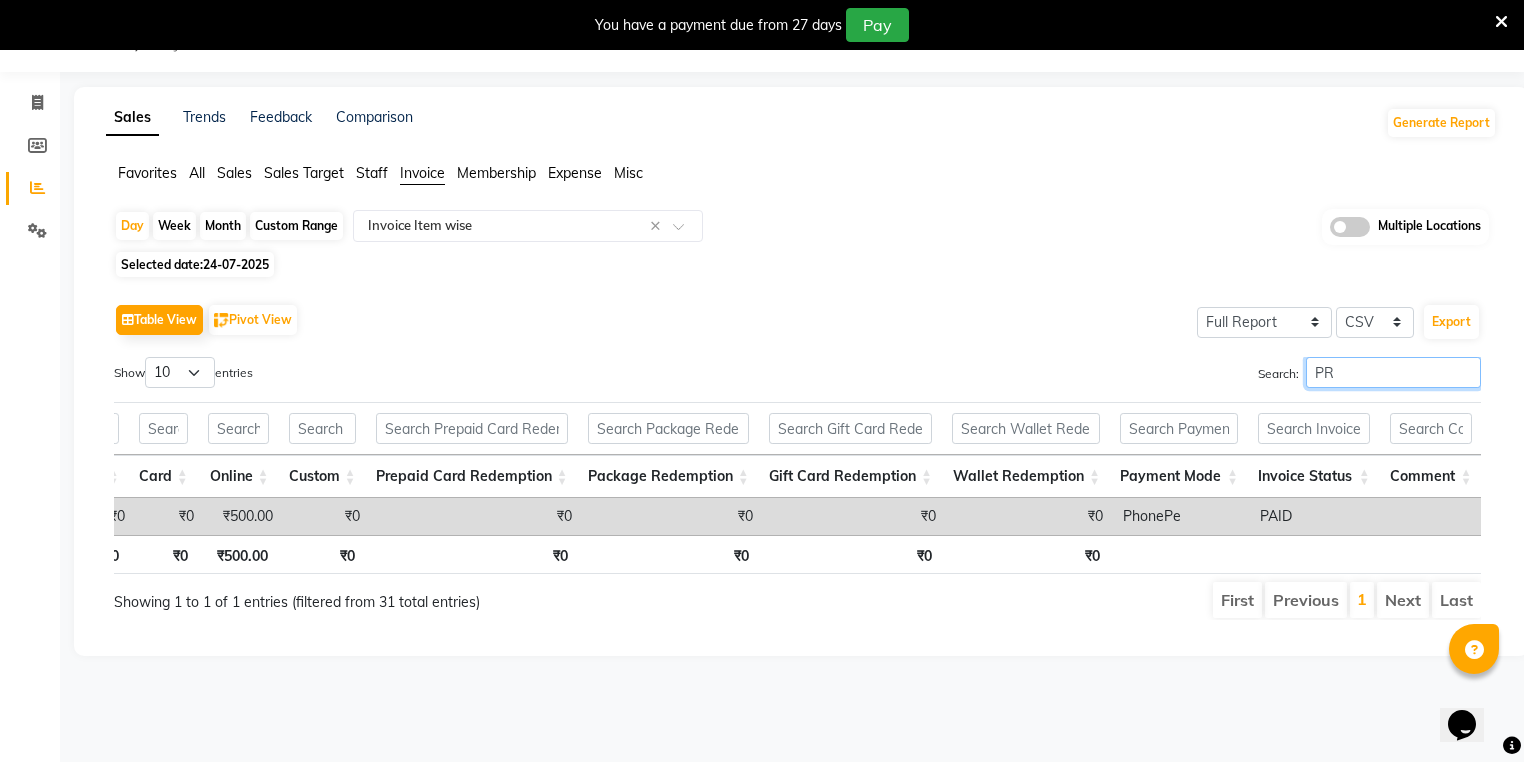 type on "P" 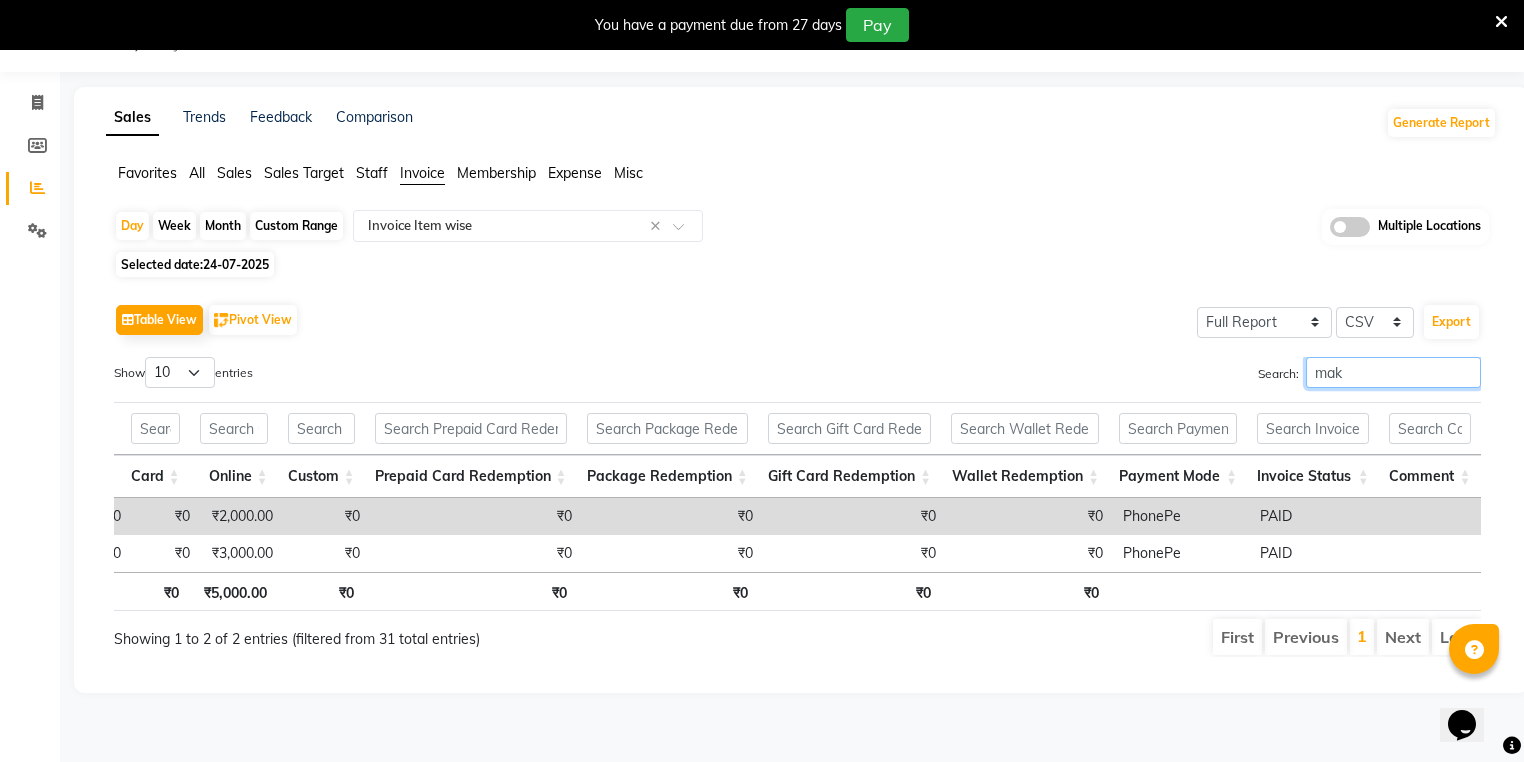 scroll, scrollTop: 0, scrollLeft: 4073, axis: horizontal 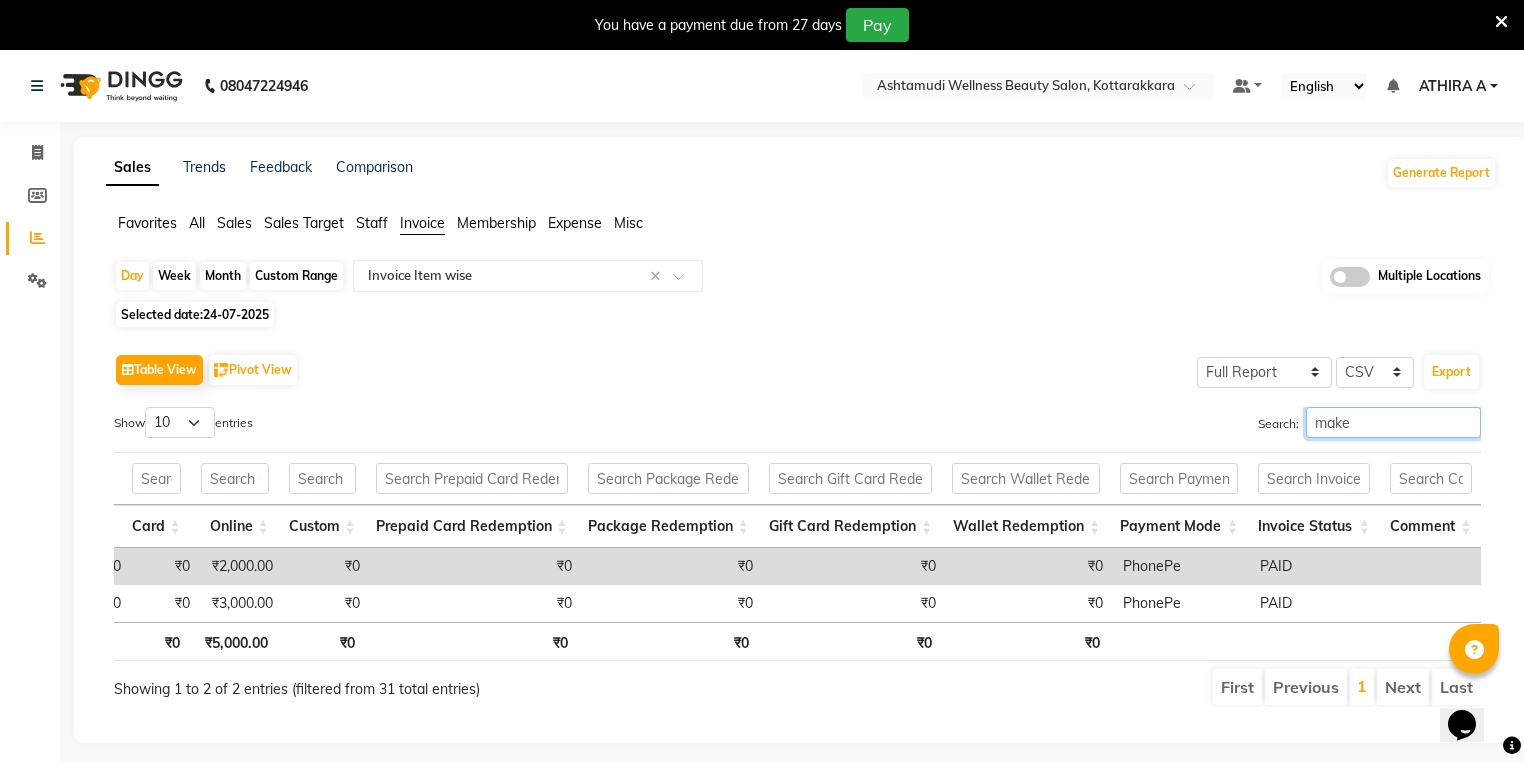 type on "make" 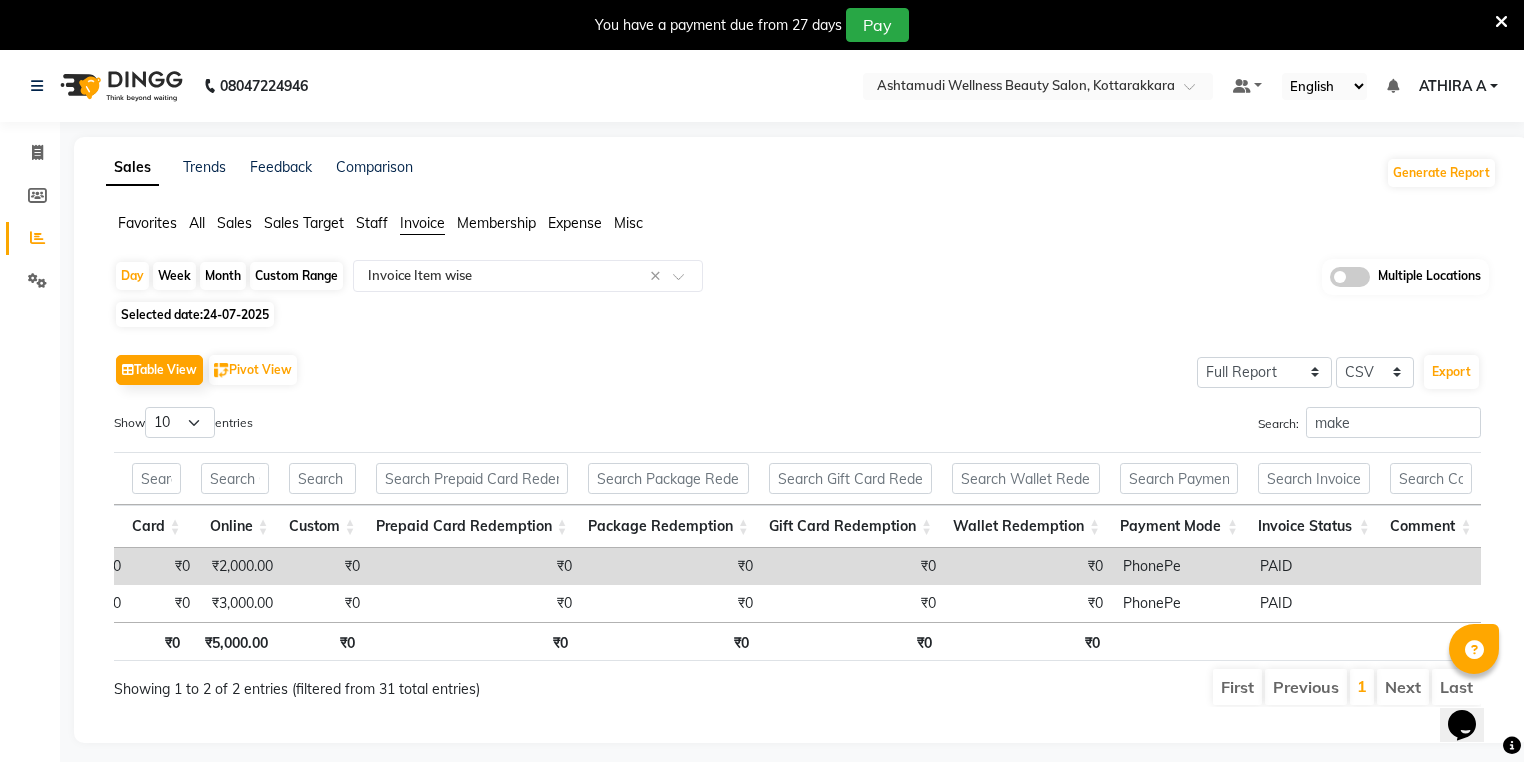 click on "Sales" 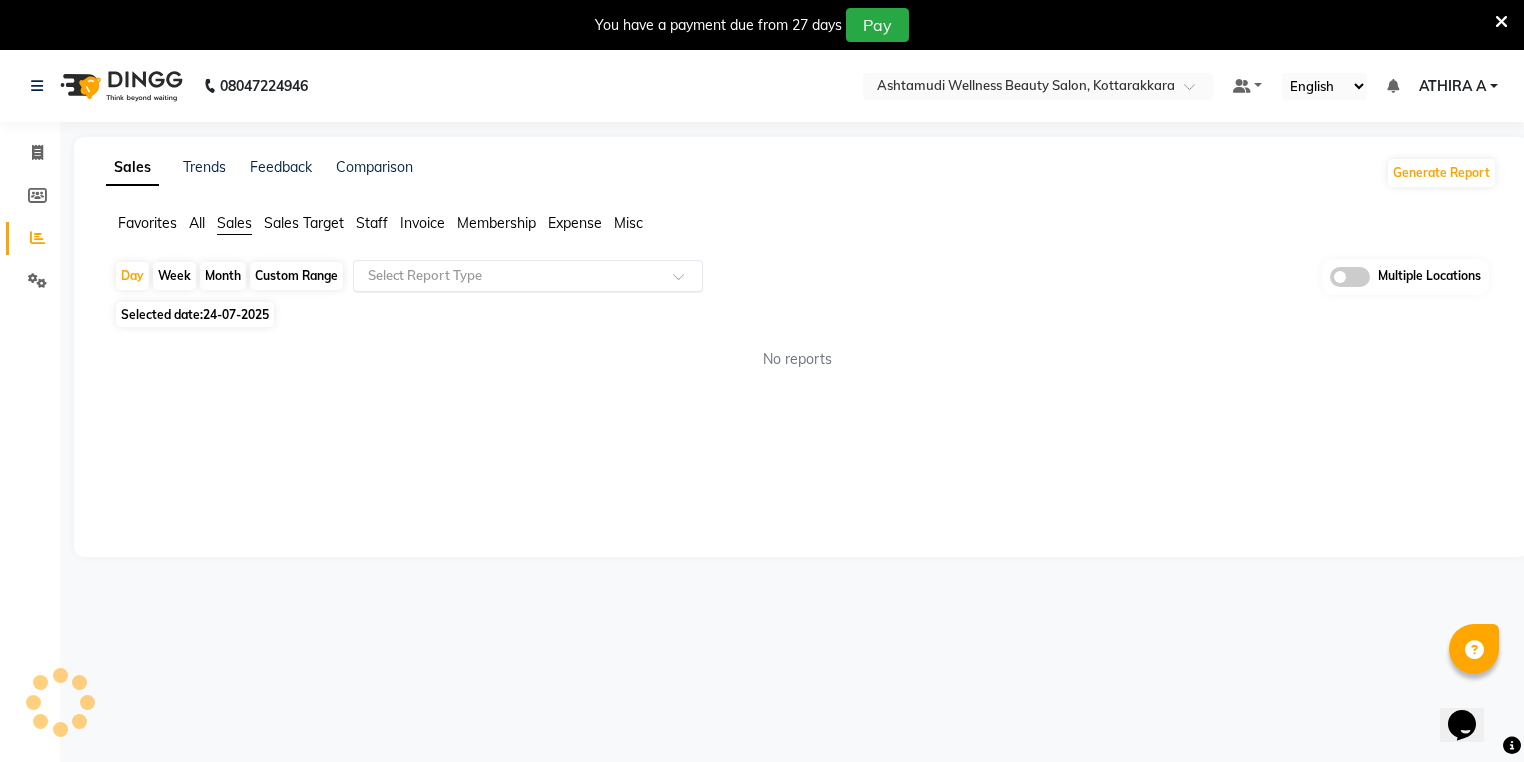 click on "Select Report Type" 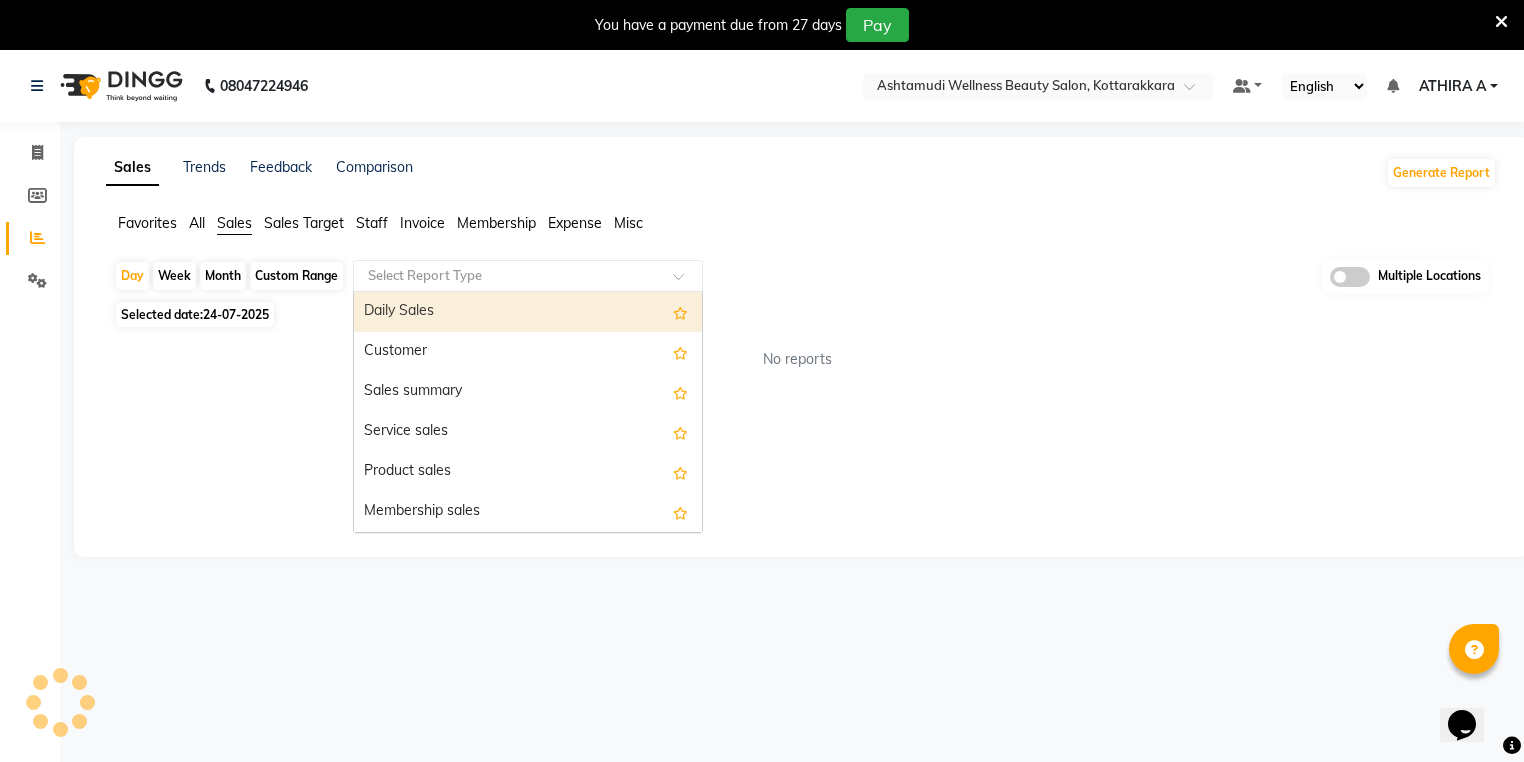click on "Daily Sales" at bounding box center (528, 312) 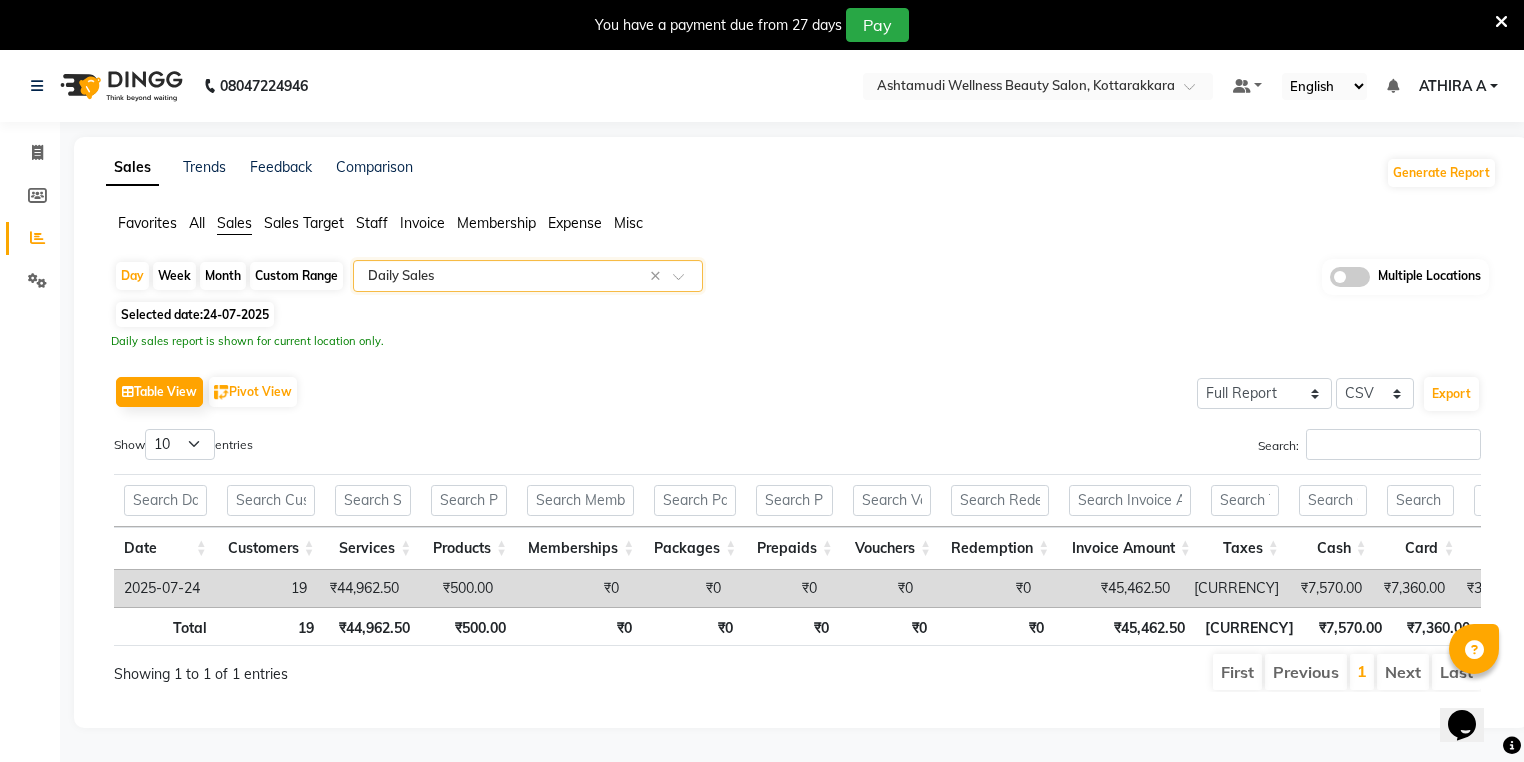 scroll, scrollTop: 0, scrollLeft: 487, axis: horizontal 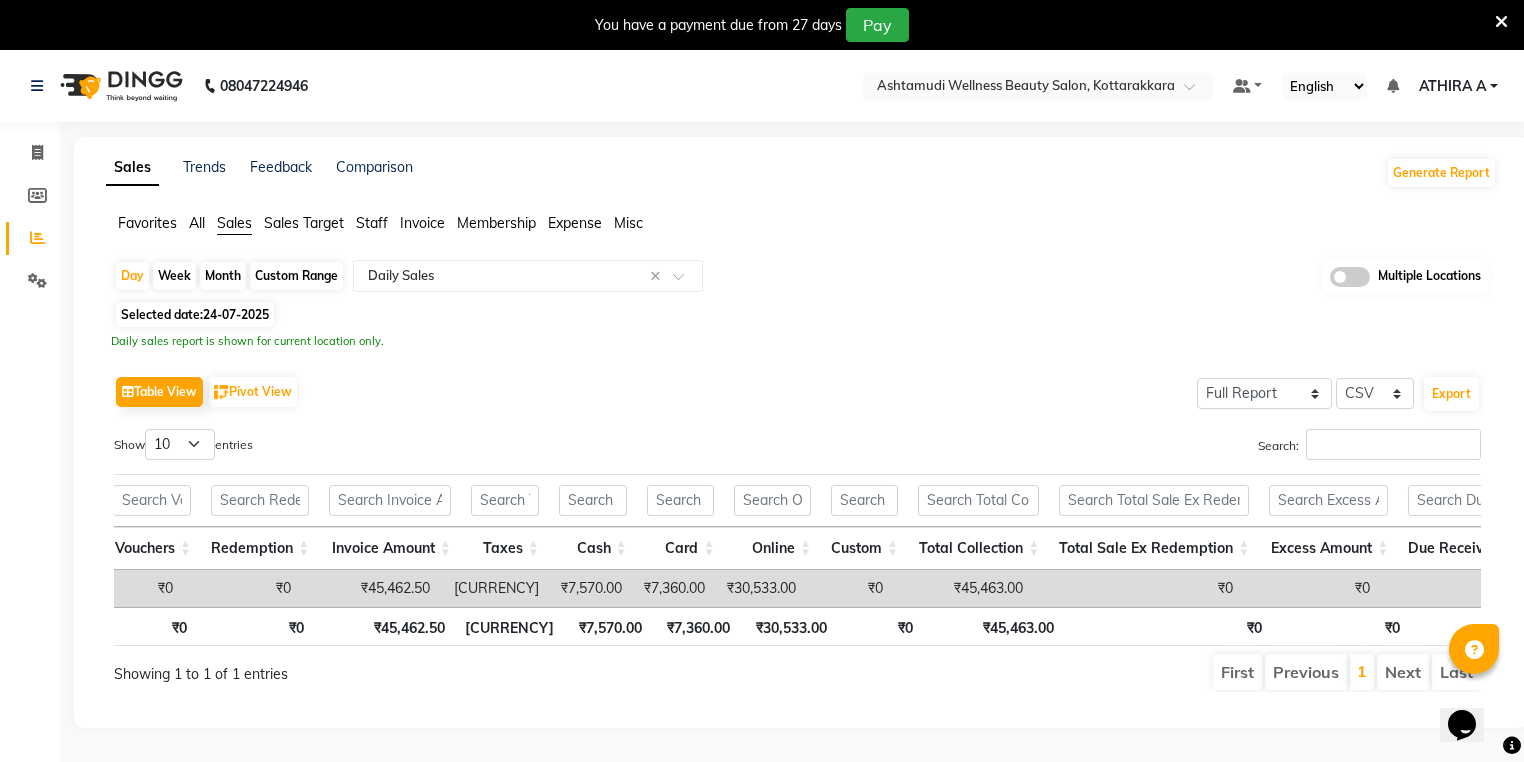 drag, startPoint x: 140, startPoint y: 268, endPoint x: 137, endPoint y: 296, distance: 28.160255 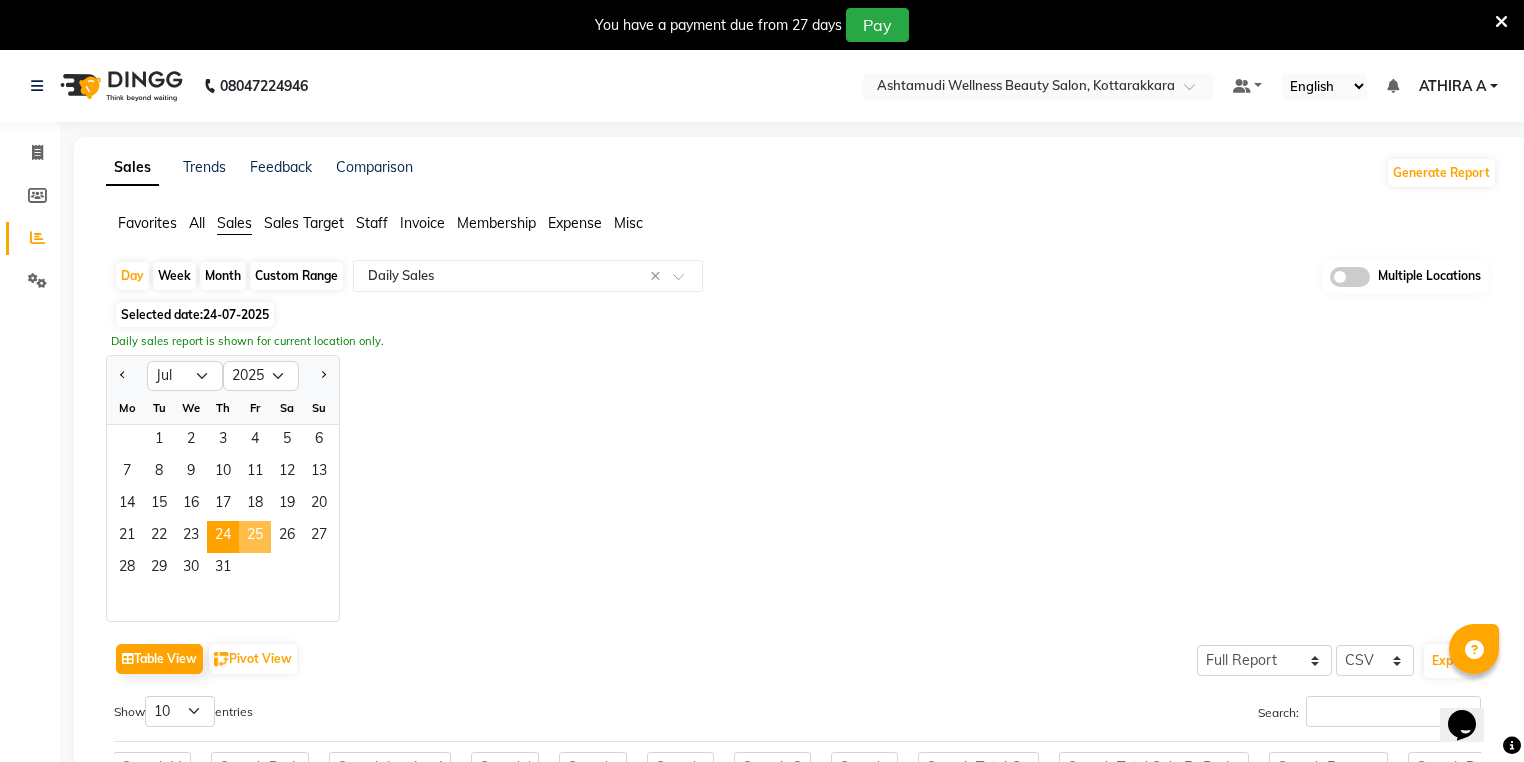 click on "25" 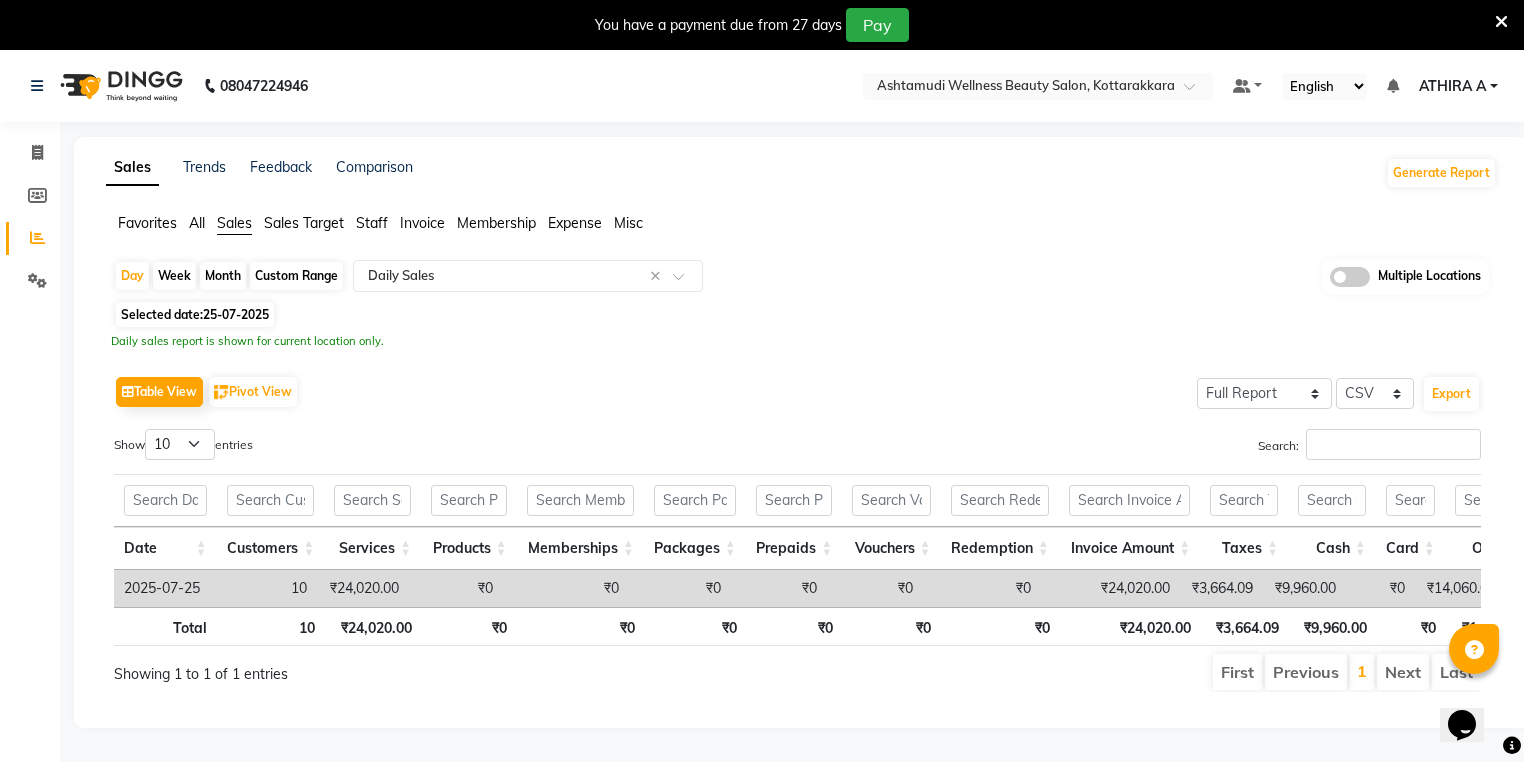 click on "Invoice" 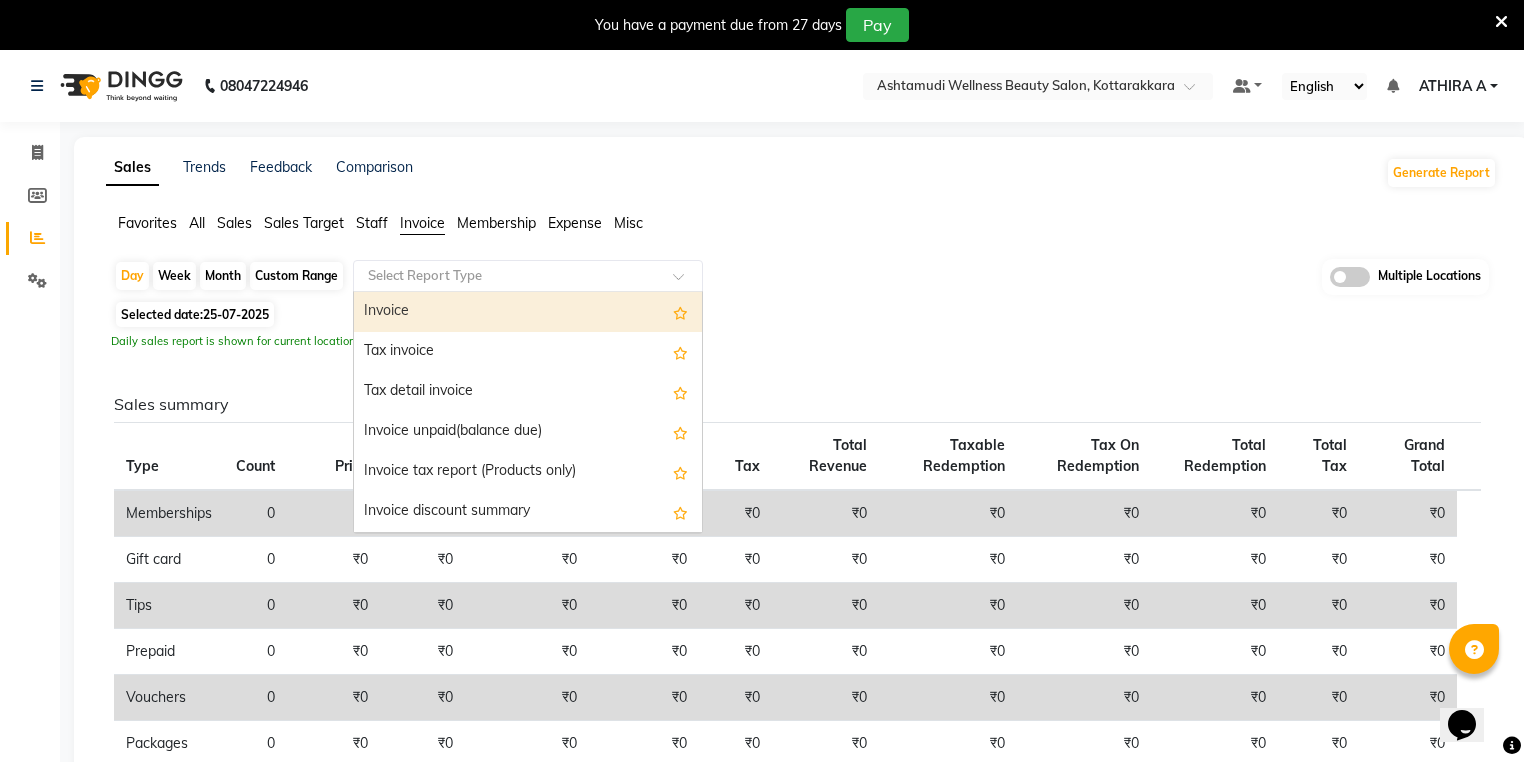 click on "Select Report Type" 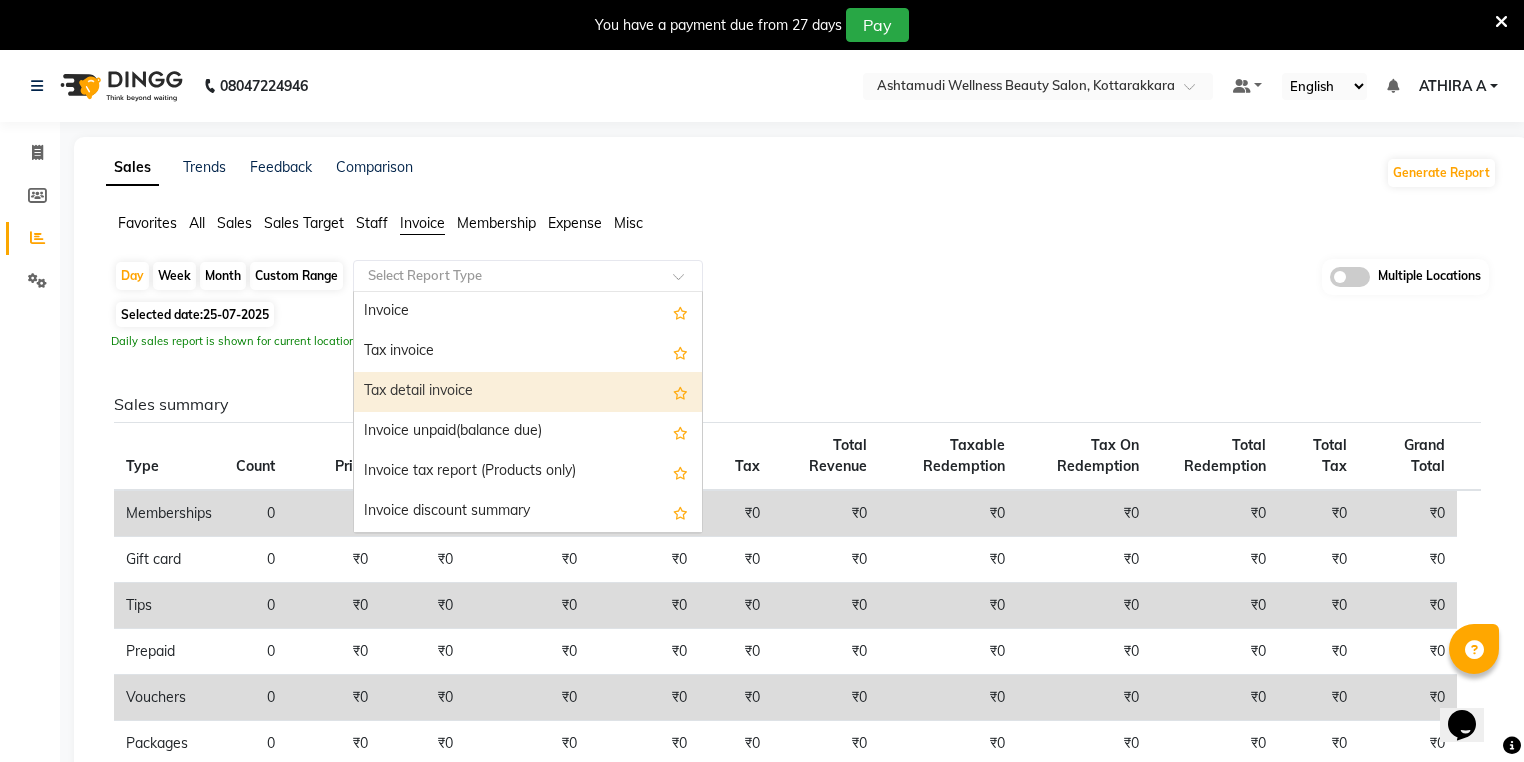 scroll, scrollTop: 80, scrollLeft: 0, axis: vertical 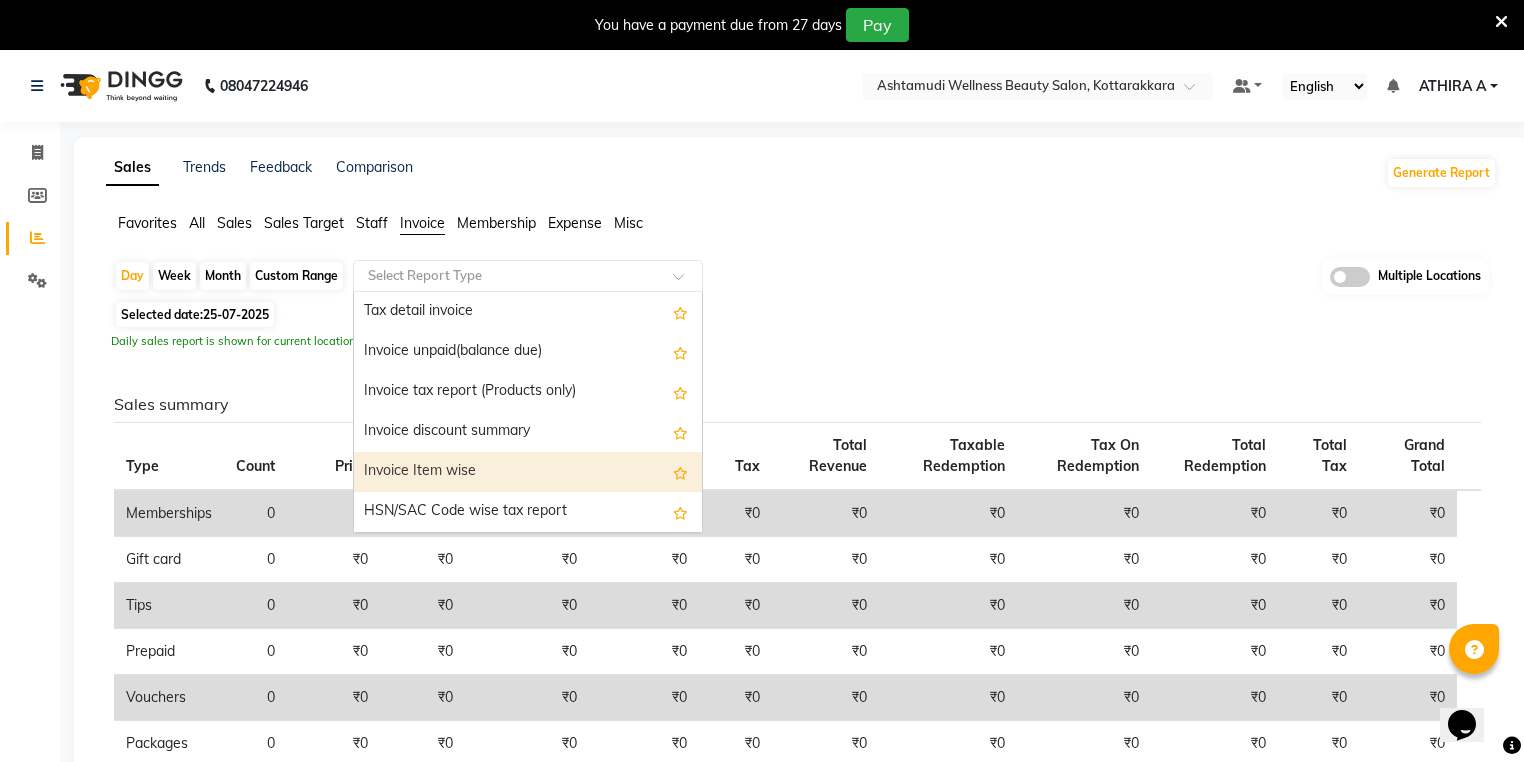 click on "Invoice Item wise" at bounding box center (528, 472) 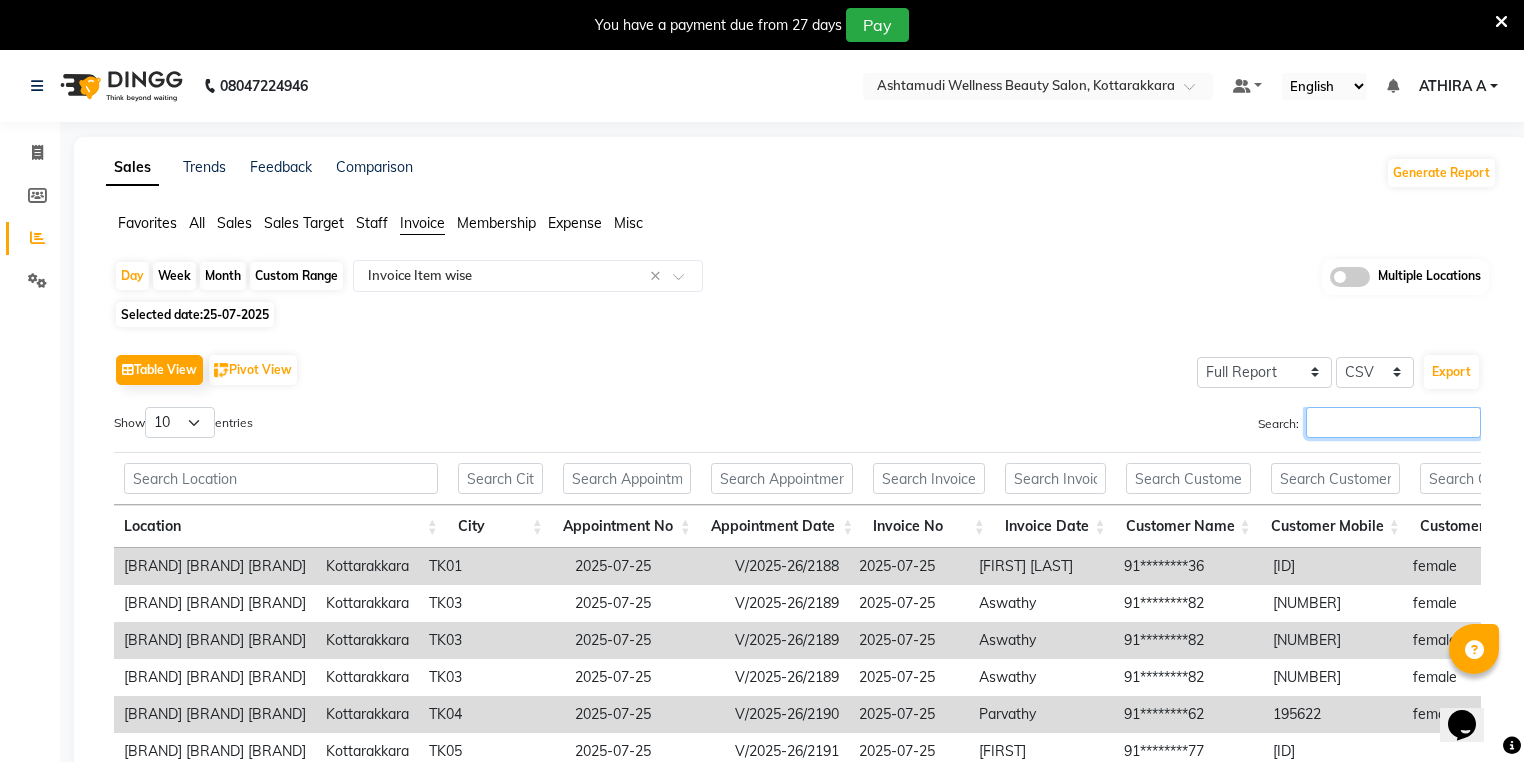 click on "Search:" at bounding box center [1393, 422] 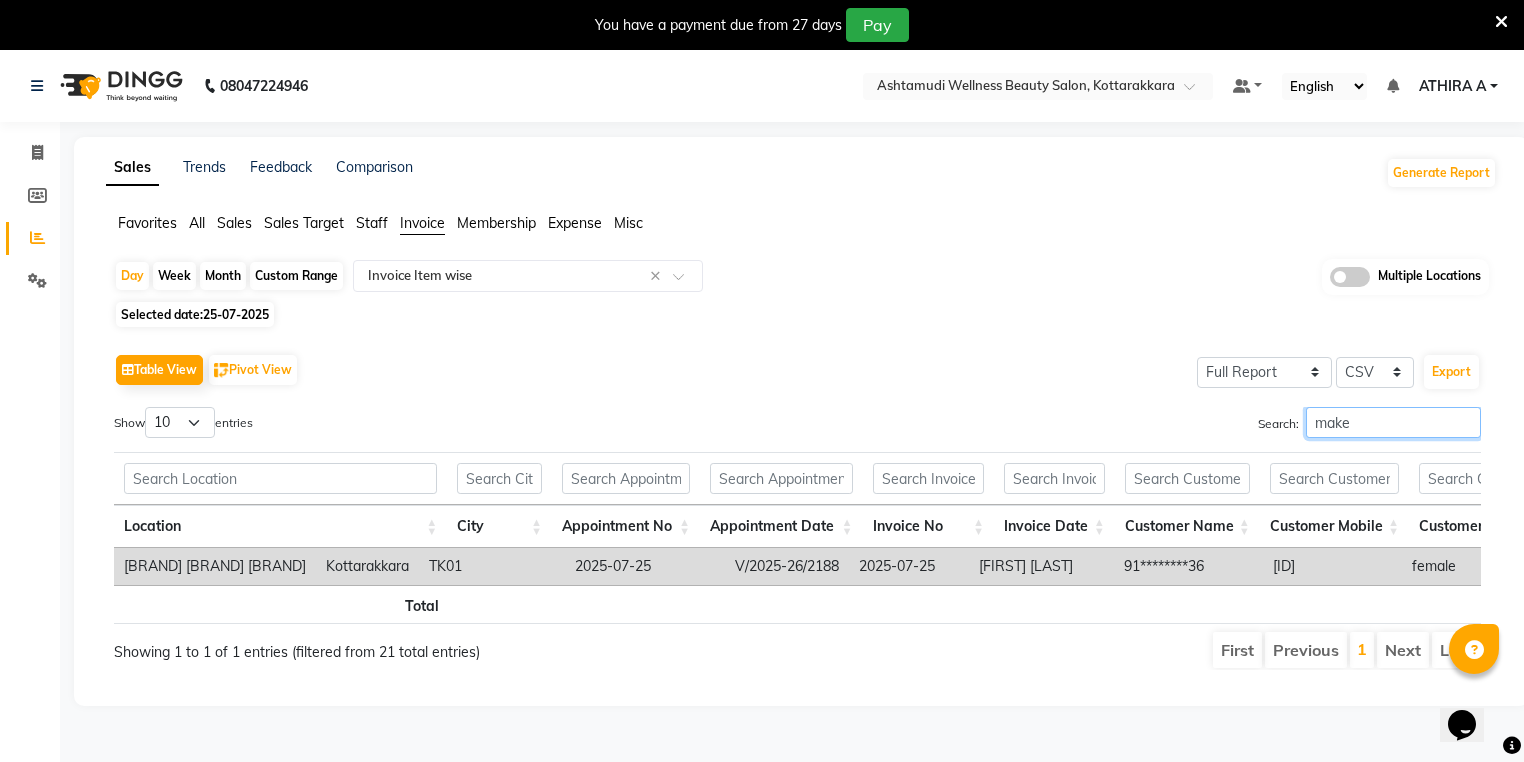 scroll, scrollTop: 0, scrollLeft: 3341, axis: horizontal 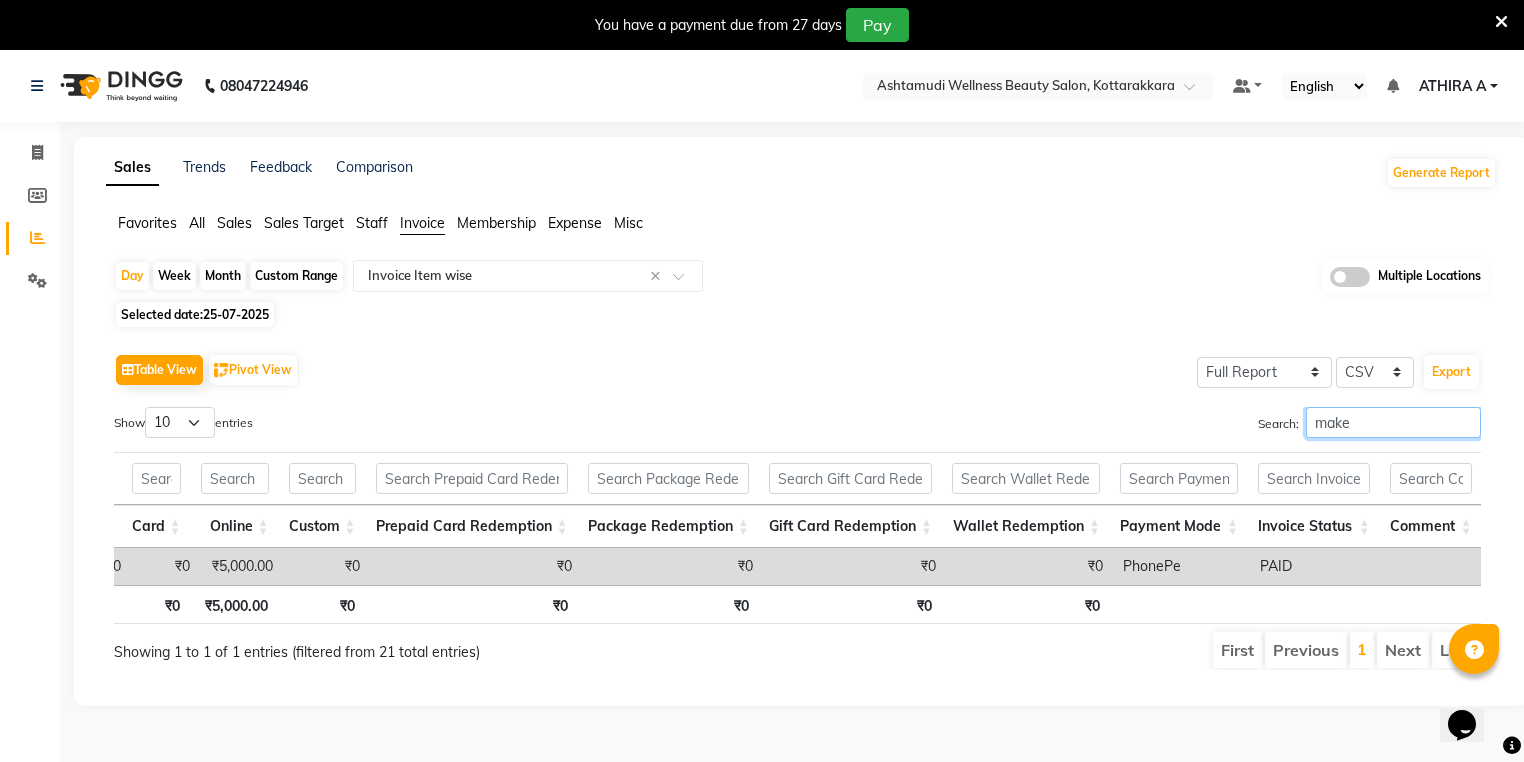 drag, startPoint x: 349, startPoint y: 587, endPoint x: 42, endPoint y: 2, distance: 660.6618 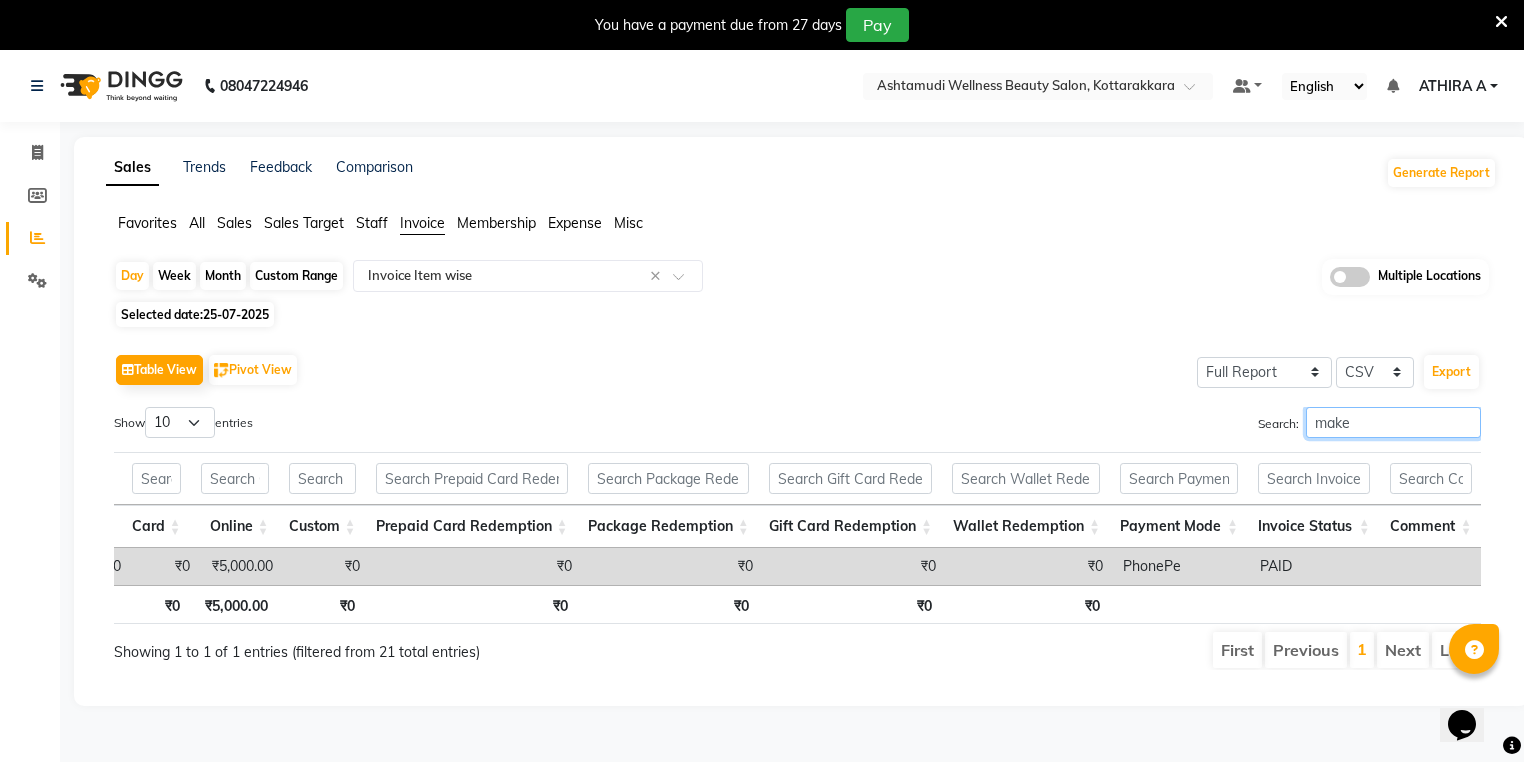 type 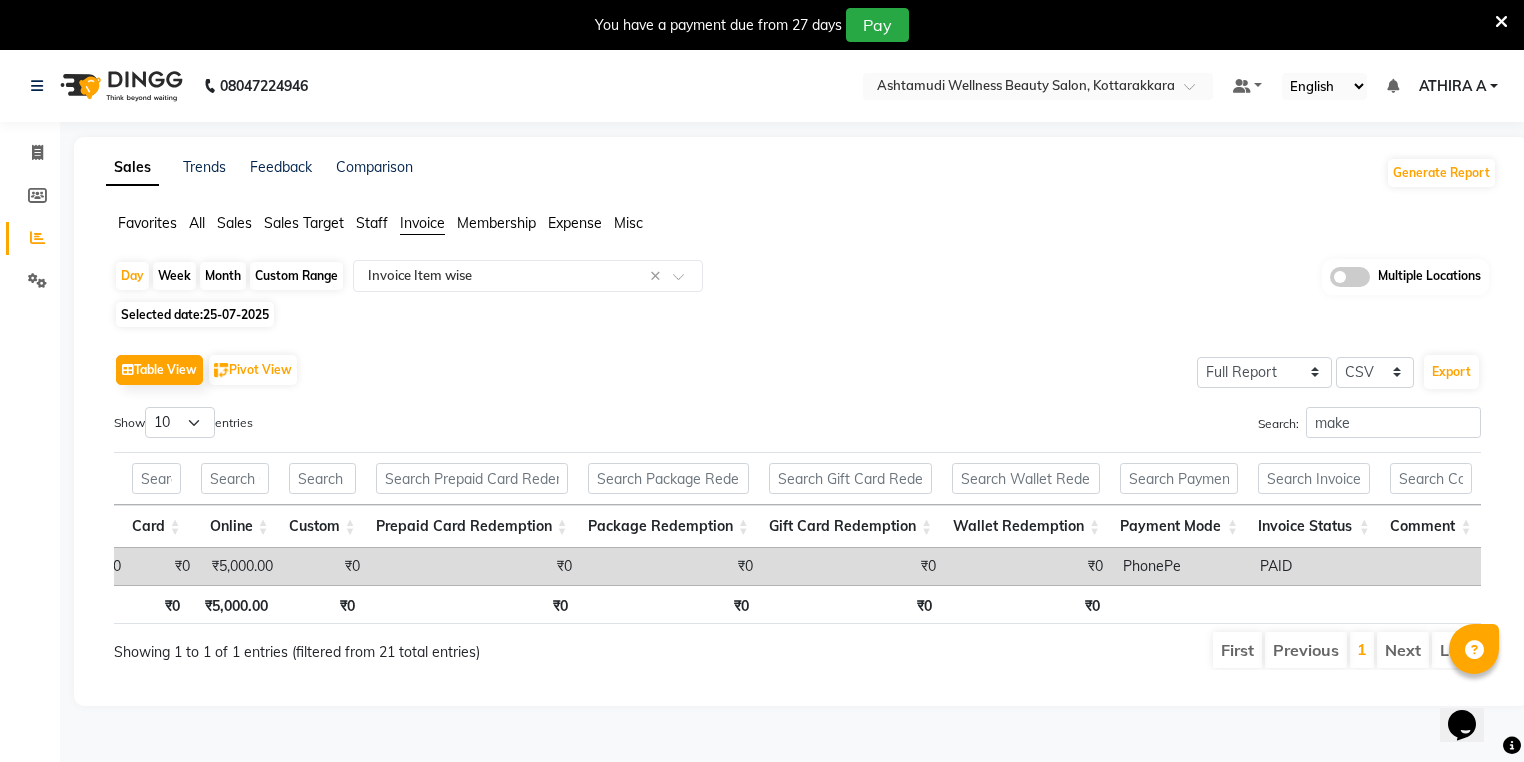 click on "Sales" 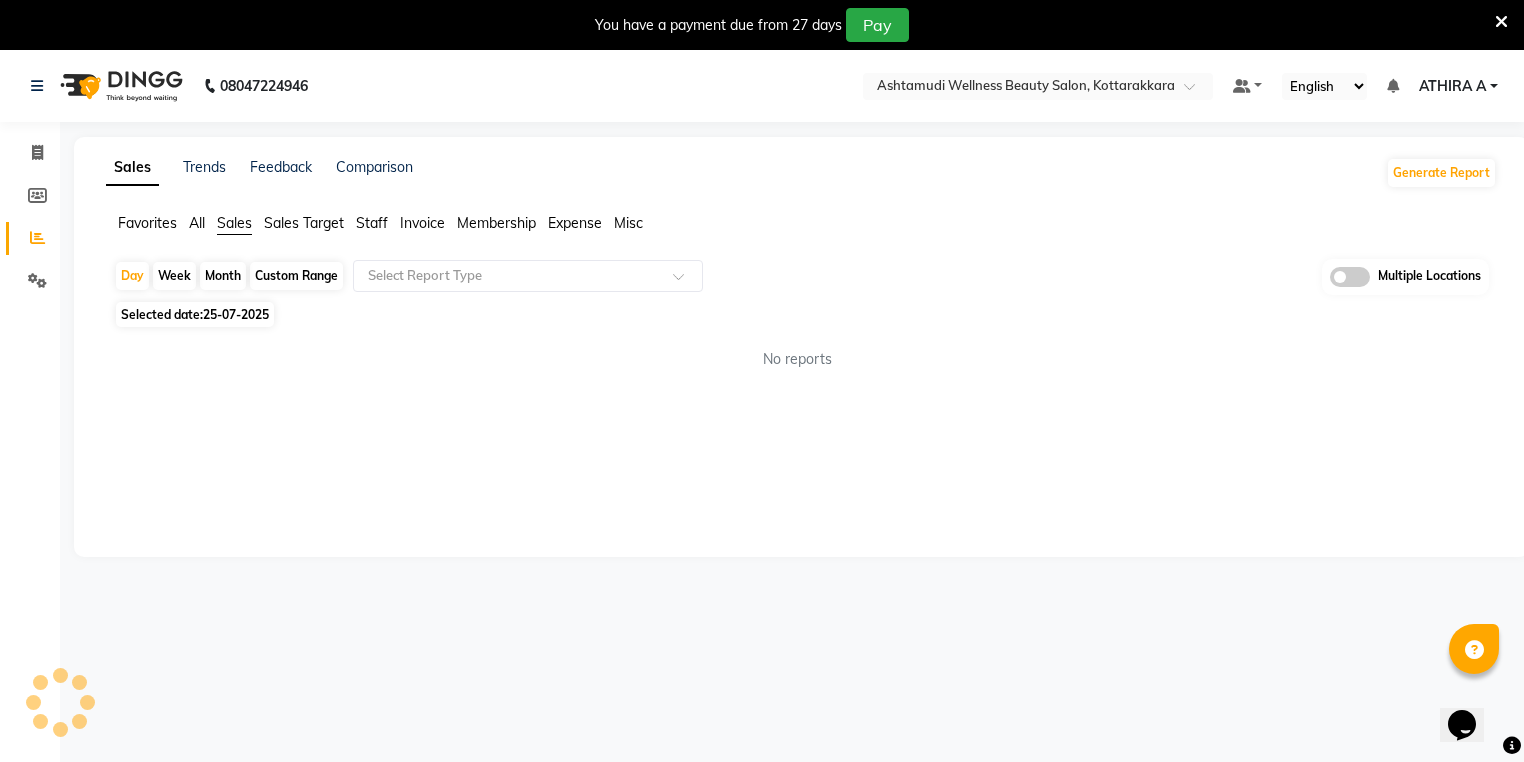 click on "Sales" 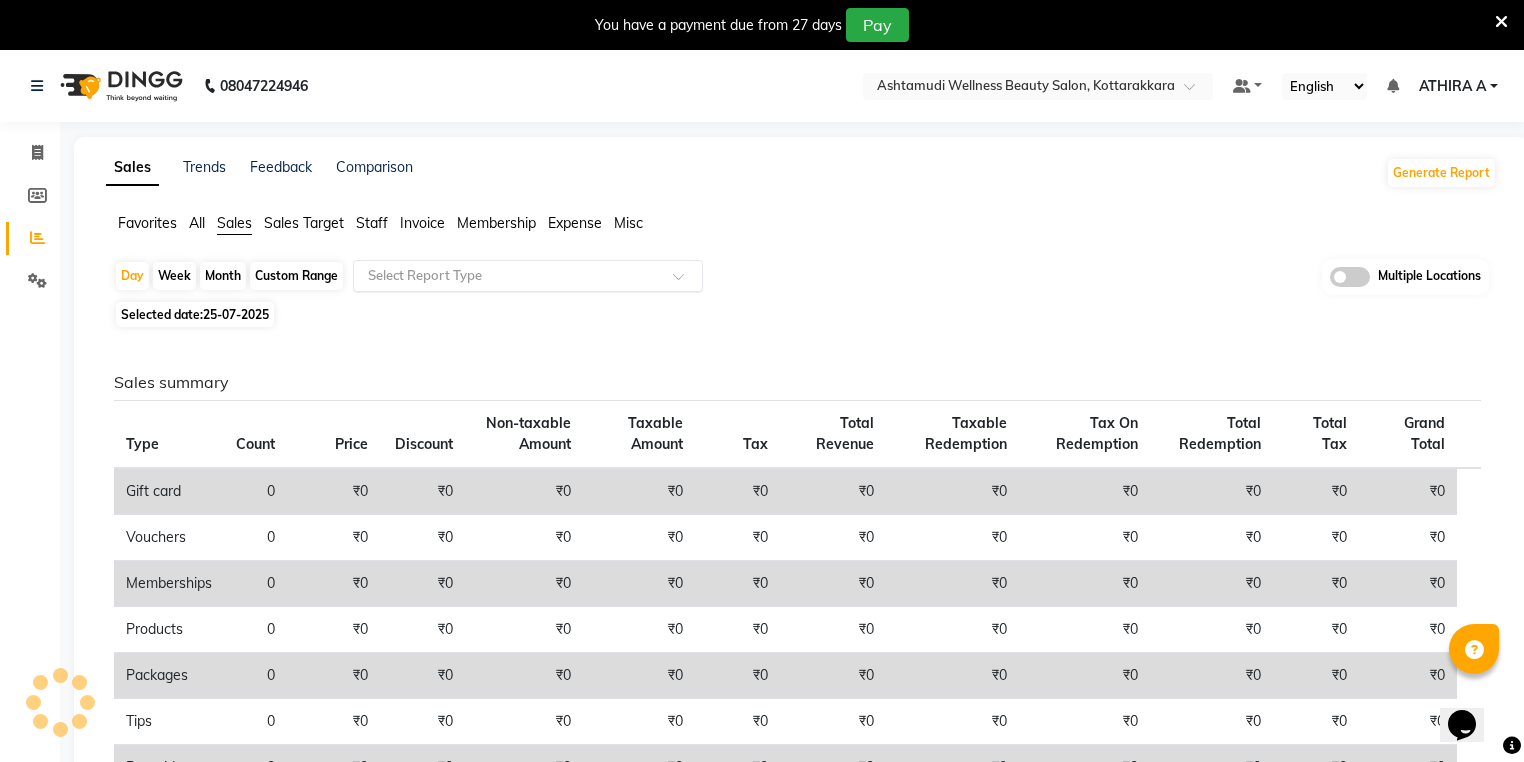 click on "Select Report Type" 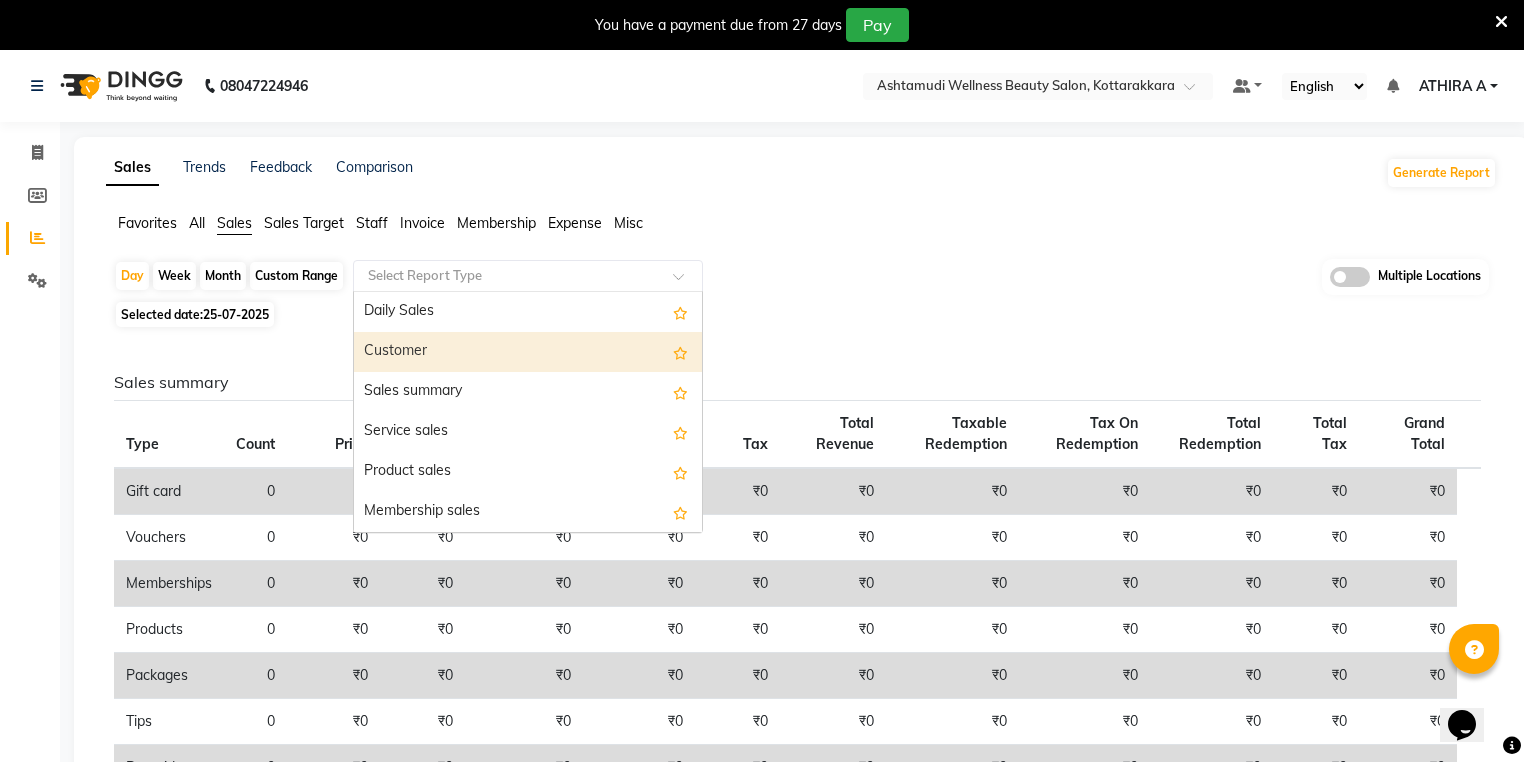 drag, startPoint x: 459, startPoint y: 277, endPoint x: 443, endPoint y: 320, distance: 45.88028 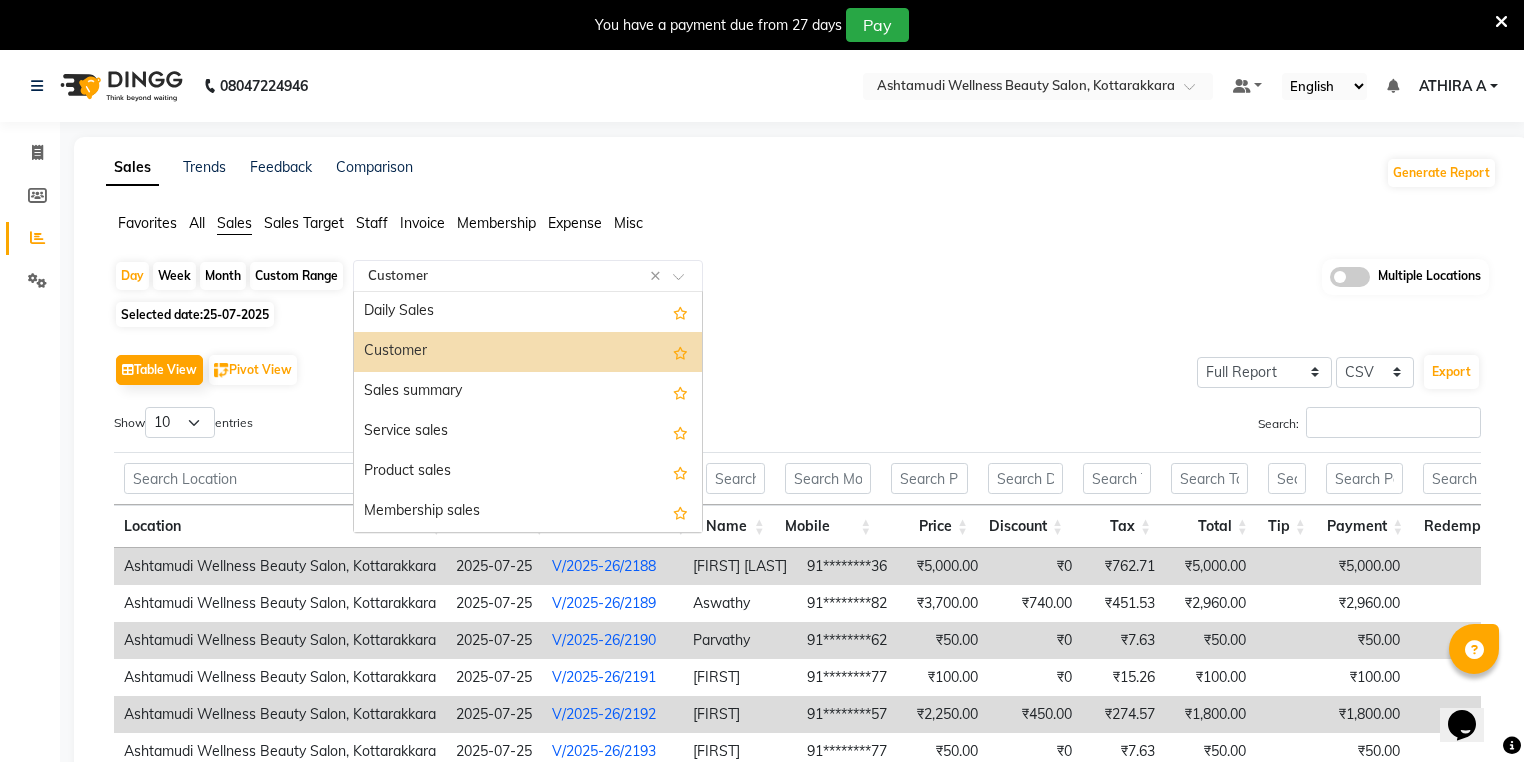 click on "Select Report Type × Customer ×" 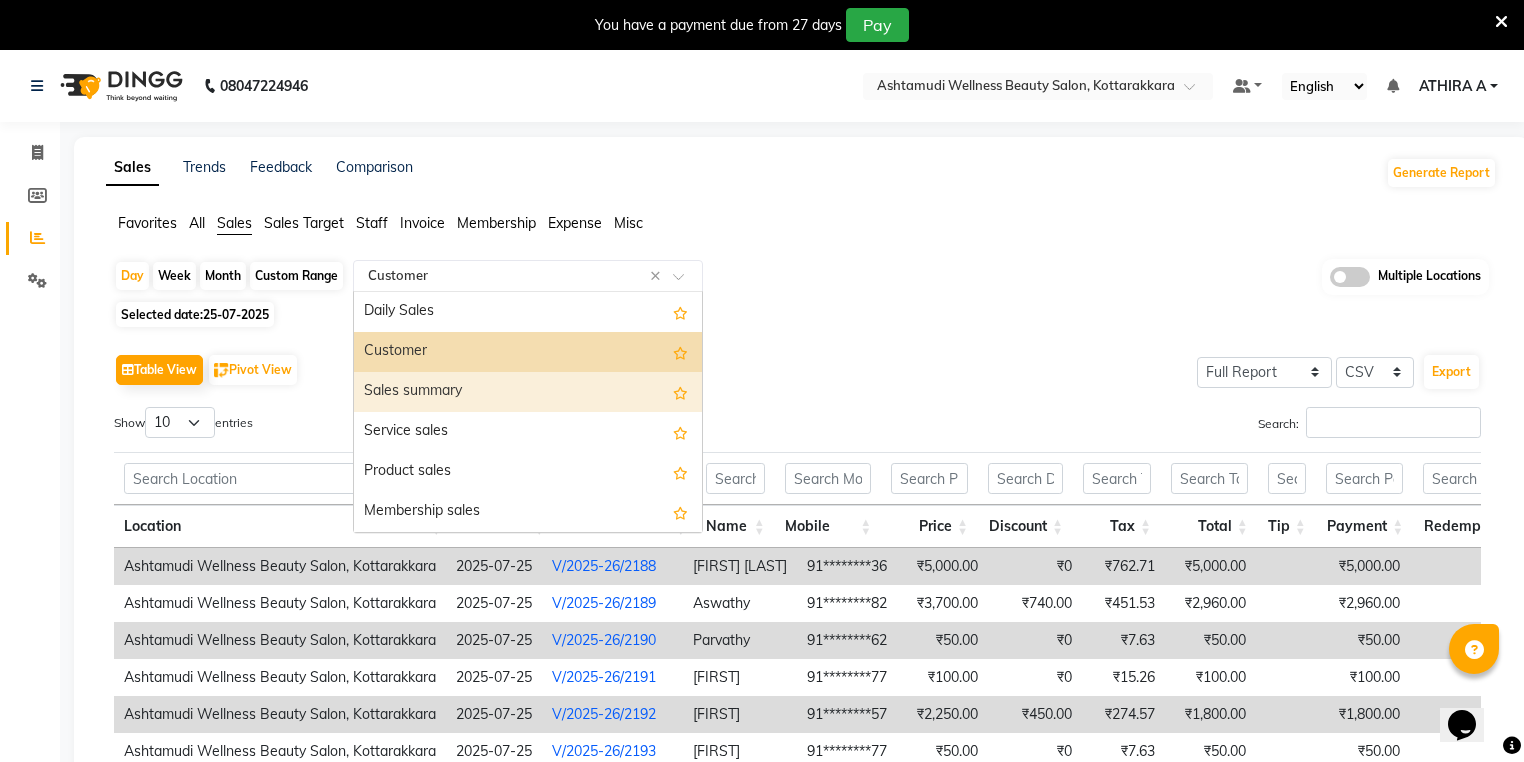 drag, startPoint x: 446, startPoint y: 360, endPoint x: 452, endPoint y: 393, distance: 33.54102 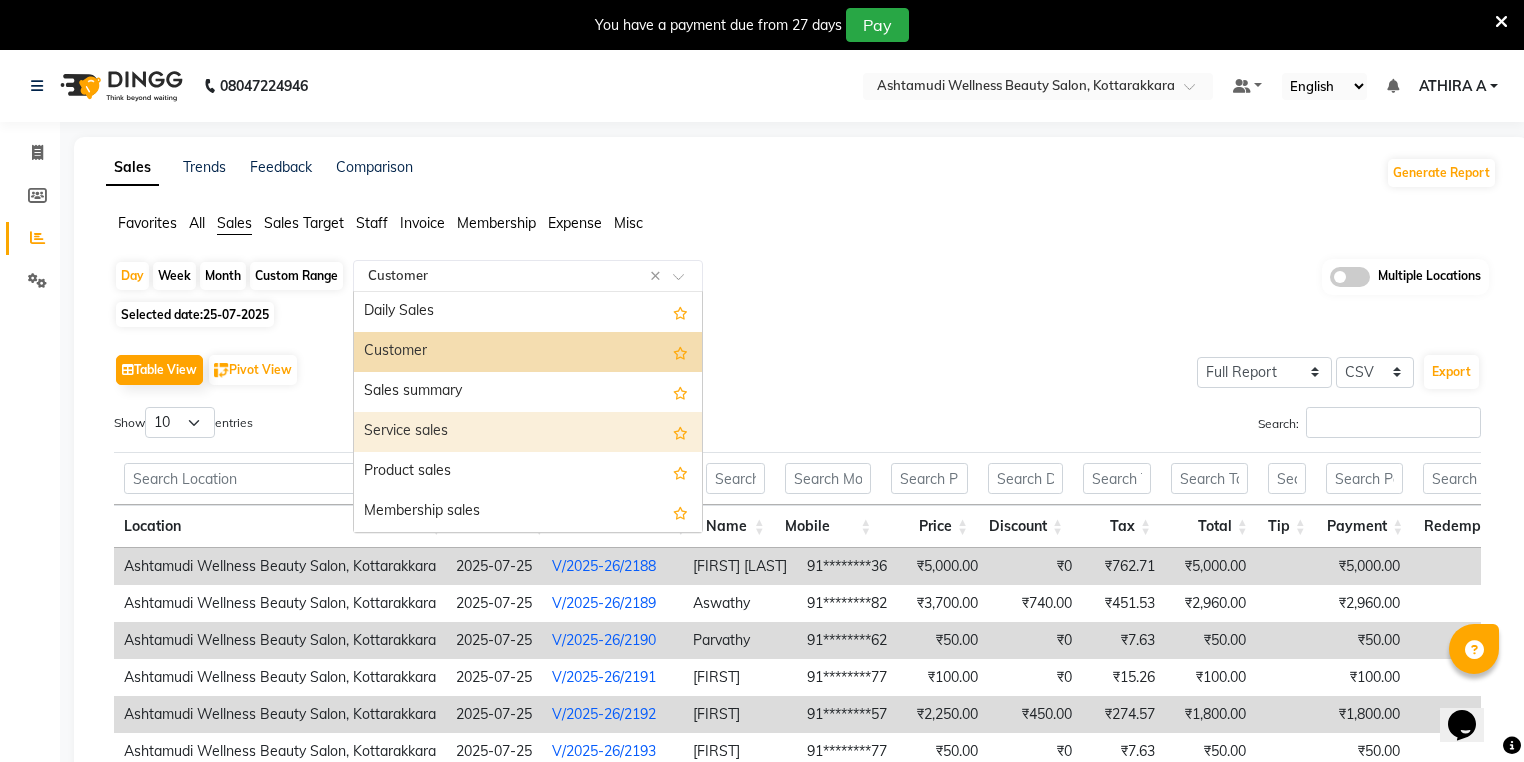click on "Service sales" at bounding box center [528, 432] 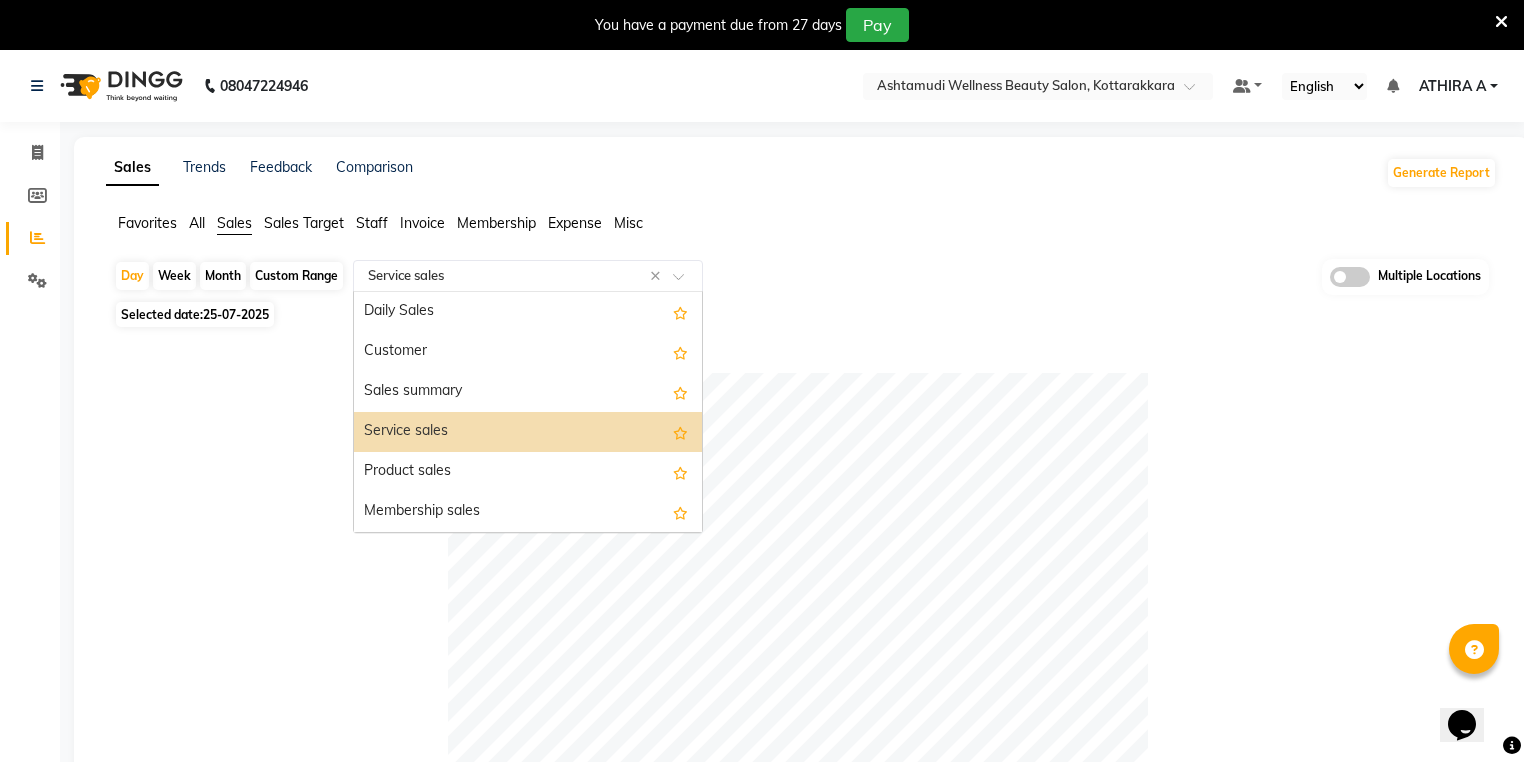 drag, startPoint x: 459, startPoint y: 270, endPoint x: 448, endPoint y: 293, distance: 25.495098 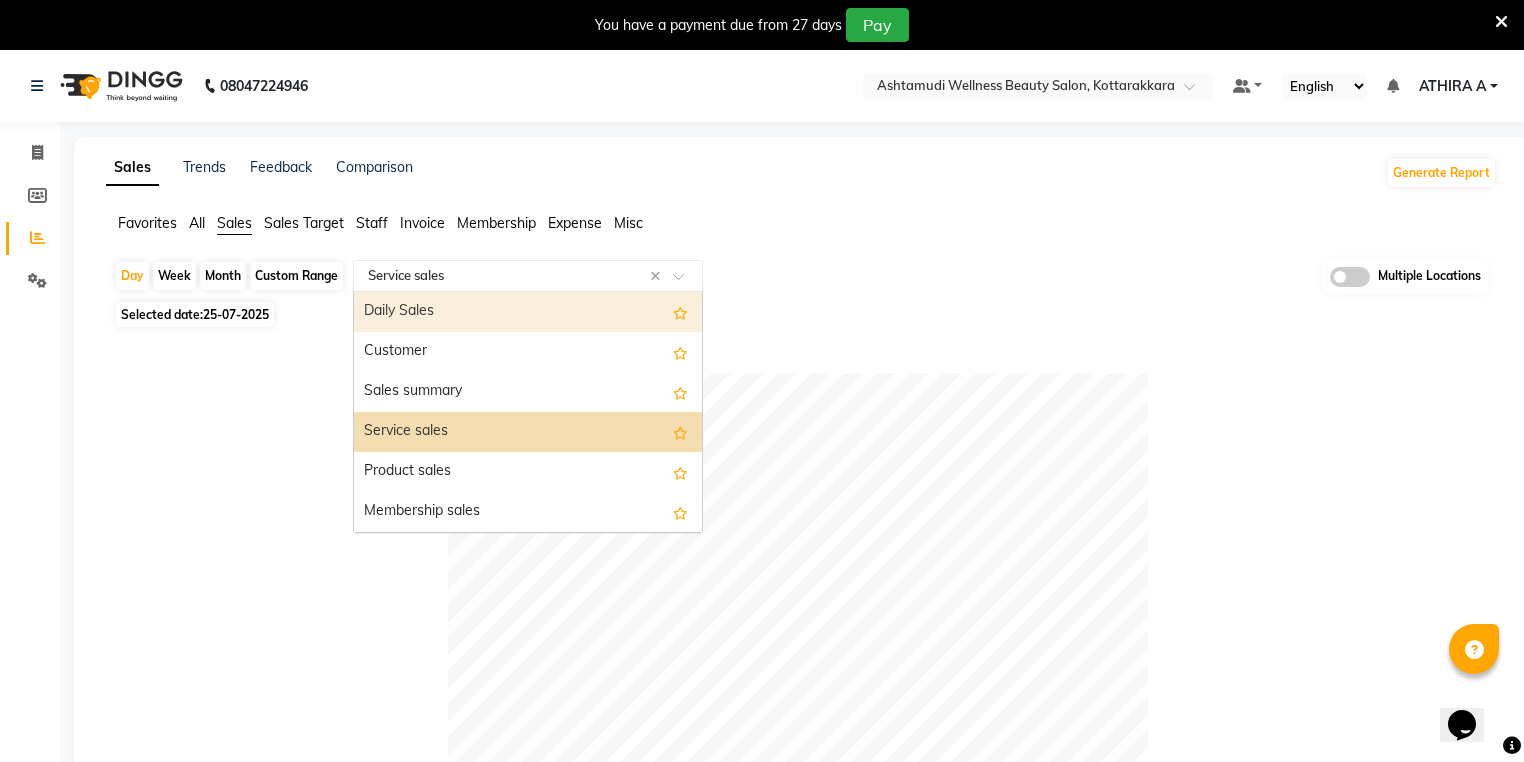 click on "Daily Sales" at bounding box center (528, 312) 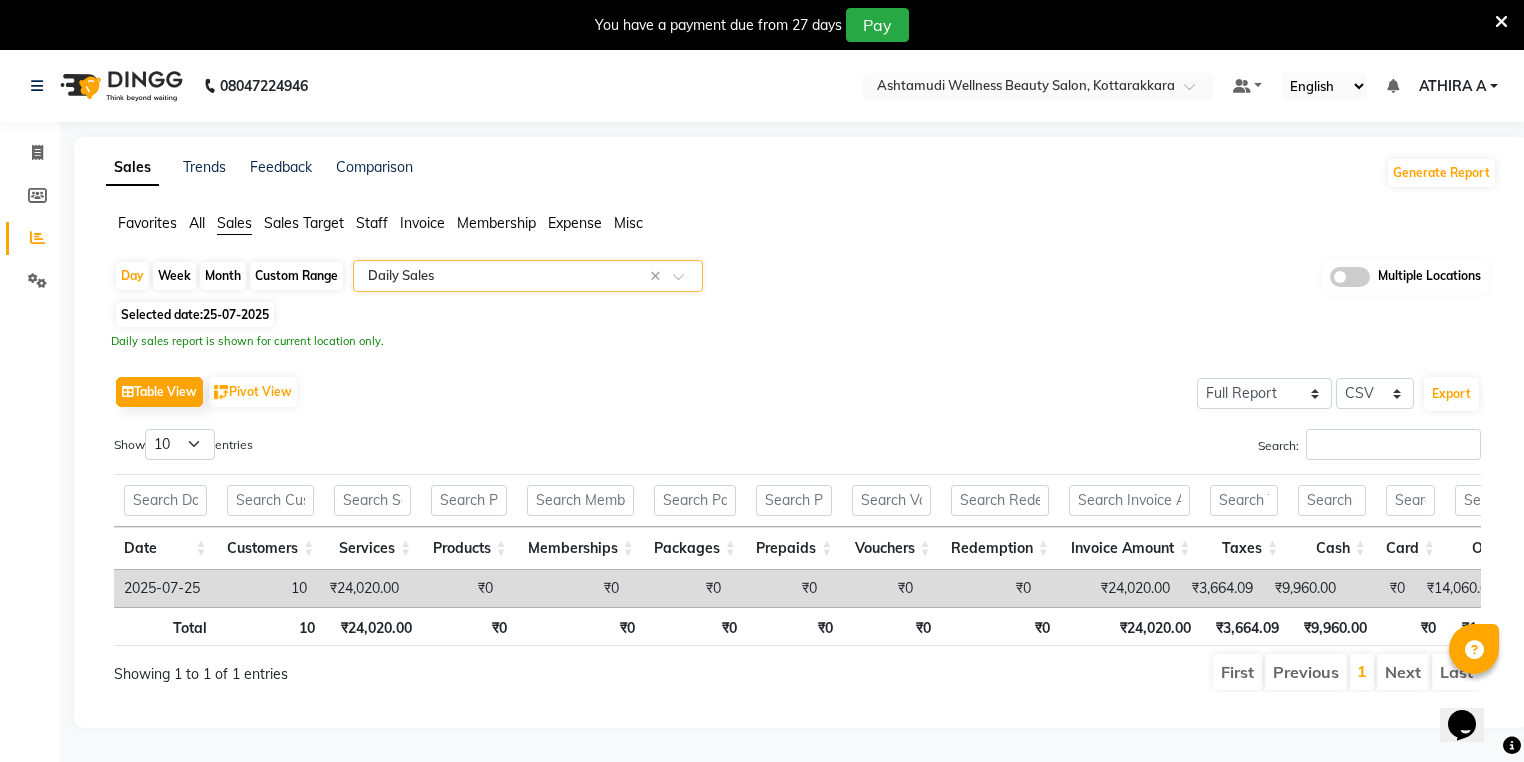 scroll, scrollTop: 0, scrollLeft: 235, axis: horizontal 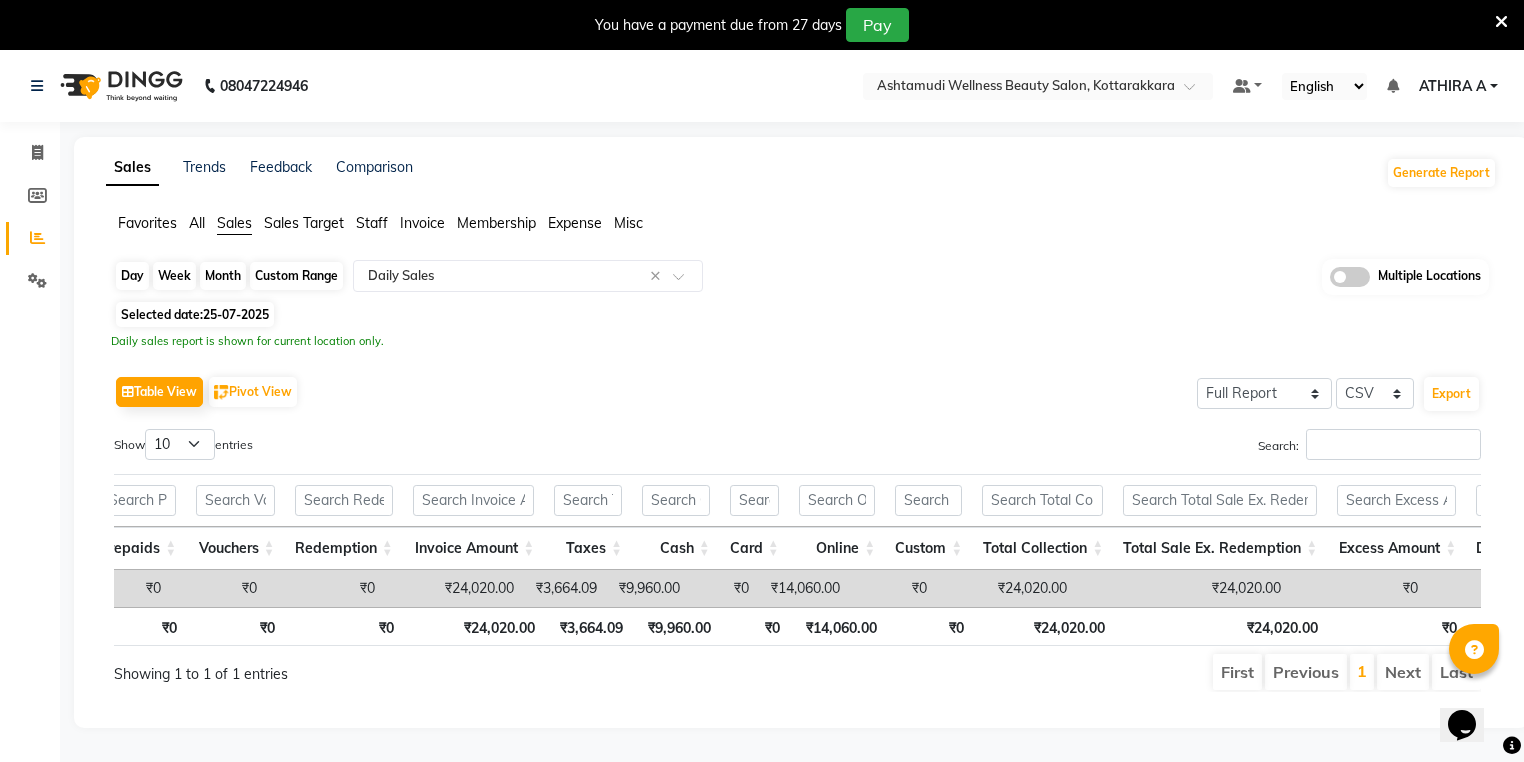 click on "Day" 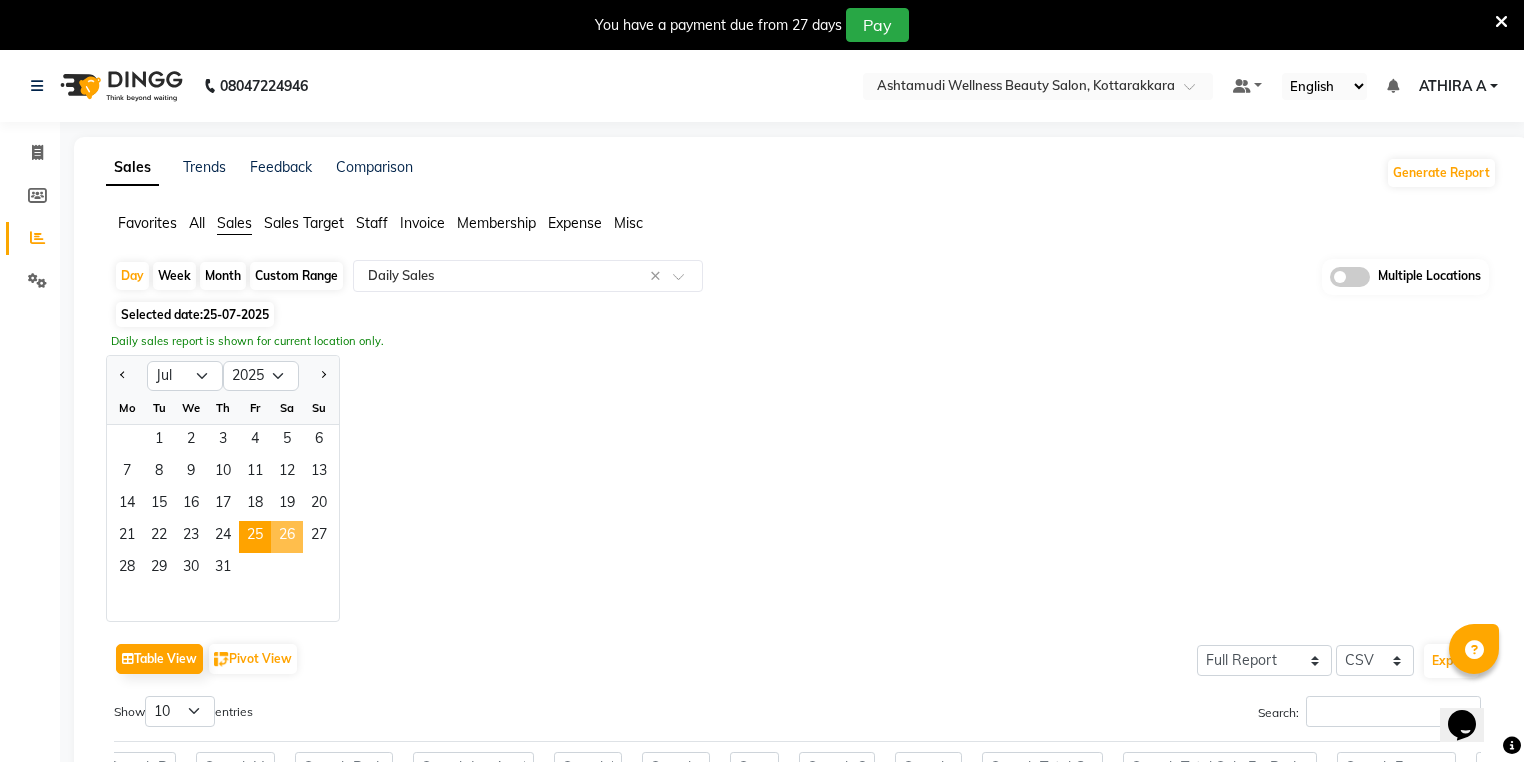 click on "26" 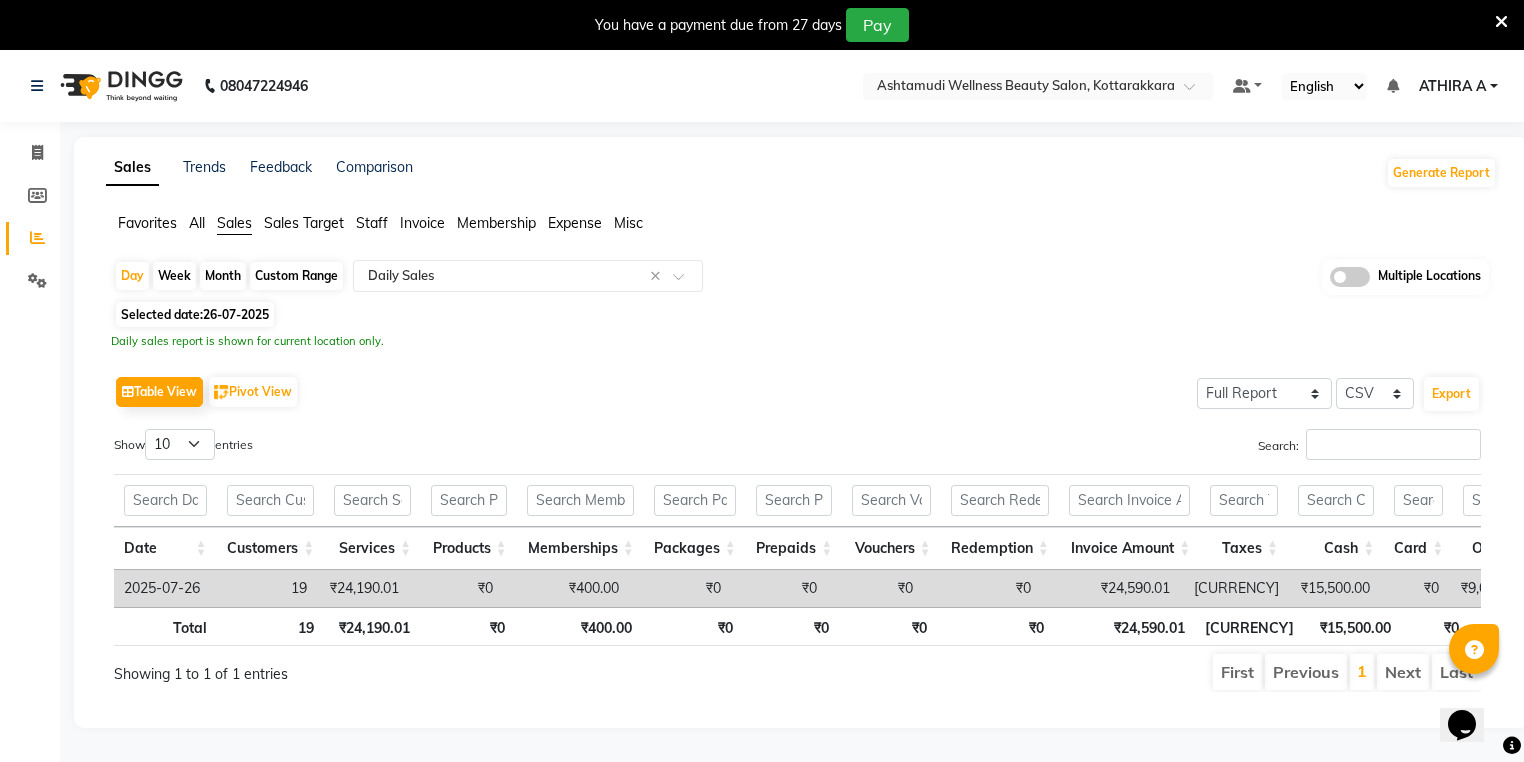 click on "Invoice" 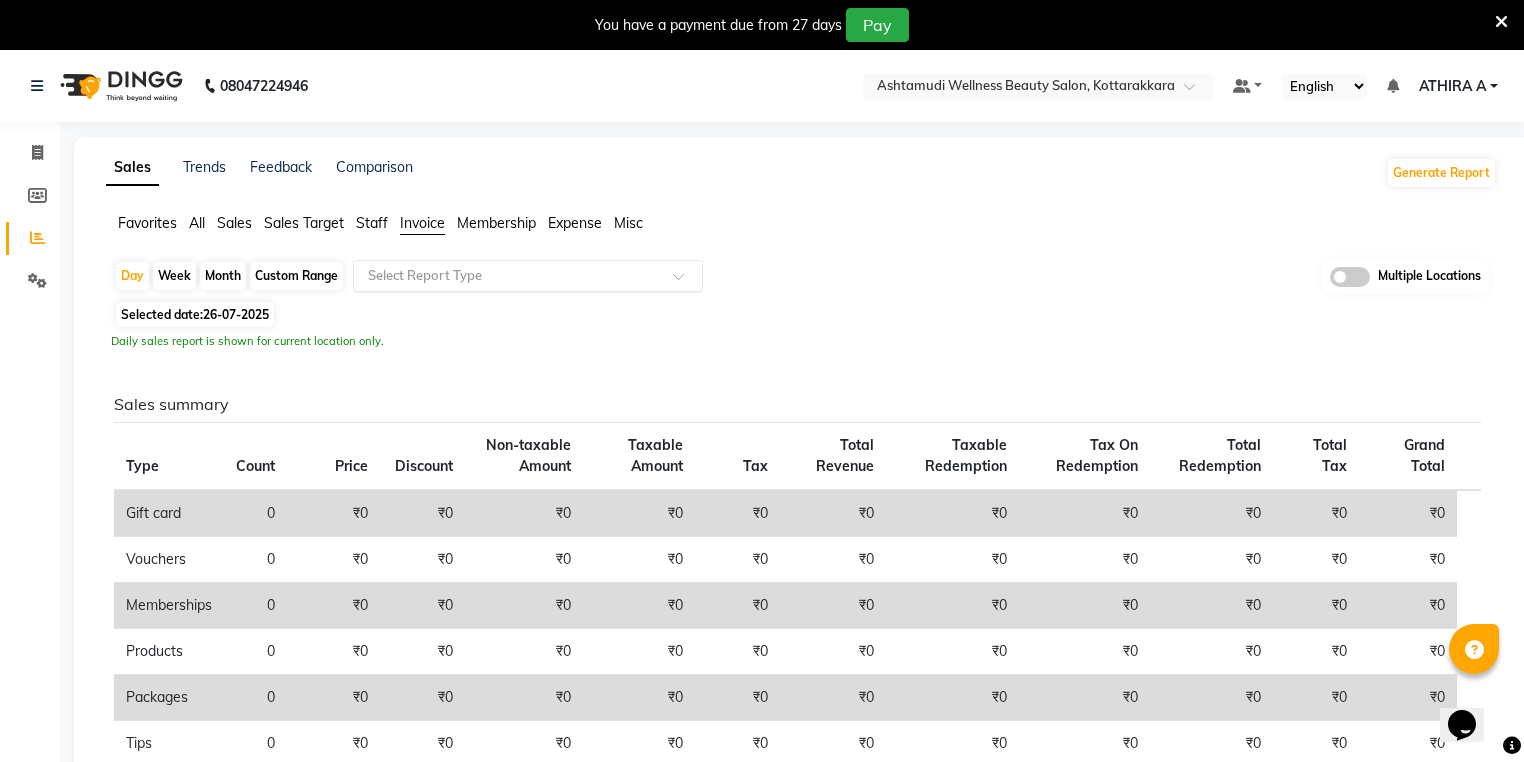 click on "Select Report Type" 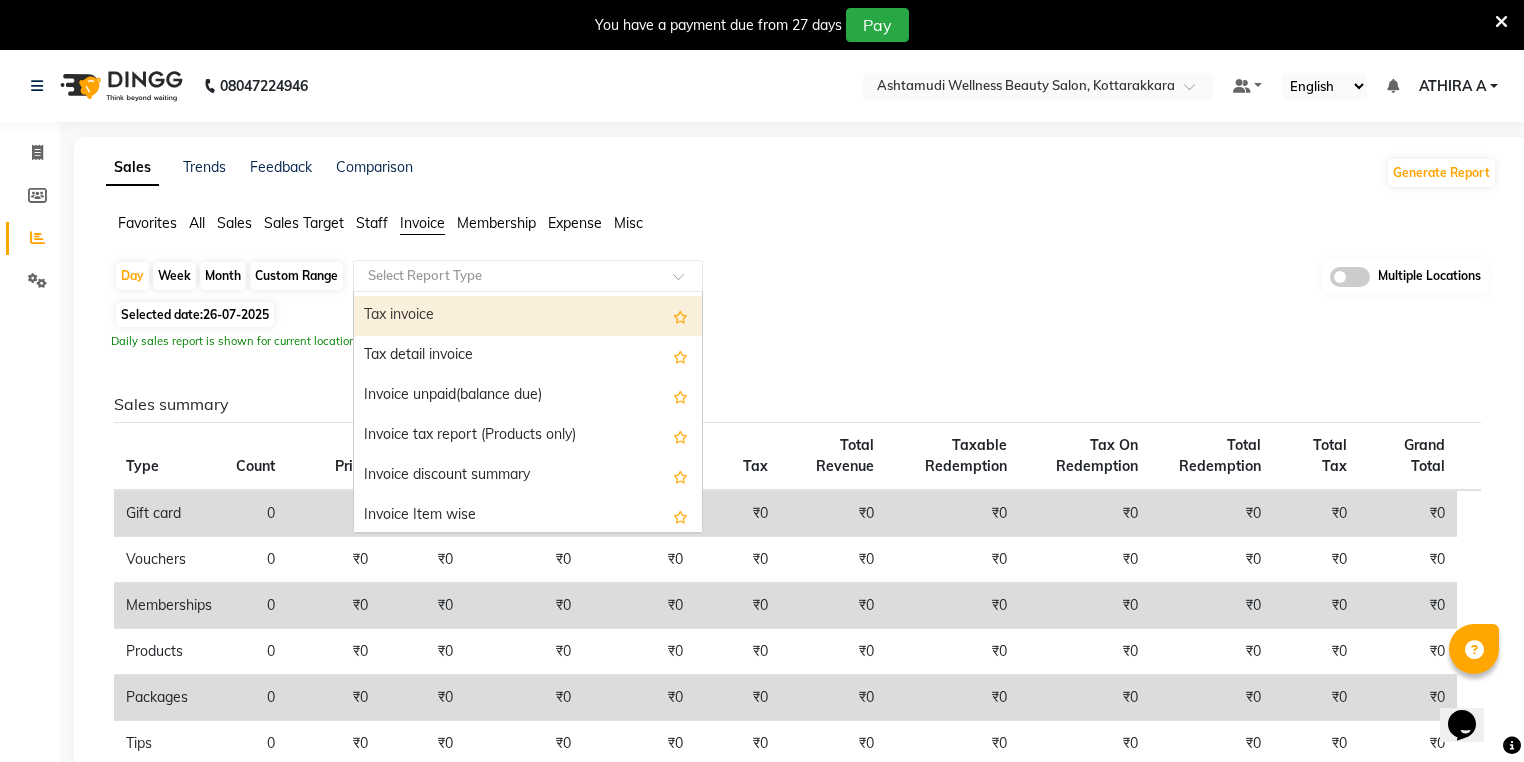 scroll, scrollTop: 80, scrollLeft: 0, axis: vertical 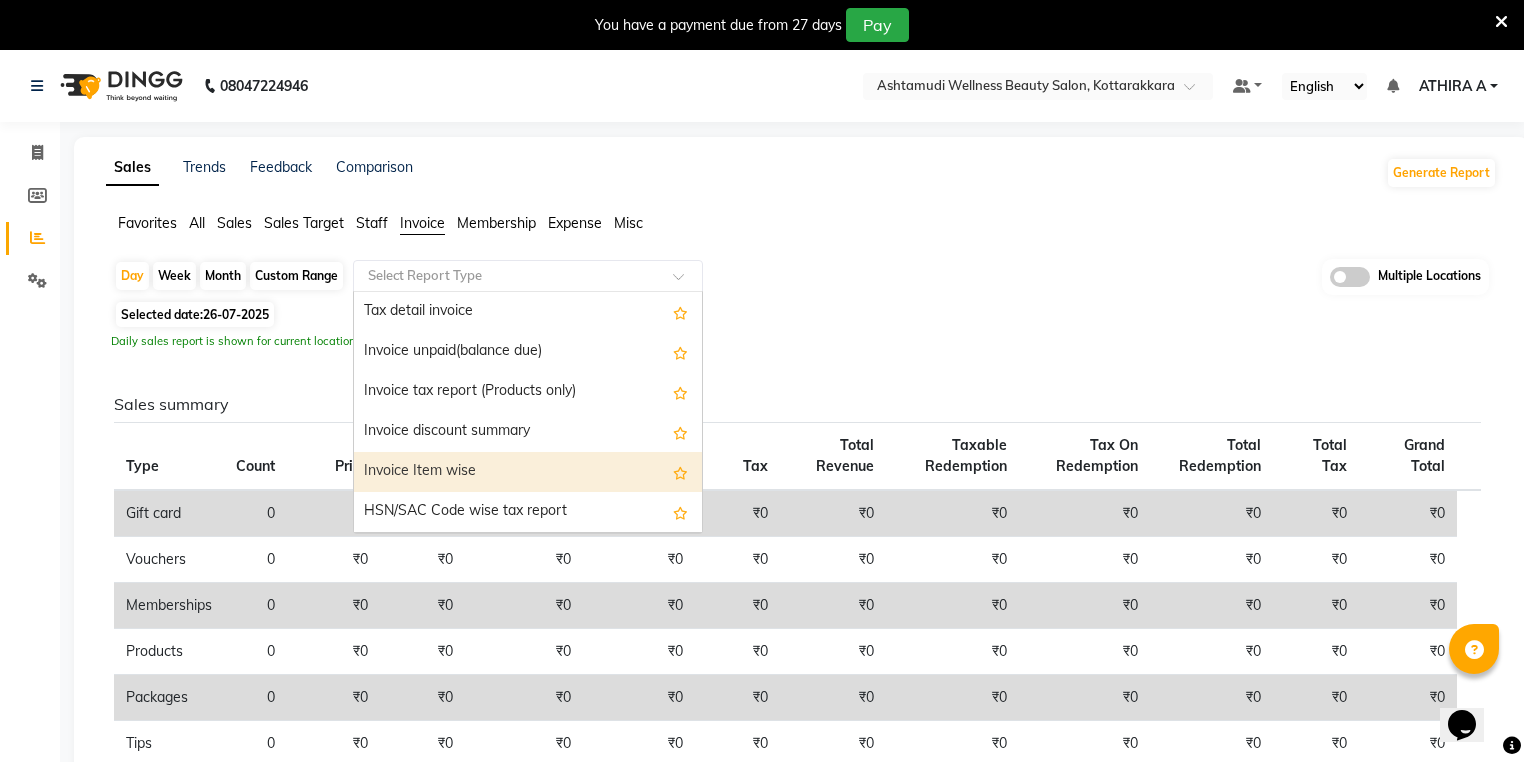 click on "Invoice Item wise" at bounding box center [528, 472] 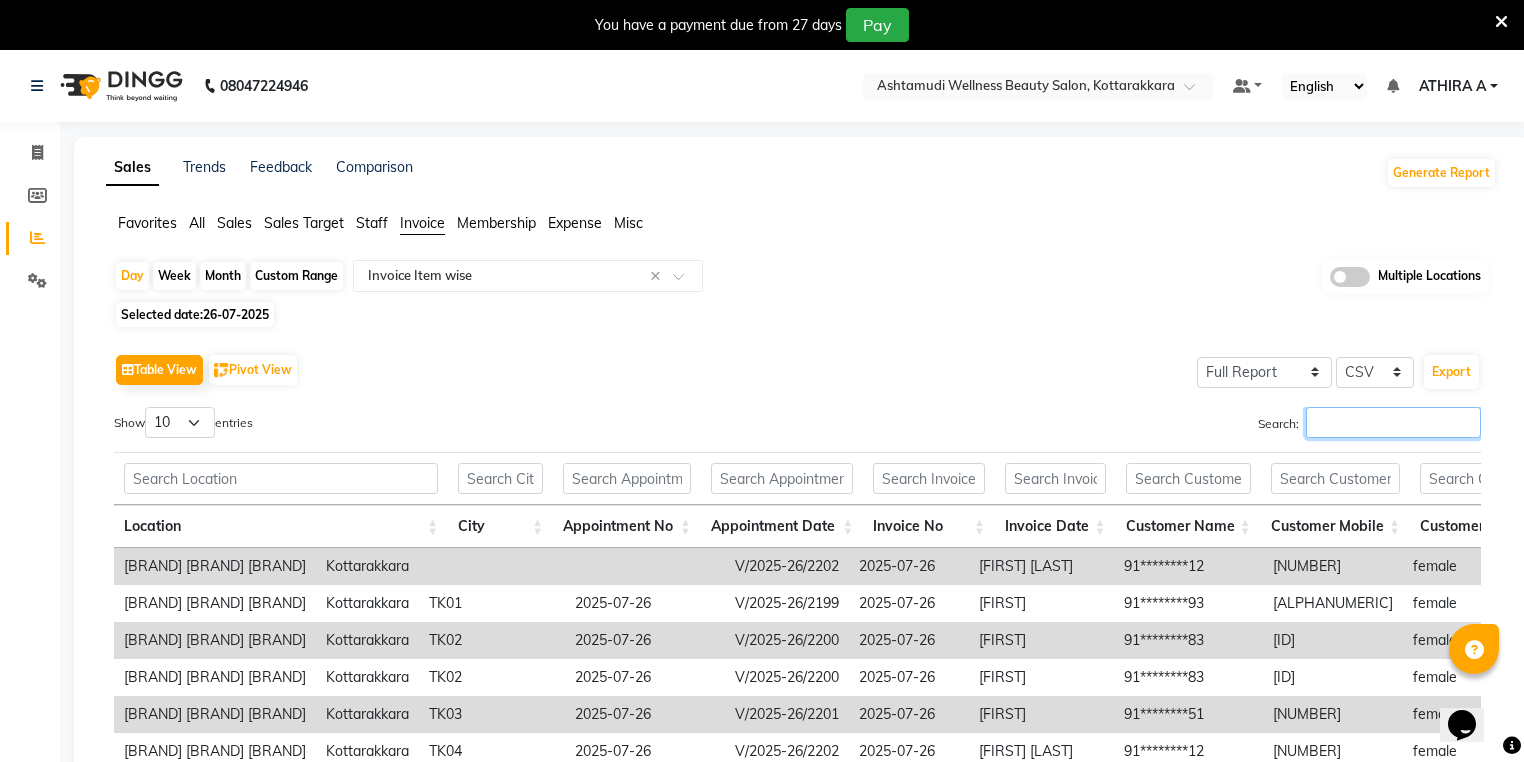 click on "Search:" at bounding box center [1393, 422] 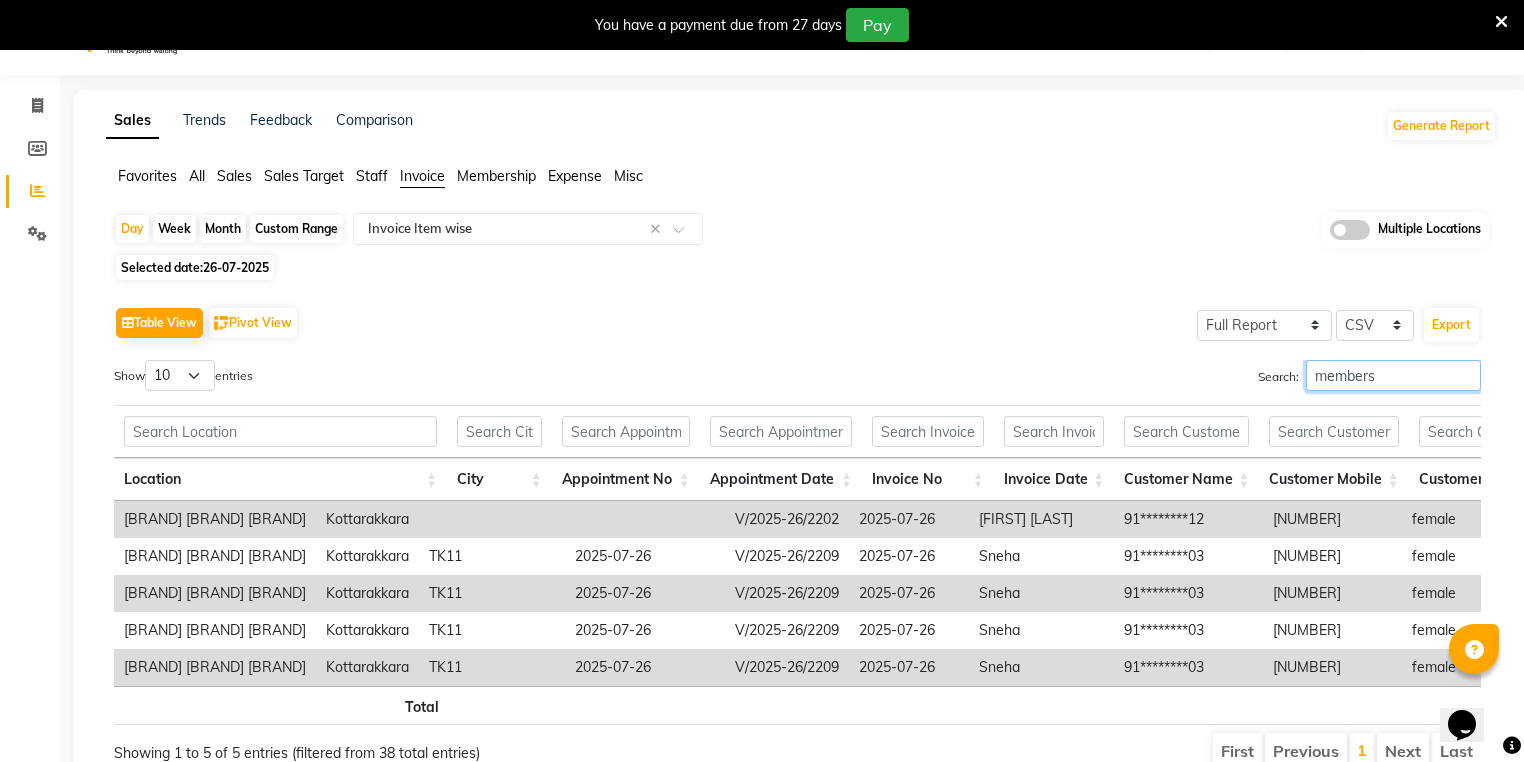 scroll, scrollTop: 143, scrollLeft: 0, axis: vertical 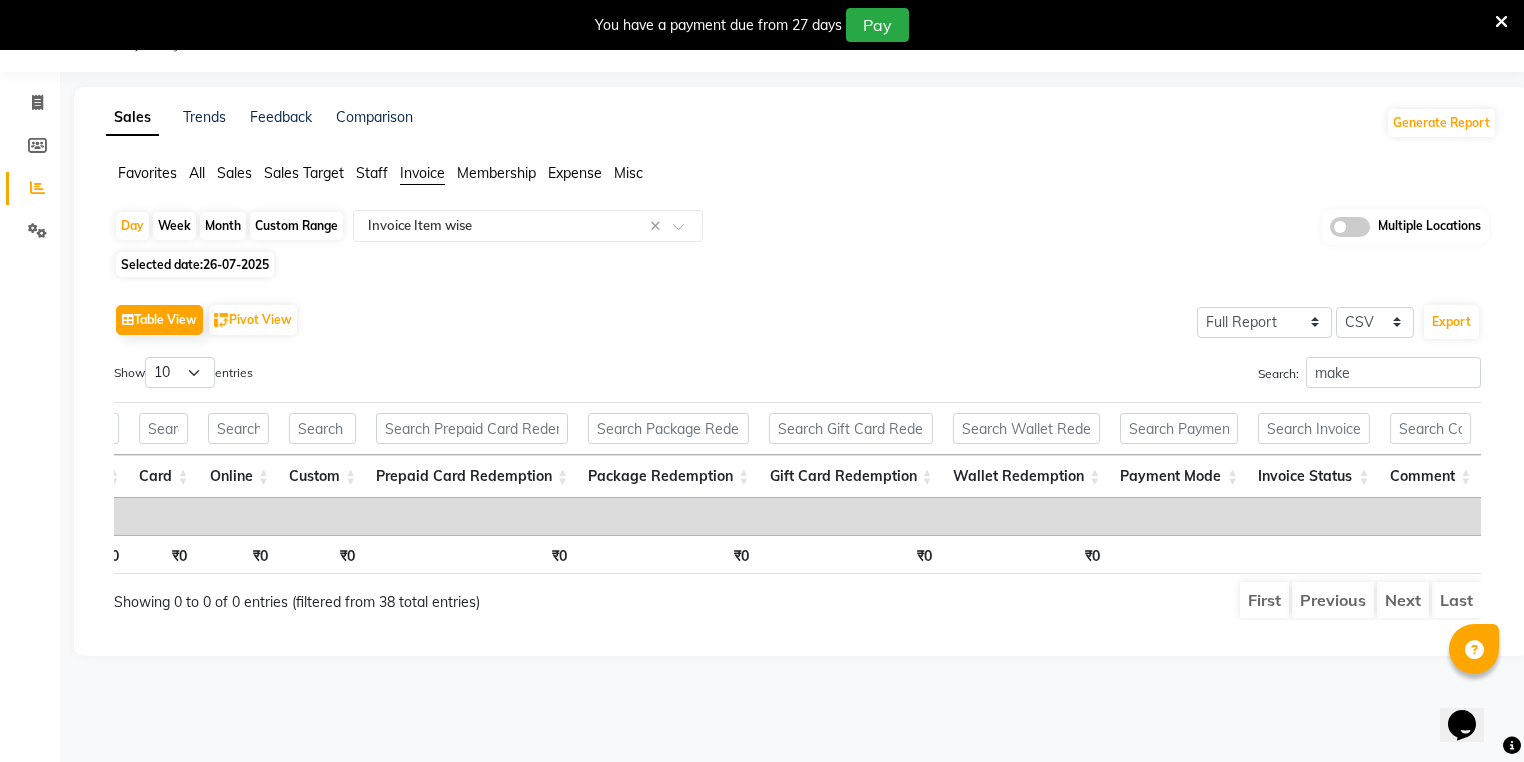 click on "Sales" 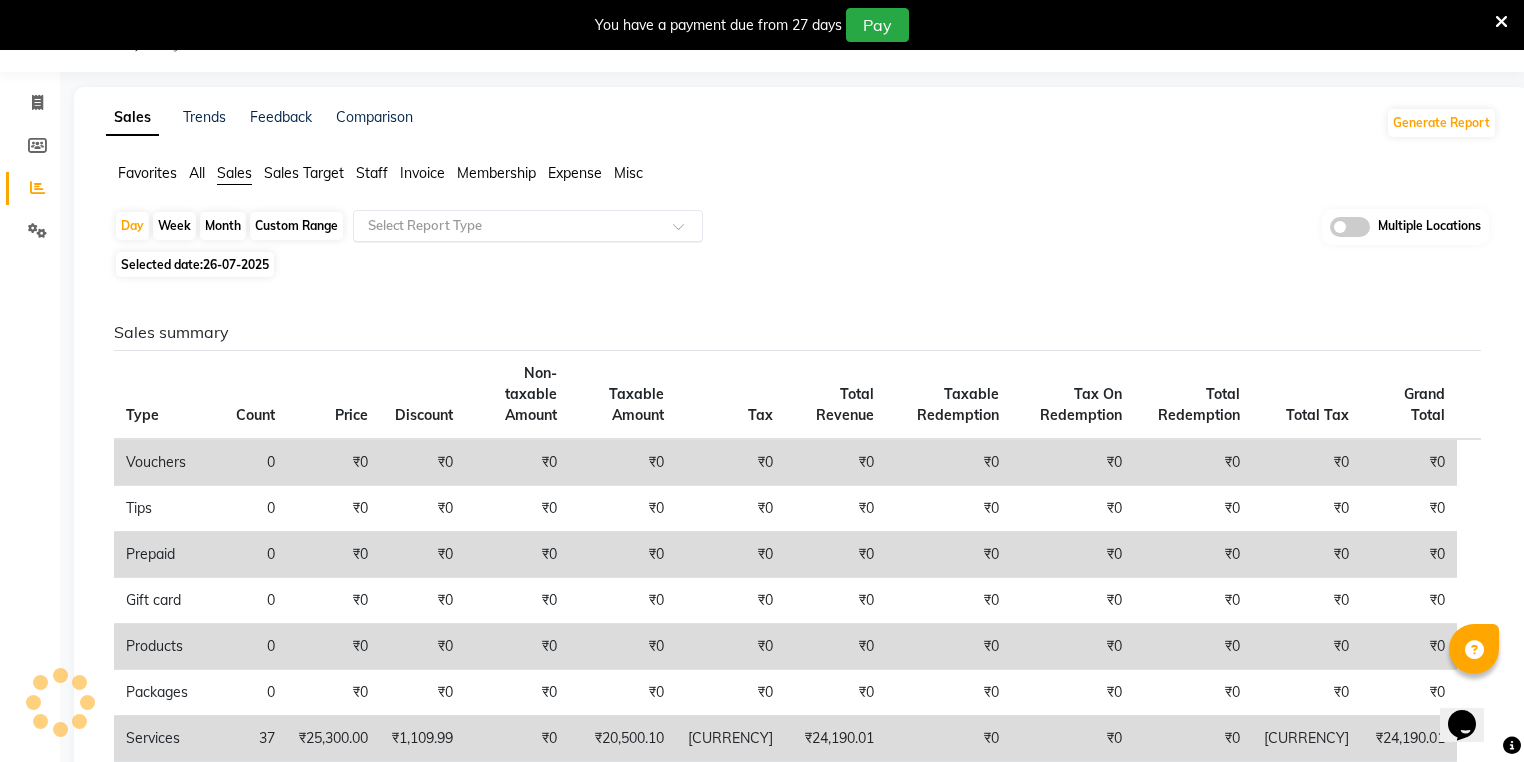 drag, startPoint x: 409, startPoint y: 228, endPoint x: 405, endPoint y: 238, distance: 10.770329 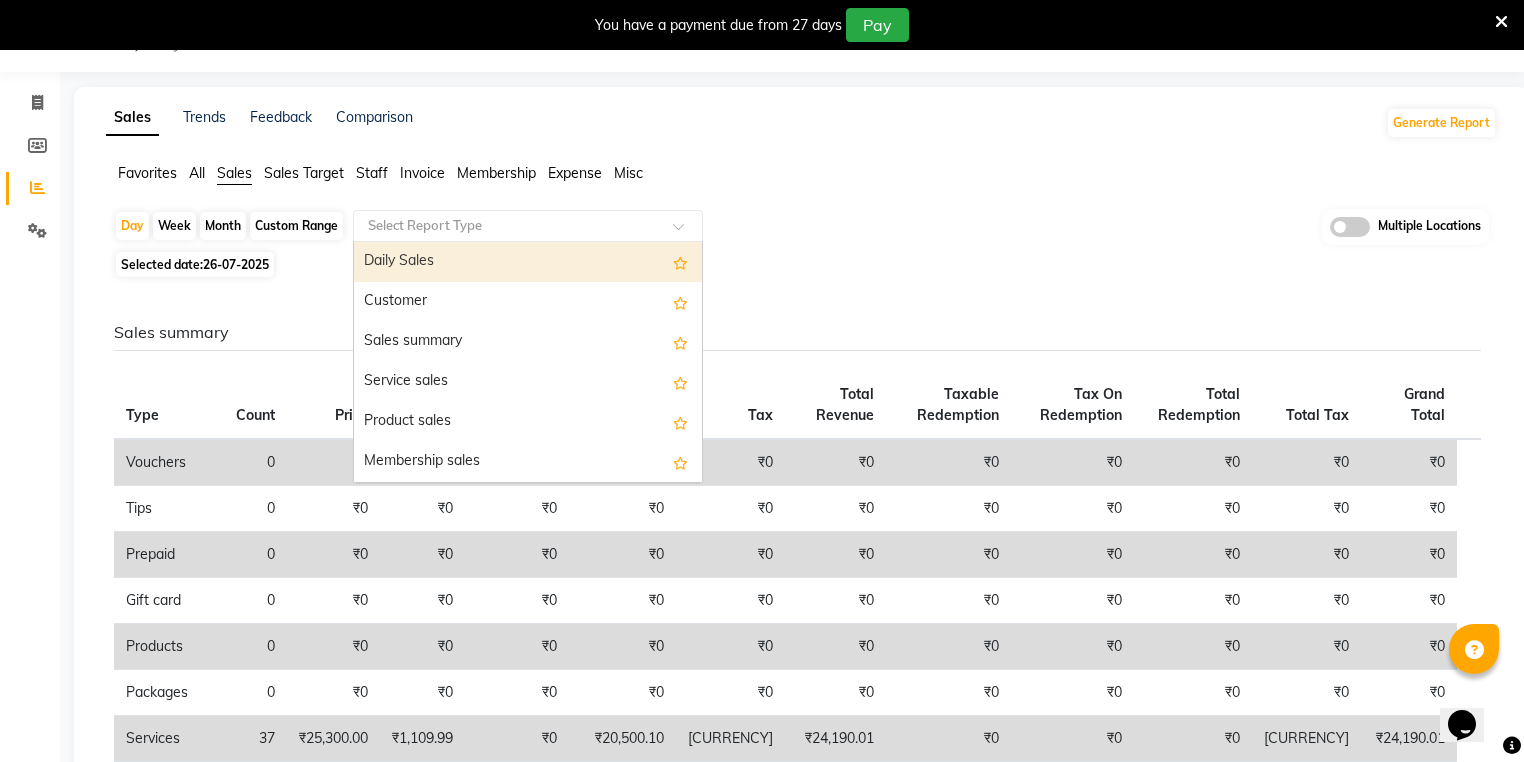 click on "Daily Sales" at bounding box center [528, 262] 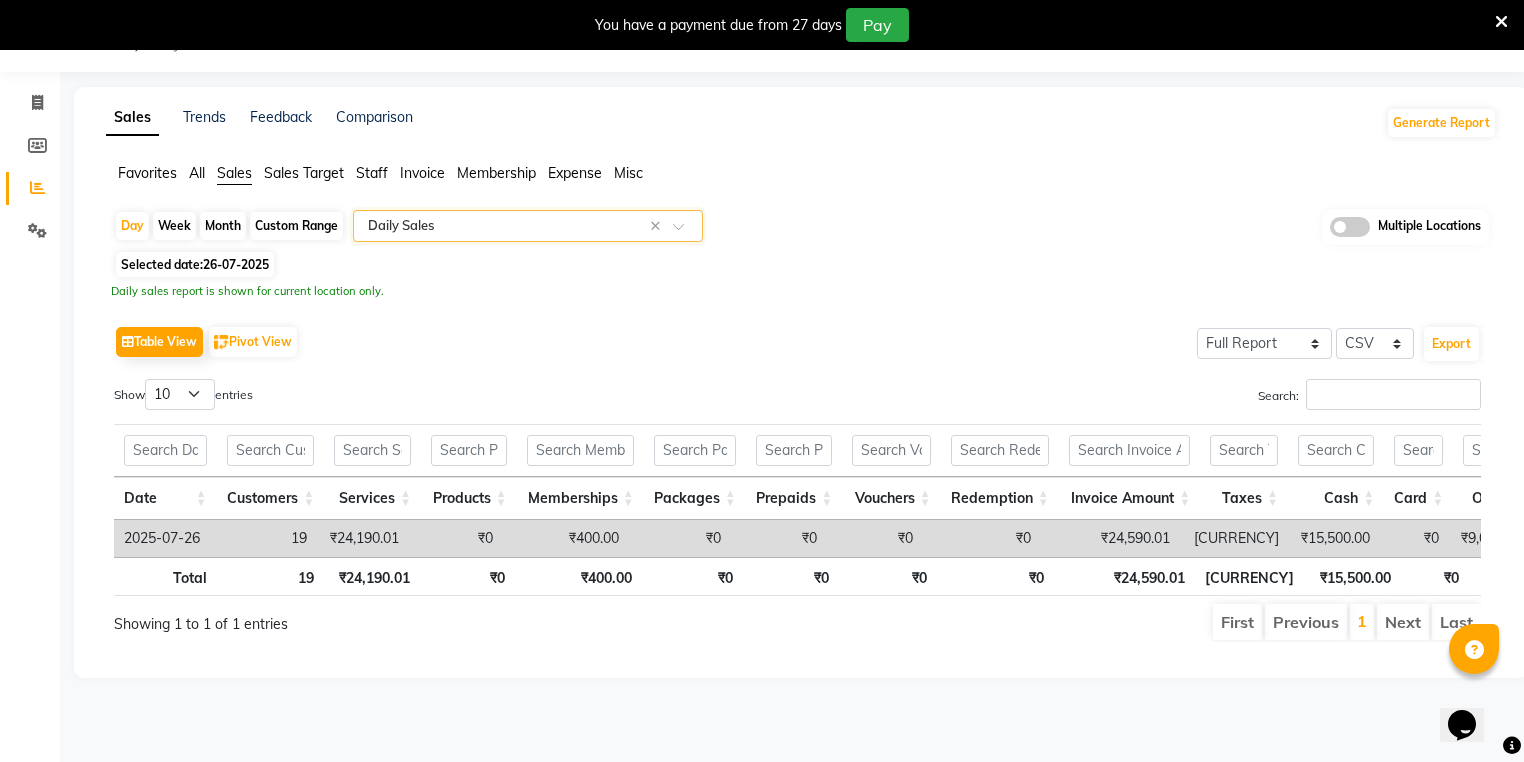 scroll, scrollTop: 0, scrollLeft: 15, axis: horizontal 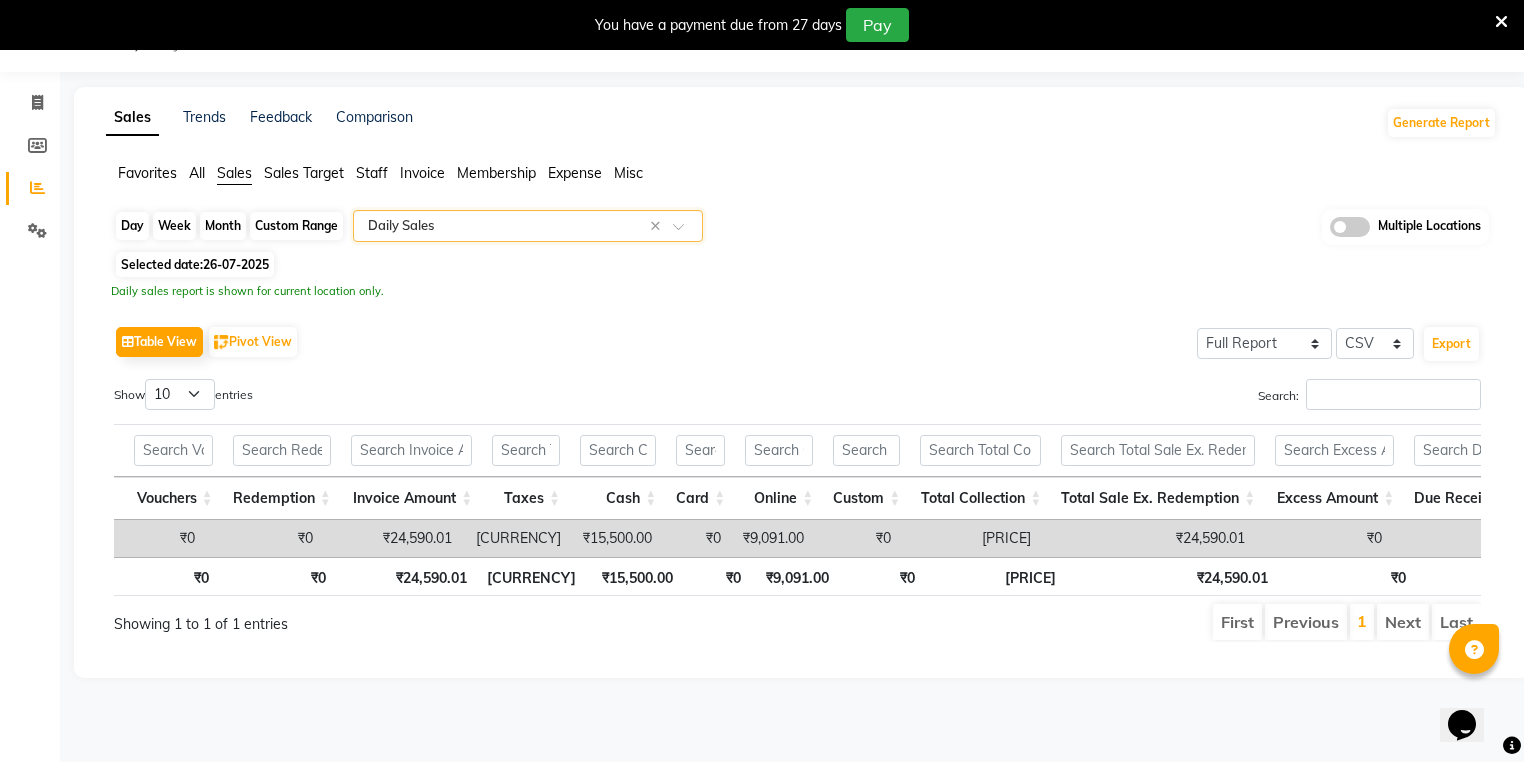 click on "Day" 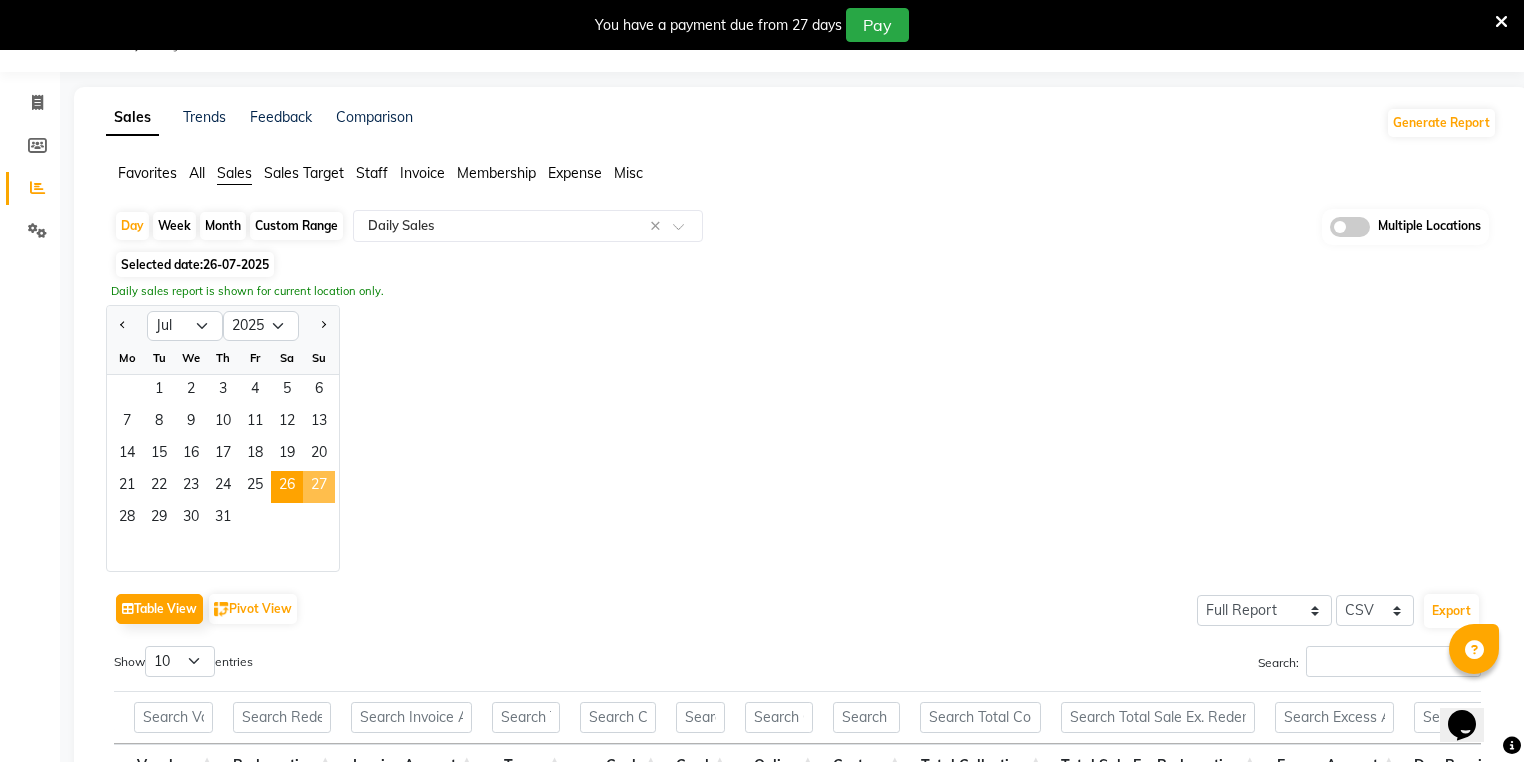 click on "27" 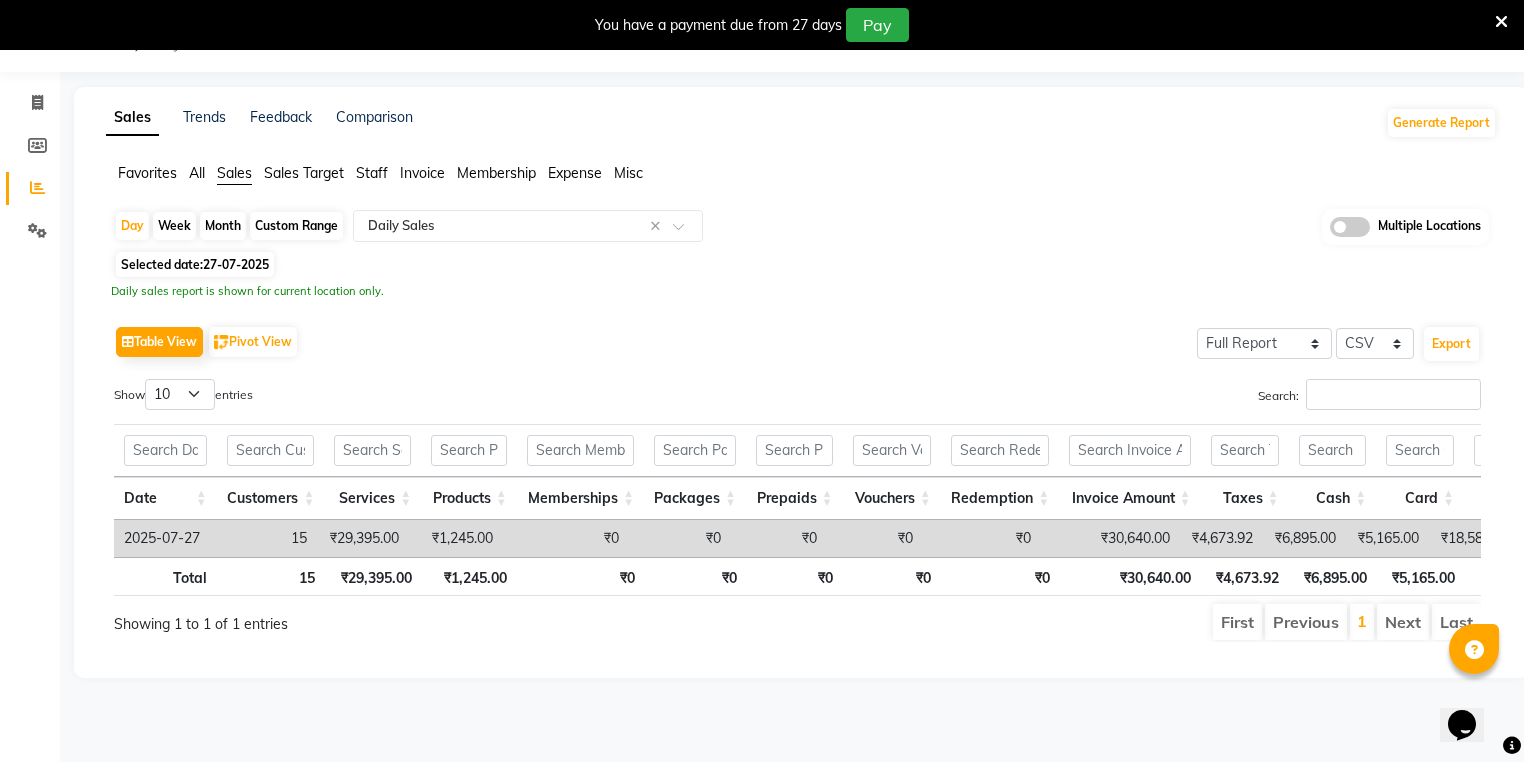 click on "Invoice" 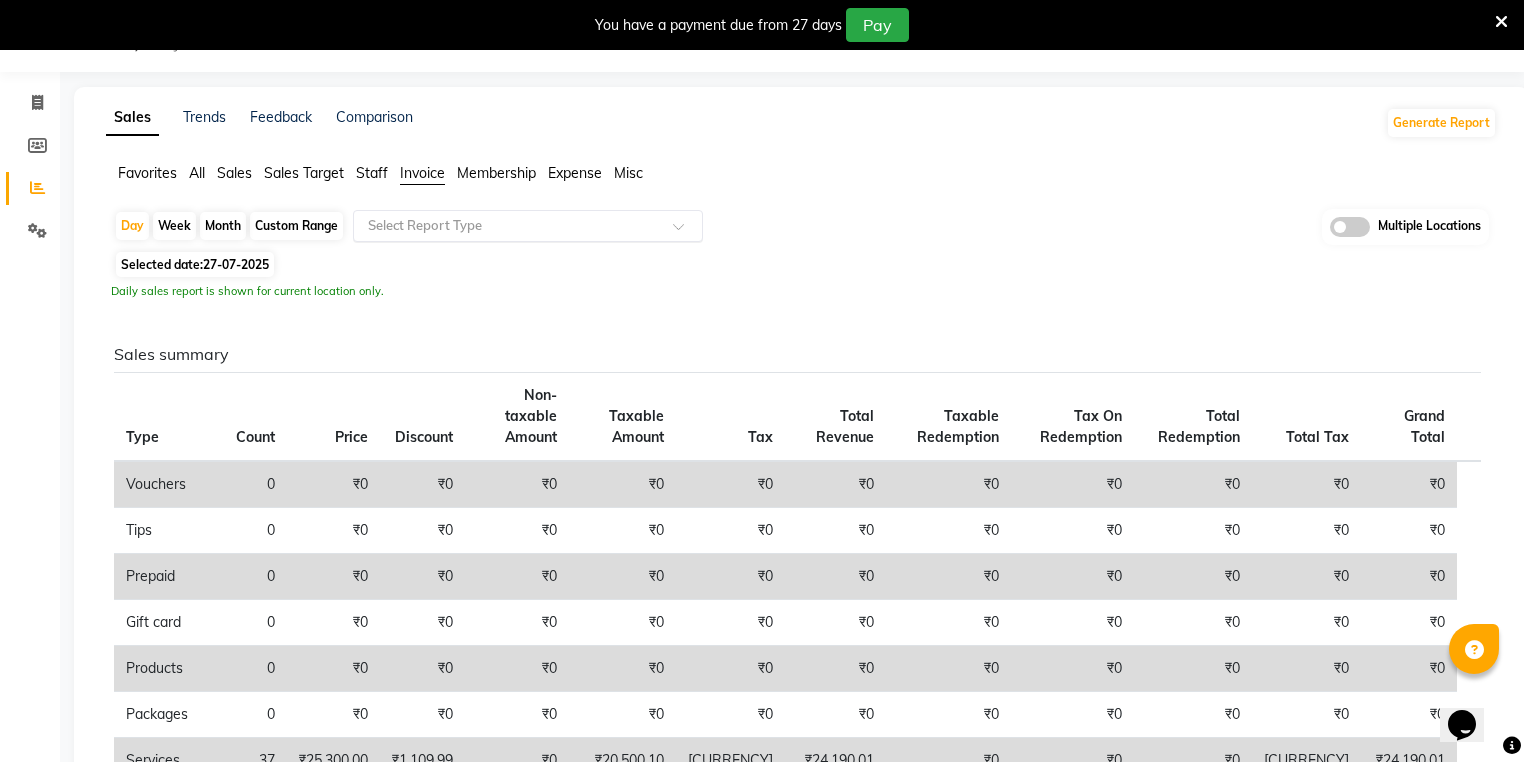 click 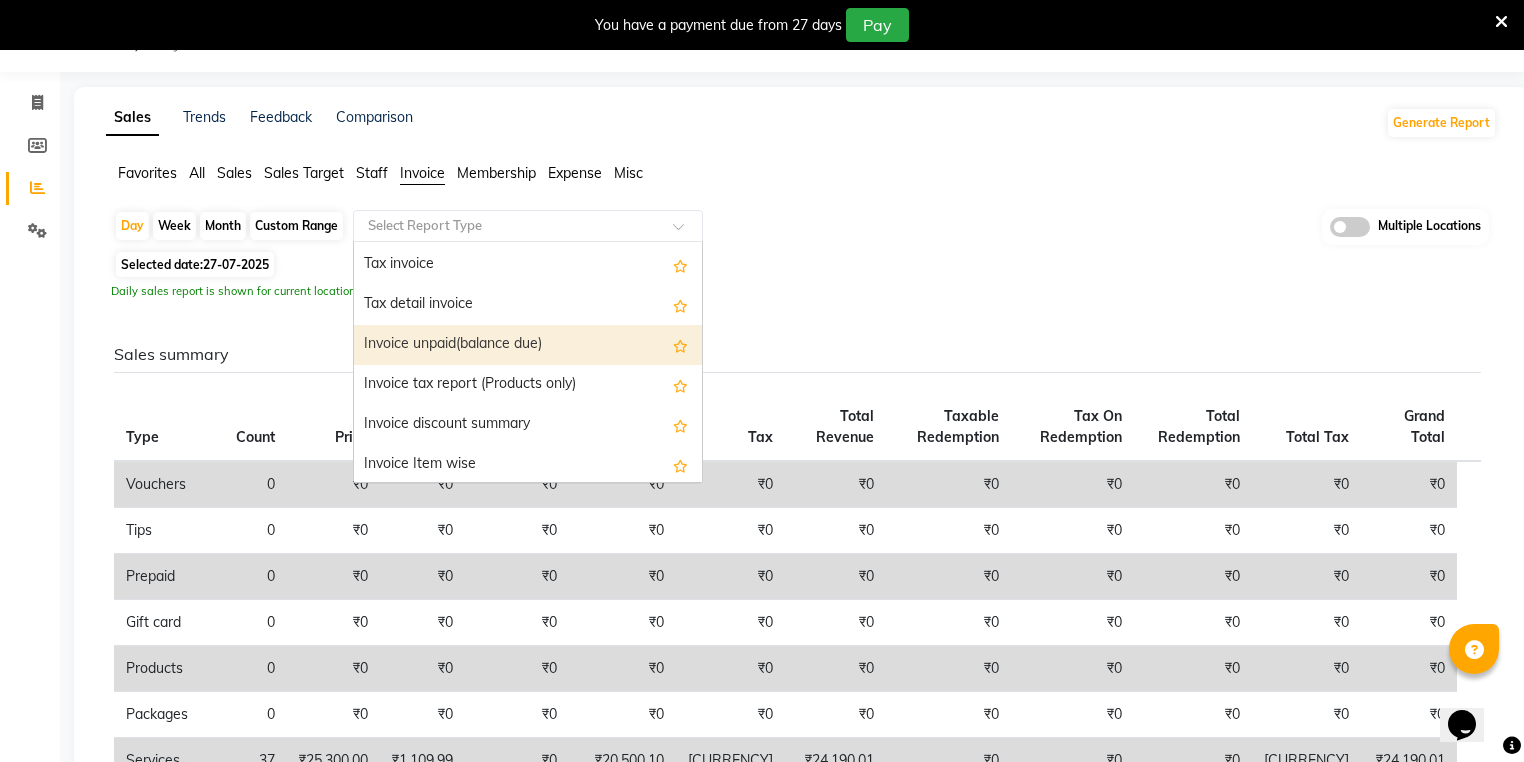 scroll, scrollTop: 80, scrollLeft: 0, axis: vertical 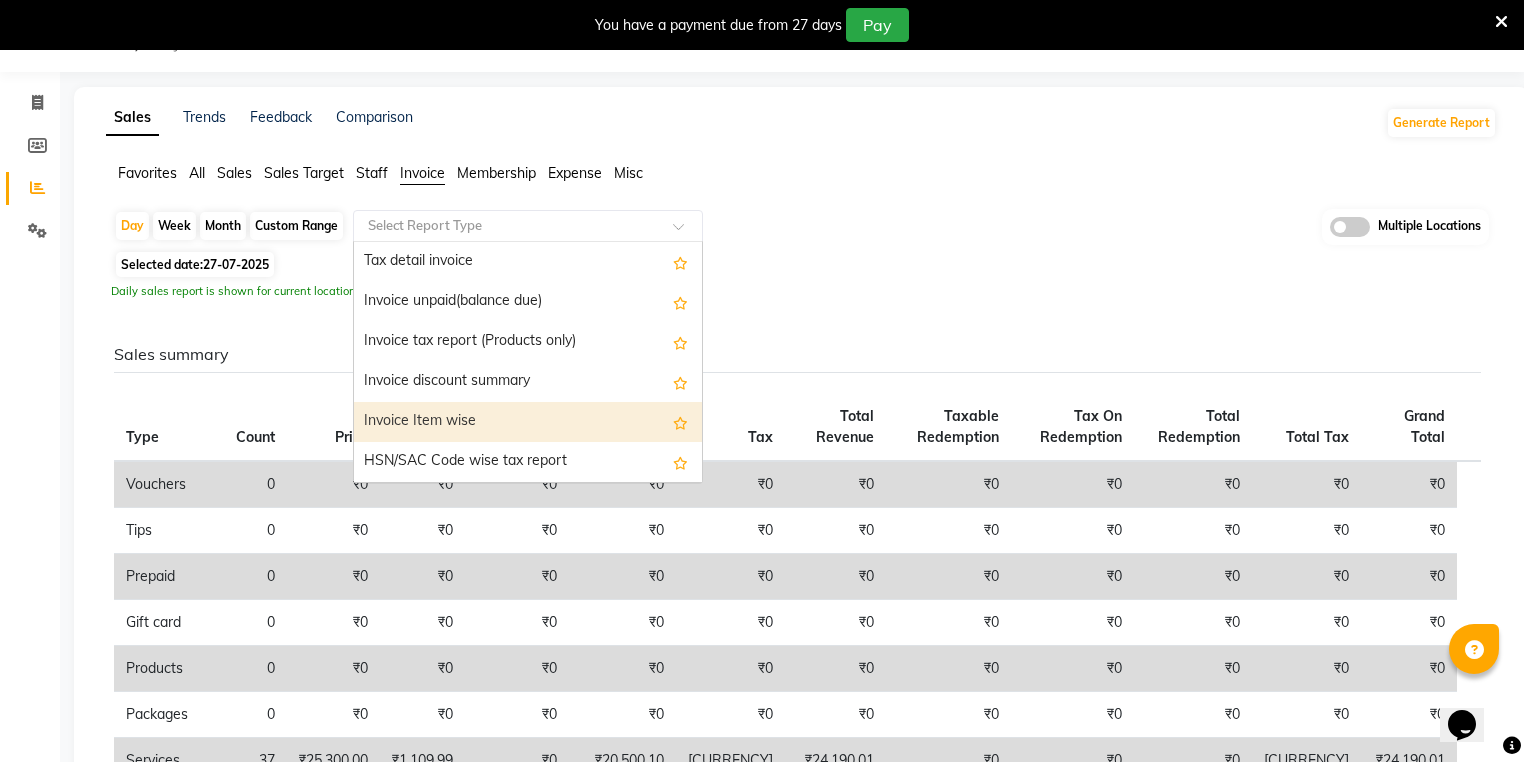 click on "Invoice Item wise" at bounding box center [528, 422] 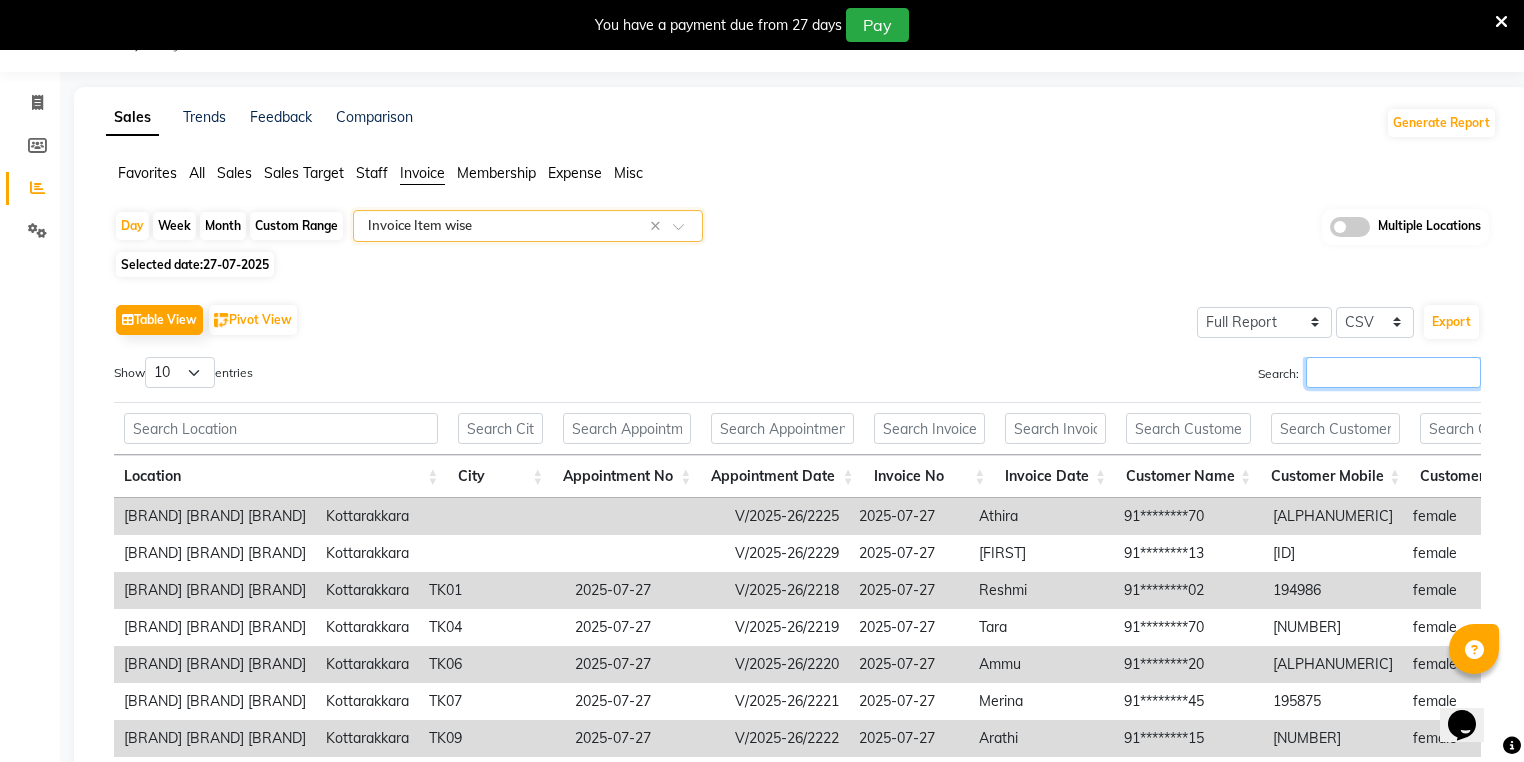 click on "Search:" at bounding box center (1393, 372) 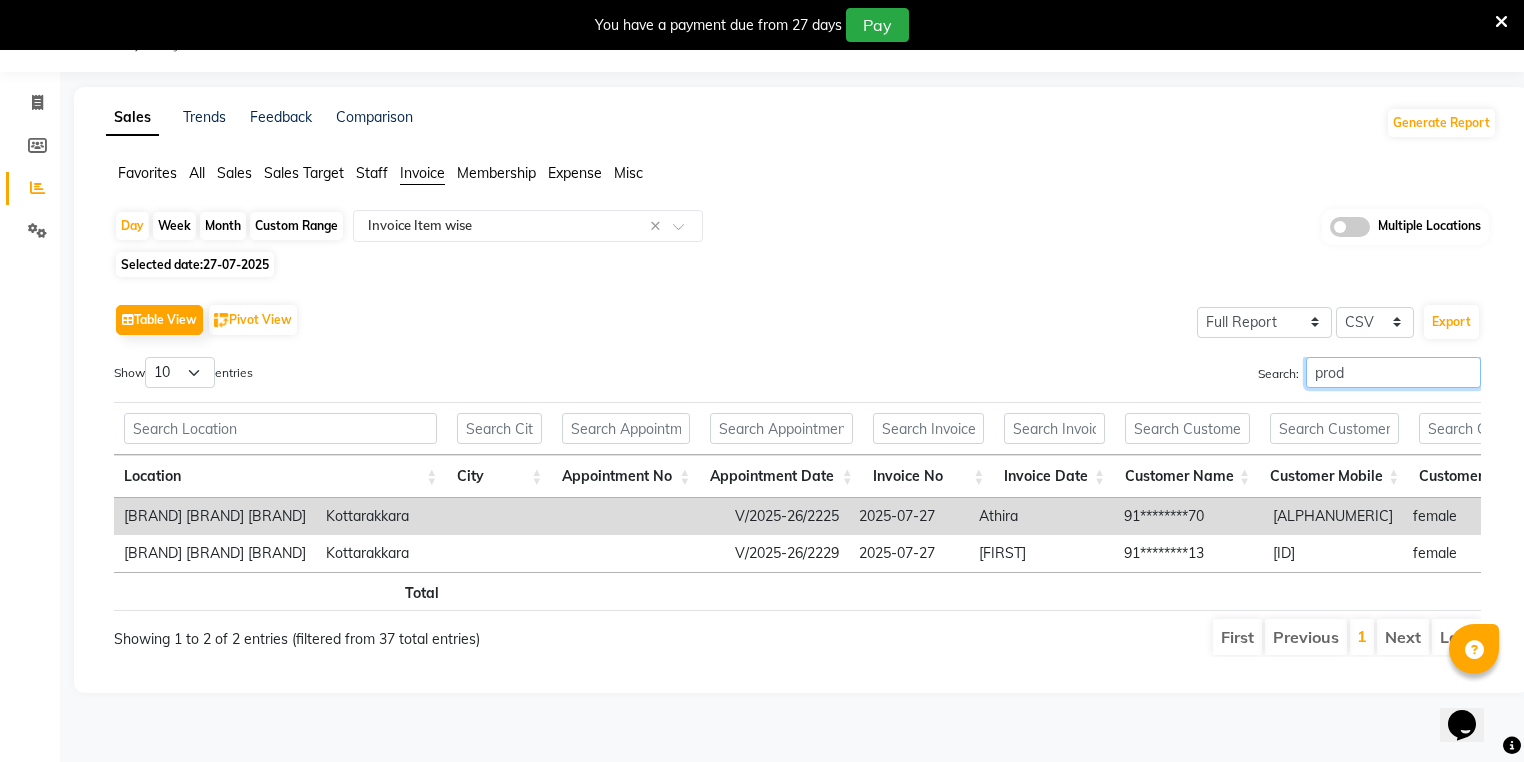 scroll, scrollTop: 0, scrollLeft: 420, axis: horizontal 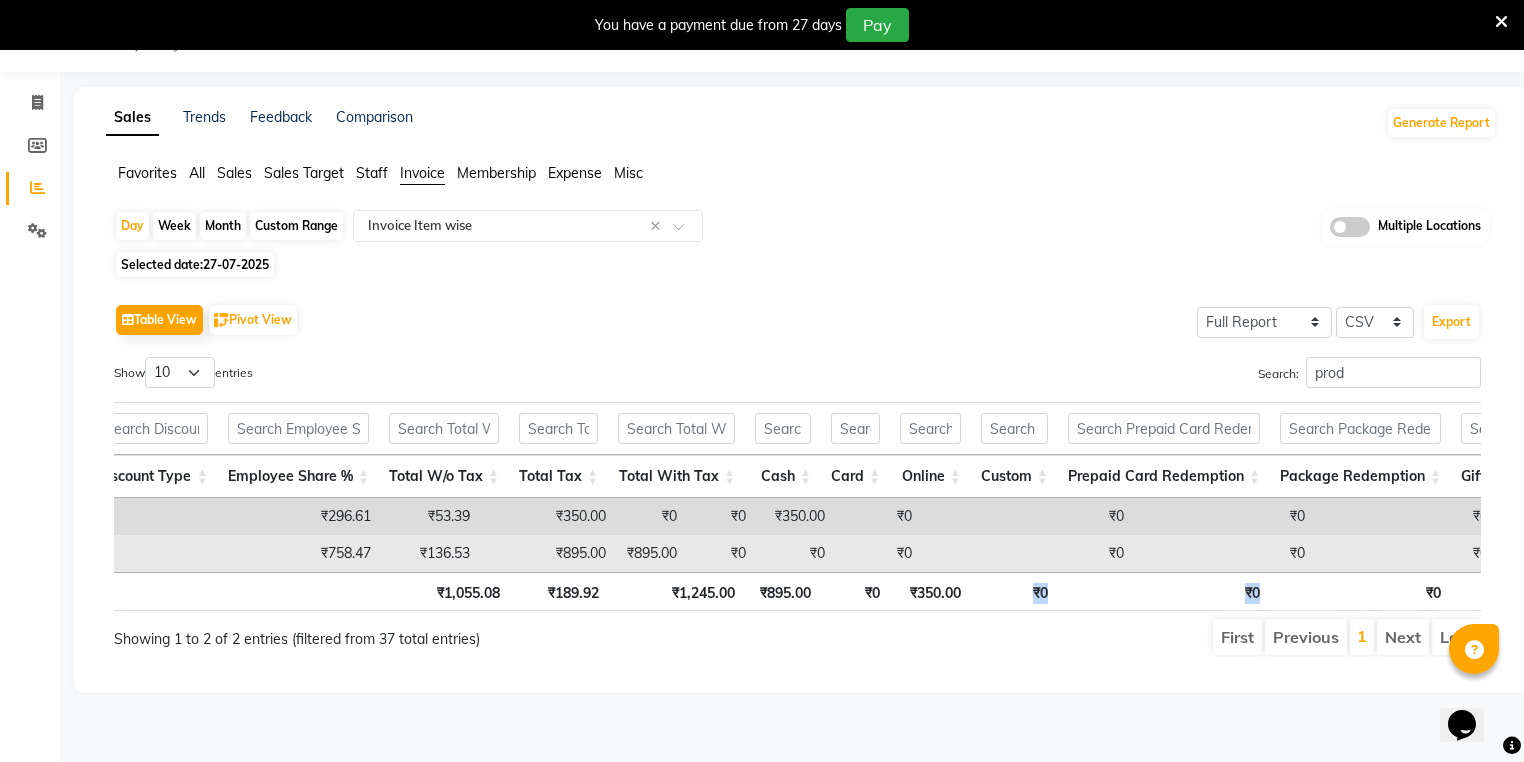 drag, startPoint x: 1002, startPoint y: 583, endPoint x: 1133, endPoint y: 538, distance: 138.51353 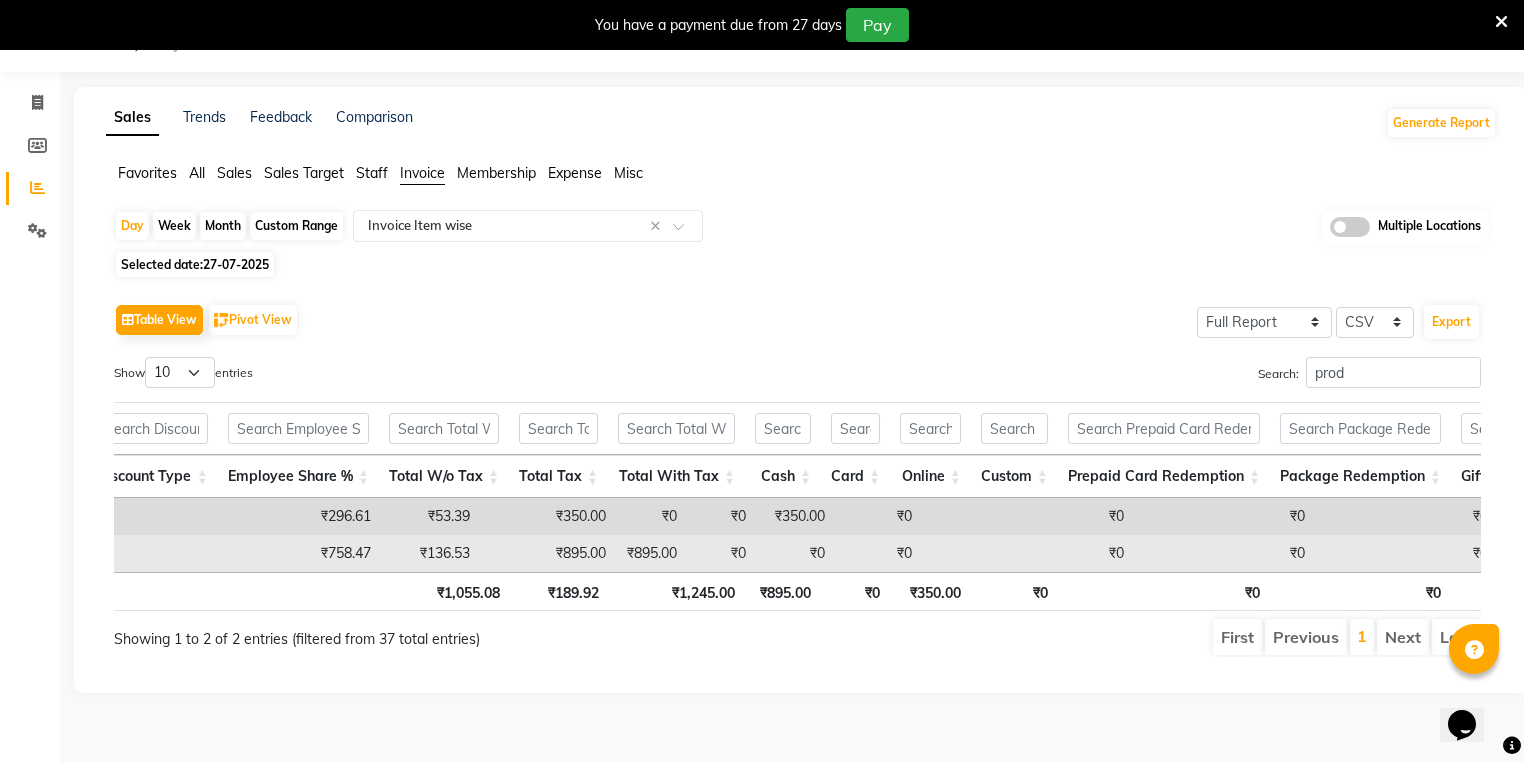 click on "₹0" at bounding box center [1028, 553] 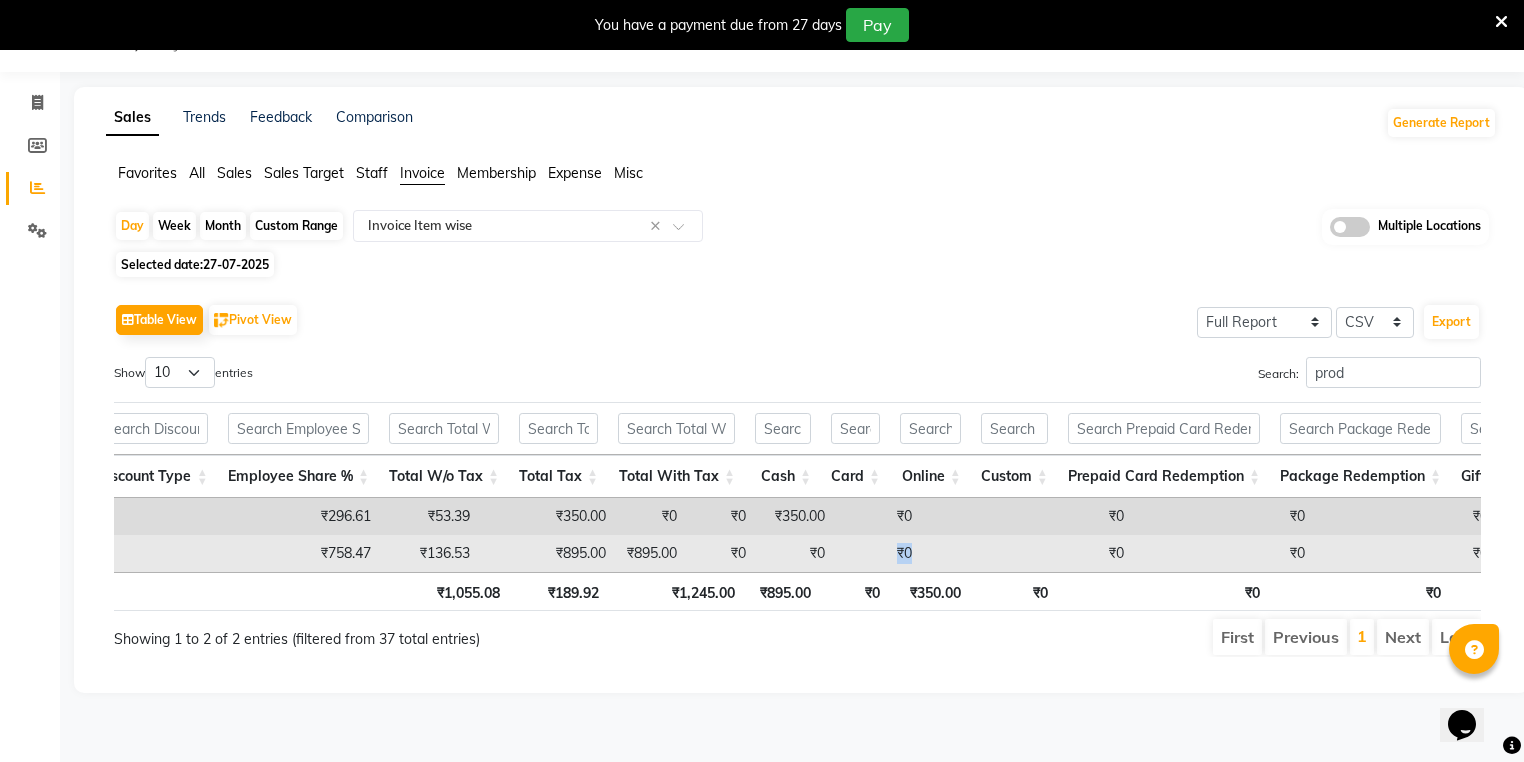 drag, startPoint x: 1032, startPoint y: 552, endPoint x: 1071, endPoint y: 554, distance: 39.051247 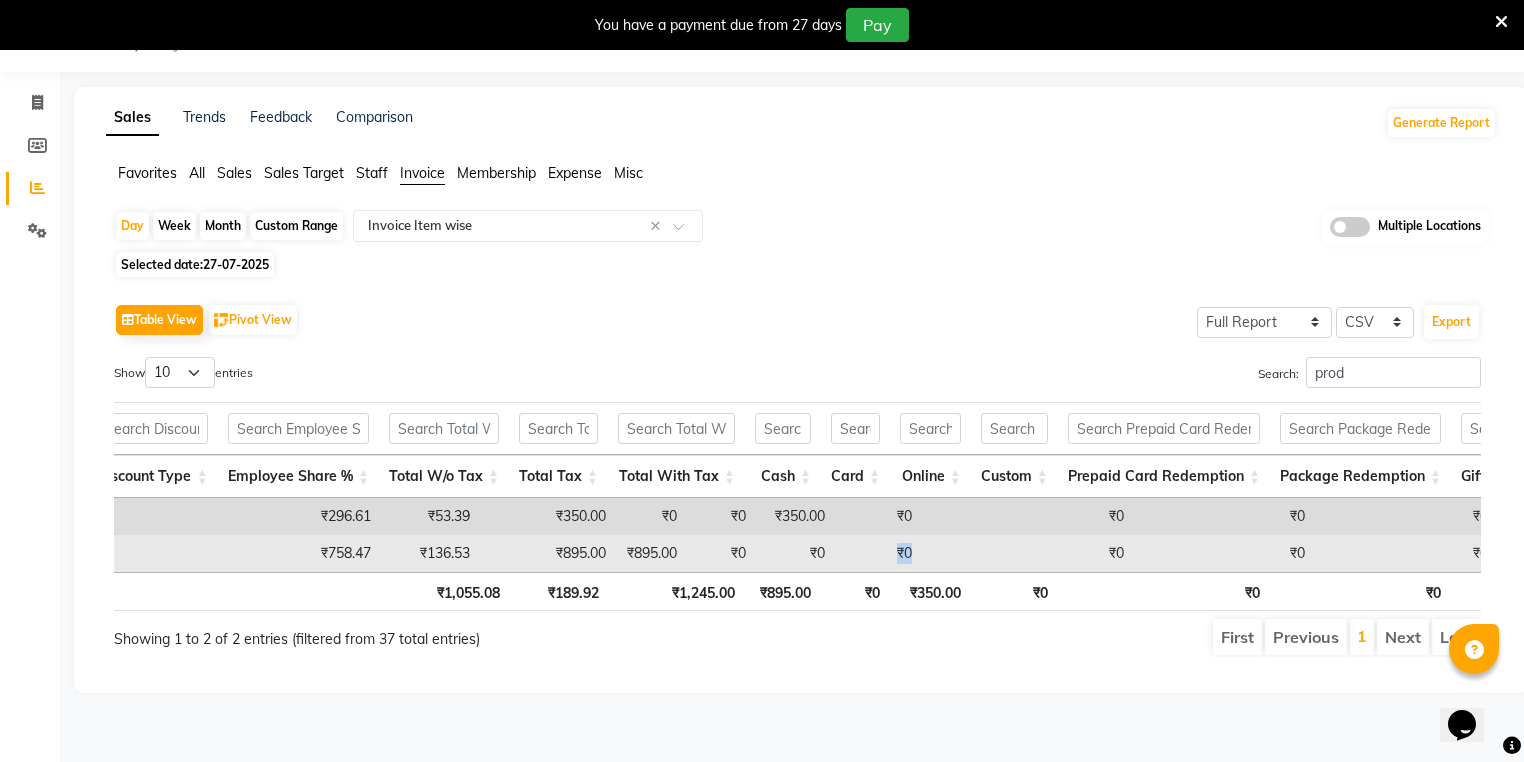 click on "₹0" at bounding box center (878, 553) 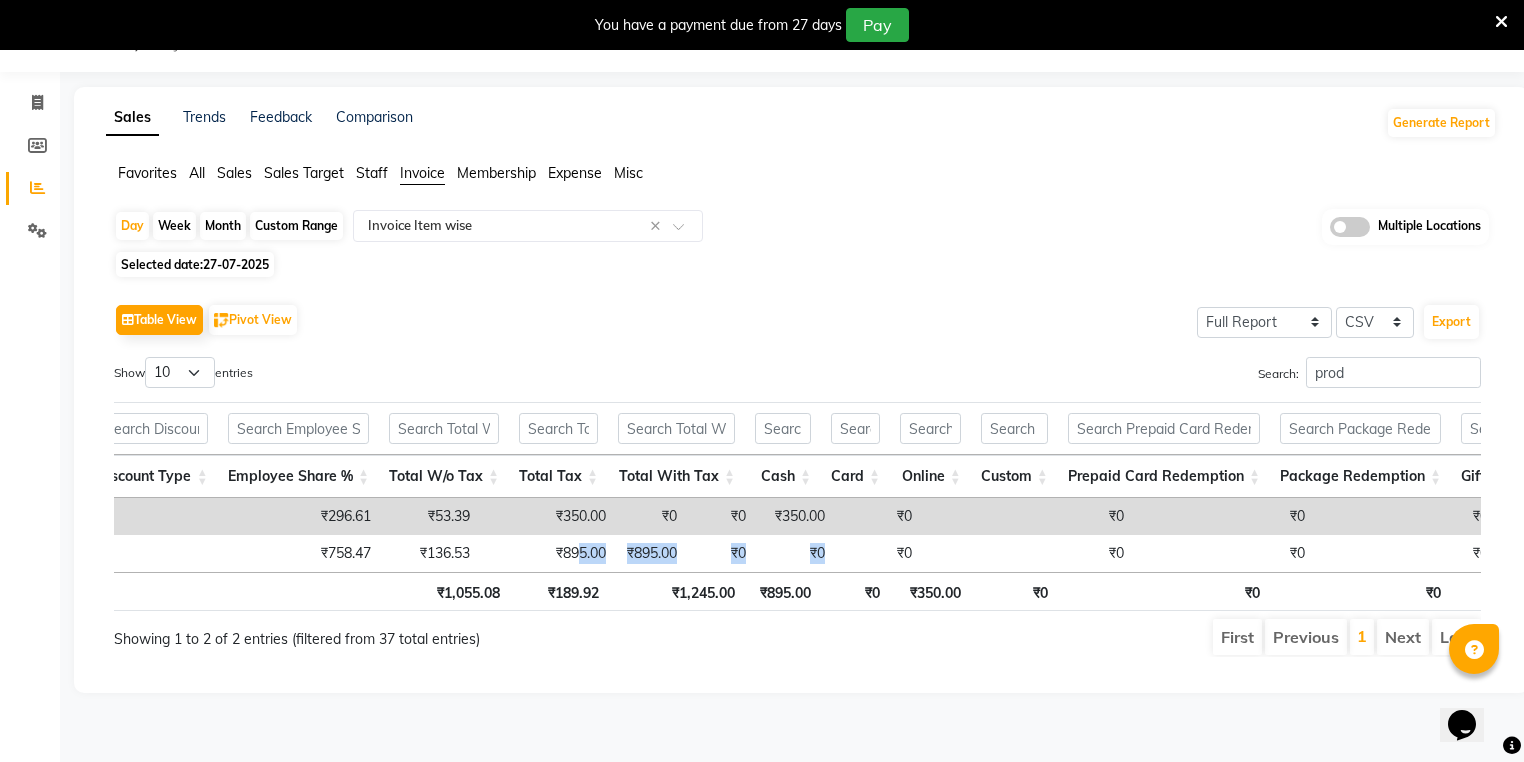 drag, startPoint x: 980, startPoint y: 556, endPoint x: 968, endPoint y: 503, distance: 54.34151 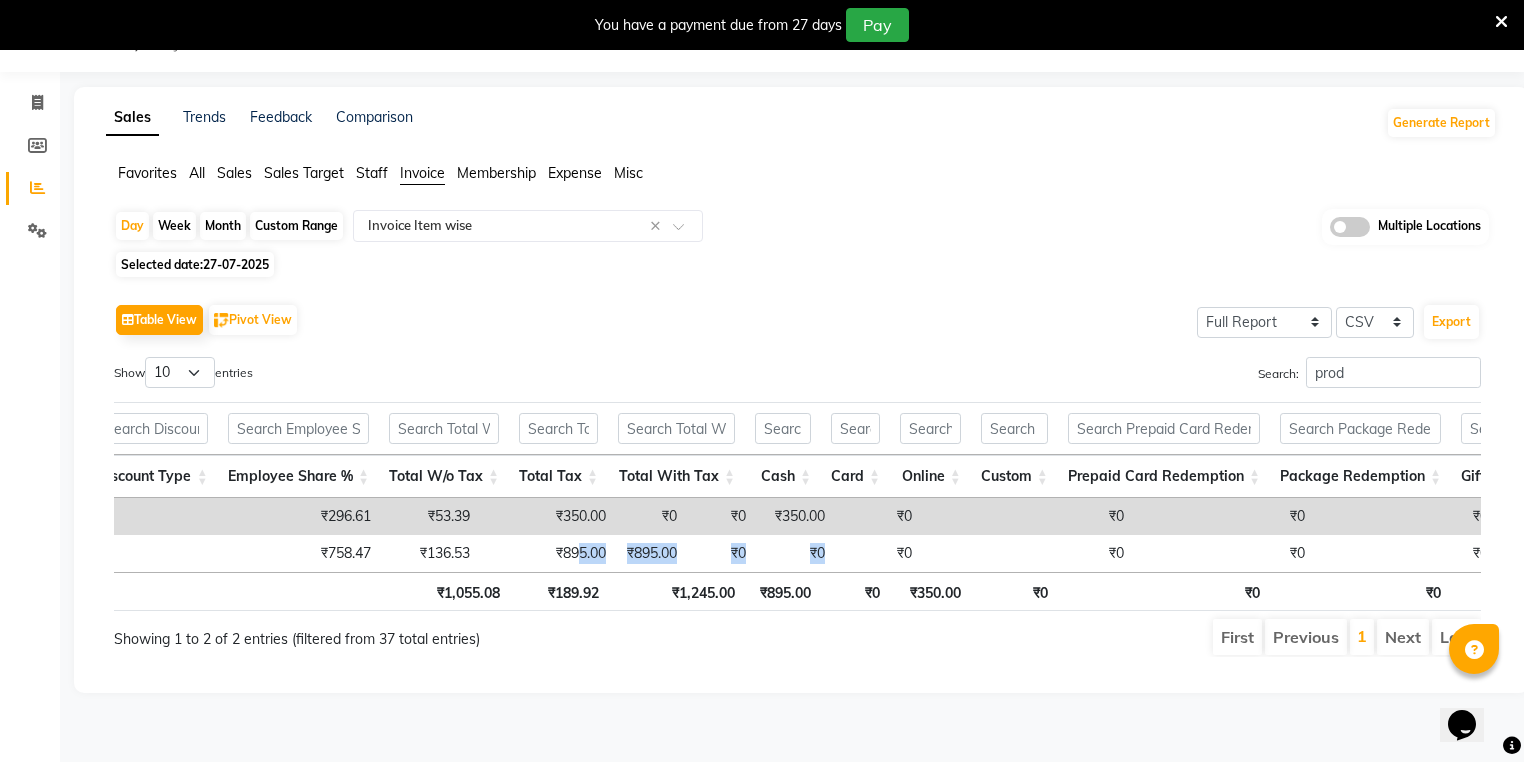 click on "[BRAND] [BRAND] [BRAND] [NUMBER] [DATE] [FIRST]  [PHONE] [ALPHANUMERIC] [GENDER] [TEXT] [TEXT] [TEXT] [PRODUCT] [PRODUCT] [NUMBER] 1 [CURRENCY] [CURRENCY] [CURRENCY] 0 [CURRENCY] [CURRENCY] [CURRENCY] [CURRENCY] [CURRENCY] [CURRENCY] [CURRENCY] [CURRENCY] [CURRENCY] [PAYMENT_METHOD]" at bounding box center (-734, 553) 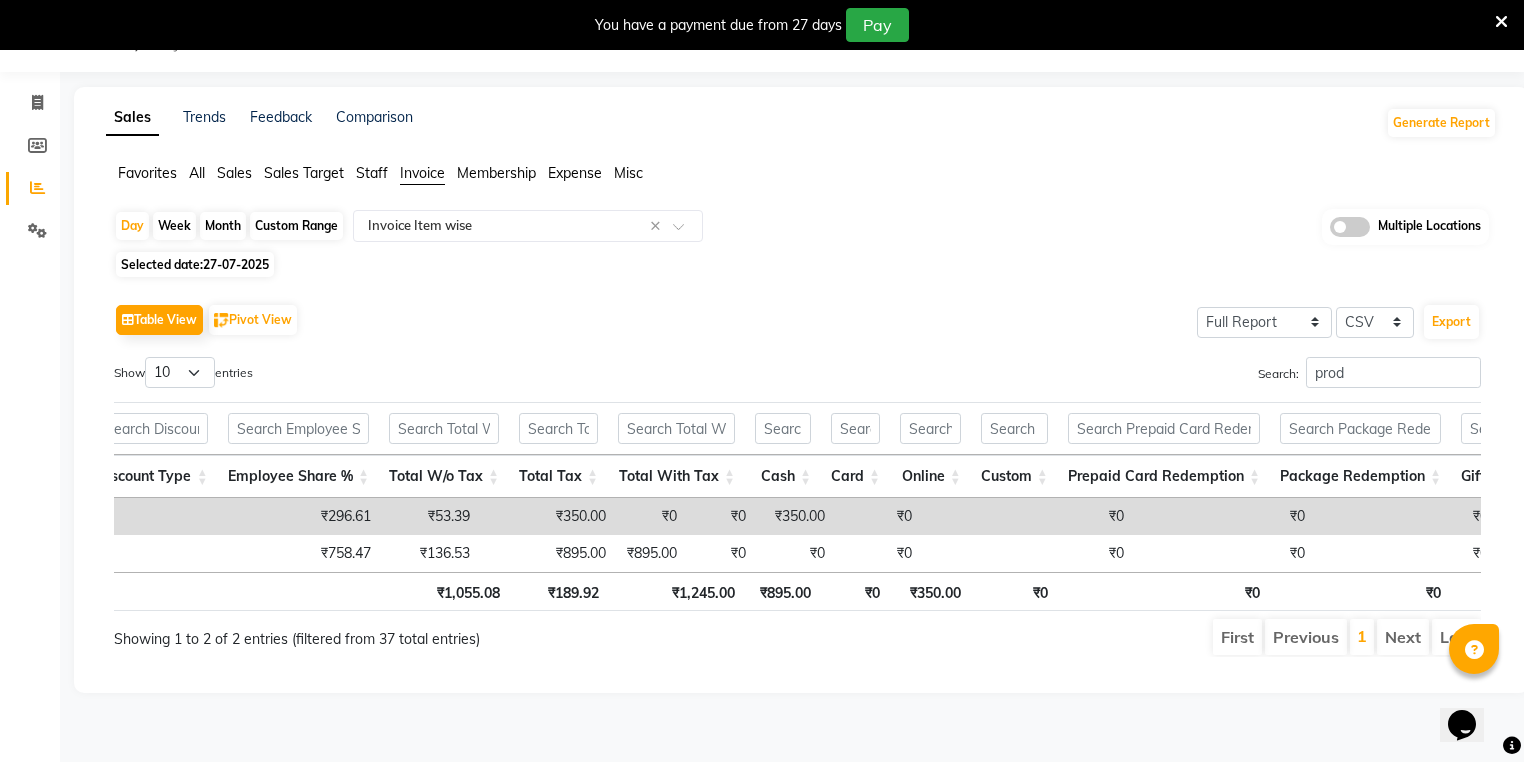 click on "Search: prod" at bounding box center (1147, 376) 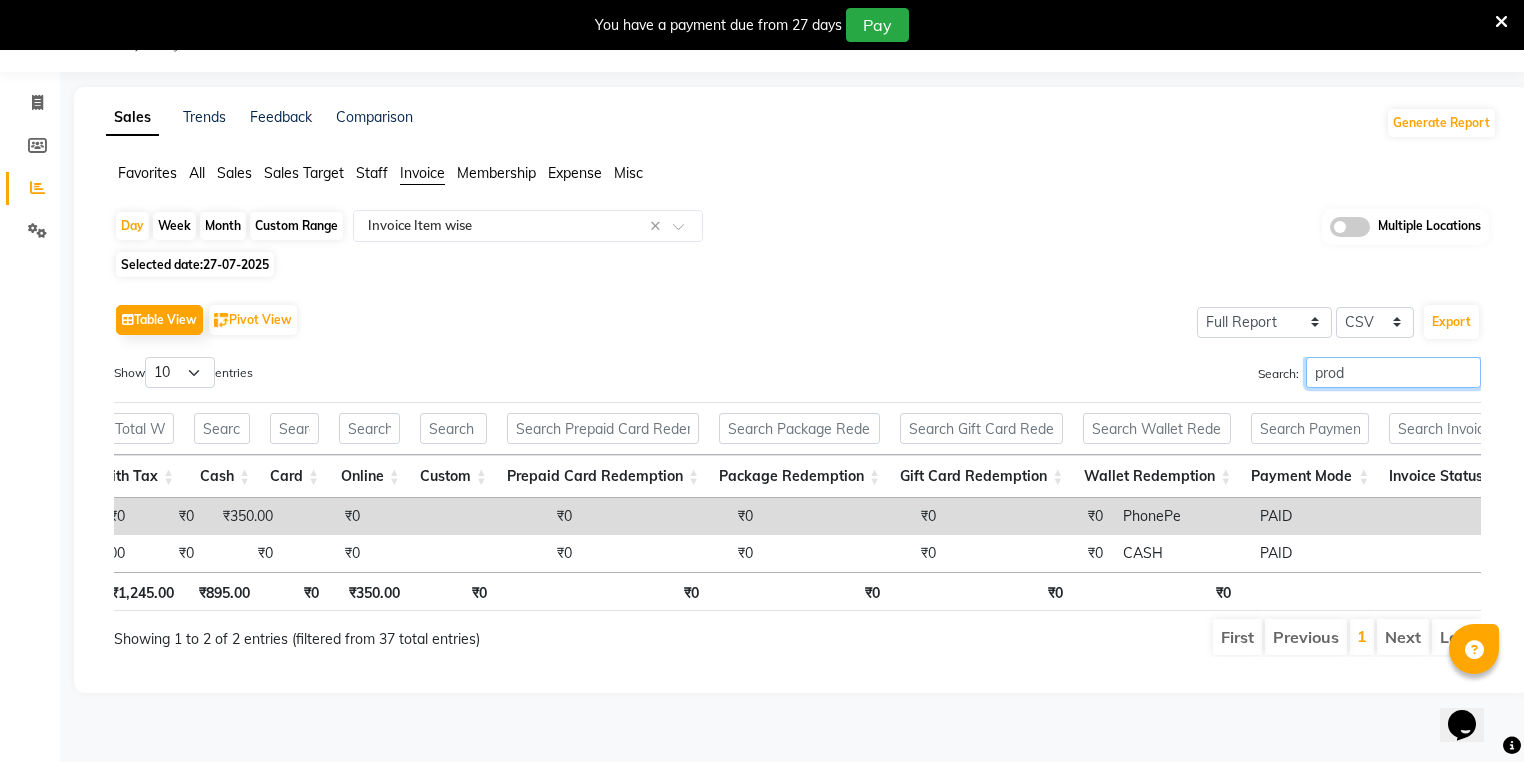 click on "prod" at bounding box center (1393, 372) 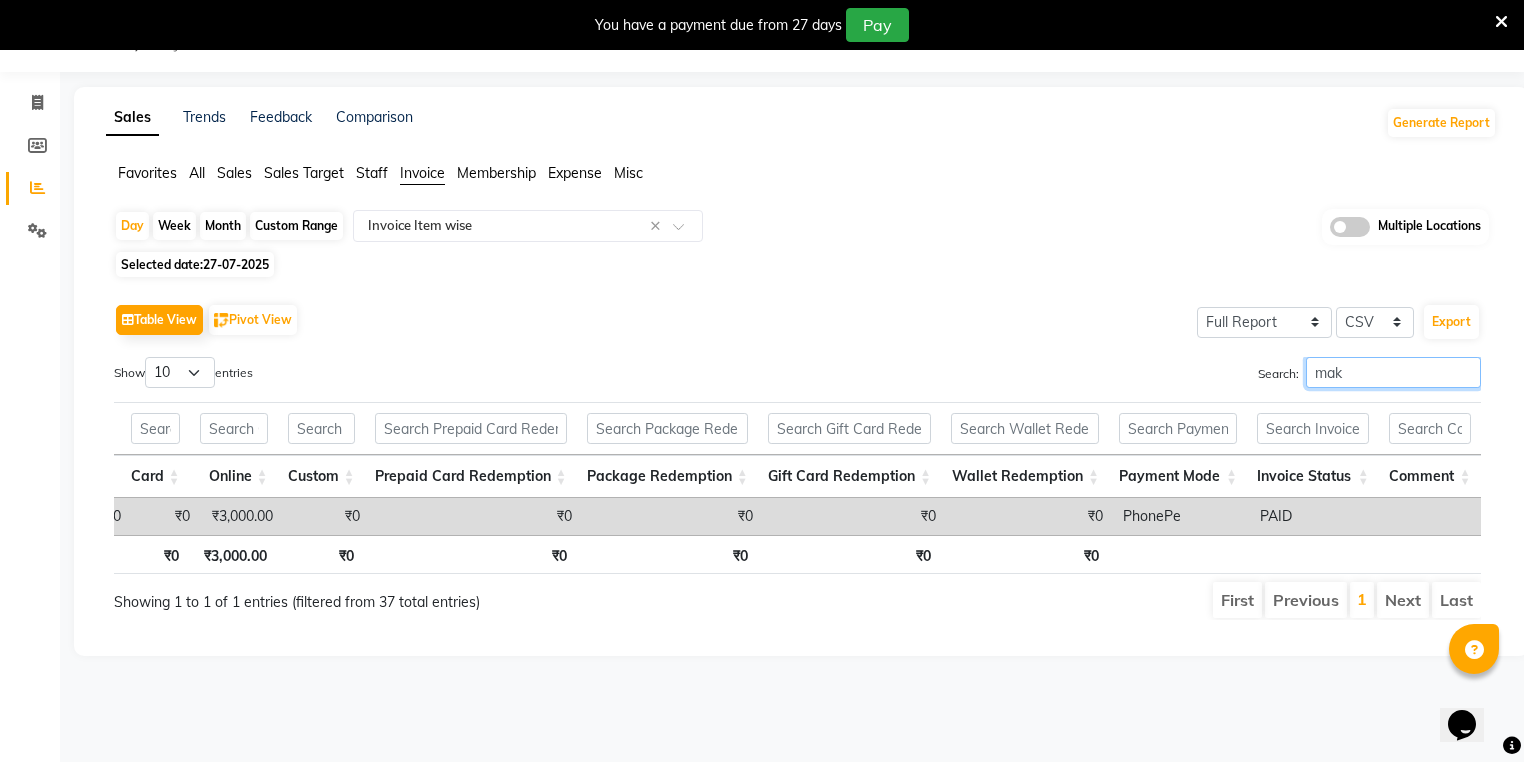 scroll, scrollTop: 0, scrollLeft: 4073, axis: horizontal 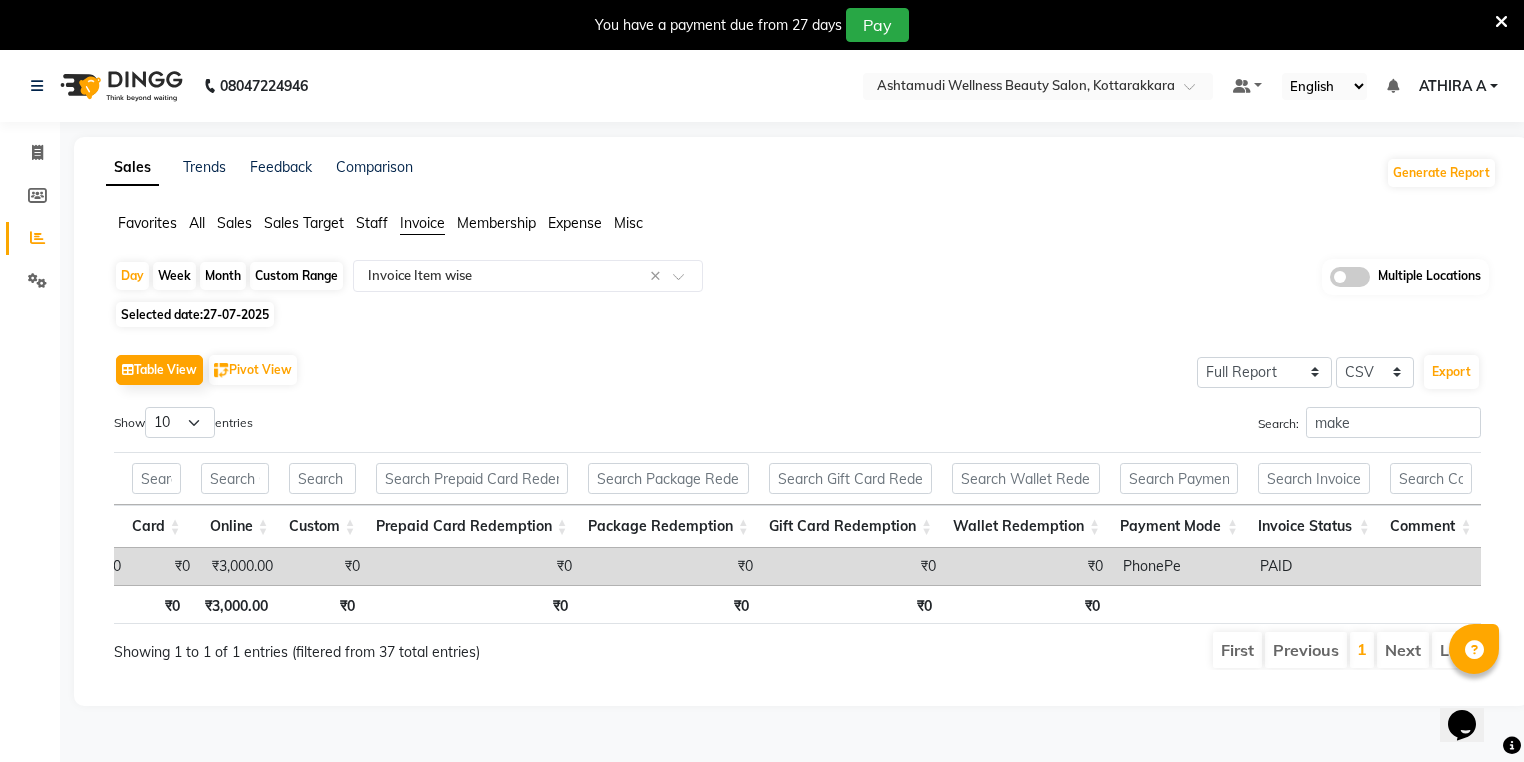 click on "Sales" 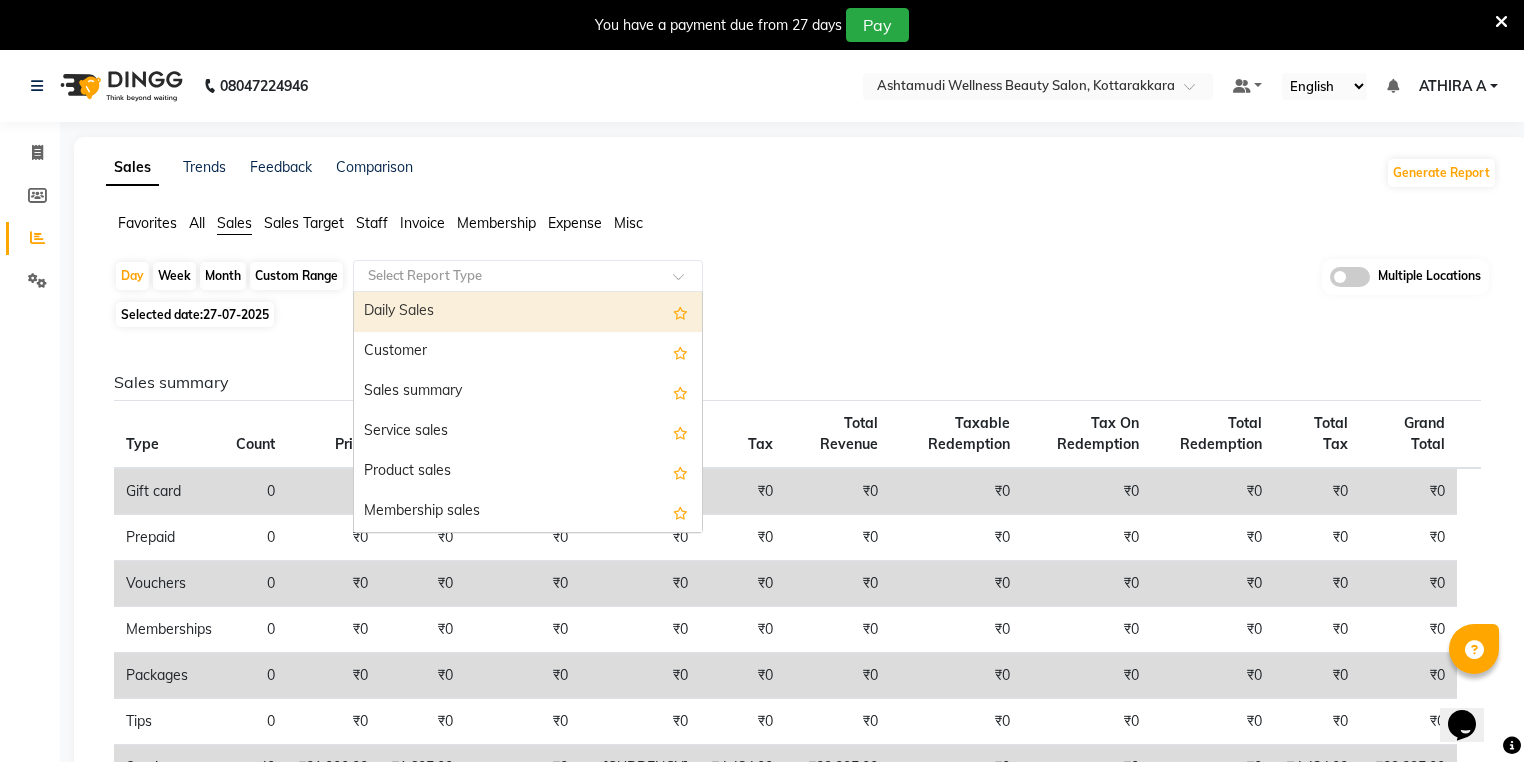 drag, startPoint x: 408, startPoint y: 266, endPoint x: 400, endPoint y: 304, distance: 38.832977 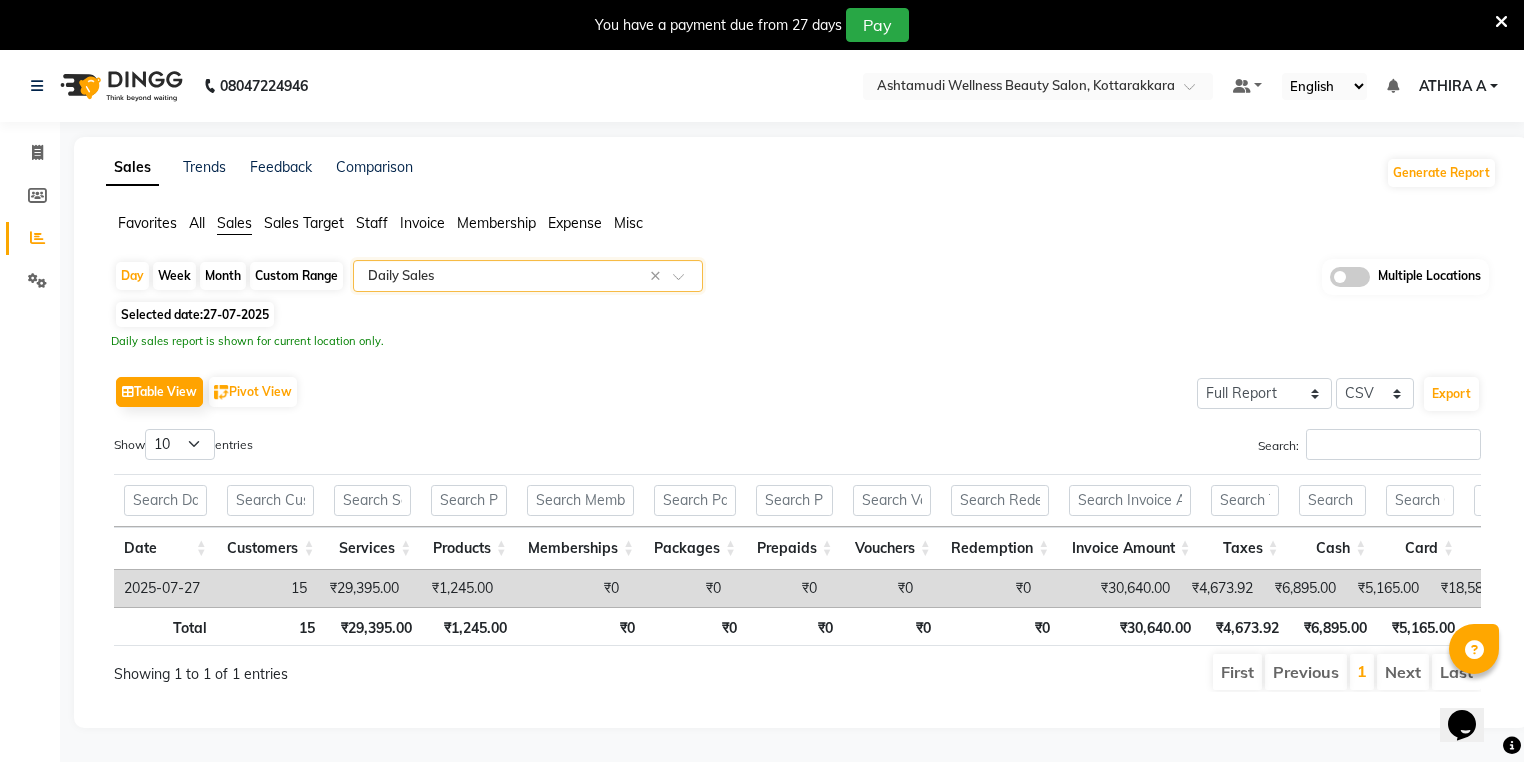 scroll, scrollTop: 0, scrollLeft: 273, axis: horizontal 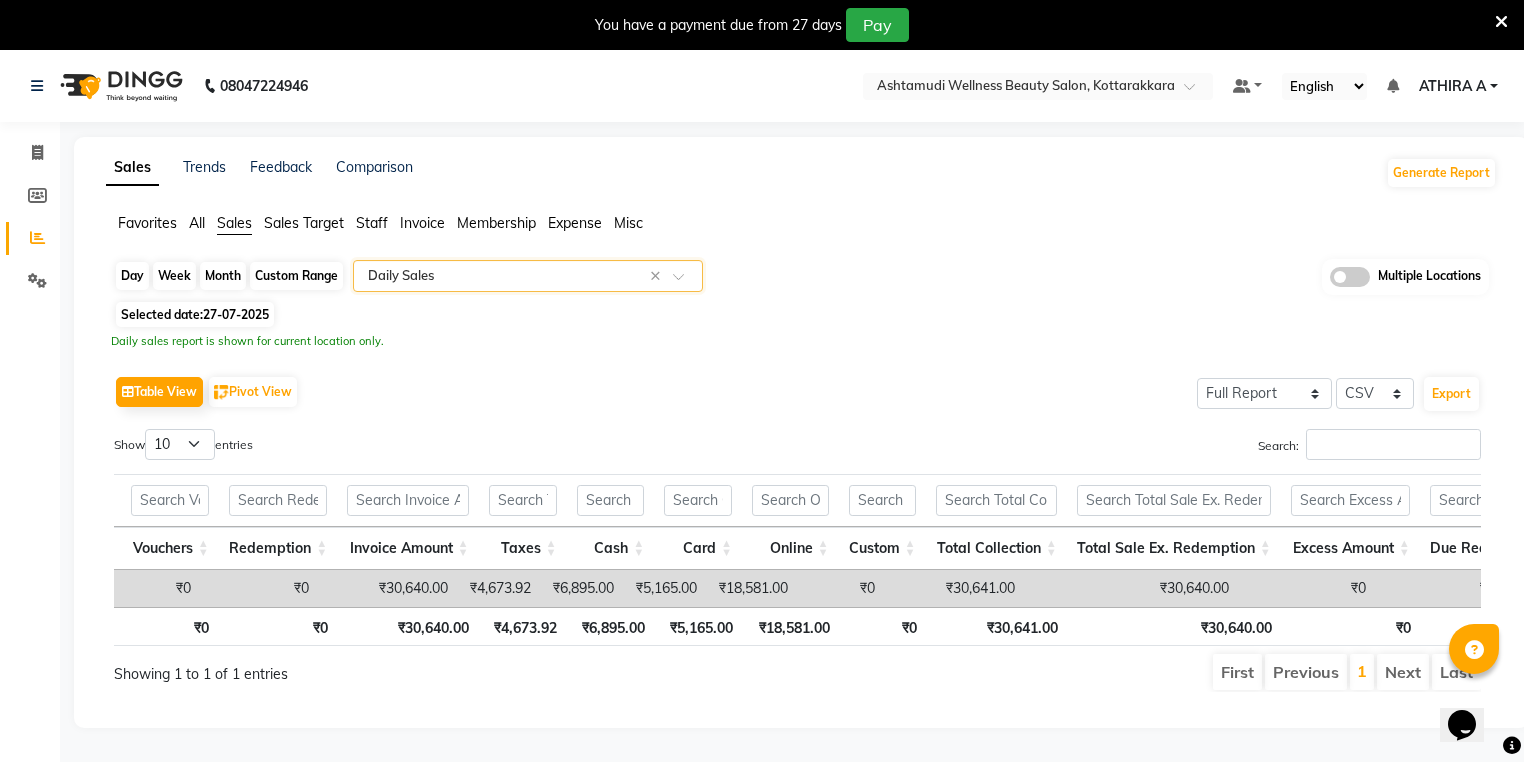 click on "Day" 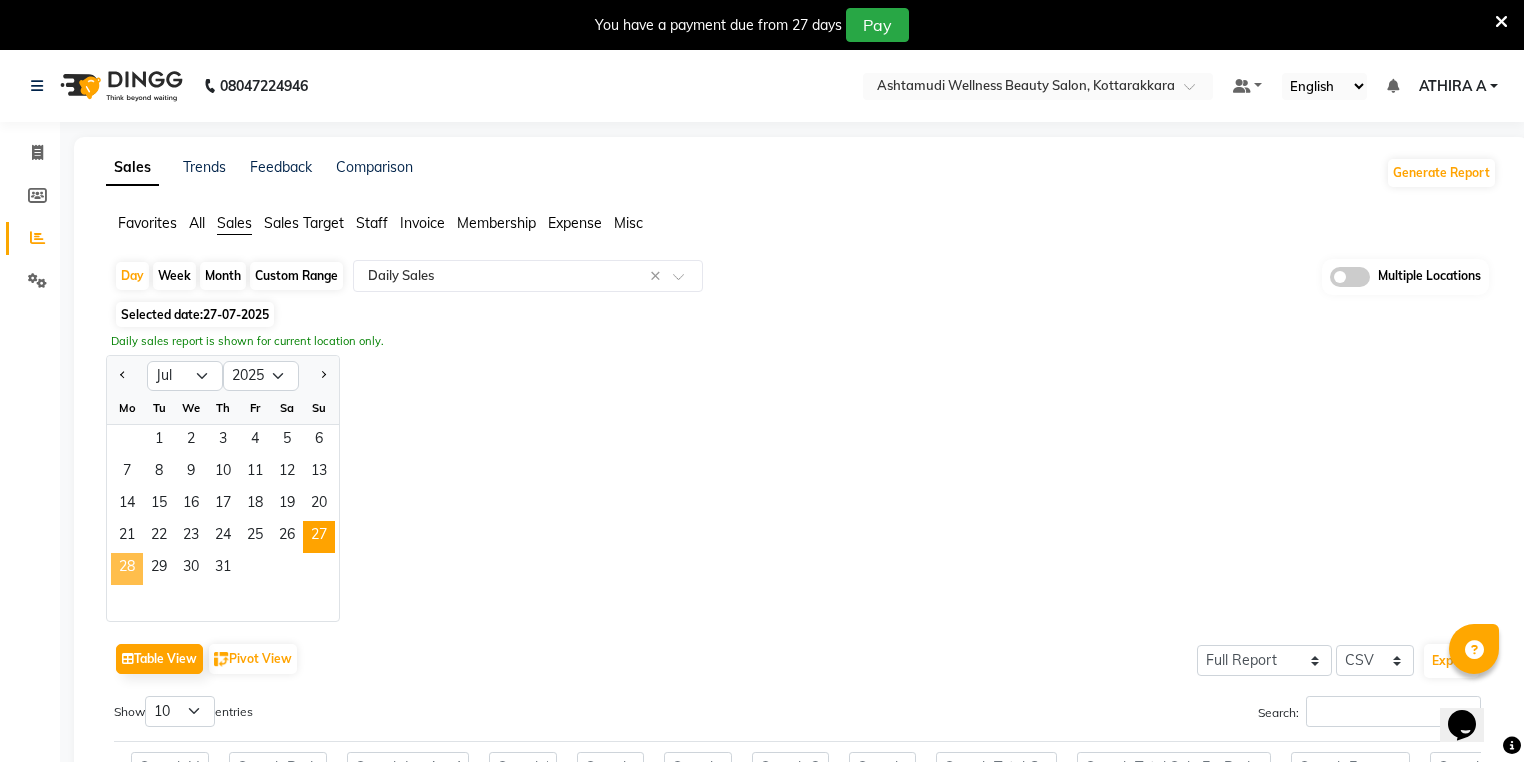 click on "28" 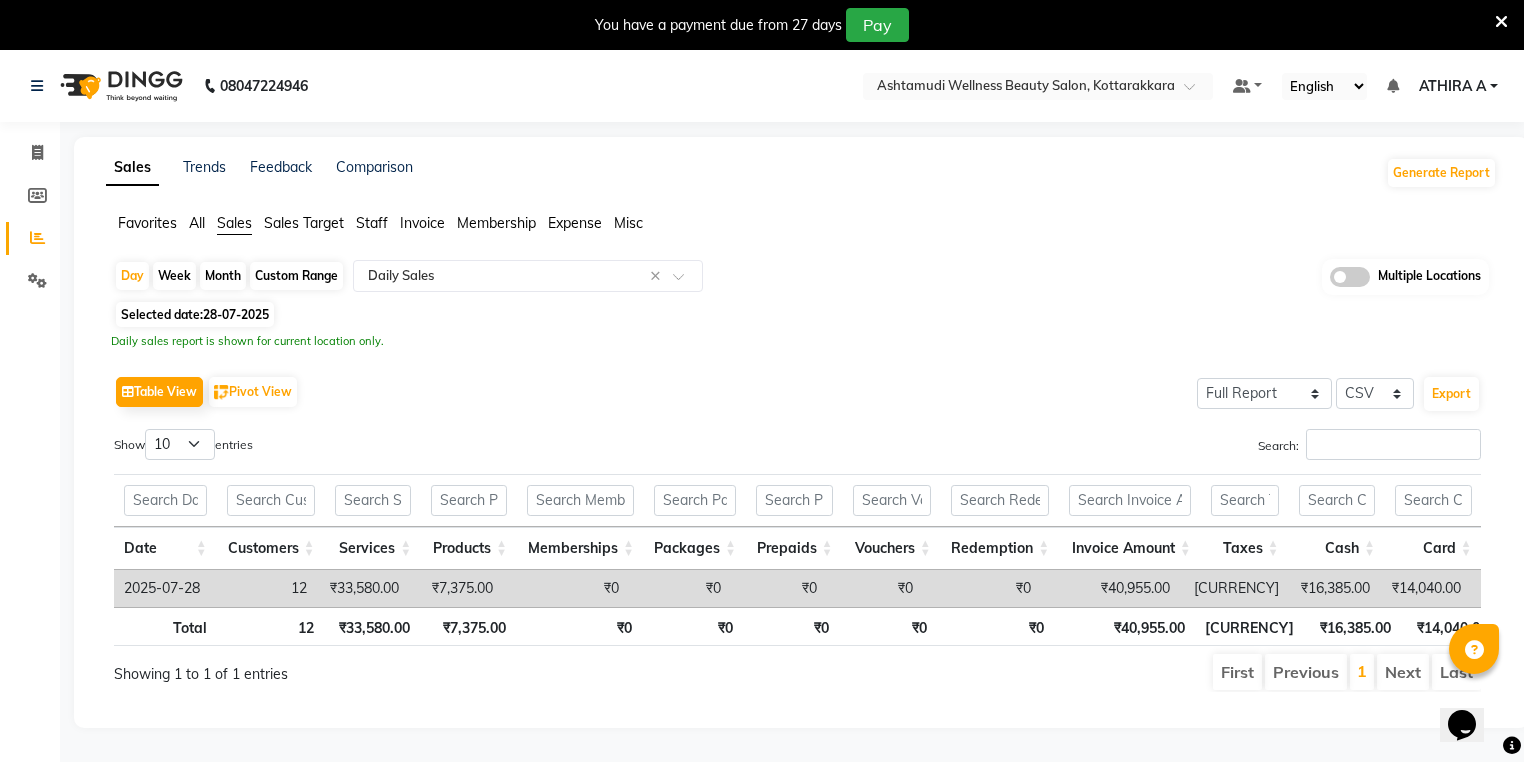 click on "Invoice" 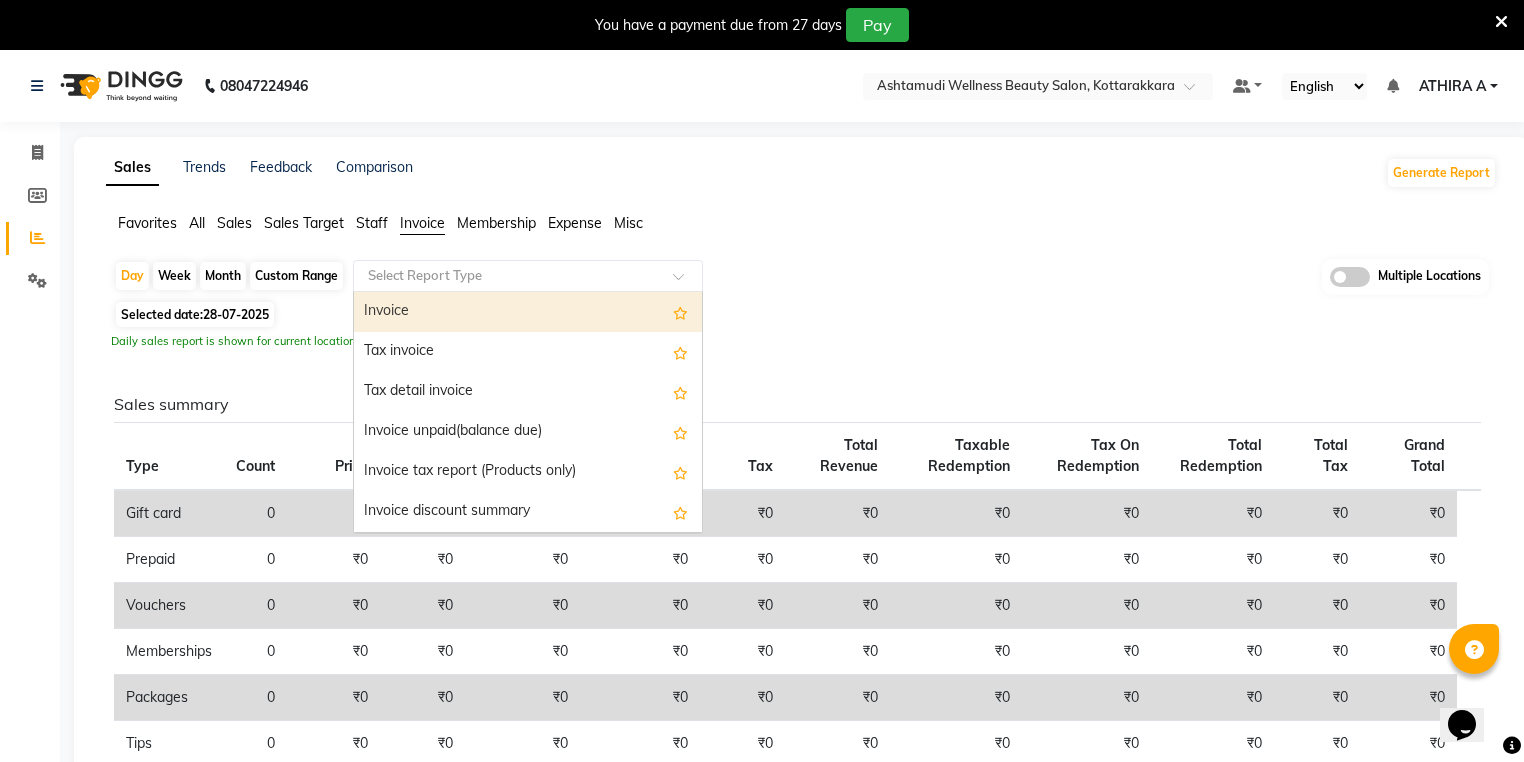 click 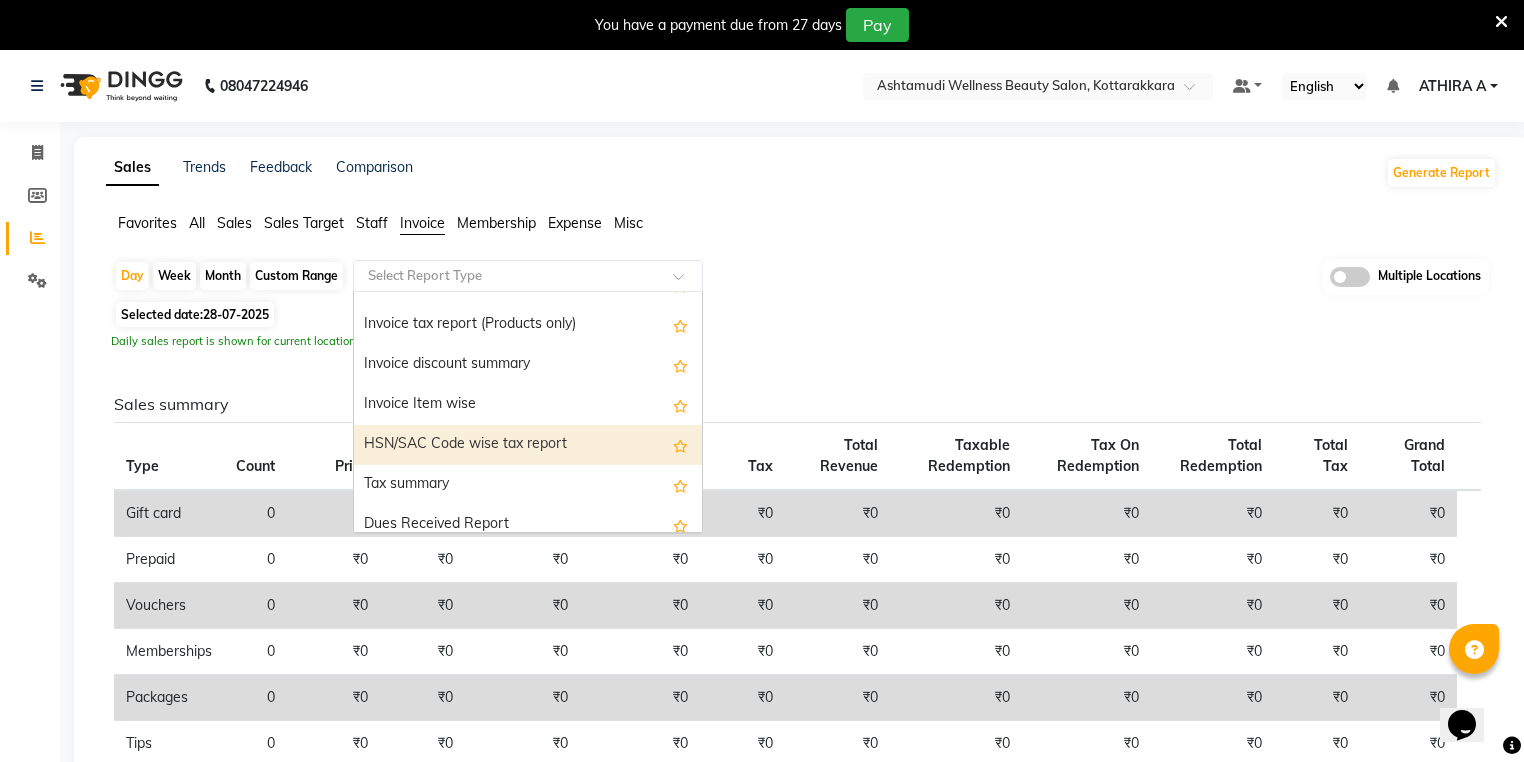 scroll, scrollTop: 160, scrollLeft: 0, axis: vertical 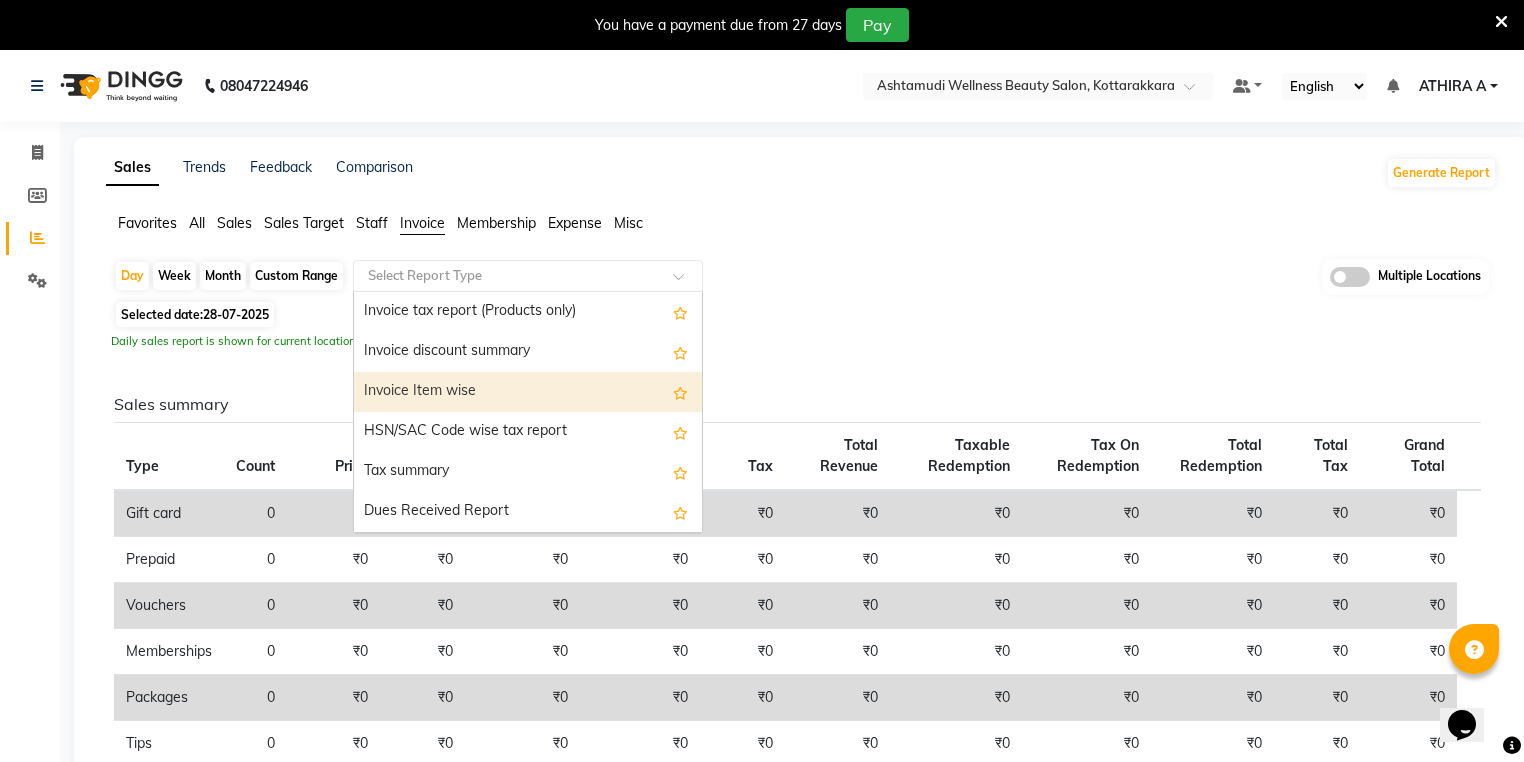 click on "Invoice Item wise" at bounding box center (528, 392) 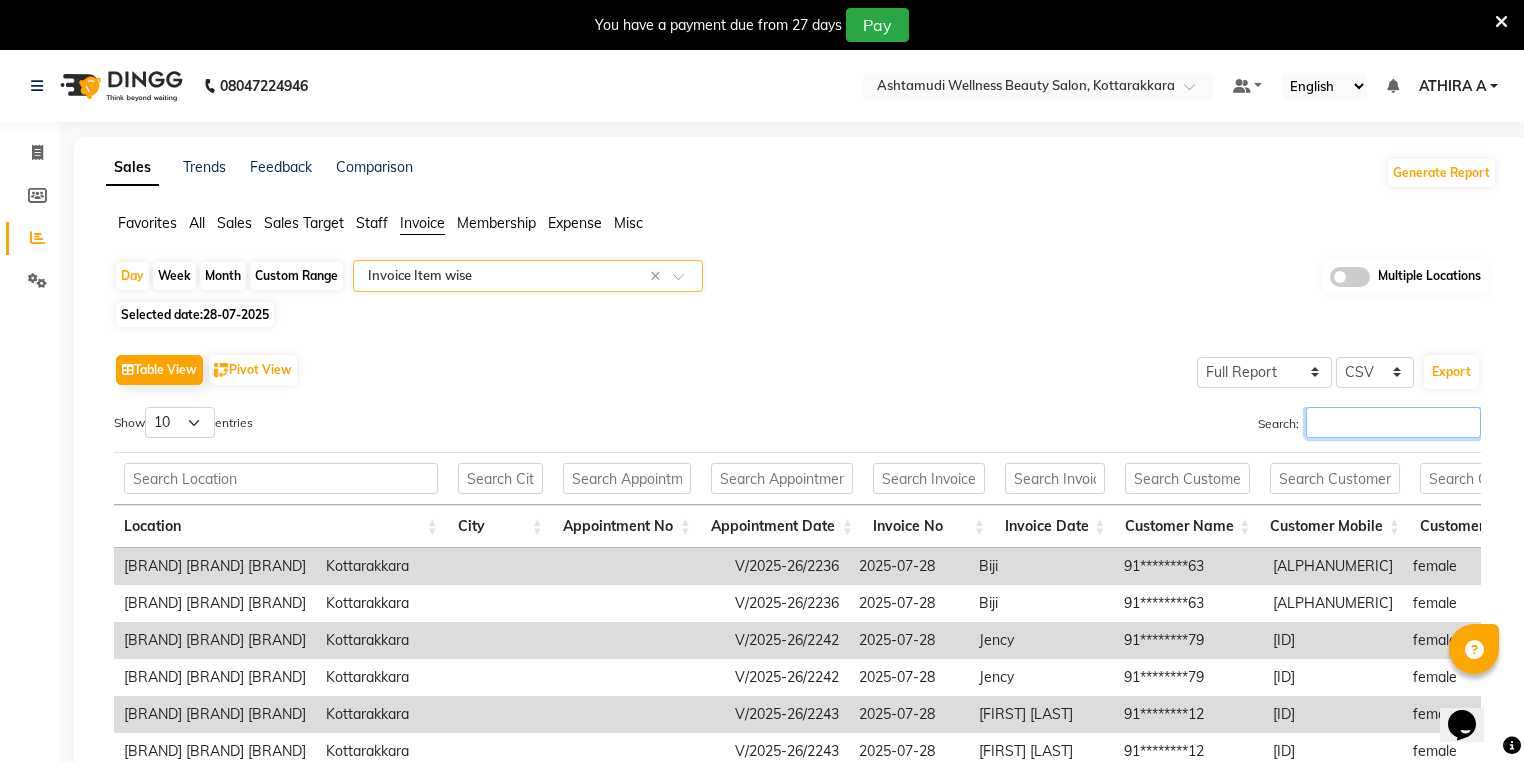 click on "Search:" at bounding box center [1393, 422] 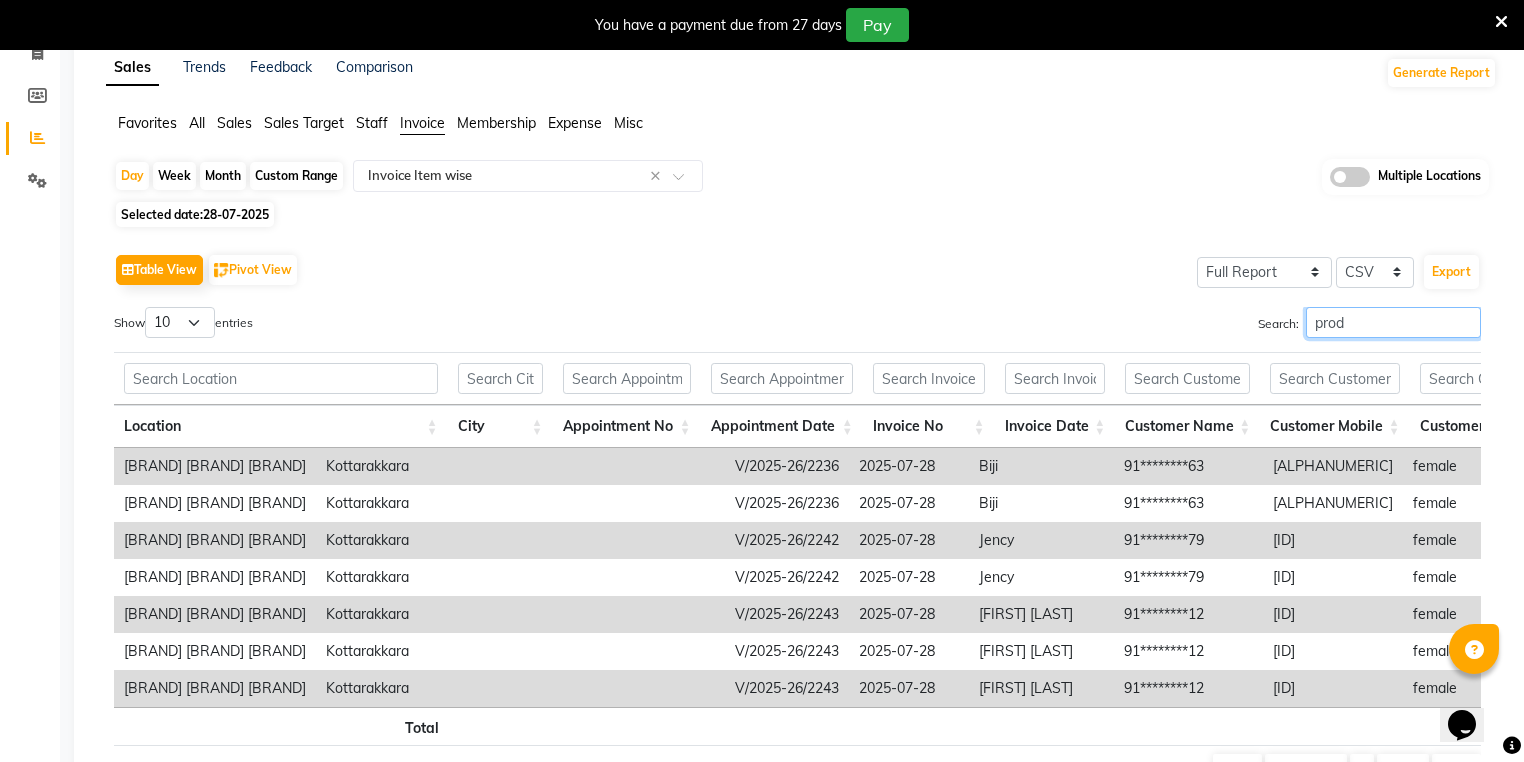 scroll, scrollTop: 217, scrollLeft: 0, axis: vertical 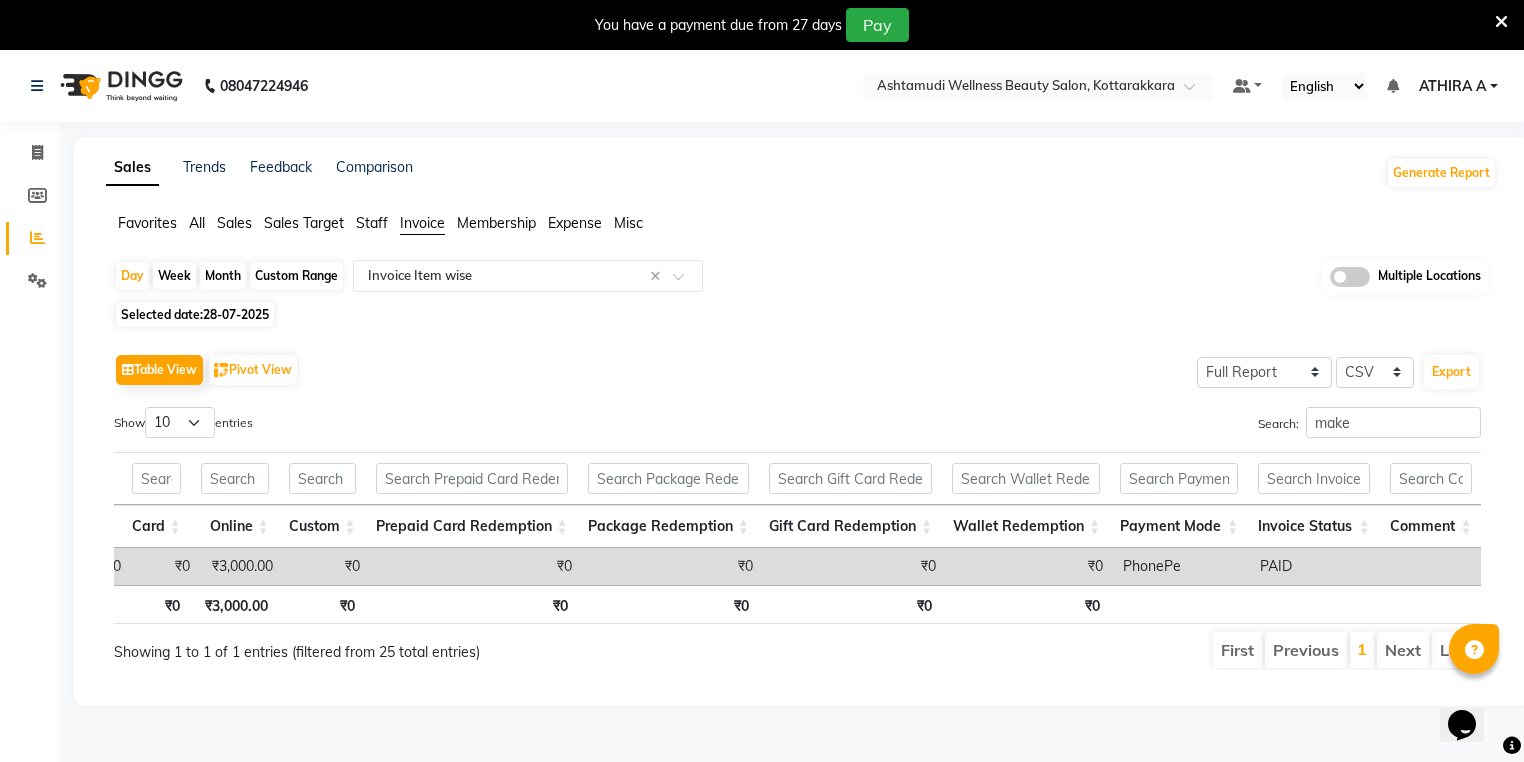 click on "Favorites All Sales Sales Target Staff Invoice Membership Expense Misc" 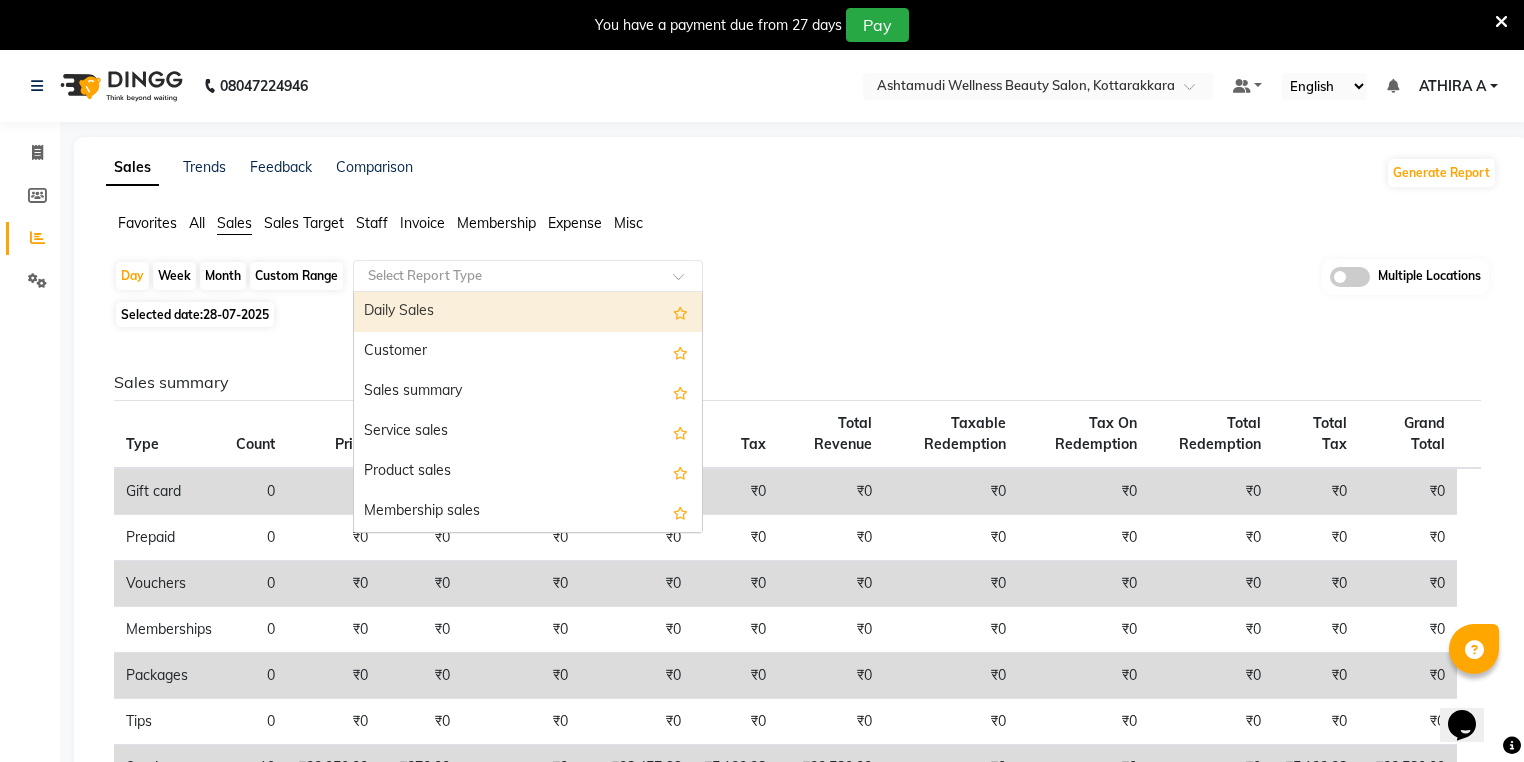 click on "Select Report Type  Daily Sales   Customer   Sales summary   Service sales   Product sales   Membership sales   Package sales   Prepaid sales   Voucher sales   Payment mode   Sales by center   Gift card sales   Business Analysis" 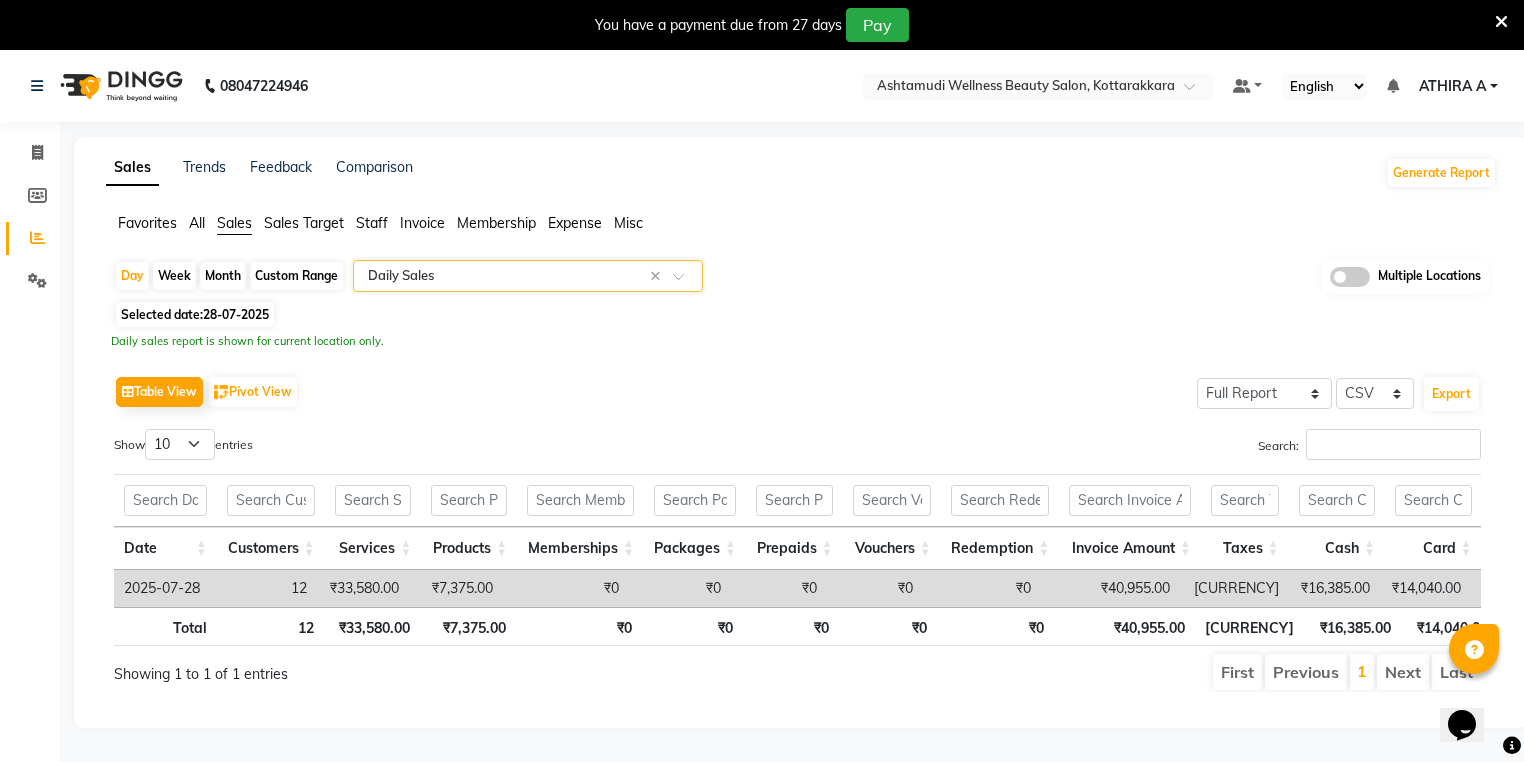 scroll, scrollTop: 0, scrollLeft: 396, axis: horizontal 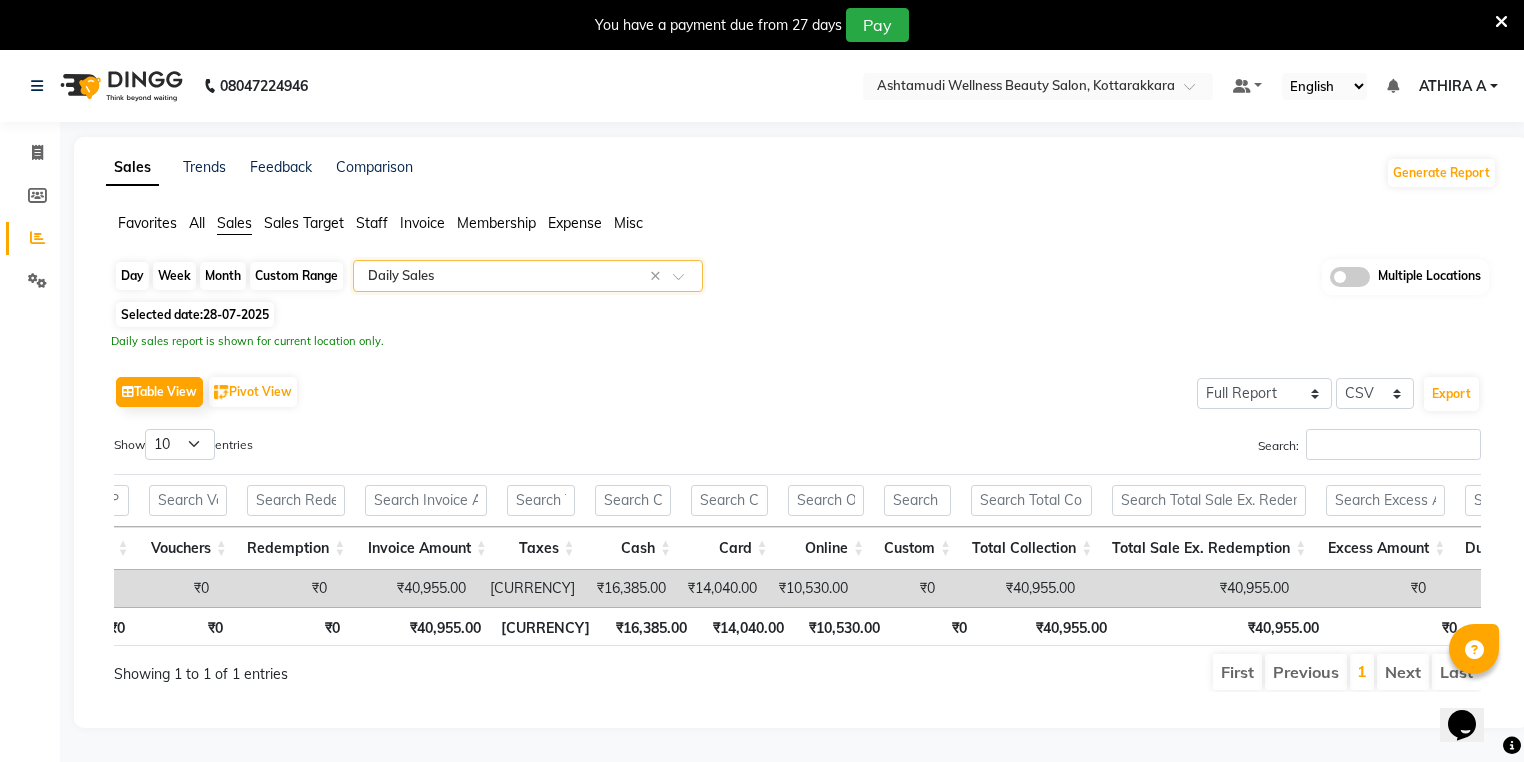 click on "Day" 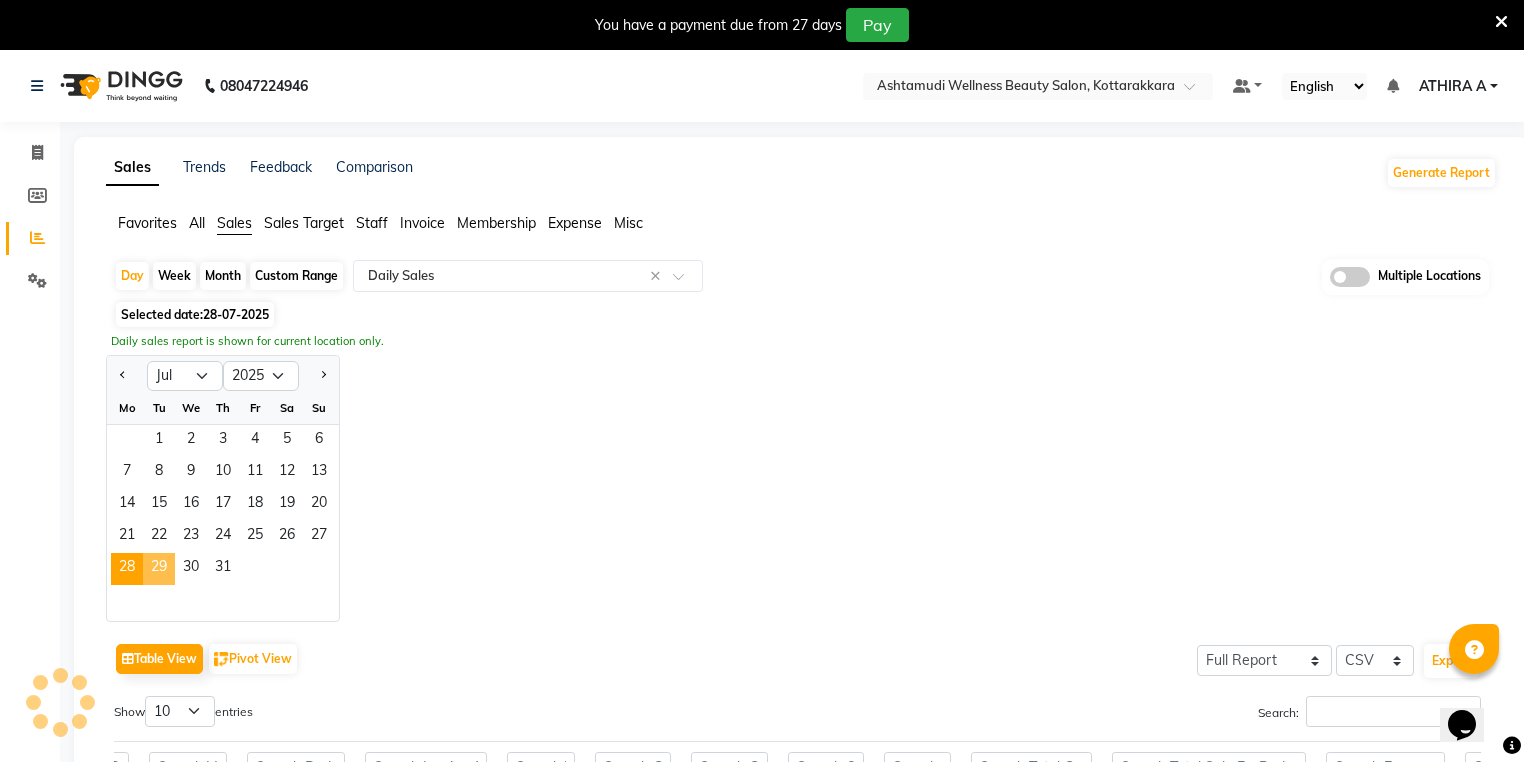 click on "29" 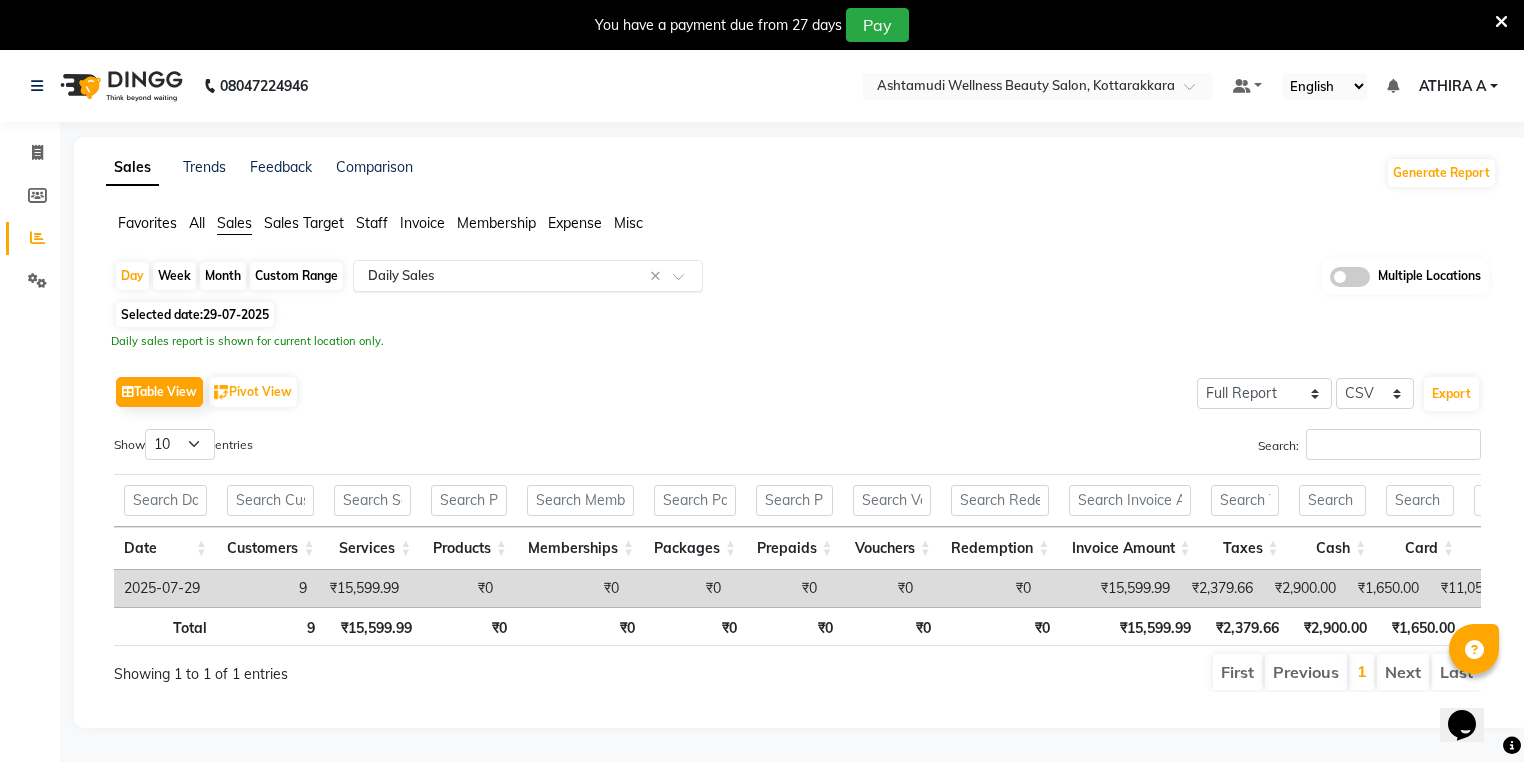 drag, startPoint x: 438, startPoint y: 220, endPoint x: 432, endPoint y: 268, distance: 48.373547 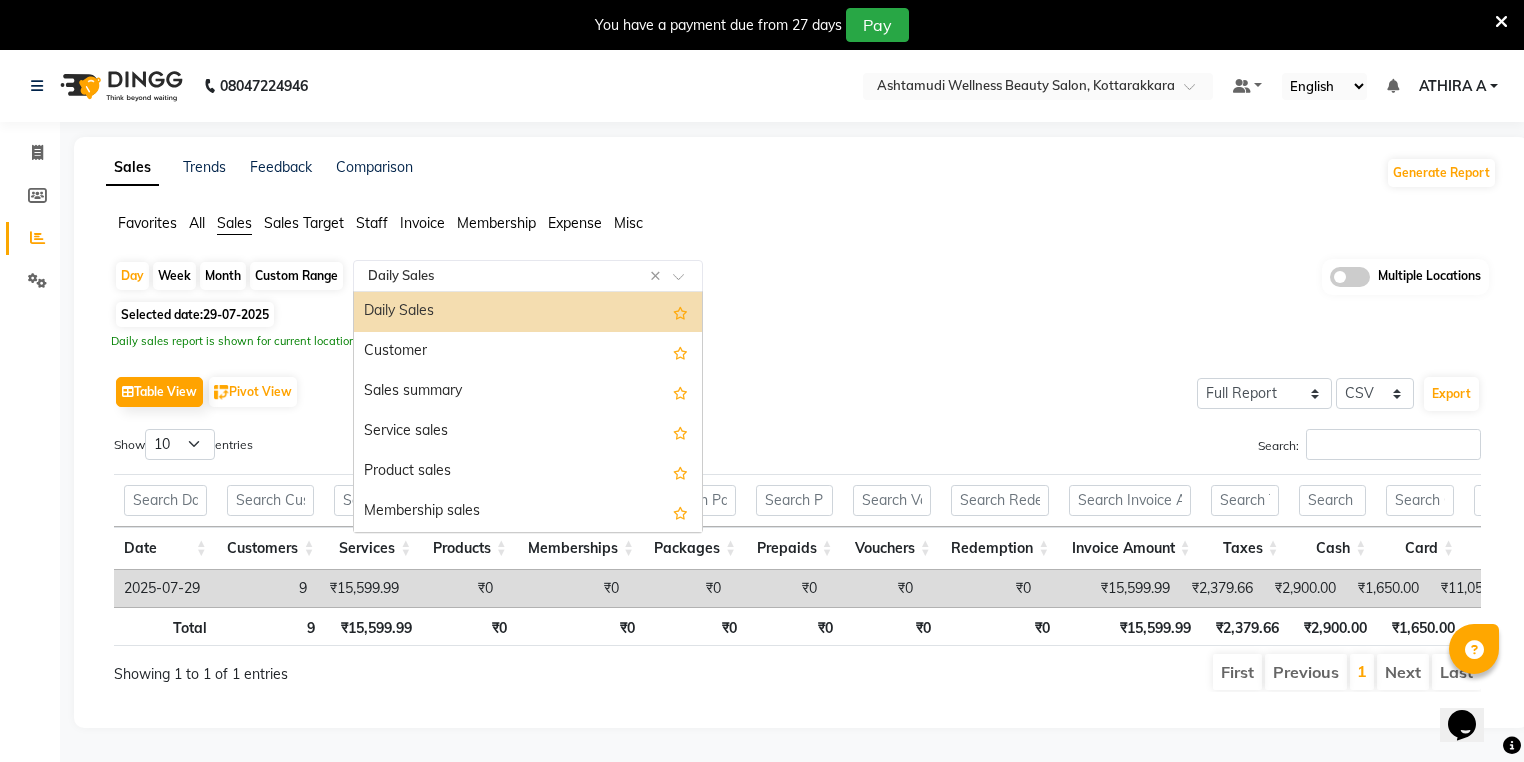 click on "Select Report Type × Daily Sales ×" 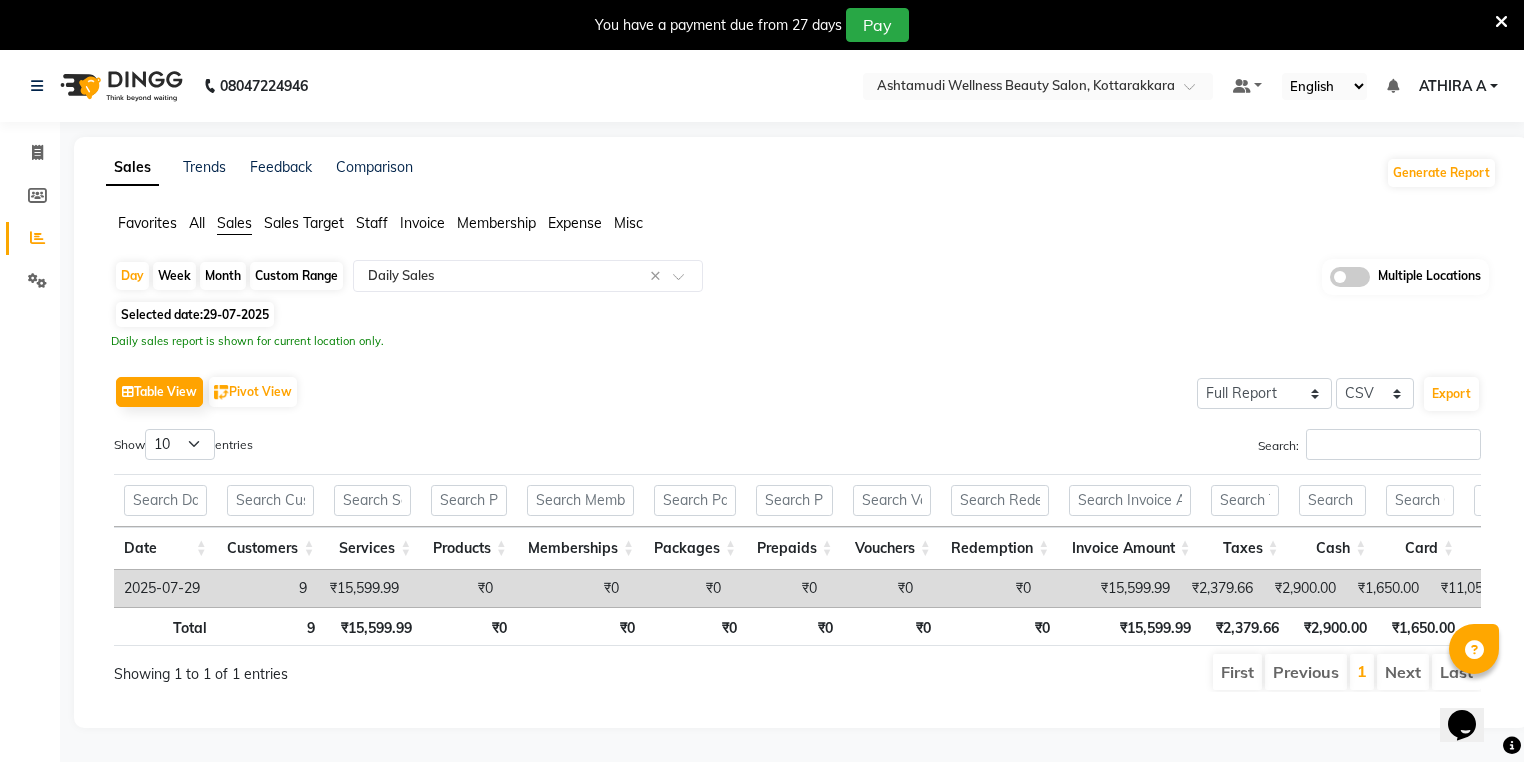 click on "Invoice" 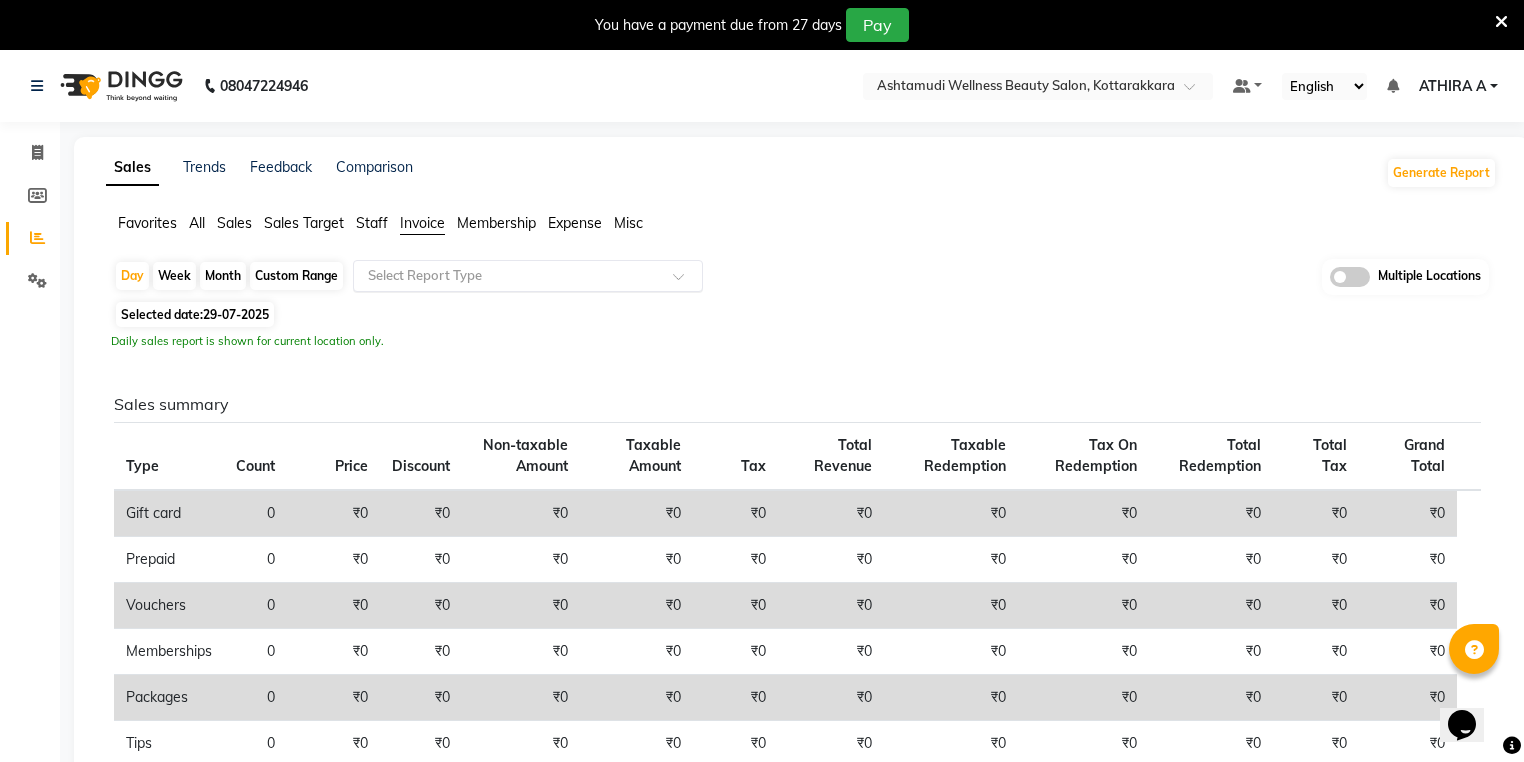 click 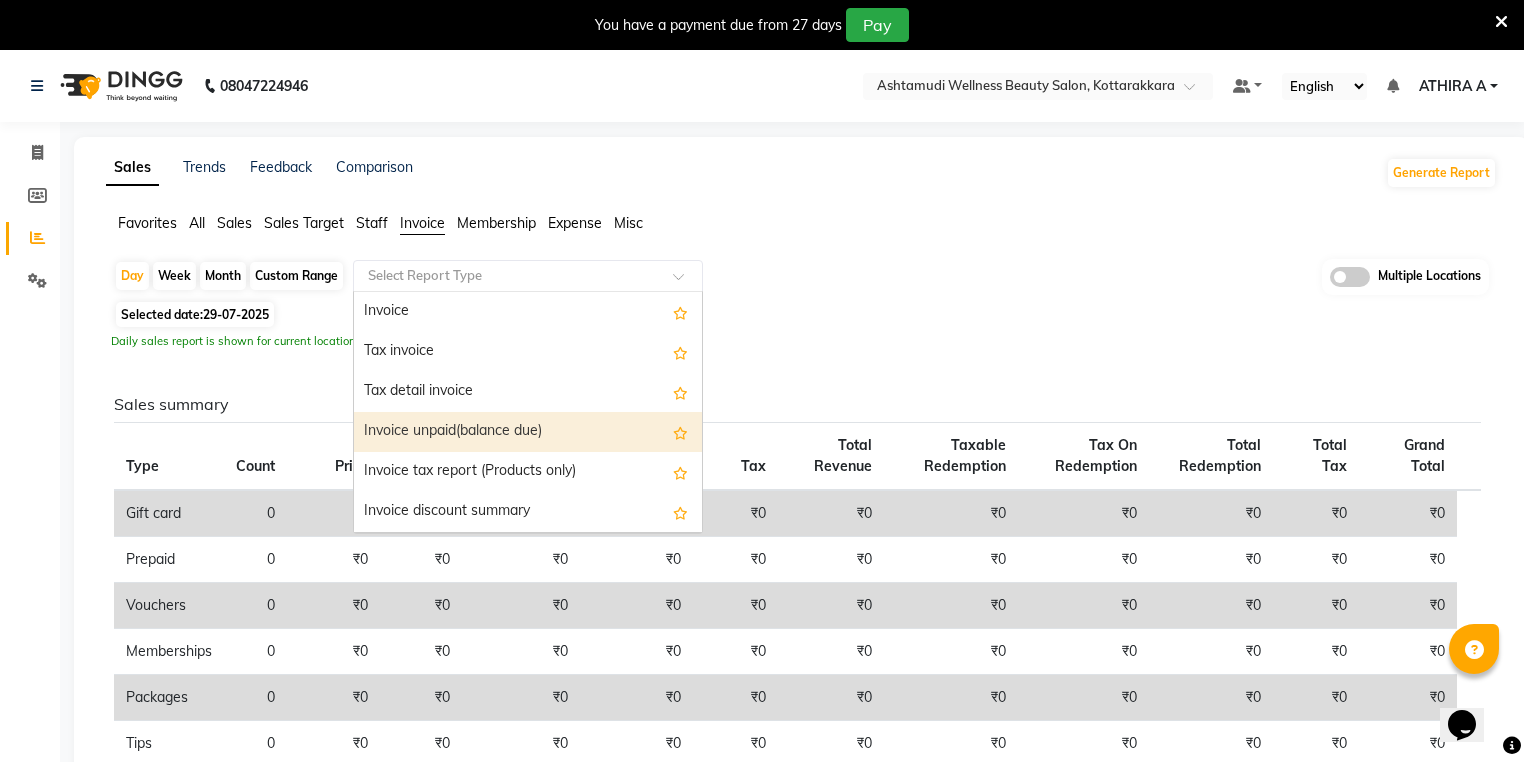 scroll, scrollTop: 80, scrollLeft: 0, axis: vertical 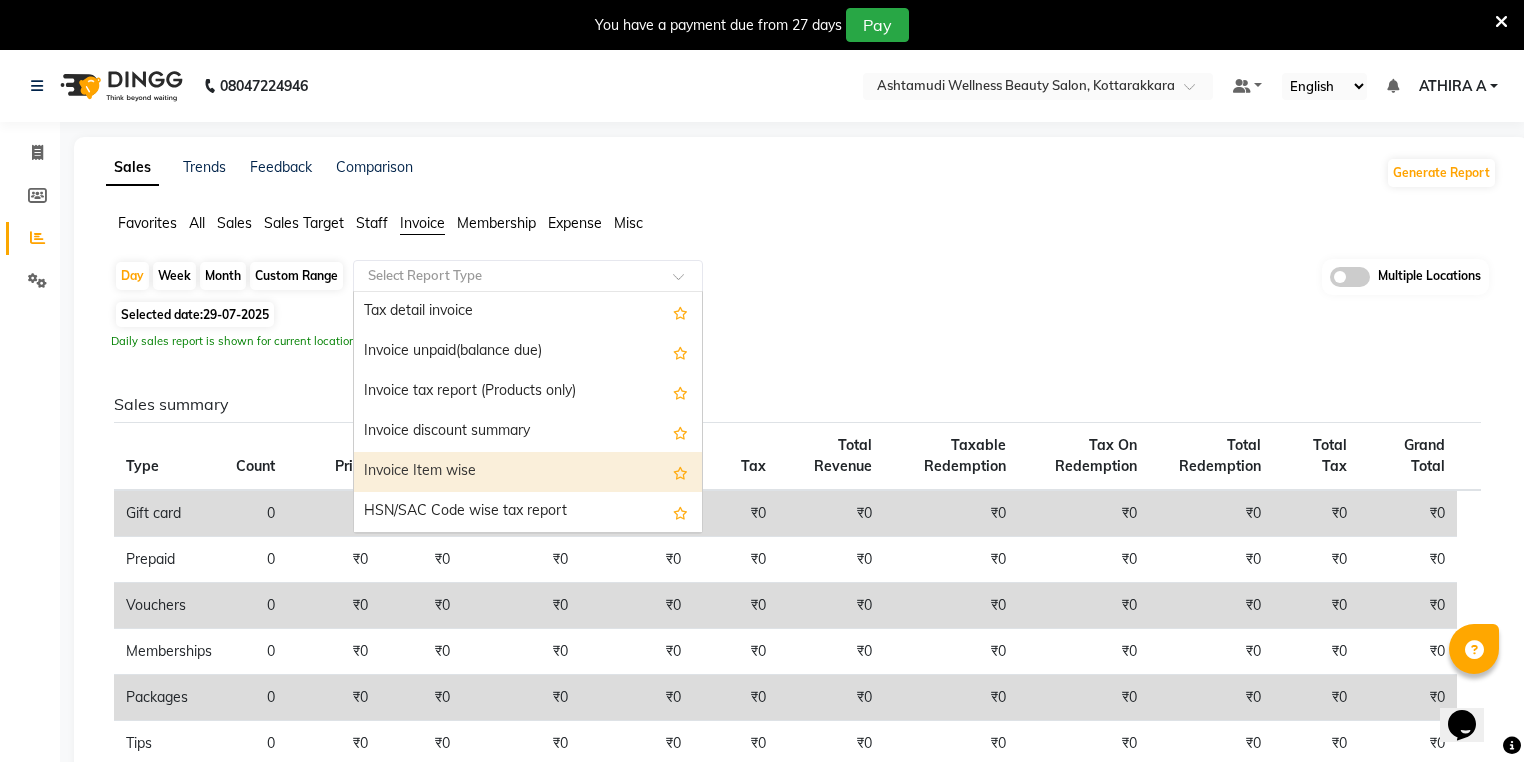 click on "Invoice Item wise" at bounding box center (528, 472) 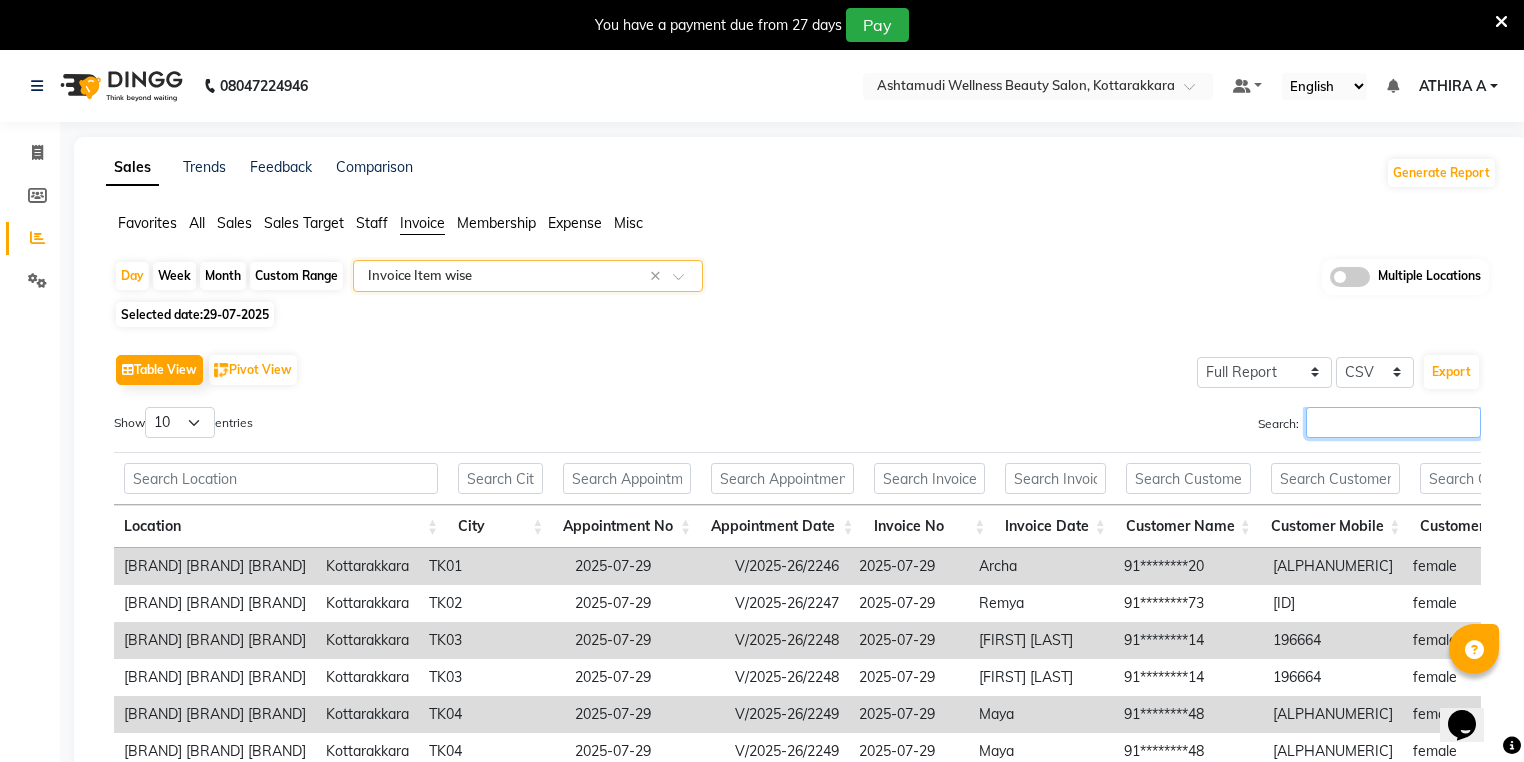 click on "Search:" at bounding box center [1393, 422] 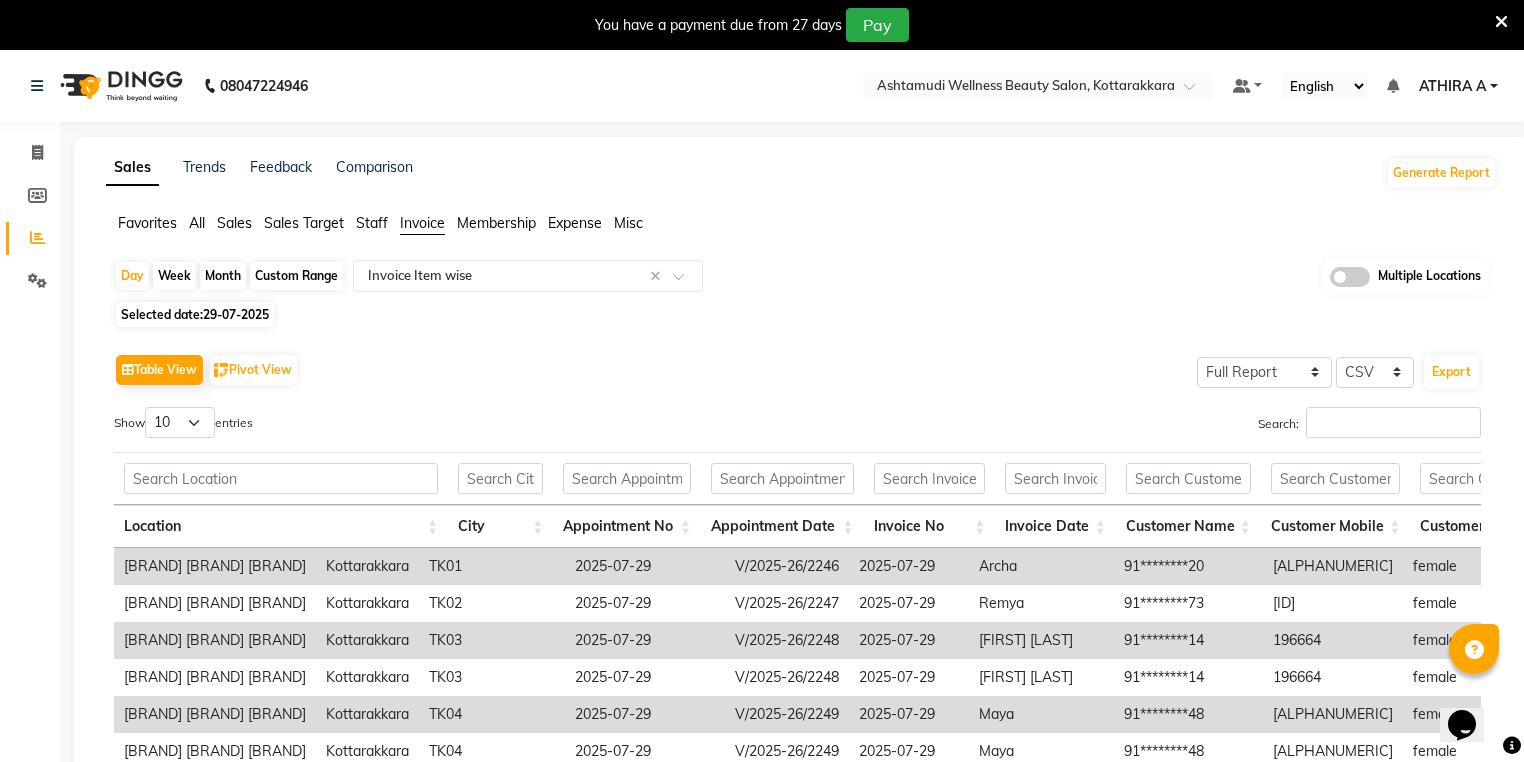 click on "Sales" 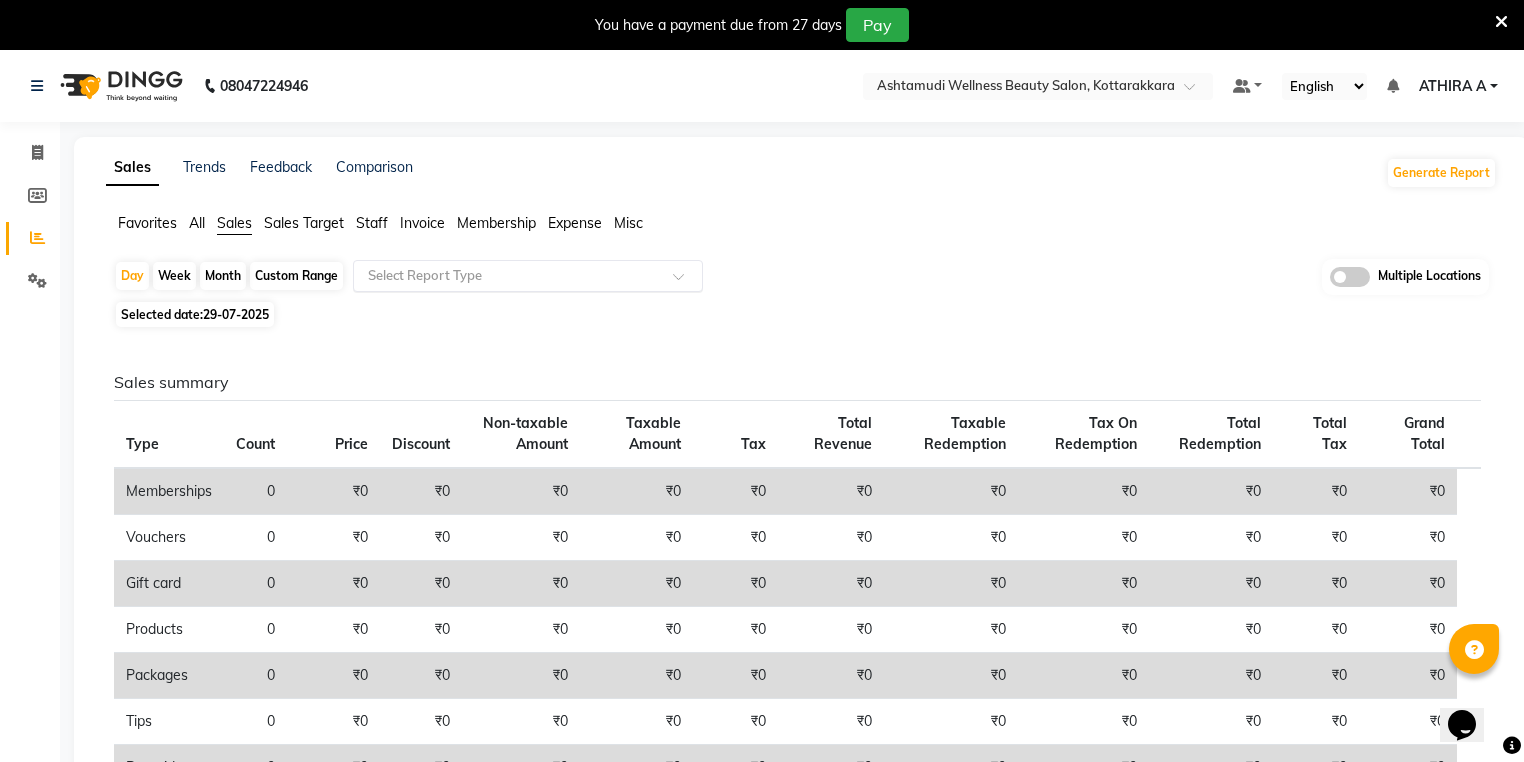 click 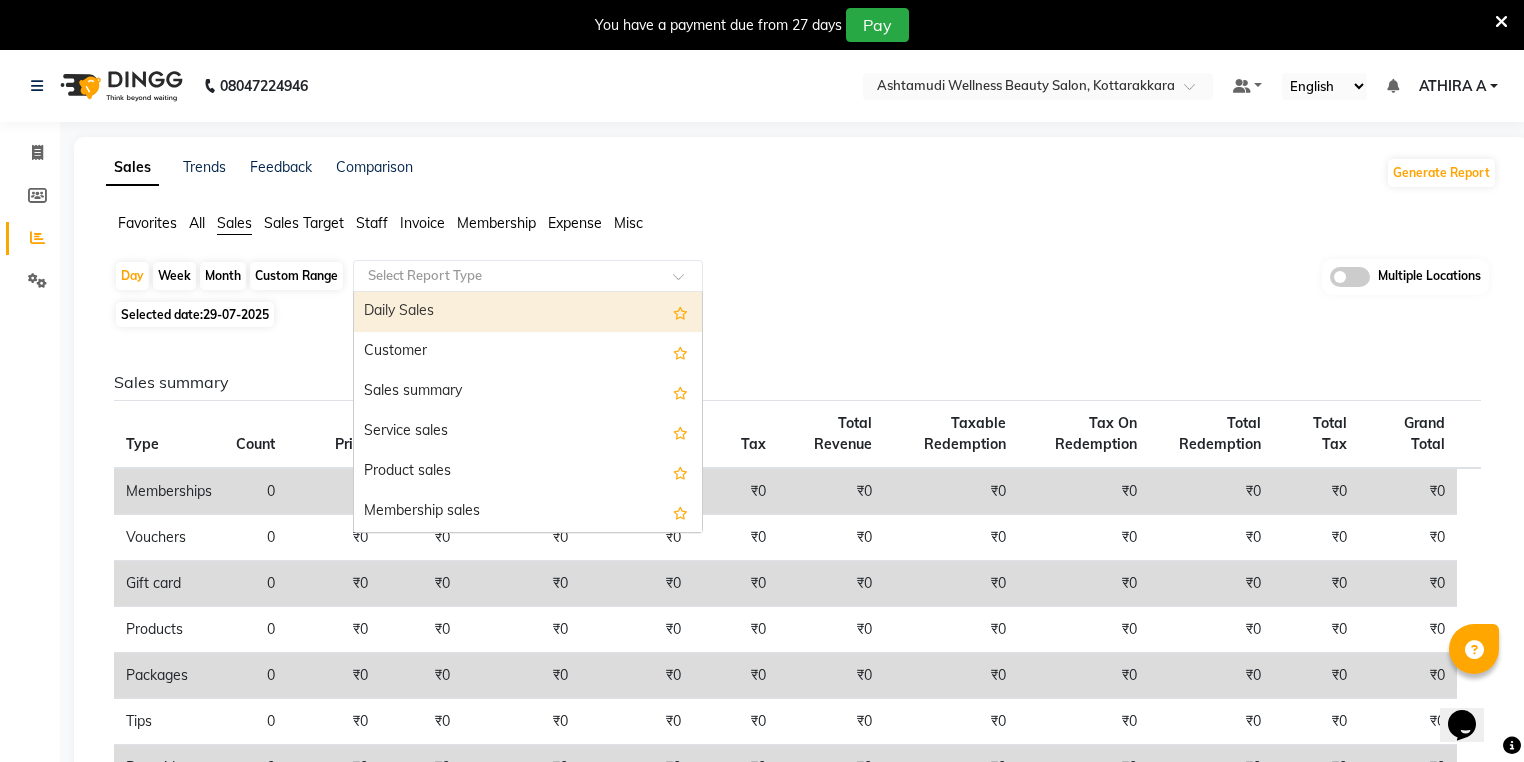click on "Select Report Type" 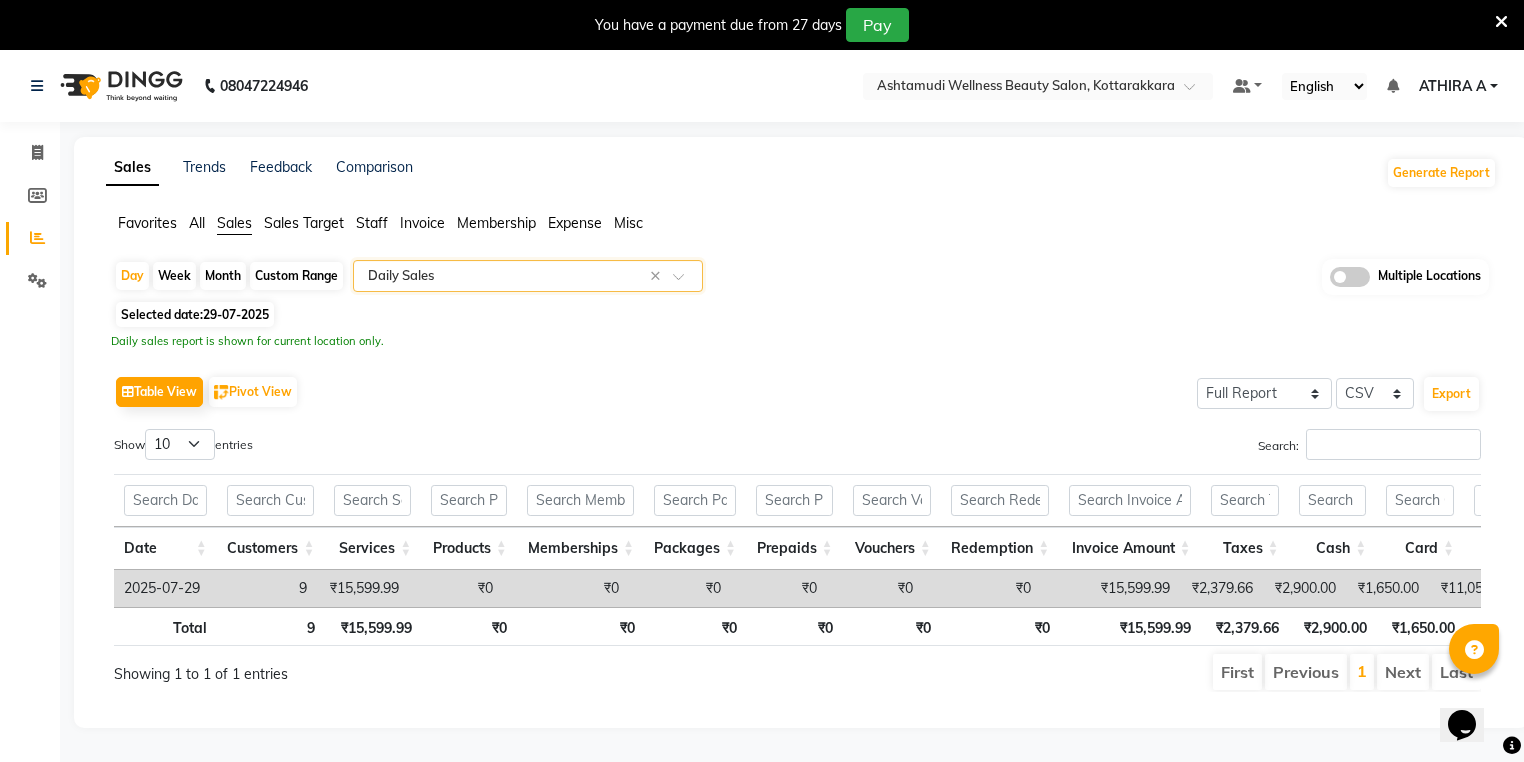 scroll, scrollTop: 0, scrollLeft: 230, axis: horizontal 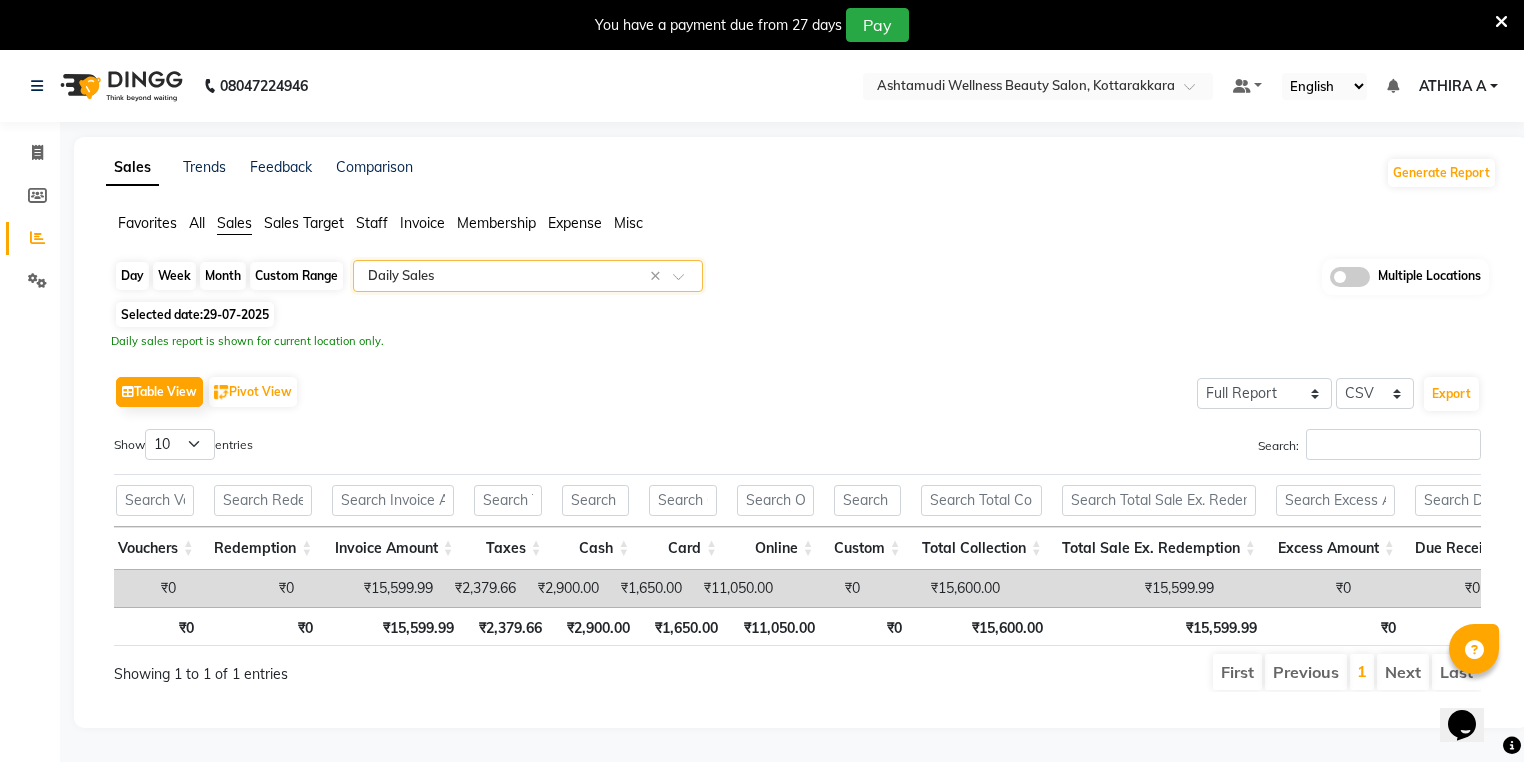 click on "Day" 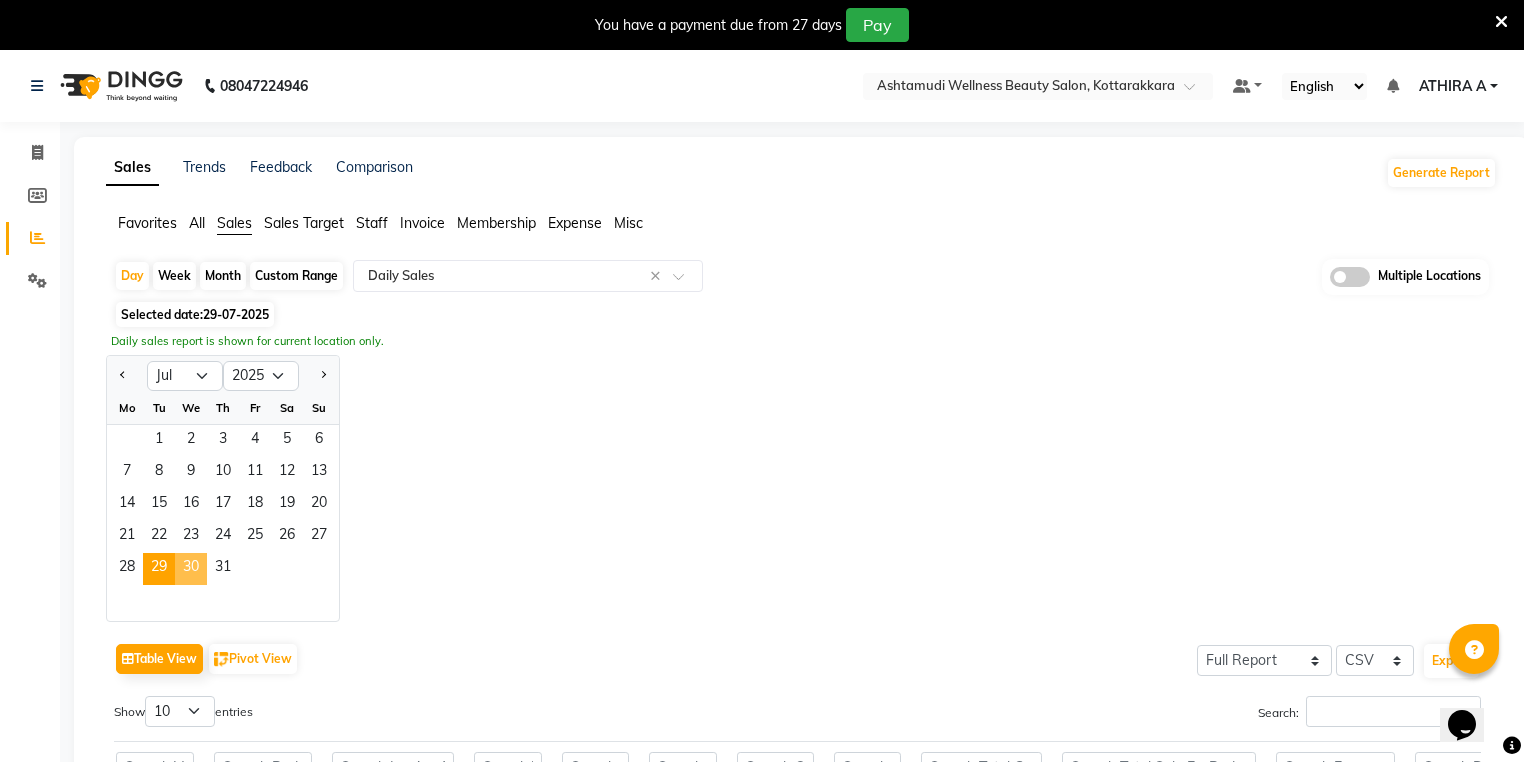 click on "30" 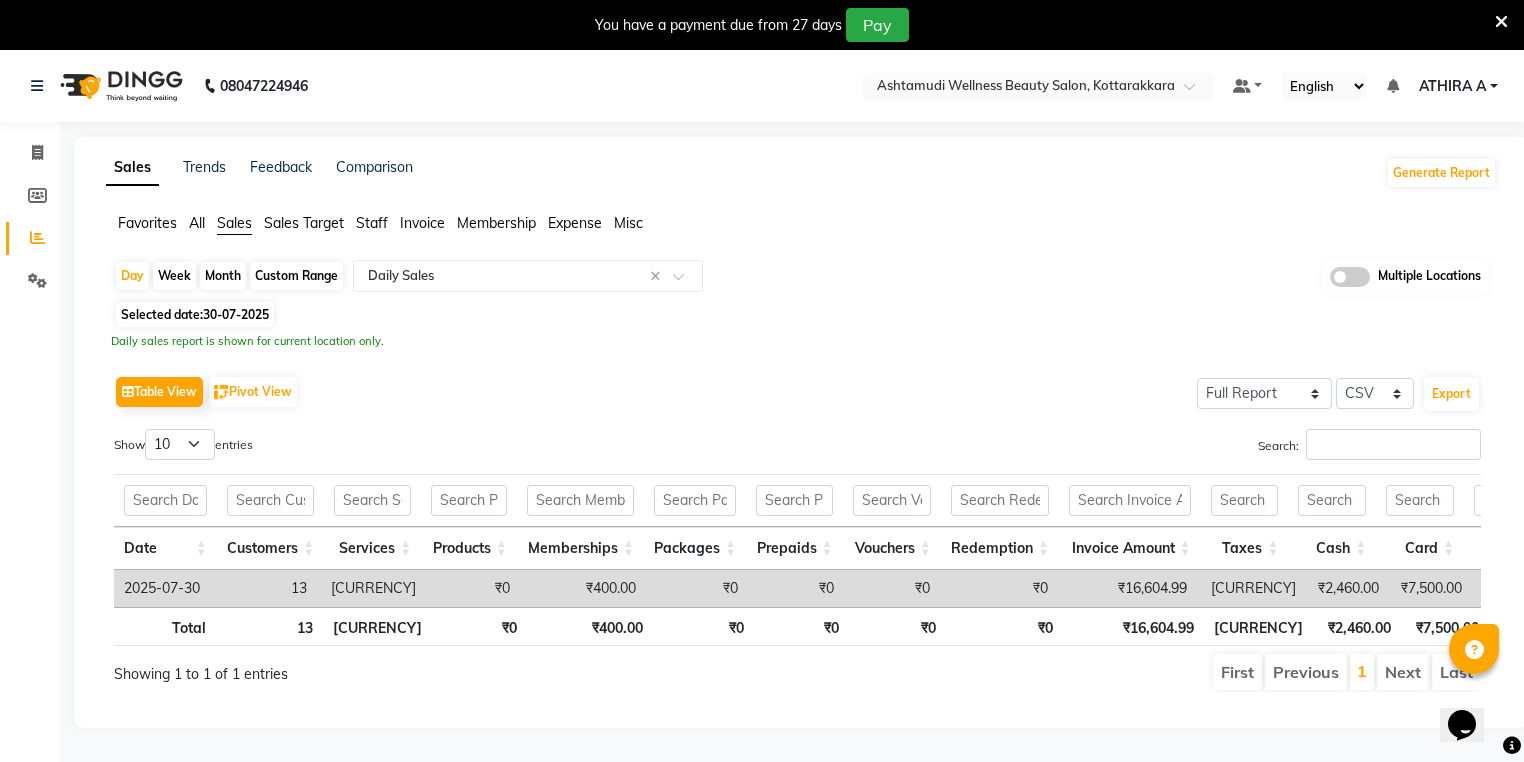click on "Selected date:  30-07-2025" 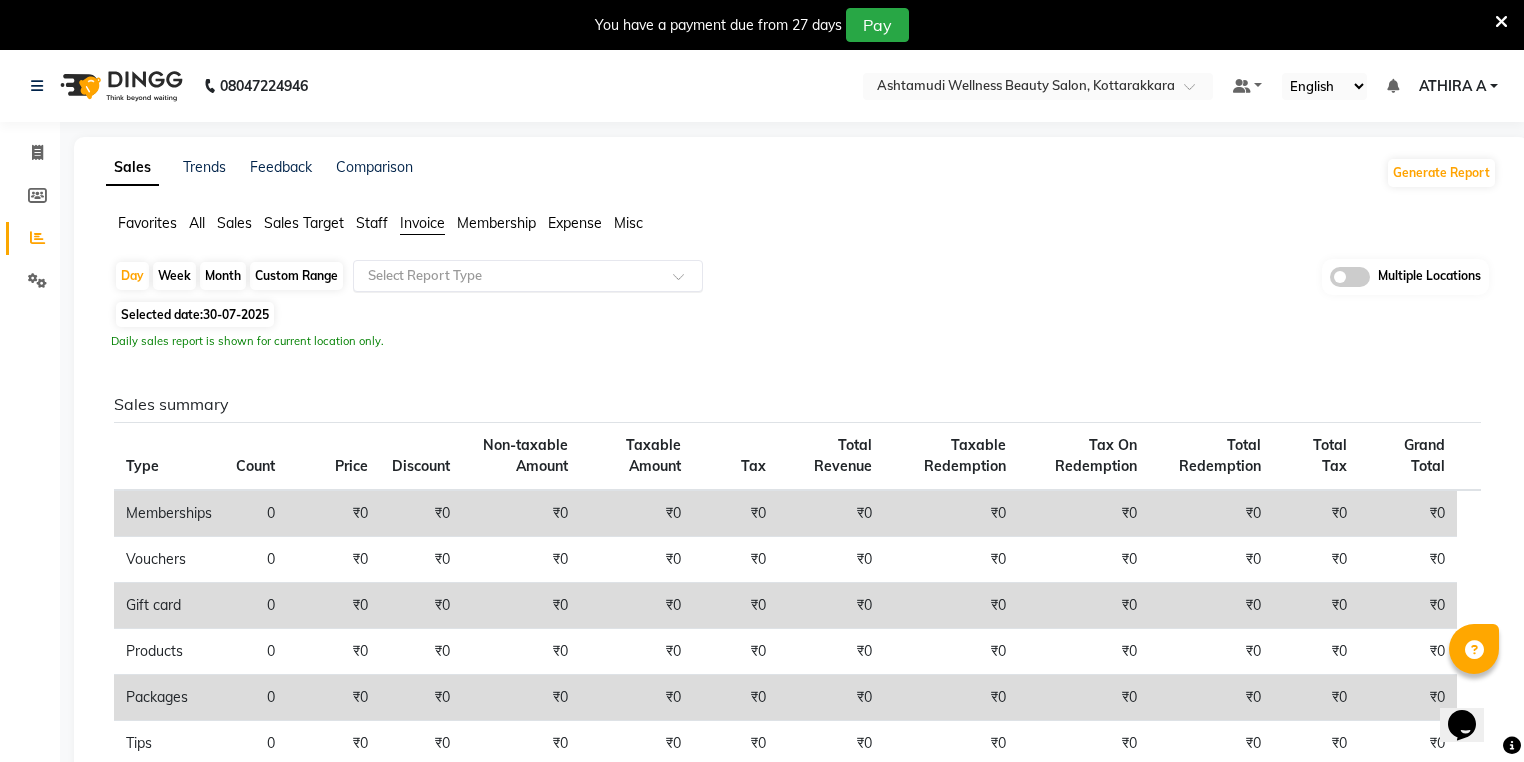 click 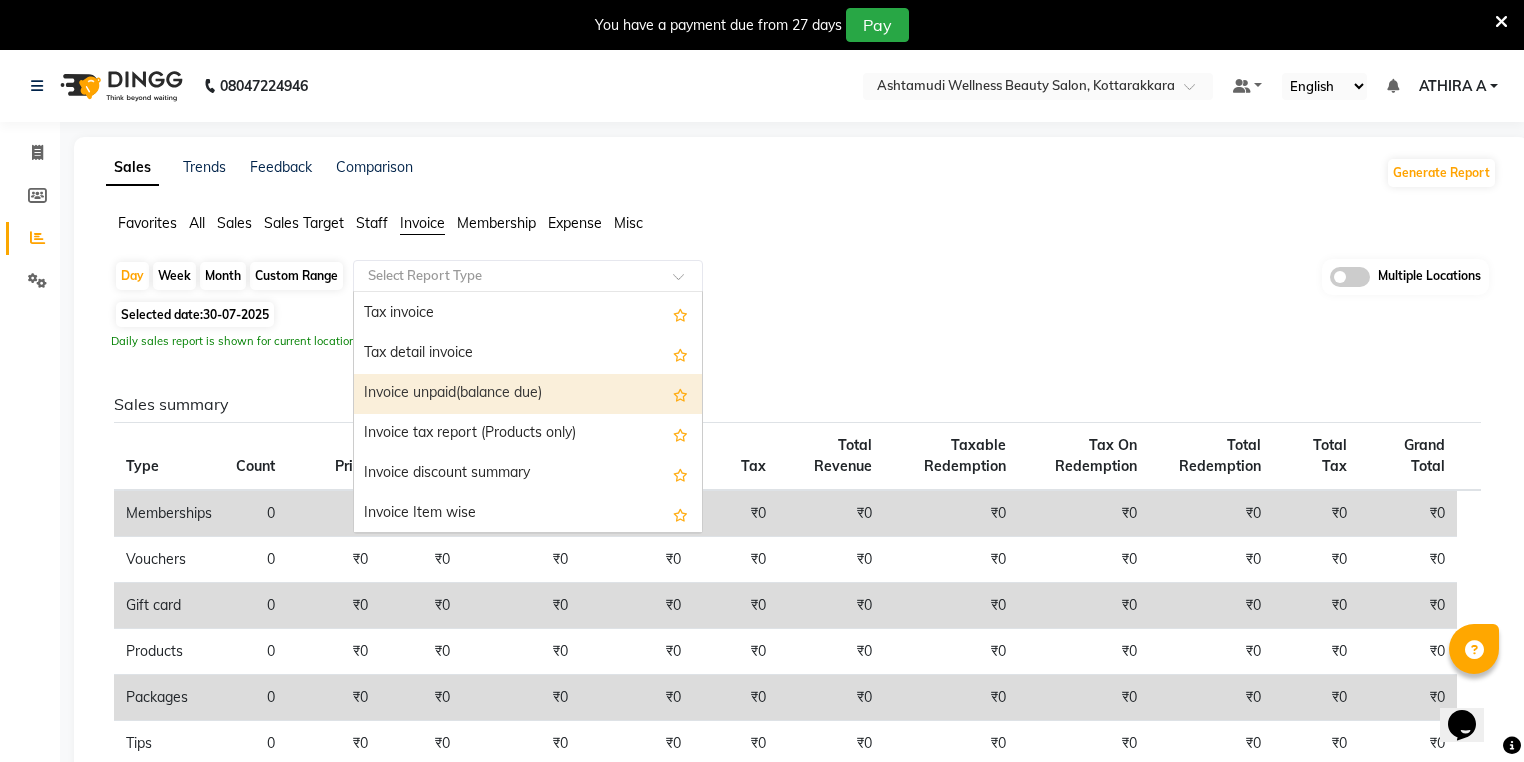 scroll, scrollTop: 80, scrollLeft: 0, axis: vertical 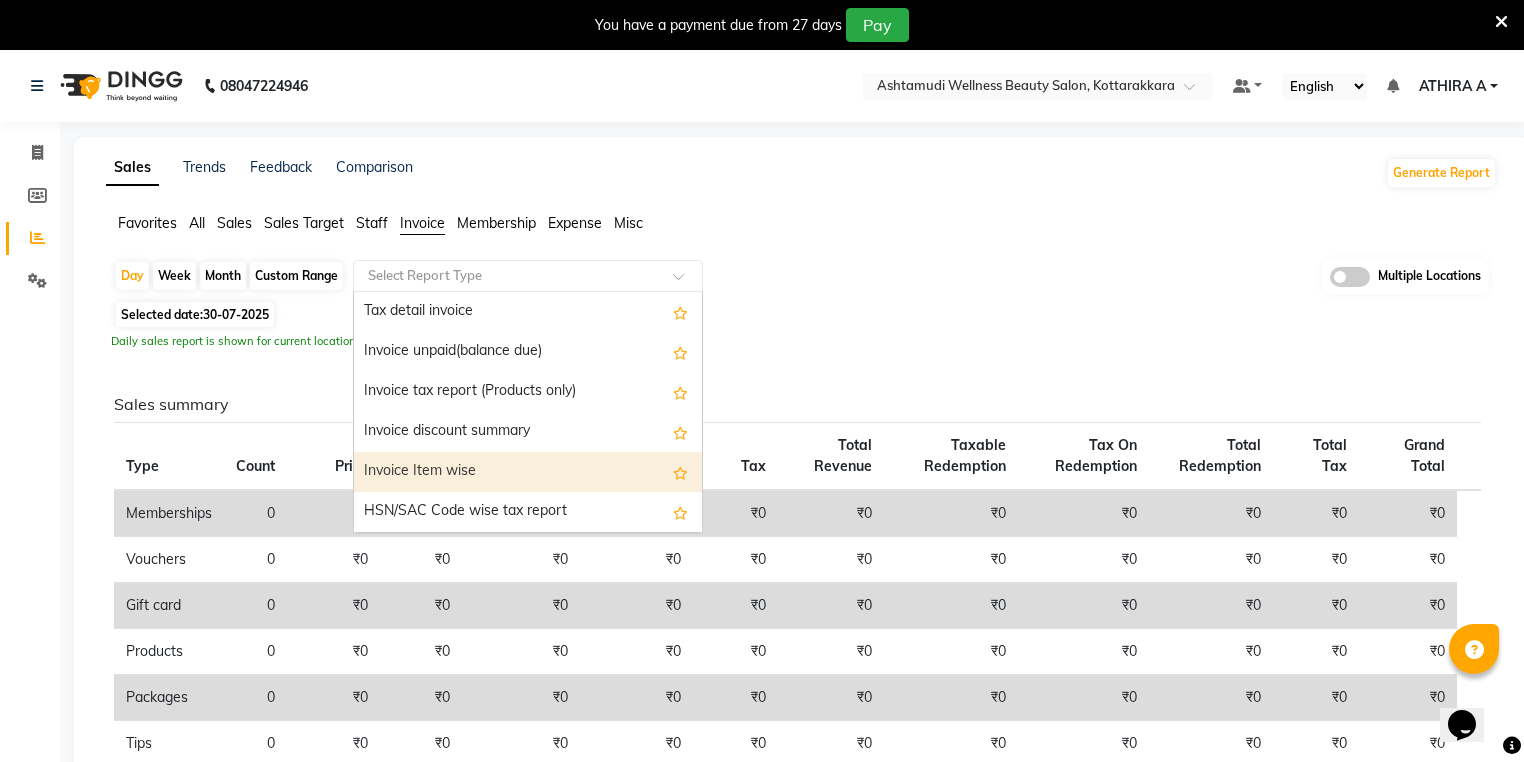 click on "Invoice Item wise" at bounding box center (528, 472) 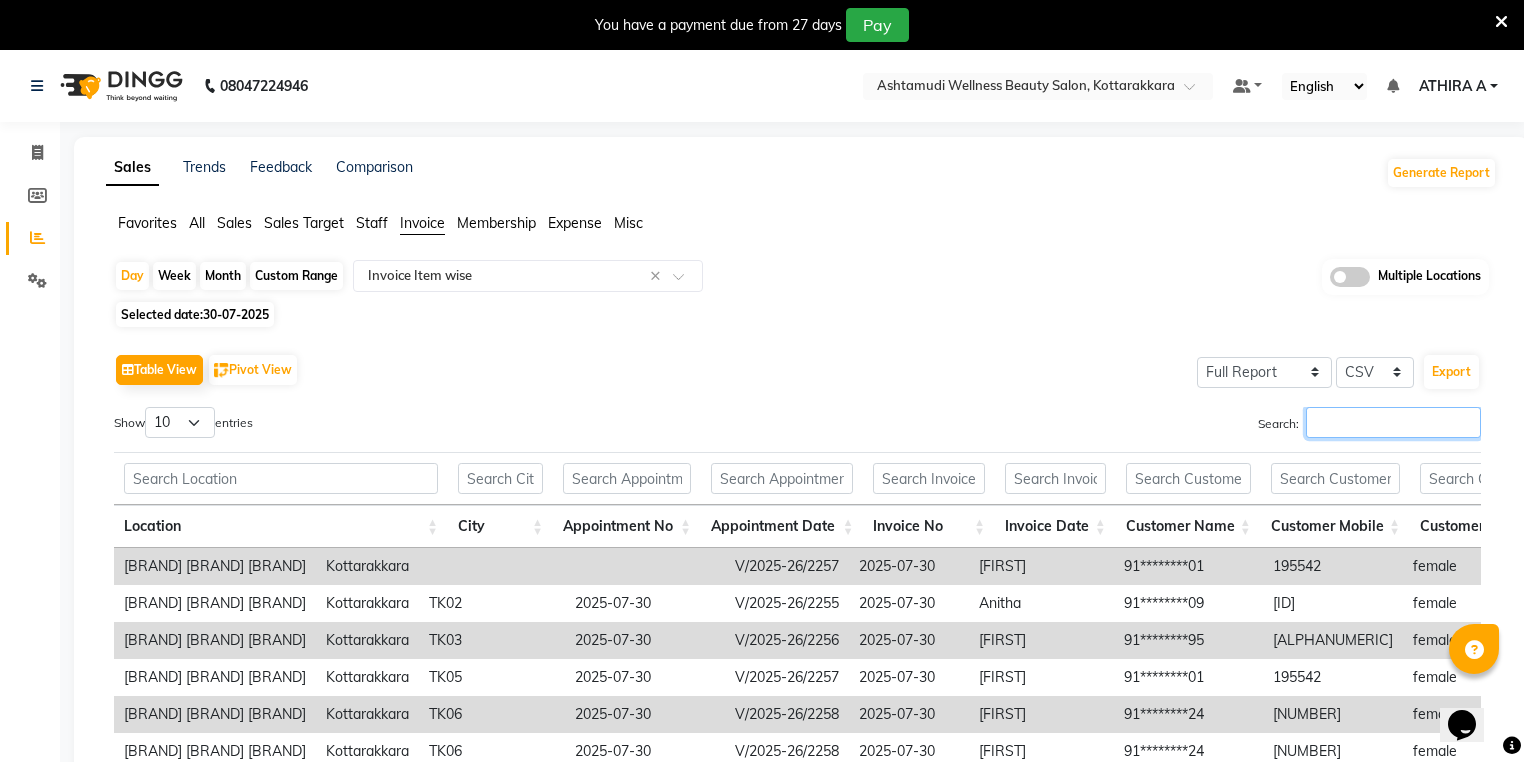 click on "Search:" at bounding box center [1393, 422] 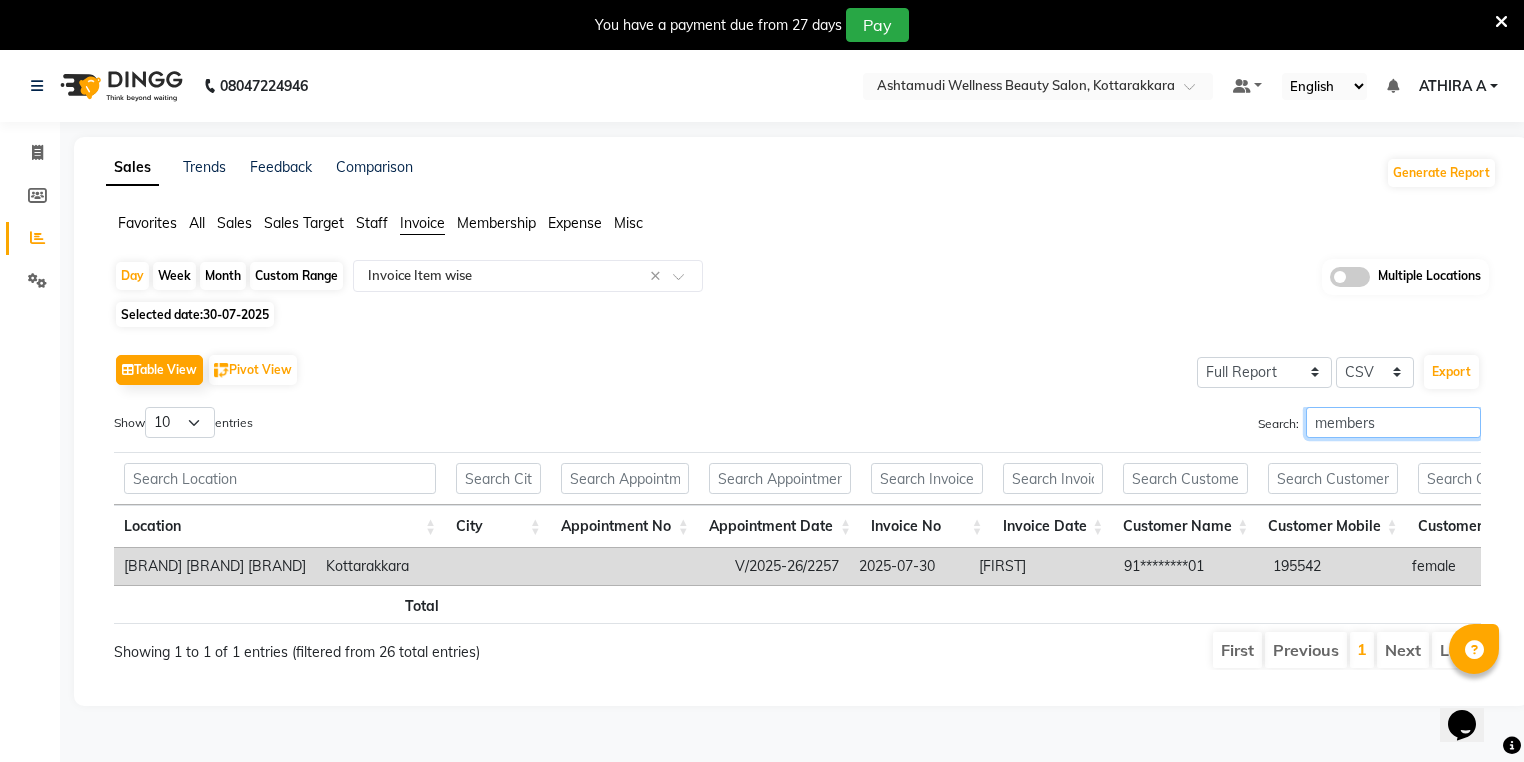 scroll, scrollTop: 0, scrollLeft: 188, axis: horizontal 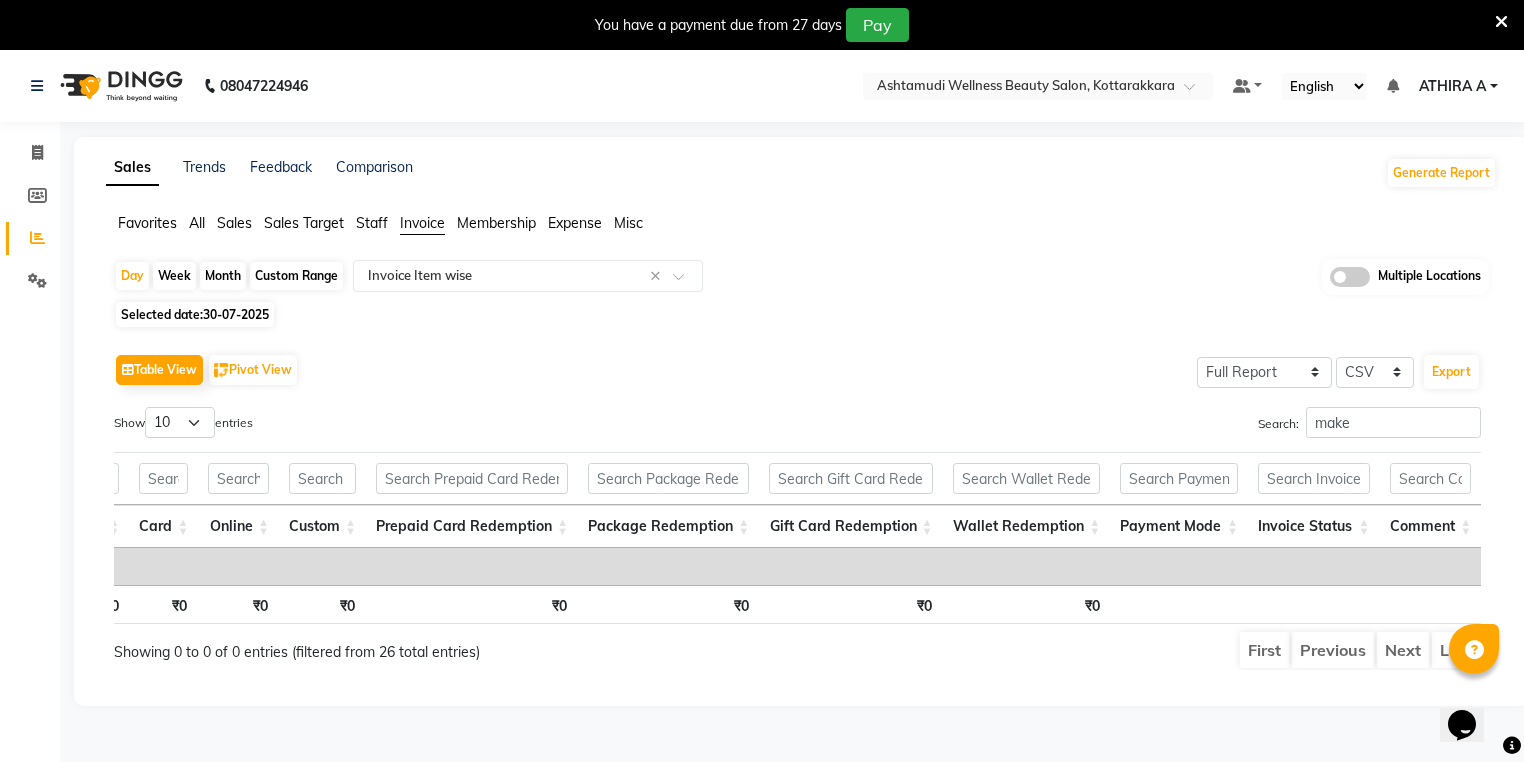 click on "Sales" 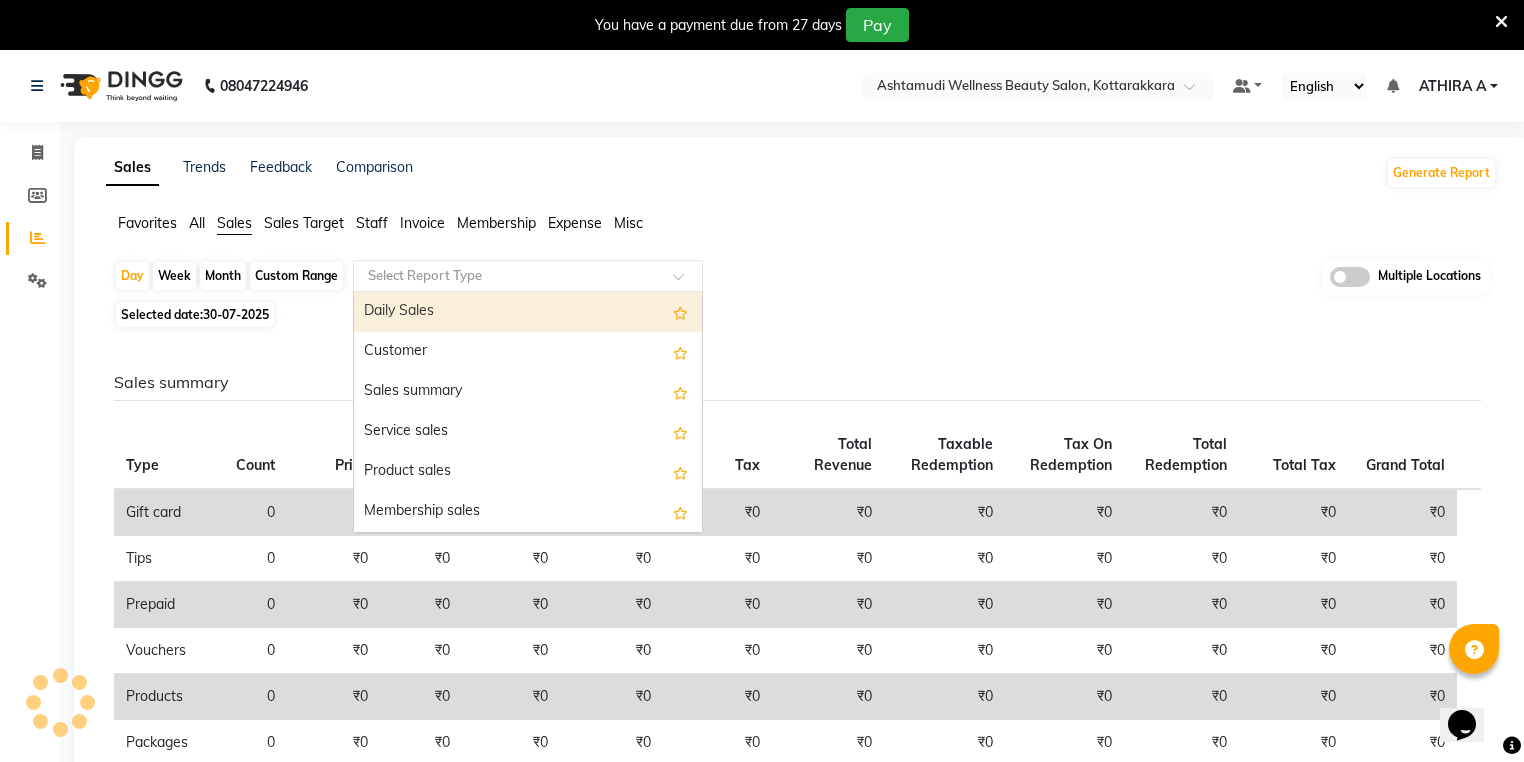 drag, startPoint x: 418, startPoint y: 274, endPoint x: 424, endPoint y: 301, distance: 27.658634 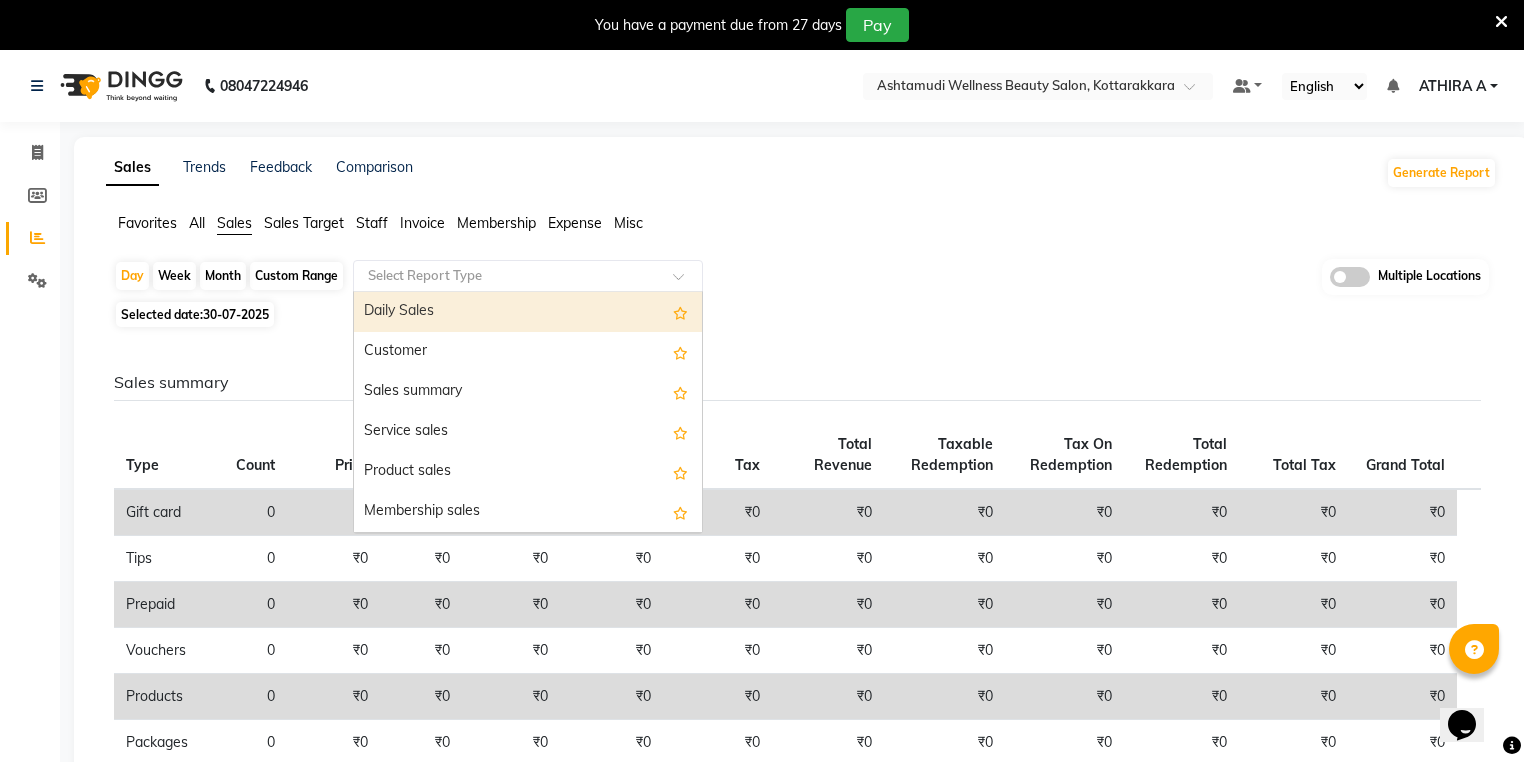 click on "Daily Sales" at bounding box center [528, 312] 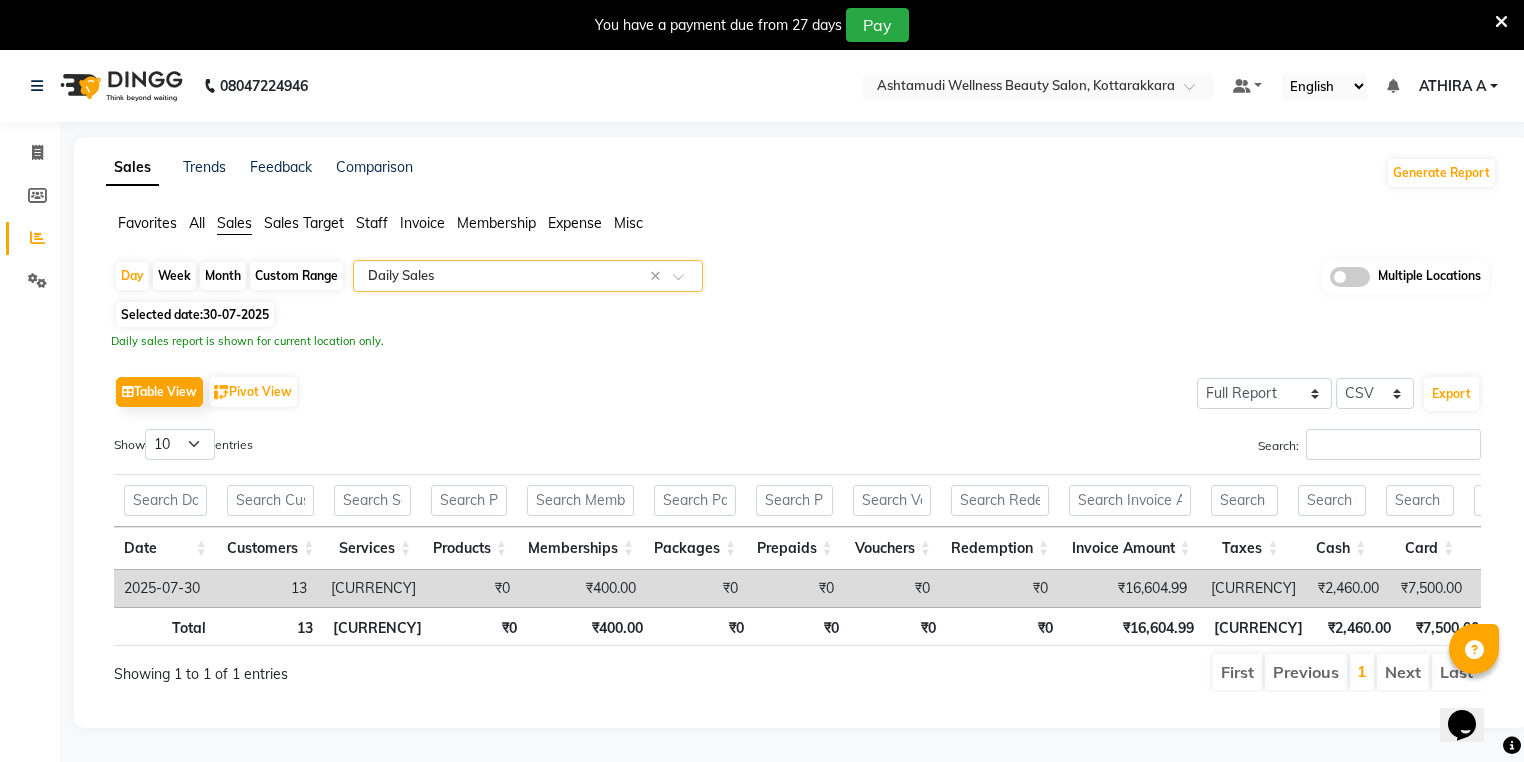 scroll, scrollTop: 0, scrollLeft: 238, axis: horizontal 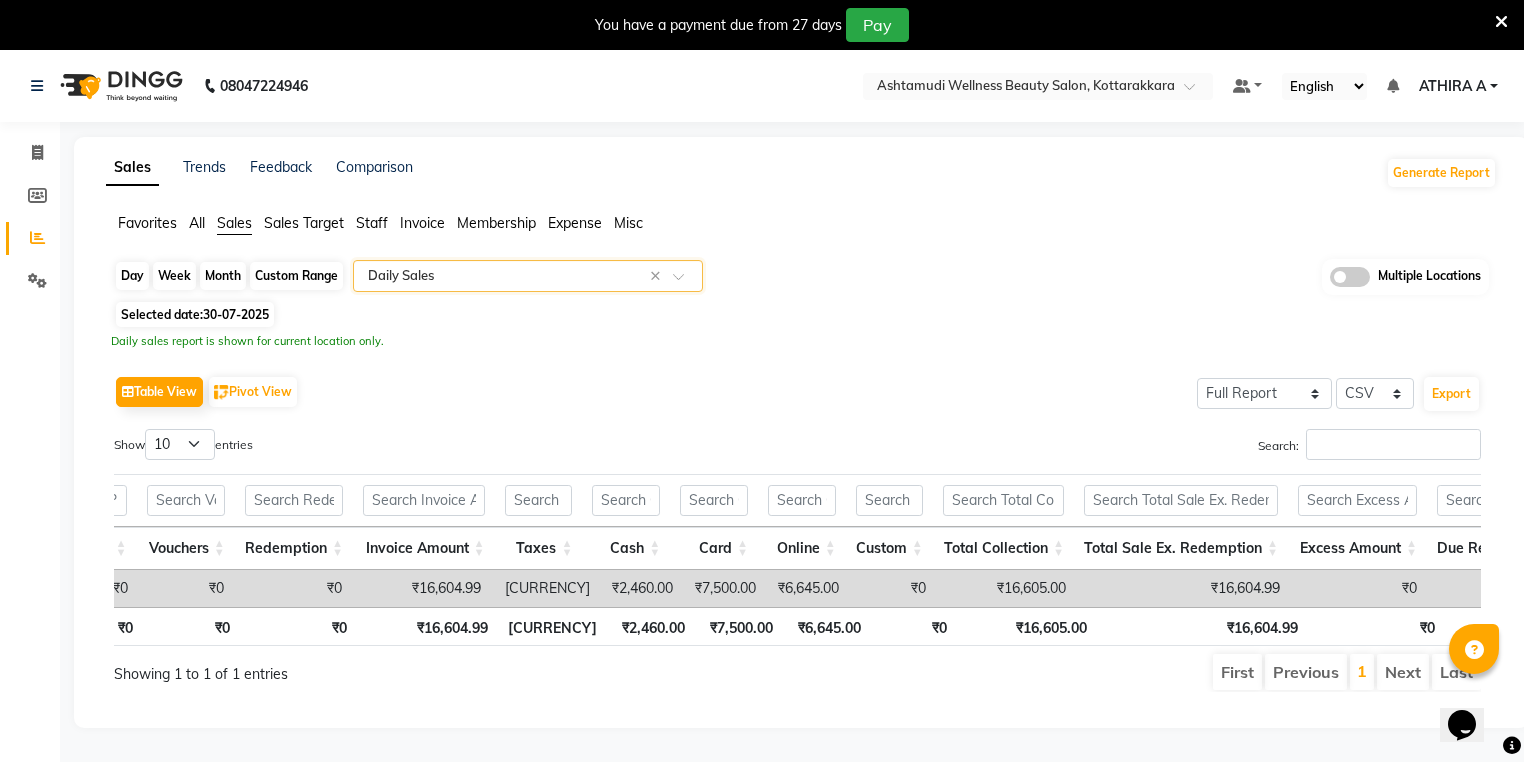 drag, startPoint x: 138, startPoint y: 283, endPoint x: 127, endPoint y: 286, distance: 11.401754 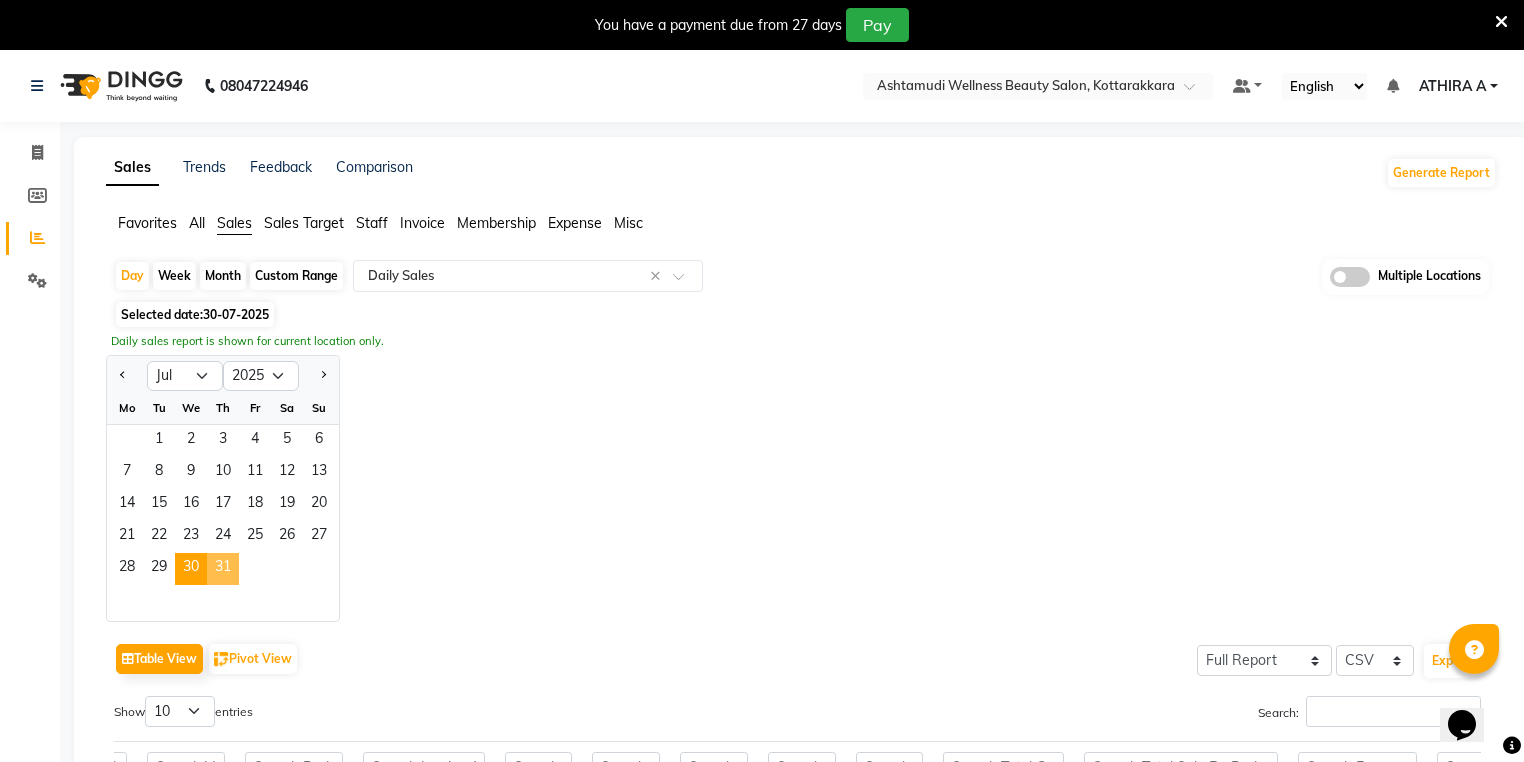 drag, startPoint x: 232, startPoint y: 569, endPoint x: 352, endPoint y: 215, distance: 373.78604 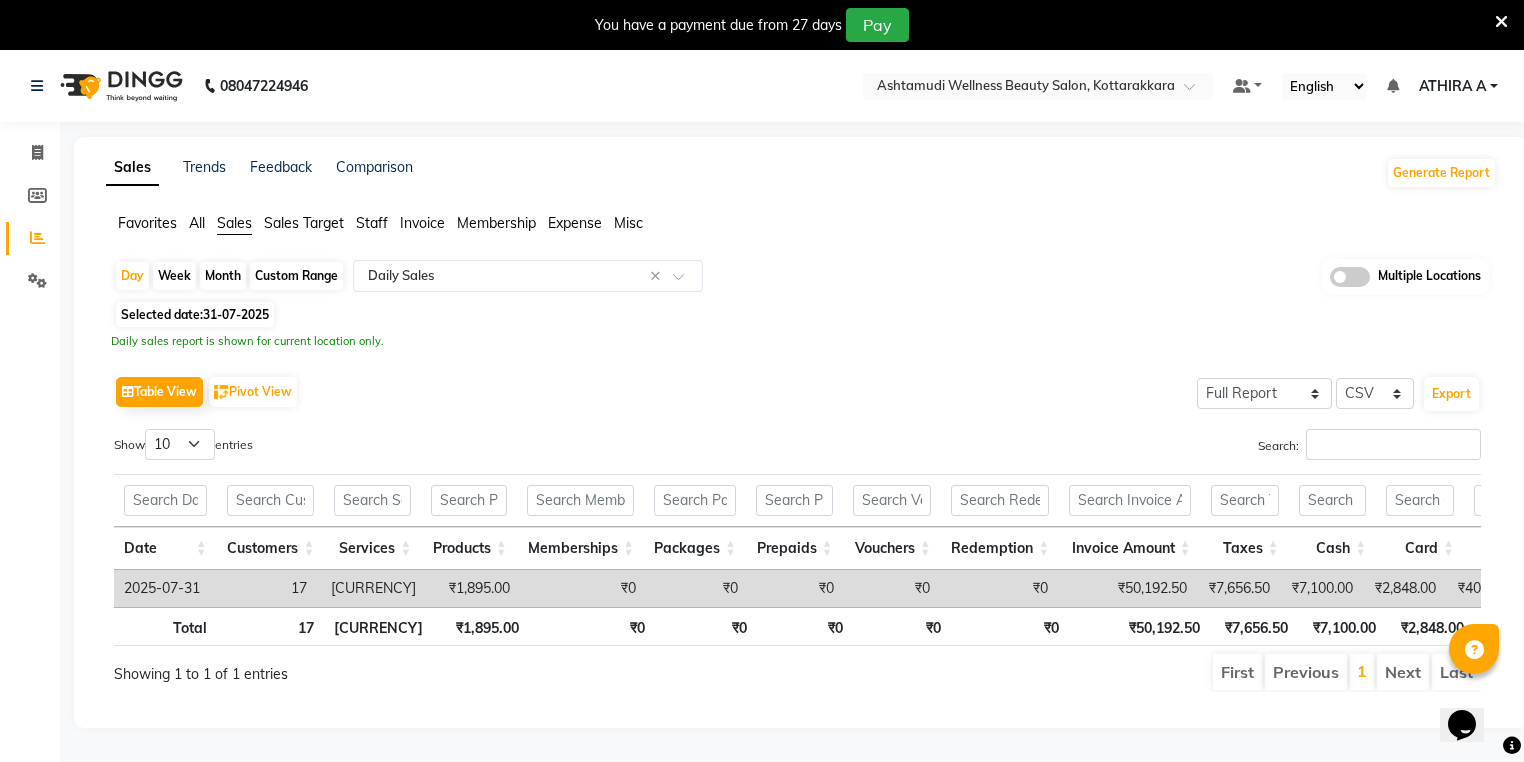 click on "Invoice" 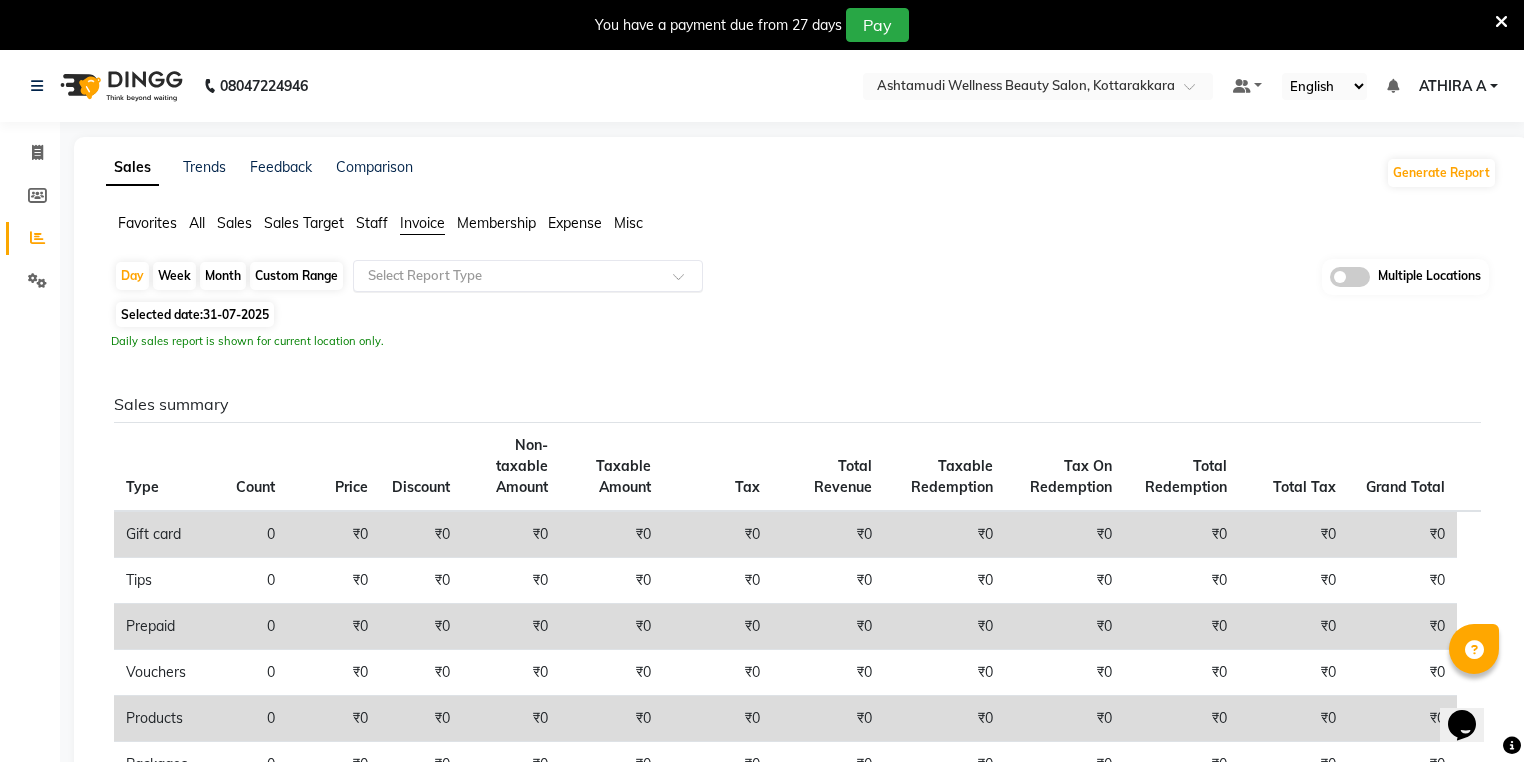 click 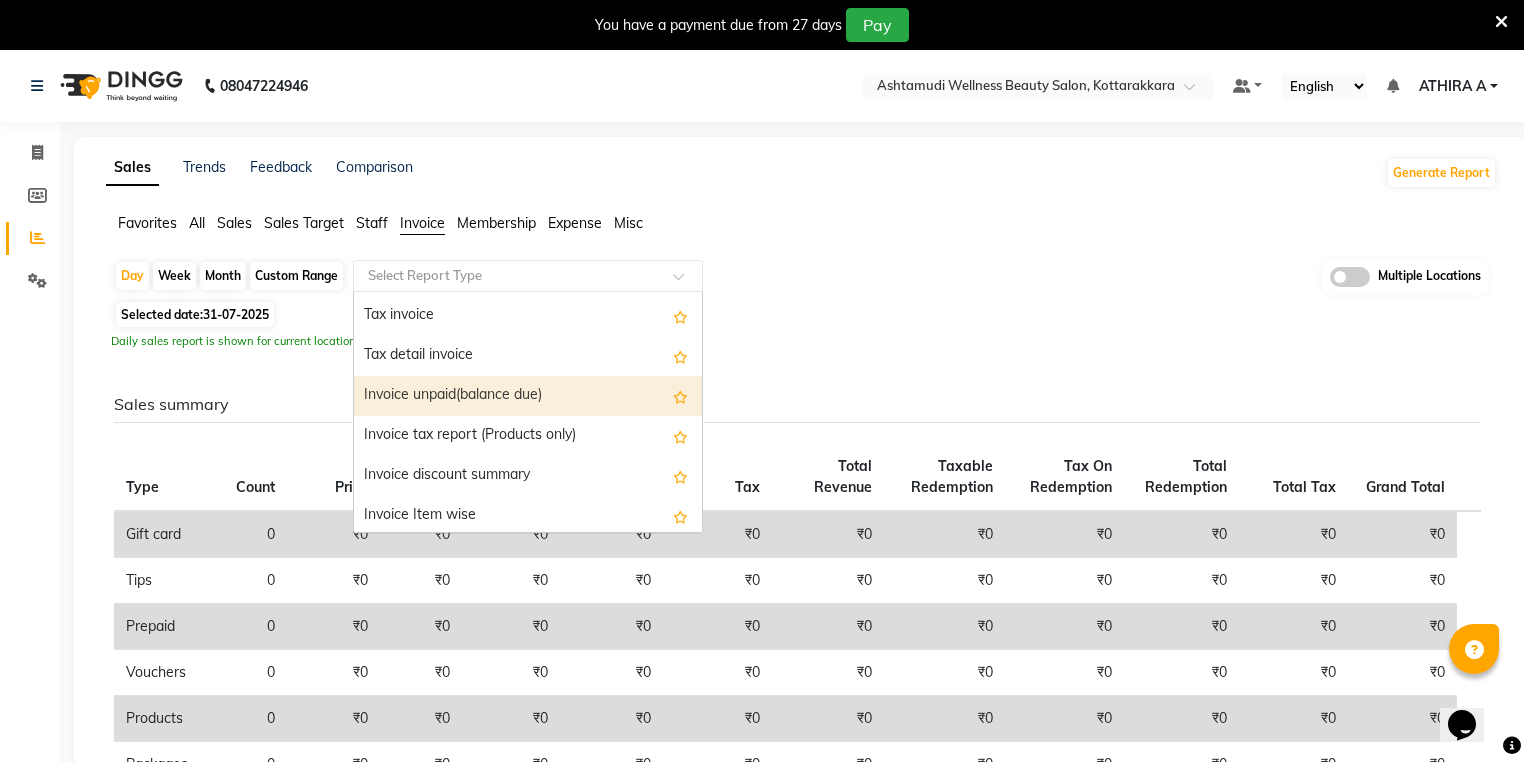 scroll, scrollTop: 80, scrollLeft: 0, axis: vertical 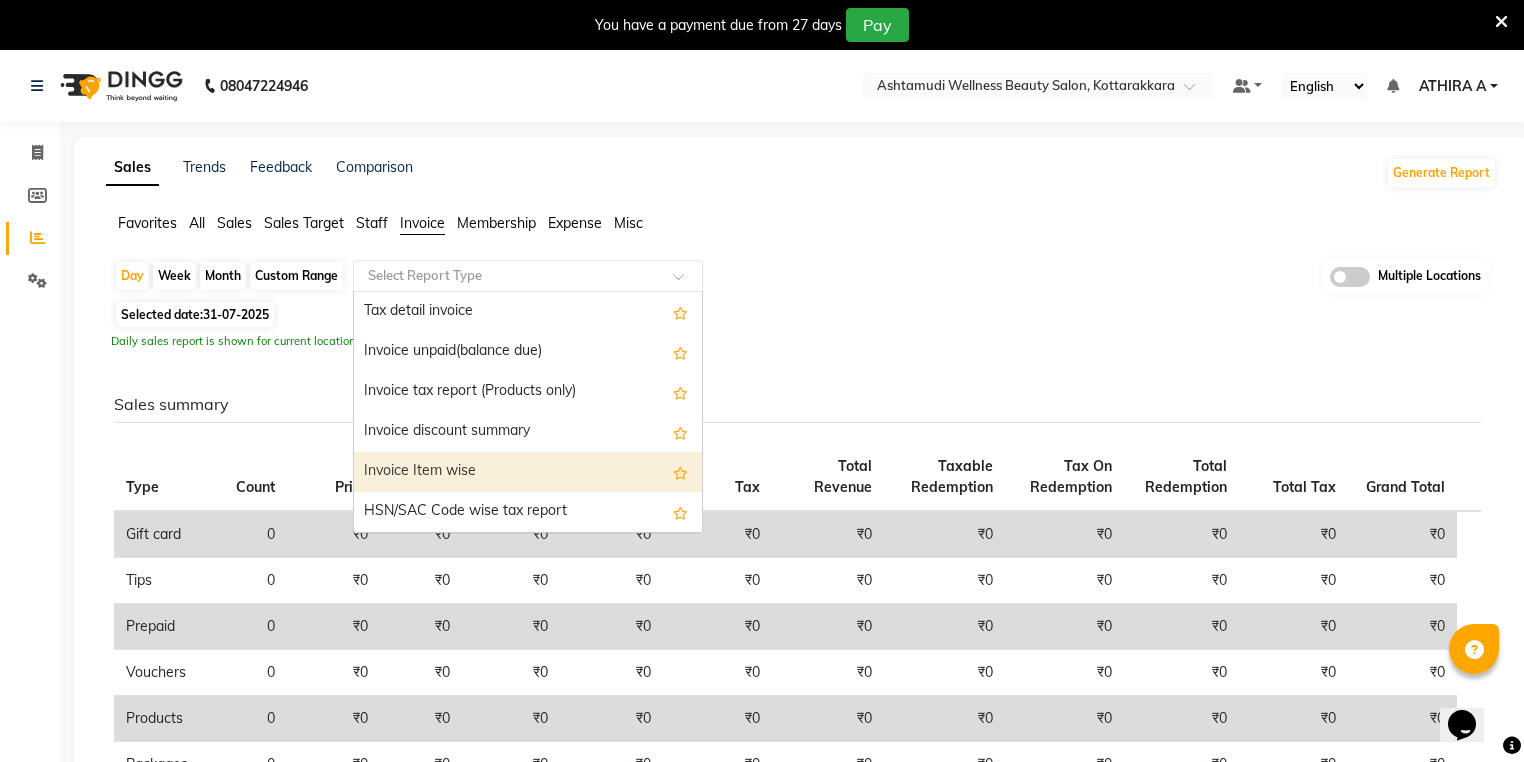 click on "Invoice Item wise" at bounding box center (528, 472) 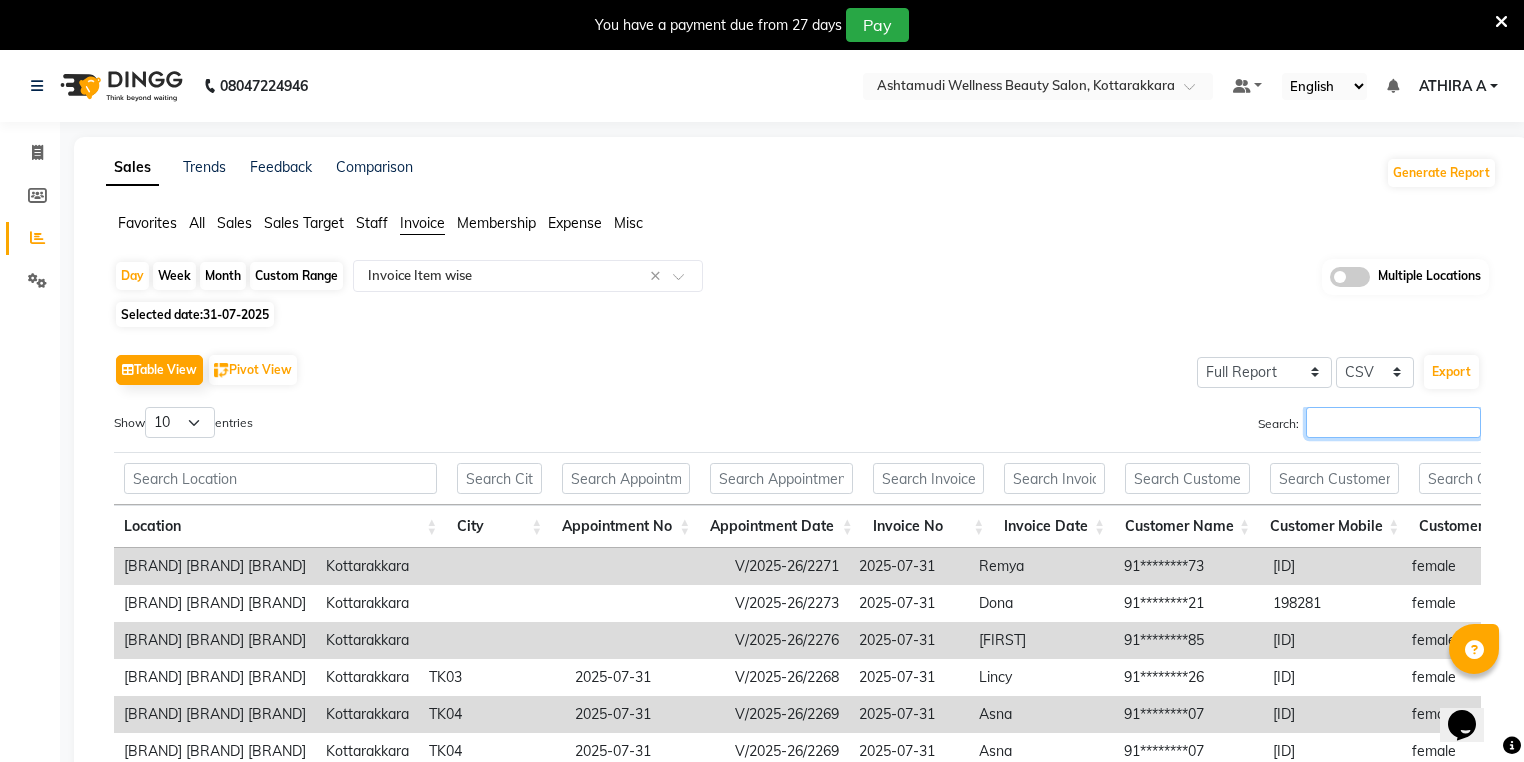 click on "Search:" at bounding box center (1393, 422) 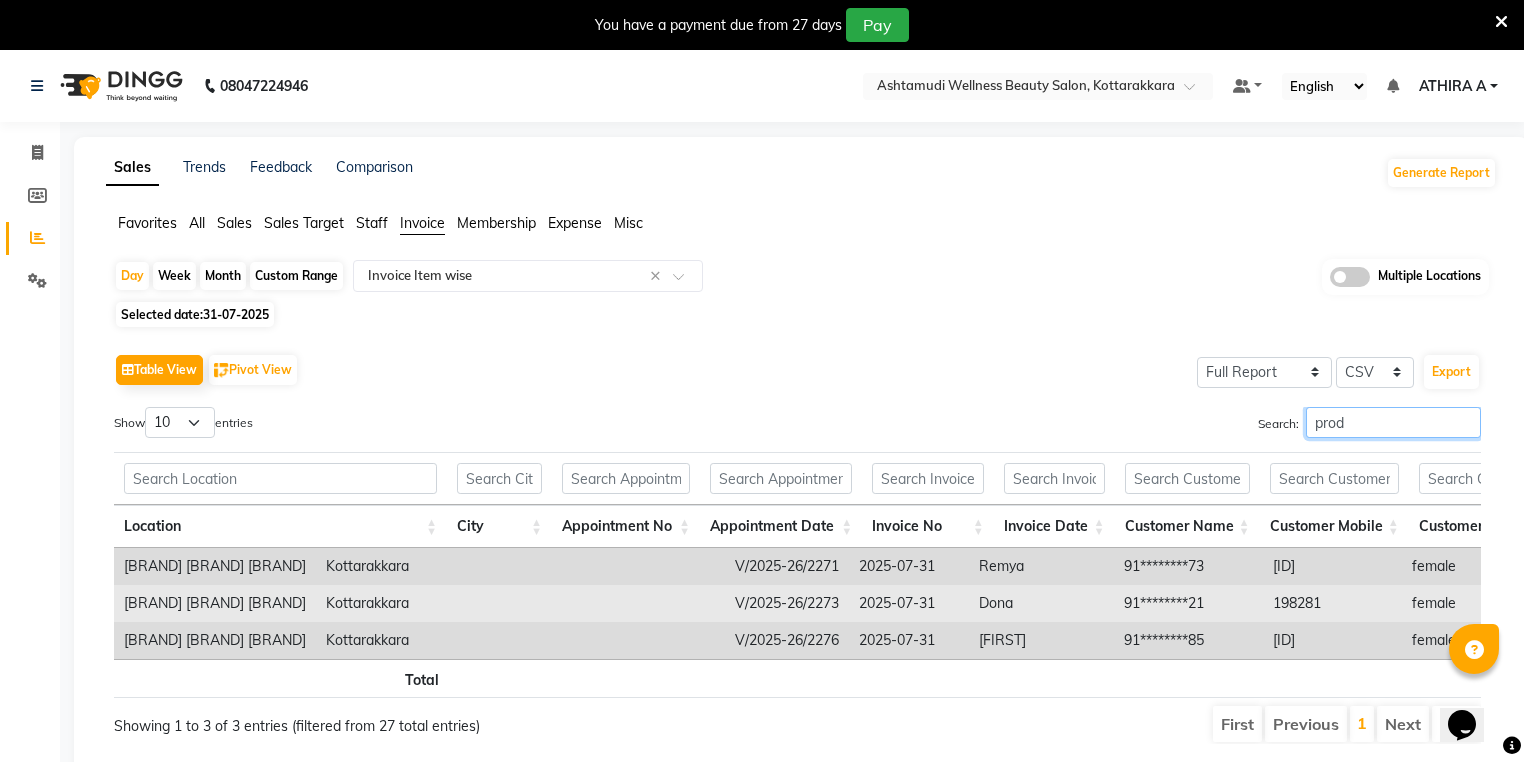 scroll, scrollTop: 69, scrollLeft: 0, axis: vertical 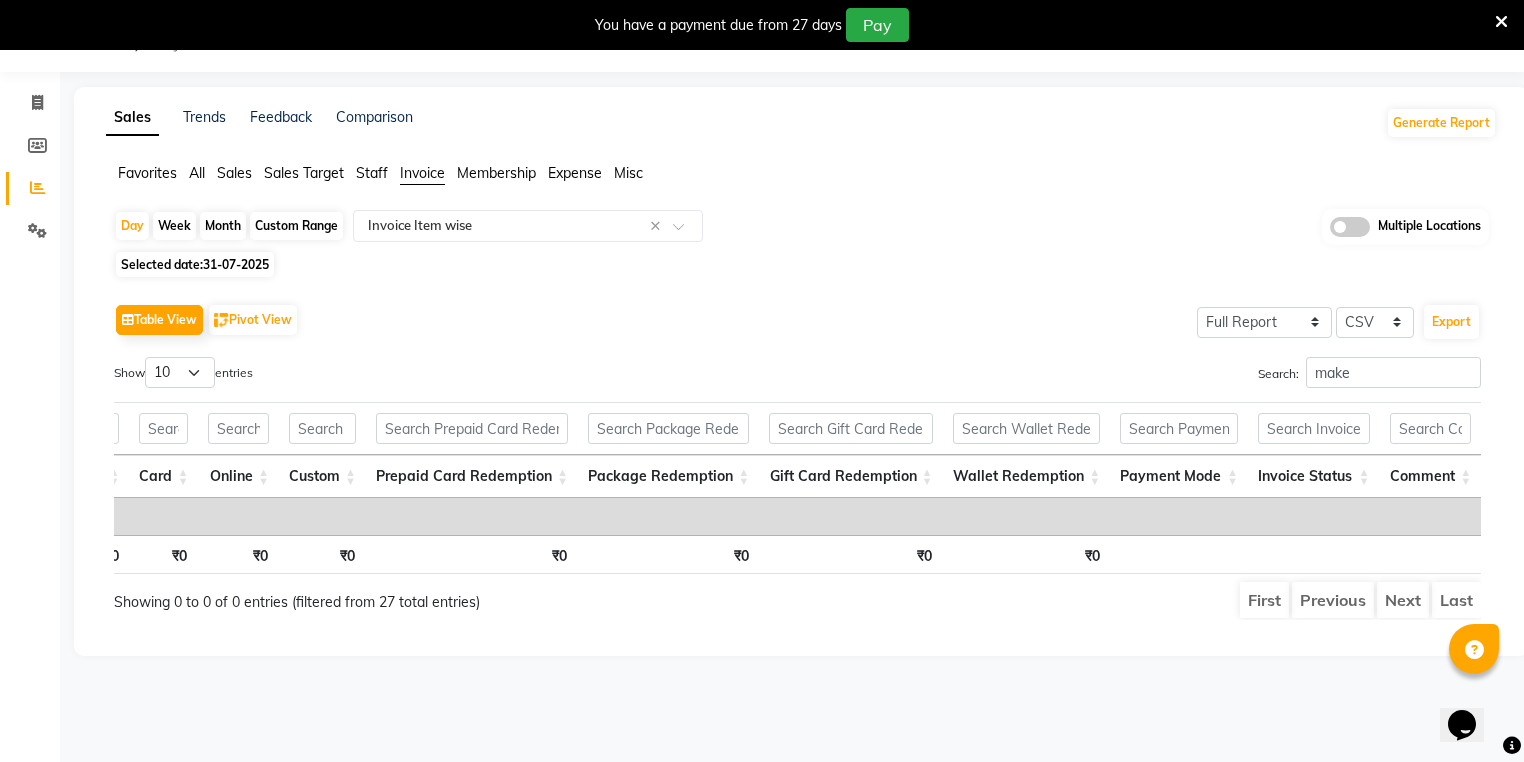 click on "Sales" 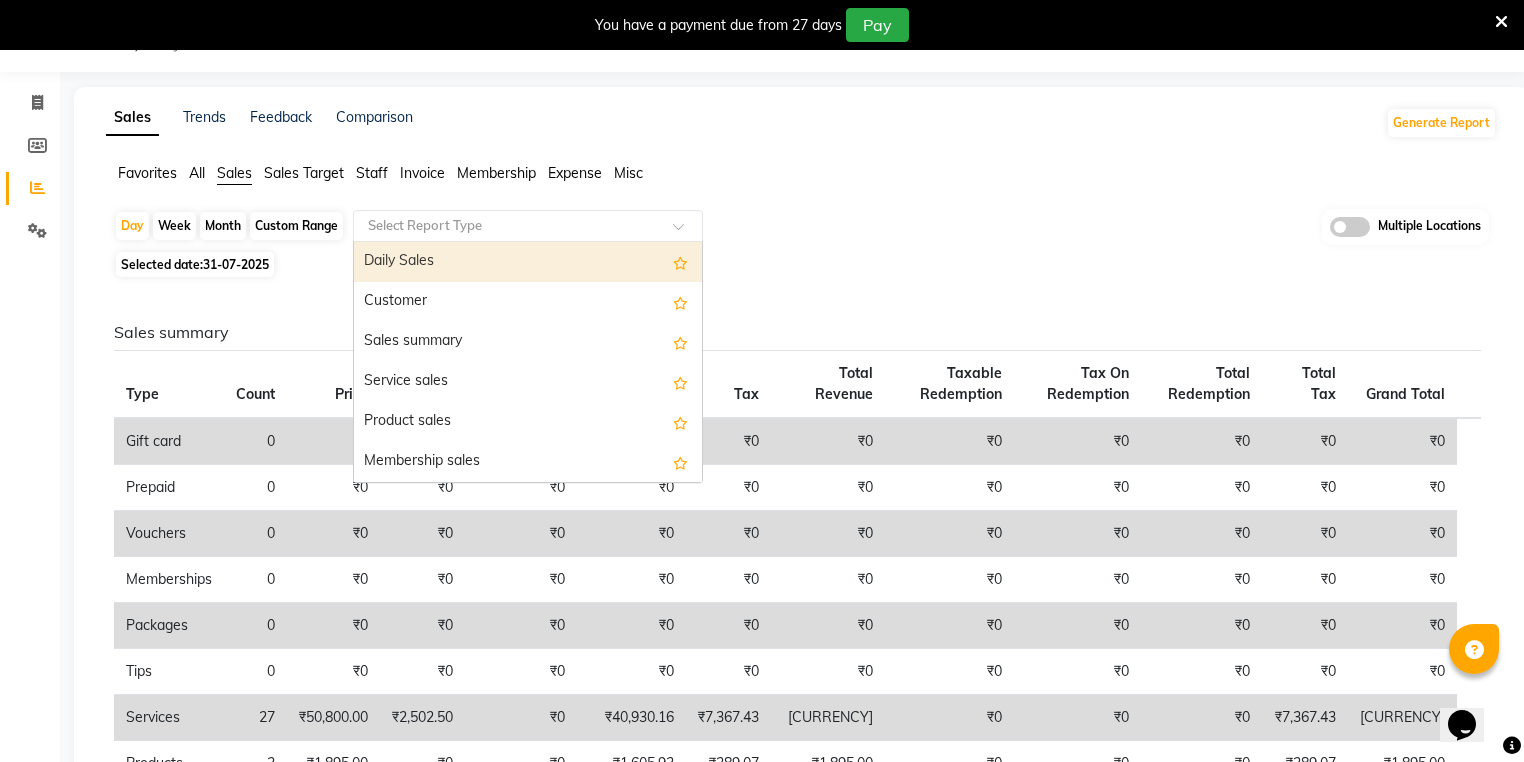 drag, startPoint x: 428, startPoint y: 224, endPoint x: 414, endPoint y: 261, distance: 39.56008 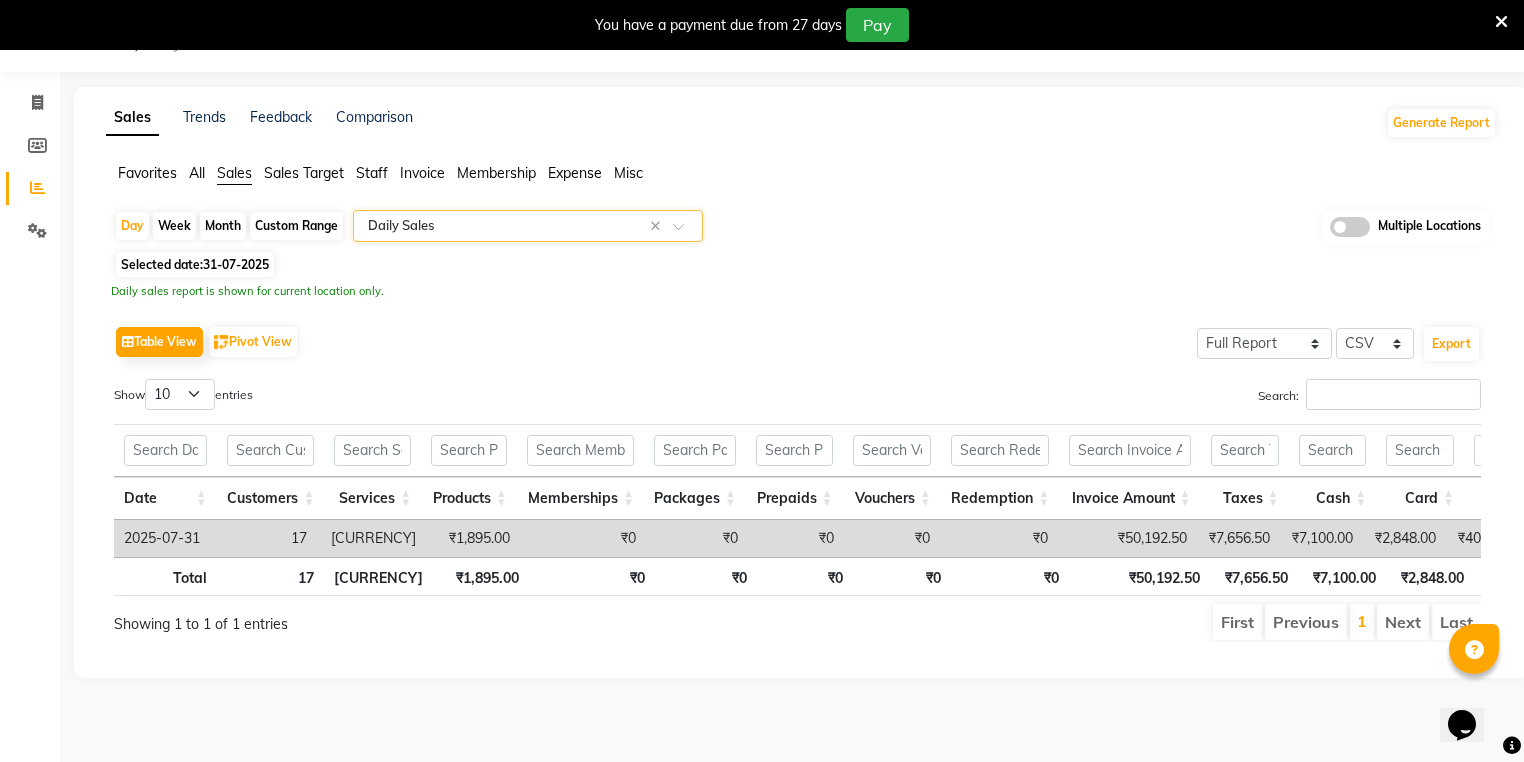 scroll, scrollTop: 0, scrollLeft: 88, axis: horizontal 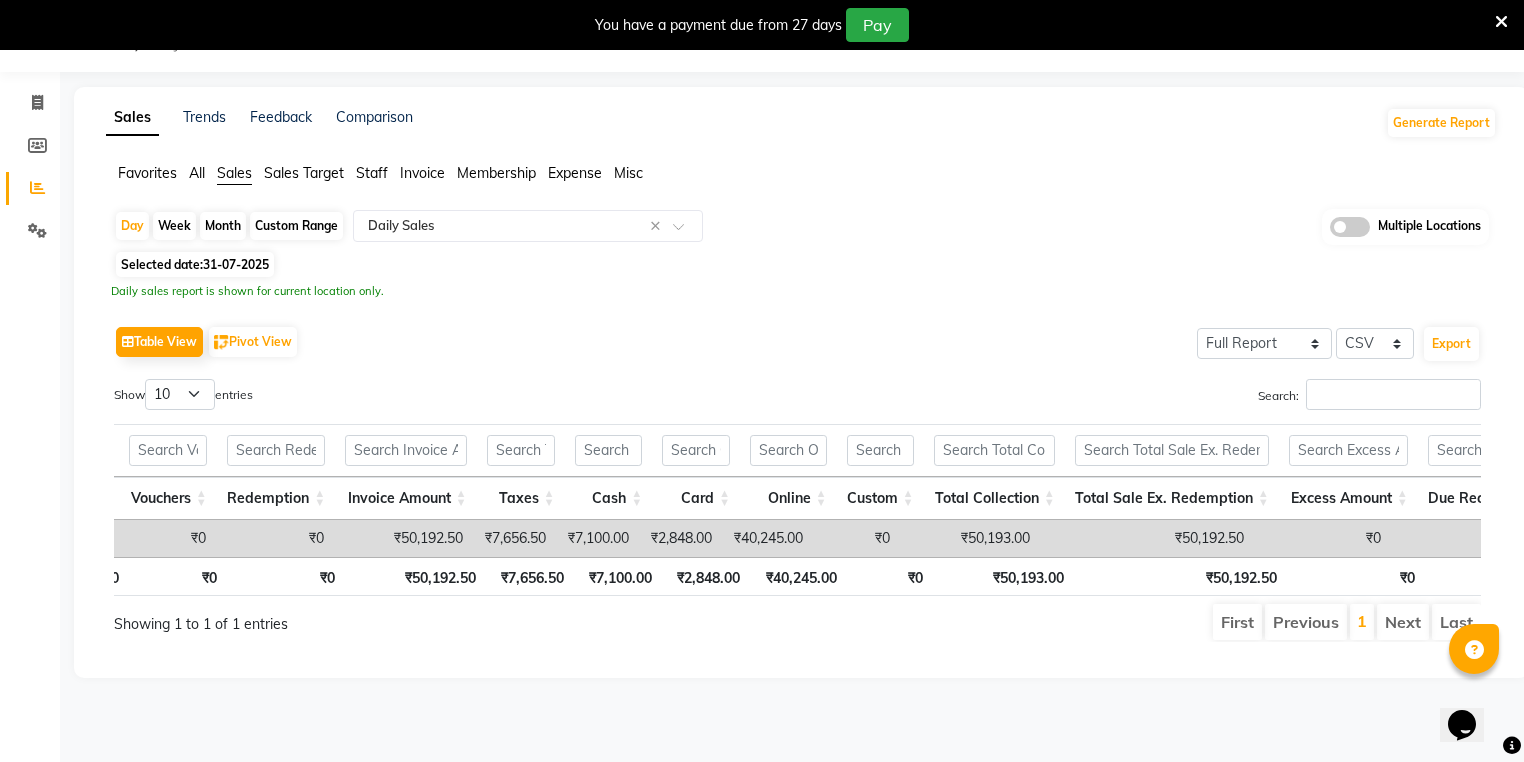 click on "Table View   Pivot View  Select Full Report Filtered Report Select CSV PDF  Export" 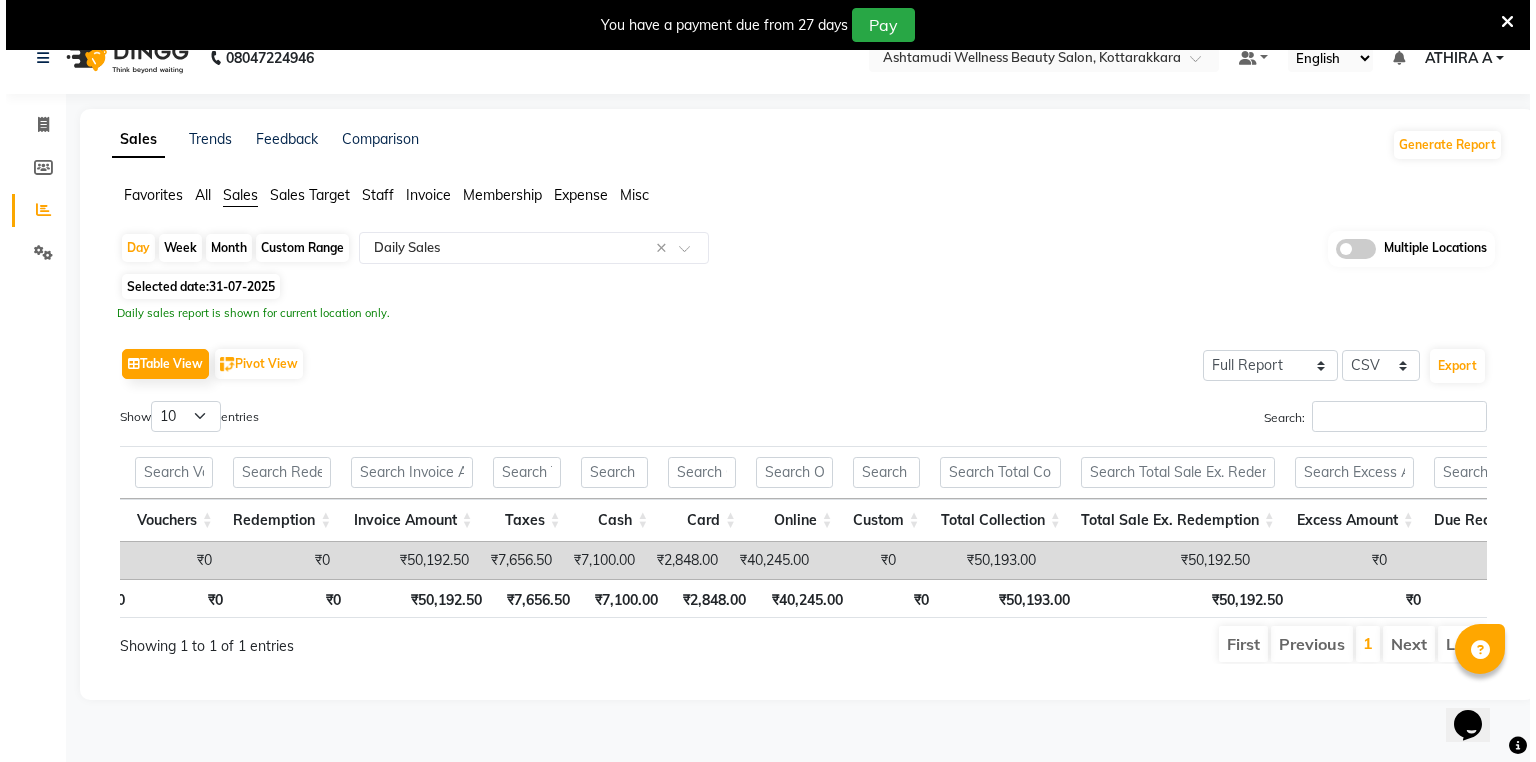 scroll, scrollTop: 0, scrollLeft: 0, axis: both 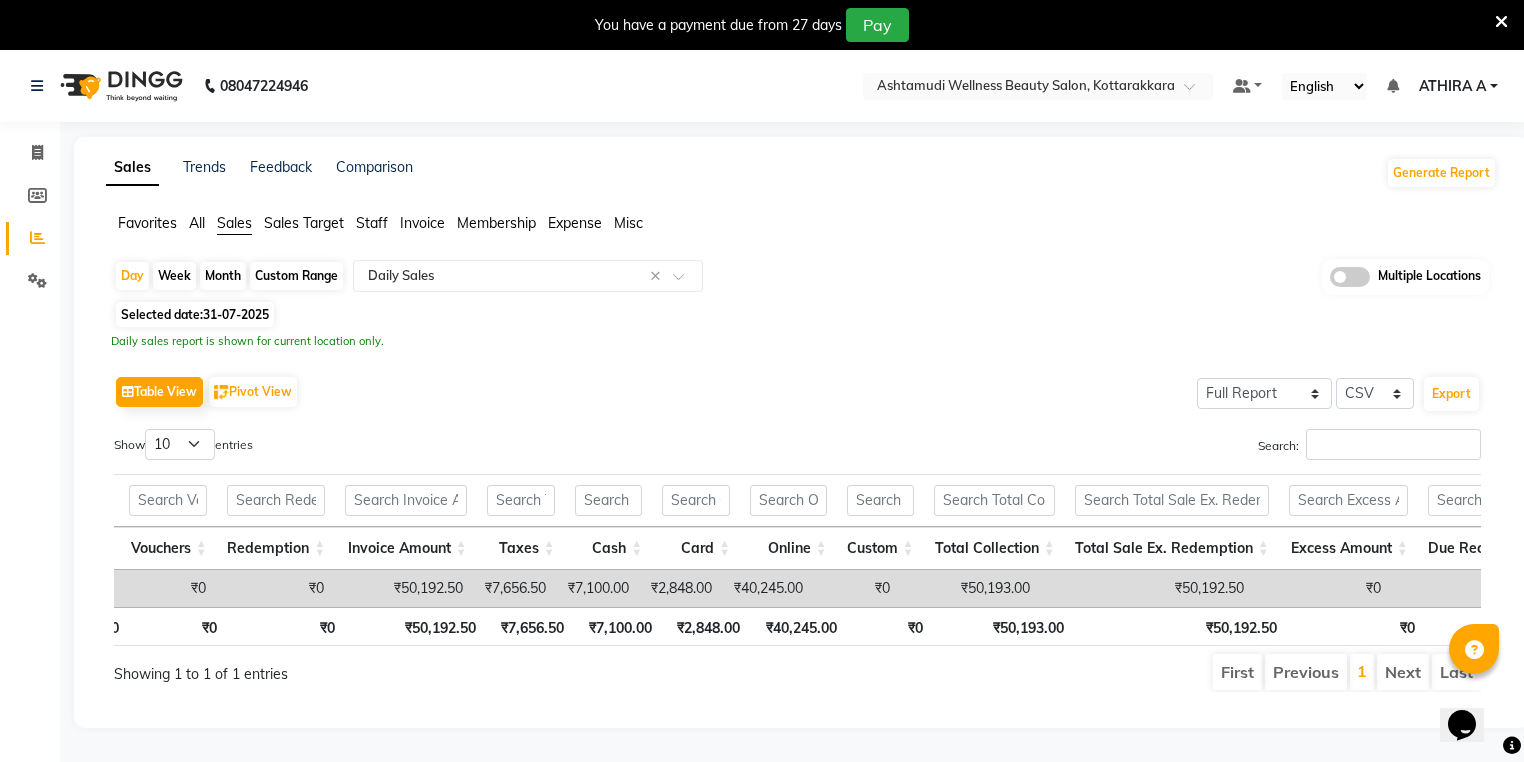 click on "You have a payment due from 27 days   Pay" at bounding box center [751, 25] 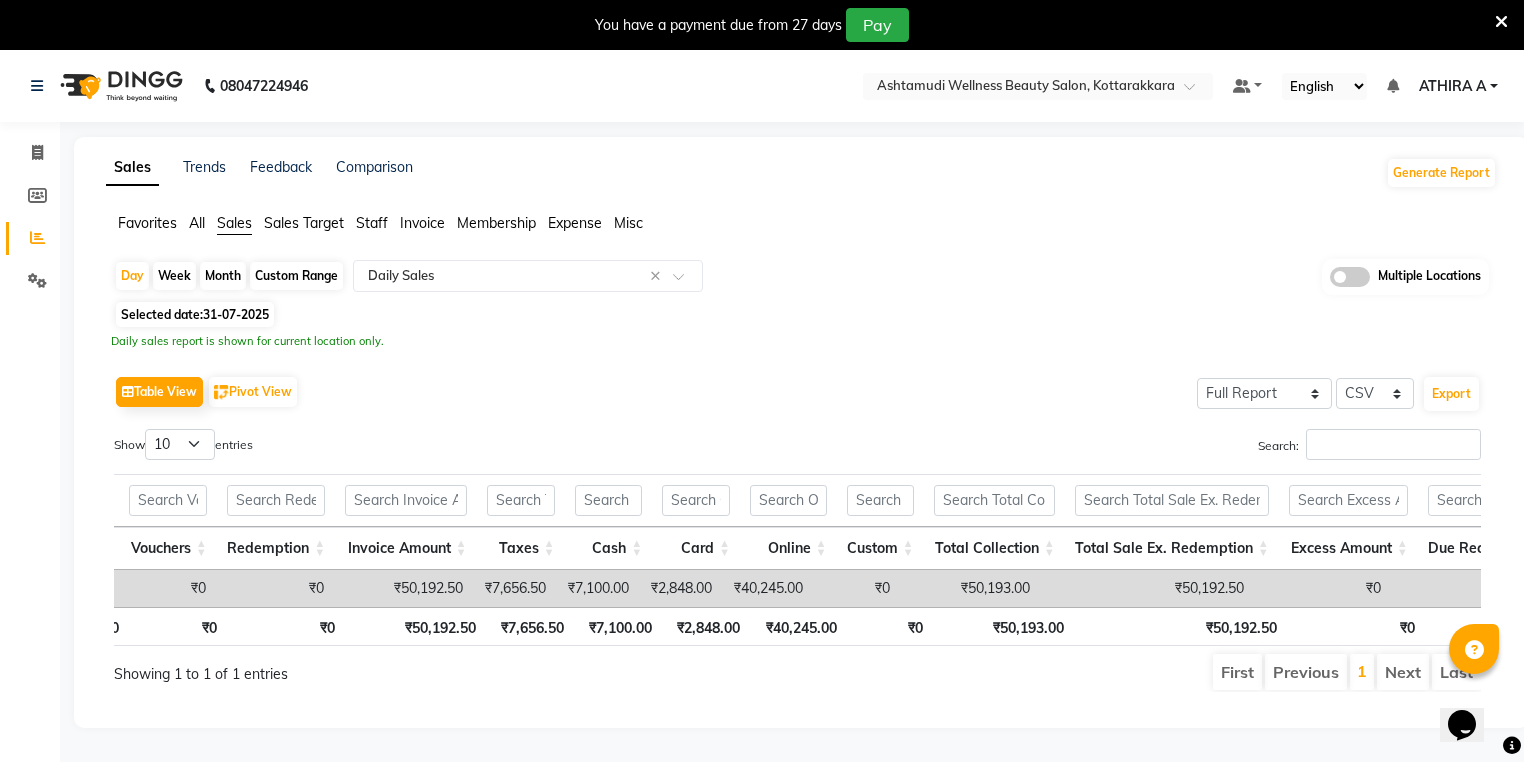 click on "ATHIRA A" at bounding box center [1452, 86] 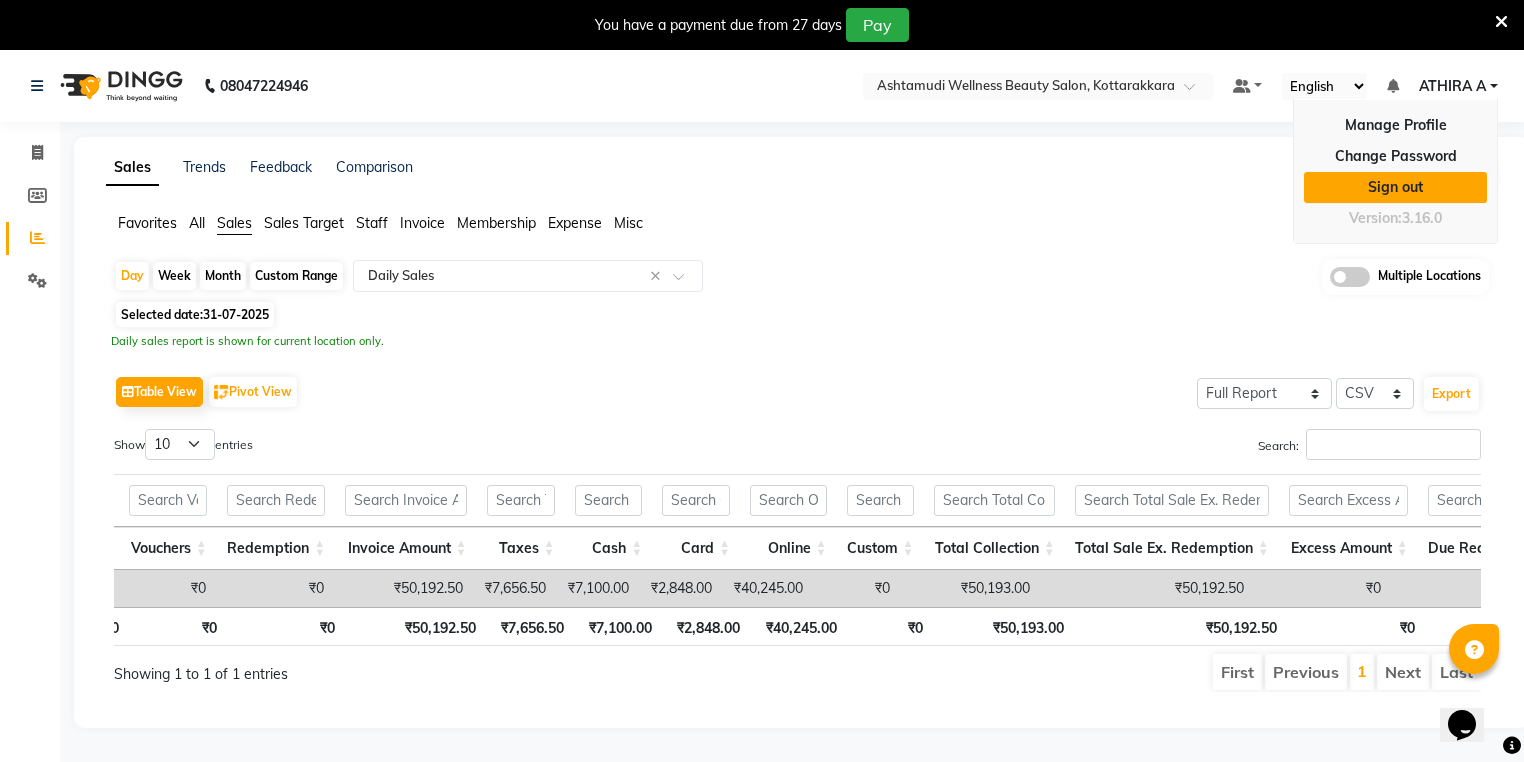 click on "Sign out" at bounding box center (1395, 187) 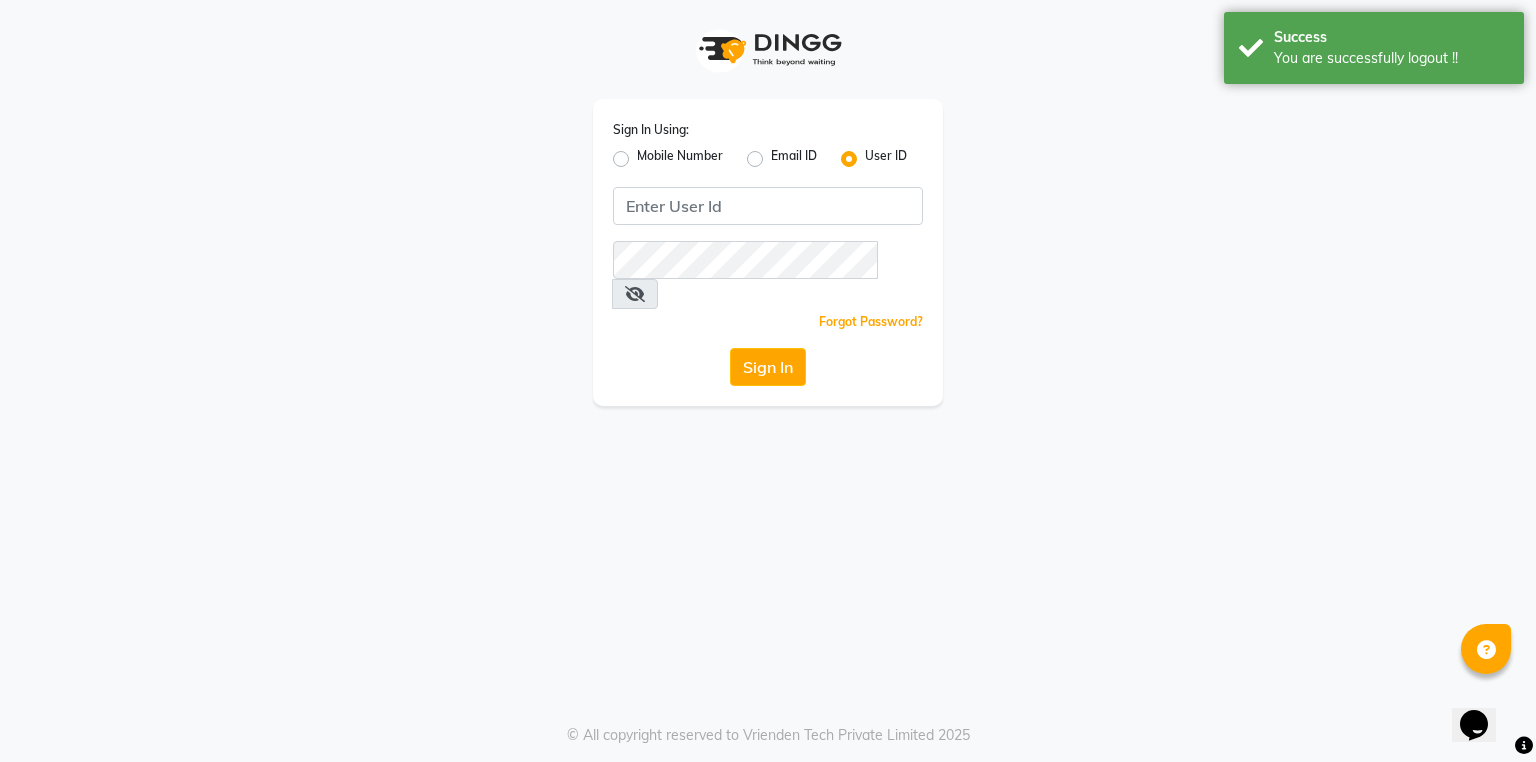 click on "Mobile Number" 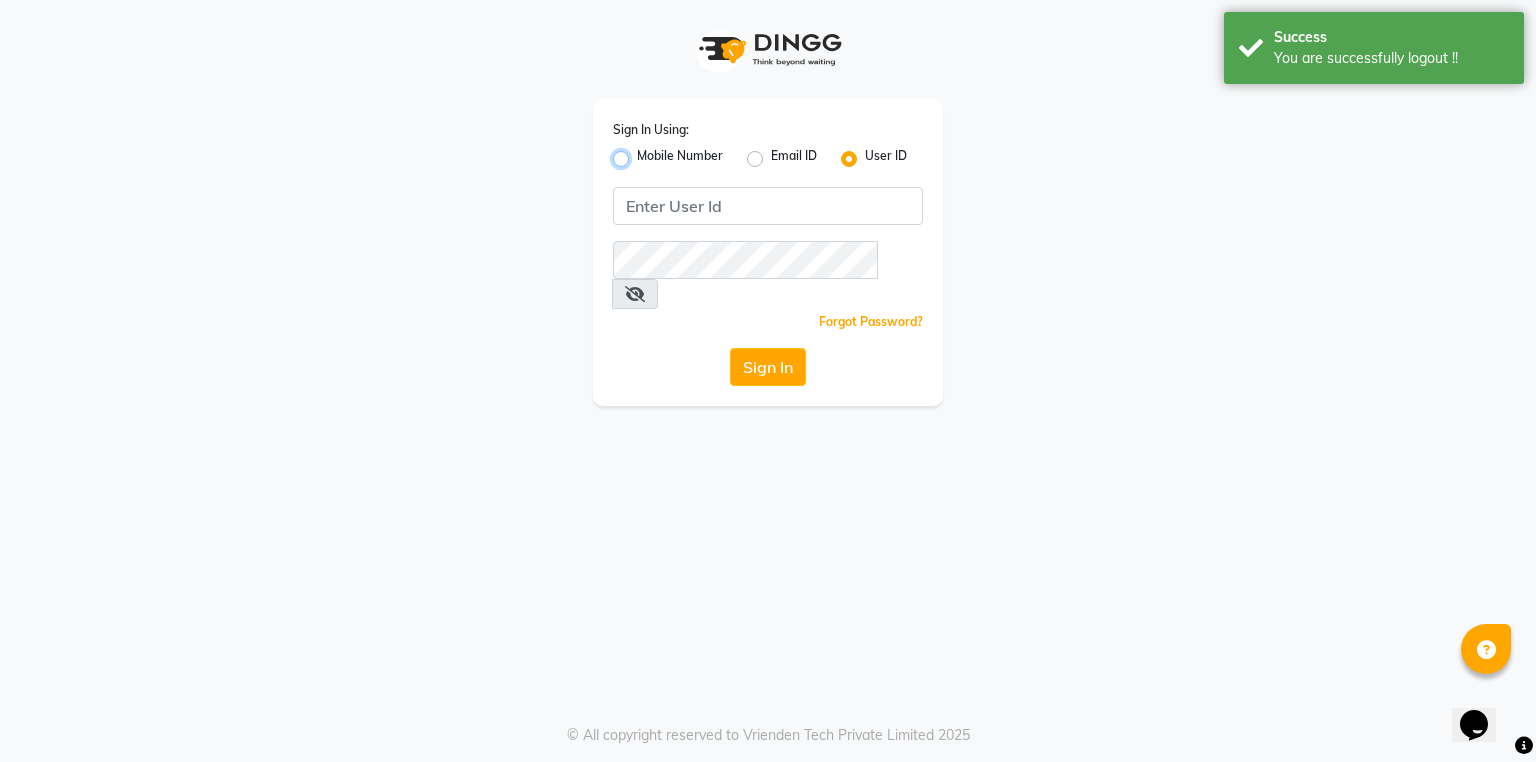 click on "Mobile Number" at bounding box center (643, 153) 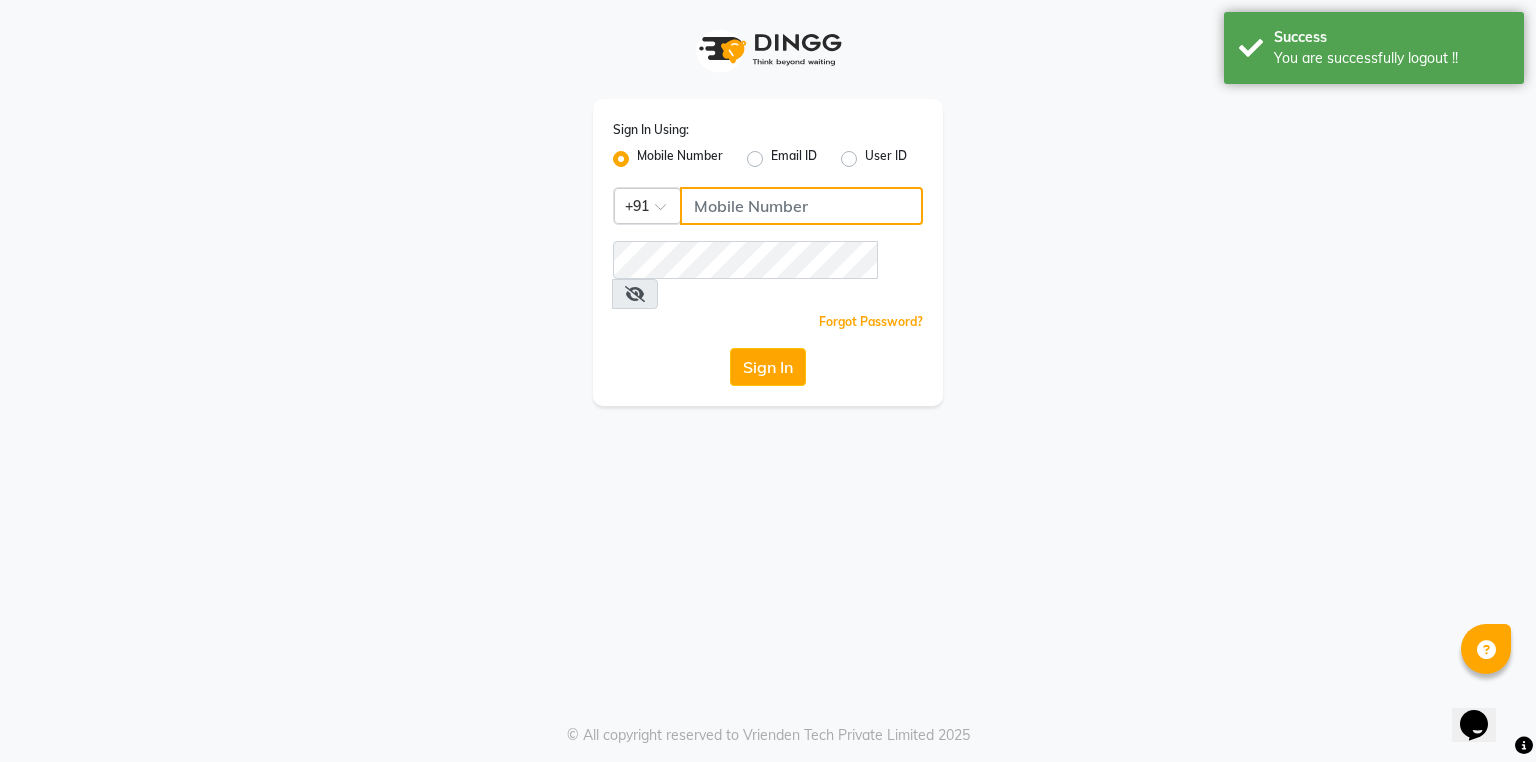 click 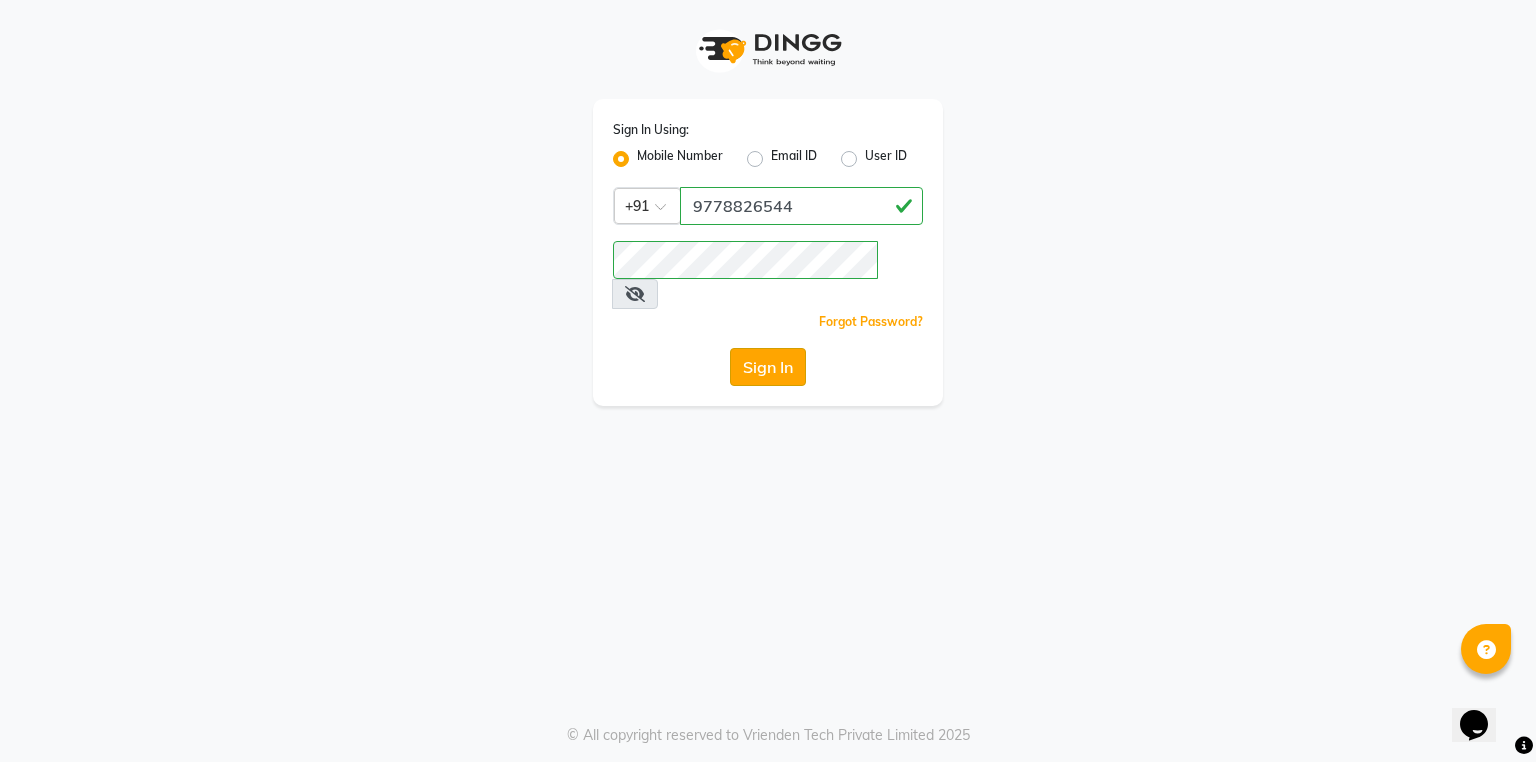 click on "Sign In" 